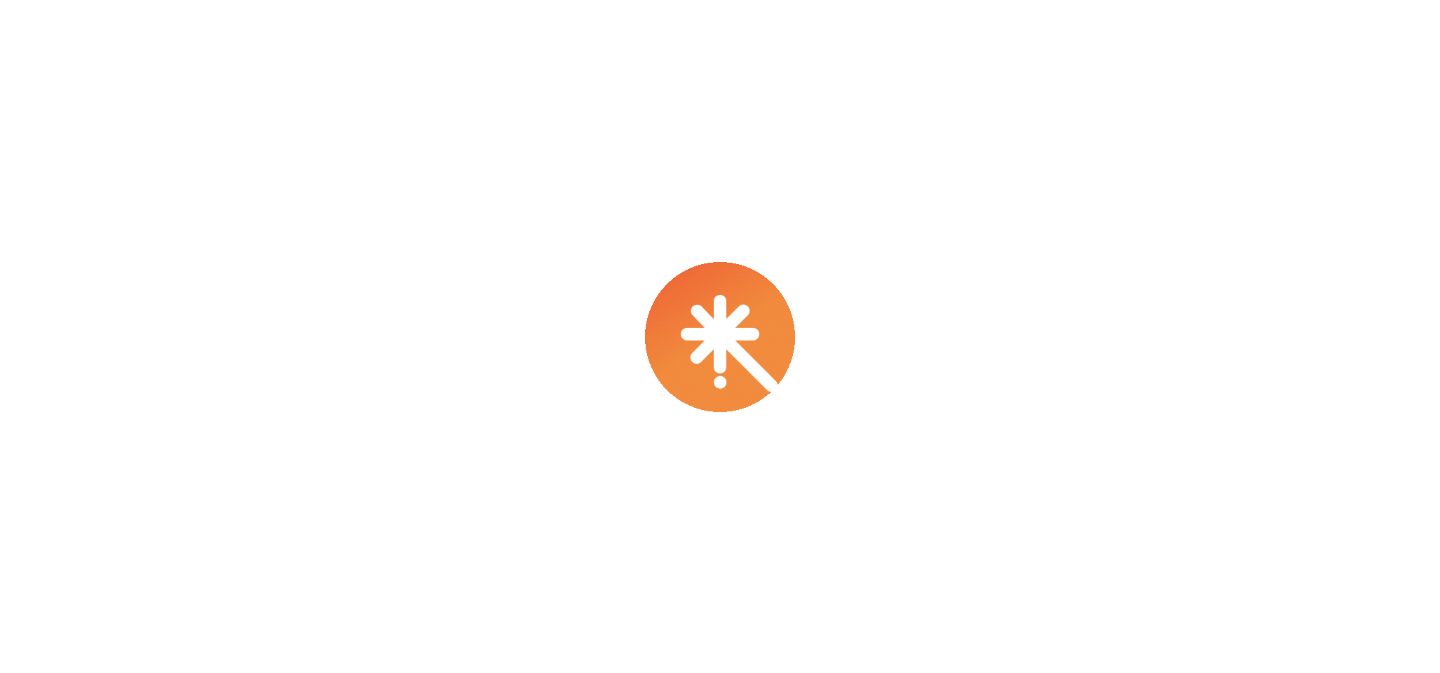 scroll, scrollTop: 0, scrollLeft: 0, axis: both 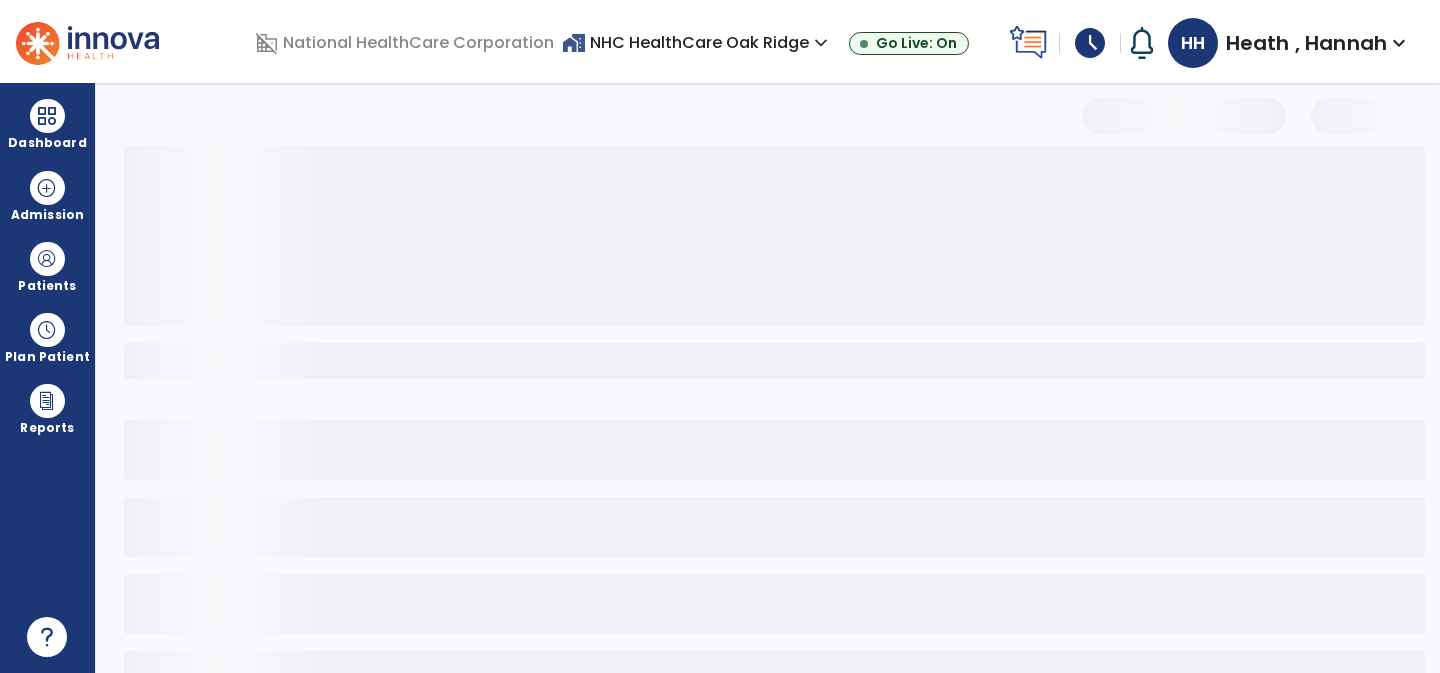 select on "**" 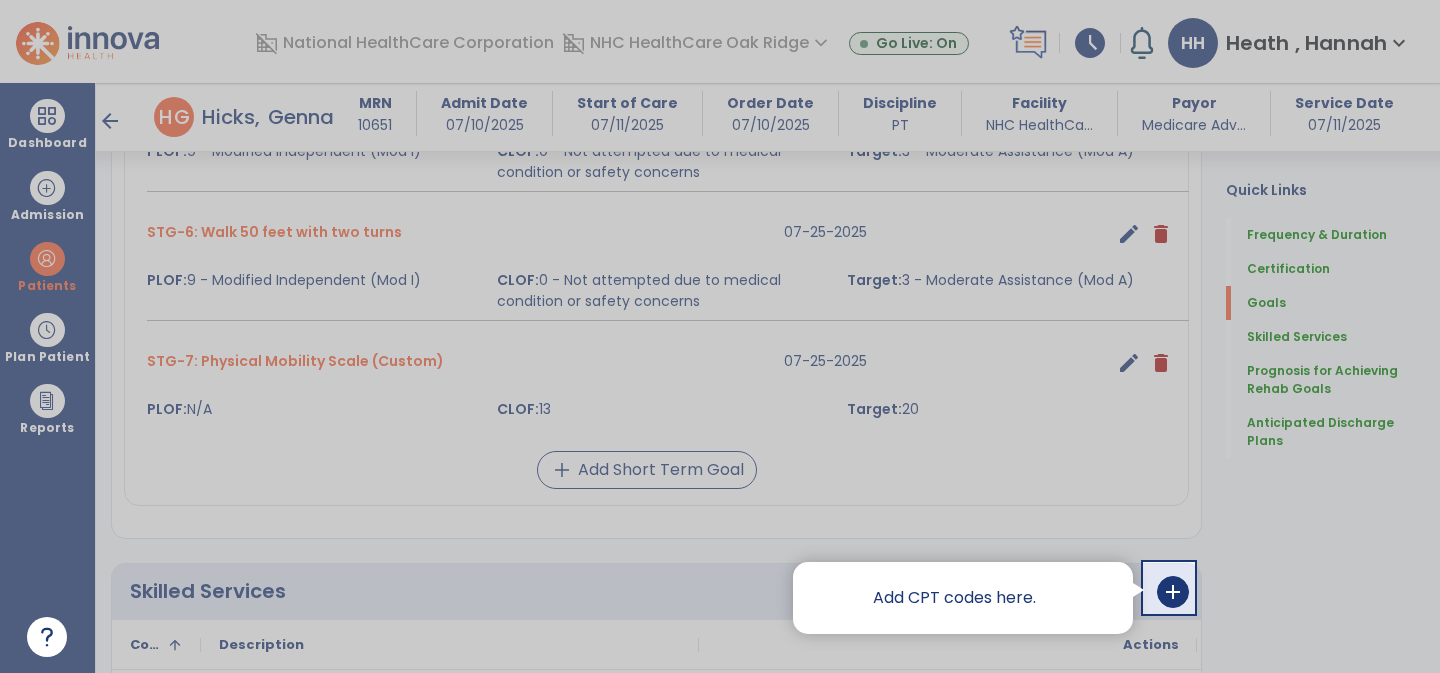 scroll, scrollTop: 1198, scrollLeft: 0, axis: vertical 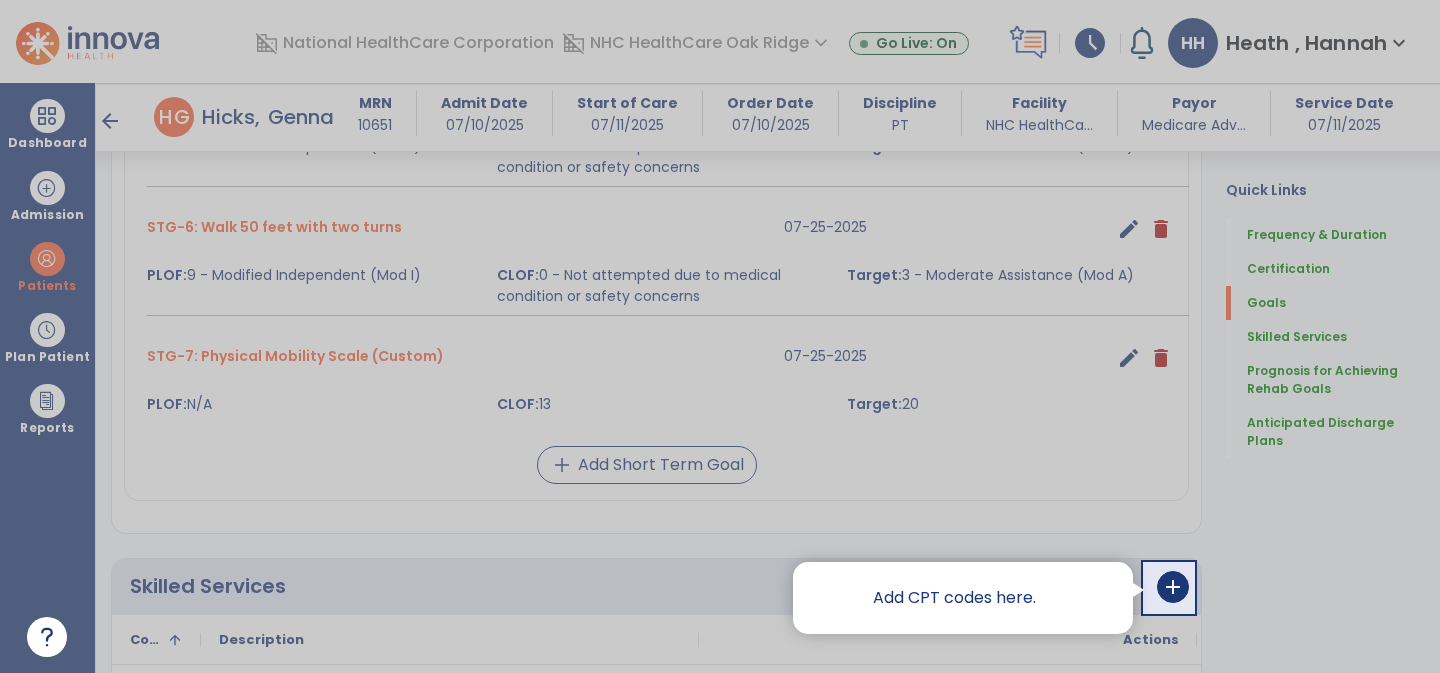 click at bounding box center [1169, 282] 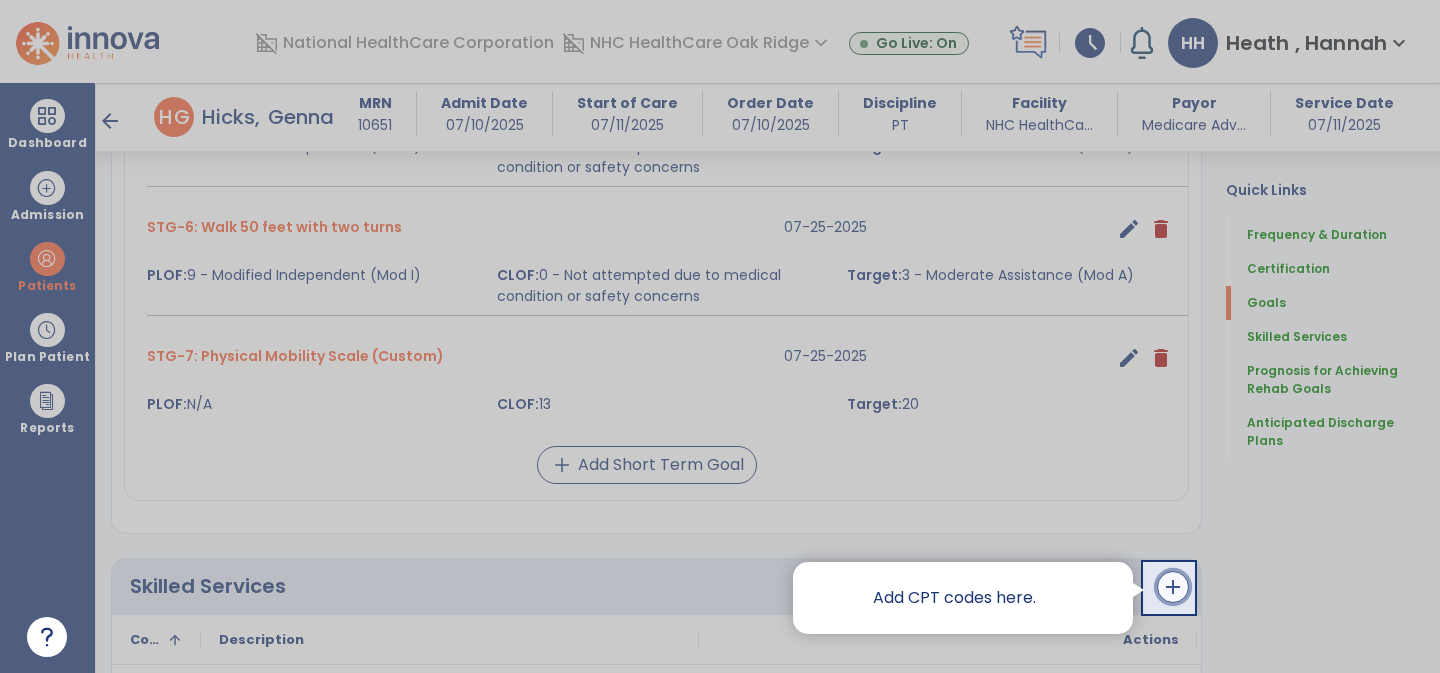 click on "add" 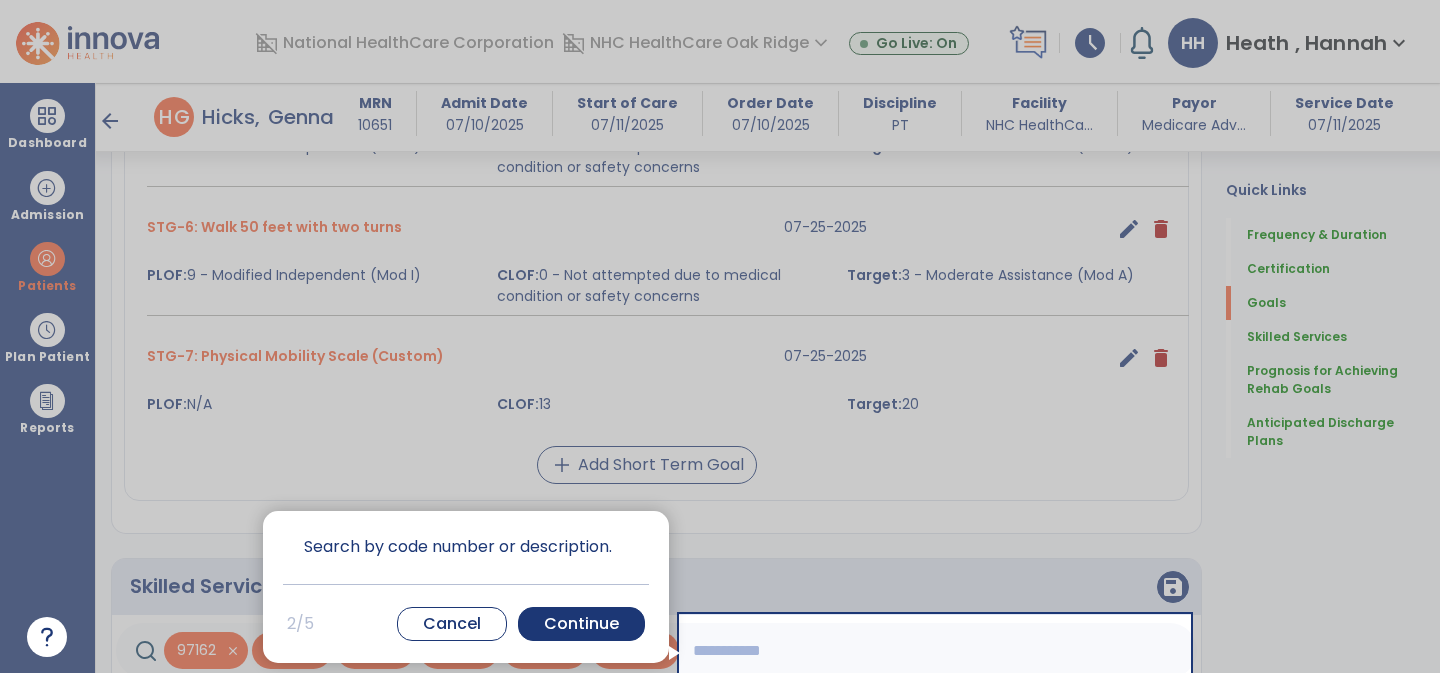 scroll, scrollTop: 1204, scrollLeft: 0, axis: vertical 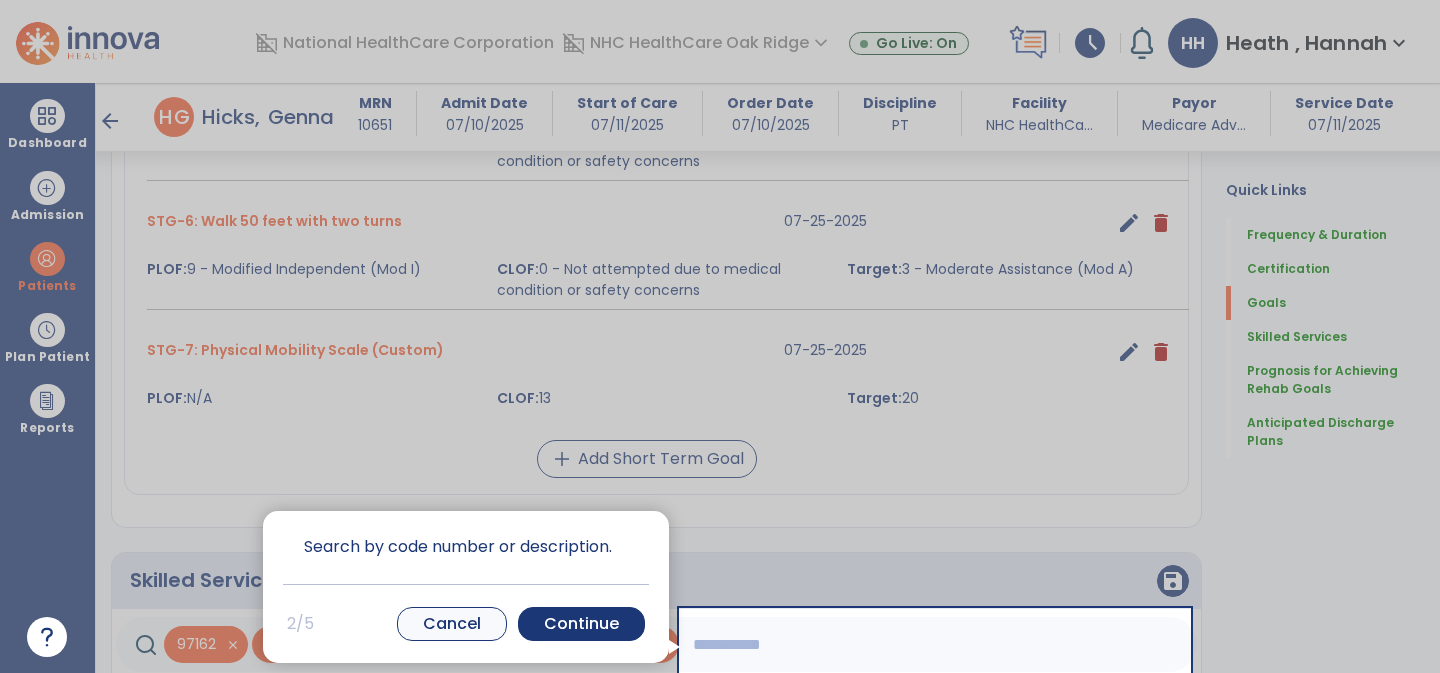 click on "Cancel" at bounding box center [452, 624] 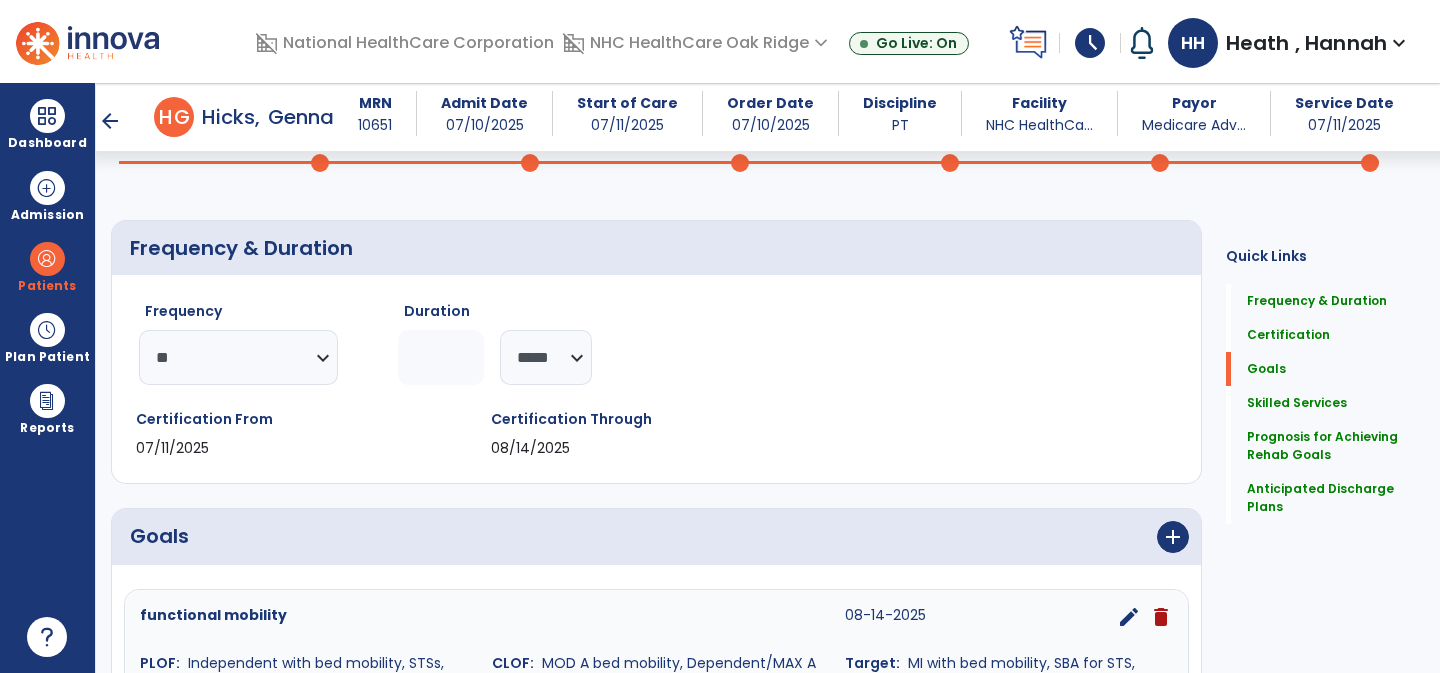 scroll, scrollTop: 0, scrollLeft: 0, axis: both 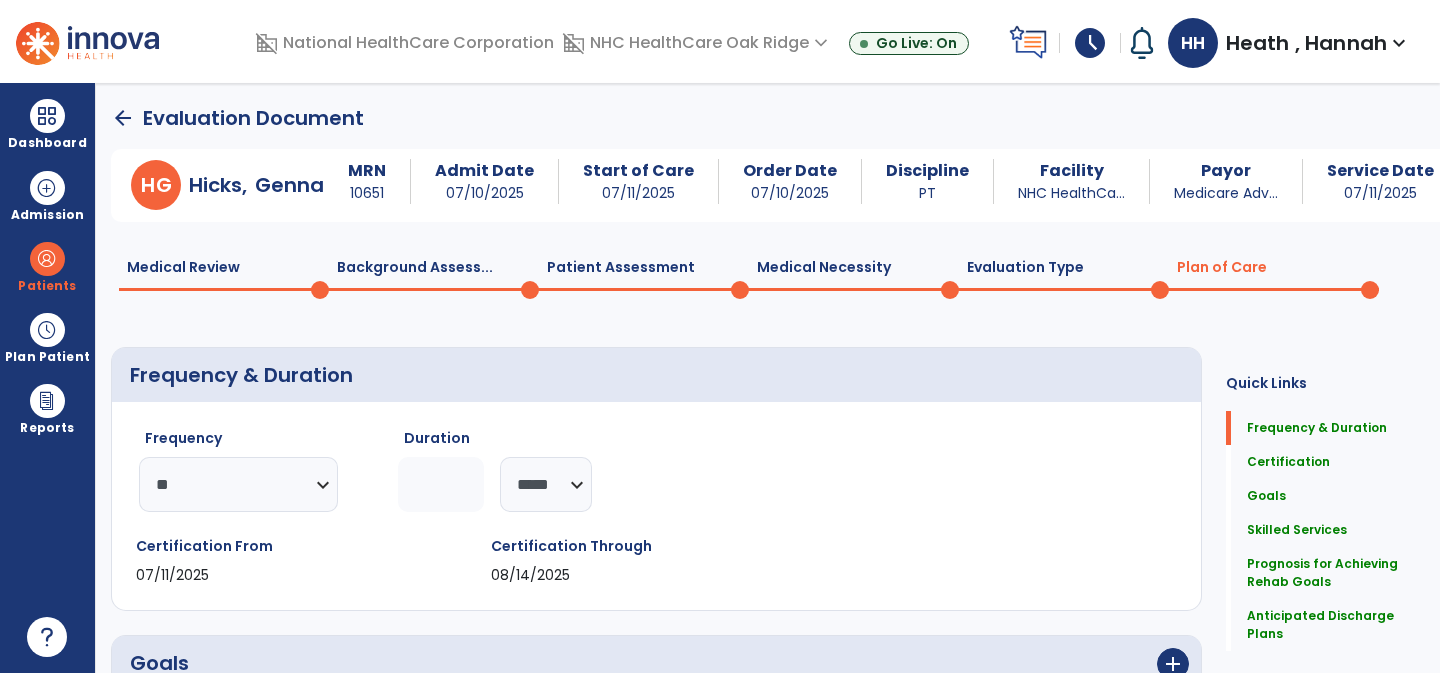 click on "Patient Assessment  0" 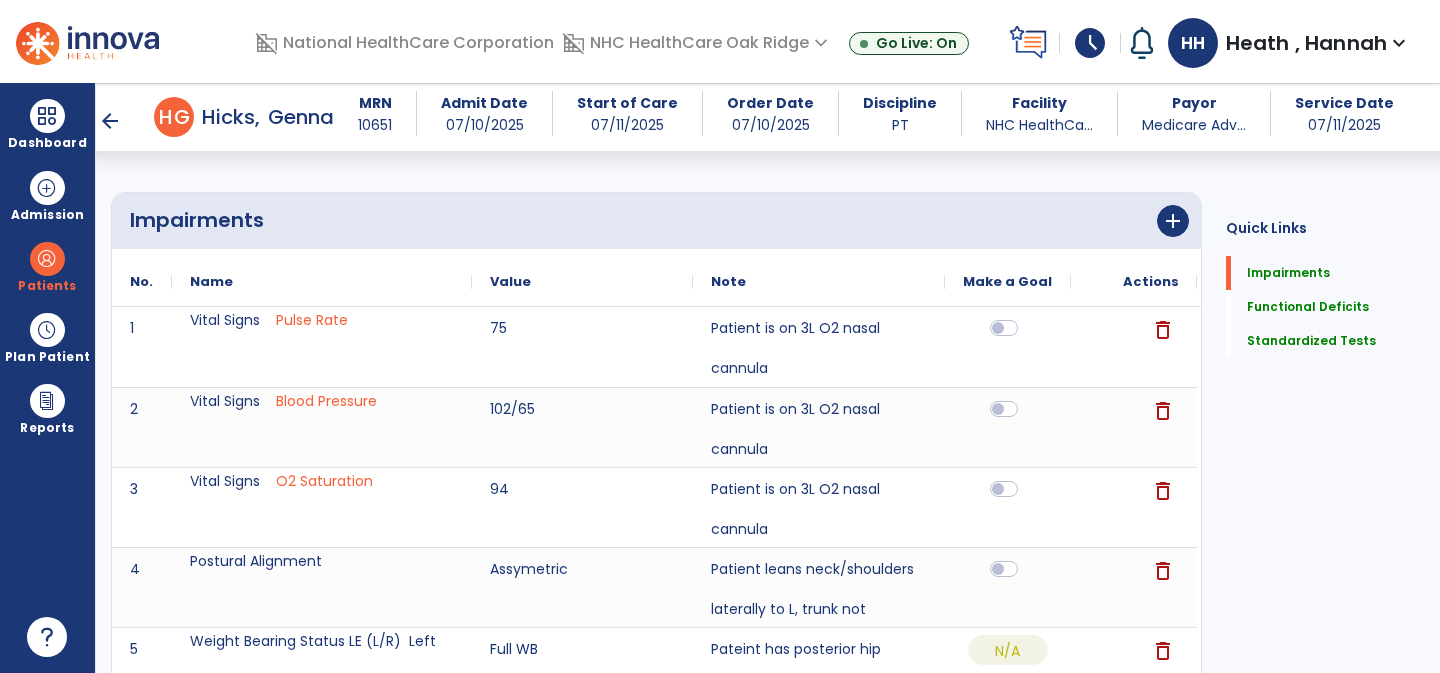 scroll, scrollTop: 0, scrollLeft: 0, axis: both 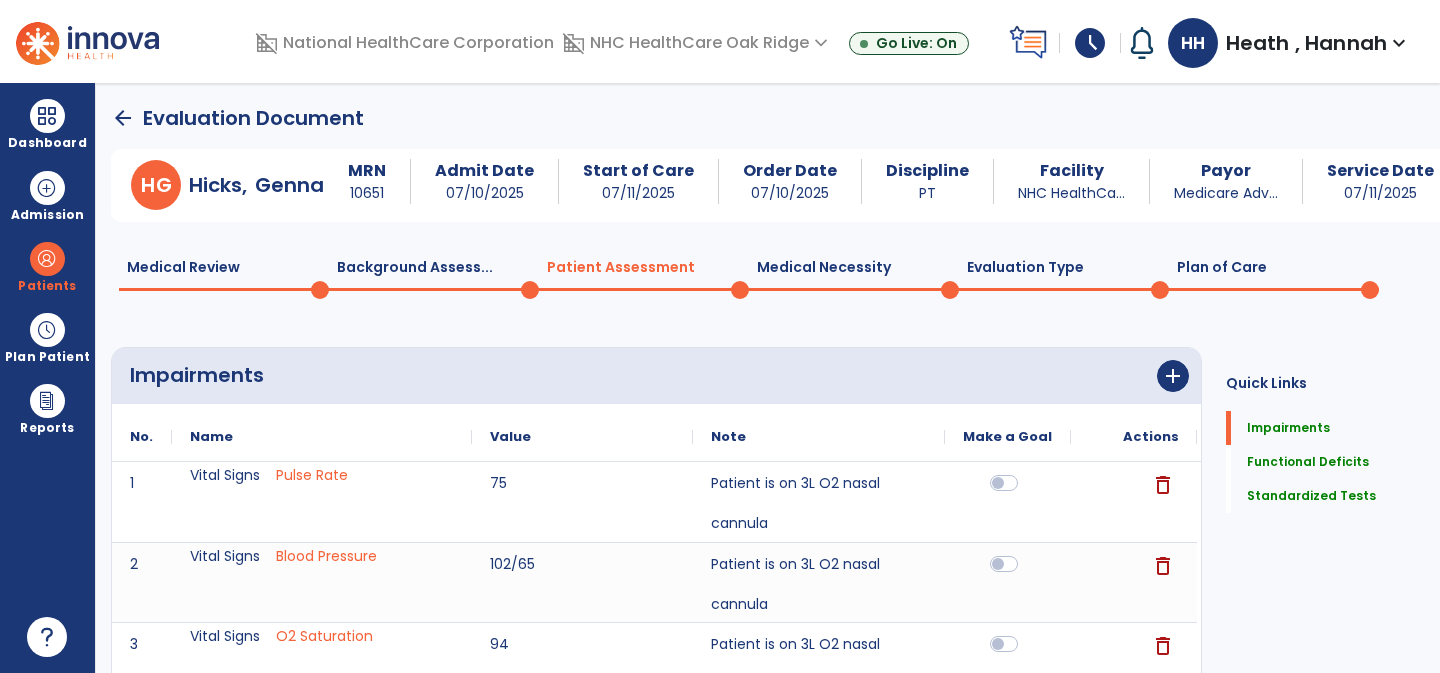 click 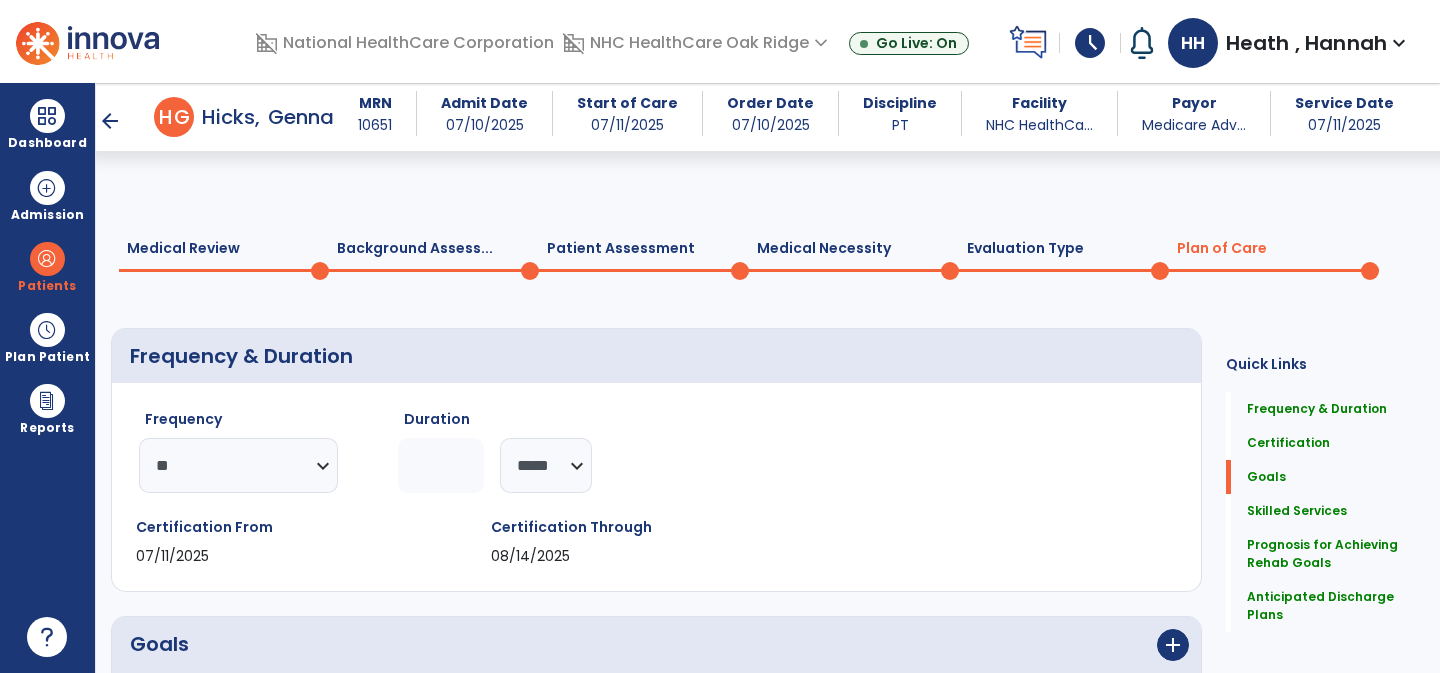 scroll, scrollTop: 2036, scrollLeft: 0, axis: vertical 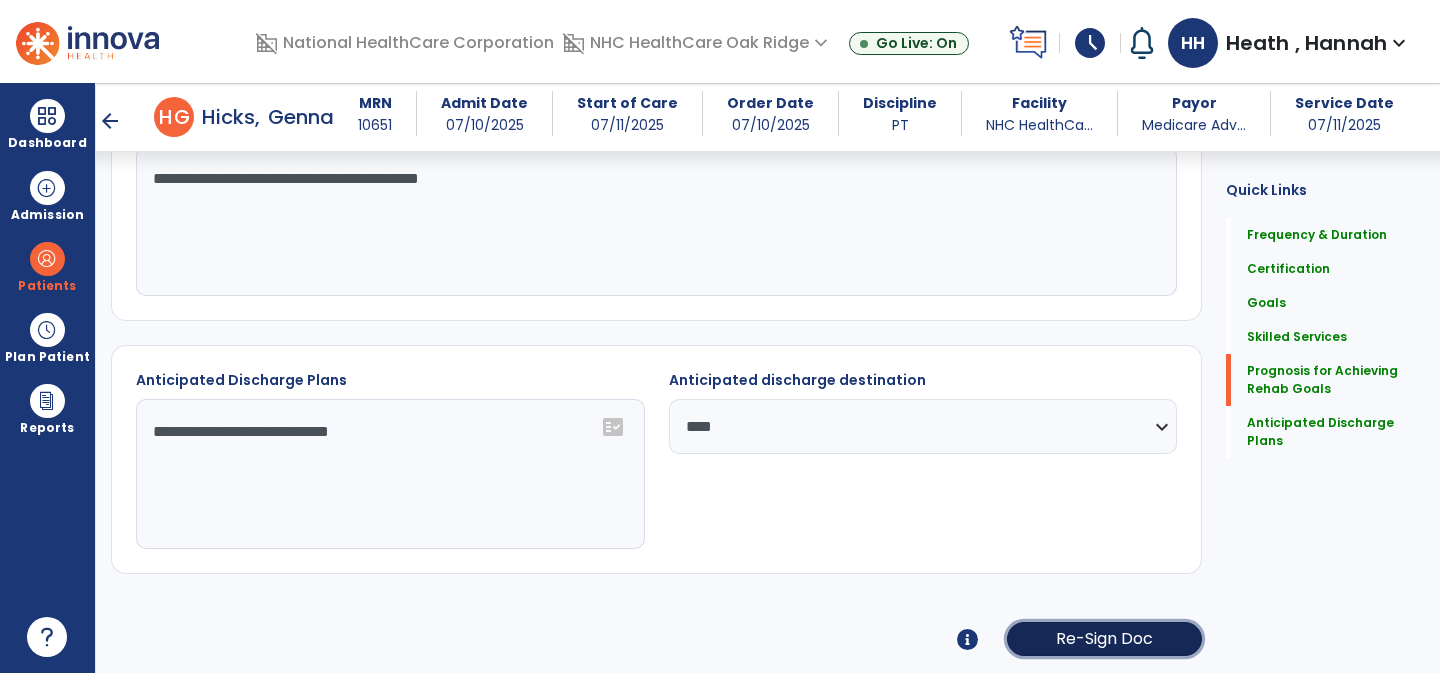 click on "Re-Sign Doc" 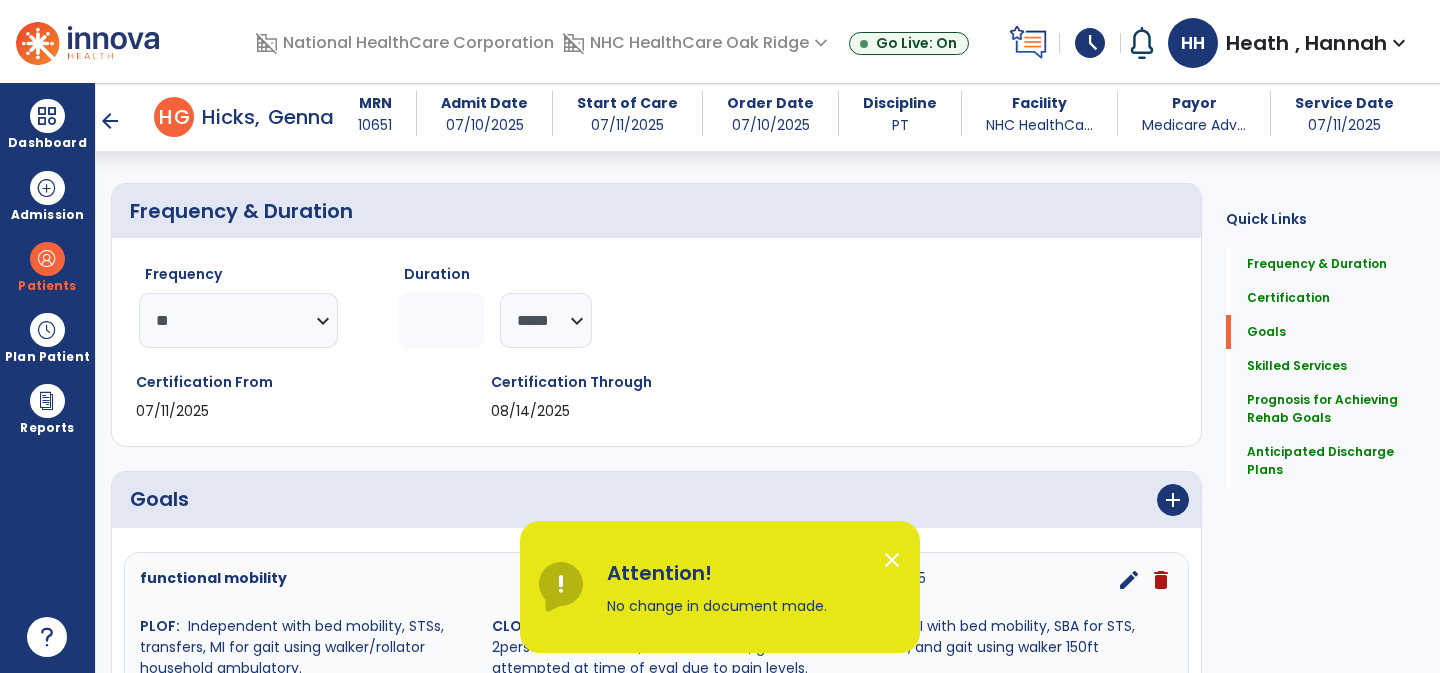 scroll, scrollTop: 0, scrollLeft: 0, axis: both 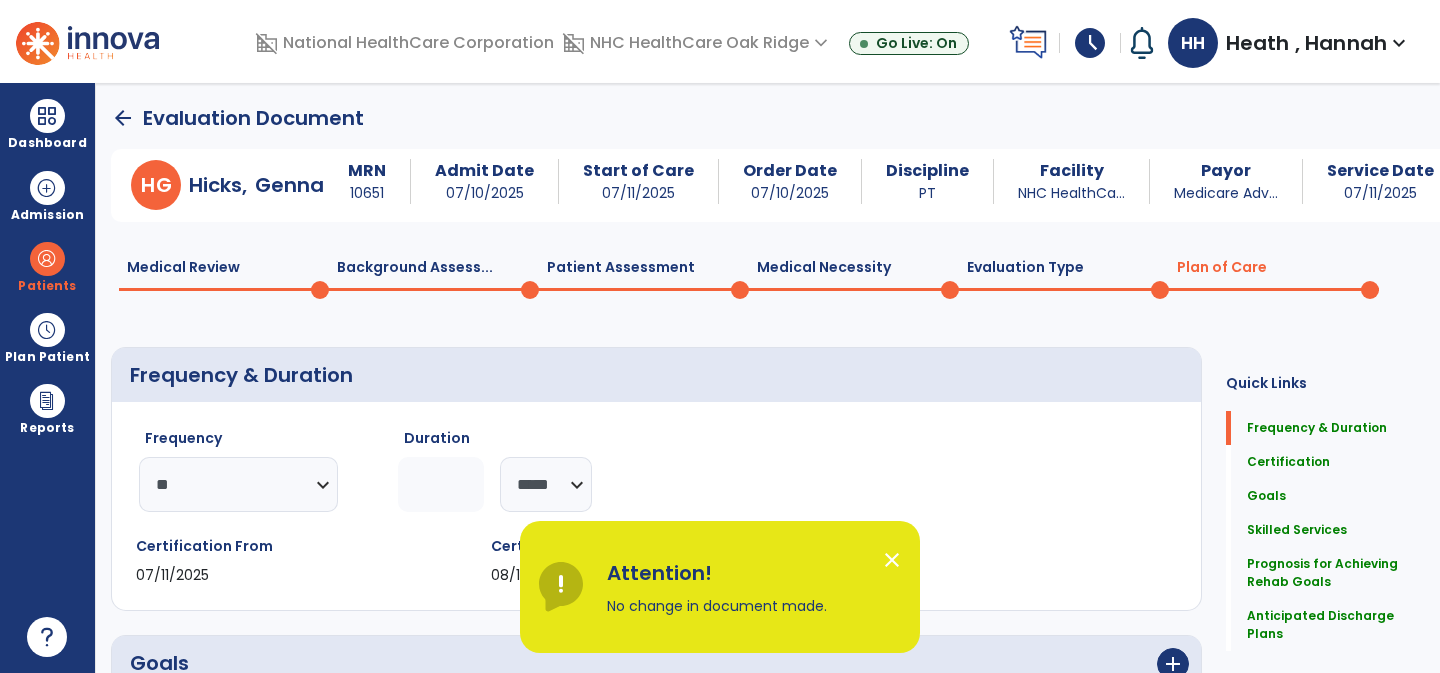 click on "arrow_back" 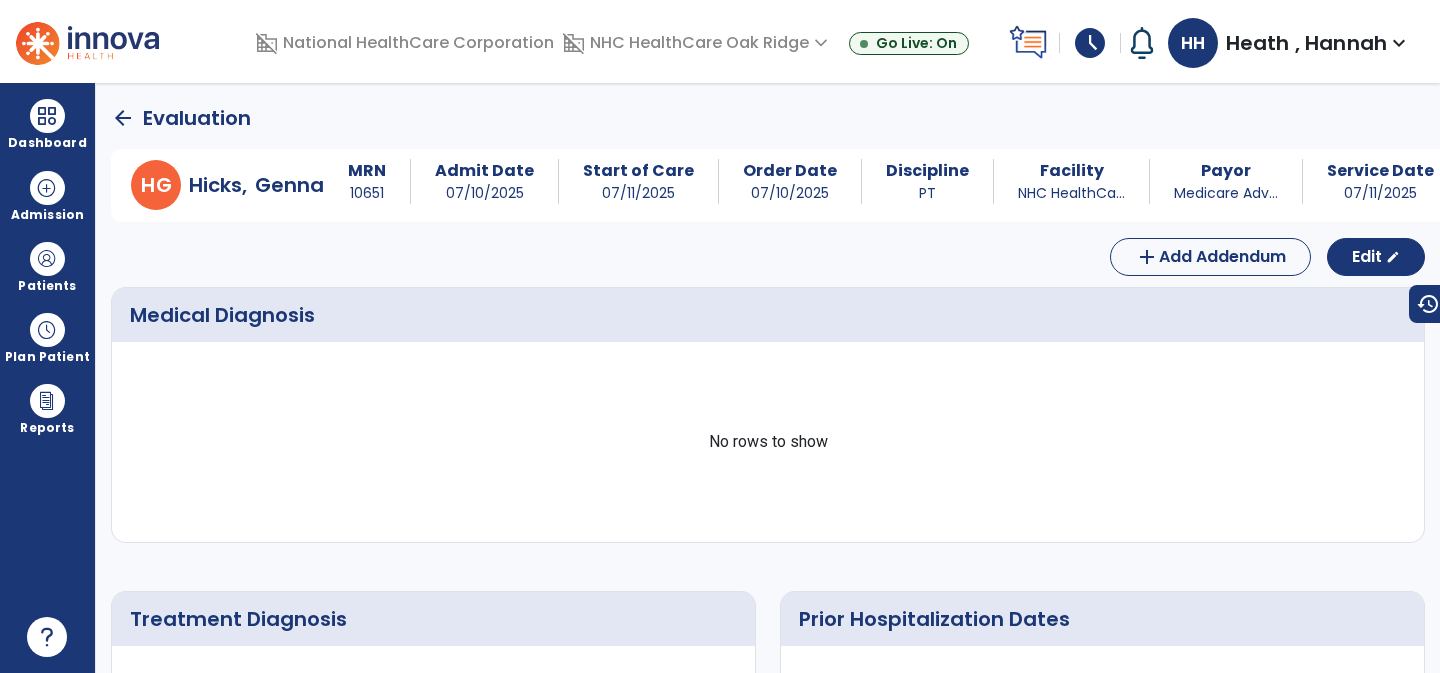 click on "arrow_back" 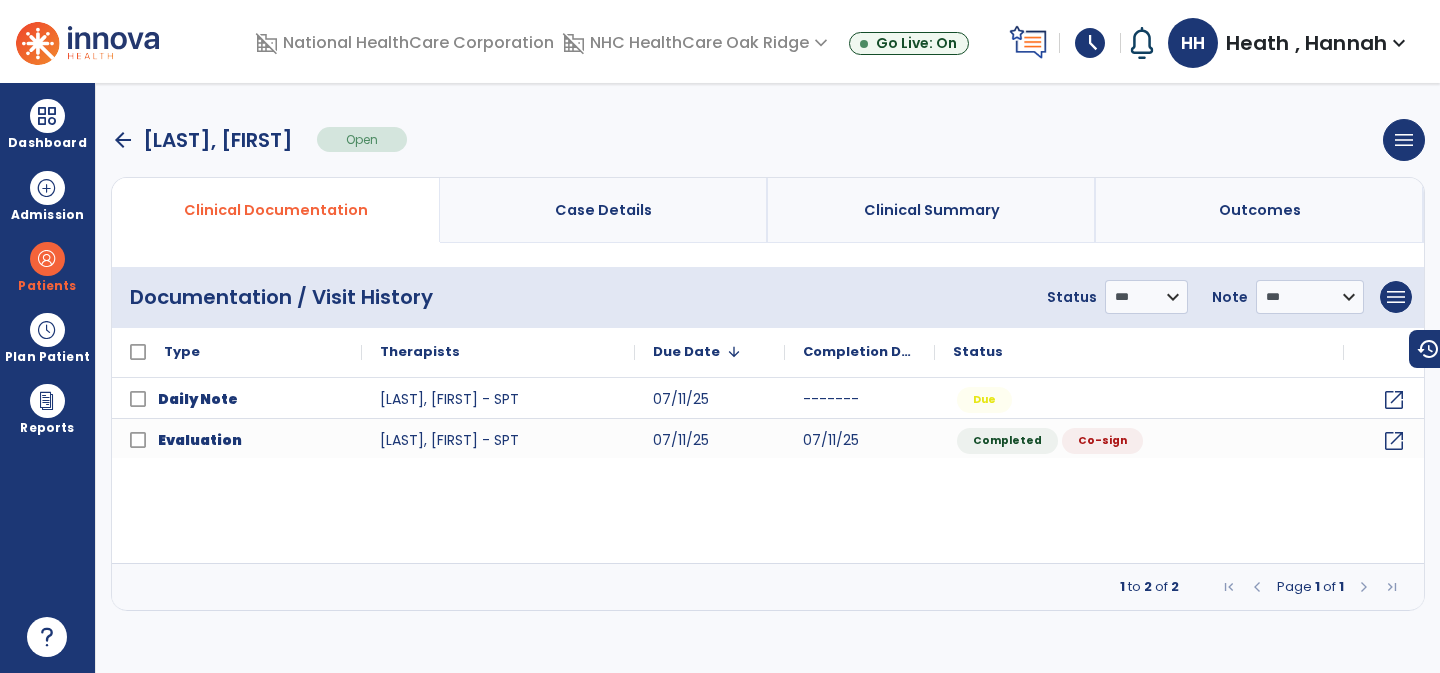 click on "arrow_back   Hicks, Genna  Open  menu   Edit Therapy Case   Delete Therapy Case   Close Therapy Case" at bounding box center [768, 140] 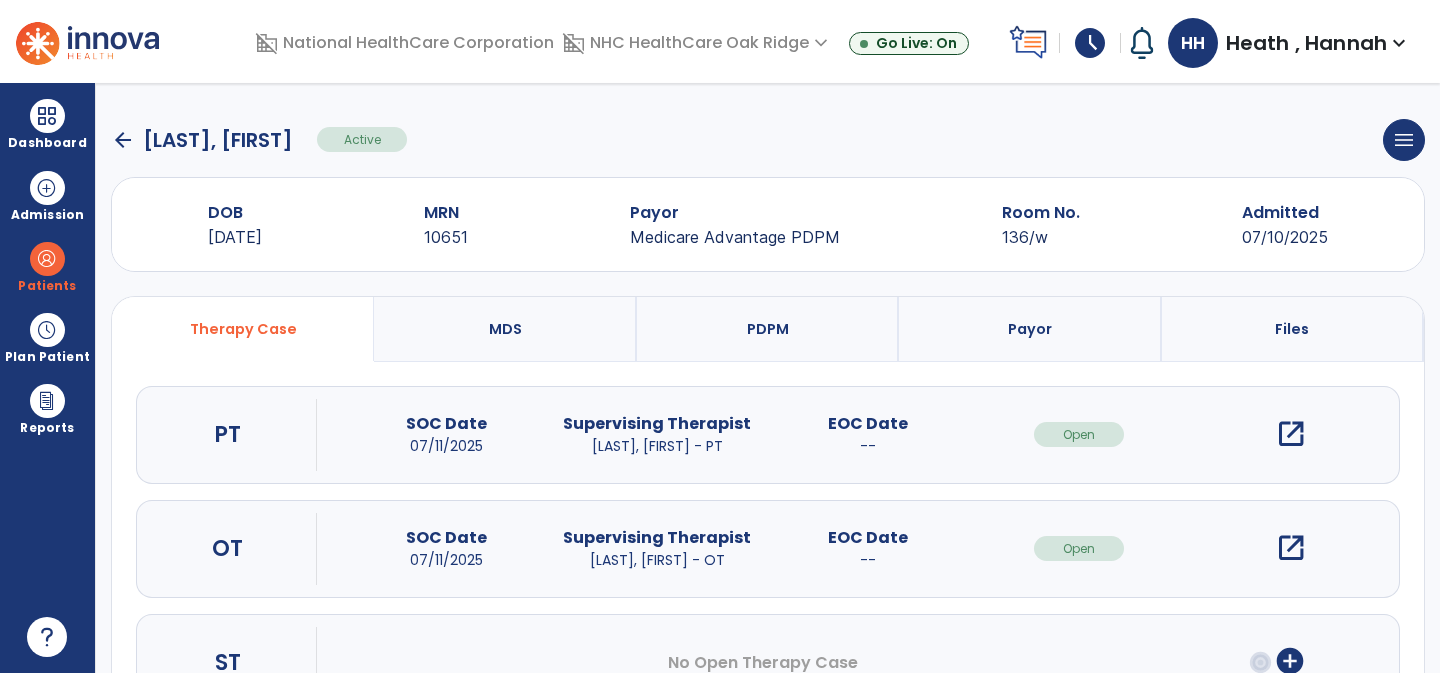 click on "arrow_back" 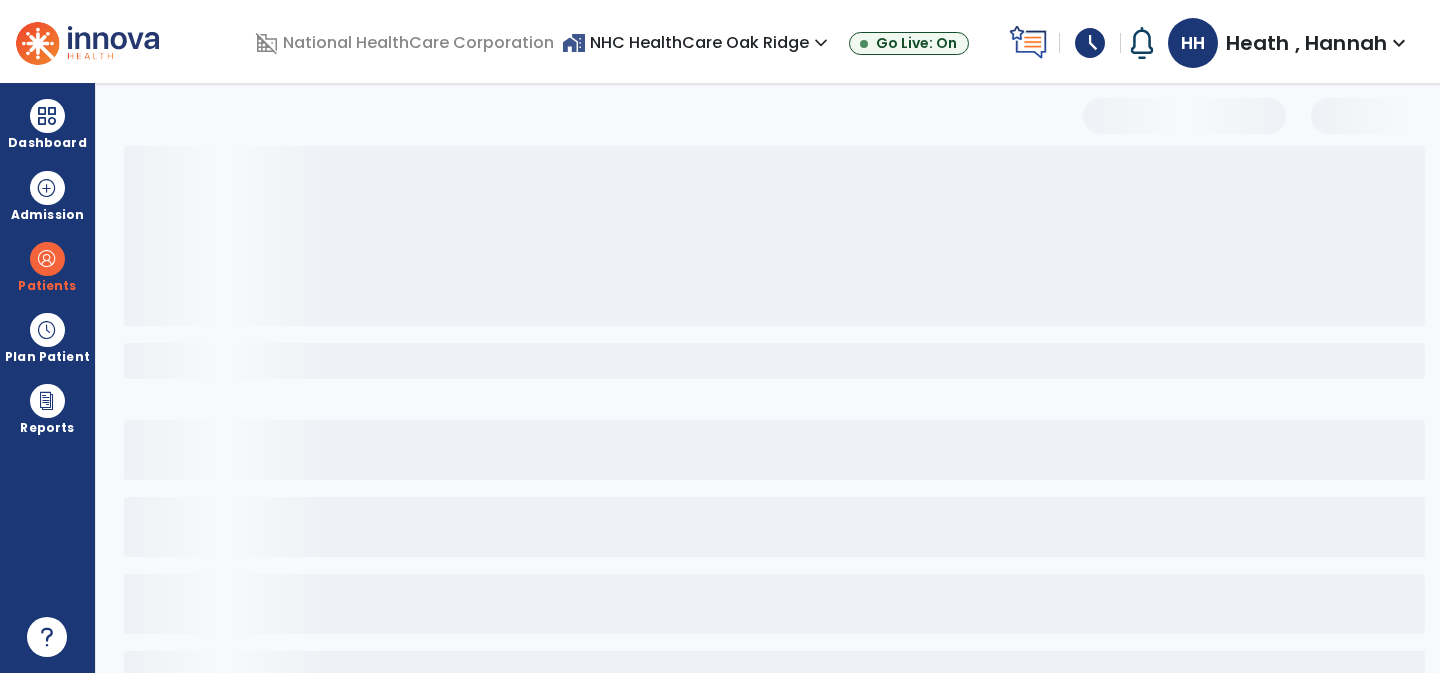 select on "***" 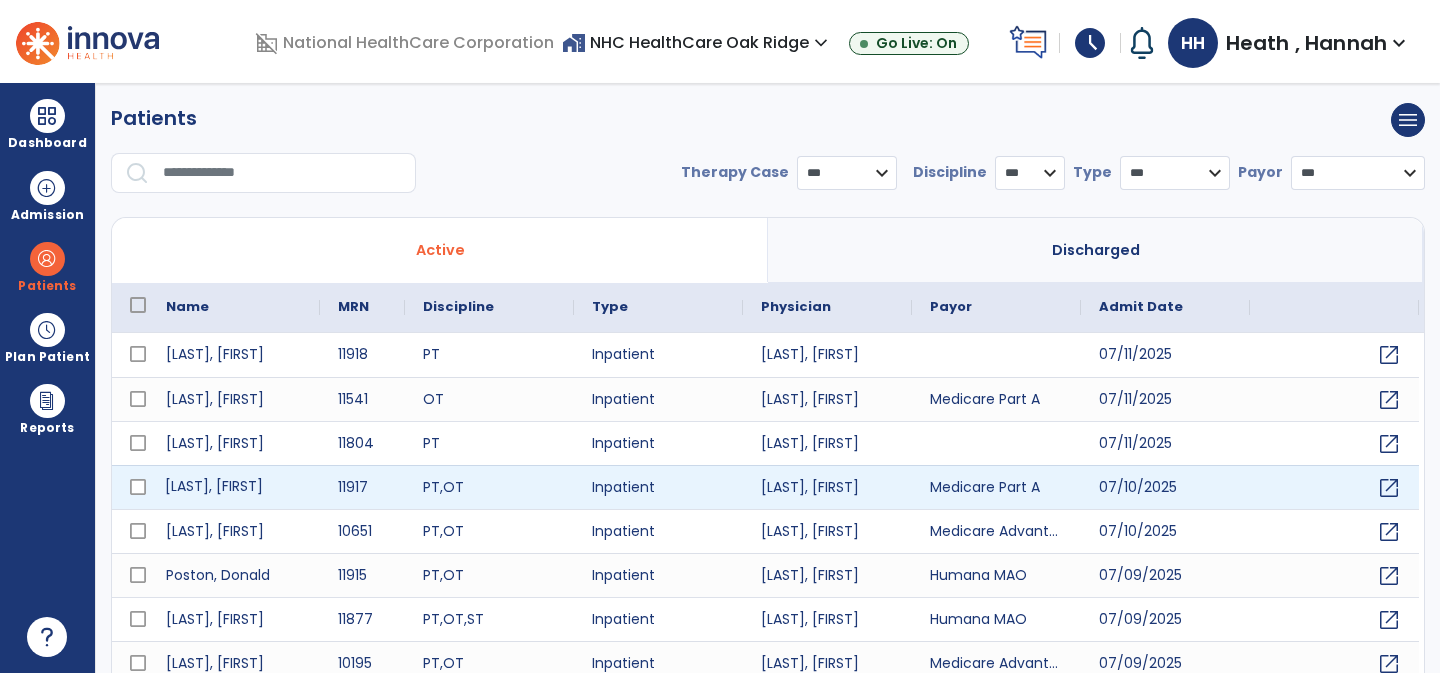 click on "Baird, Donald" at bounding box center (234, 487) 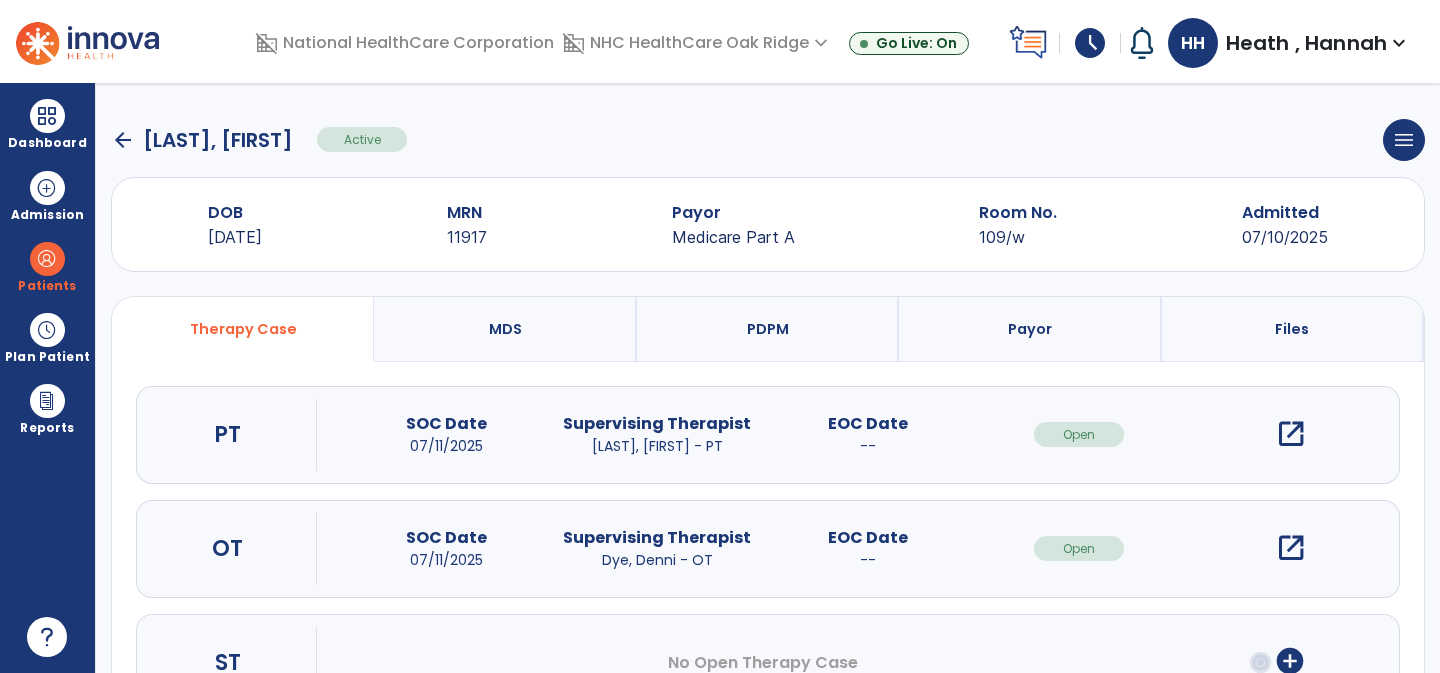 click on "open_in_new" at bounding box center (1291, 548) 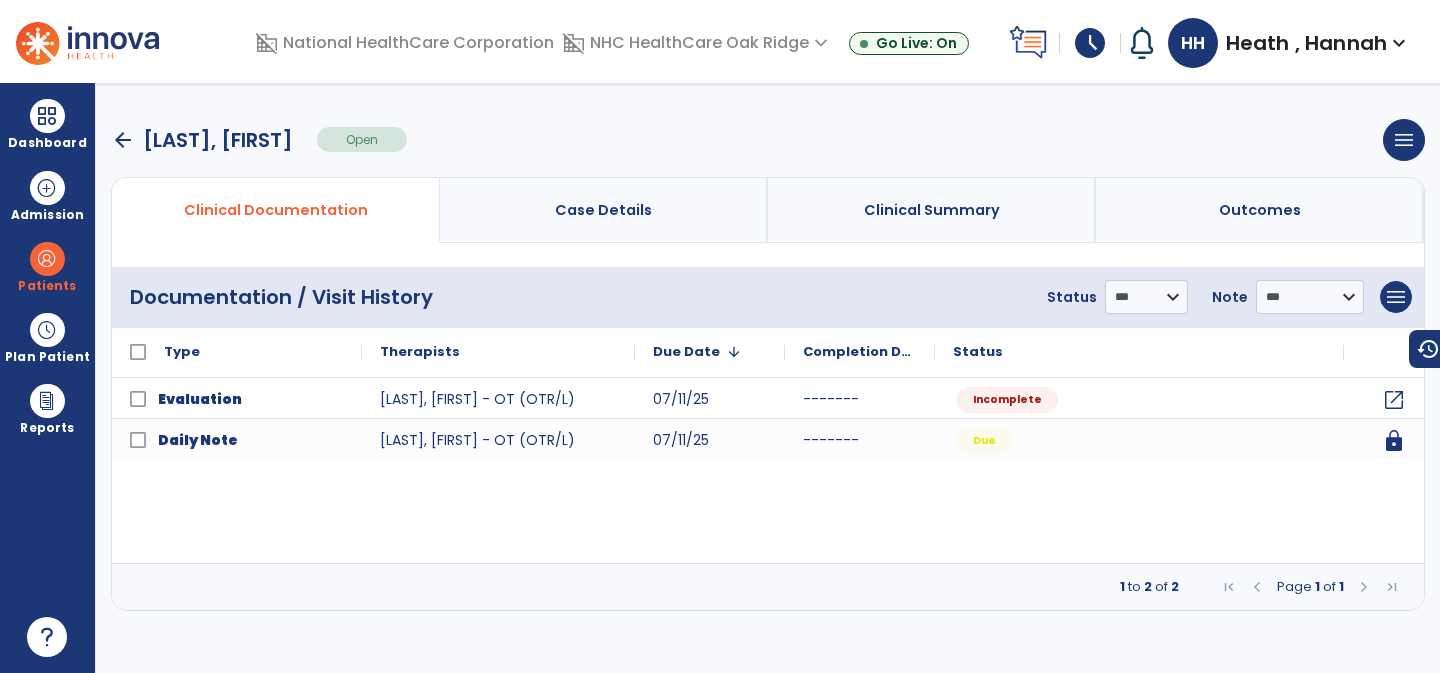 click on "arrow_back" at bounding box center [123, 140] 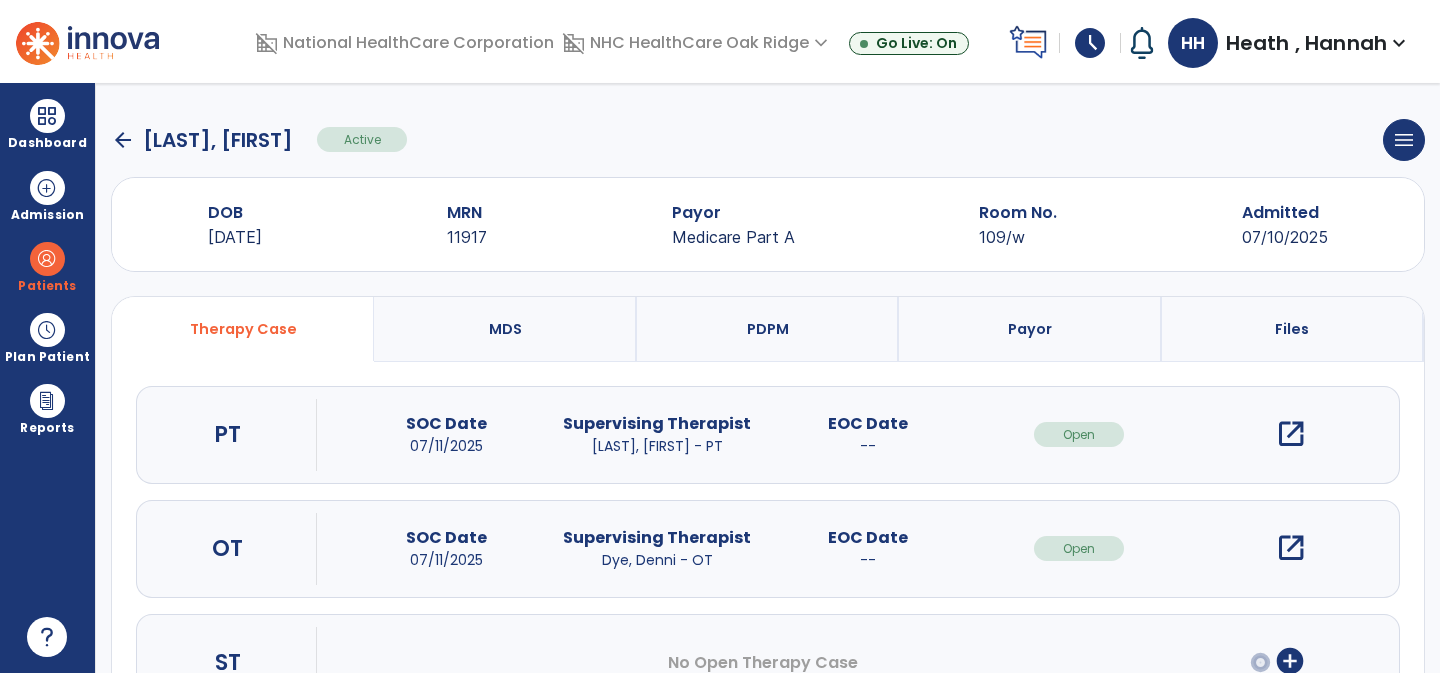 click on "open_in_new" at bounding box center (1291, 434) 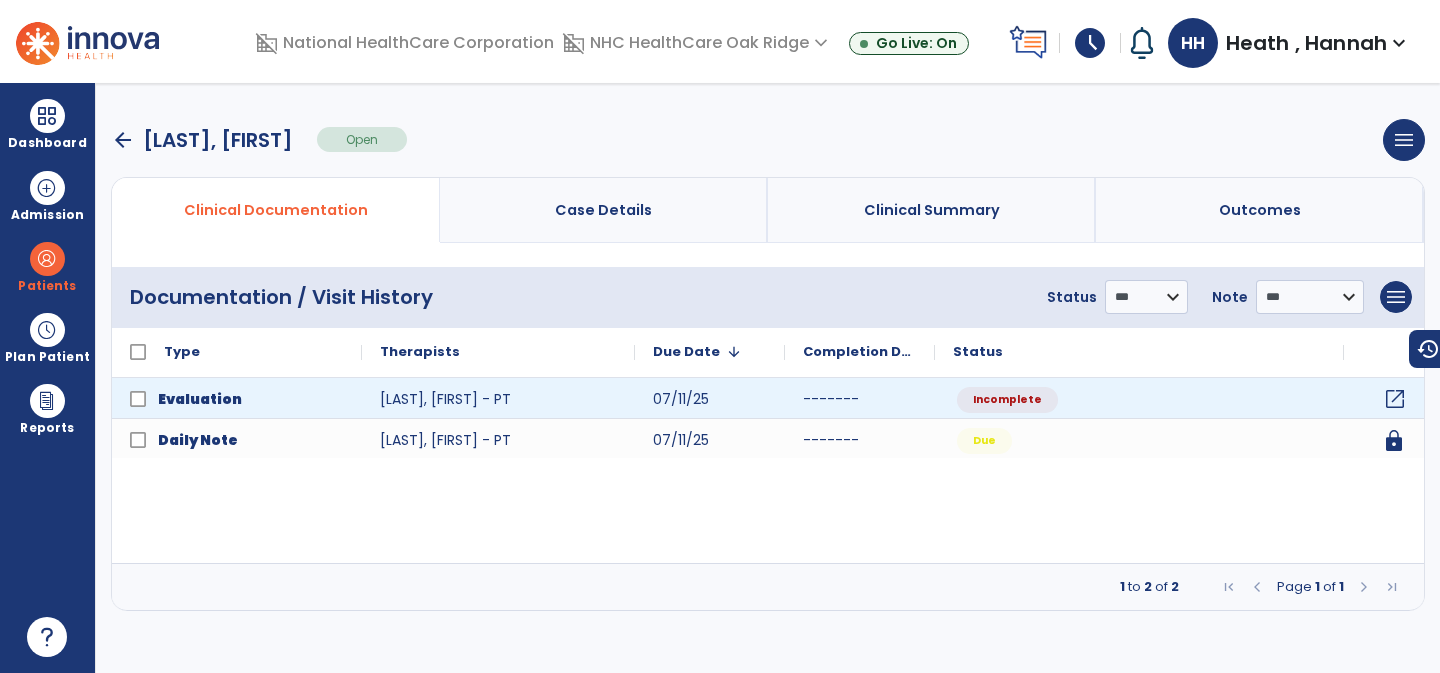 click on "open_in_new" 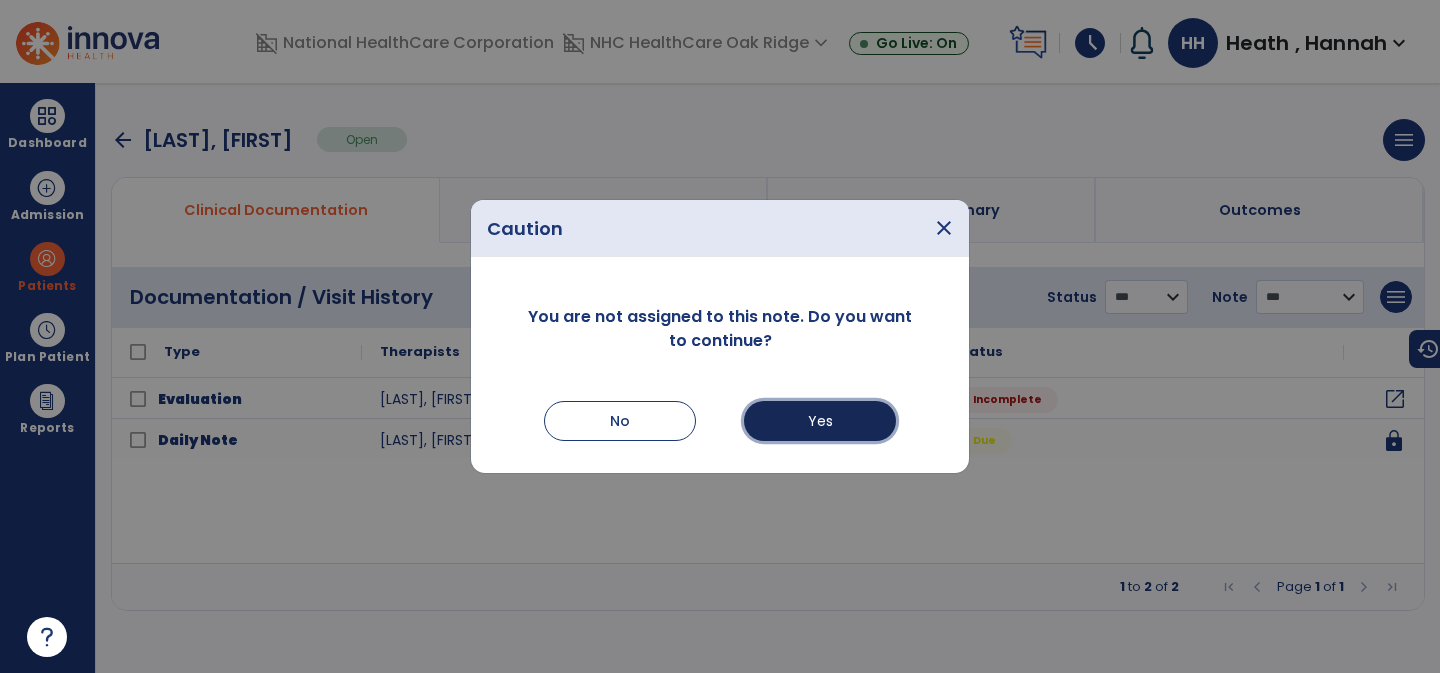 click on "Yes" at bounding box center [820, 421] 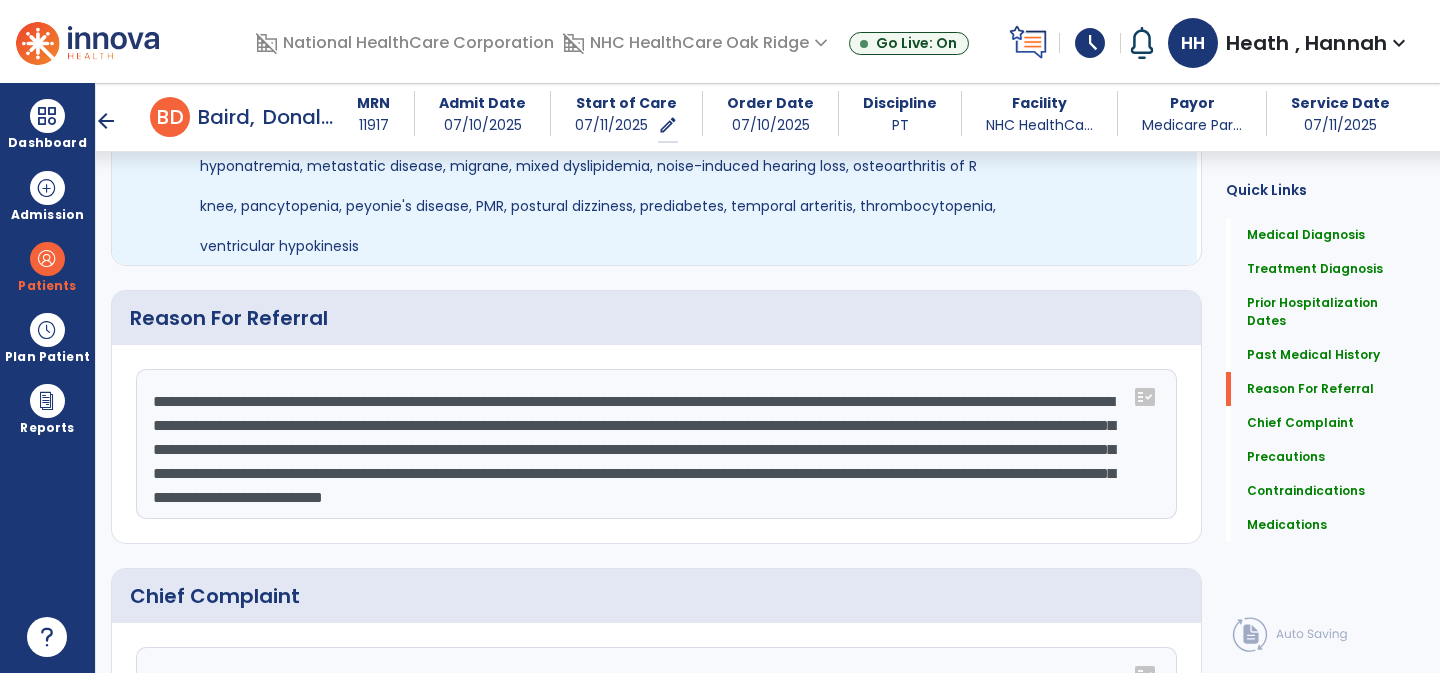 scroll, scrollTop: 0, scrollLeft: 0, axis: both 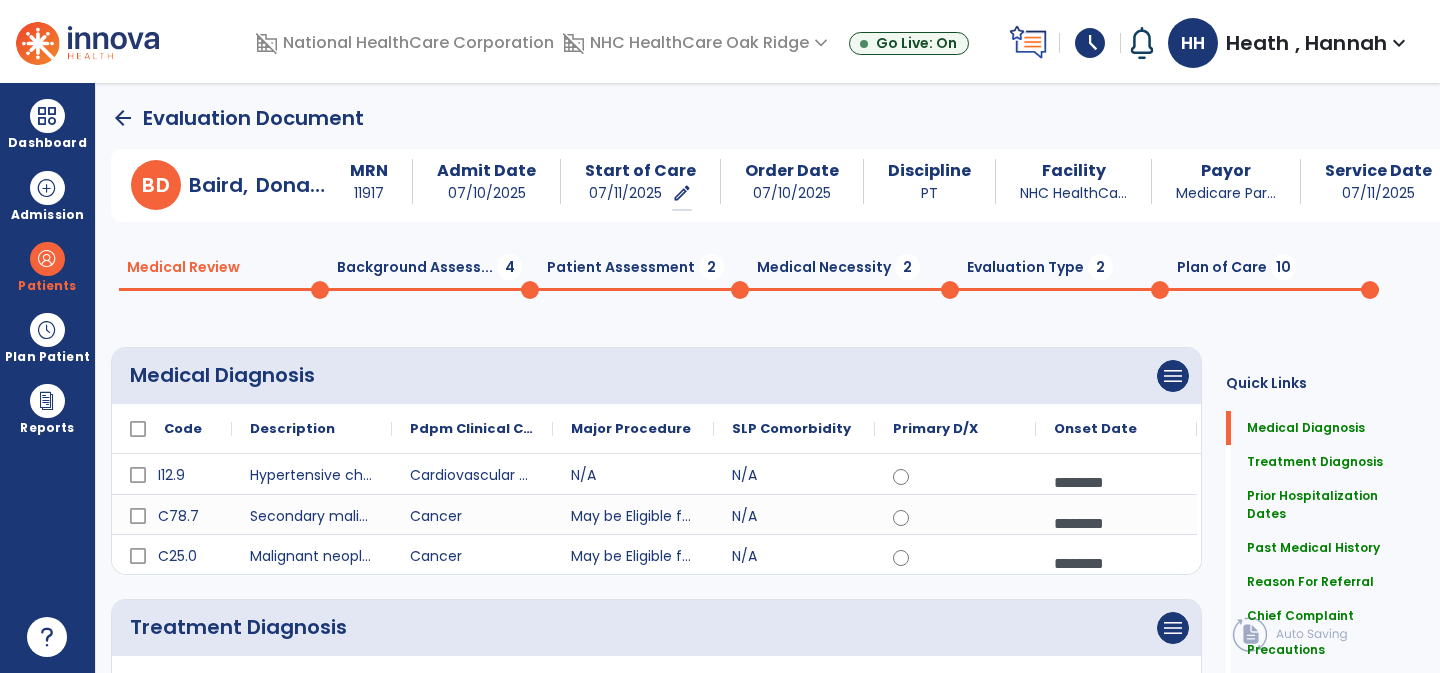 click on "Background Assess...  4" 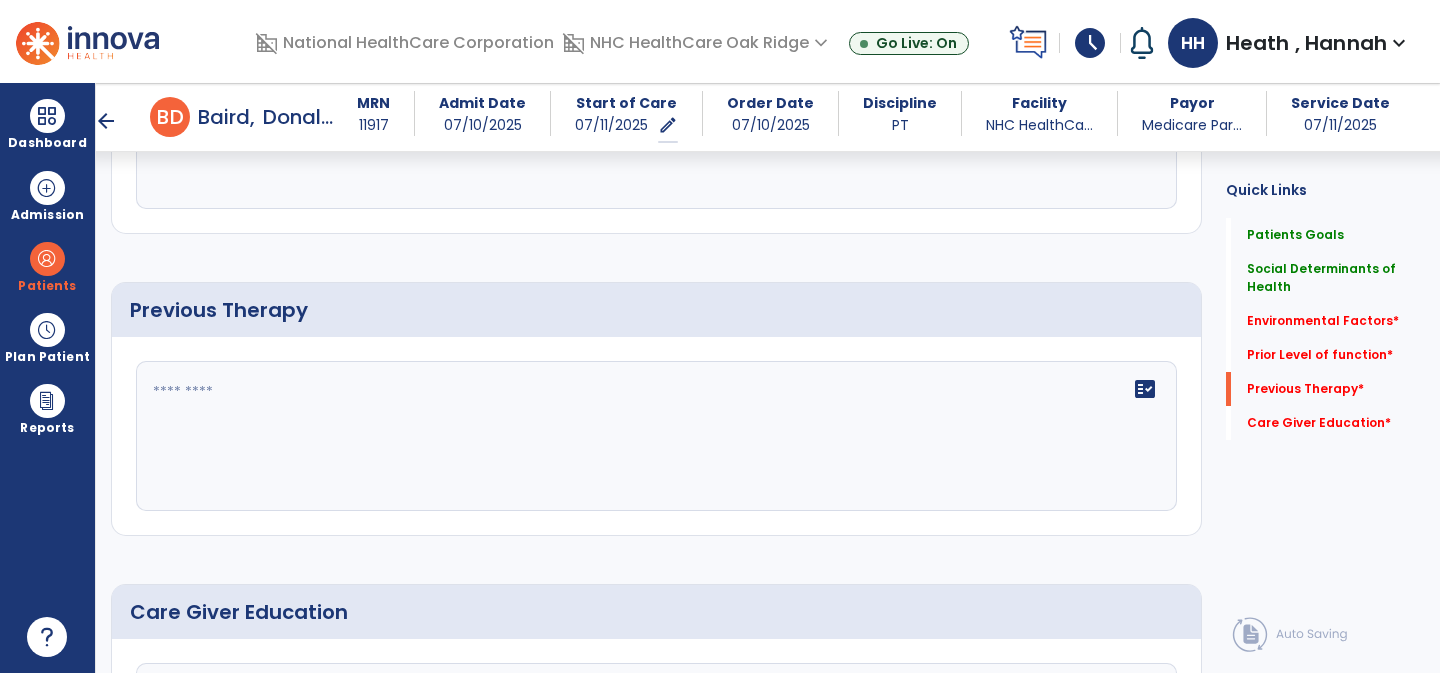 scroll, scrollTop: 1012, scrollLeft: 0, axis: vertical 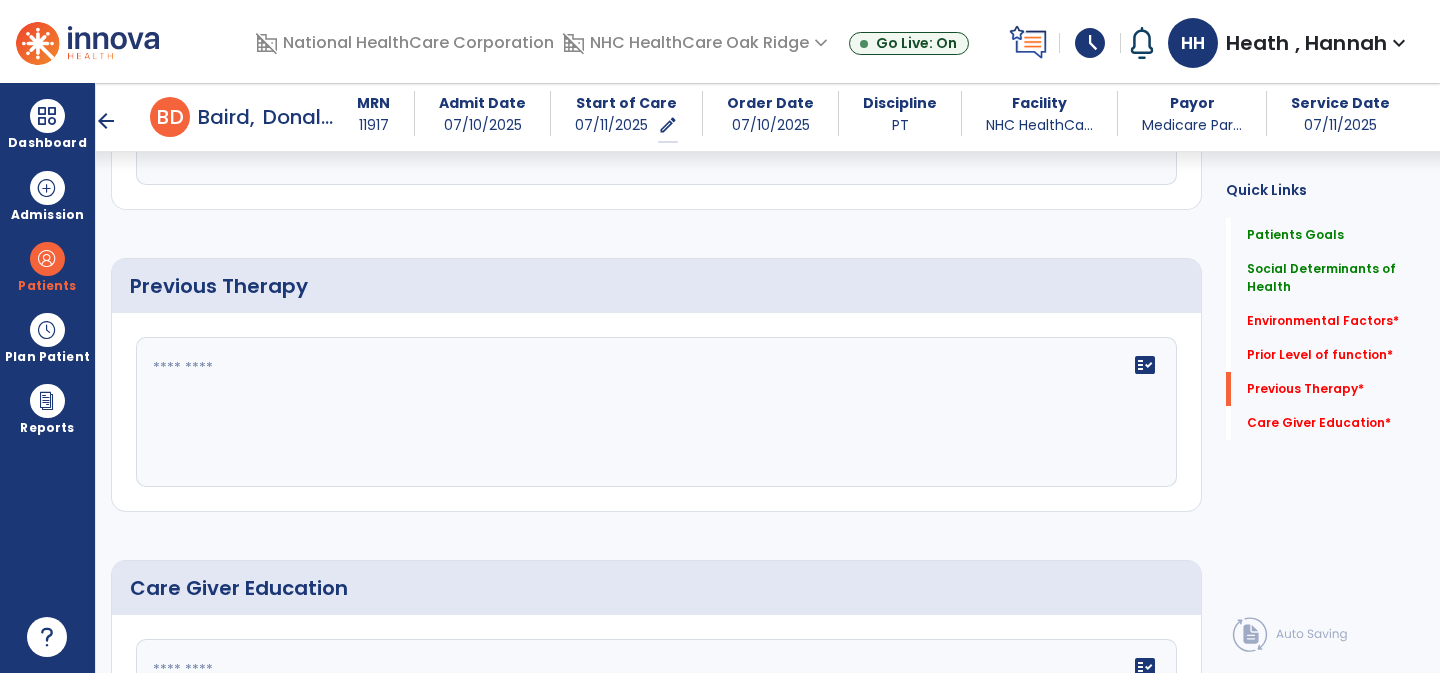 click on "fact_check" 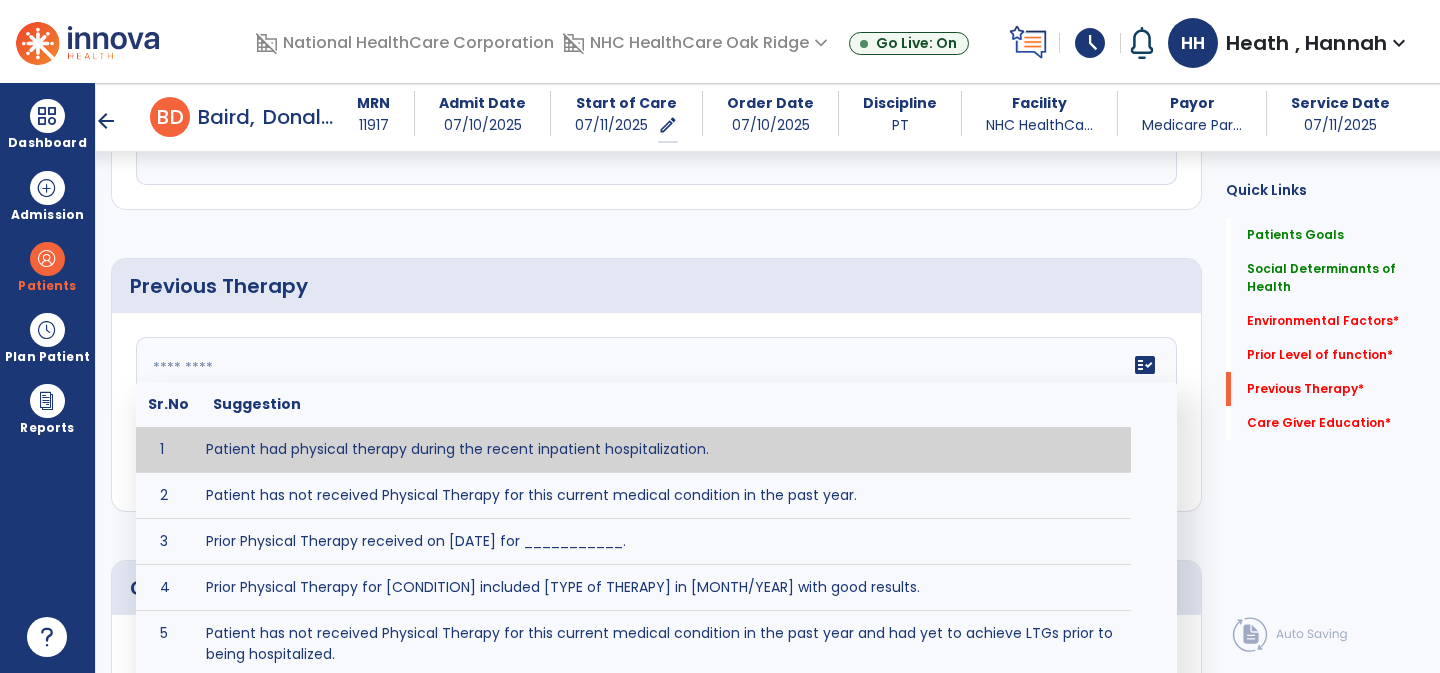 type on "**********" 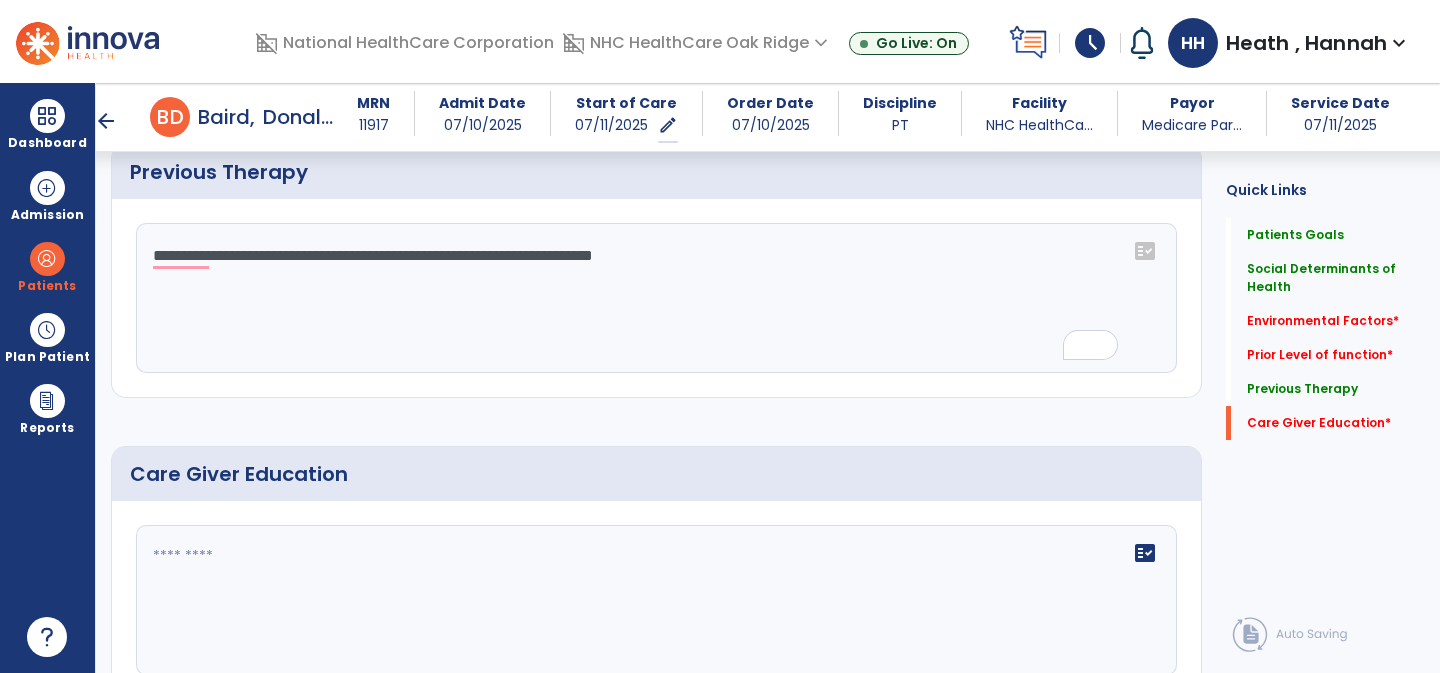 scroll, scrollTop: 1223, scrollLeft: 0, axis: vertical 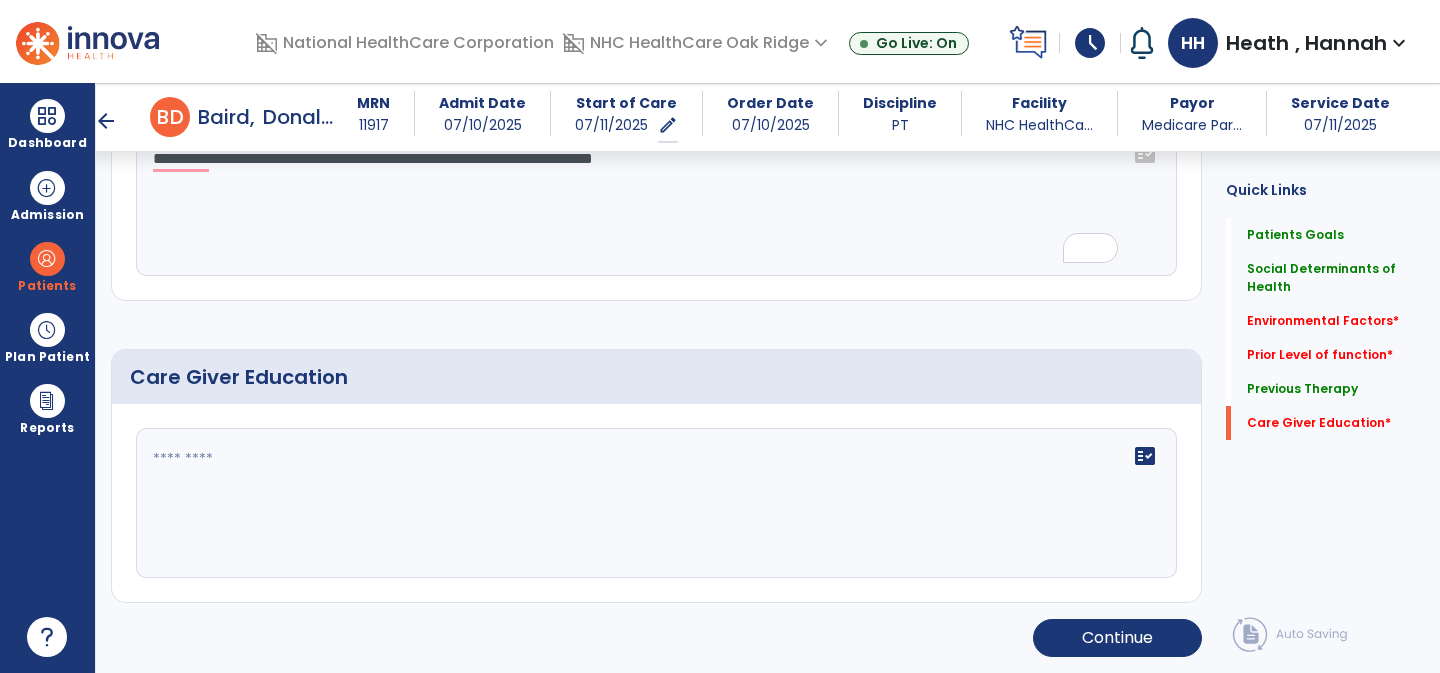 click 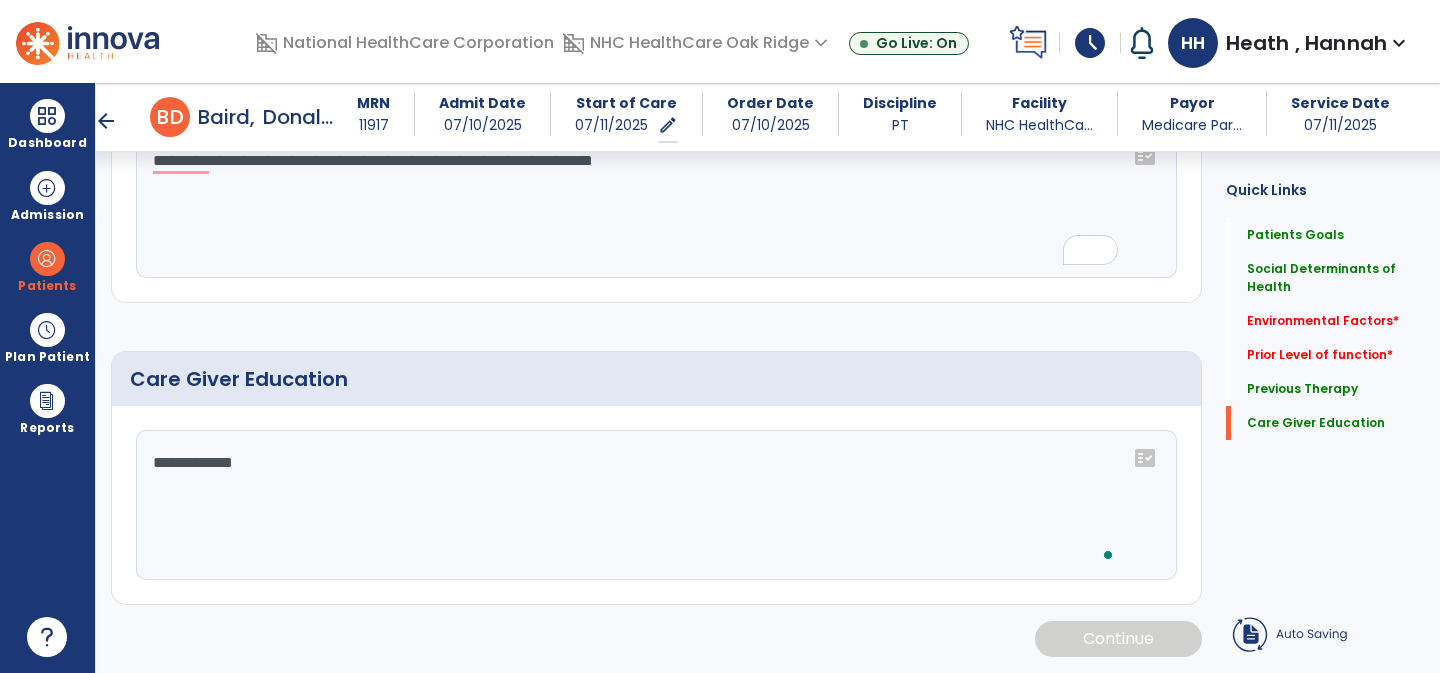 scroll, scrollTop: 1223, scrollLeft: 0, axis: vertical 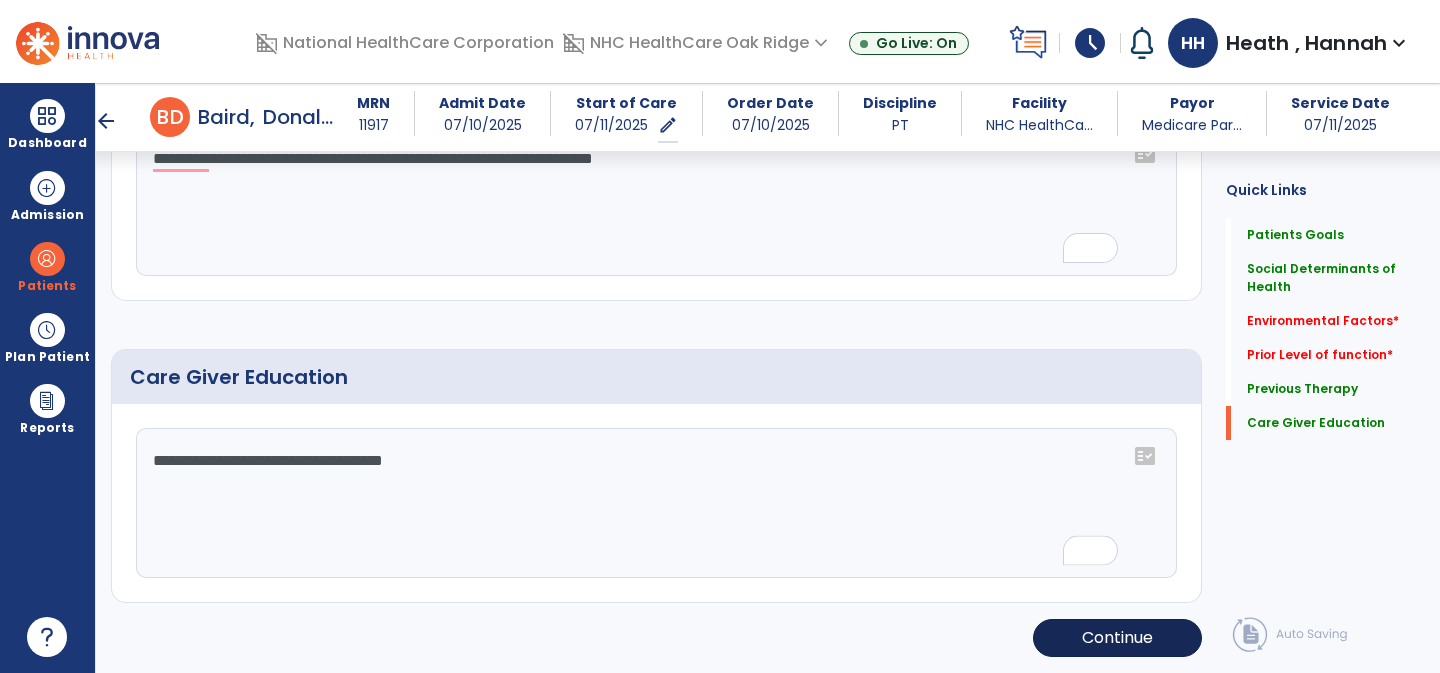 type on "**********" 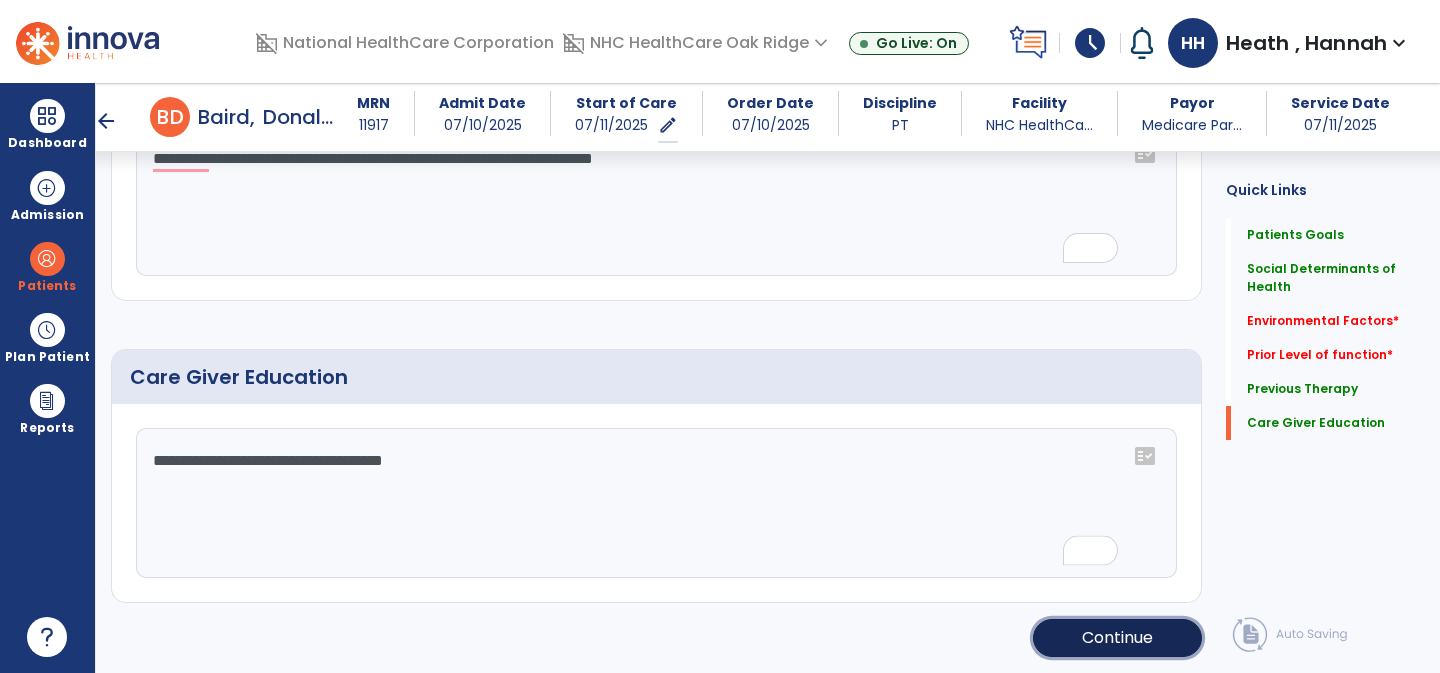click on "Continue" 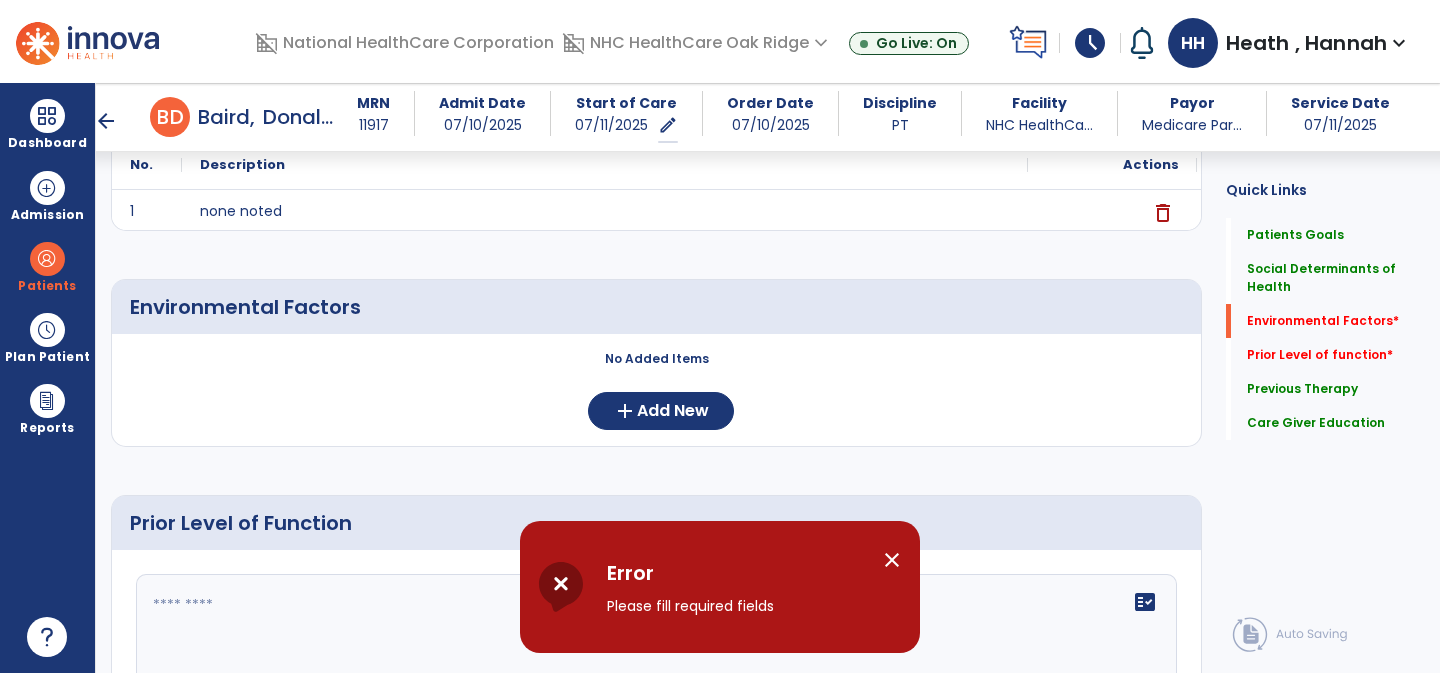 scroll, scrollTop: 471, scrollLeft: 0, axis: vertical 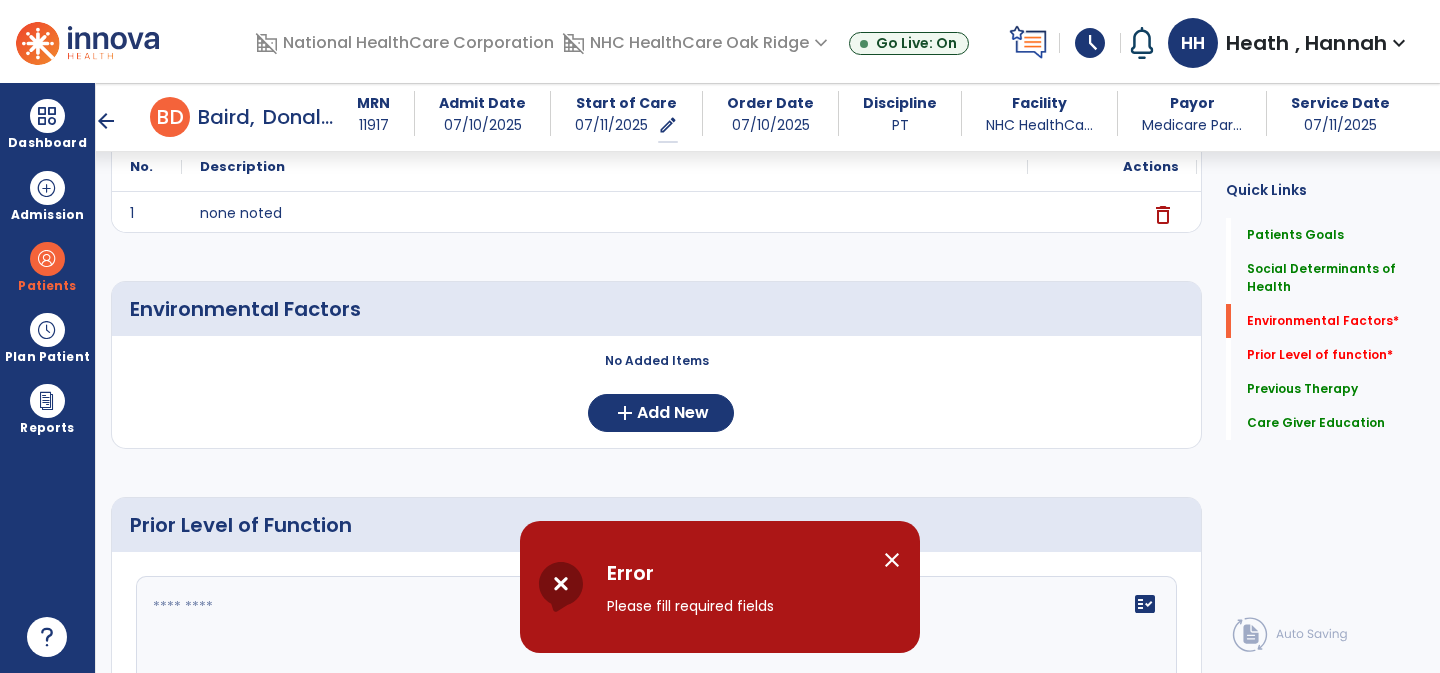 click on "fact_check" 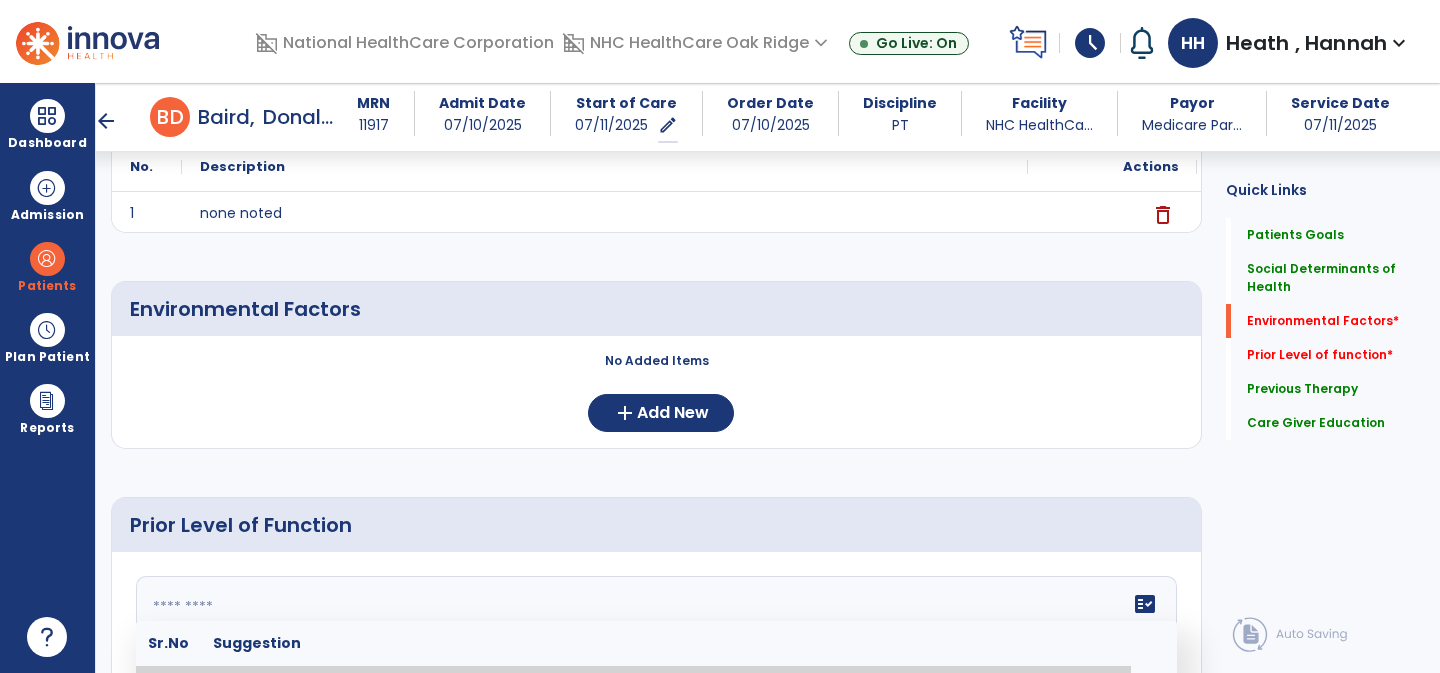 click 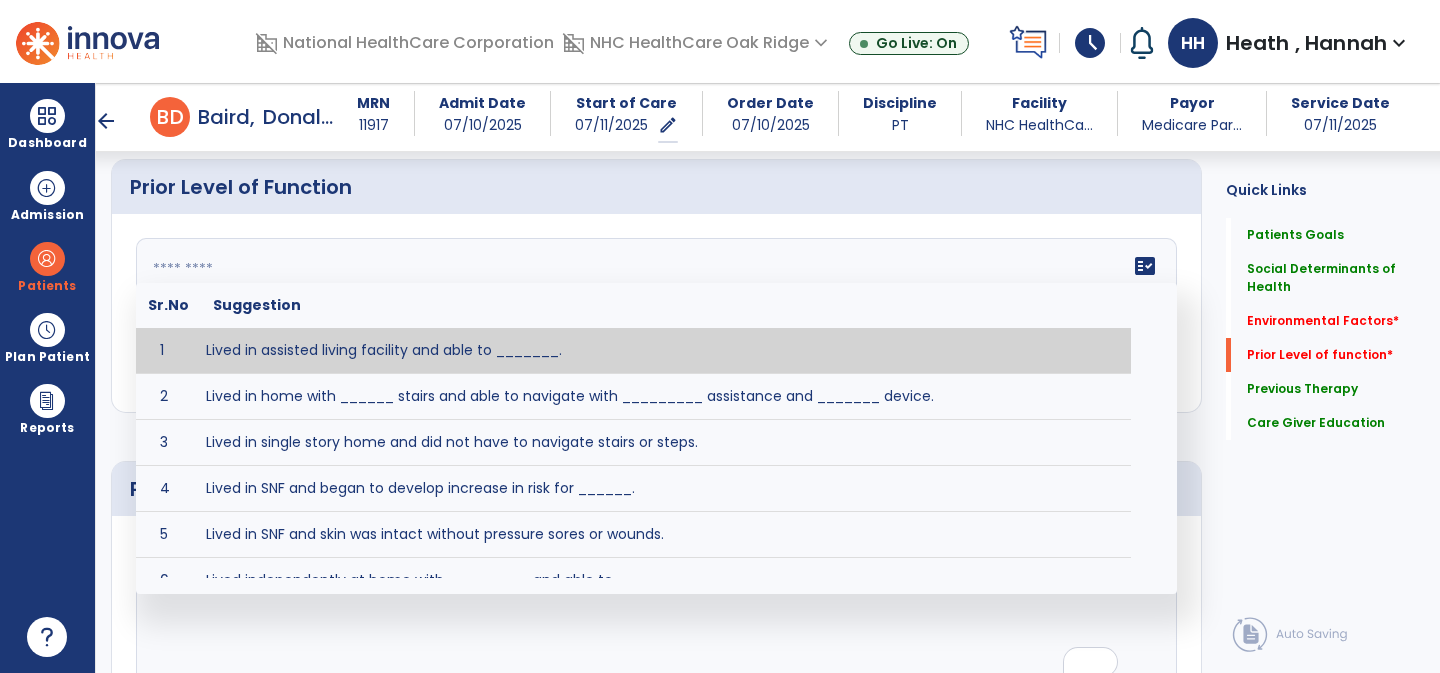 scroll, scrollTop: 867, scrollLeft: 0, axis: vertical 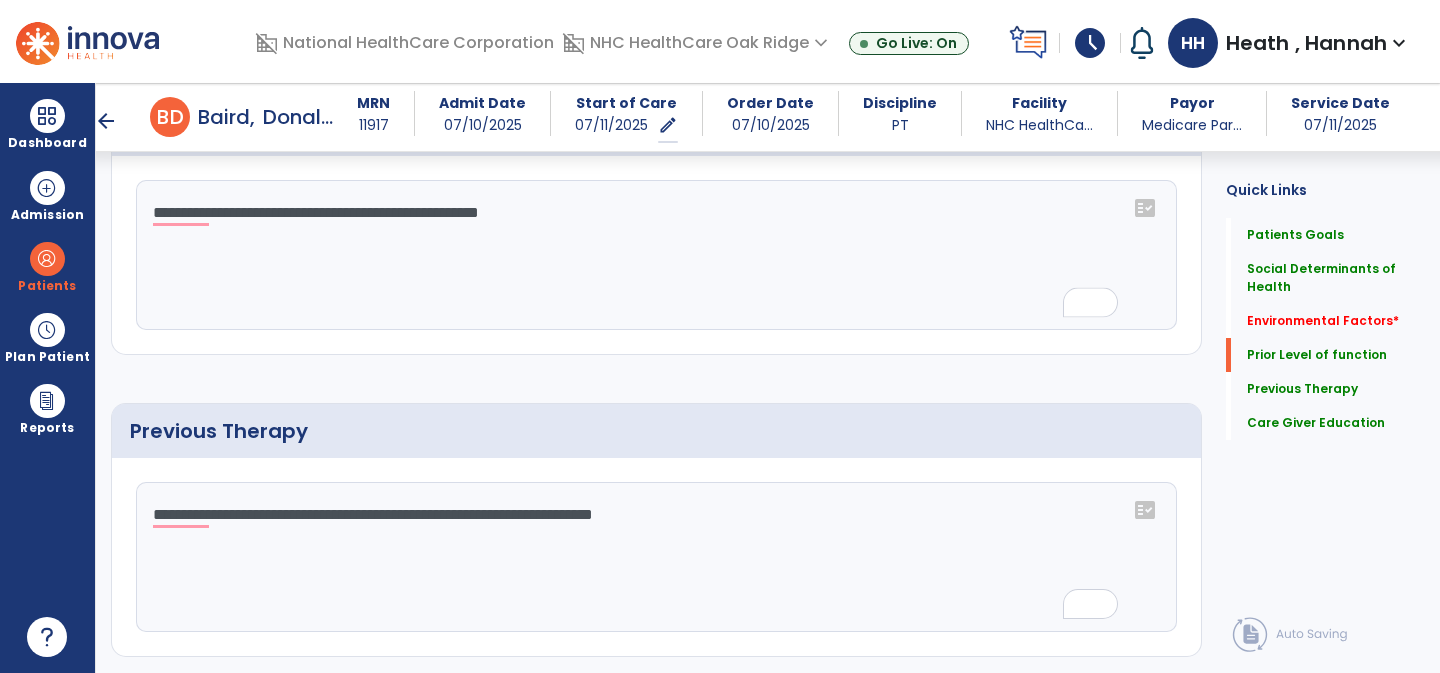 click on "**********" 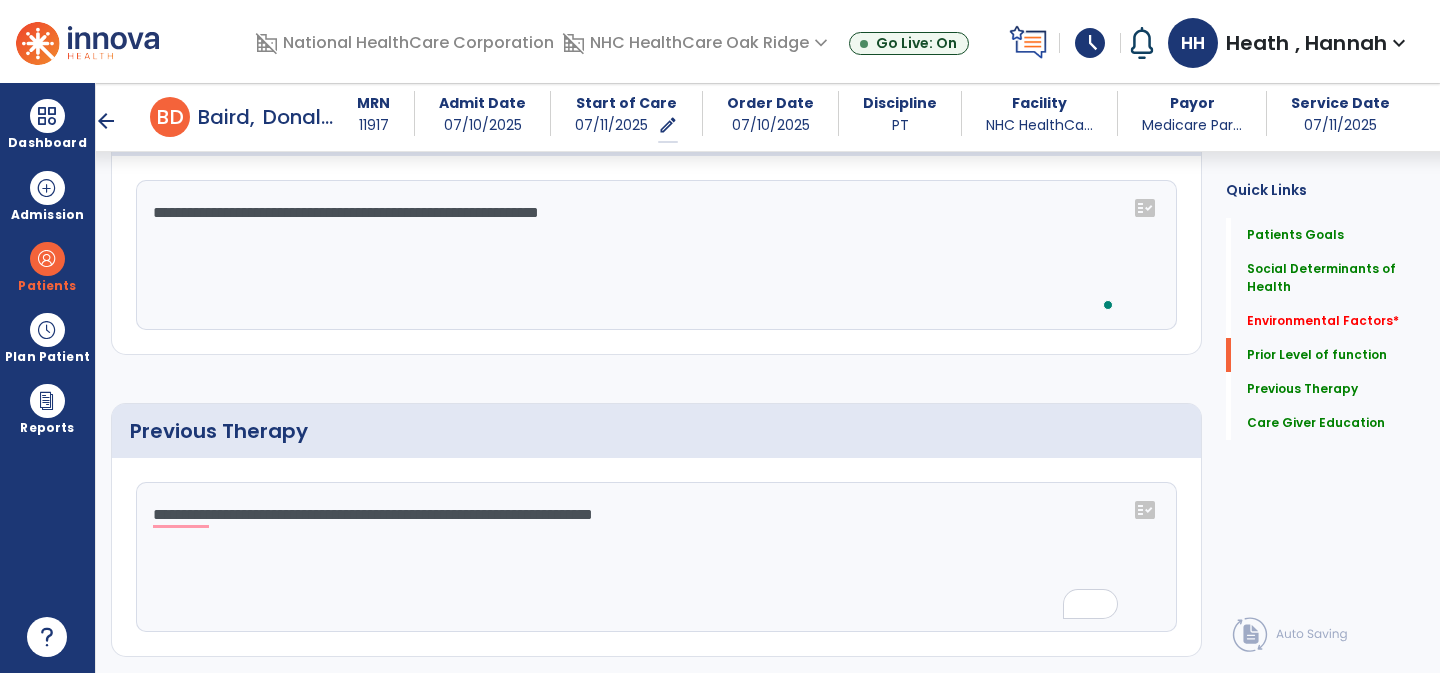 click on "**********" 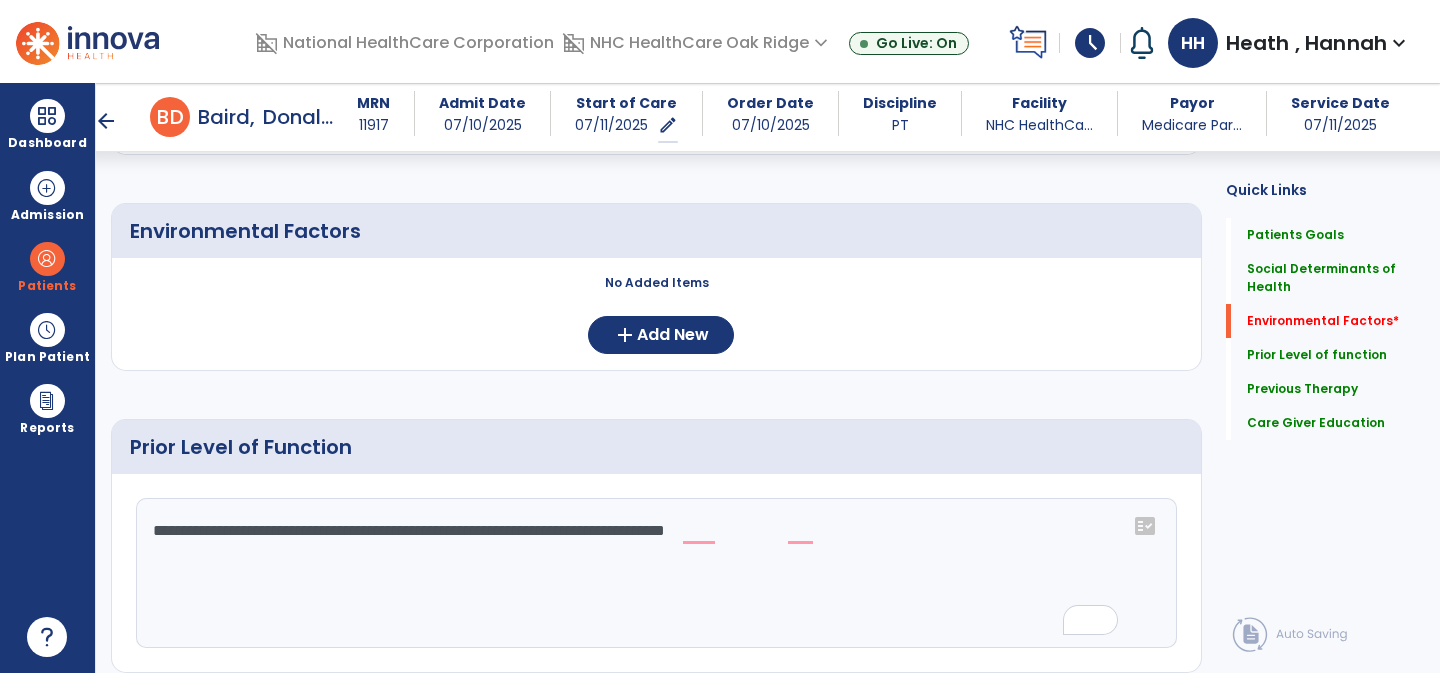 scroll, scrollTop: 546, scrollLeft: 0, axis: vertical 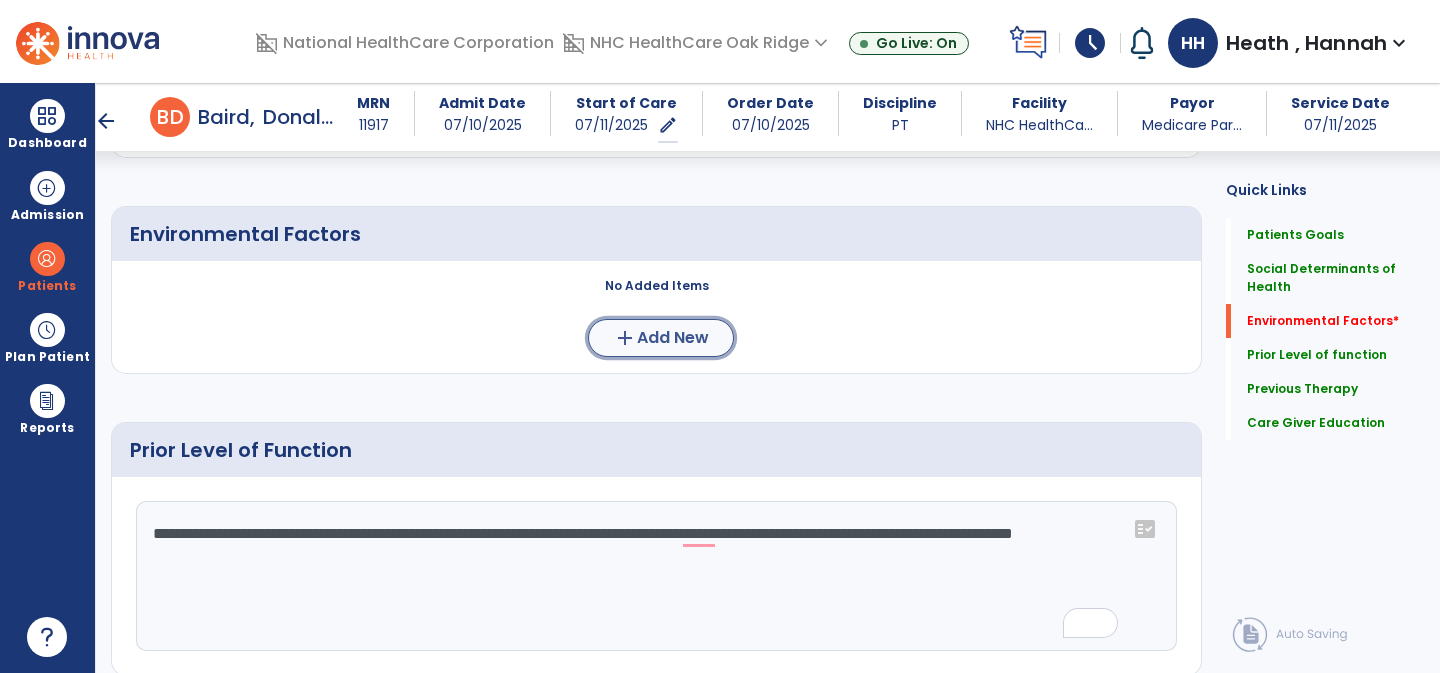click on "add" 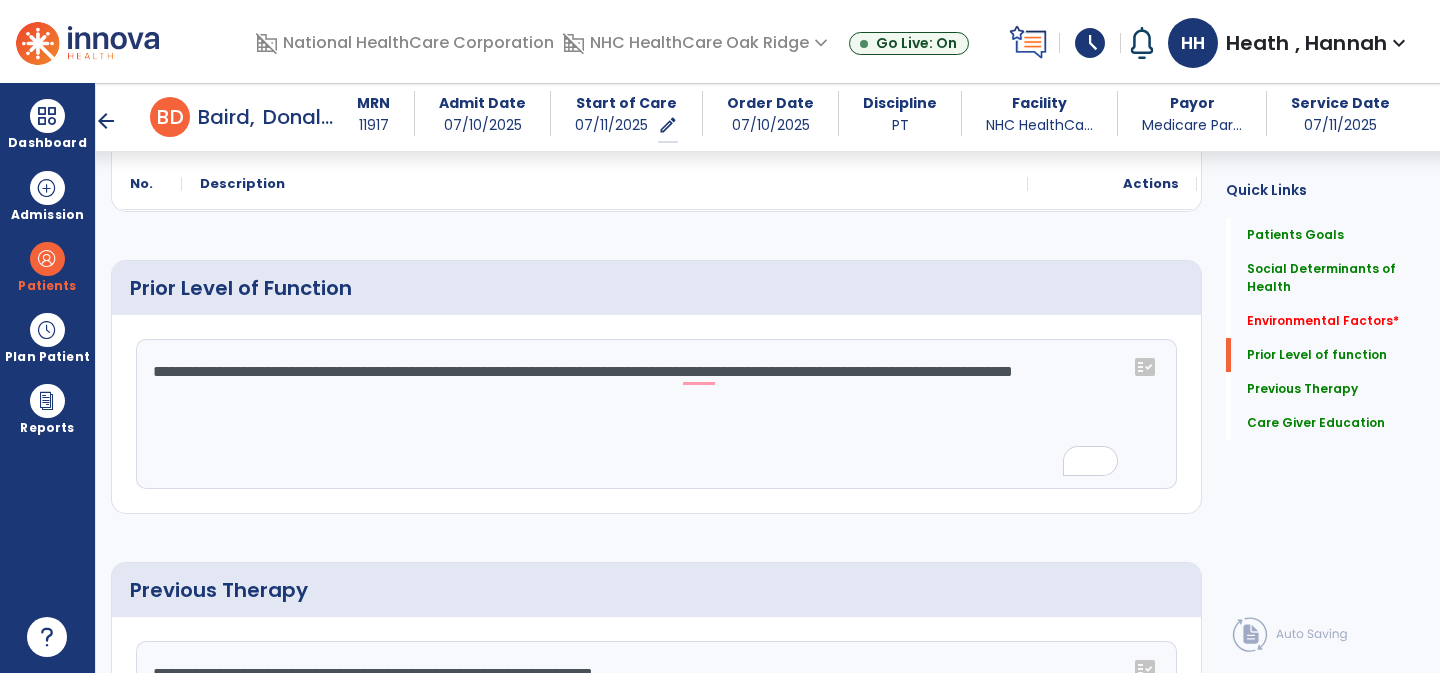 scroll, scrollTop: 957, scrollLeft: 0, axis: vertical 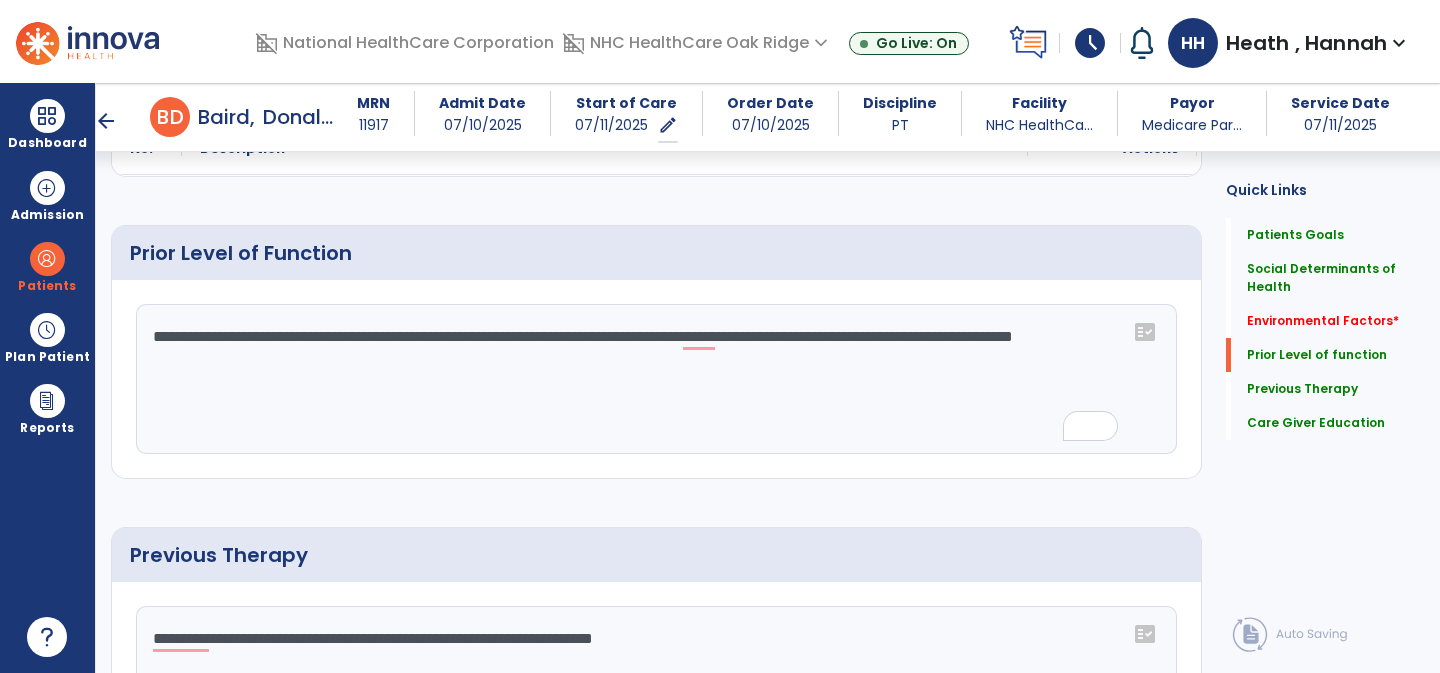 click on "**********" 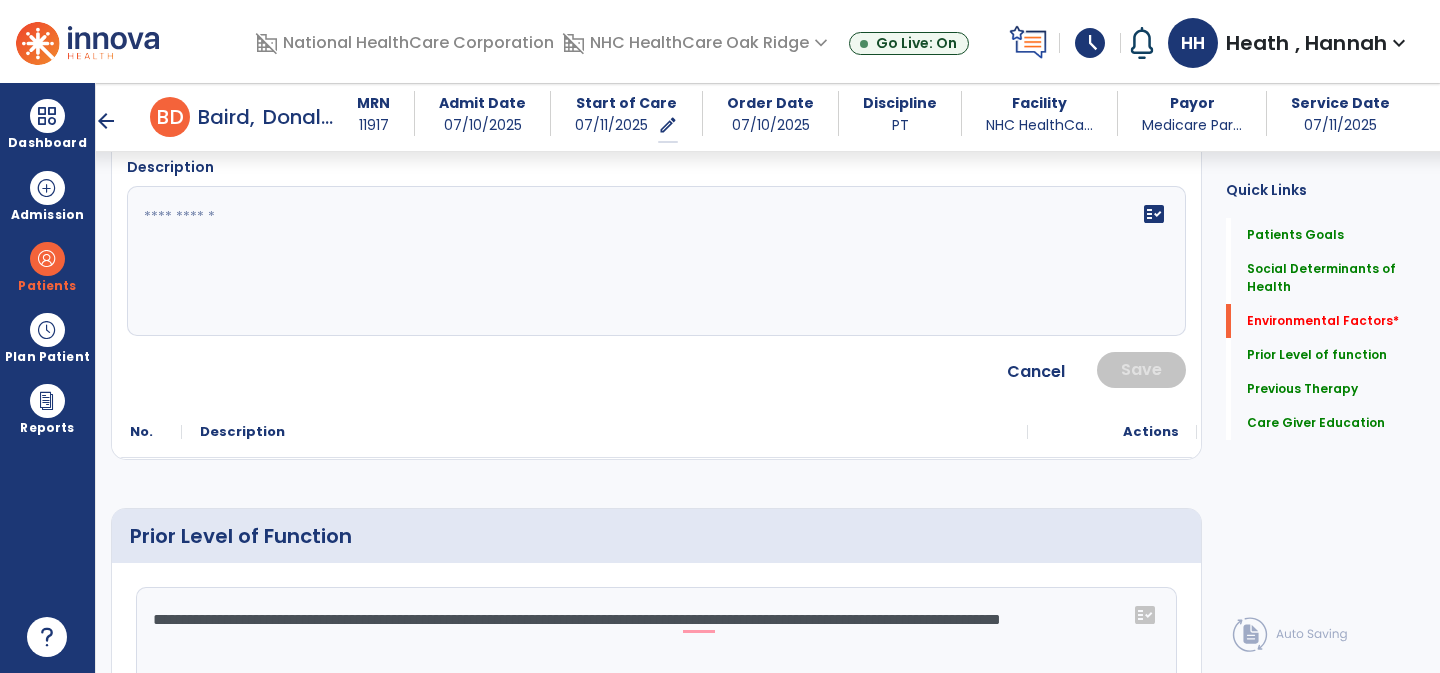 type on "**********" 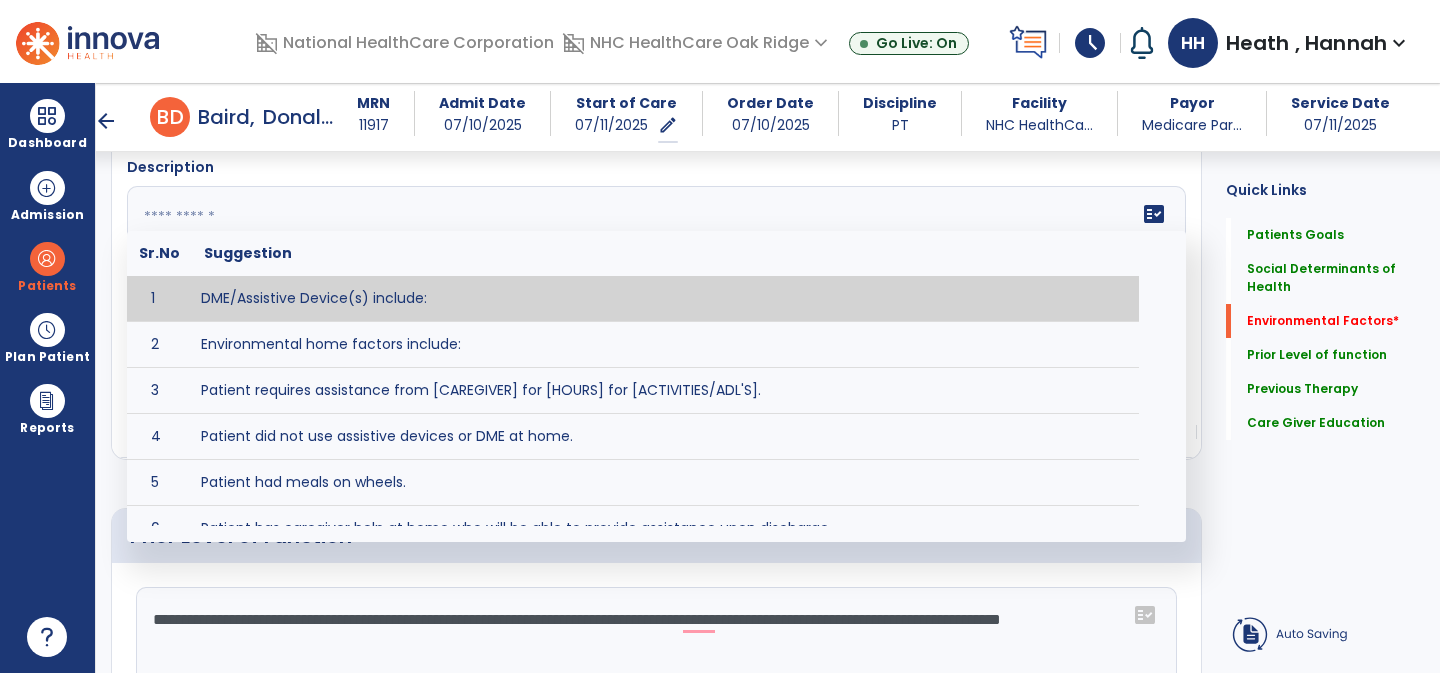 scroll, scrollTop: 594, scrollLeft: 0, axis: vertical 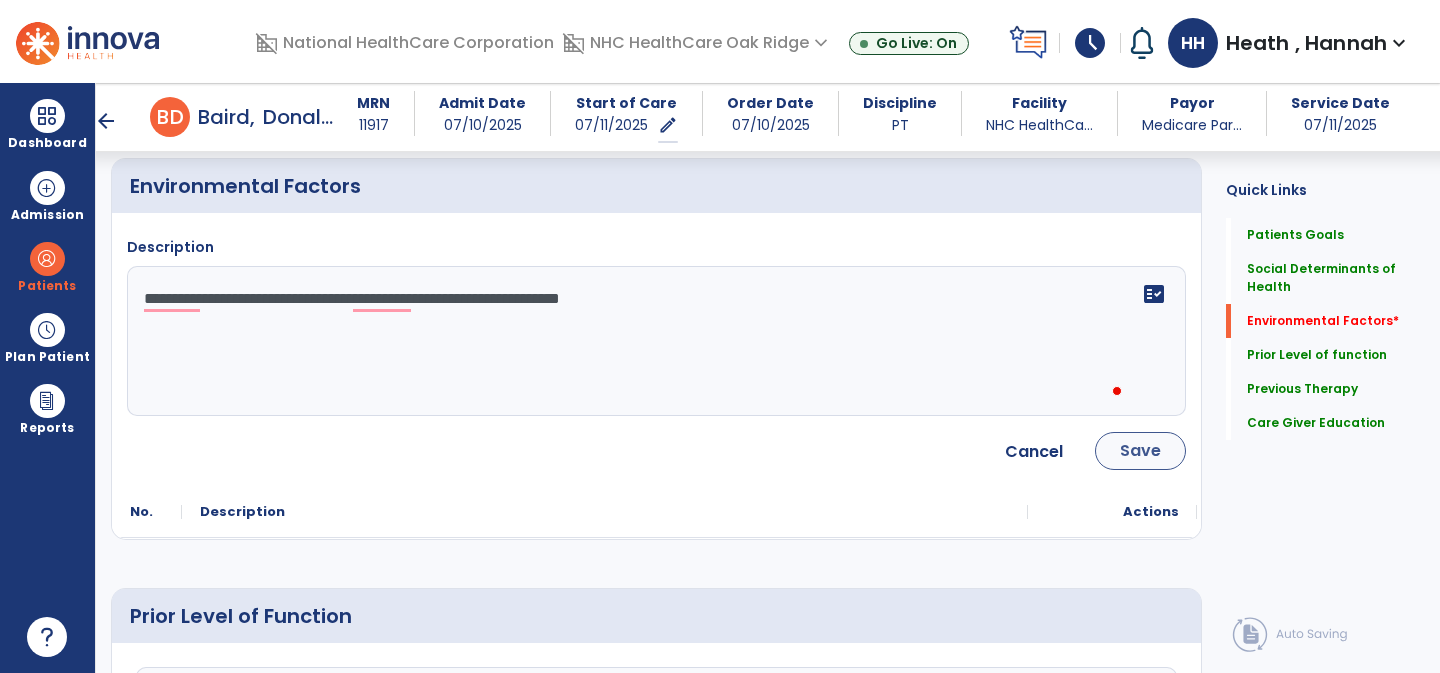 type on "**********" 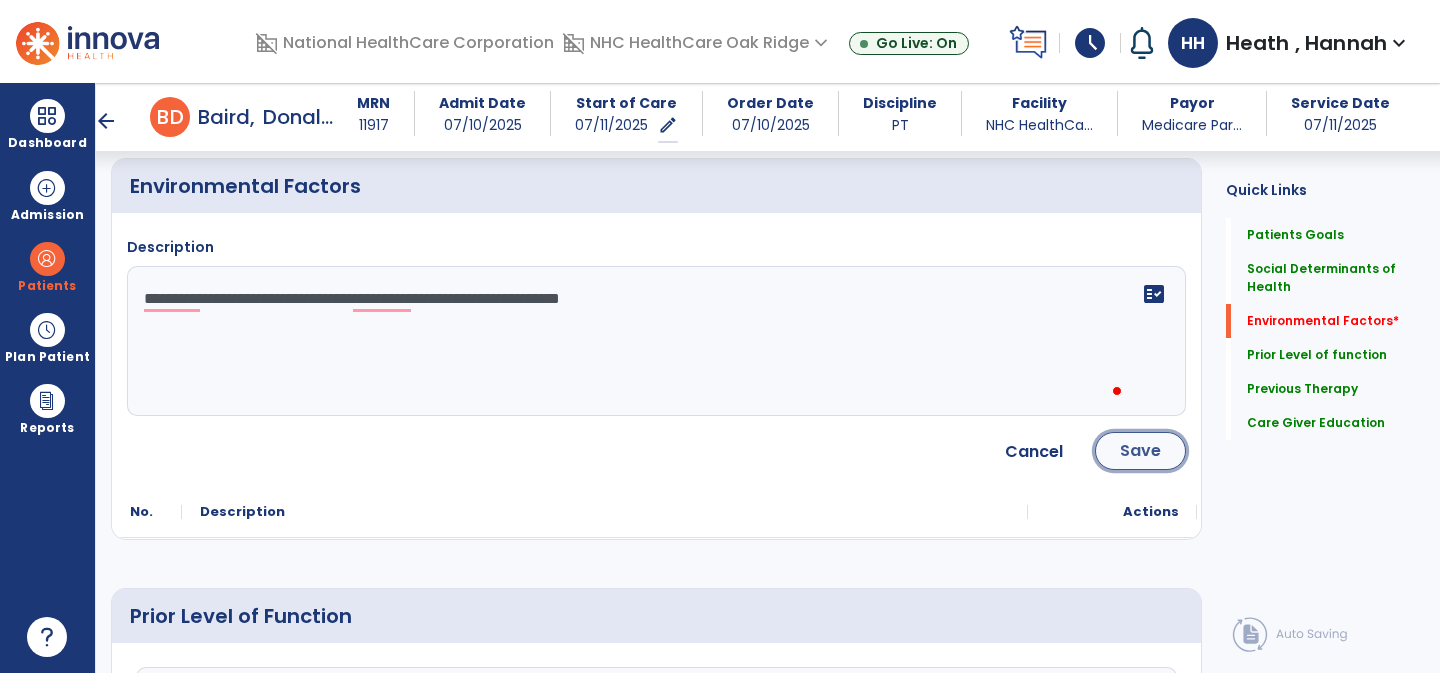 click on "Save" 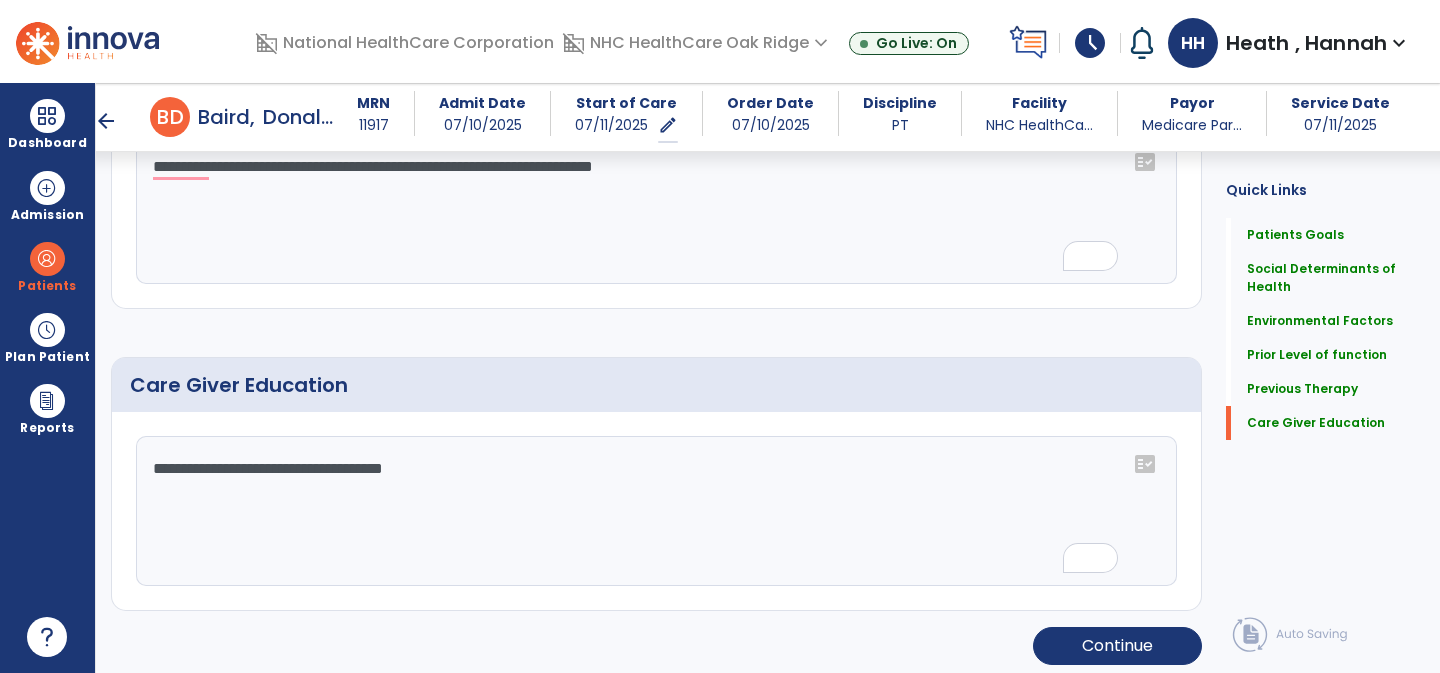 scroll, scrollTop: 1219, scrollLeft: 0, axis: vertical 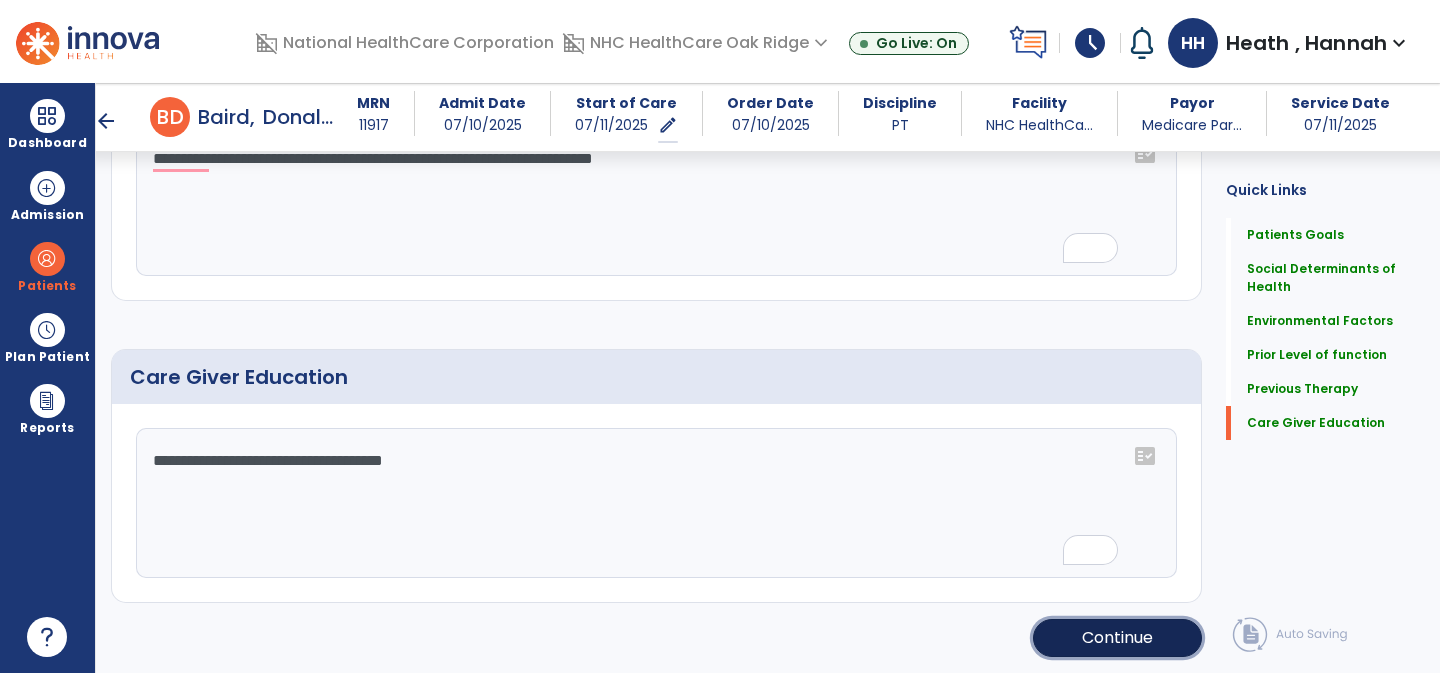 click on "Continue" 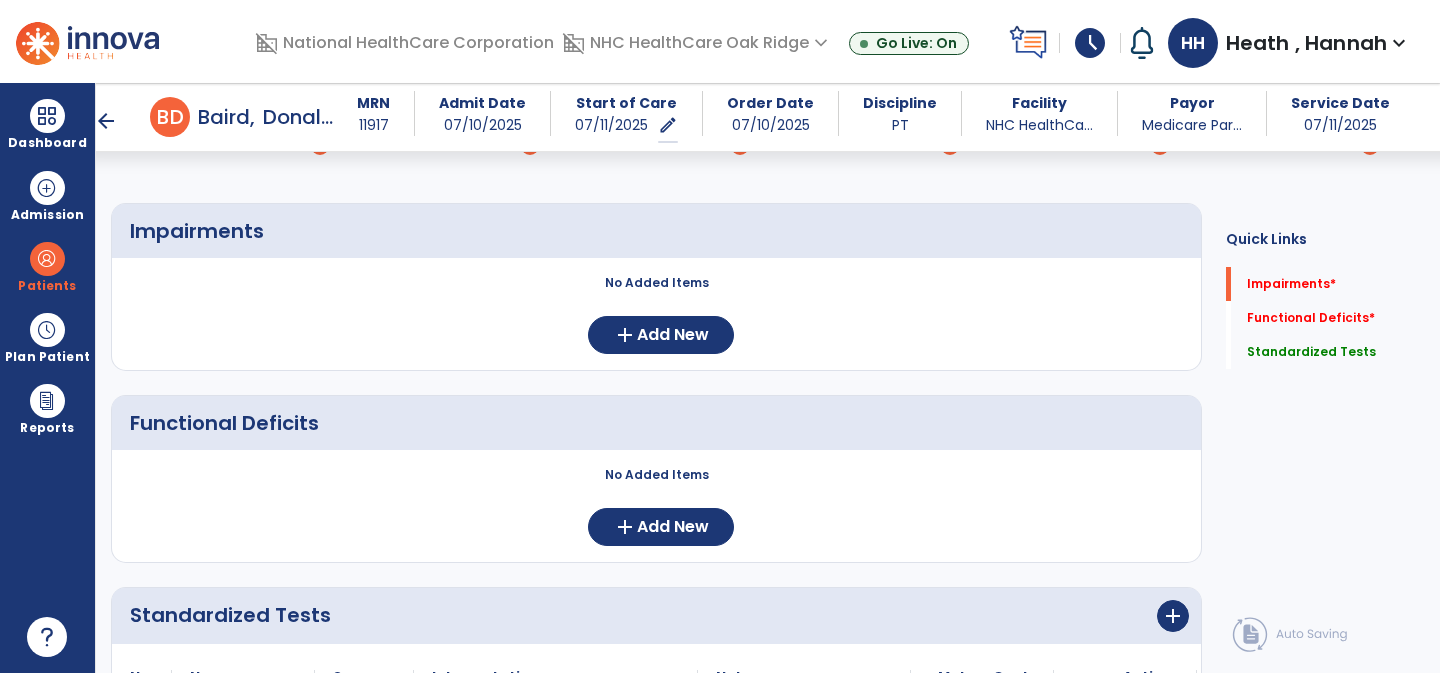 scroll, scrollTop: 0, scrollLeft: 0, axis: both 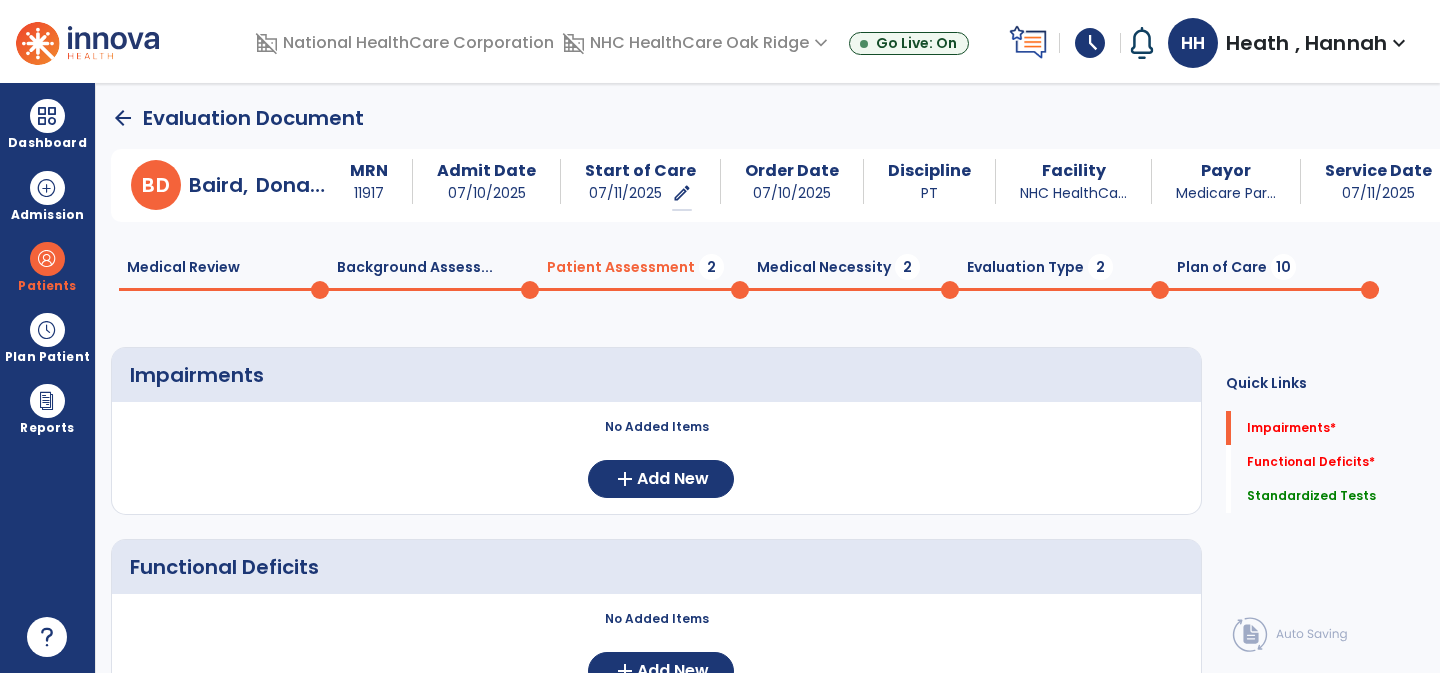 click on "No Added Items  add  Add New" 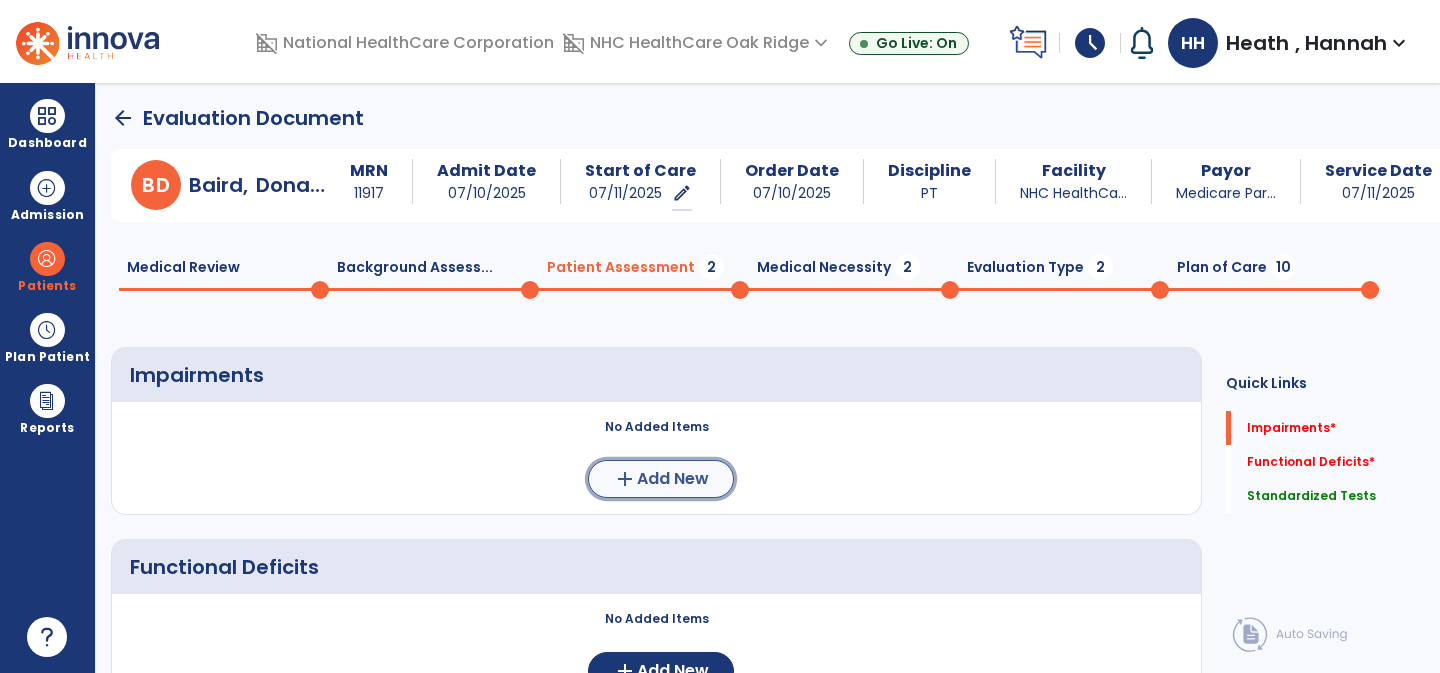 click on "add" 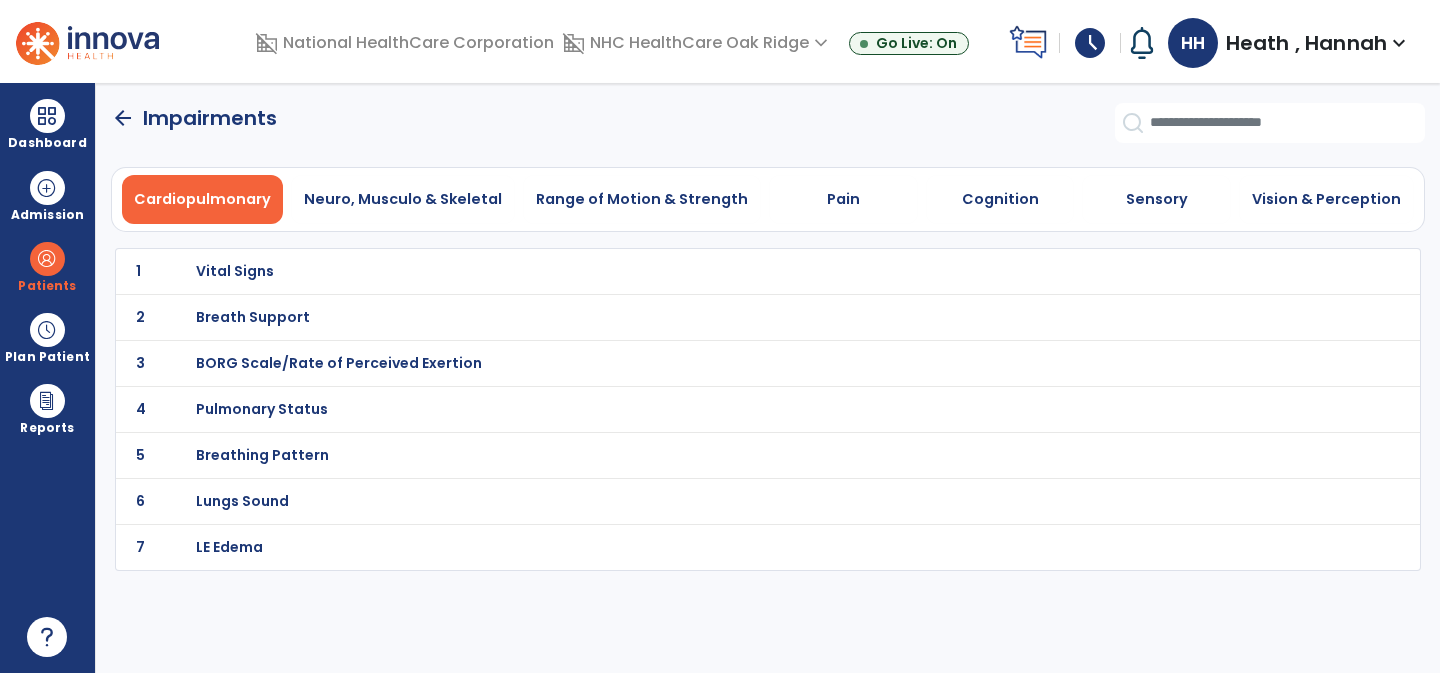 click on "1 Vital Signs" 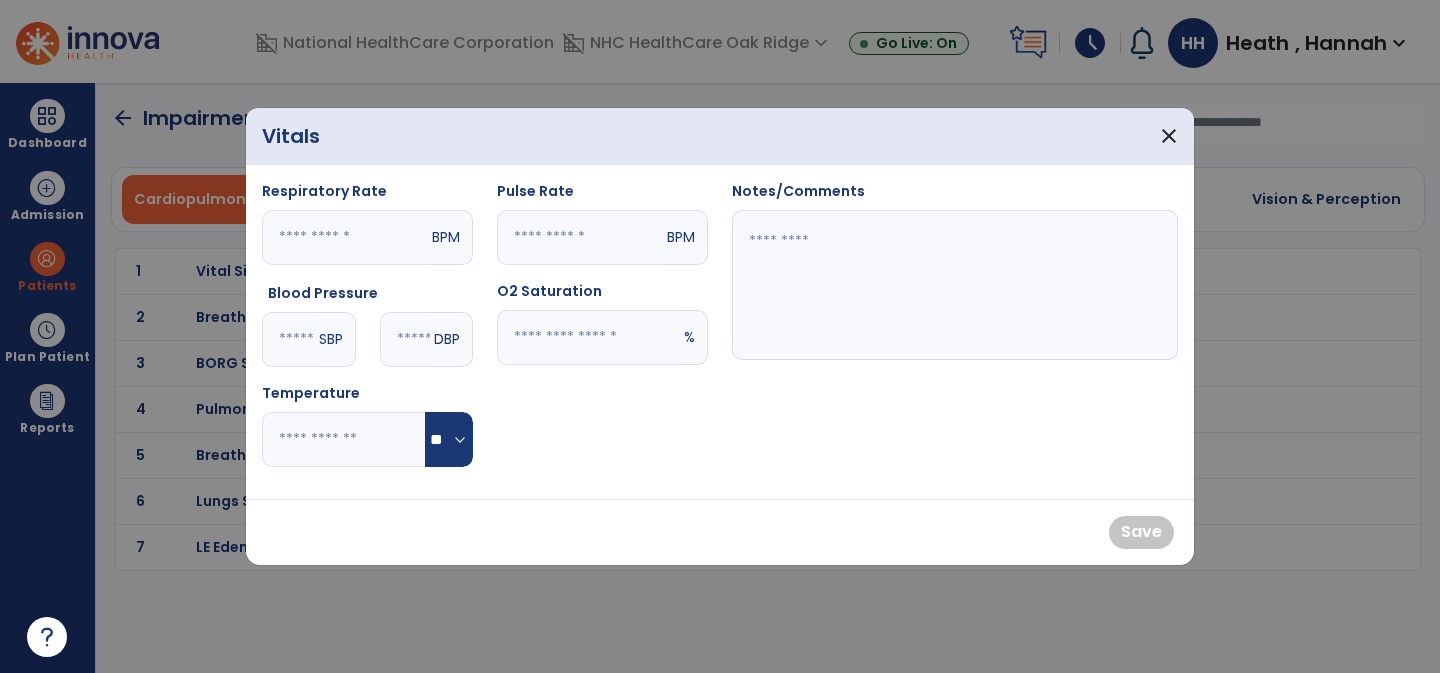 click at bounding box center (288, 339) 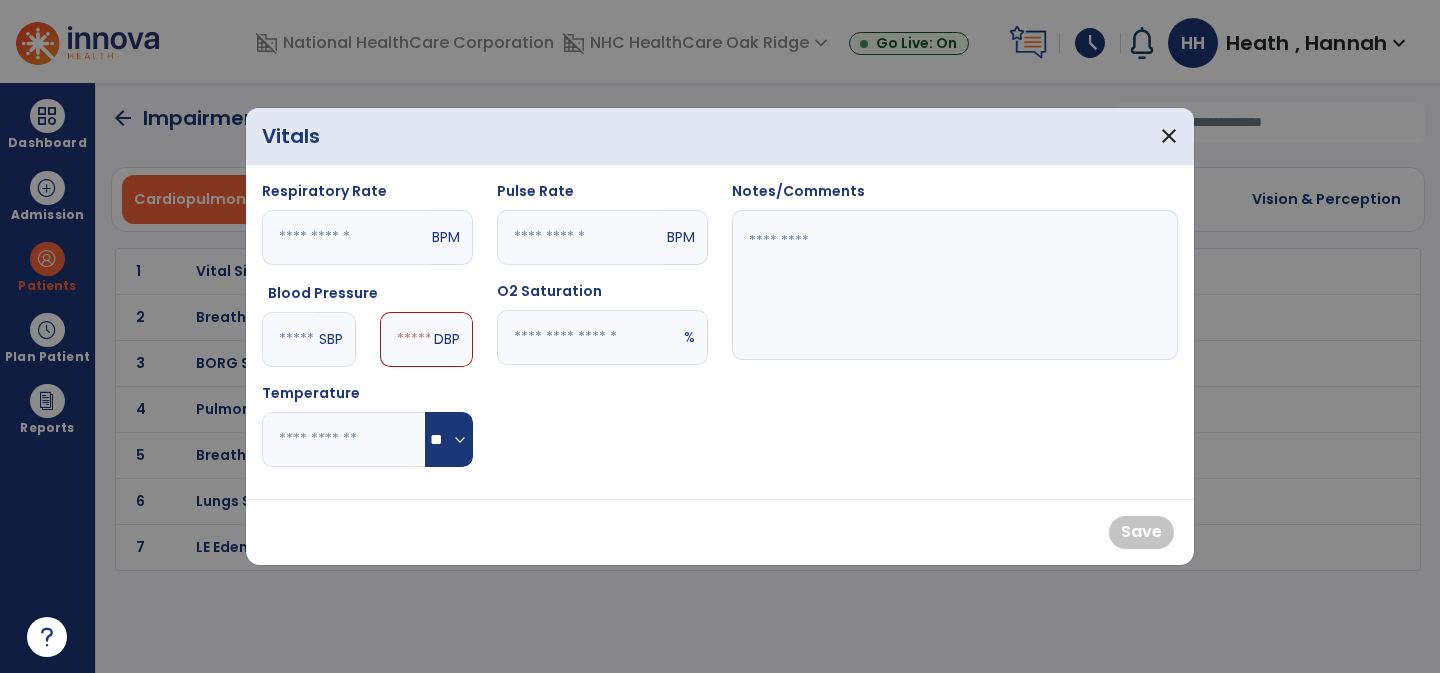 type on "***" 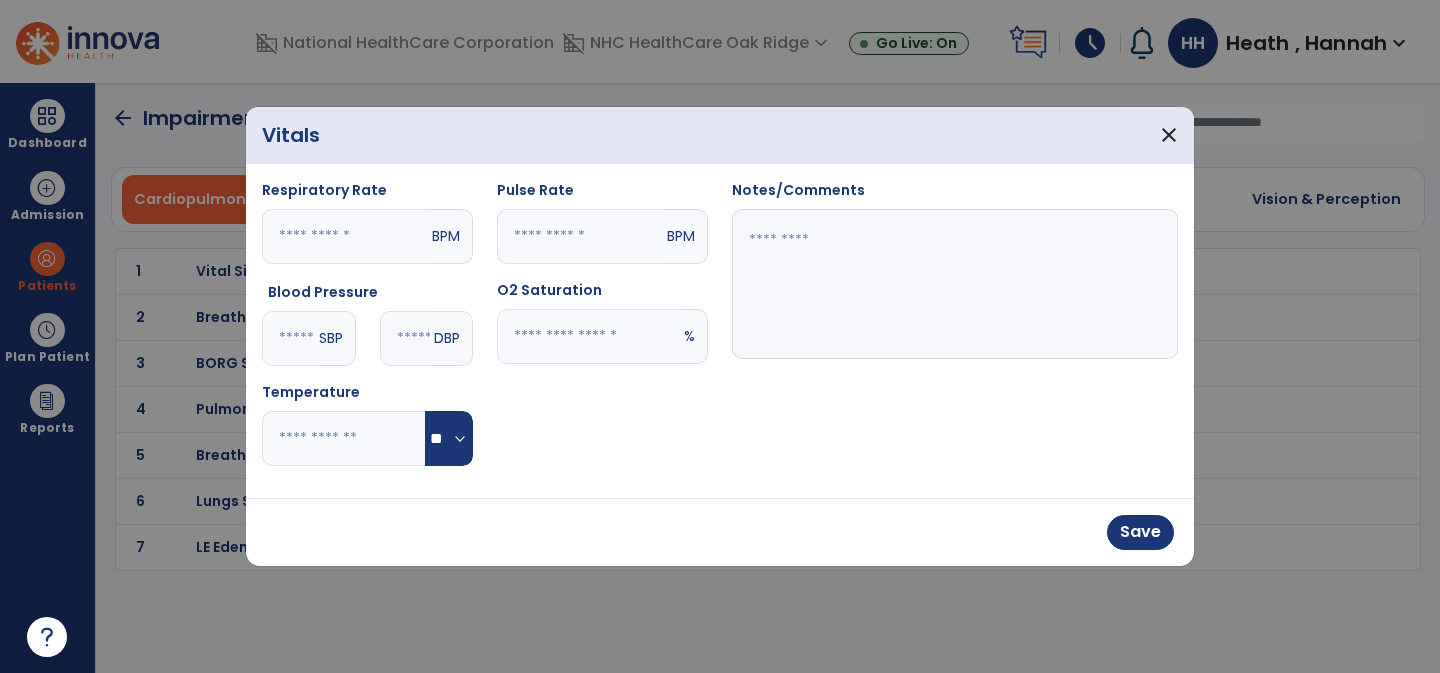 type on "**" 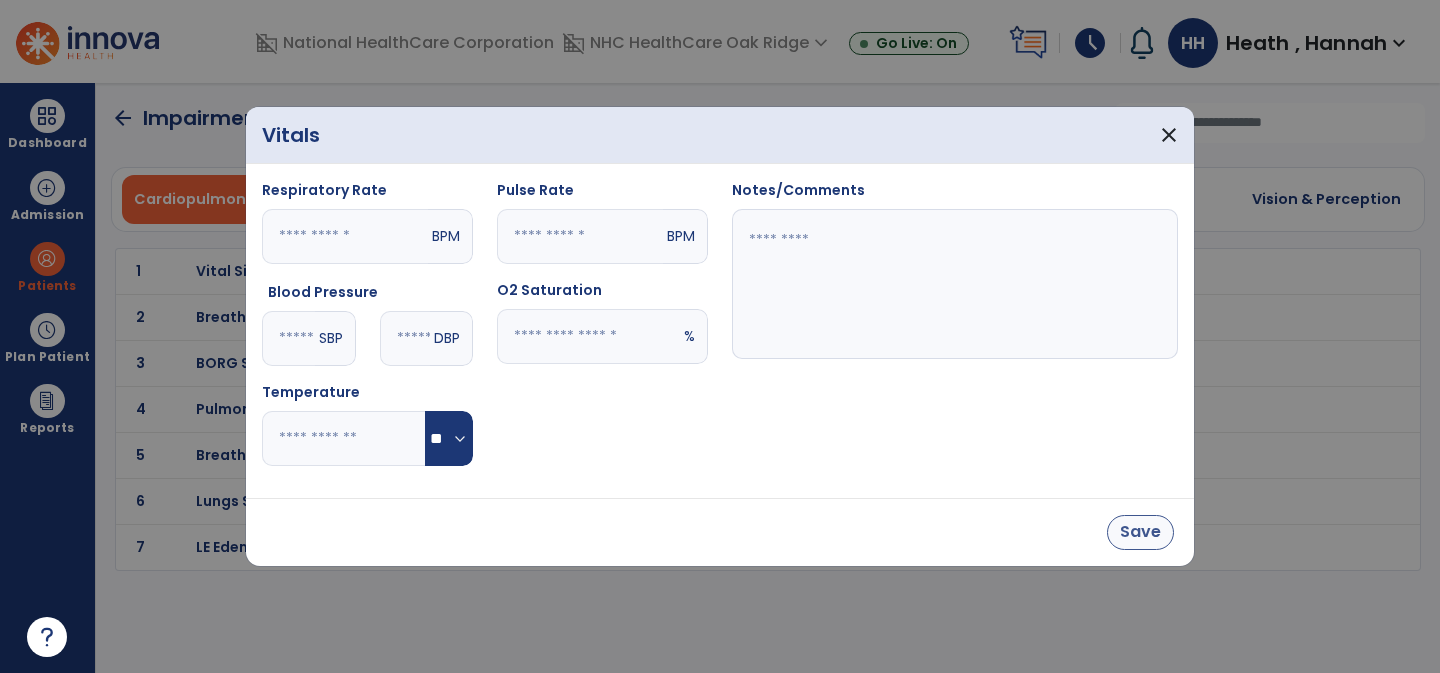 type on "**" 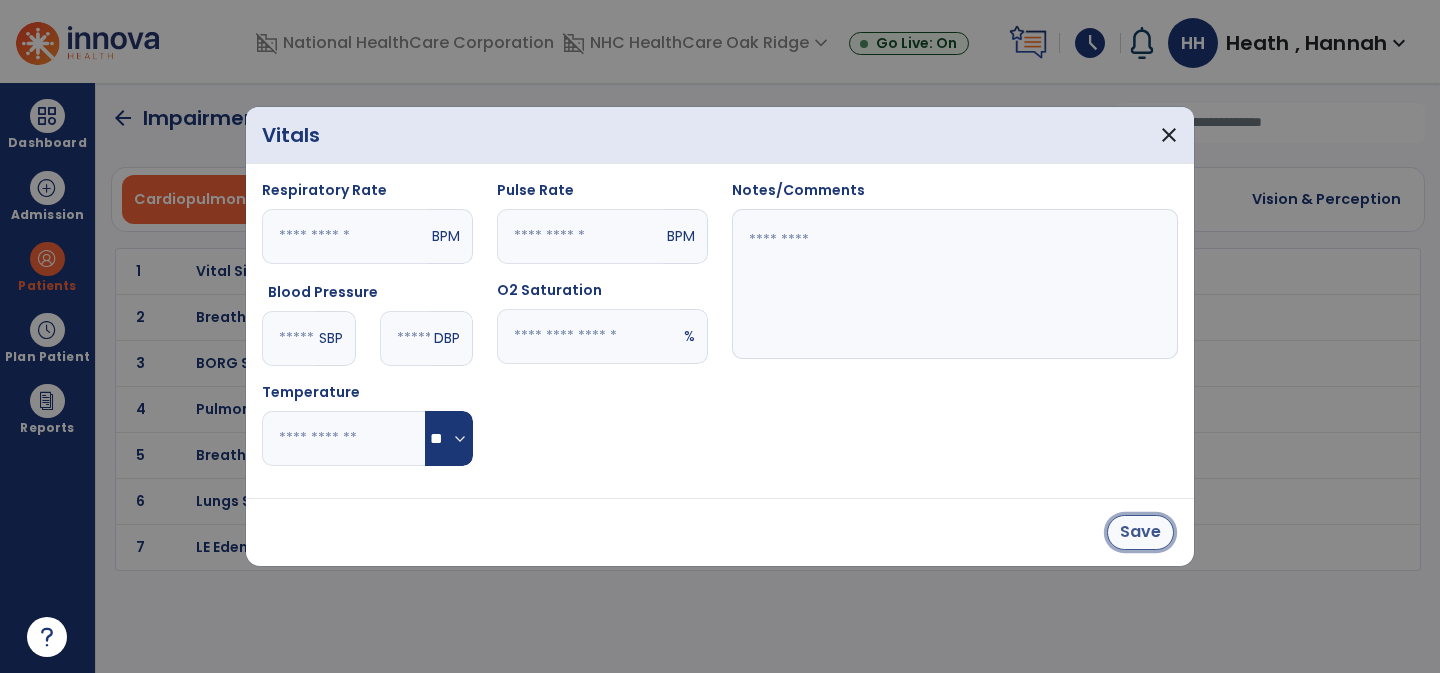 click on "Save" at bounding box center (1140, 532) 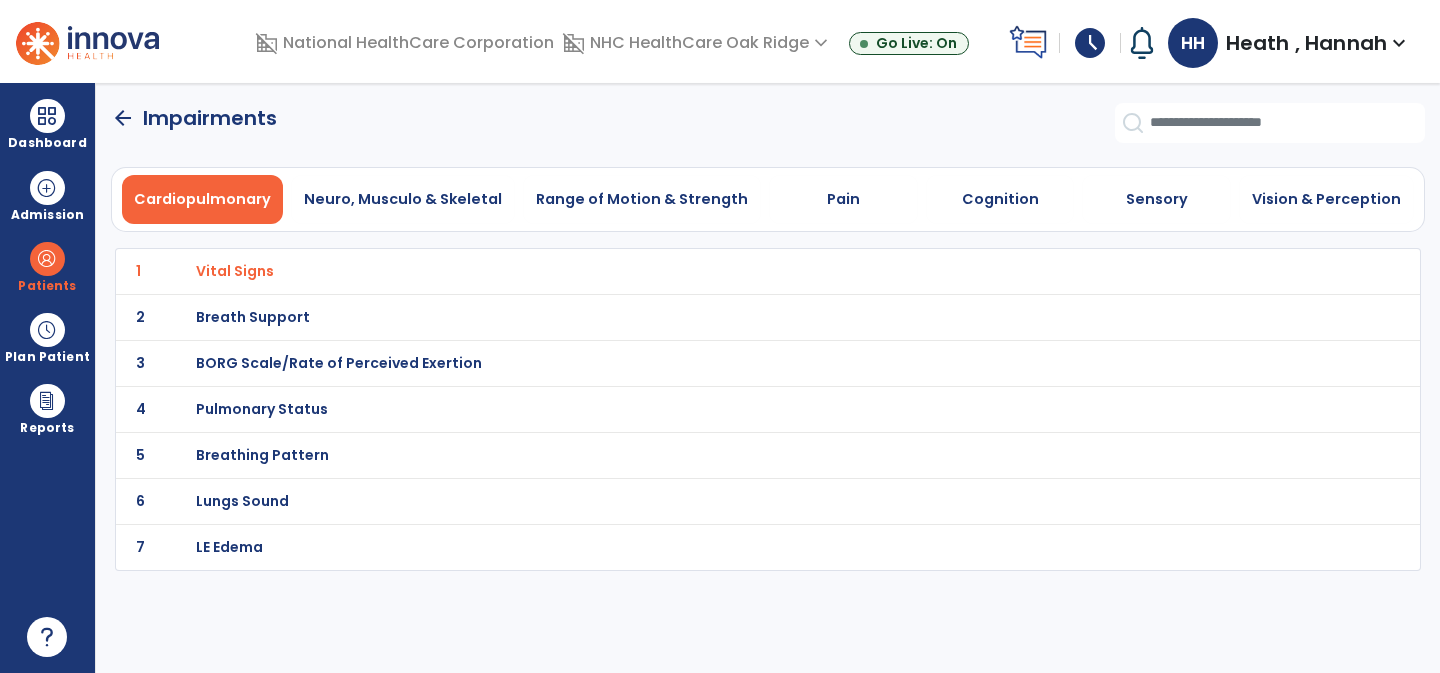 click on "LE Edema" at bounding box center [724, 271] 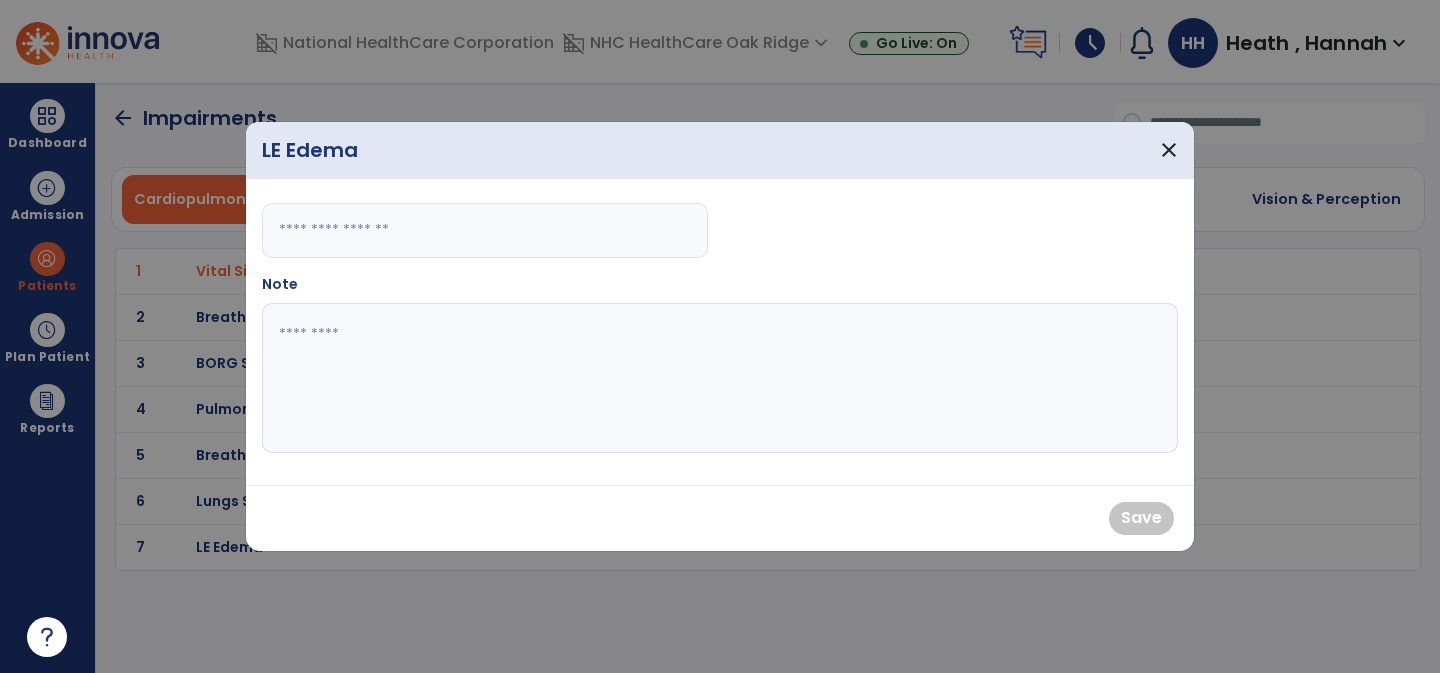 click at bounding box center [485, 230] 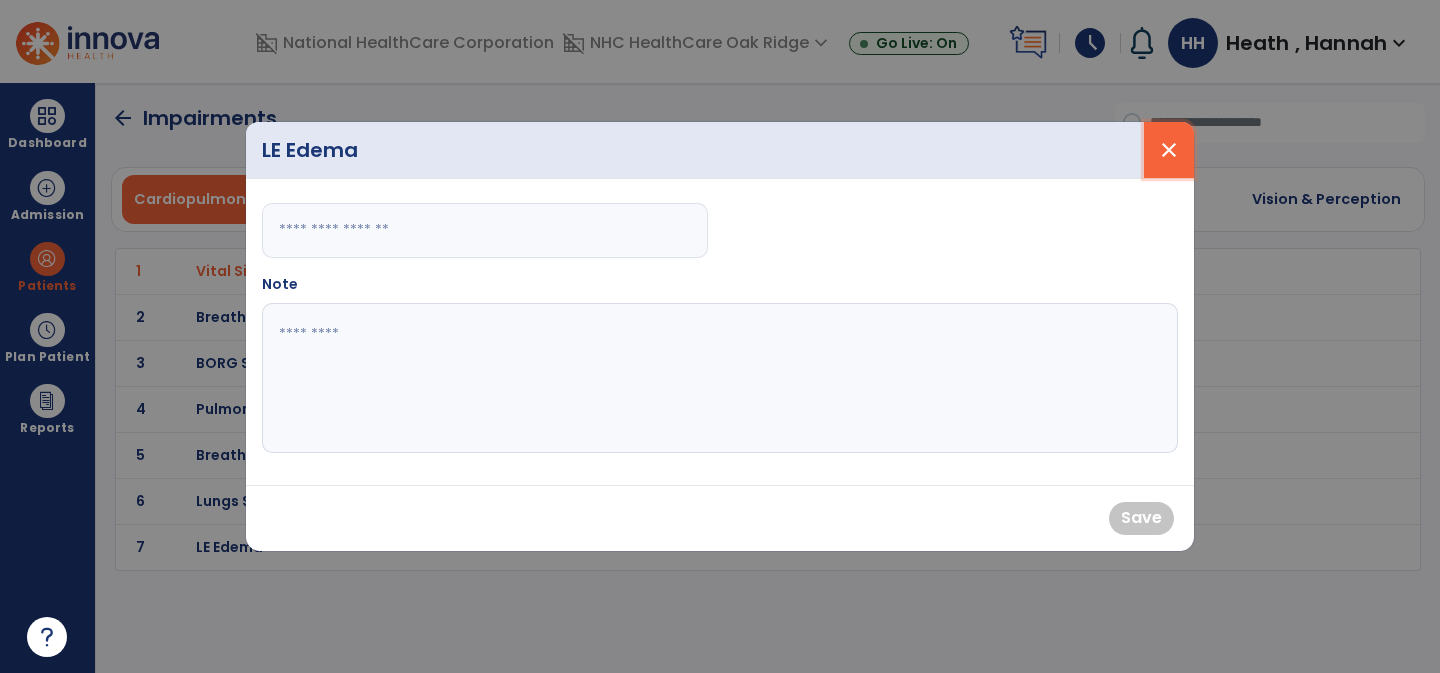 click on "close" at bounding box center [1169, 150] 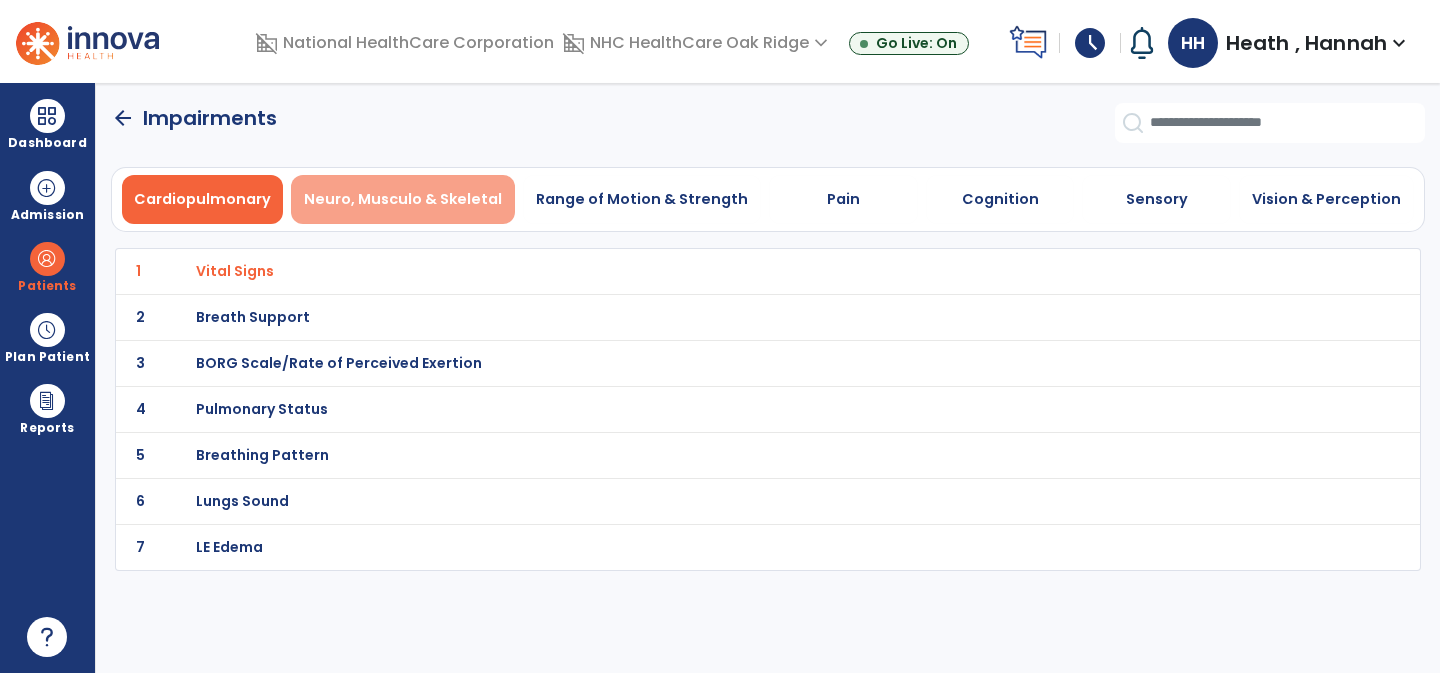 click on "Neuro, Musculo & Skeletal" at bounding box center [403, 199] 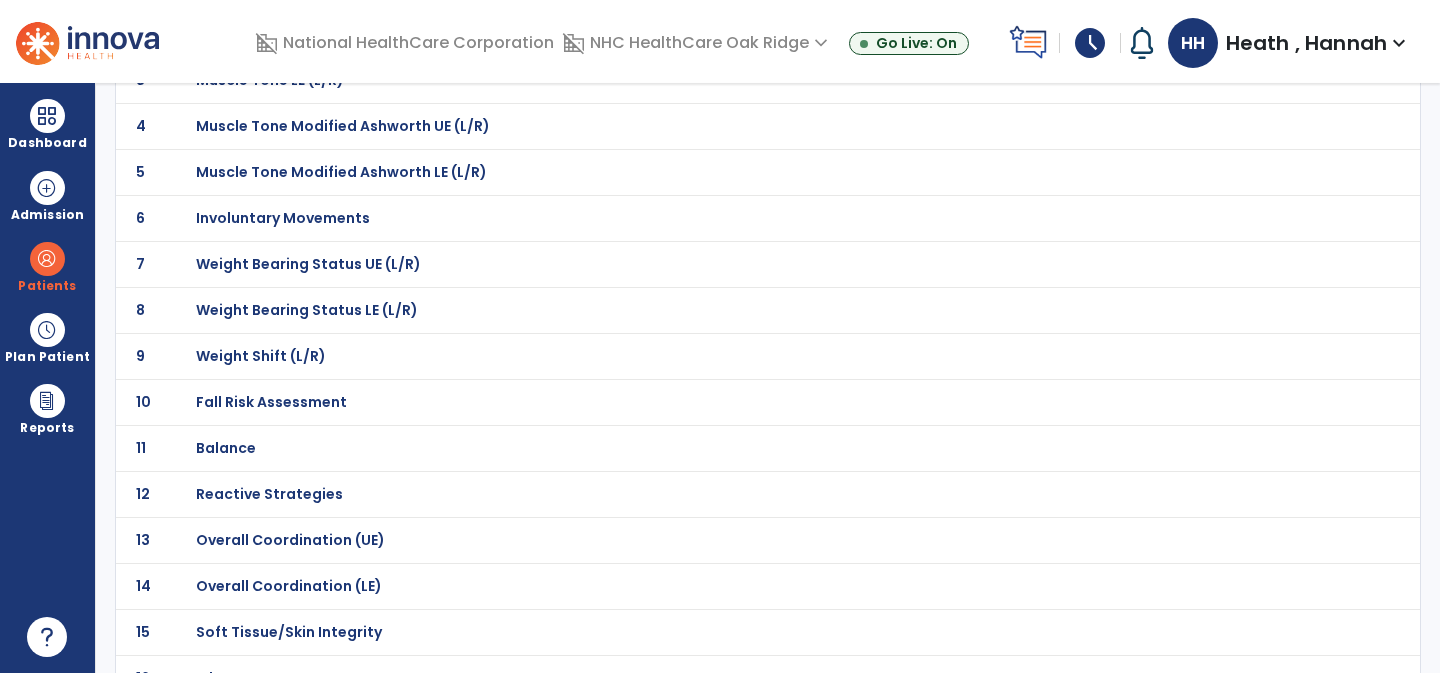 scroll, scrollTop: 321, scrollLeft: 0, axis: vertical 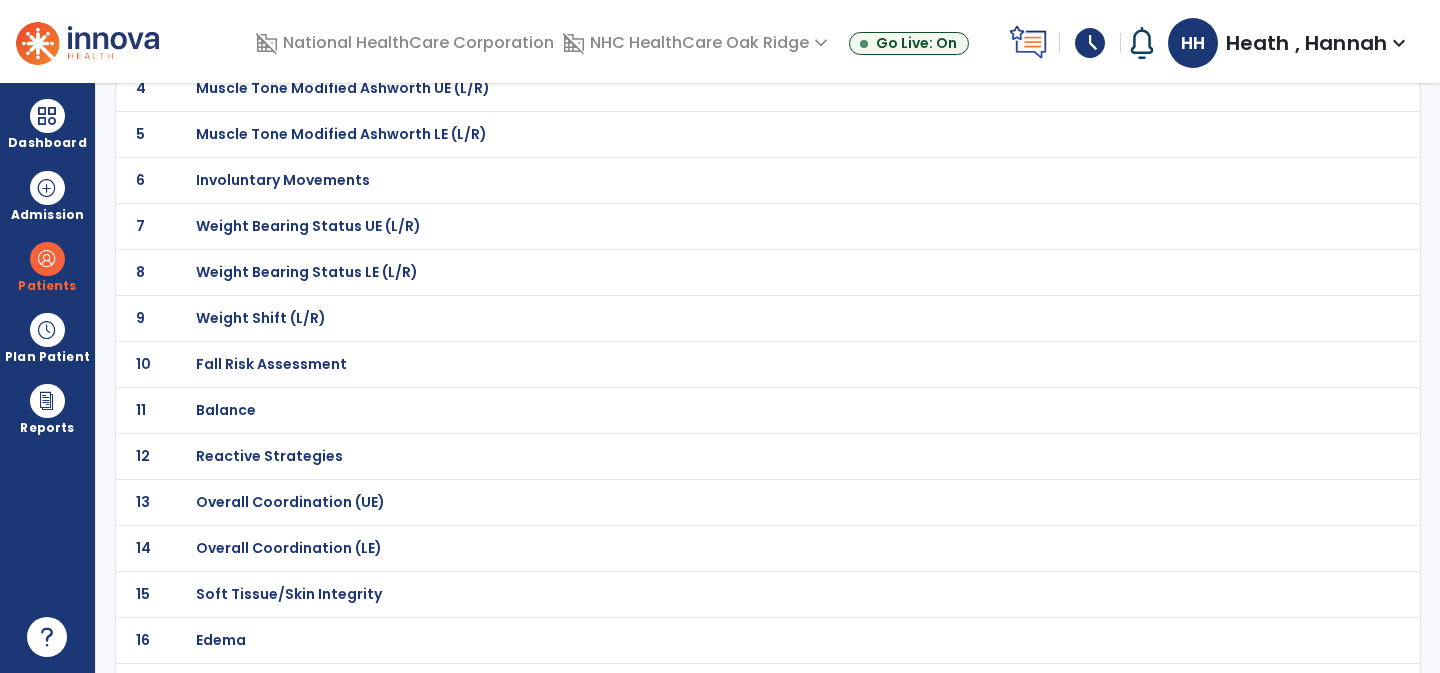 click on "11 Balance" 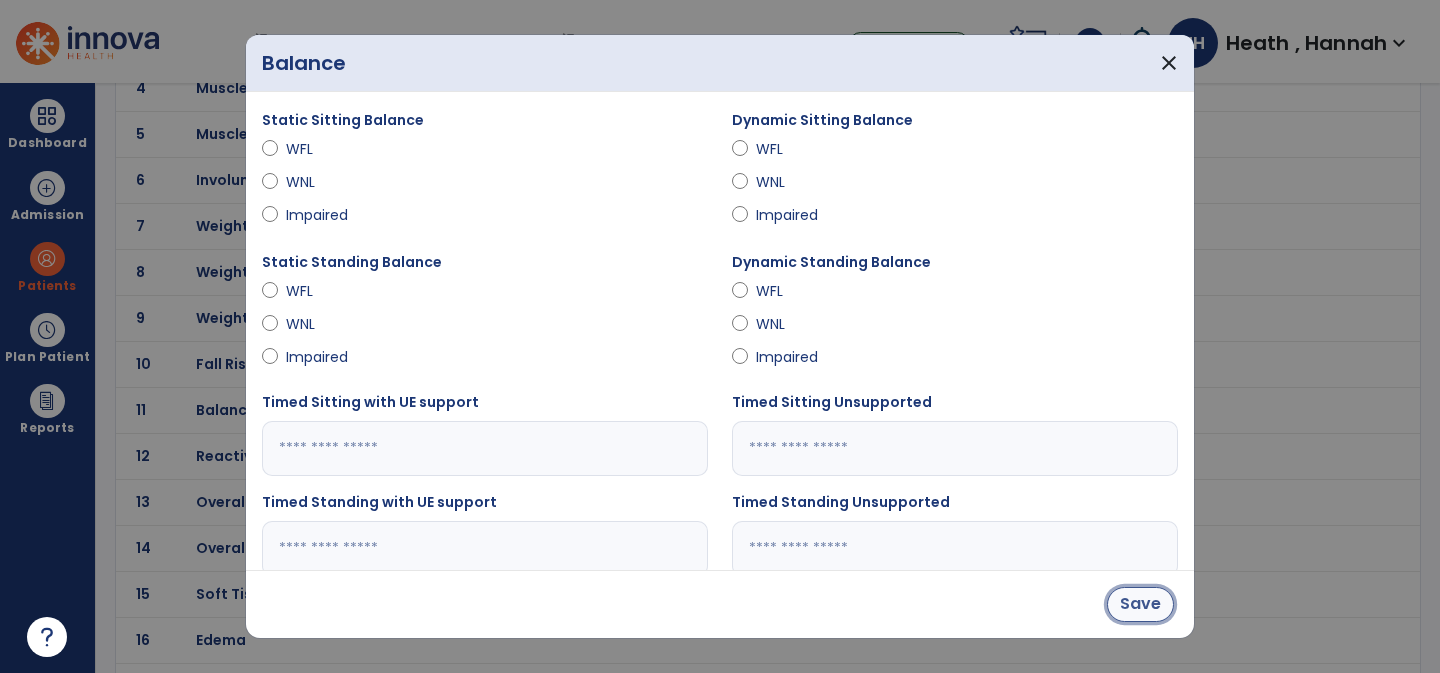 click on "Save" at bounding box center (1140, 604) 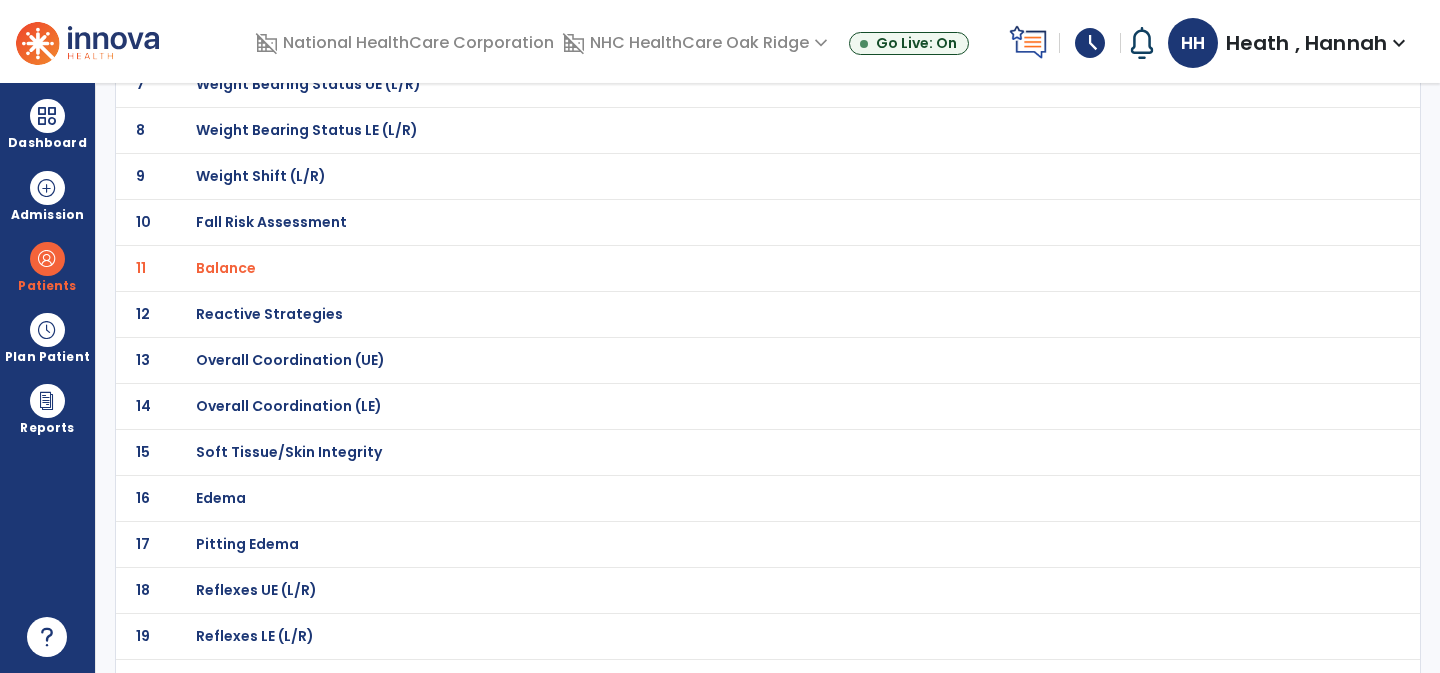 scroll, scrollTop: 494, scrollLeft: 0, axis: vertical 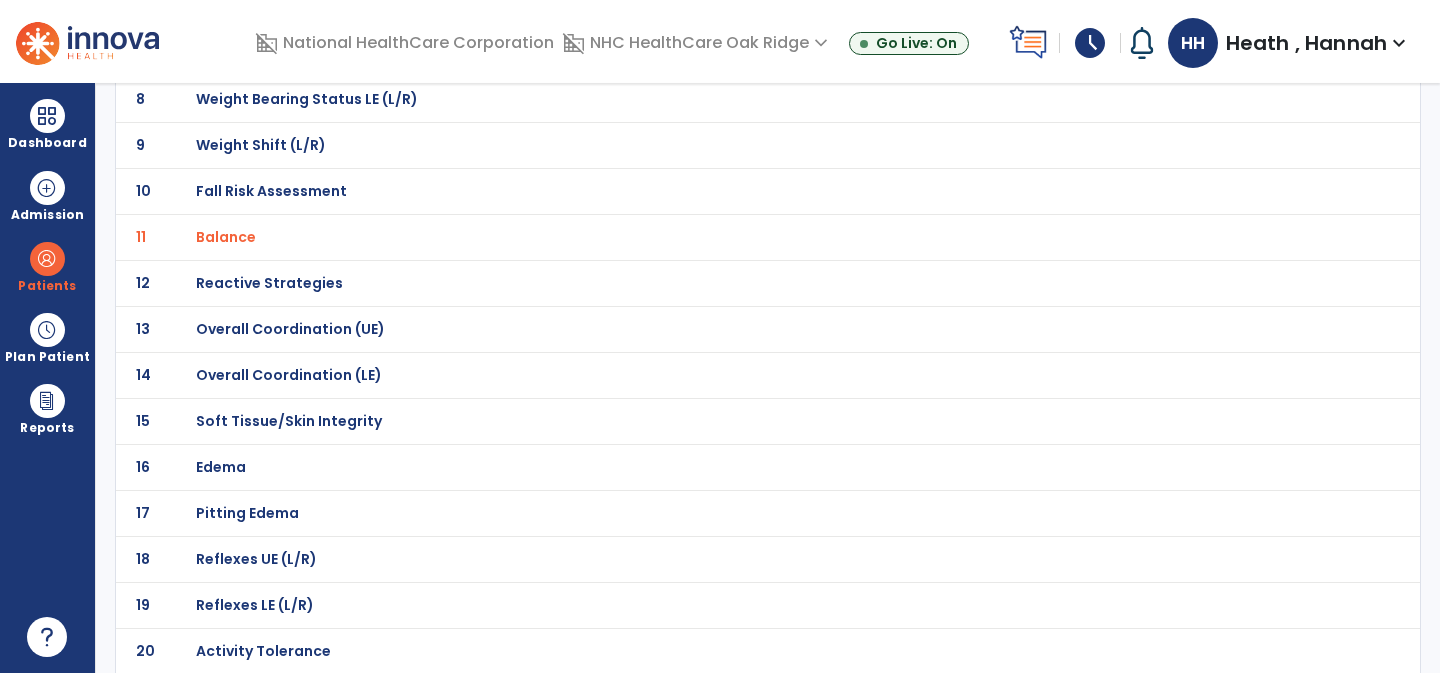 click on "Soft Tissue/Skin Integrity" at bounding box center (267, -223) 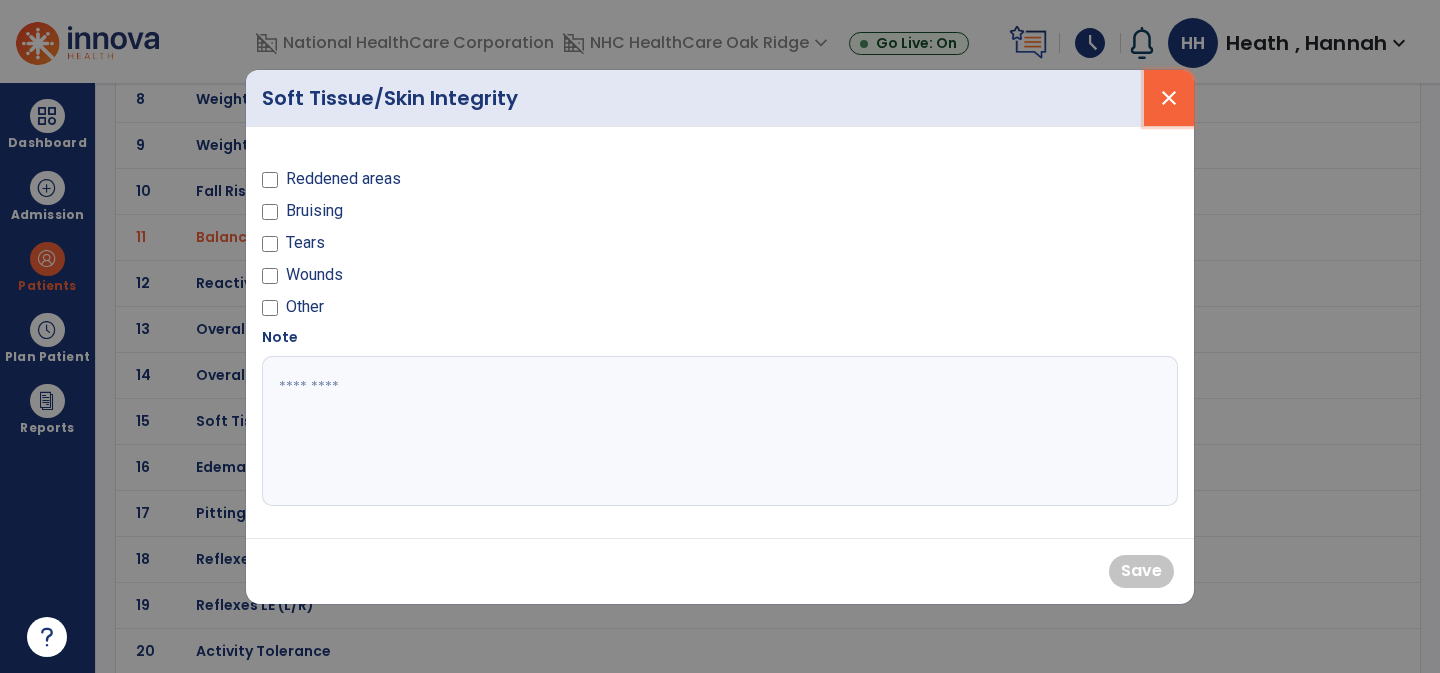 click on "close" at bounding box center (1169, 98) 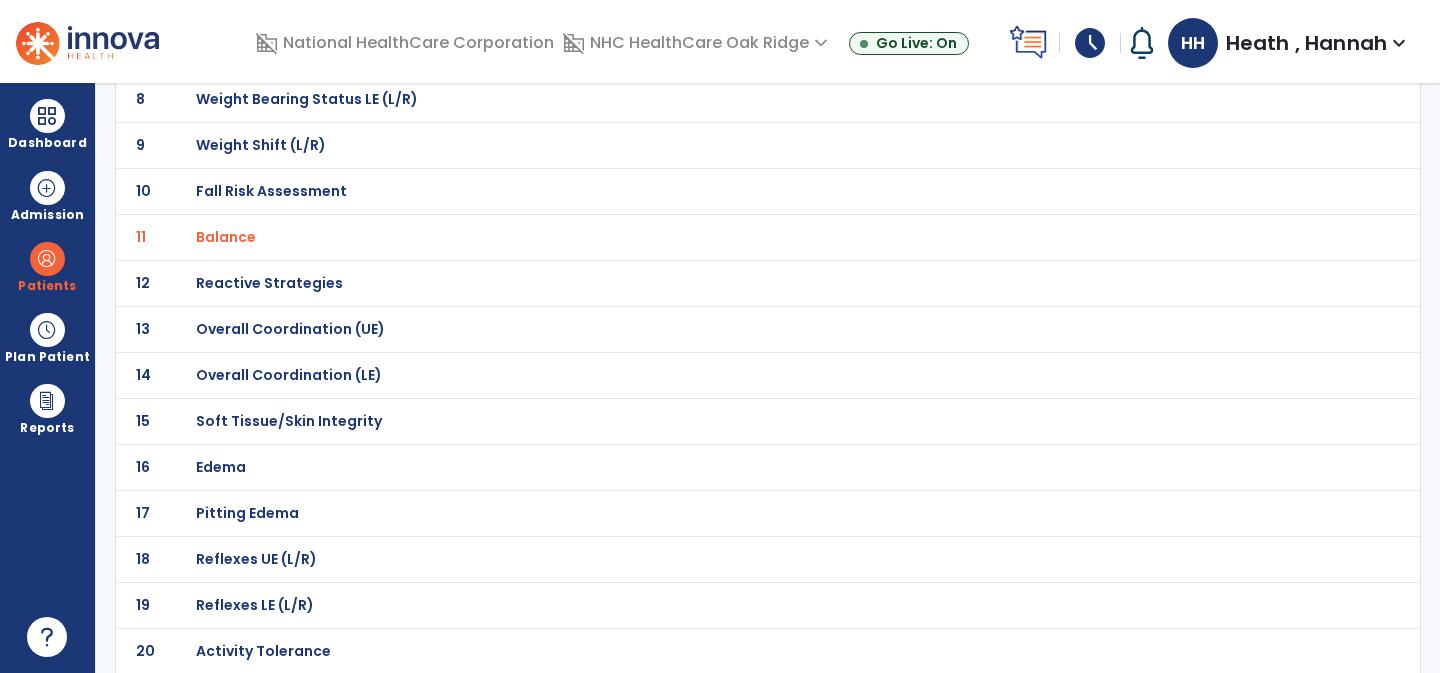 click on "Edema" at bounding box center (267, -223) 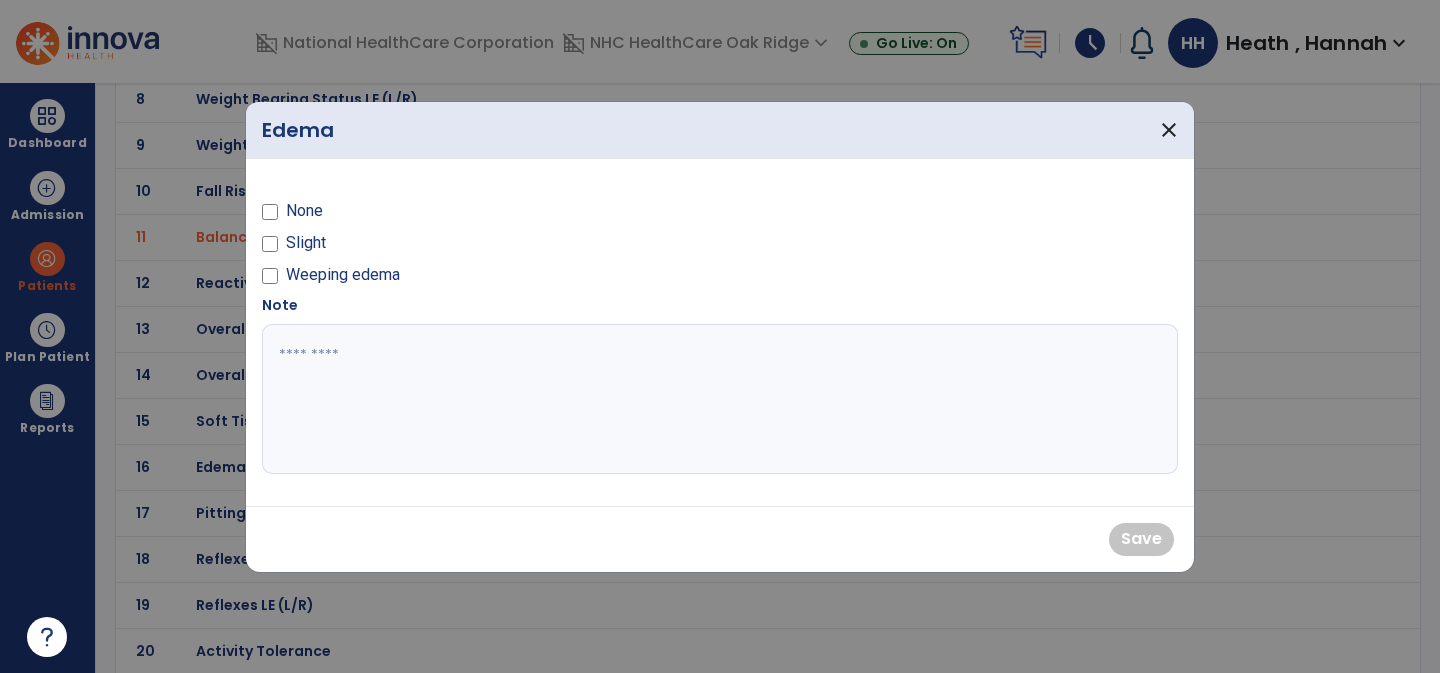 click at bounding box center [720, 336] 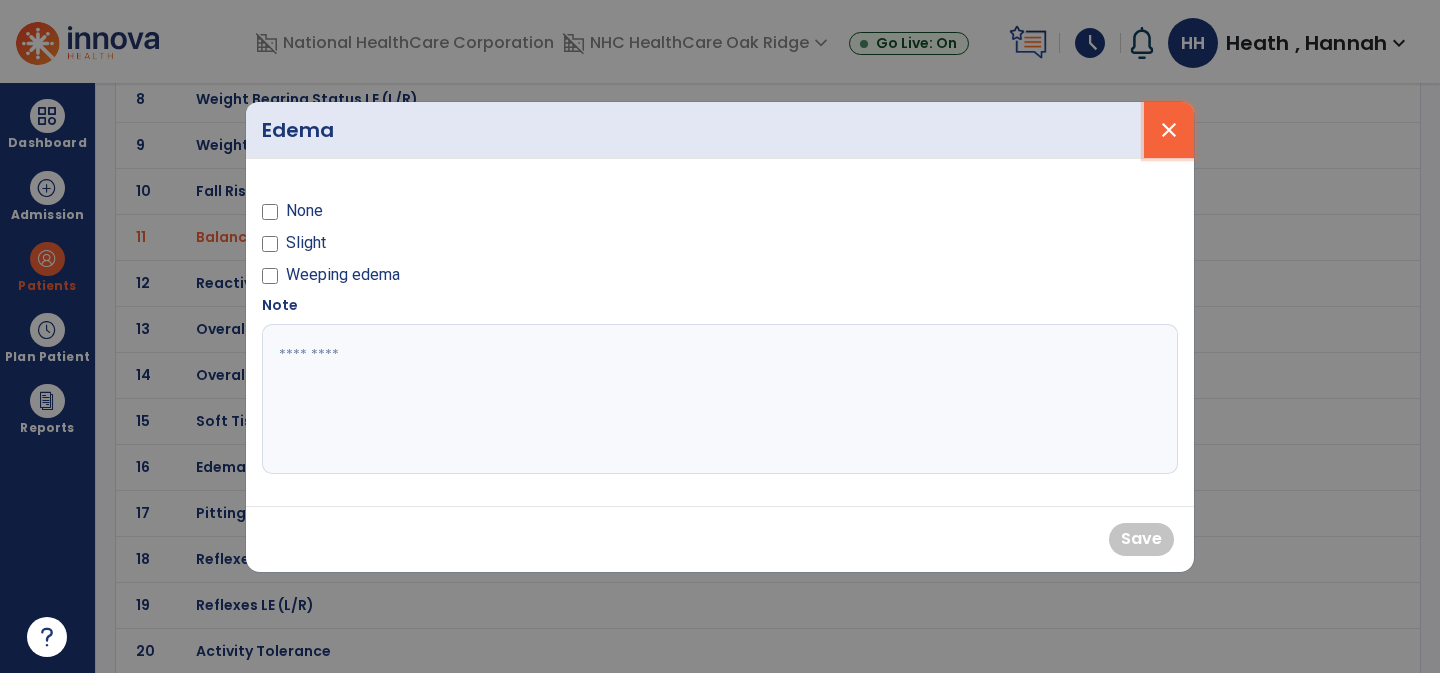 click on "close" at bounding box center [1169, 130] 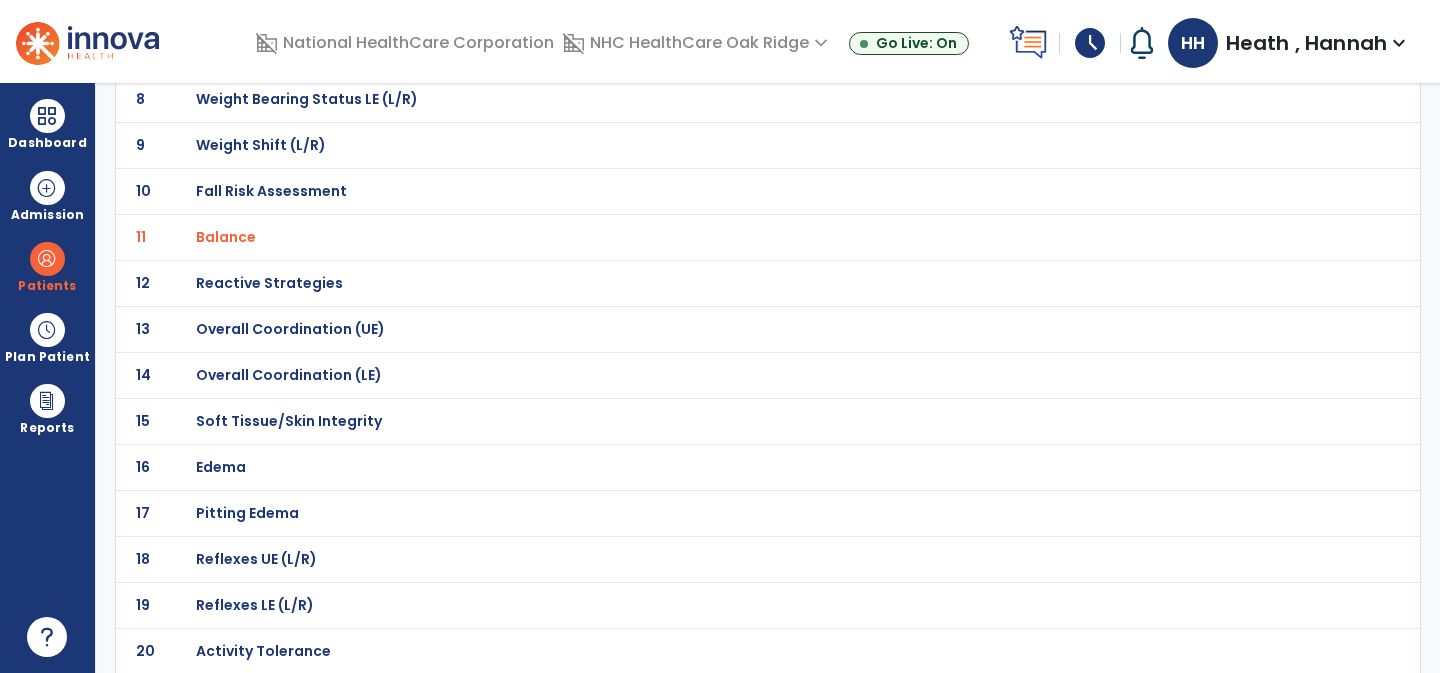 click on "Soft Tissue/Skin Integrity" at bounding box center [267, -223] 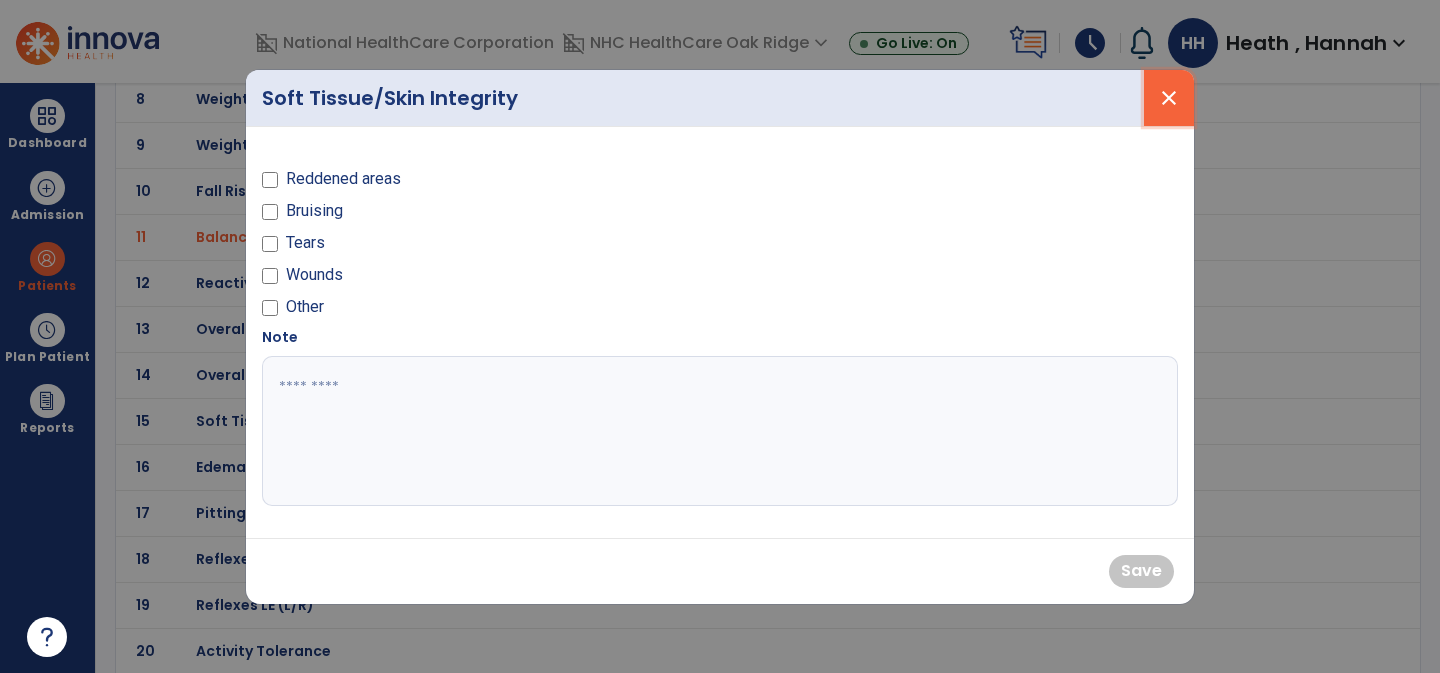 click on "close" at bounding box center (1169, 98) 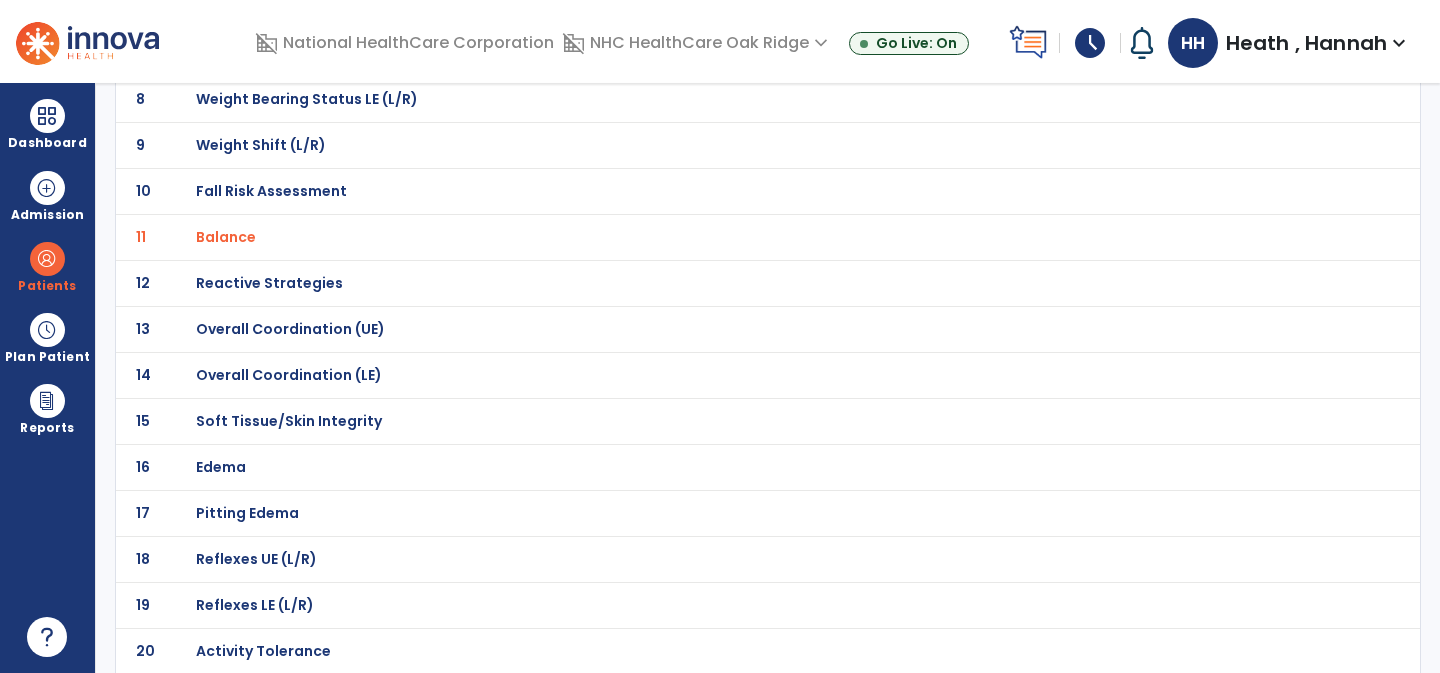 click on "17 Pitting Edema" 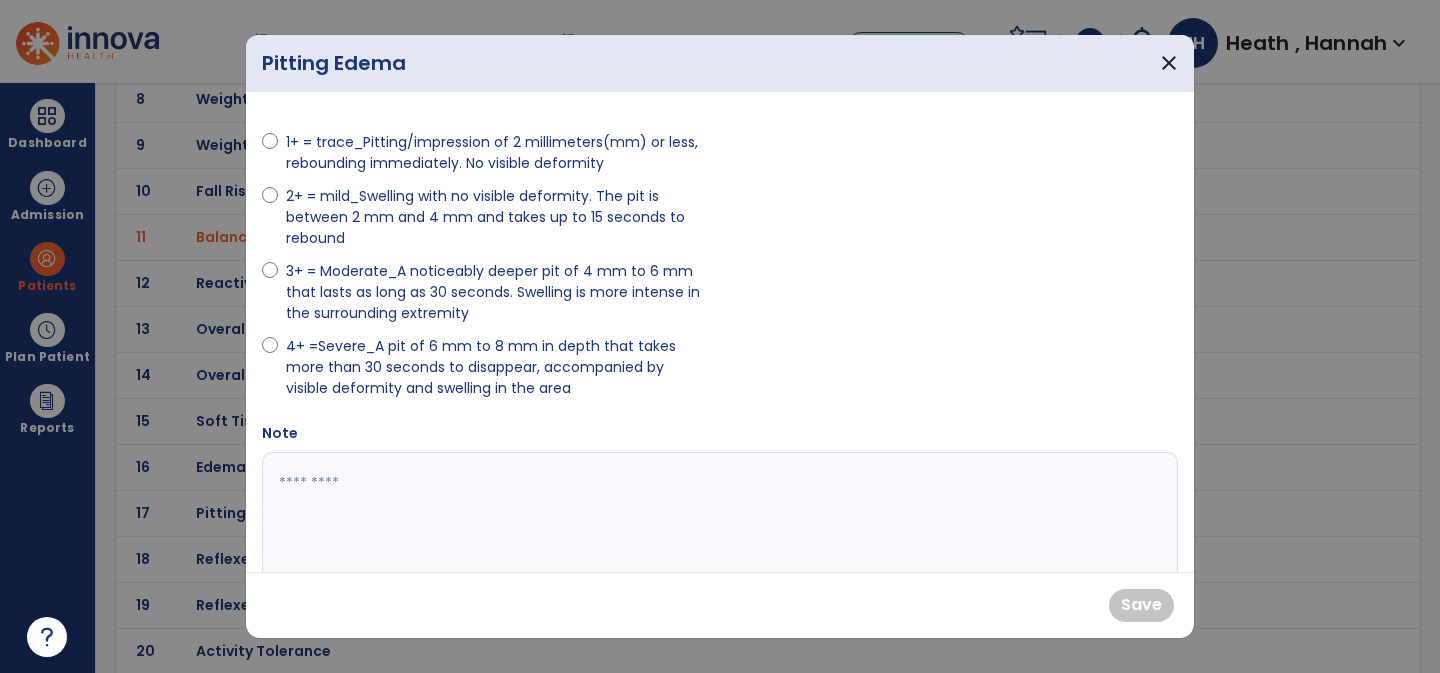 click on "2+ = mild_Swelling with no visible deformity. The pit is between 2 mm and 4 mm and takes up to 15 seconds to rebound" at bounding box center [497, 217] 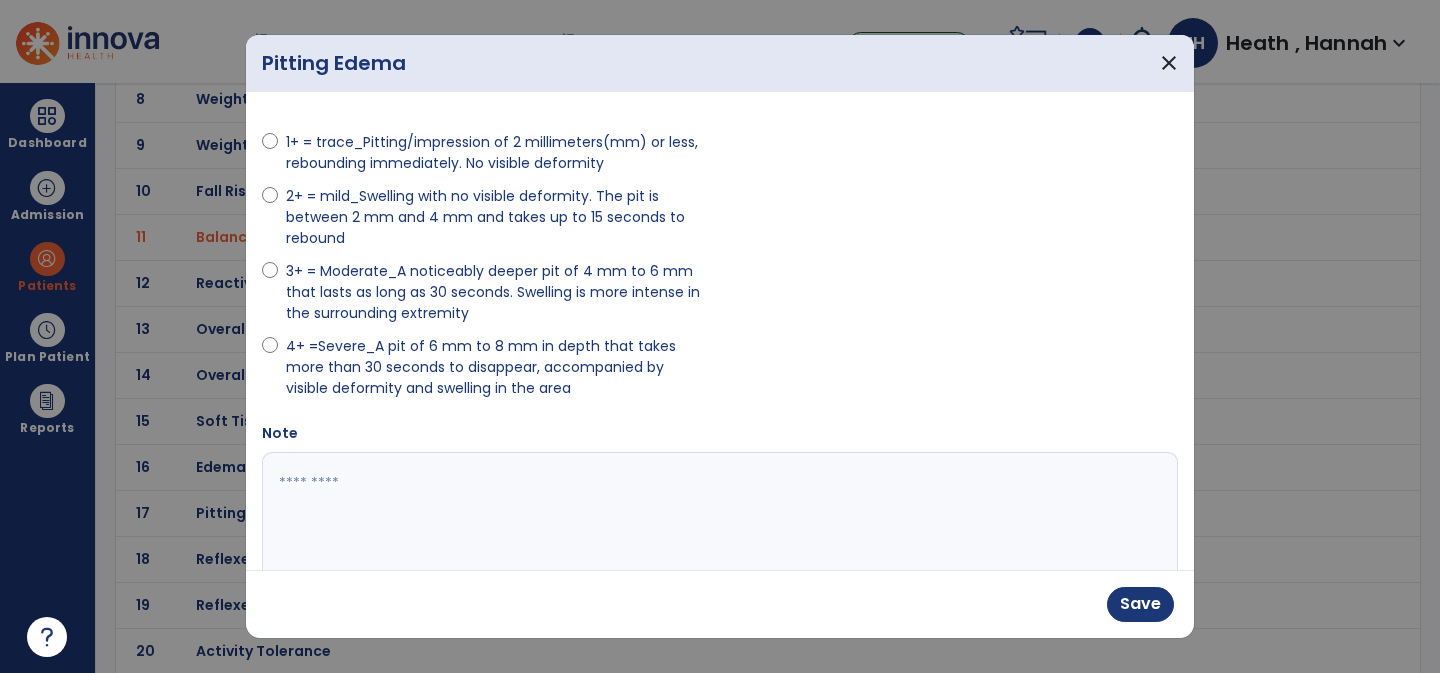 click at bounding box center (717, 527) 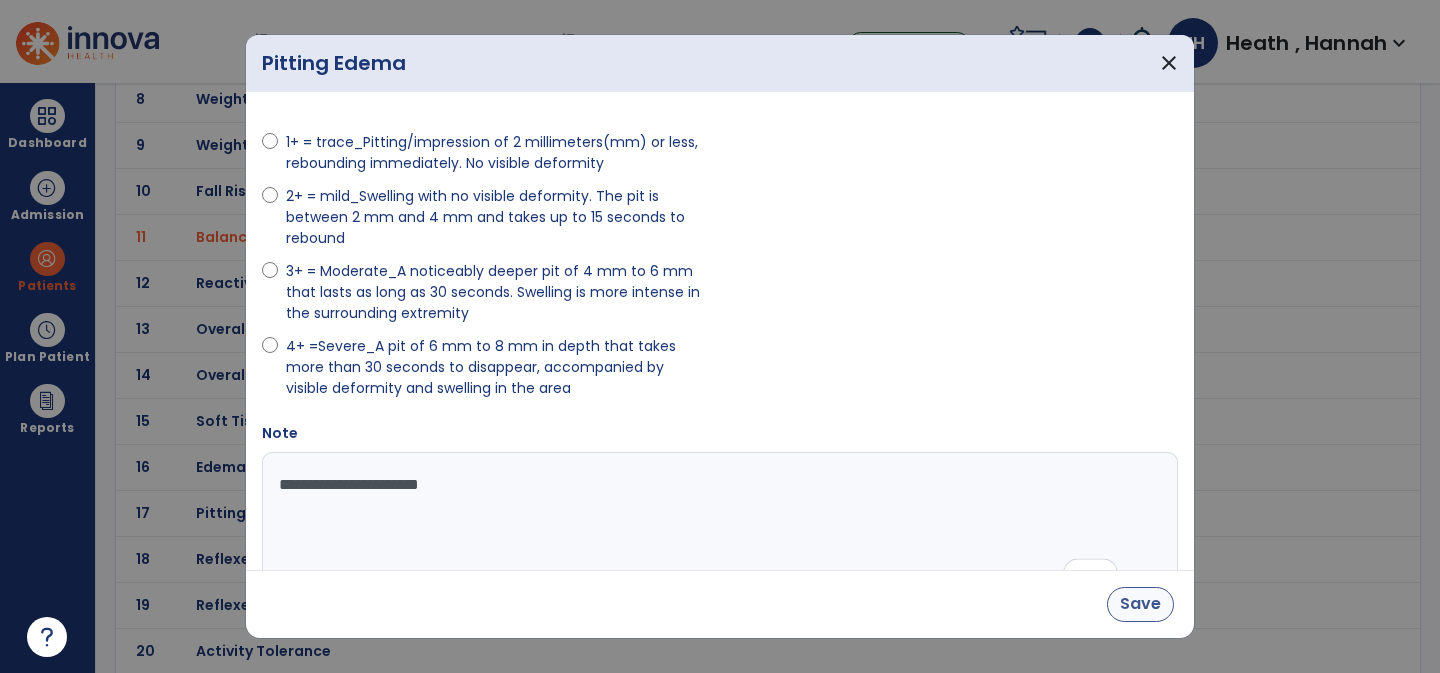 type on "**********" 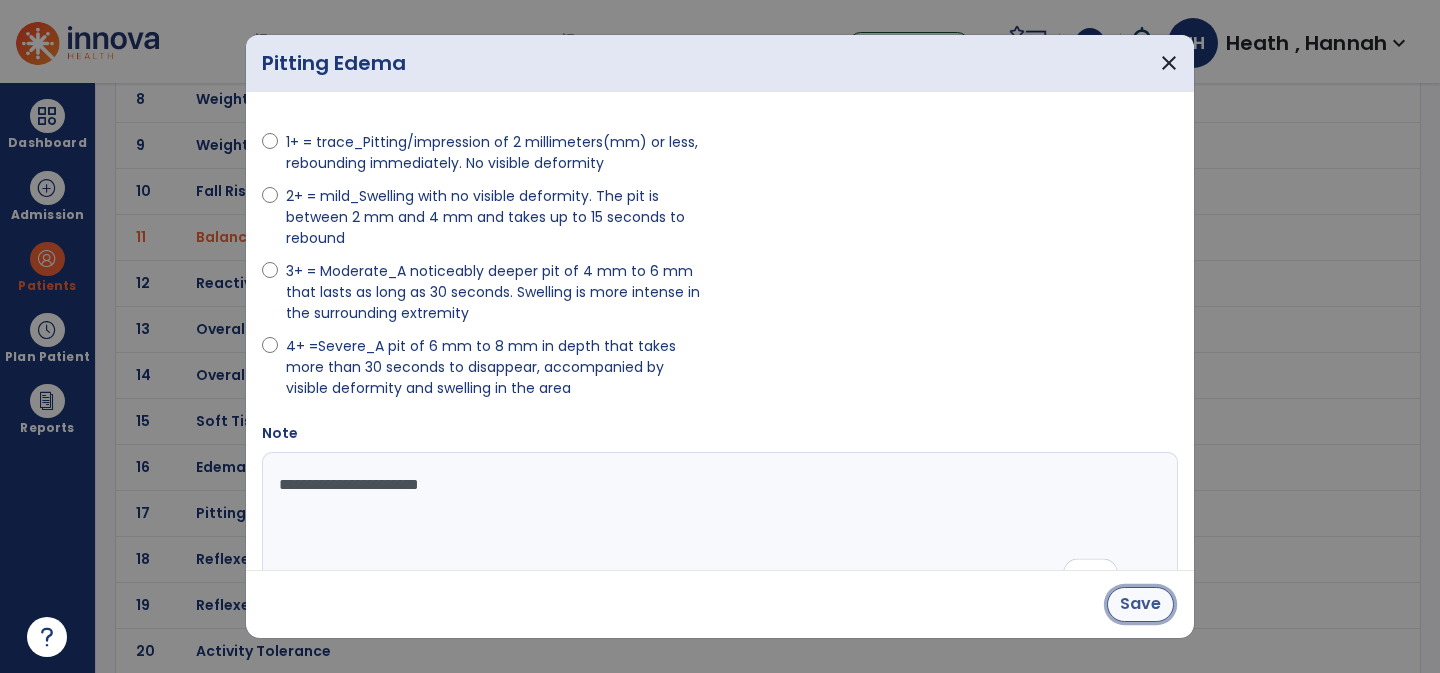 click on "Save" at bounding box center [1140, 604] 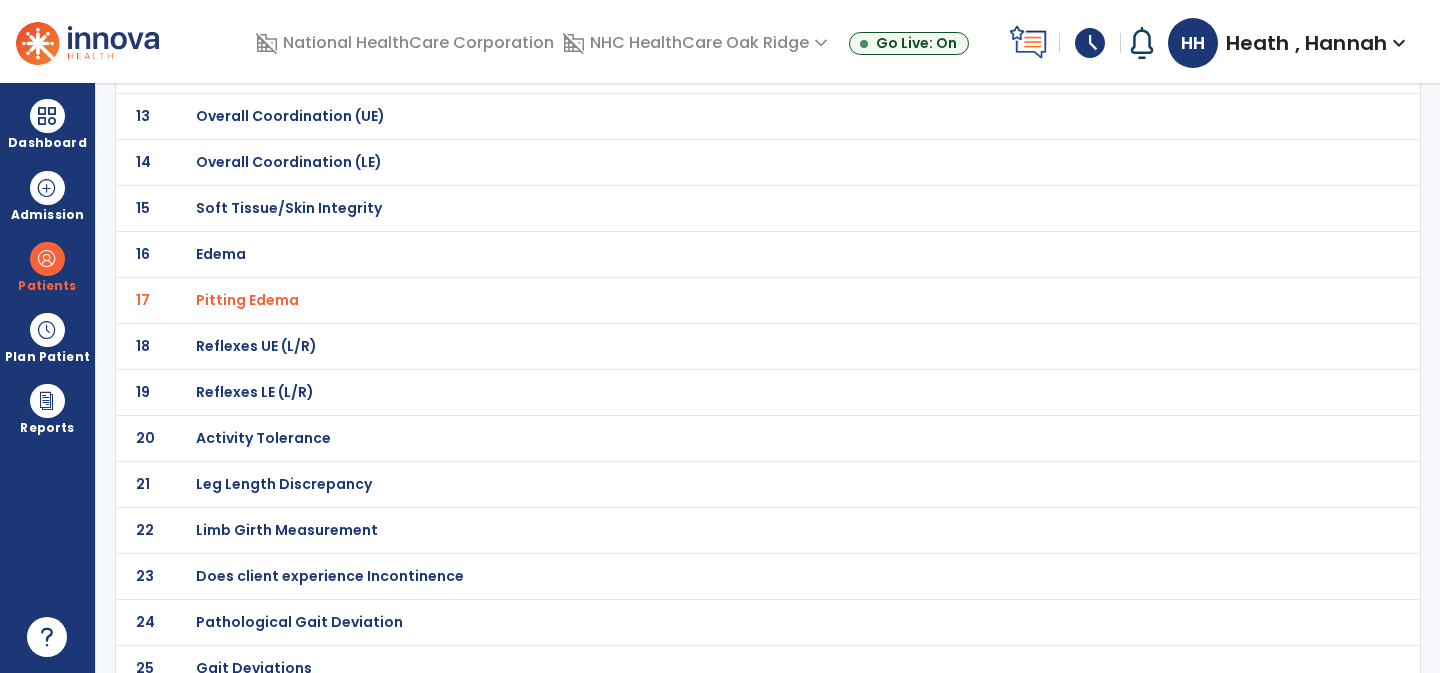 scroll, scrollTop: 726, scrollLeft: 0, axis: vertical 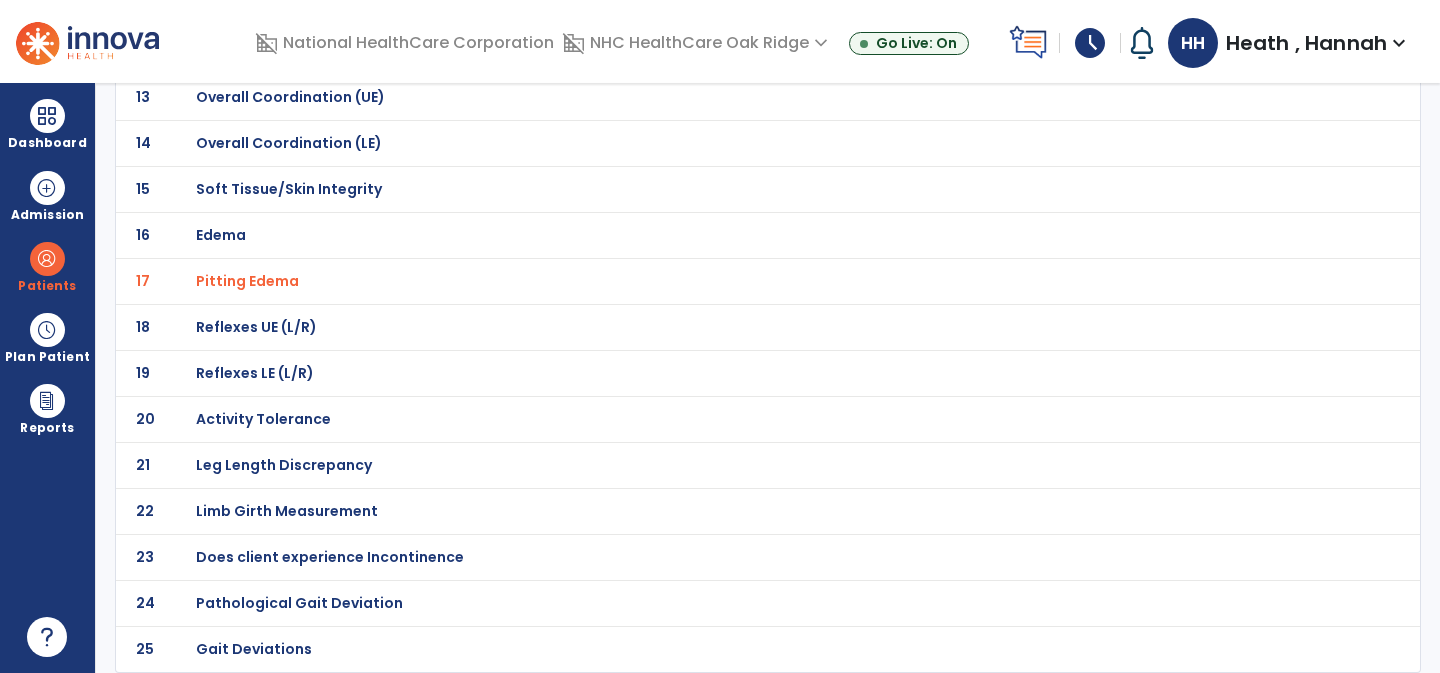 click on "Gait Deviations" at bounding box center [267, -455] 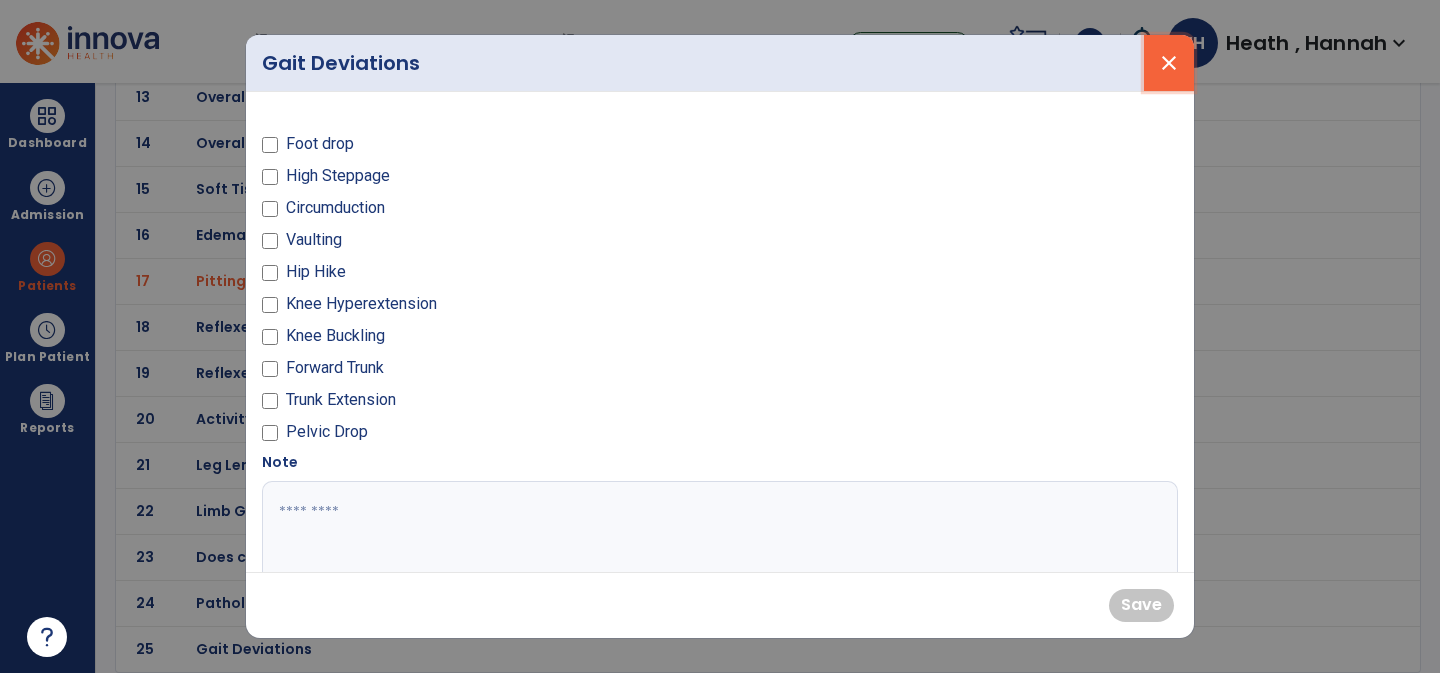 click on "close" at bounding box center [1169, 63] 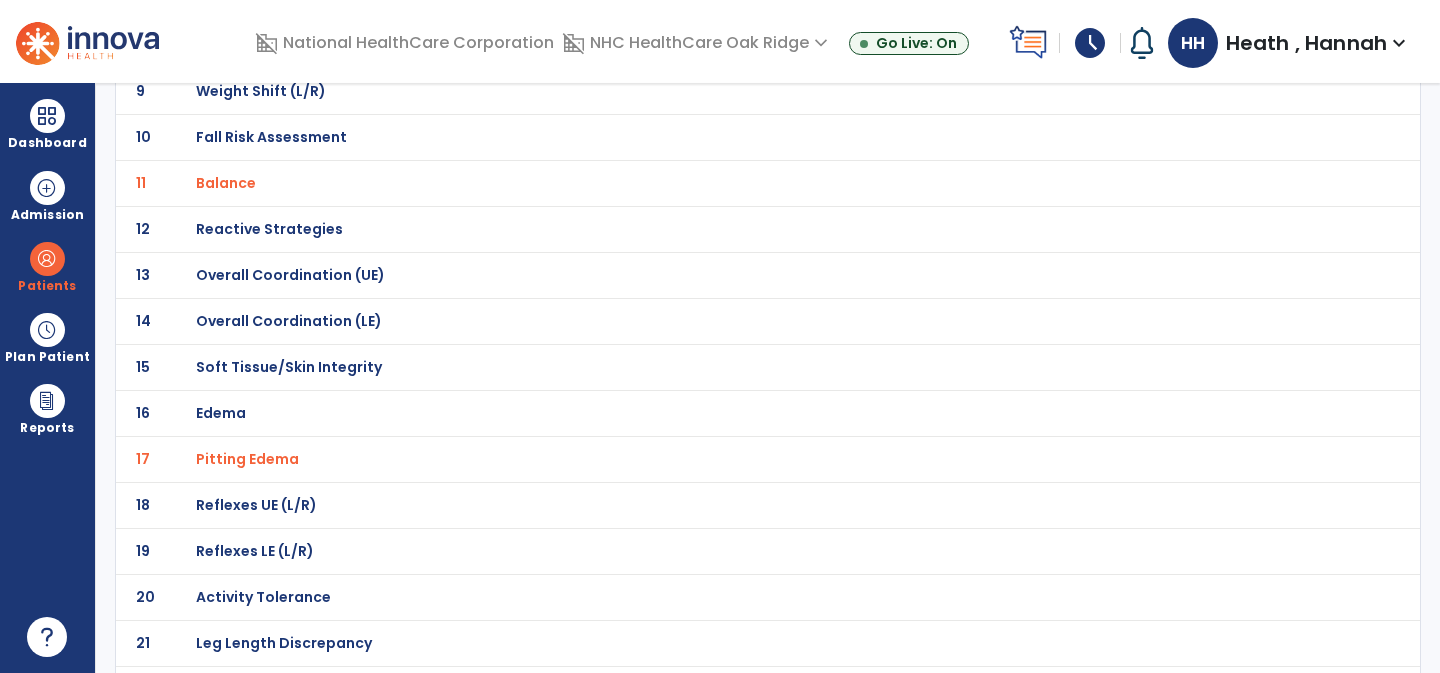 scroll, scrollTop: 543, scrollLeft: 0, axis: vertical 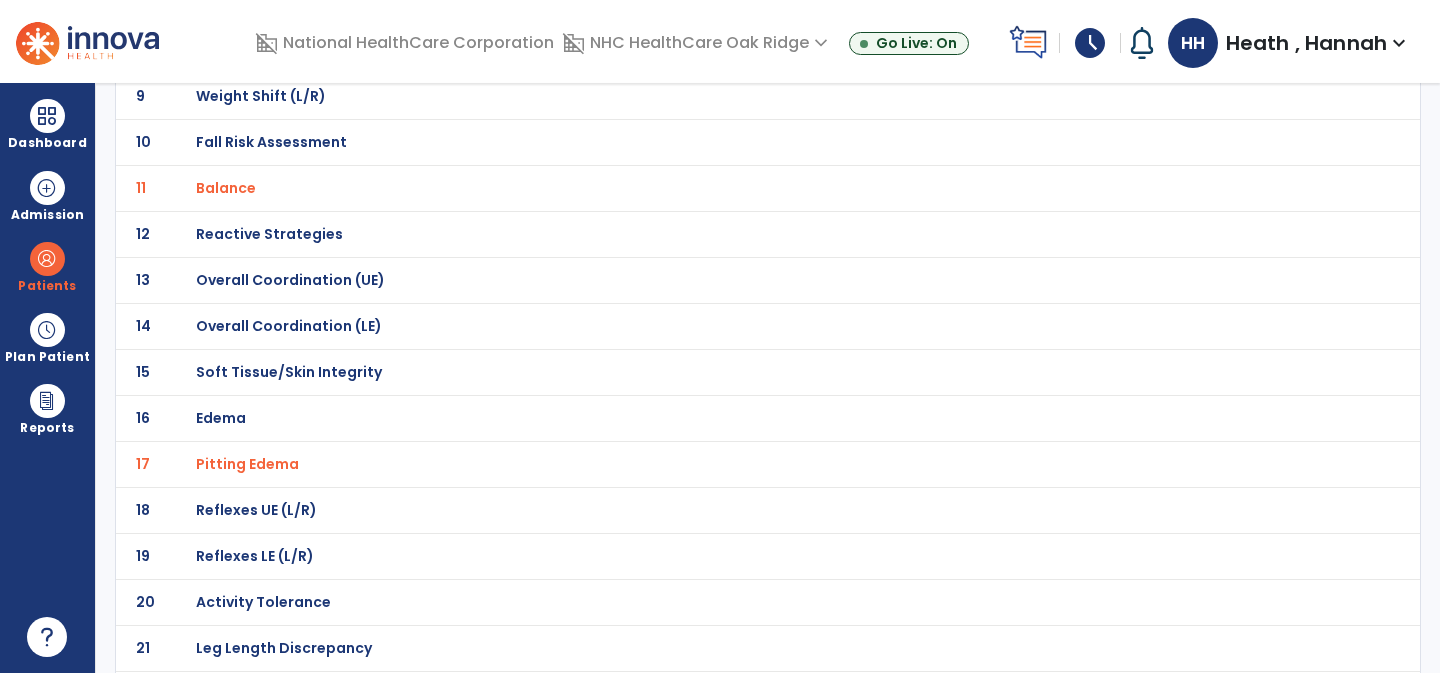 click on "Activity Tolerance" at bounding box center (724, -272) 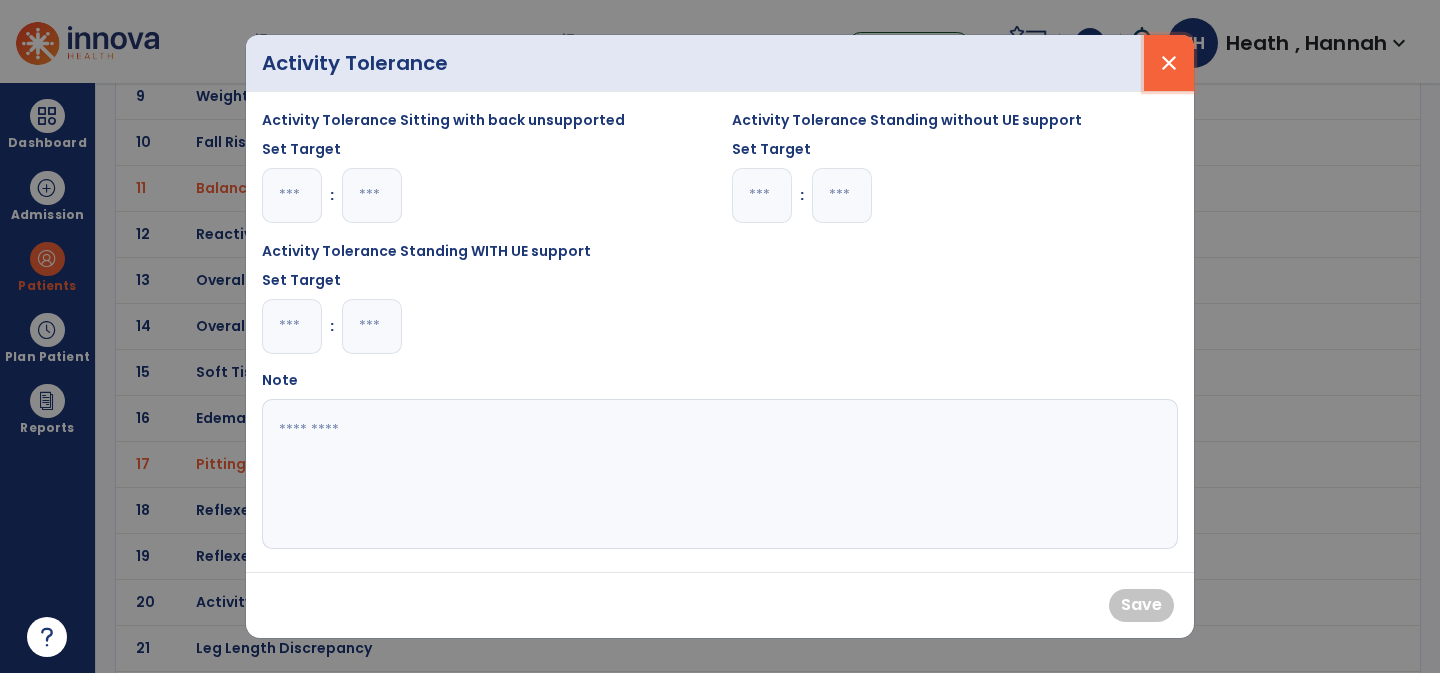 click on "close" at bounding box center (1169, 63) 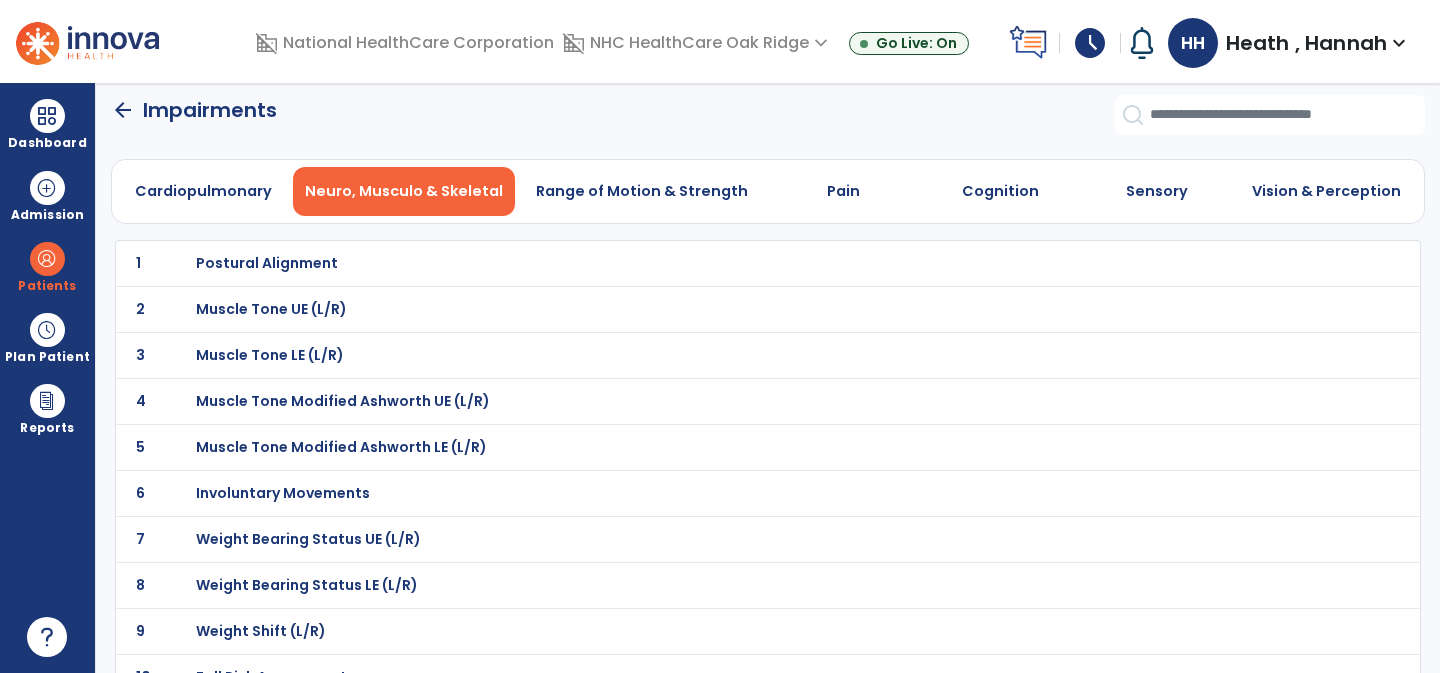 scroll, scrollTop: 0, scrollLeft: 0, axis: both 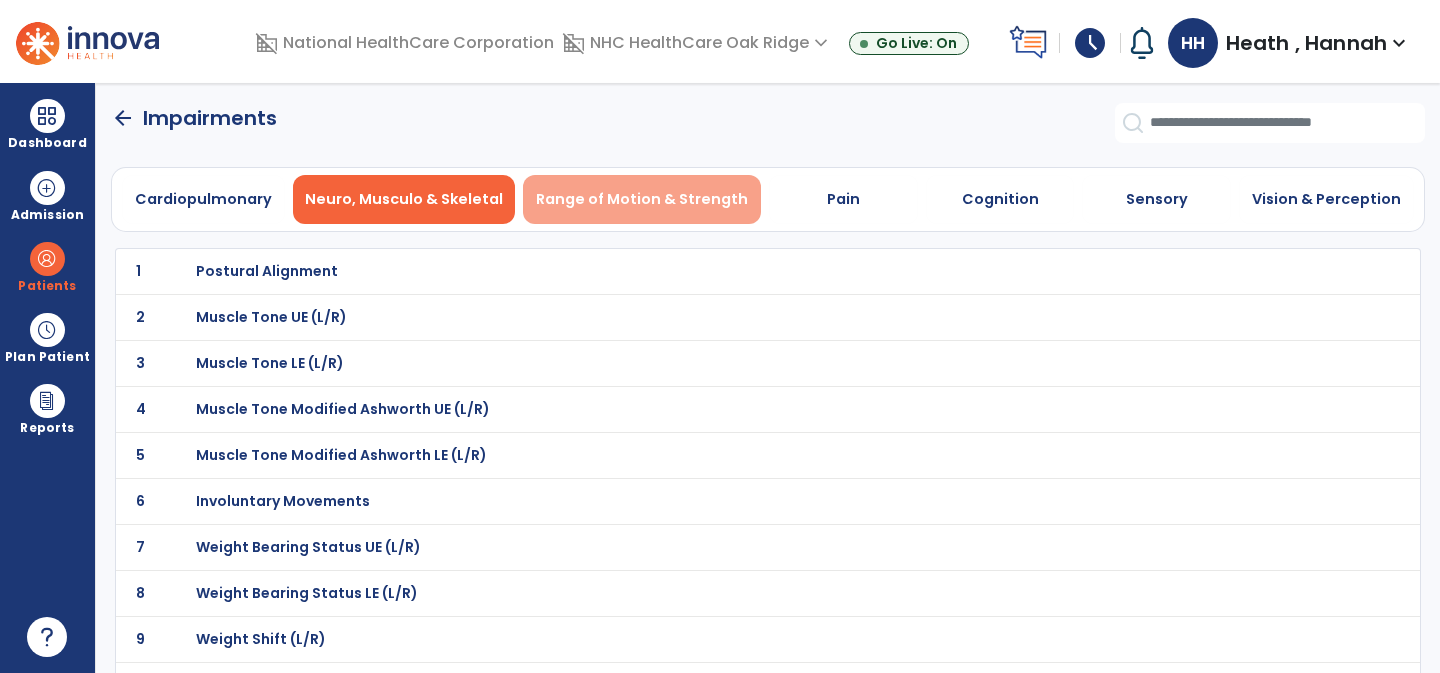click on "Range of Motion & Strength" at bounding box center (642, 199) 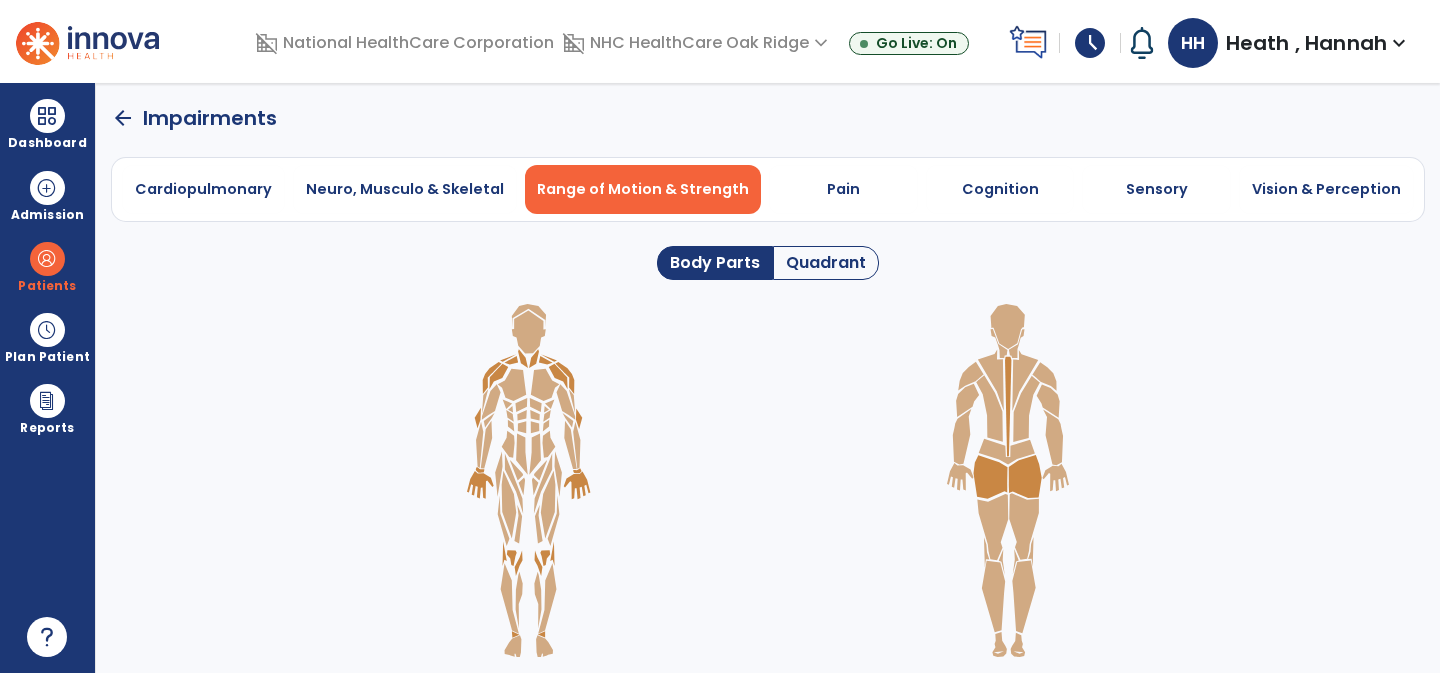 click on "Quadrant" 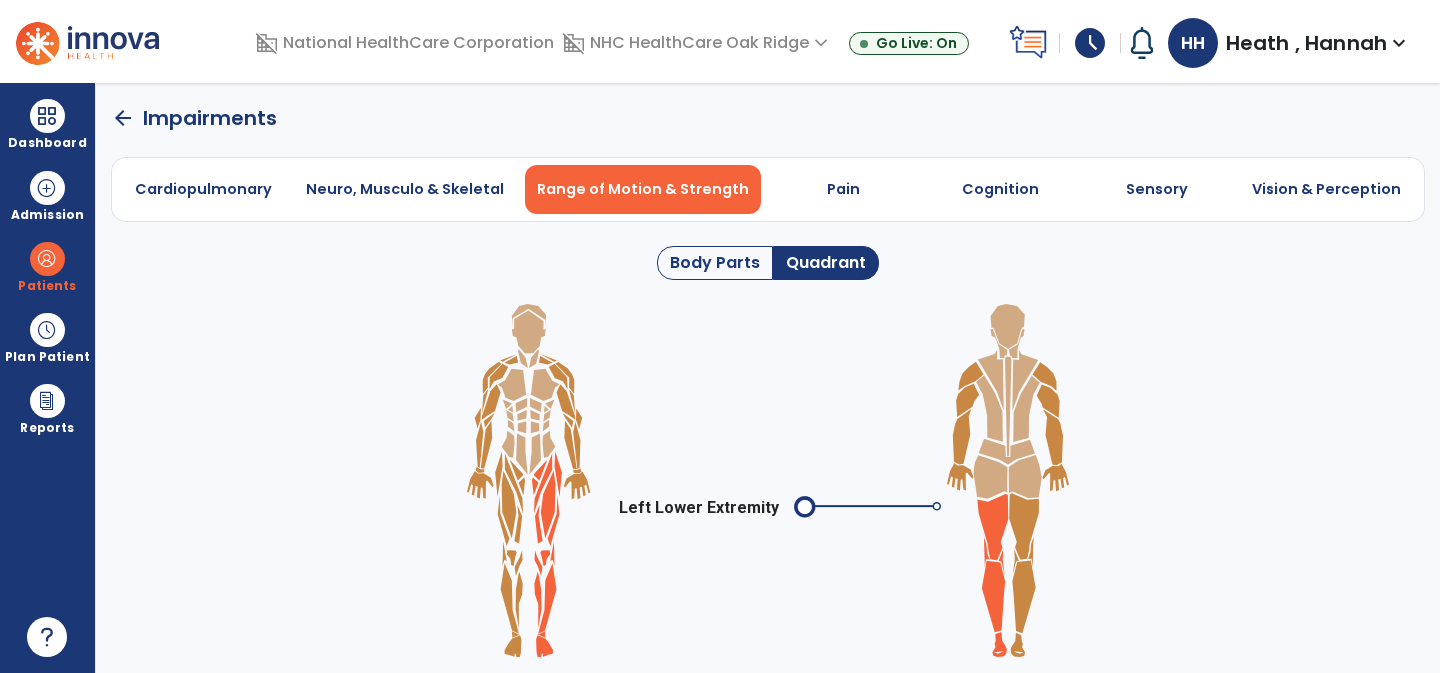 click 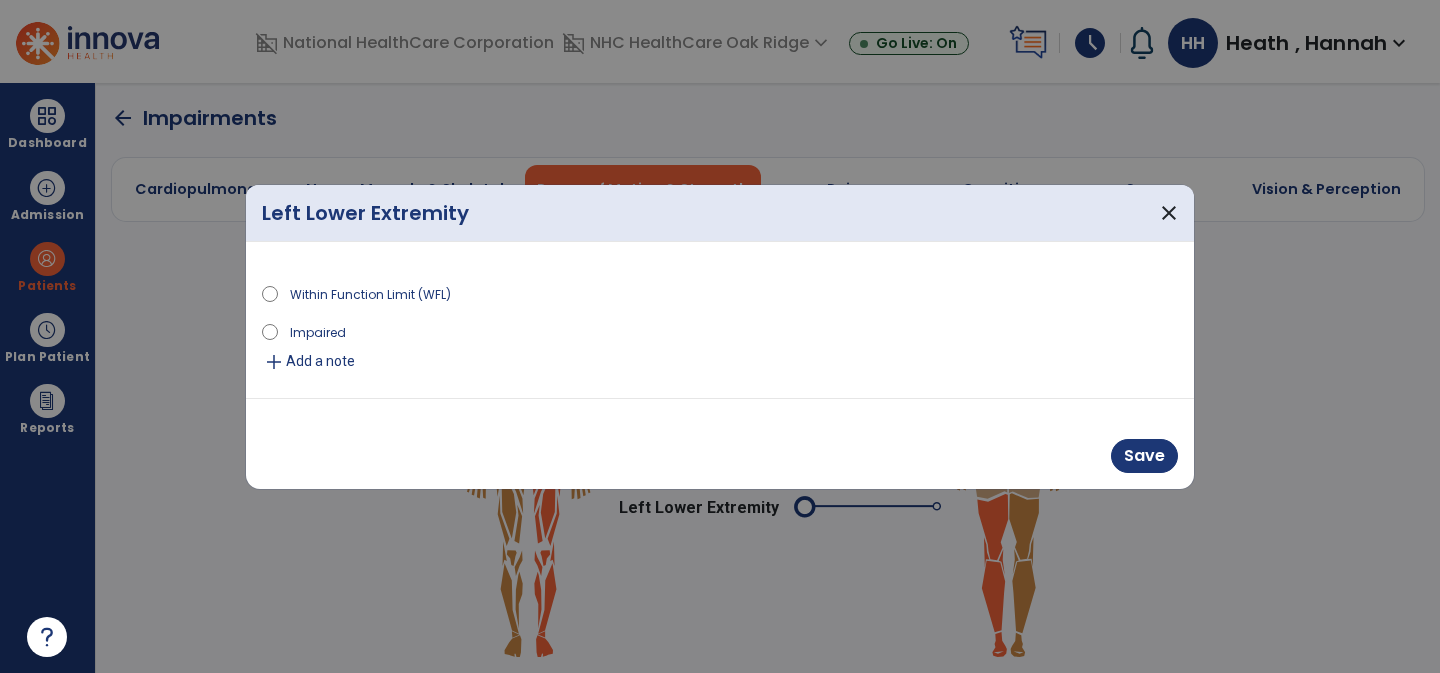 click on "Impaired" at bounding box center (318, 331) 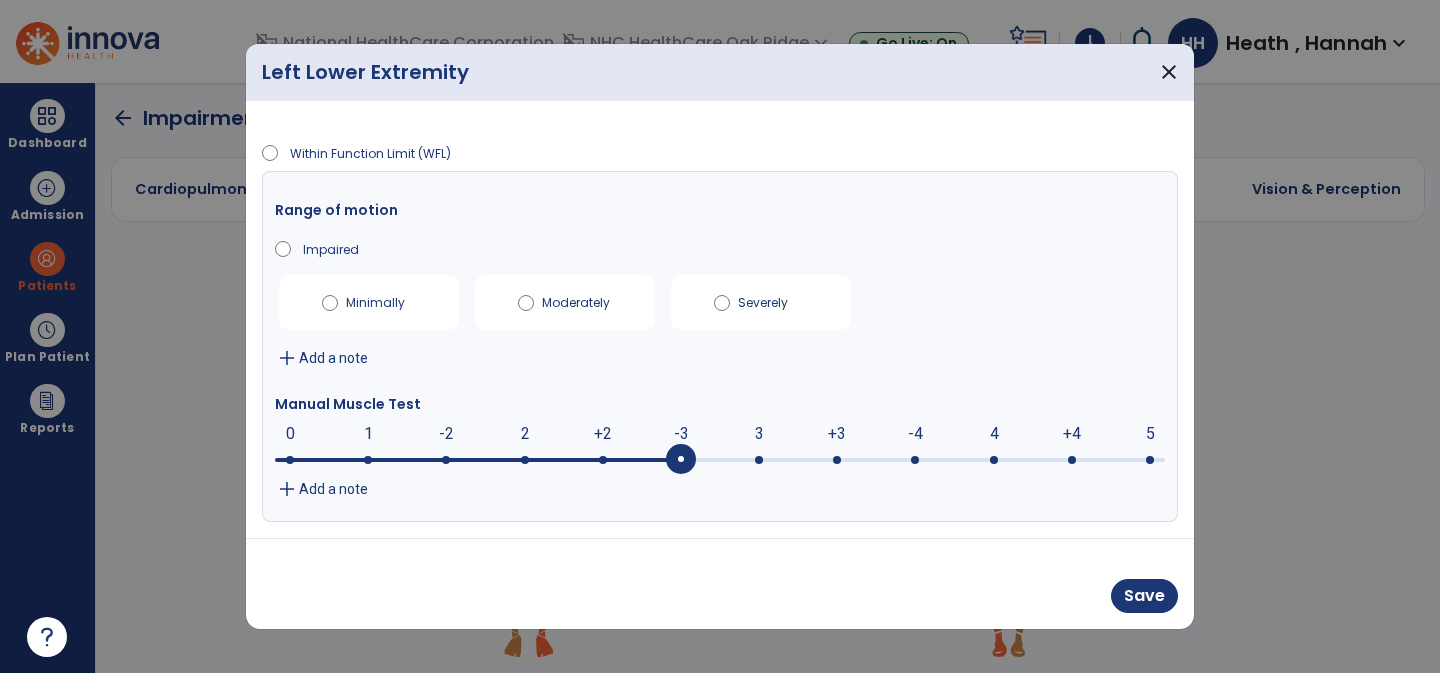click at bounding box center (681, 460) 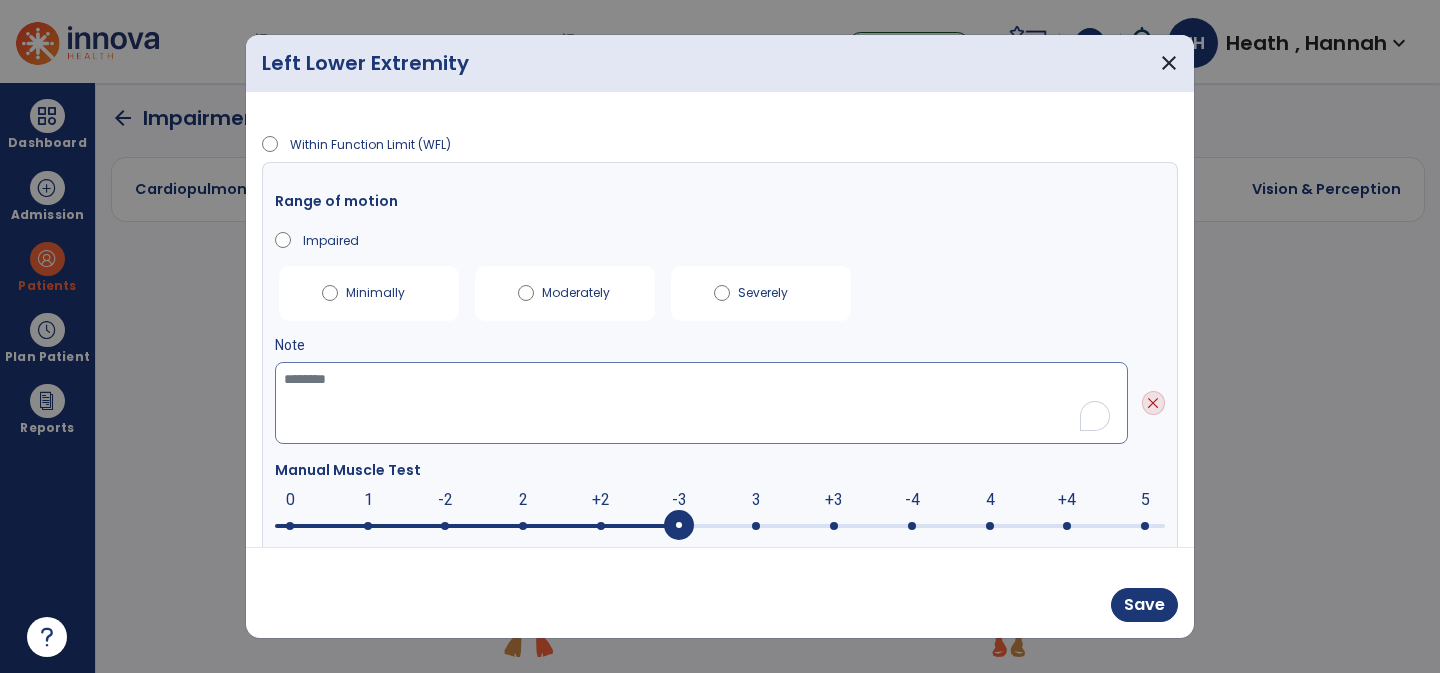 click at bounding box center [701, 403] 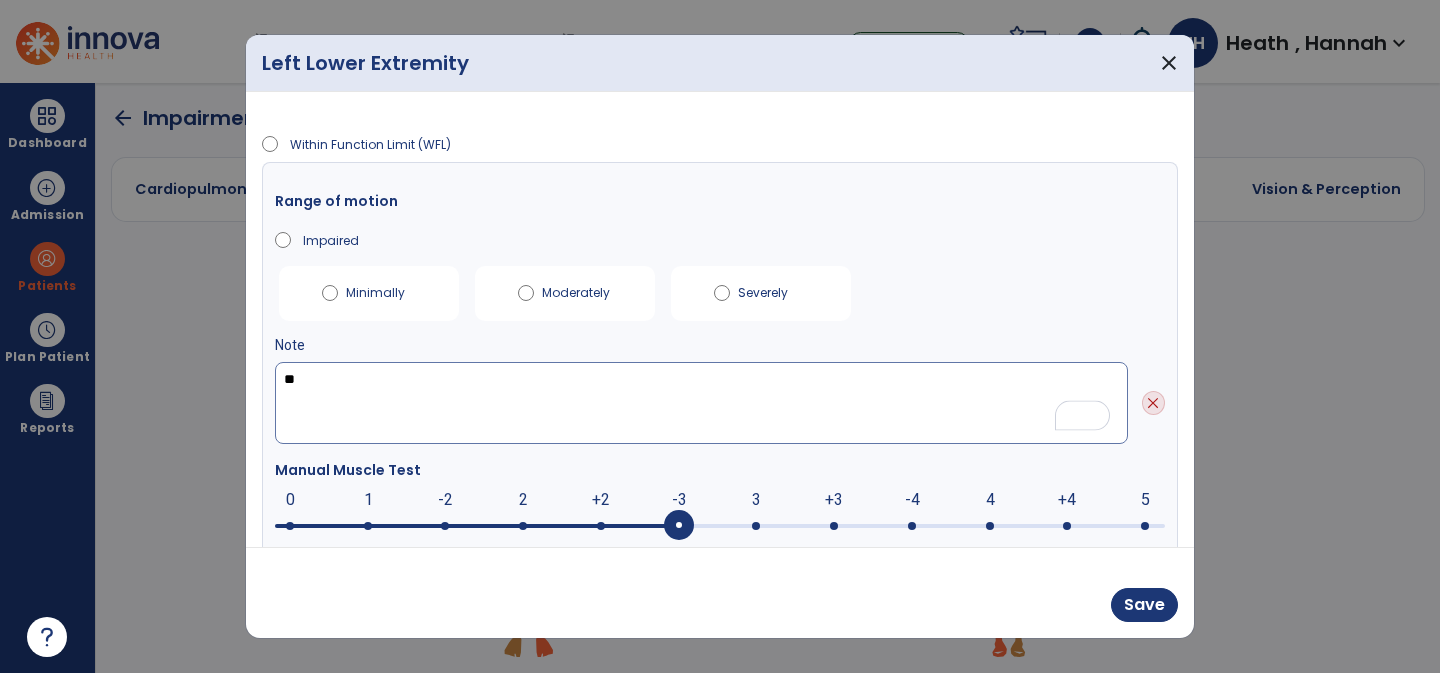type on "*" 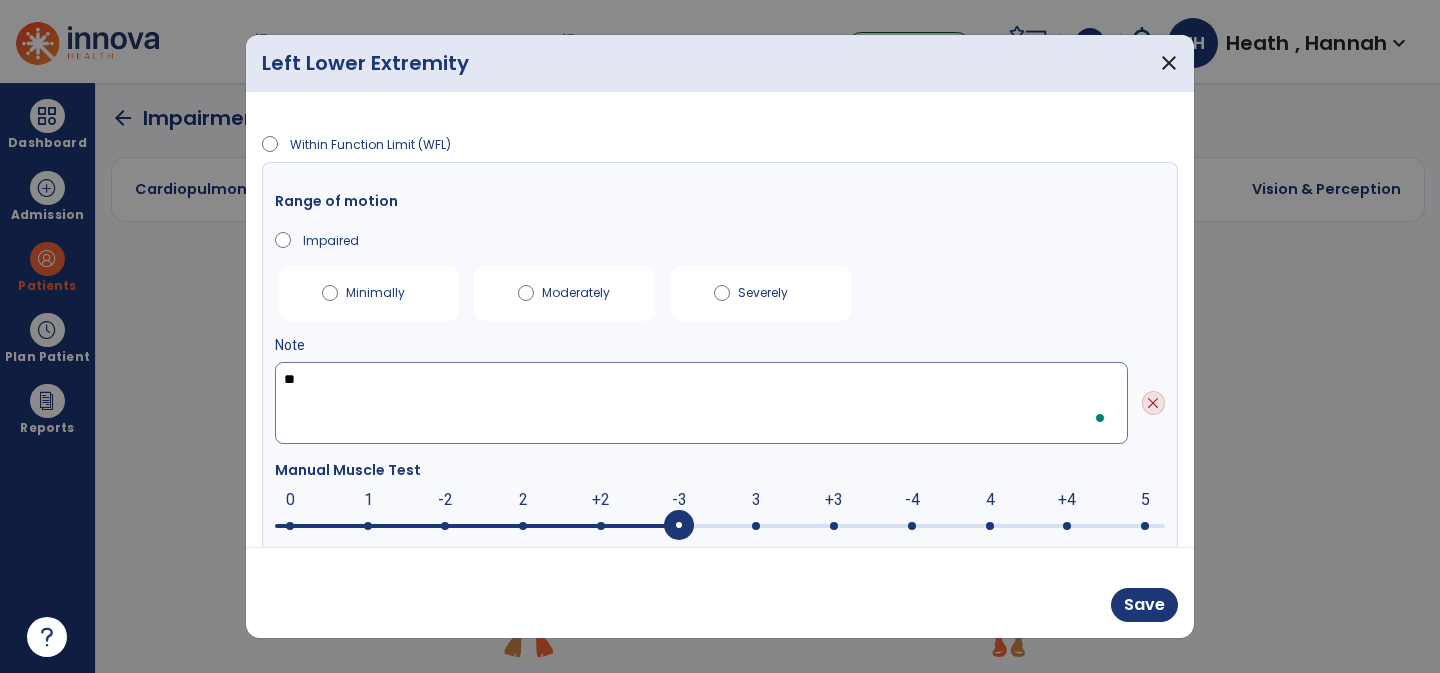 type on "*" 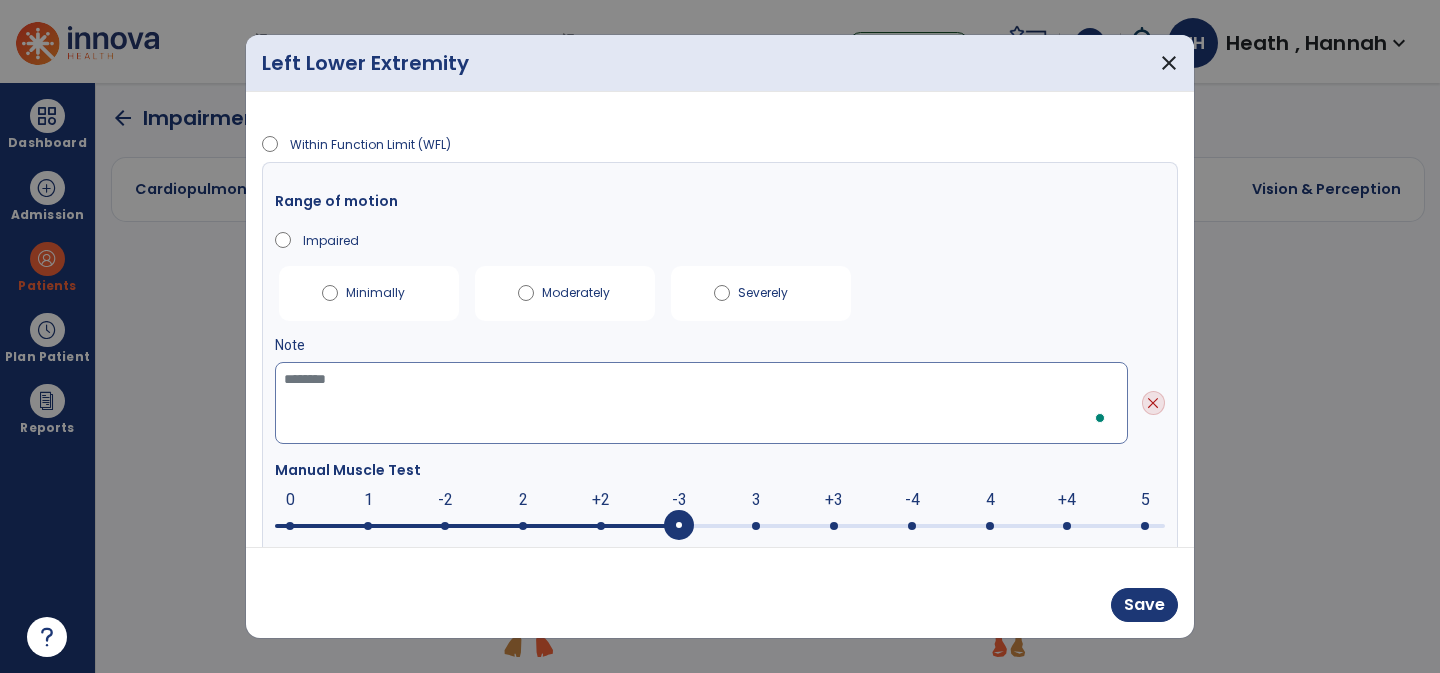 type on "*" 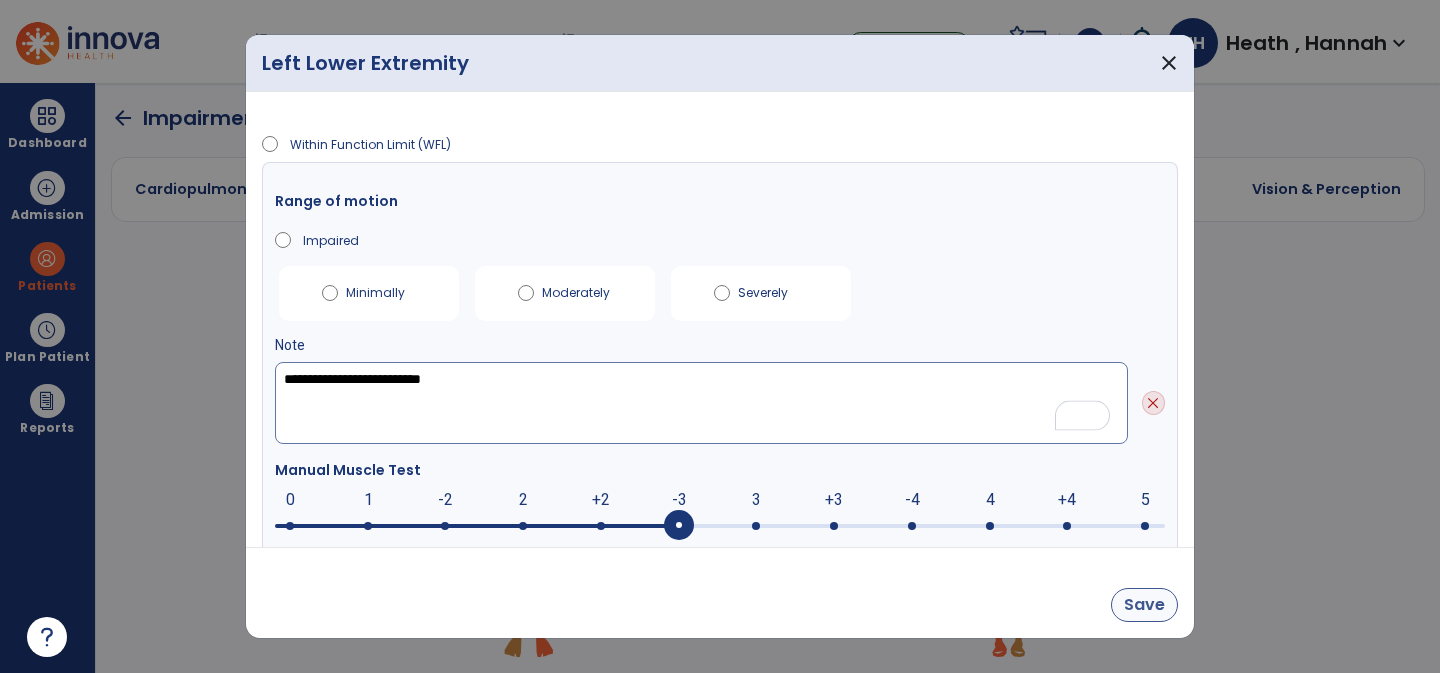 type on "**********" 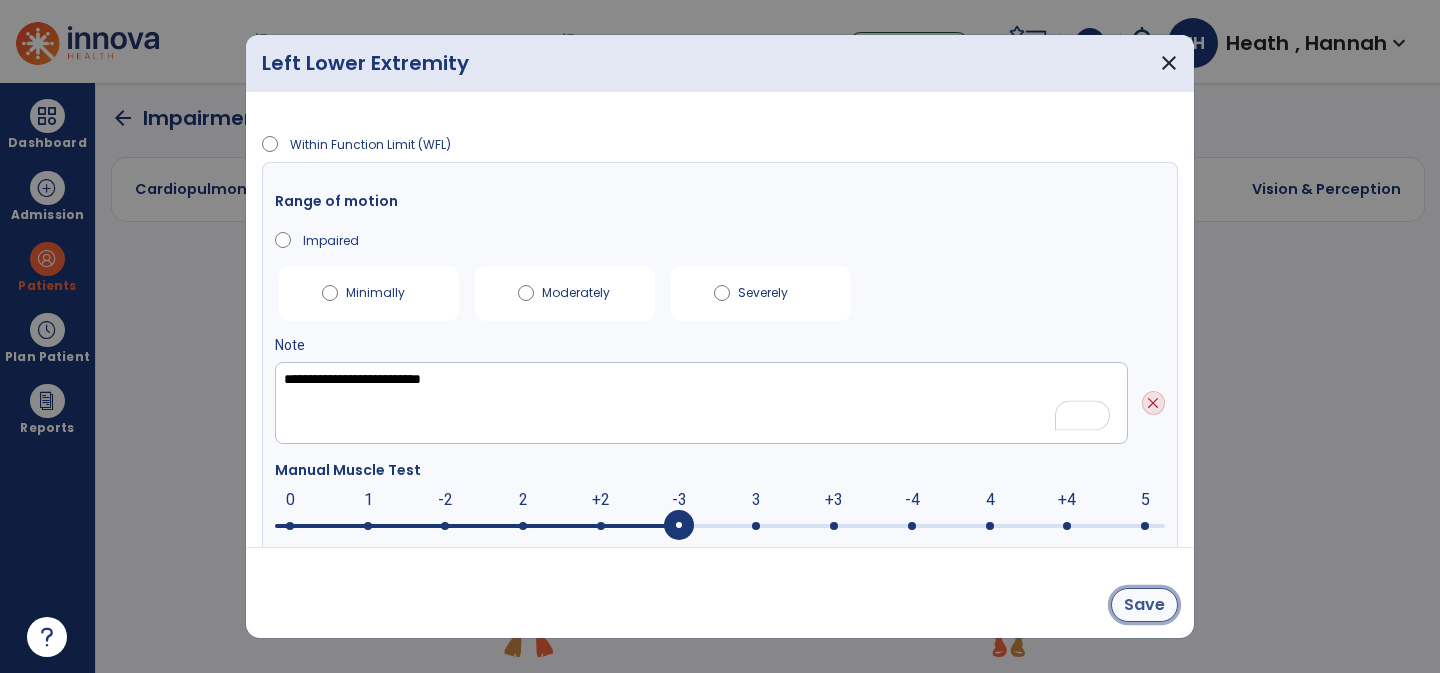 click on "Save" at bounding box center [1144, 605] 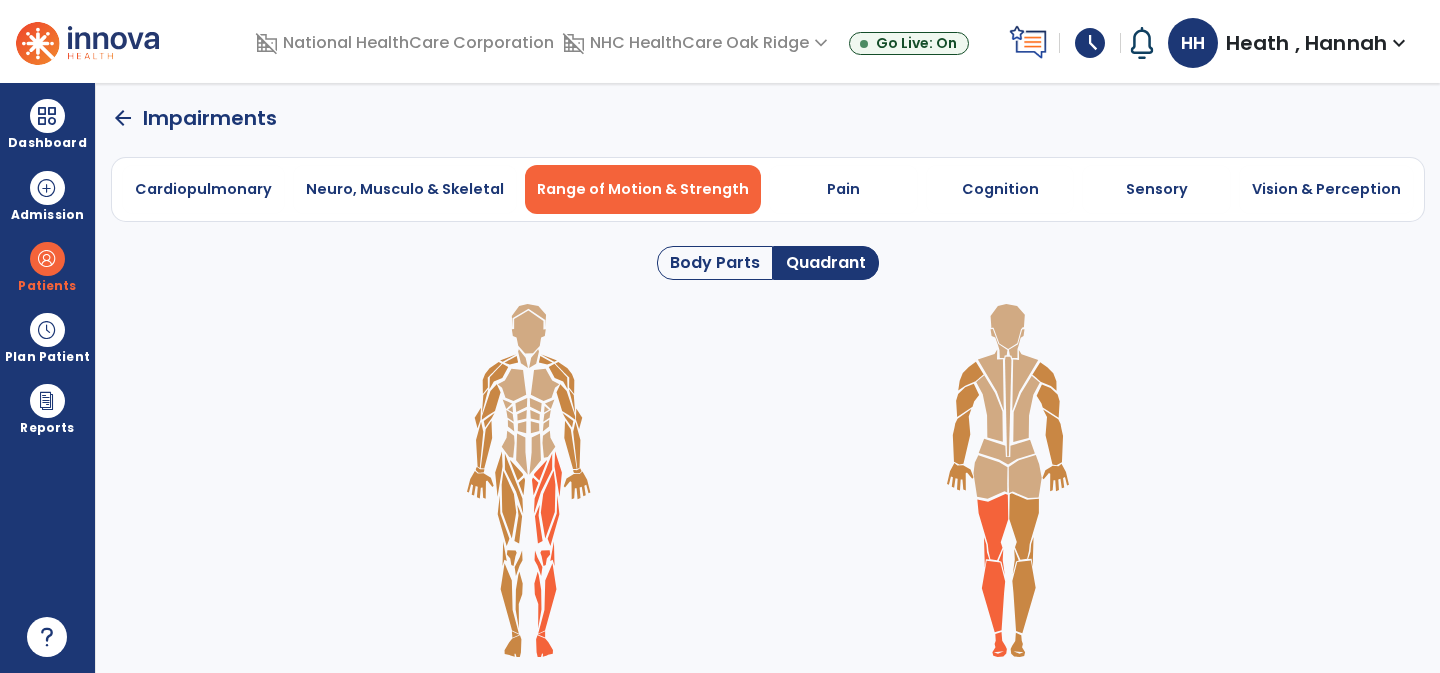click 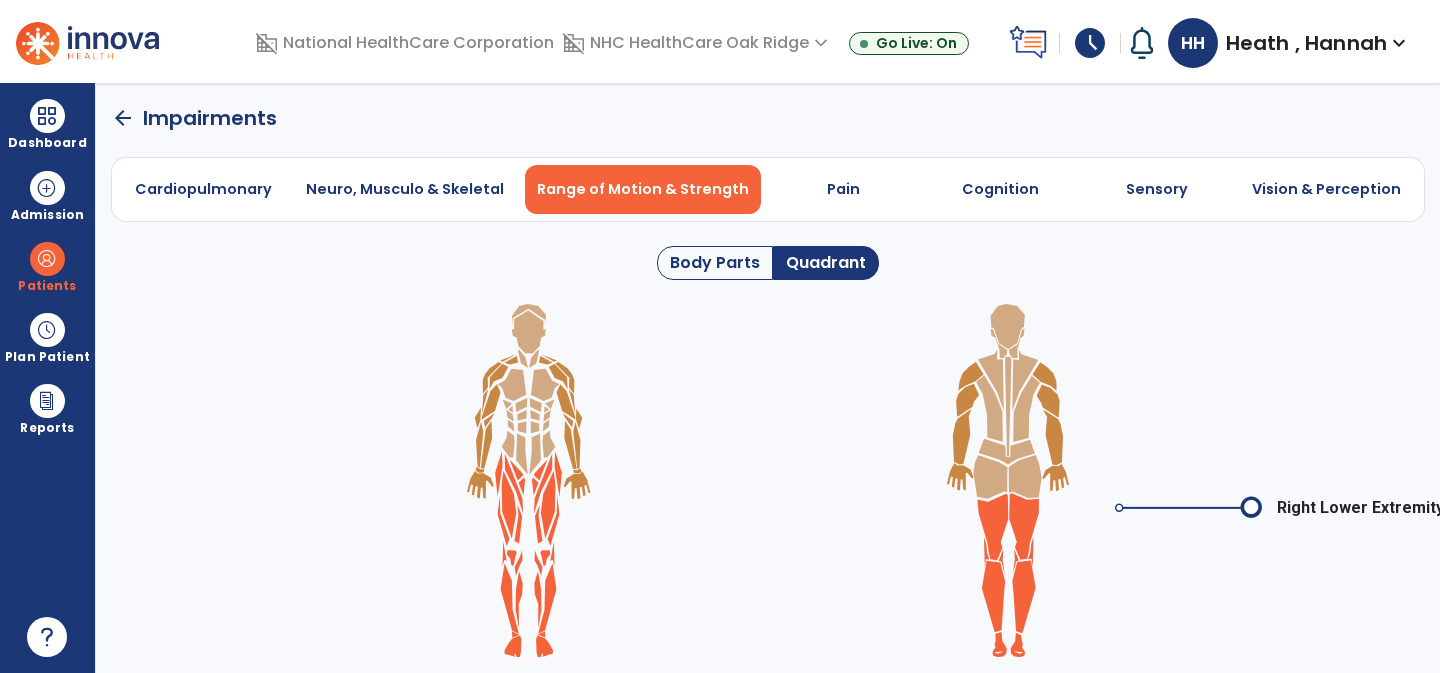 click 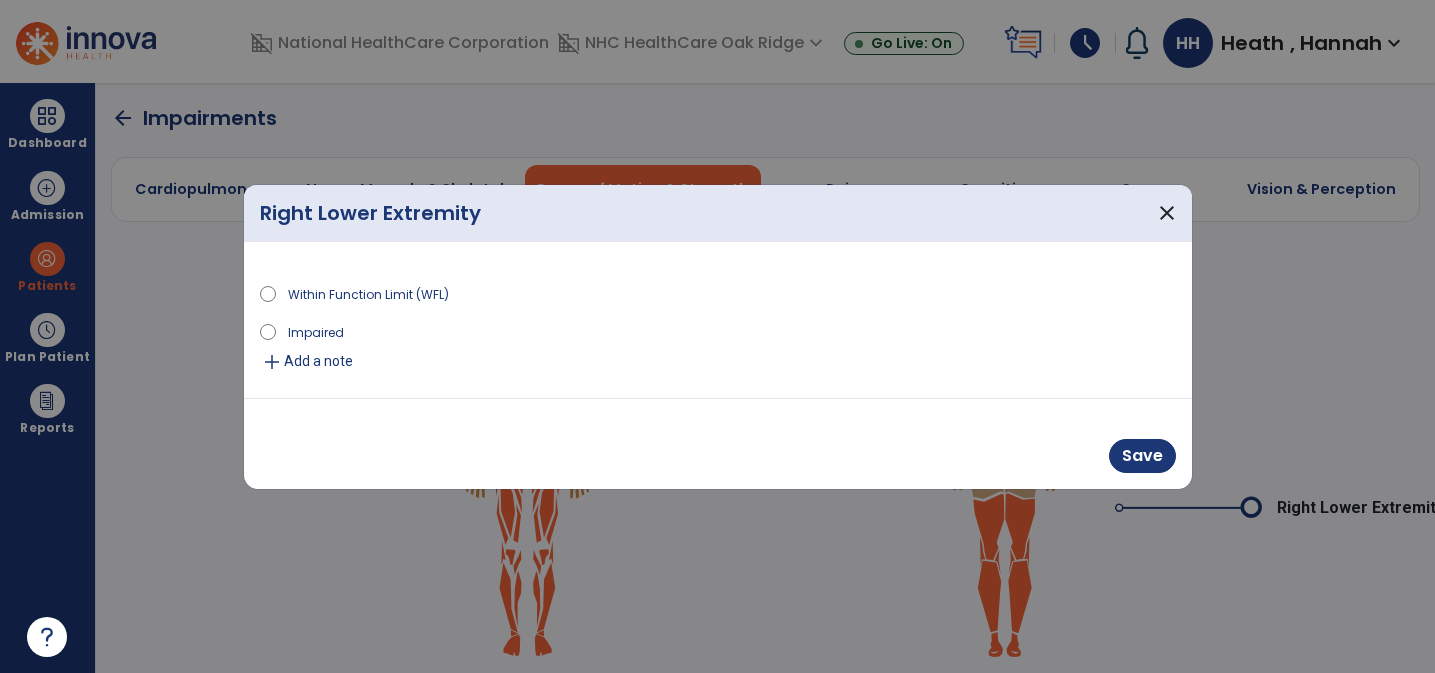 click on "Impaired" at bounding box center [316, 331] 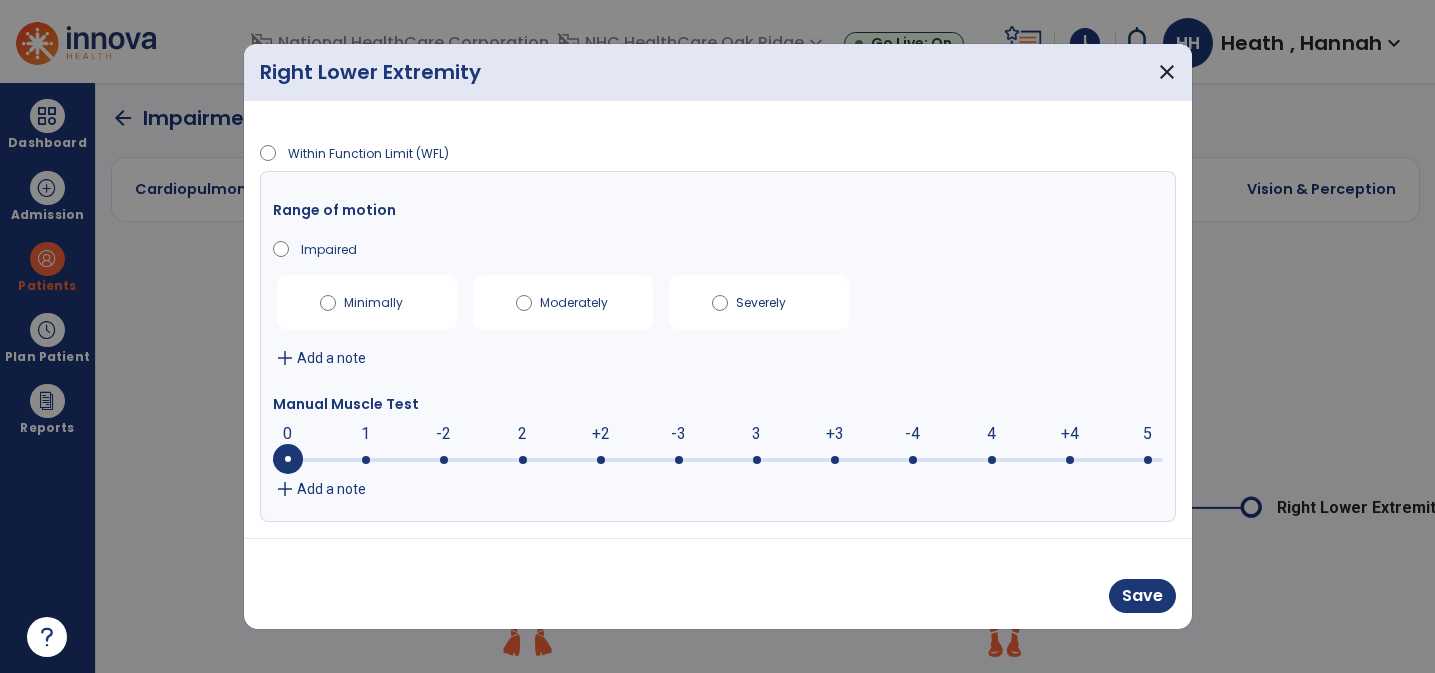 click on "0     0      1      -2      2      +2      -3      3      +3      -4      4      +4      5" at bounding box center (718, 450) 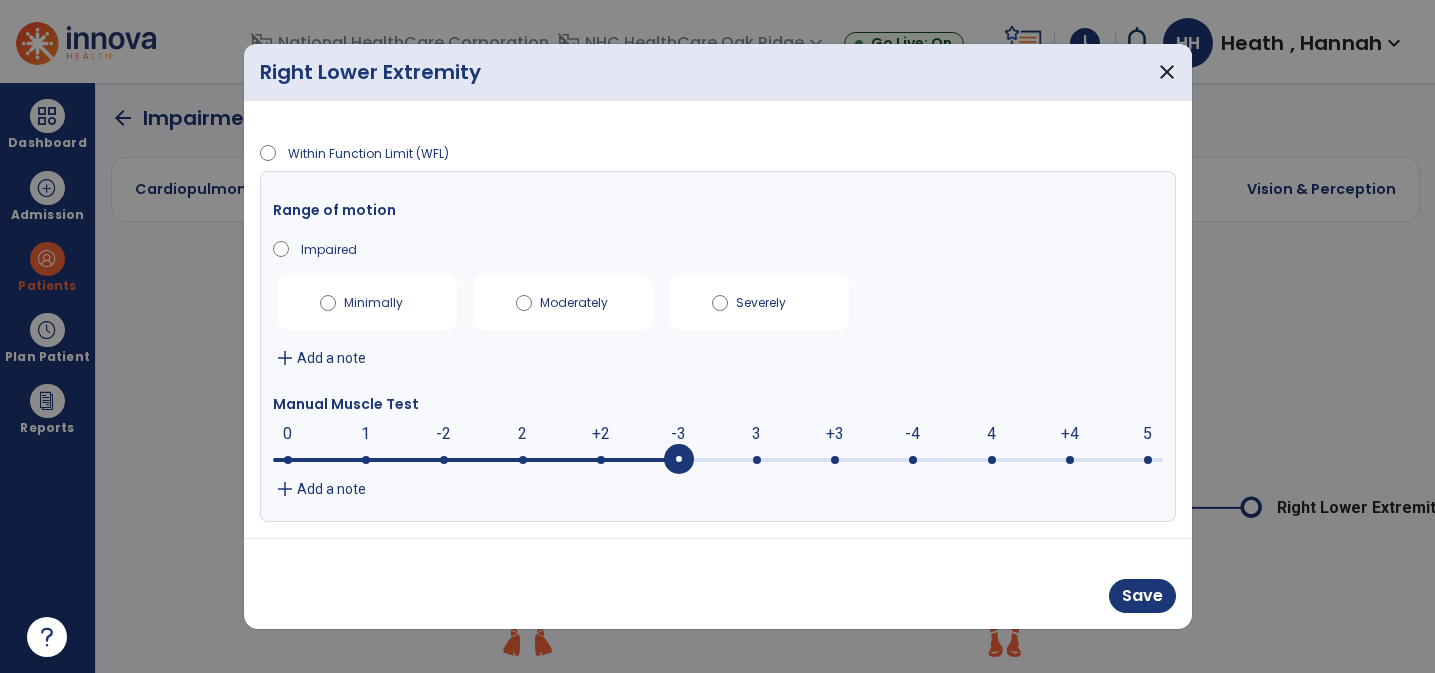 click on "-3" at bounding box center [678, 434] 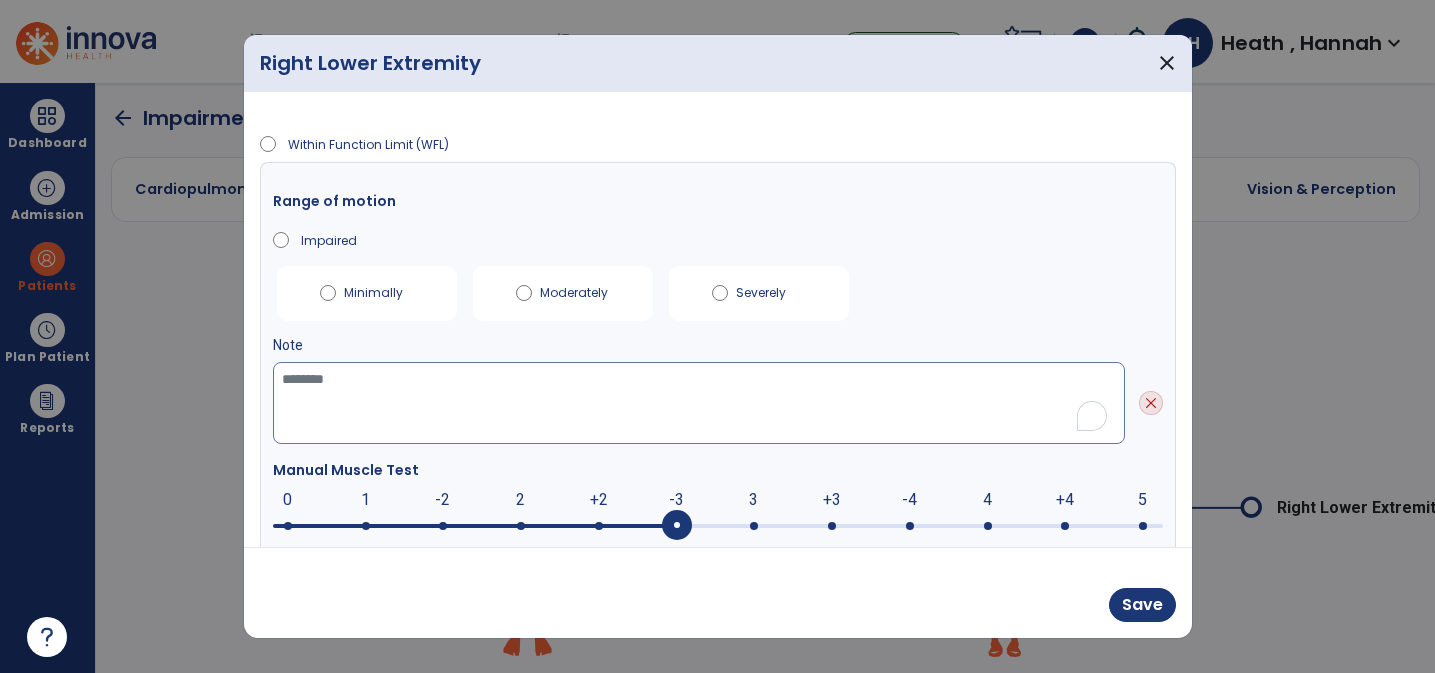 click at bounding box center (699, 403) 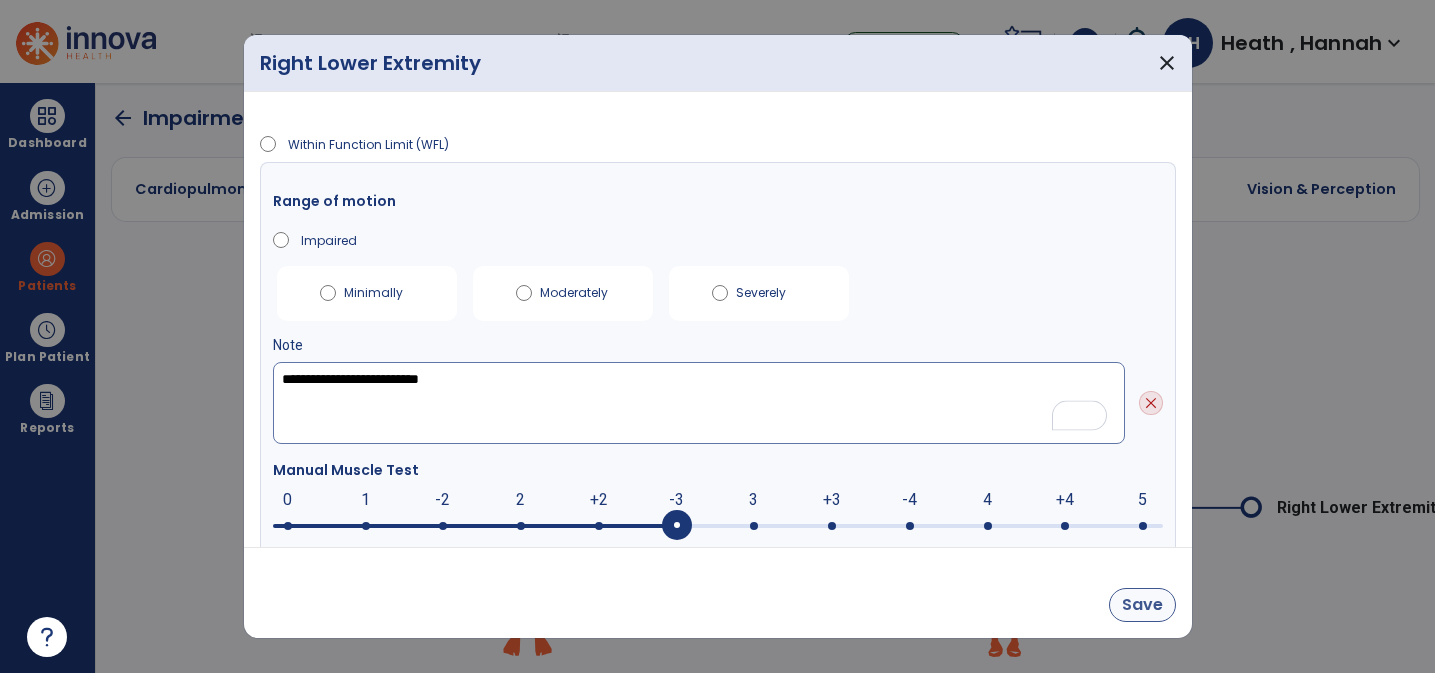 type on "**********" 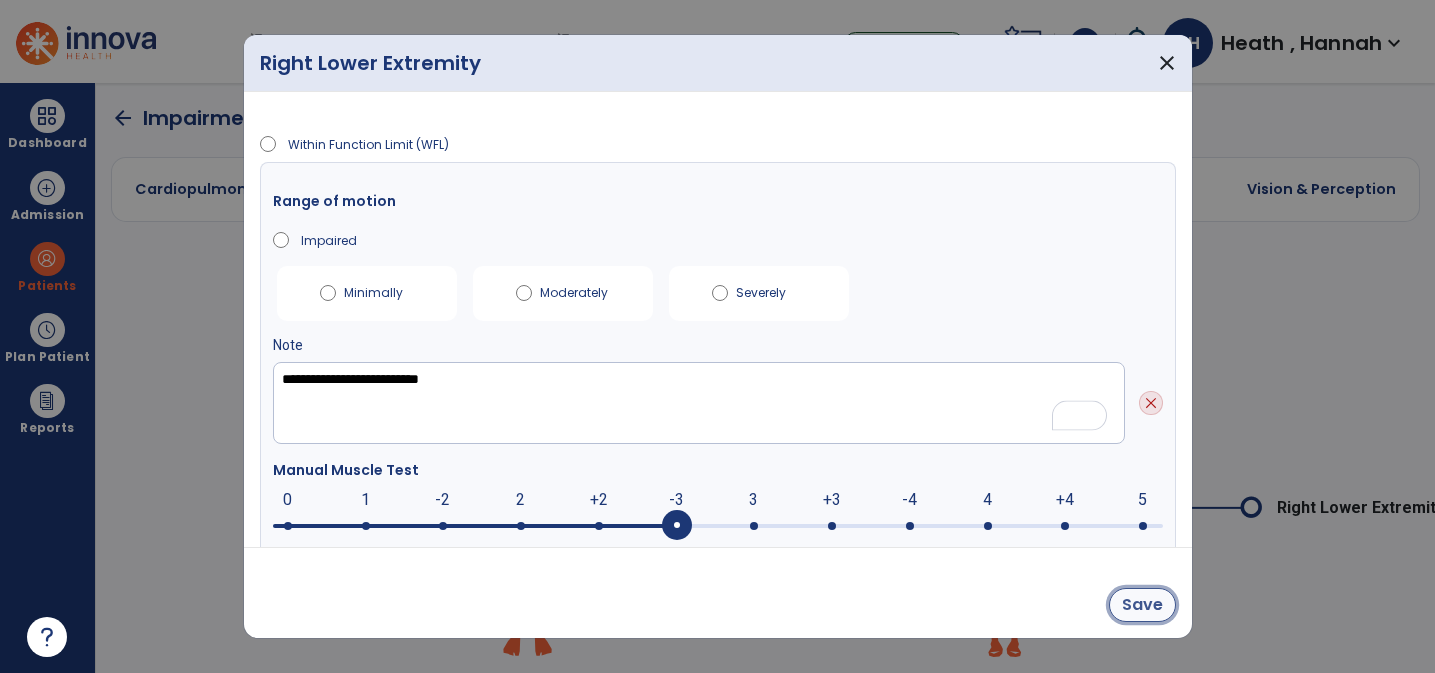 click on "Save" at bounding box center [1142, 605] 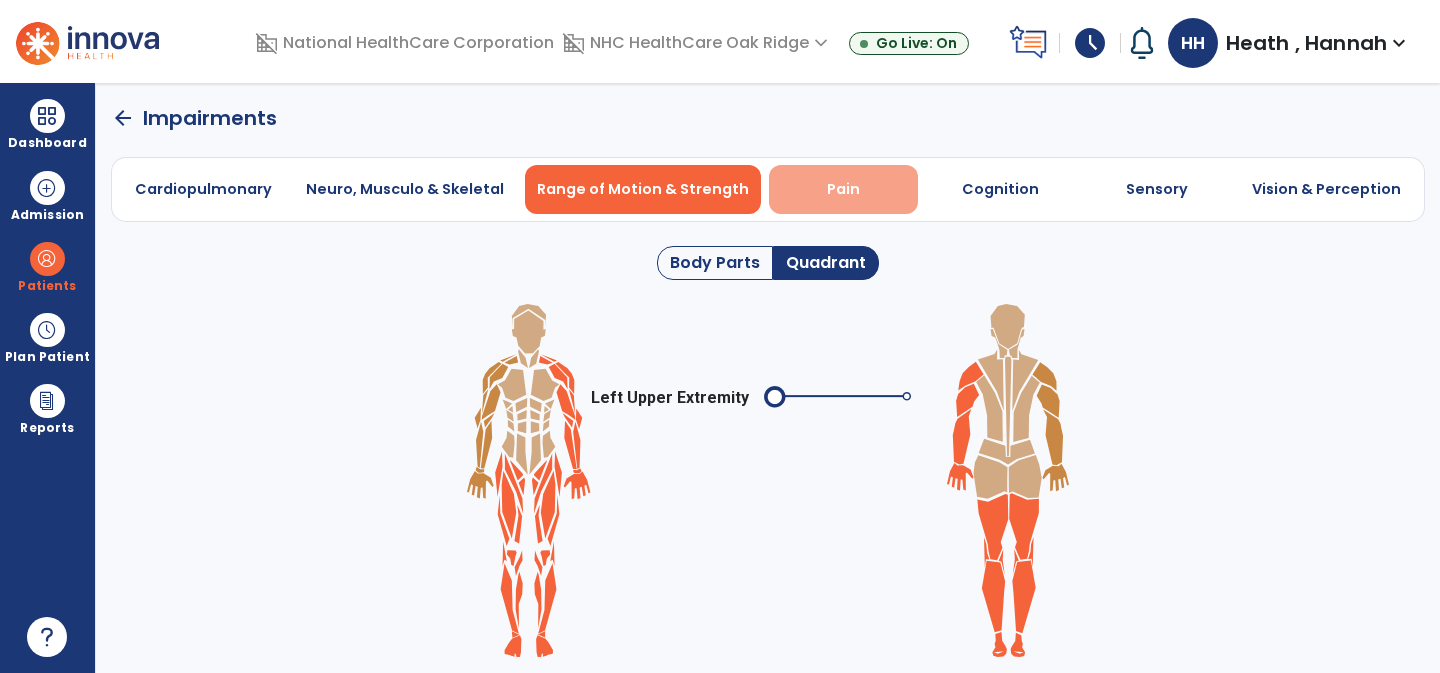 click on "Pain" at bounding box center [843, 189] 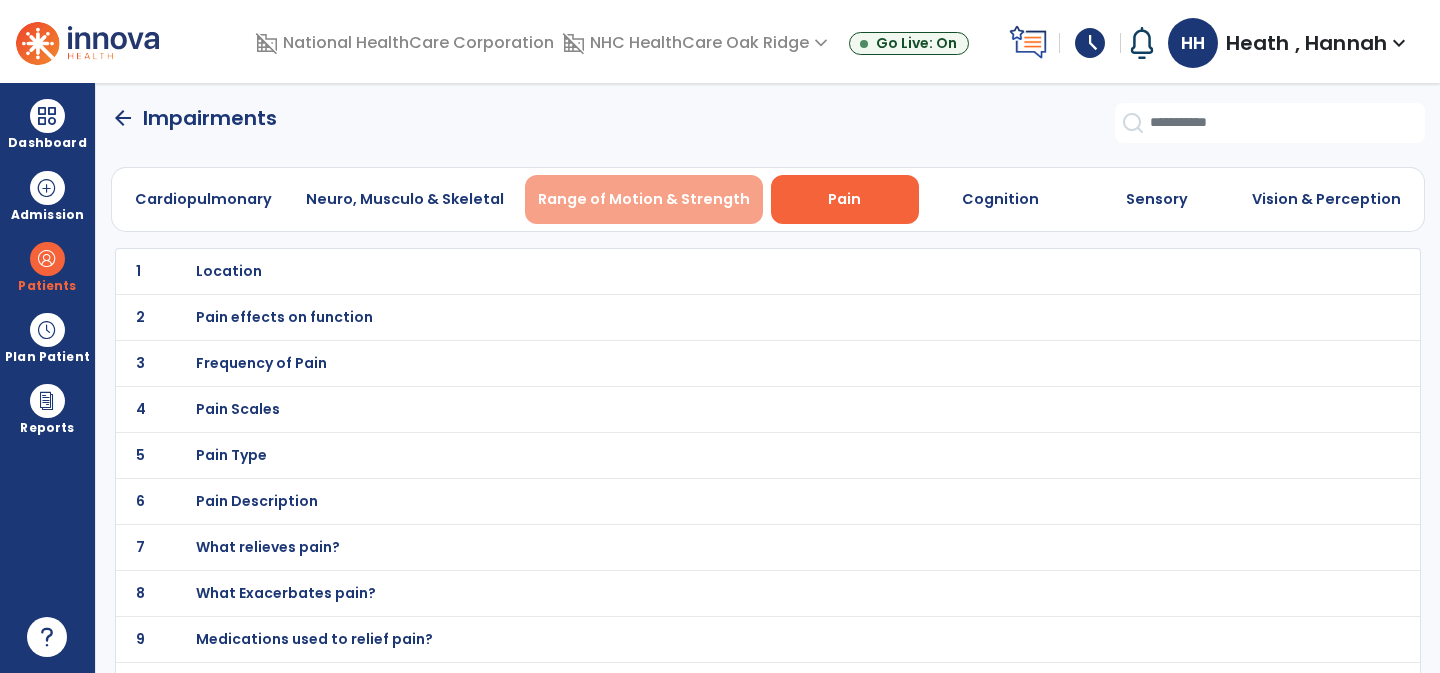 click on "Range of Motion & Strength" at bounding box center [644, 199] 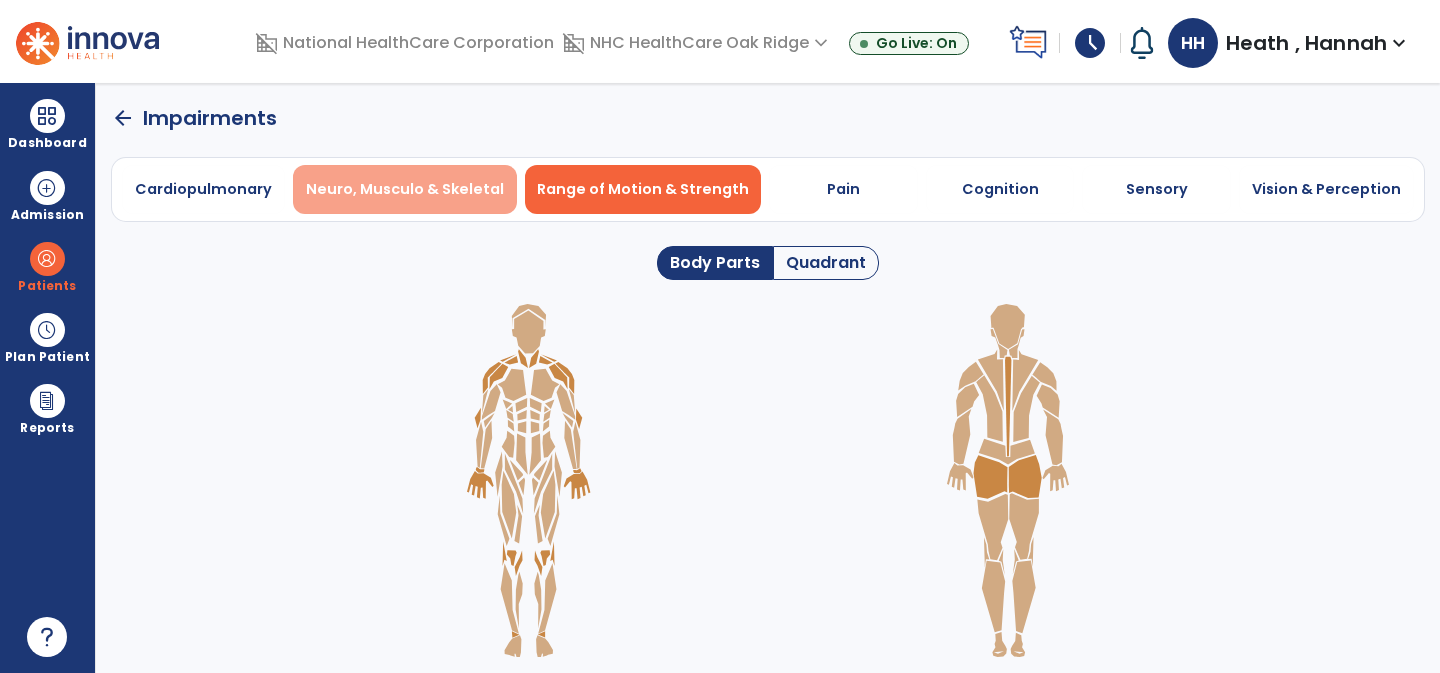 click on "Neuro, Musculo & Skeletal" at bounding box center [405, 189] 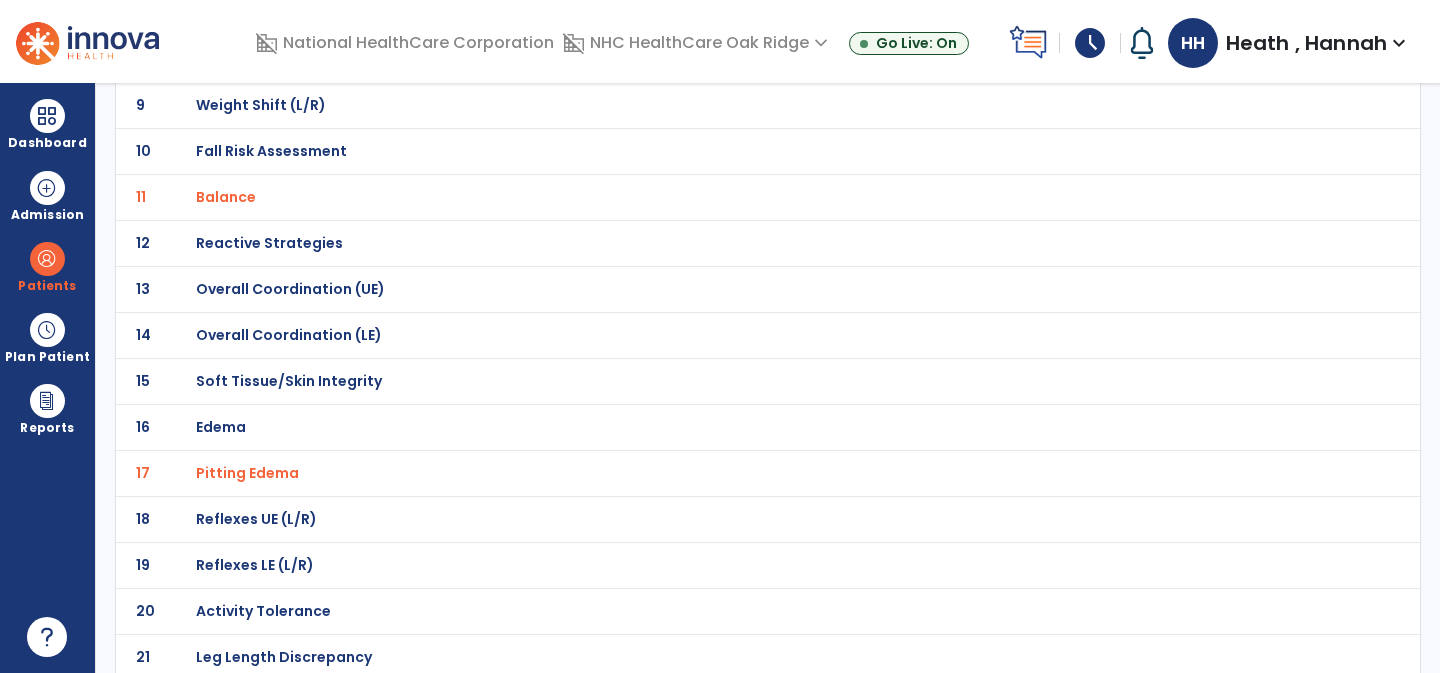 scroll, scrollTop: 0, scrollLeft: 0, axis: both 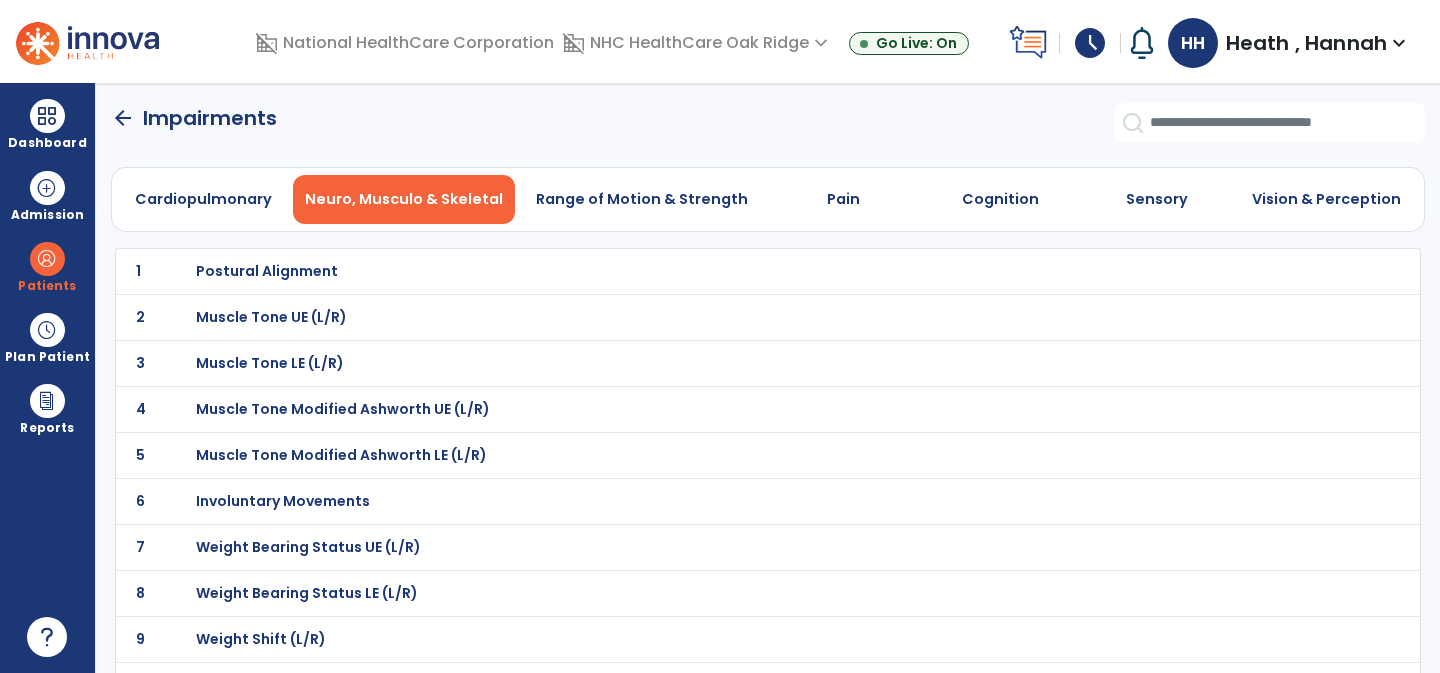 click on "arrow_back" 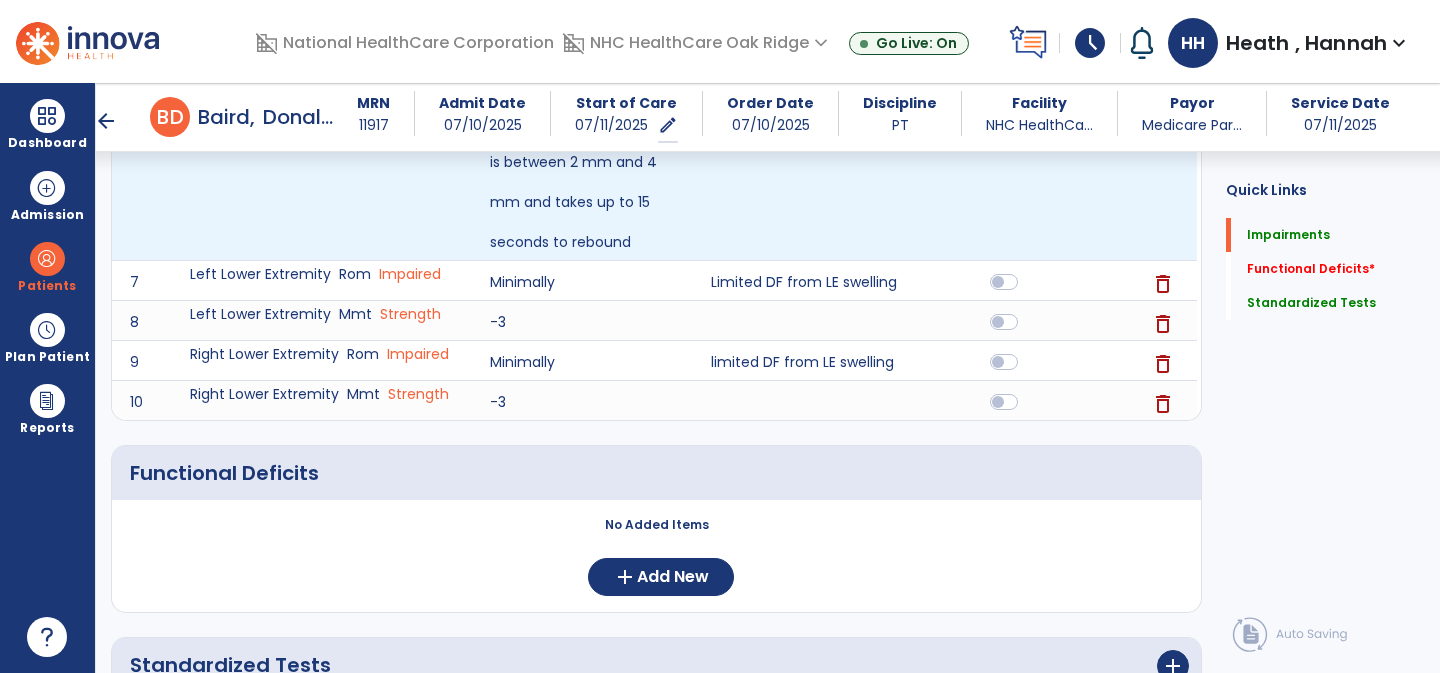 scroll, scrollTop: 853, scrollLeft: 0, axis: vertical 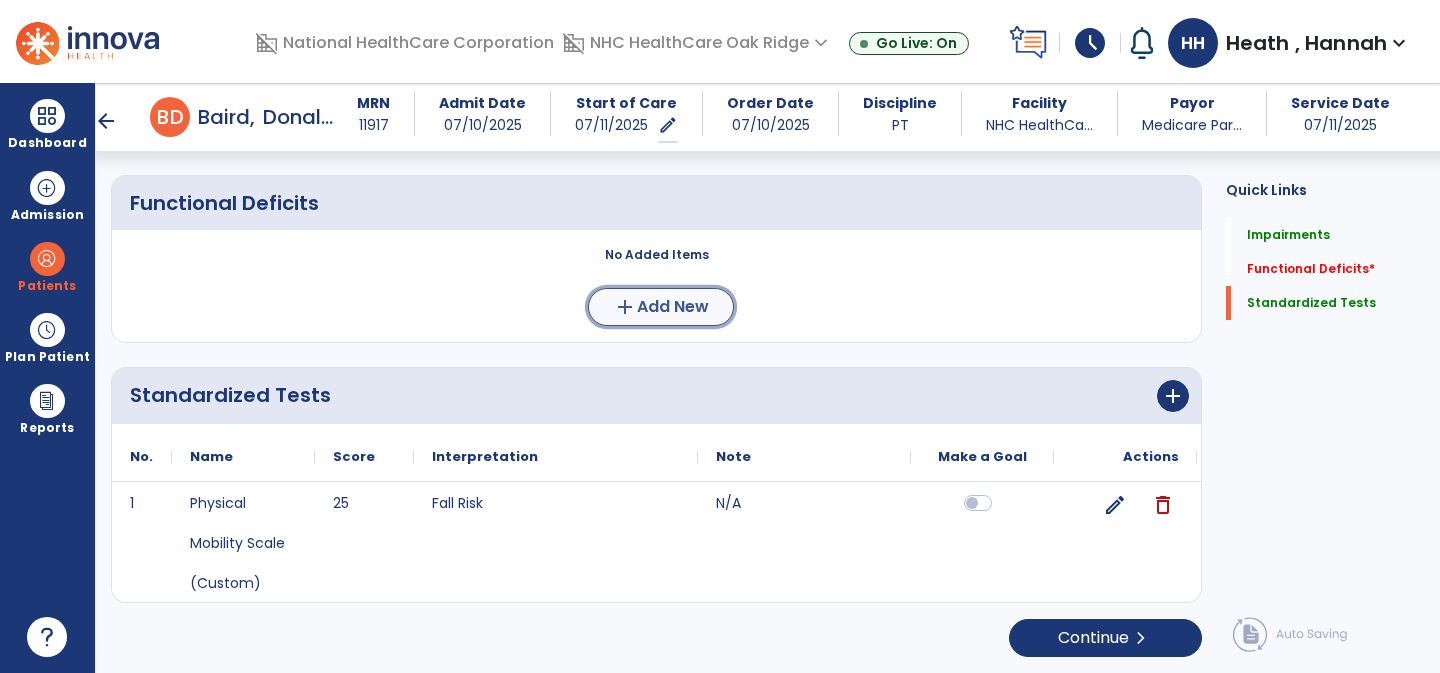 click on "Add New" 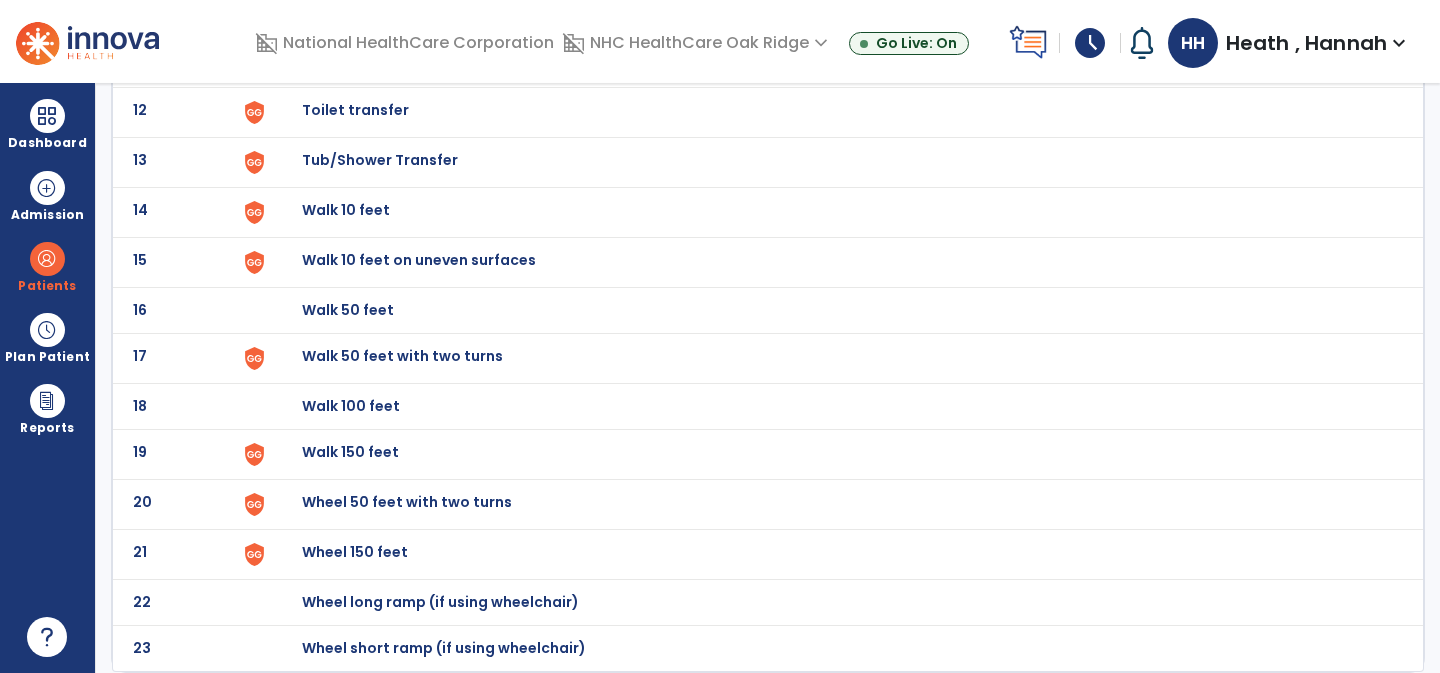 scroll, scrollTop: 0, scrollLeft: 0, axis: both 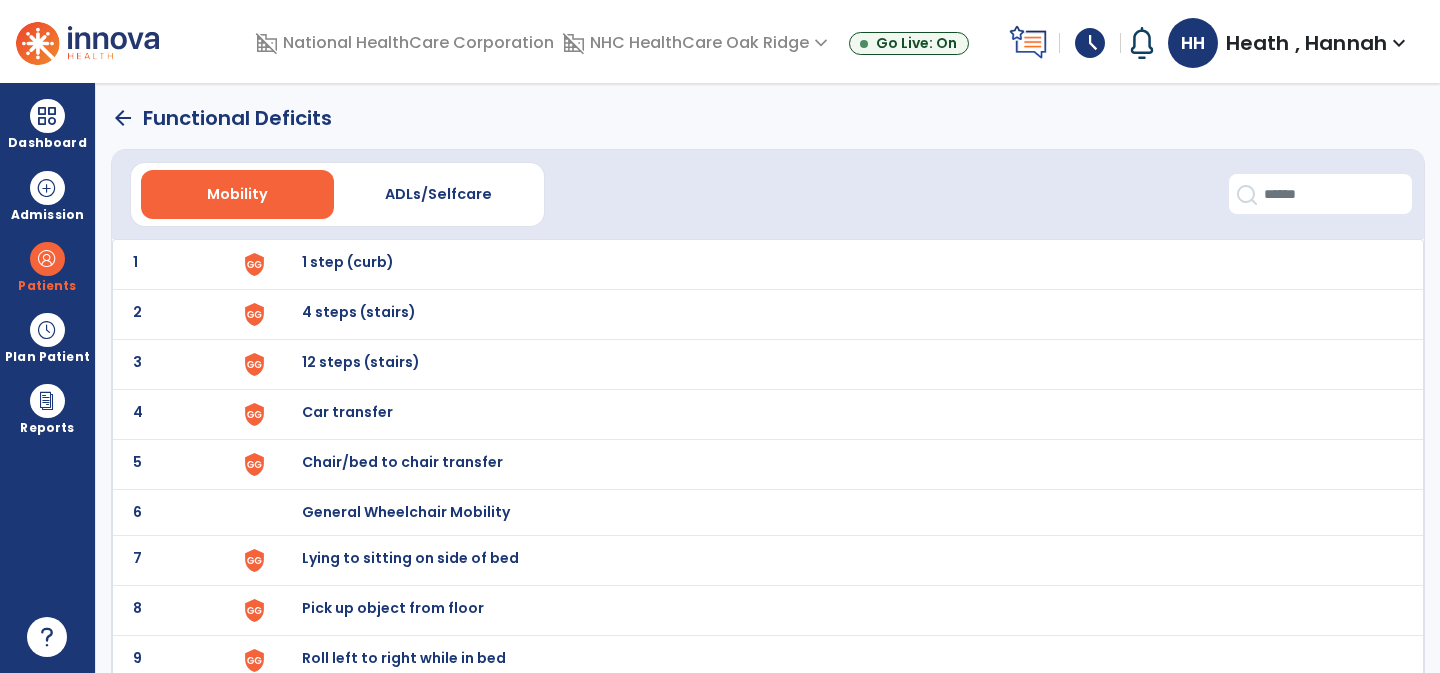 click on "1 step (curb)" at bounding box center (348, 262) 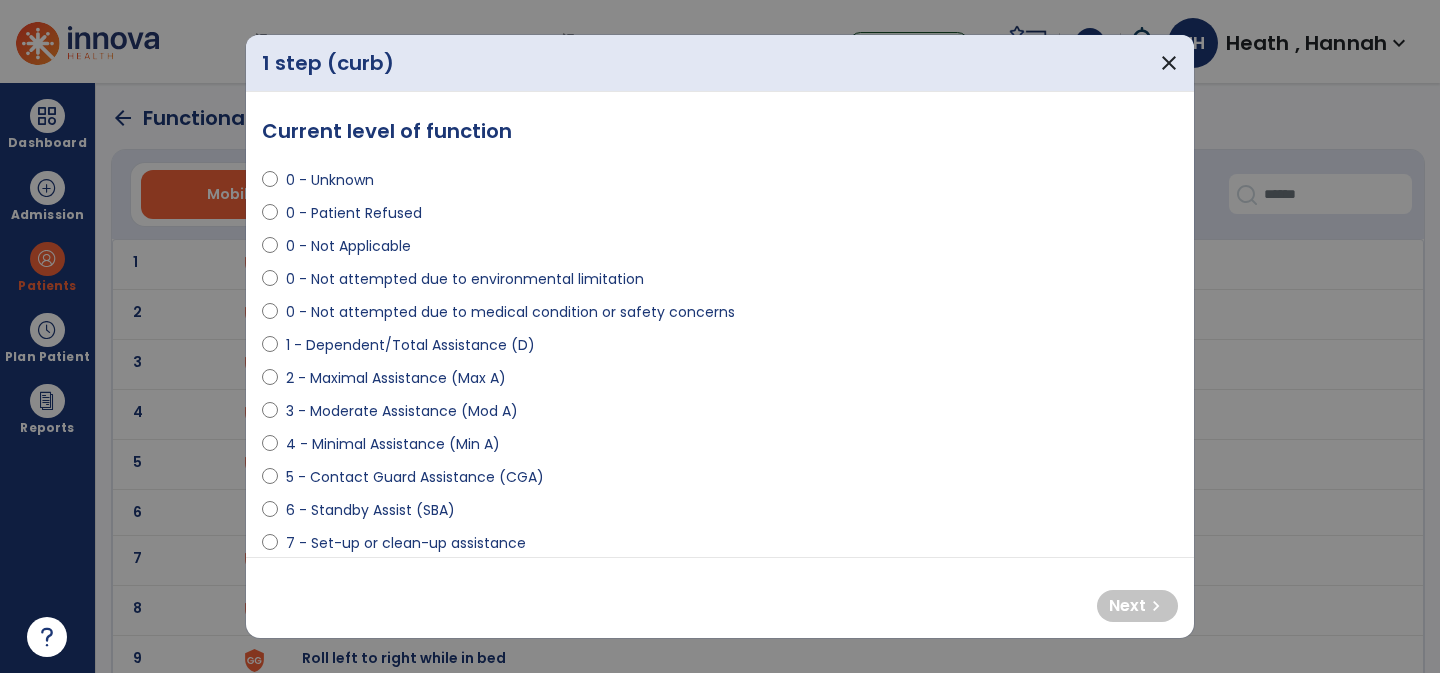 click on "0 - Not attempted due to medical condition or safety concerns" at bounding box center [720, 316] 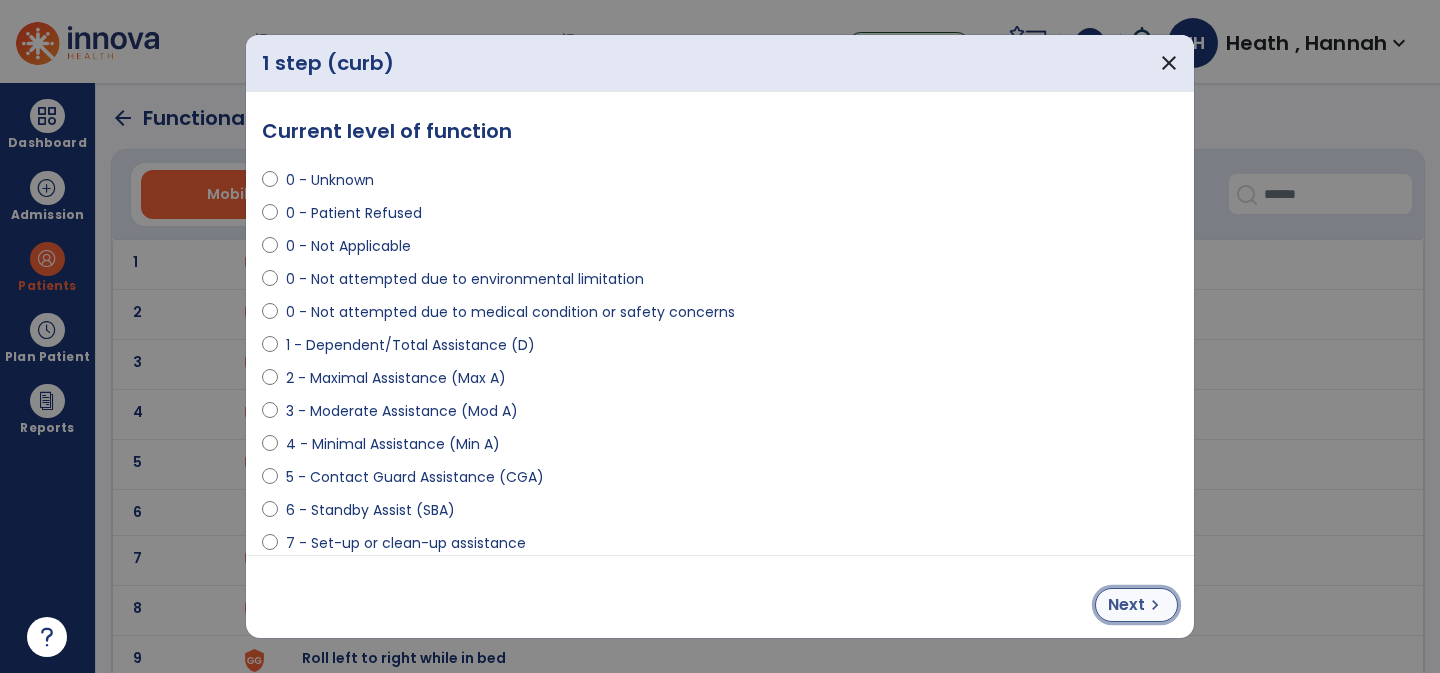 click on "Next" at bounding box center [1126, 605] 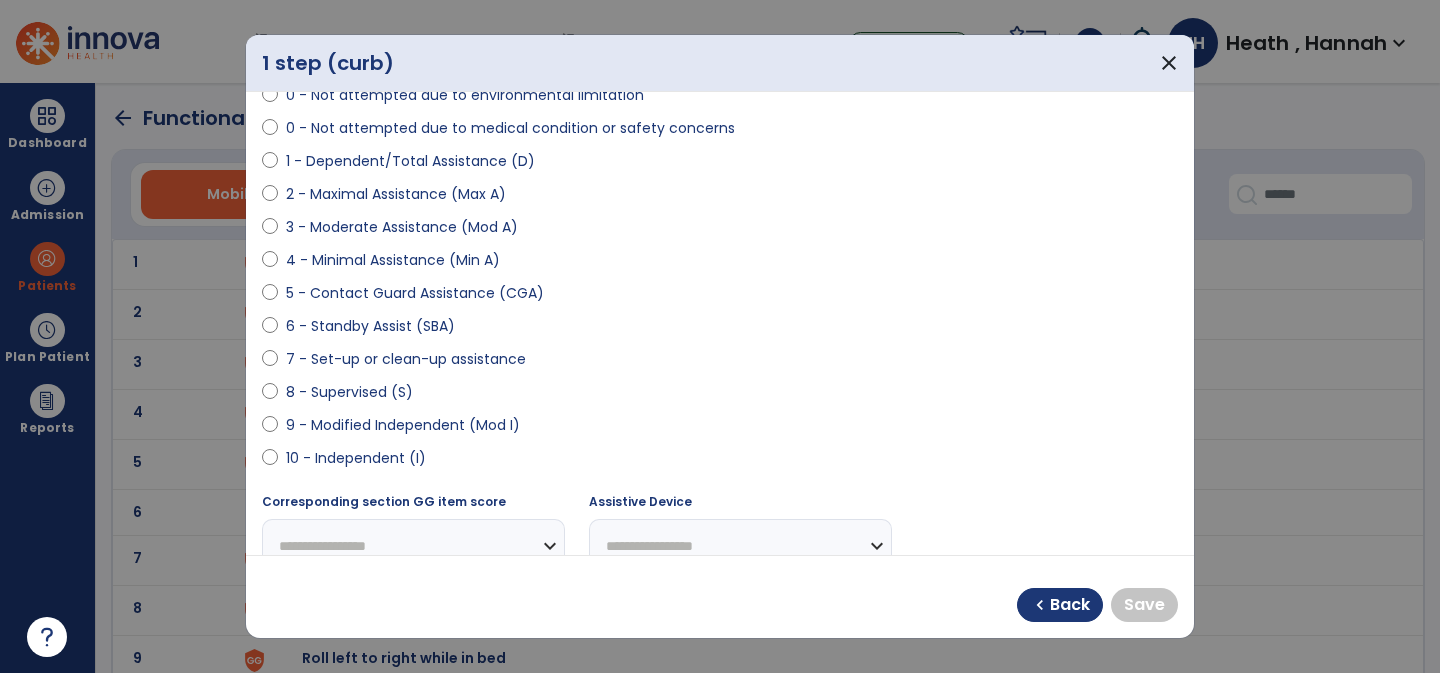 scroll, scrollTop: 194, scrollLeft: 0, axis: vertical 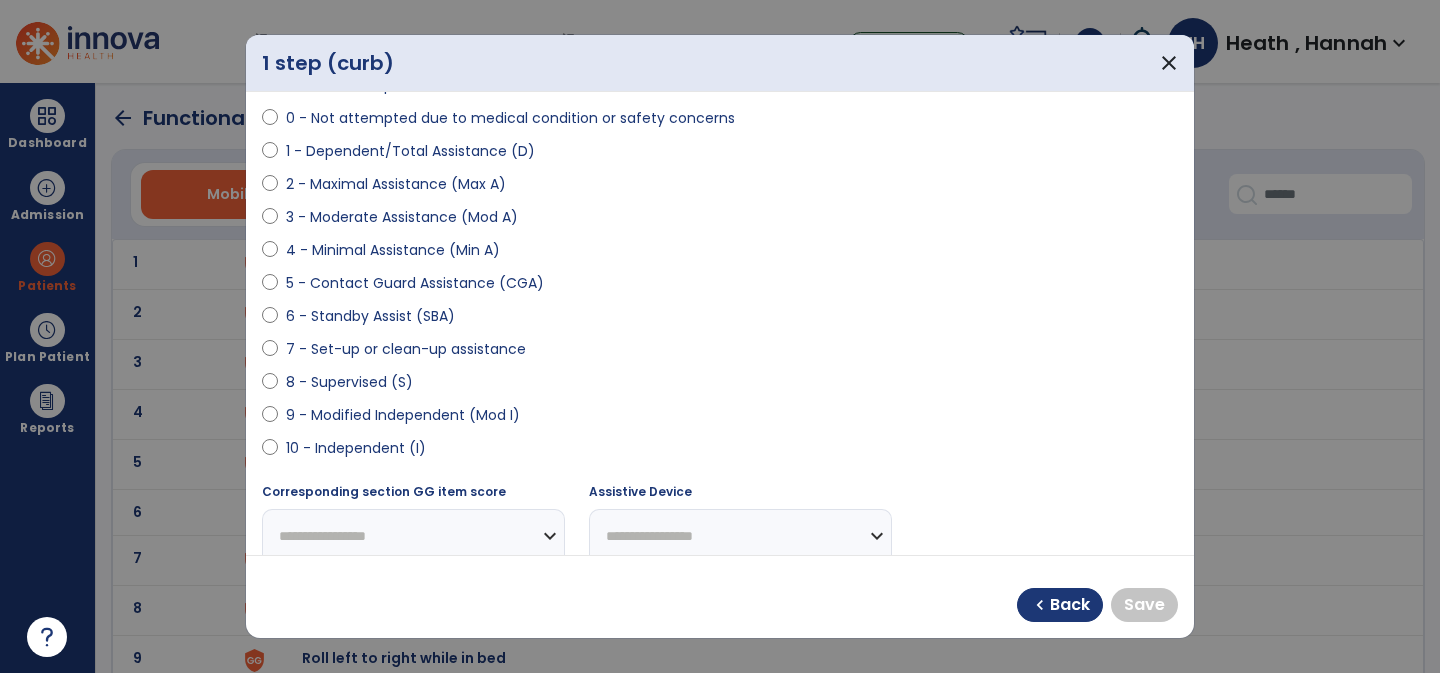 click on "9 - Modified Independent (Mod I)" at bounding box center (403, 415) 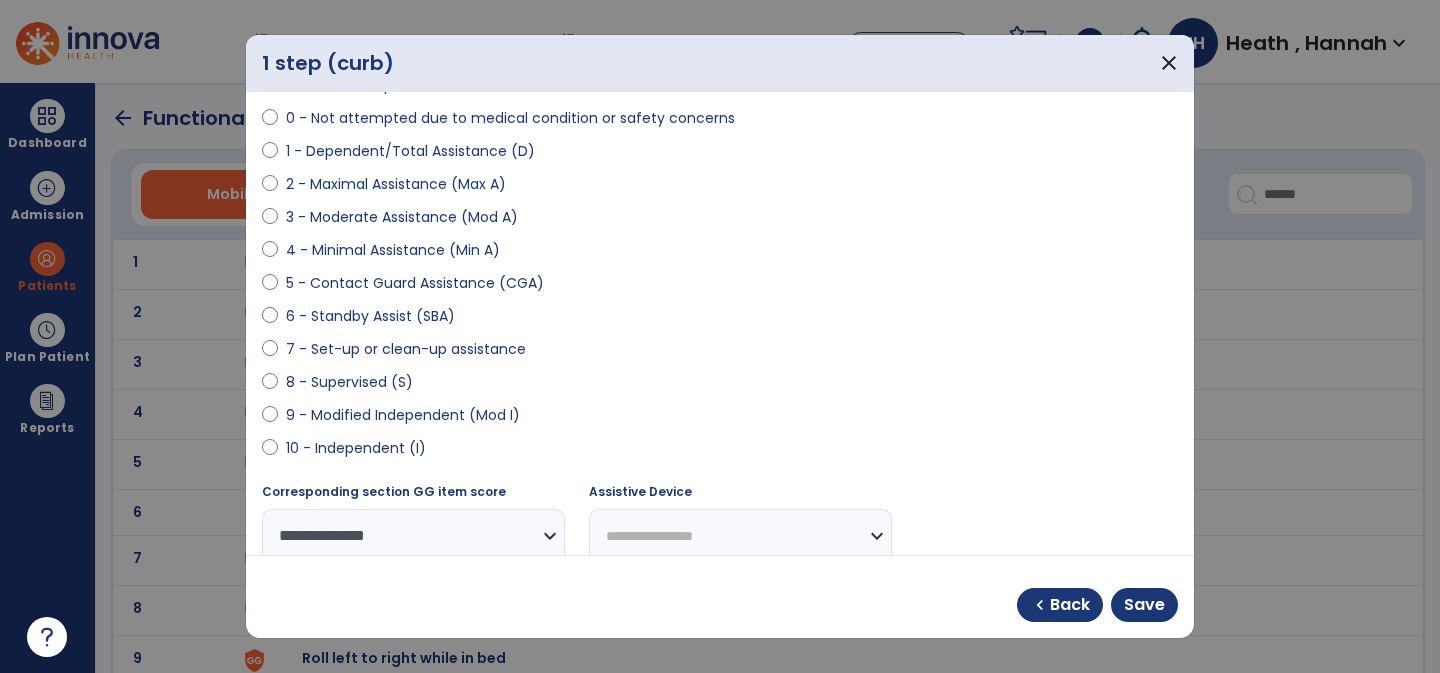 click on "9 - Modified Independent (Mod I)" at bounding box center [720, 419] 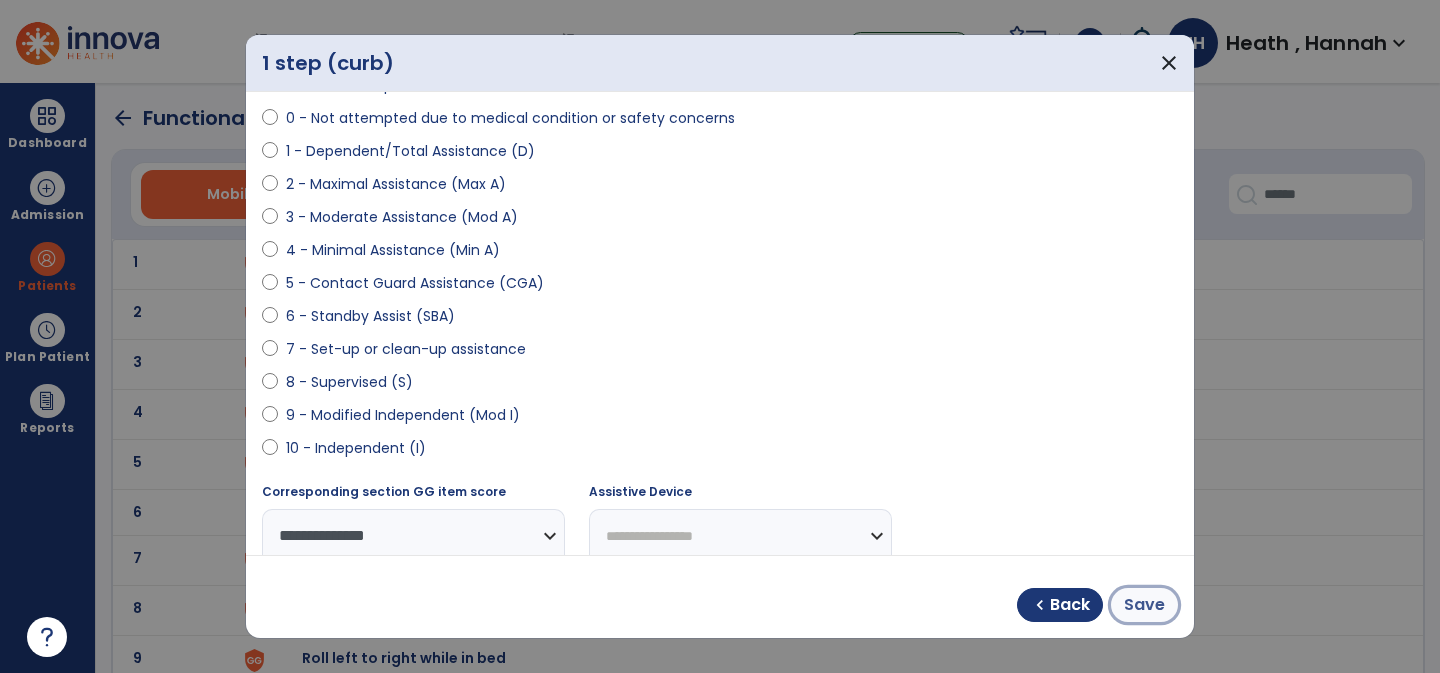 click on "Save" at bounding box center [1144, 605] 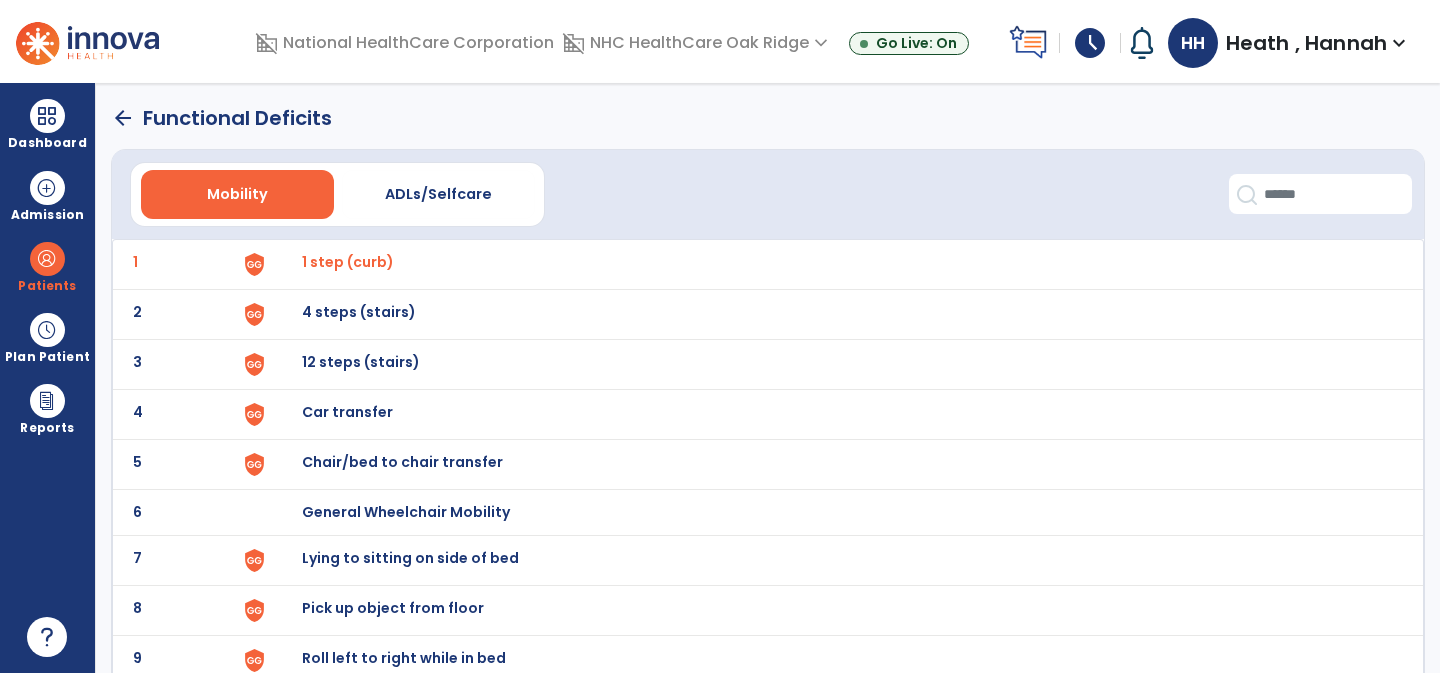click on "Car transfer" at bounding box center [832, 264] 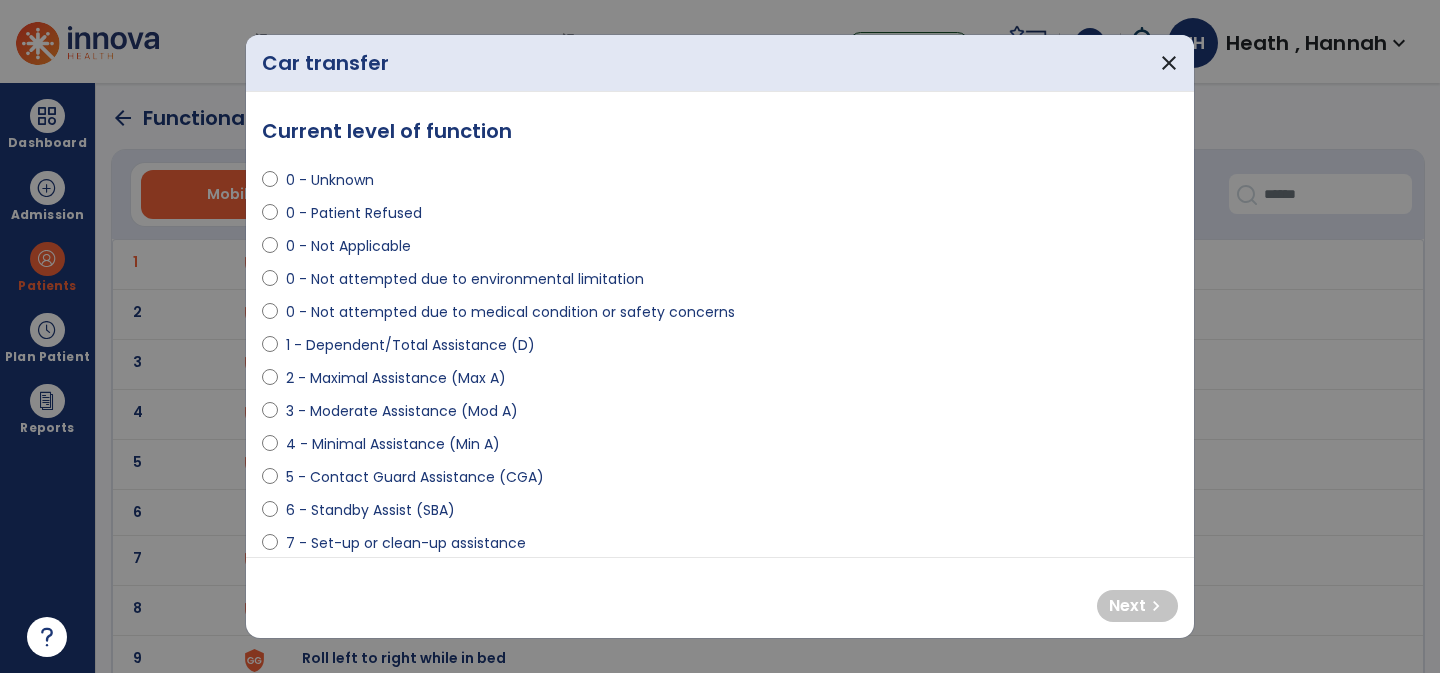 click on "0 - Not attempted due to medical condition or safety concerns" at bounding box center [720, 316] 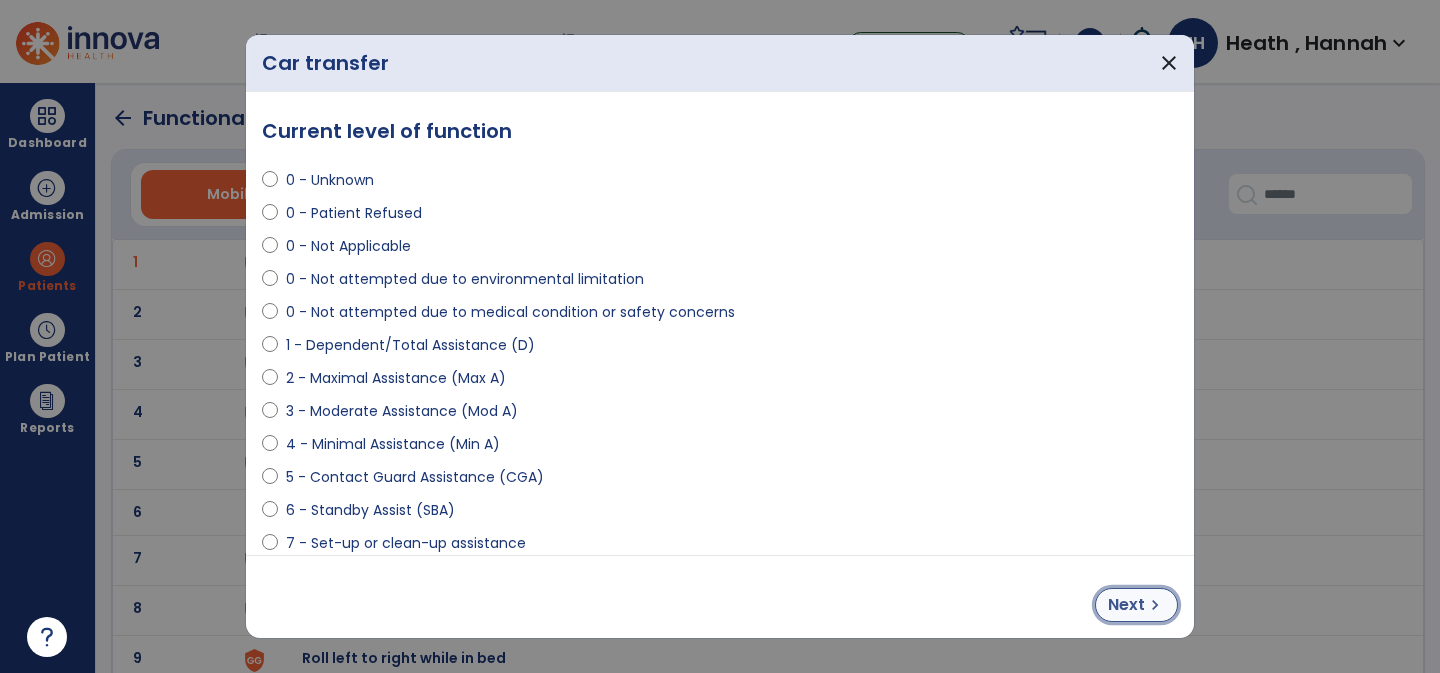 click on "Next" at bounding box center (1126, 605) 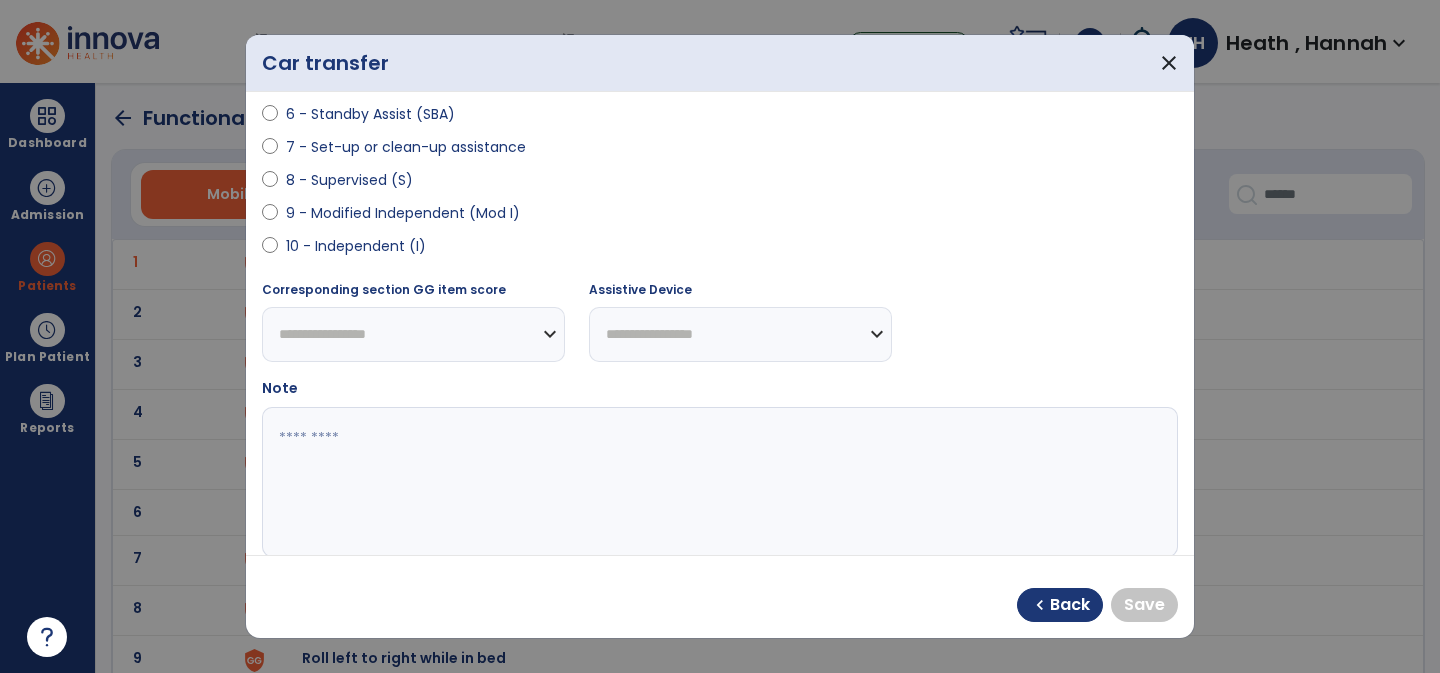 scroll, scrollTop: 430, scrollLeft: 0, axis: vertical 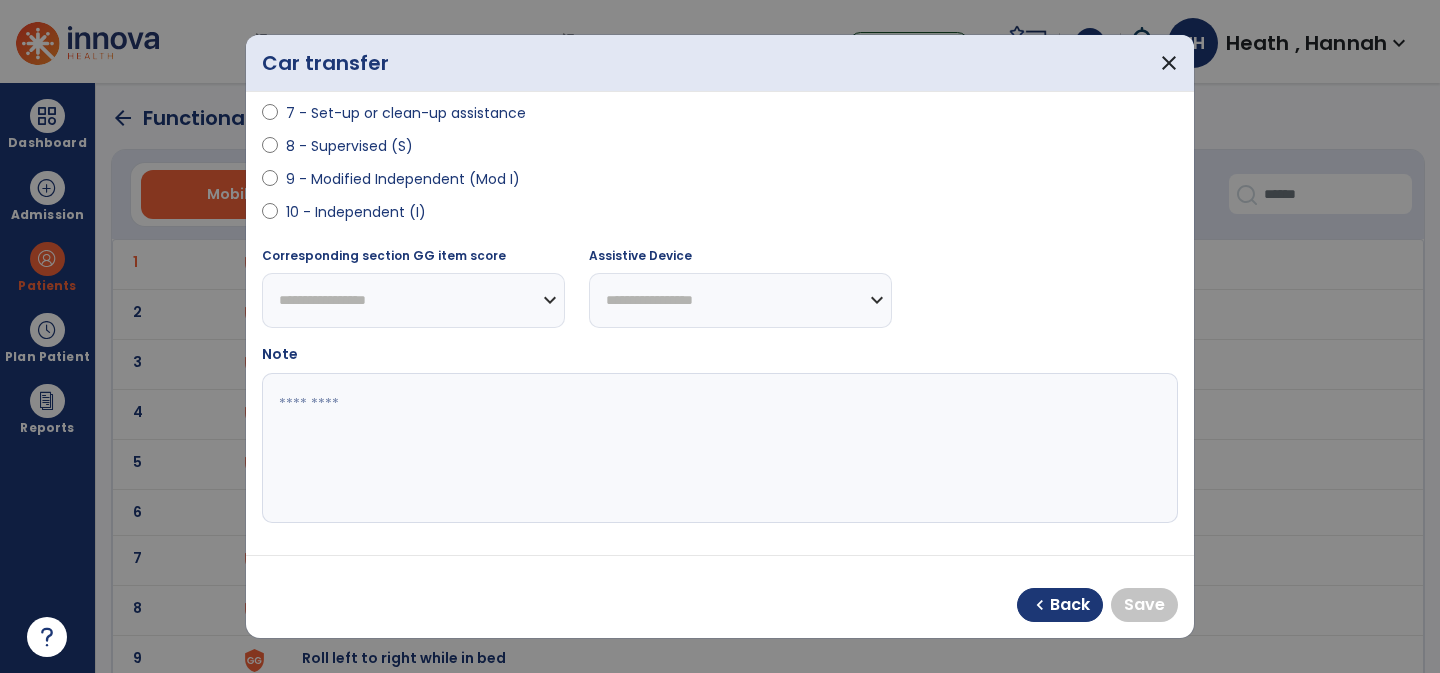 click on "10 - Independent (I)" at bounding box center (356, 212) 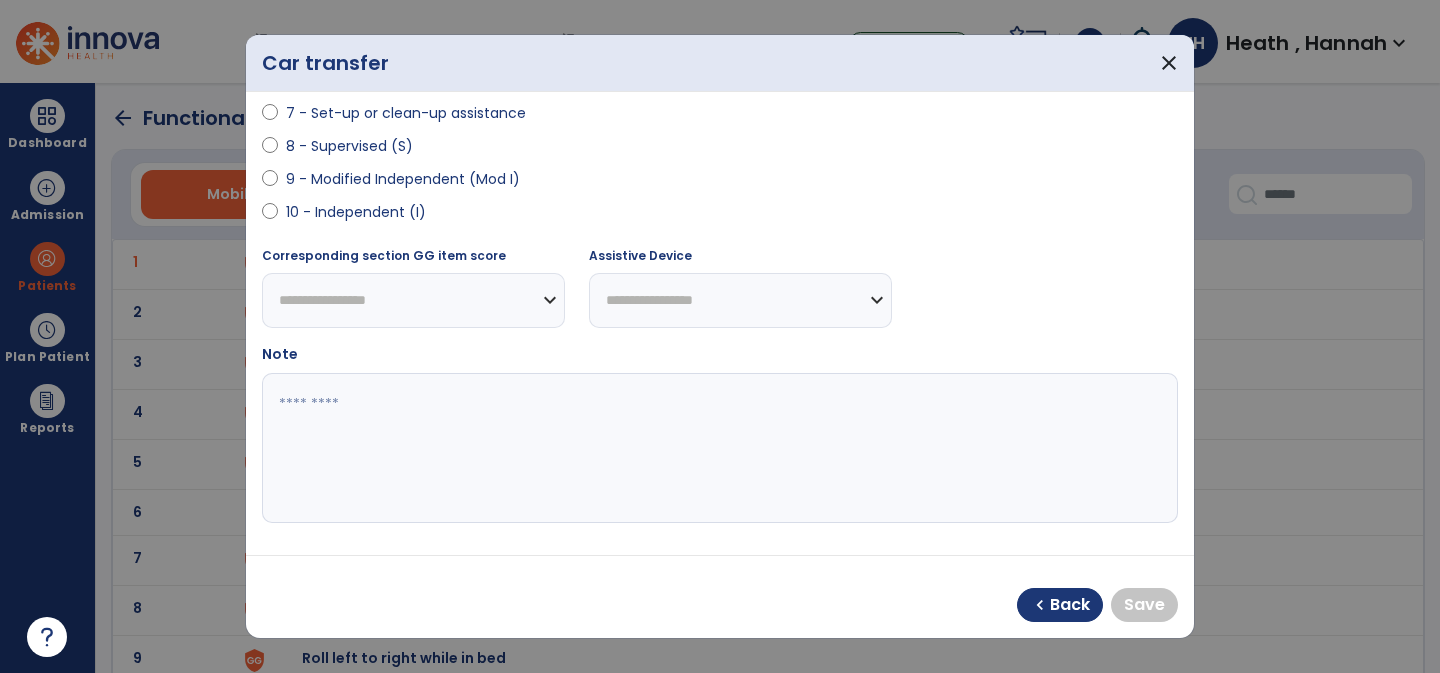 select on "**********" 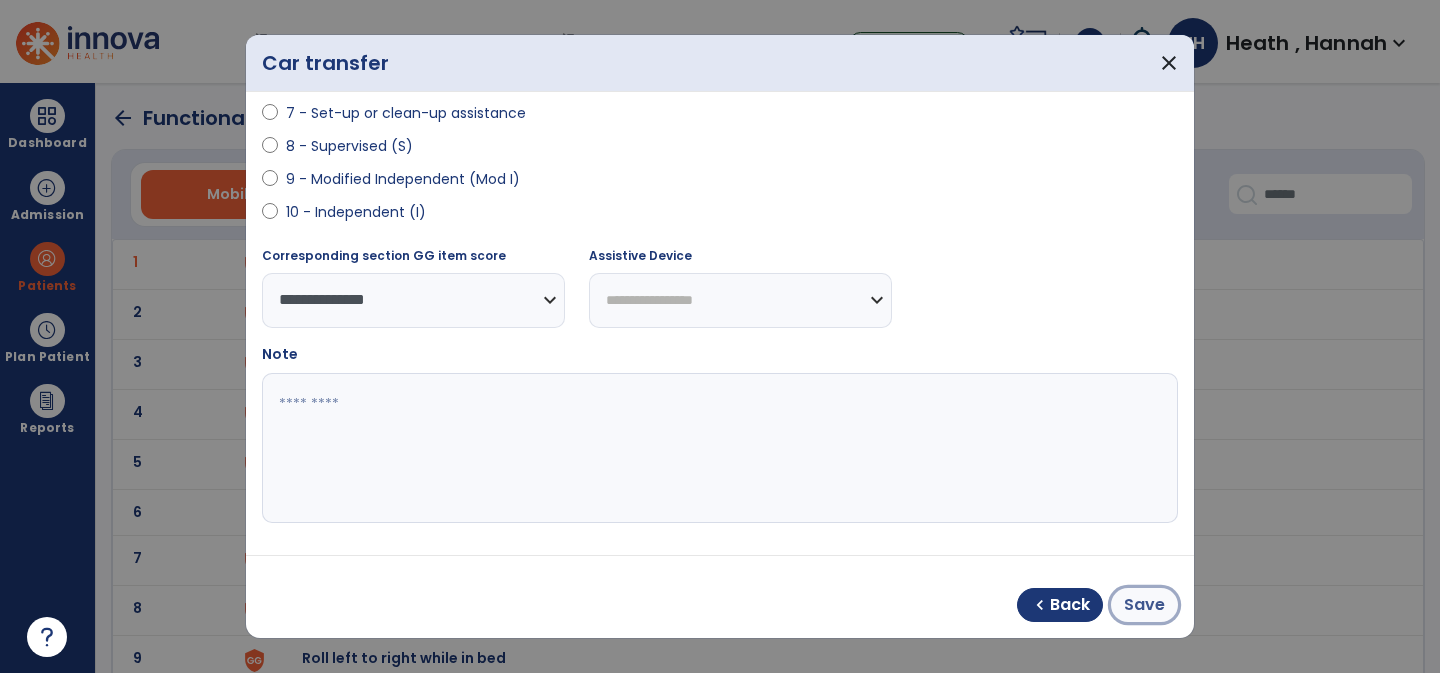 click on "Save" at bounding box center (1144, 605) 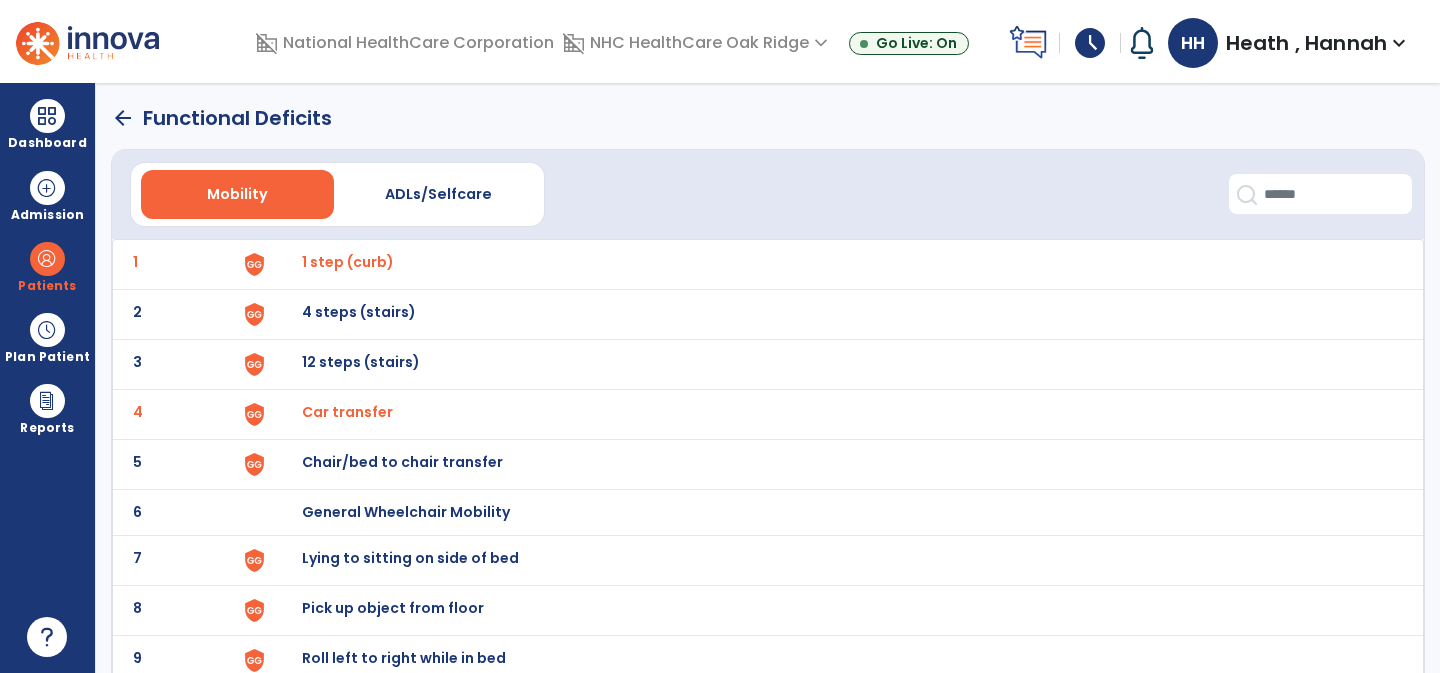 click on "Chair/bed to chair transfer" at bounding box center (832, 264) 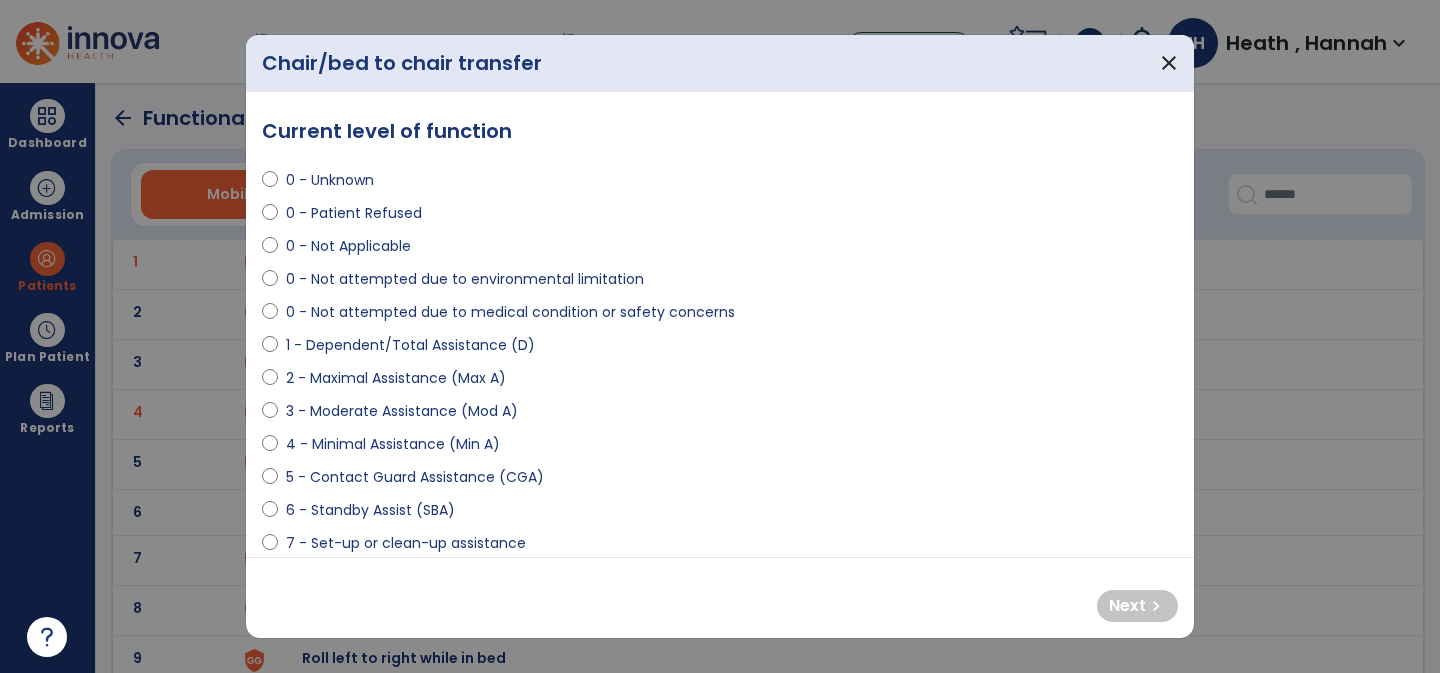 click on "3 - Moderate Assistance (Mod A)" at bounding box center (402, 411) 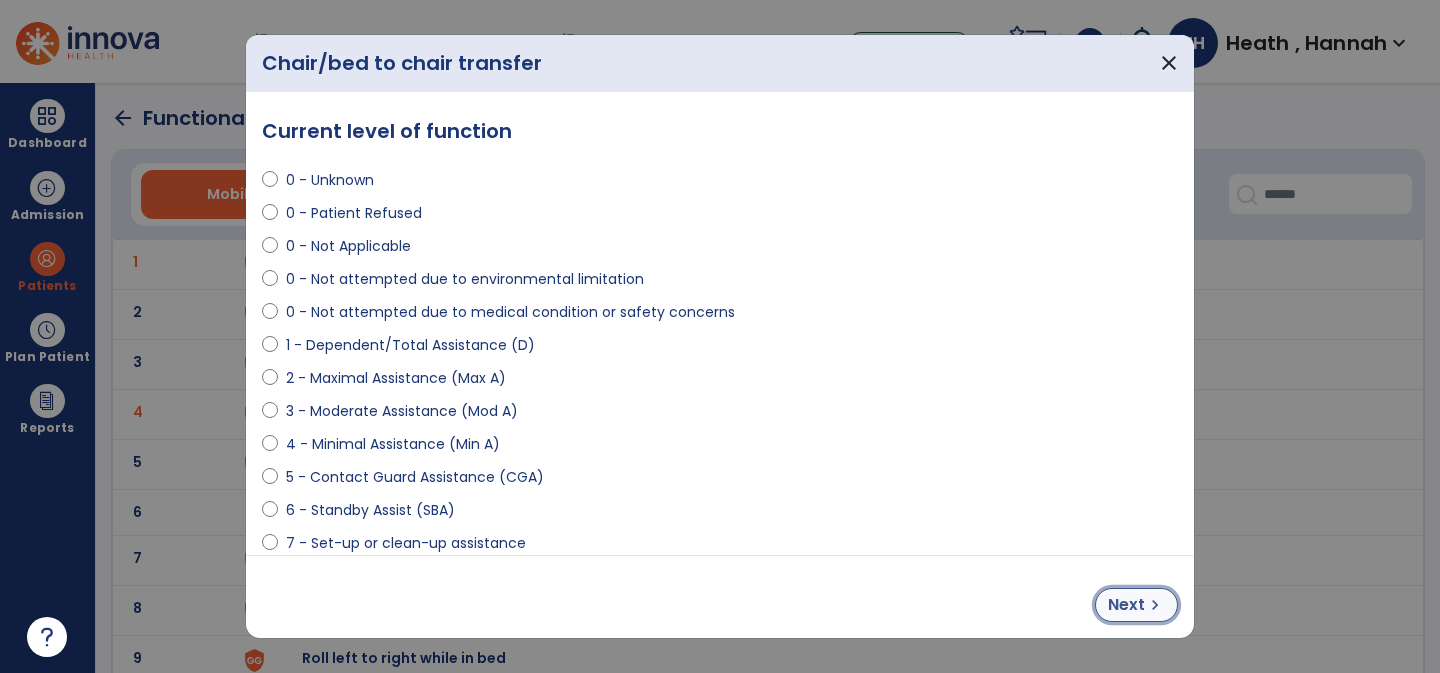 click on "Next" at bounding box center (1126, 605) 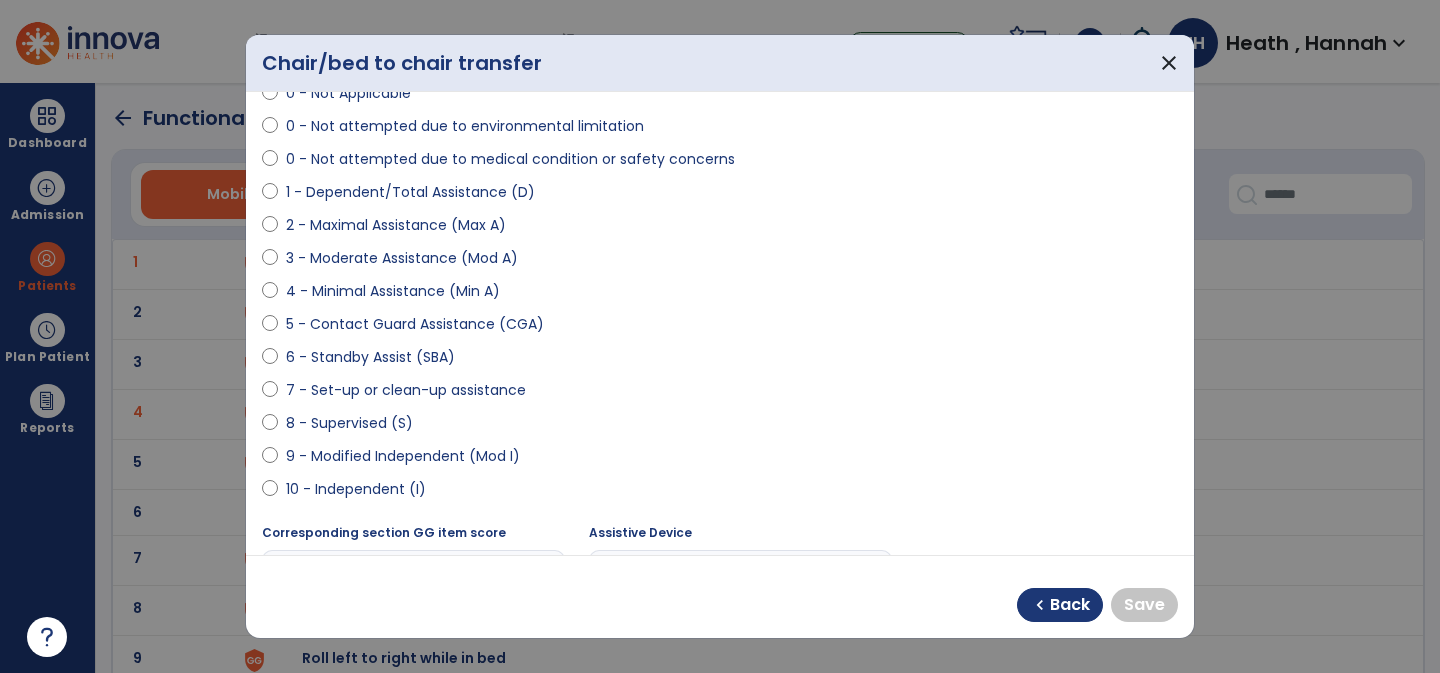 scroll, scrollTop: 330, scrollLeft: 0, axis: vertical 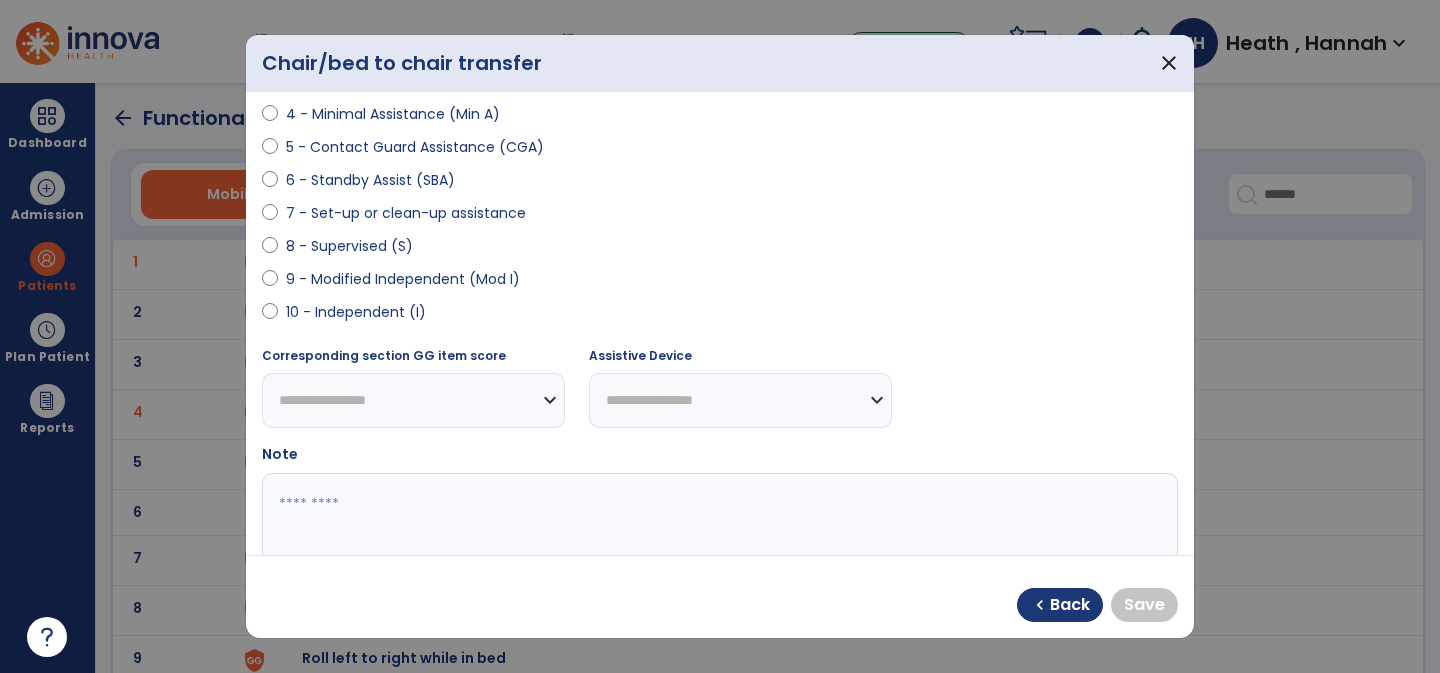 click on "10 - Independent (I)" at bounding box center [356, 312] 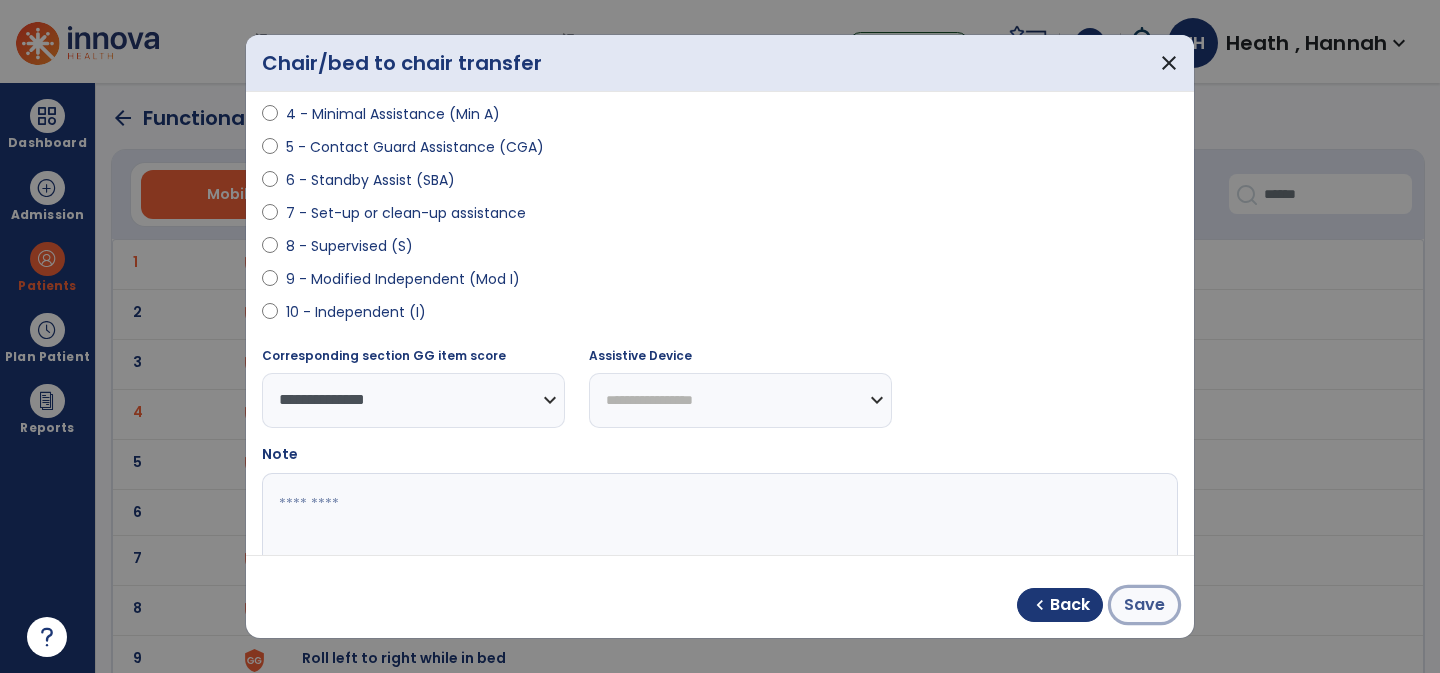 click on "Save" at bounding box center (1144, 605) 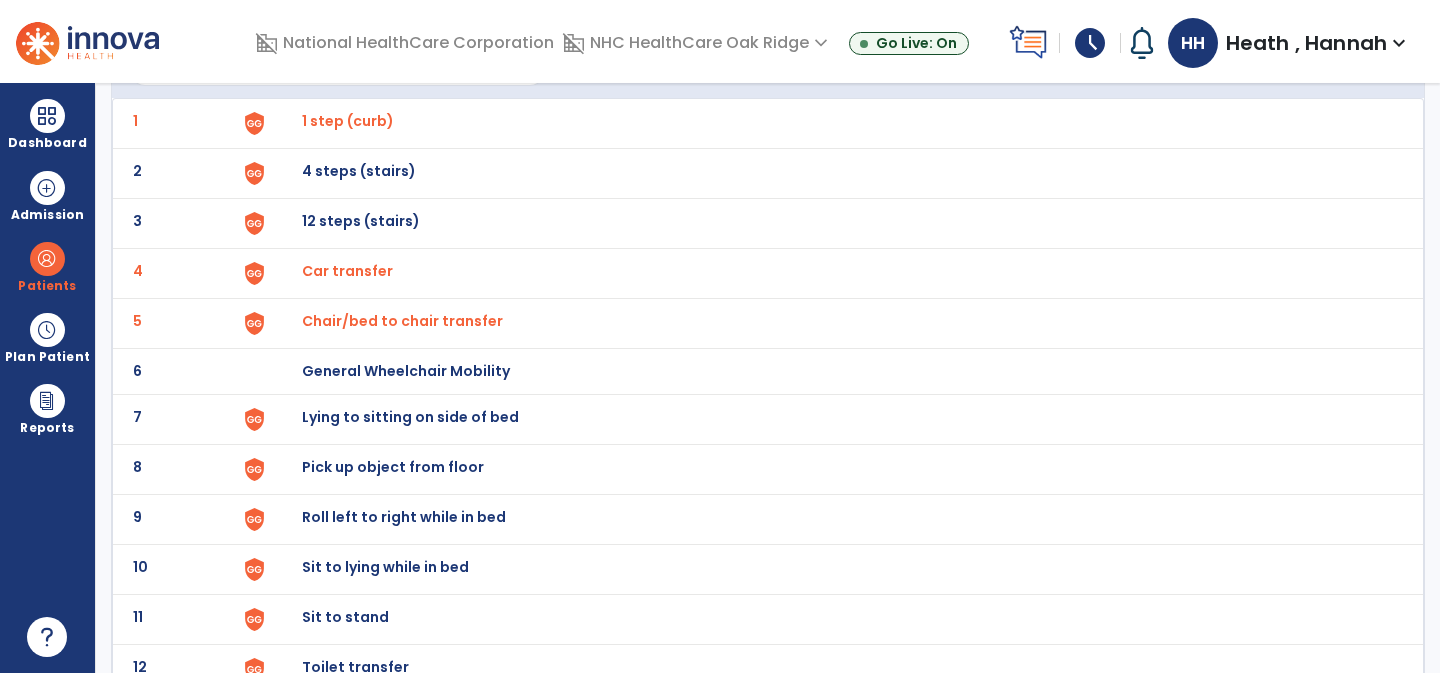 scroll, scrollTop: 148, scrollLeft: 0, axis: vertical 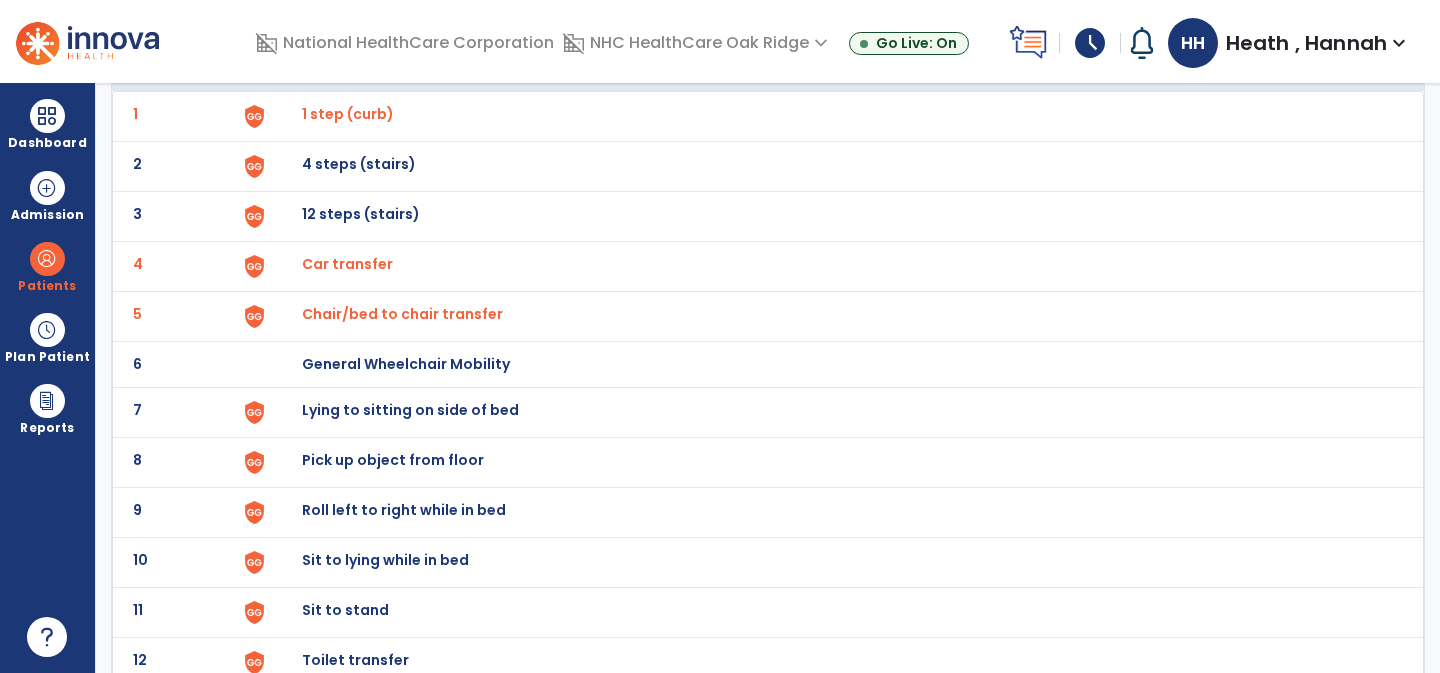 click on "Lying to sitting on side of bed" at bounding box center [348, 114] 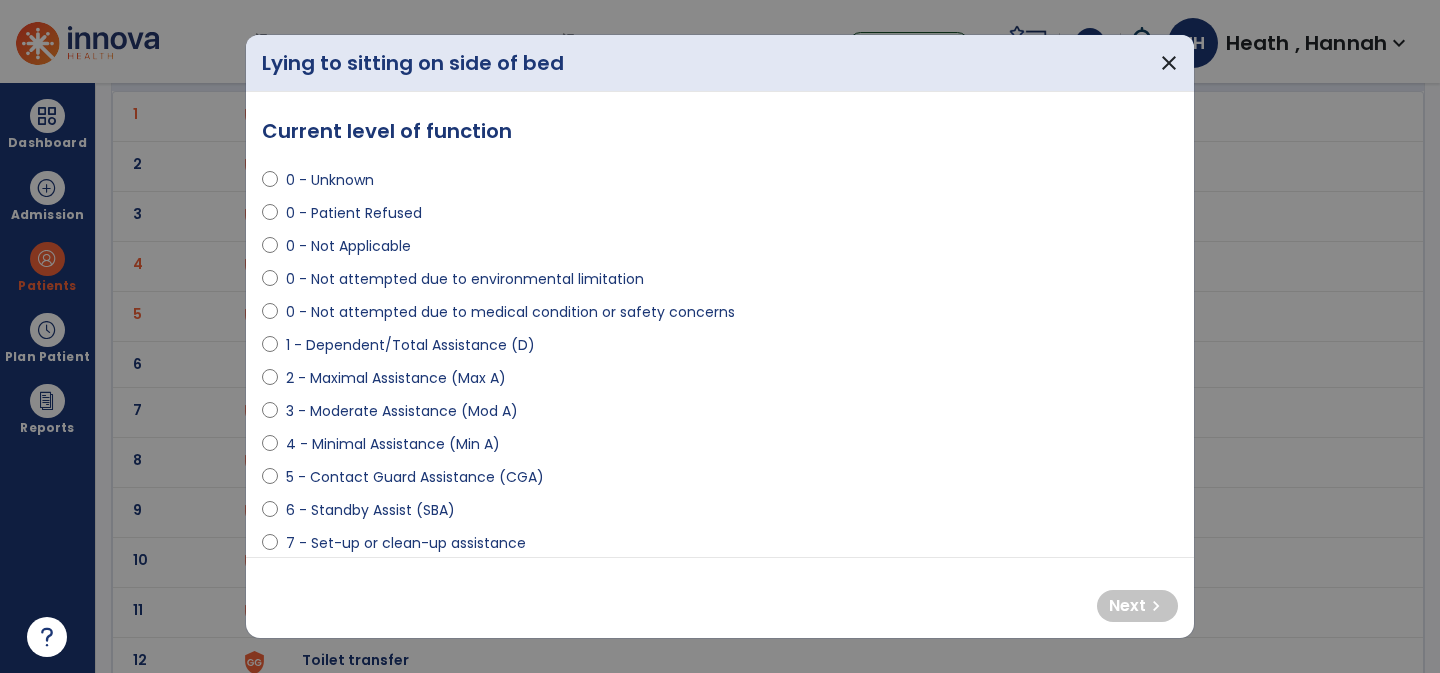 select on "**********" 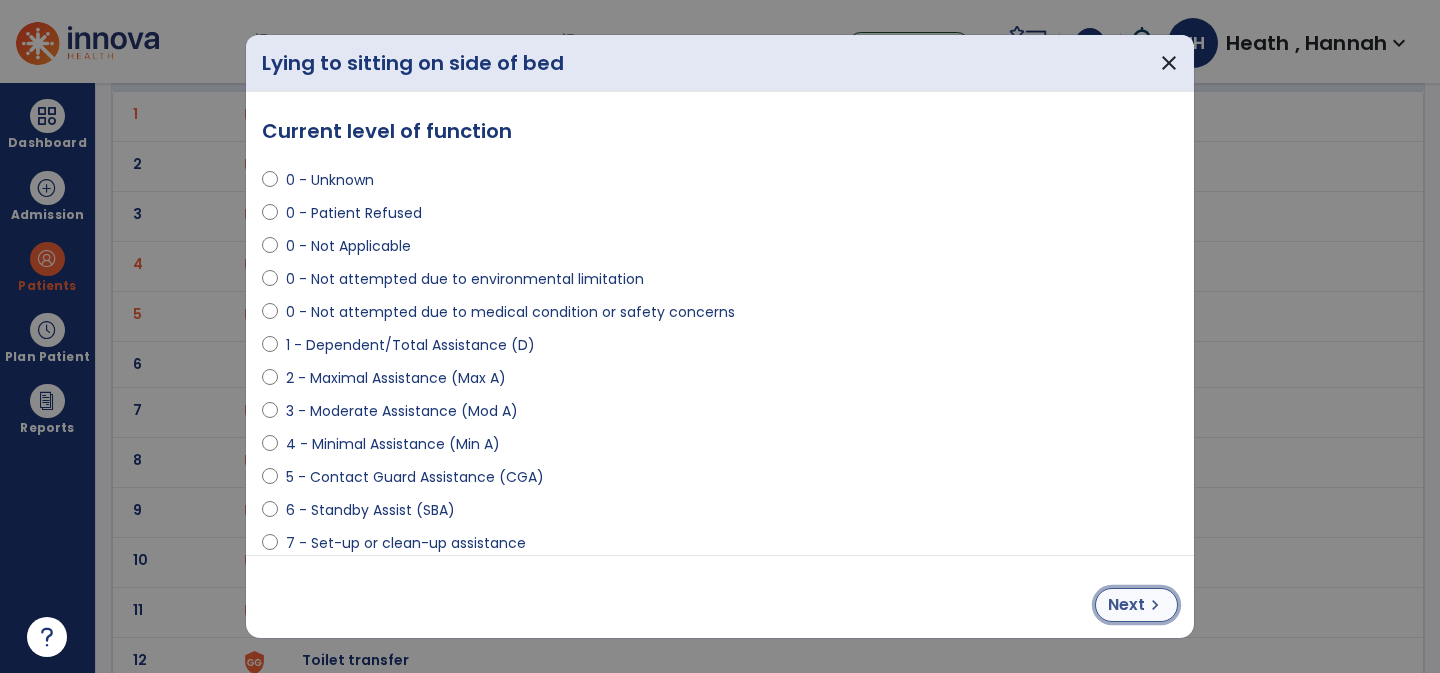 click on "Next" at bounding box center [1126, 605] 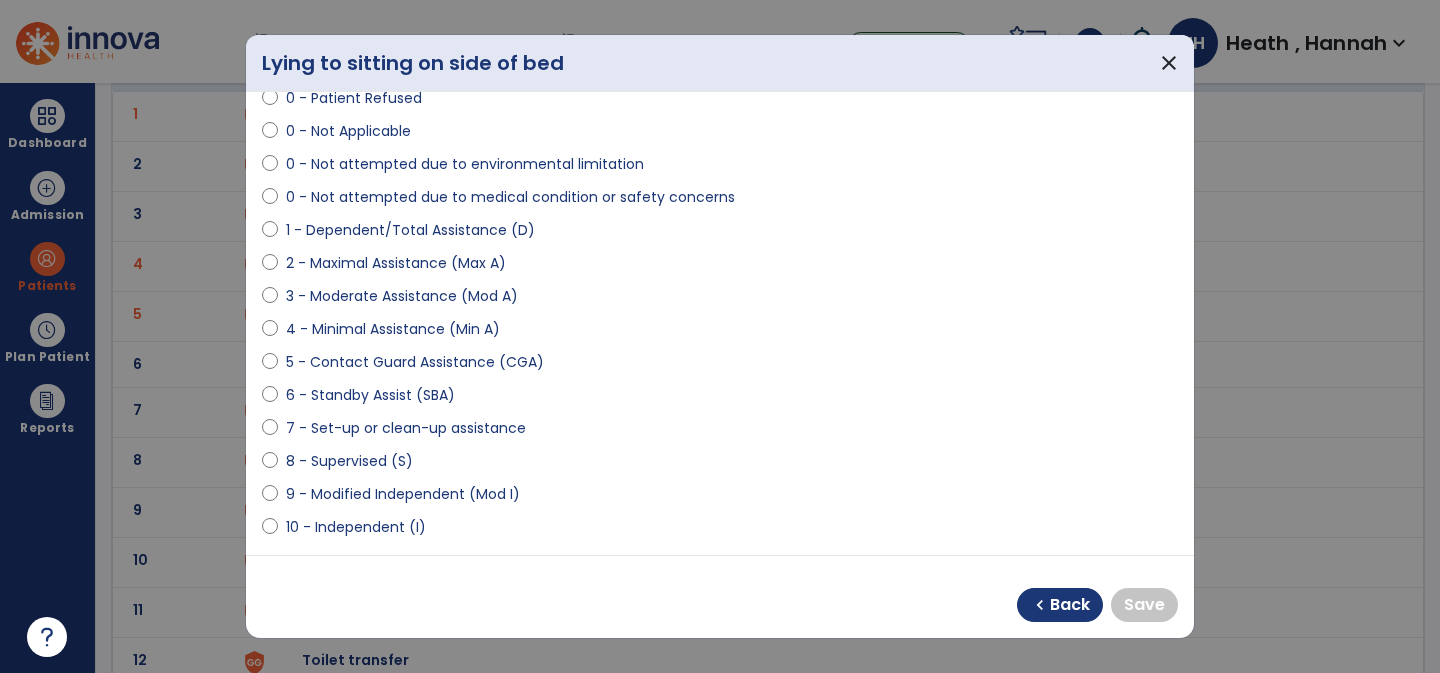 scroll, scrollTop: 209, scrollLeft: 0, axis: vertical 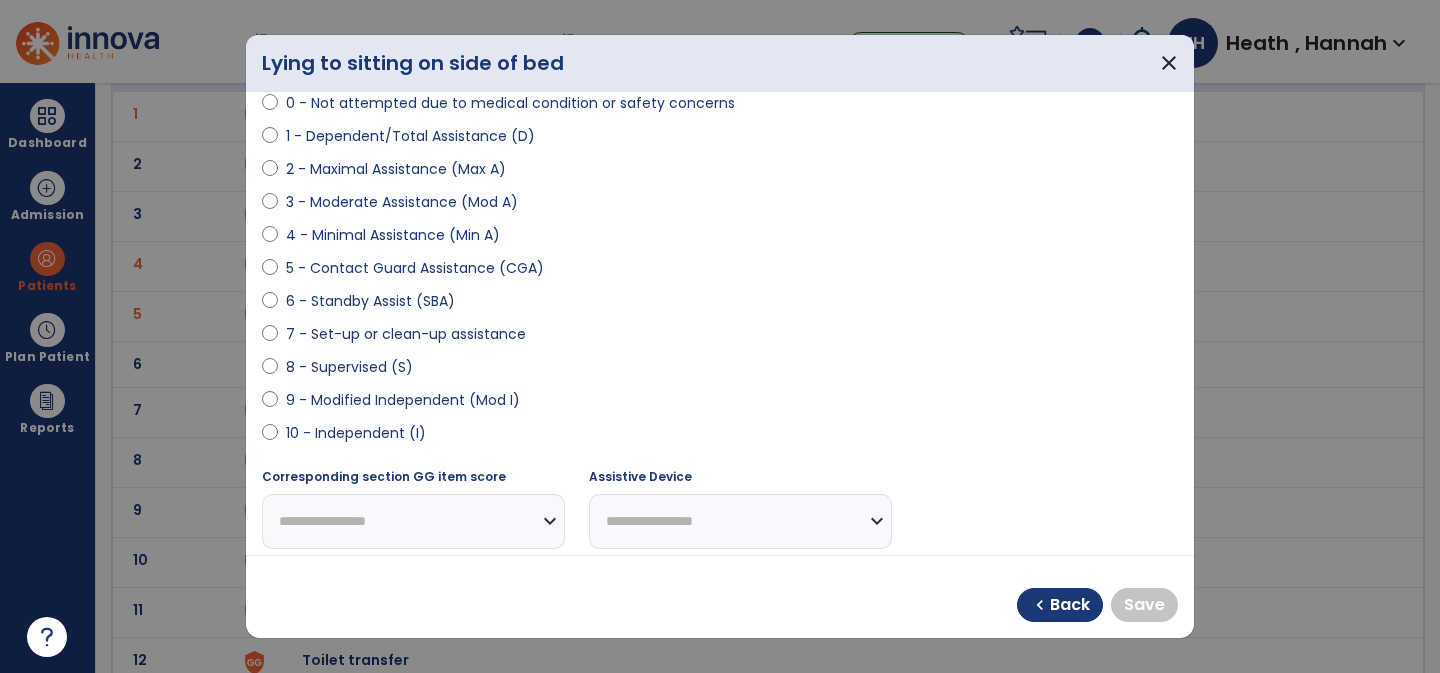 click on "10 - Independent (I)" at bounding box center [356, 433] 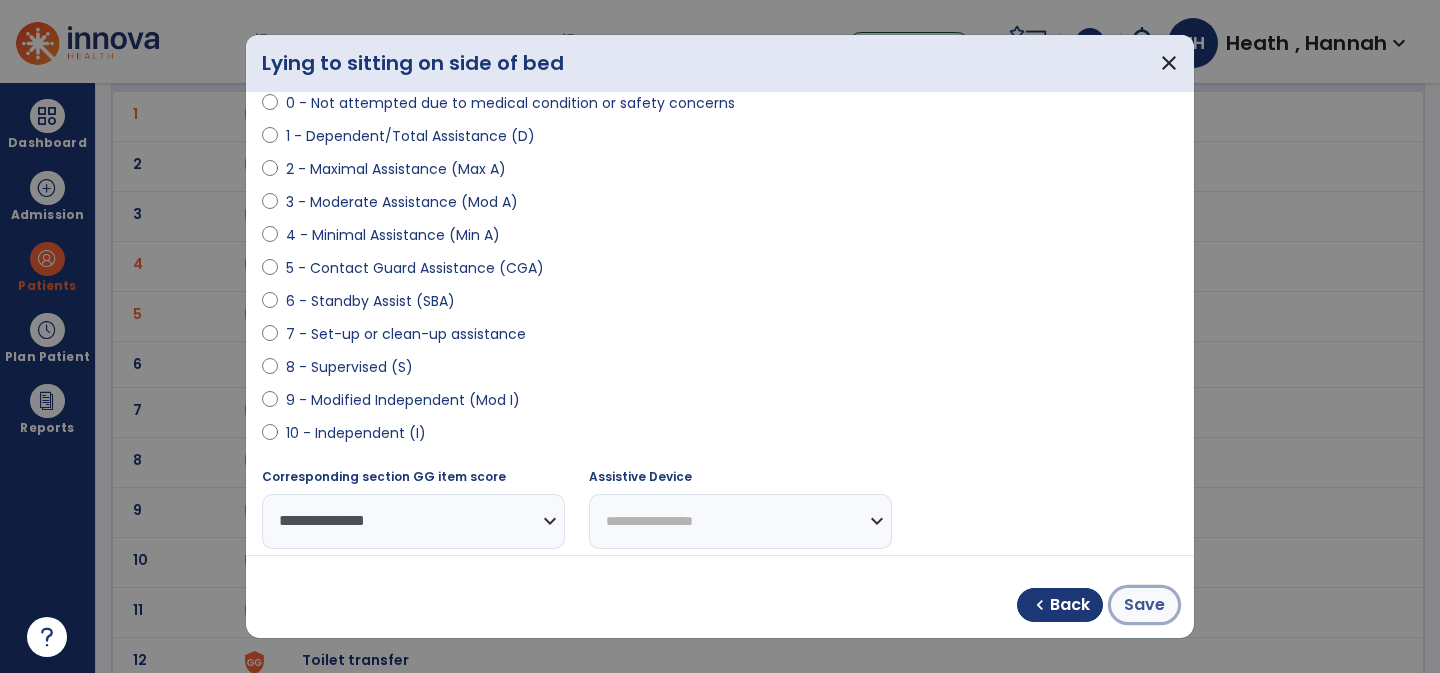 click on "Save" at bounding box center [1144, 605] 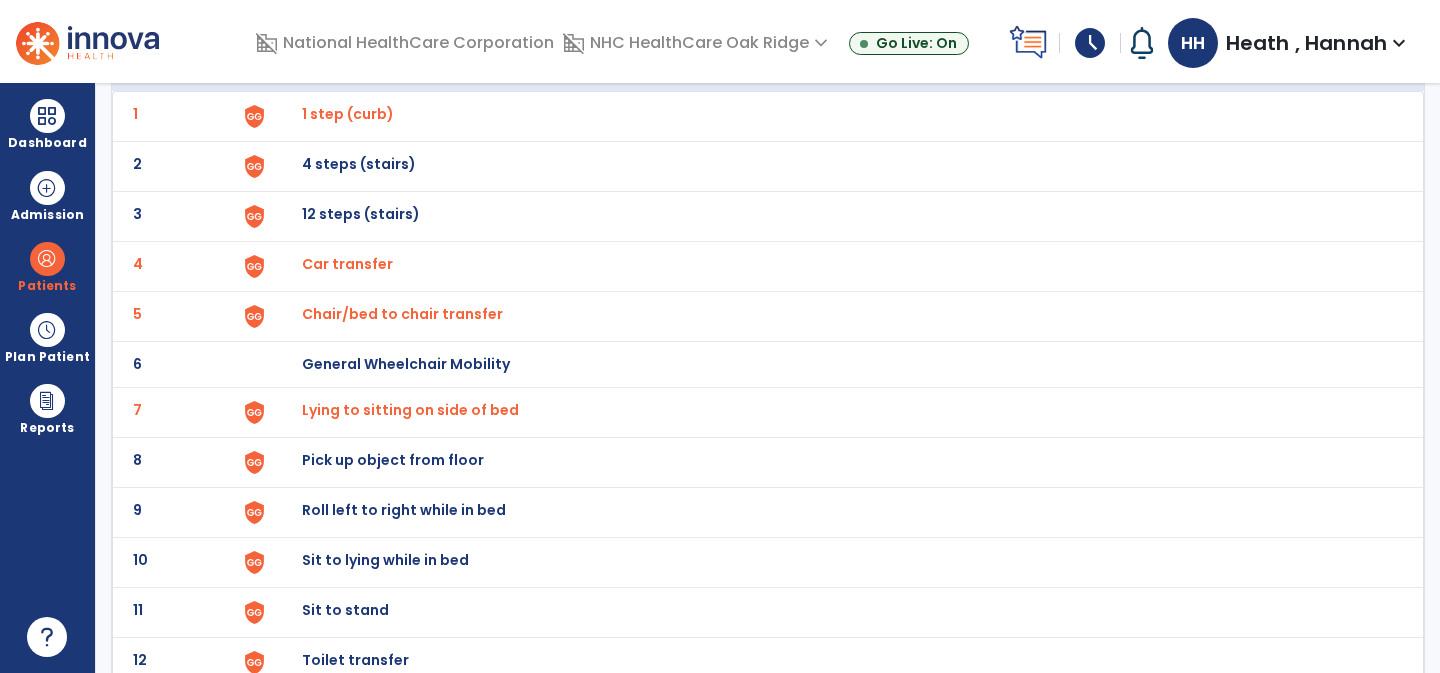click on "Pick up object from floor" at bounding box center [832, 116] 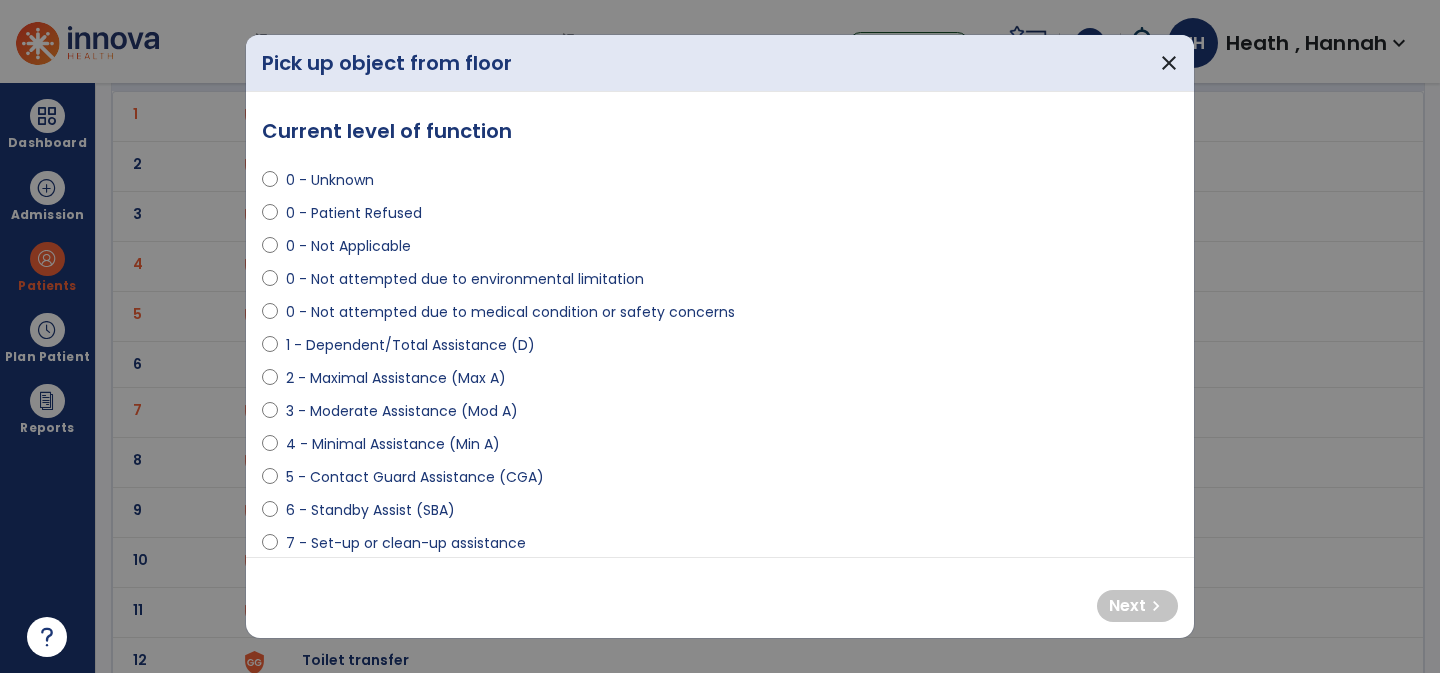 click on "0 - Not attempted due to medical condition or safety concerns" at bounding box center (510, 312) 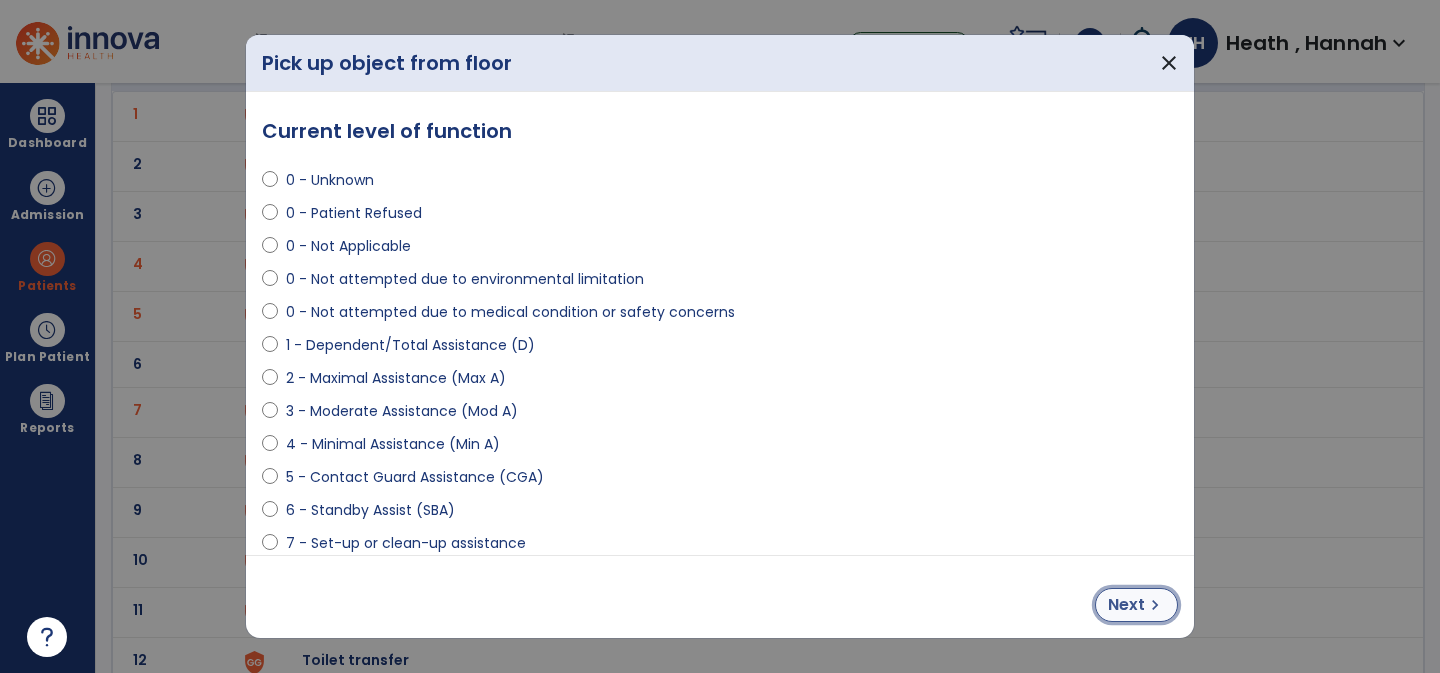 click on "Next" at bounding box center [1126, 605] 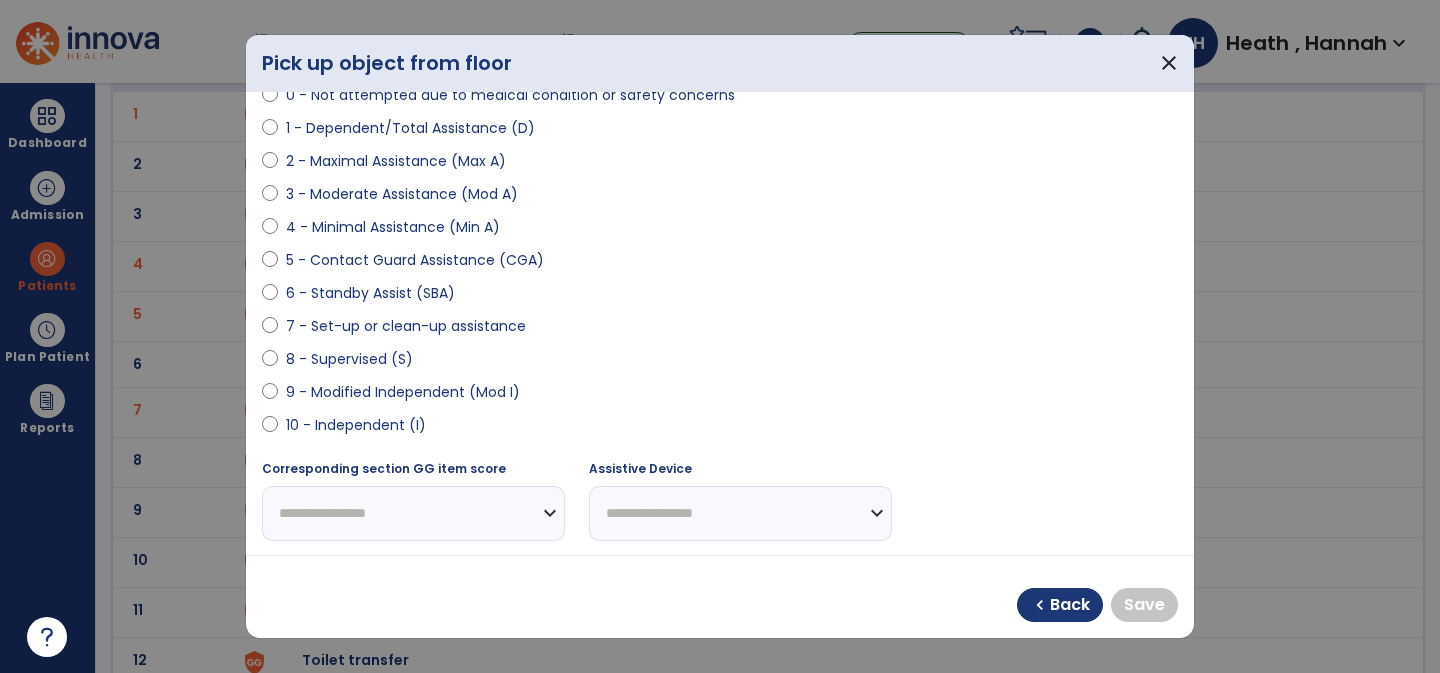 scroll, scrollTop: 311, scrollLeft: 0, axis: vertical 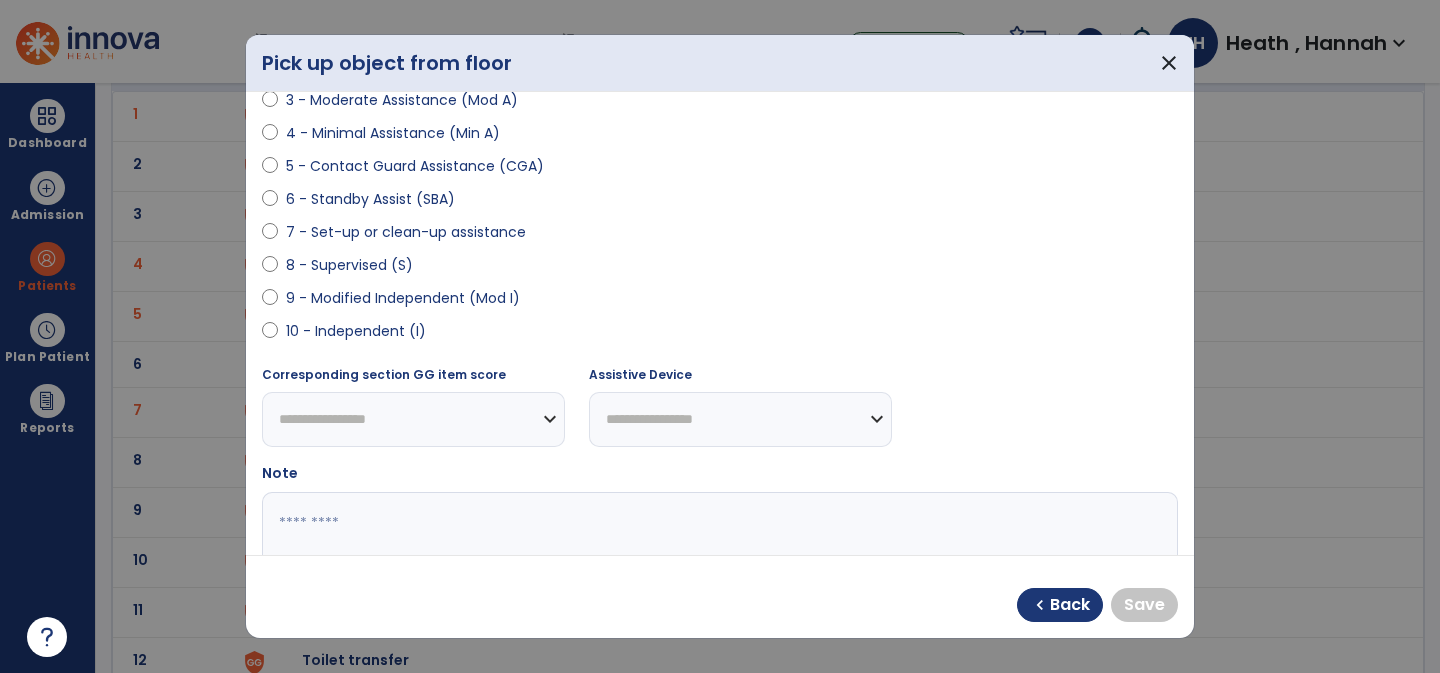 click on "10 - Independent (I)" at bounding box center [356, 331] 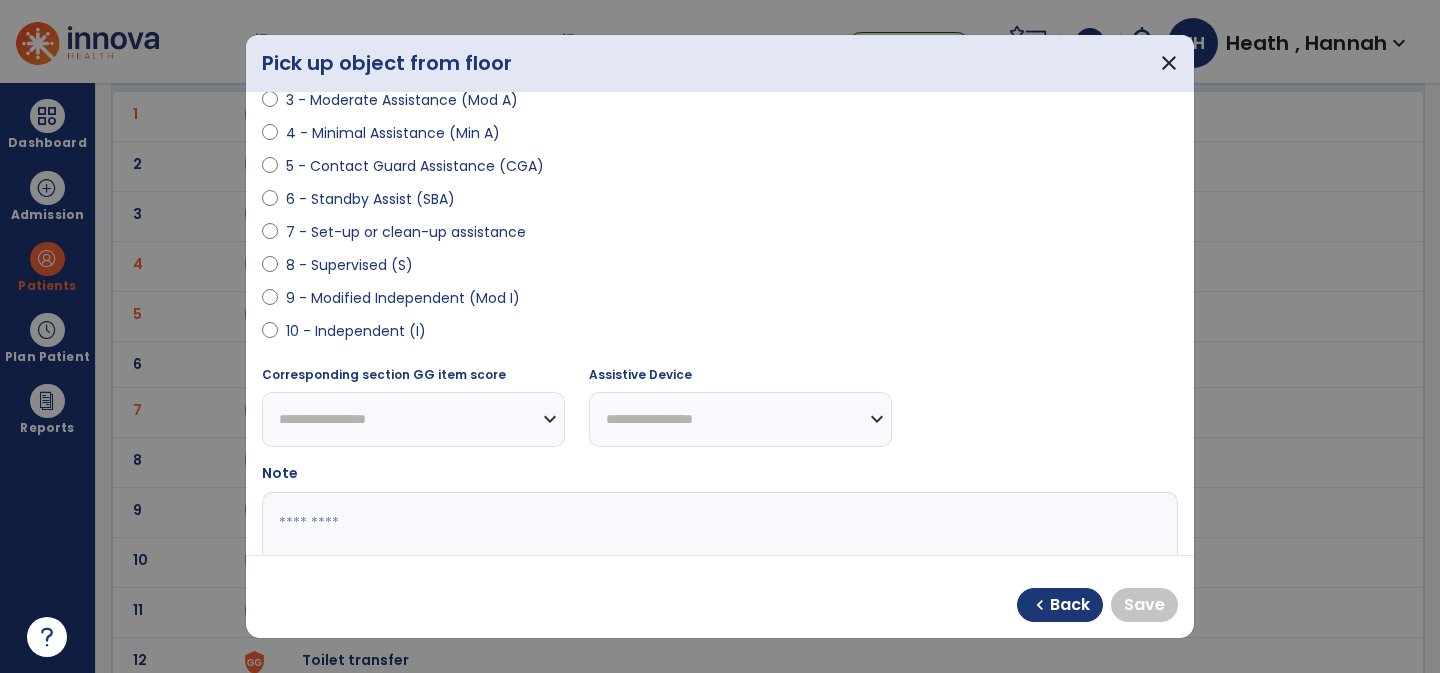 select on "**********" 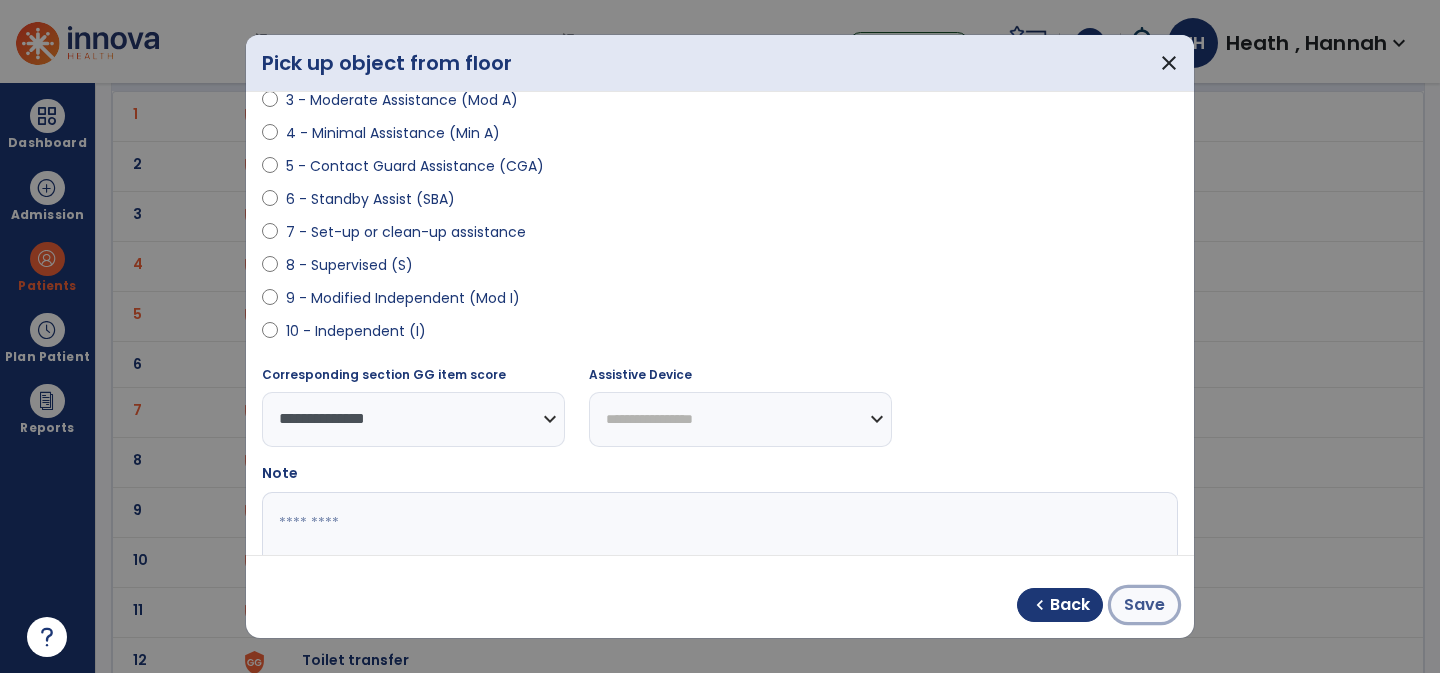 click on "Save" at bounding box center (1144, 605) 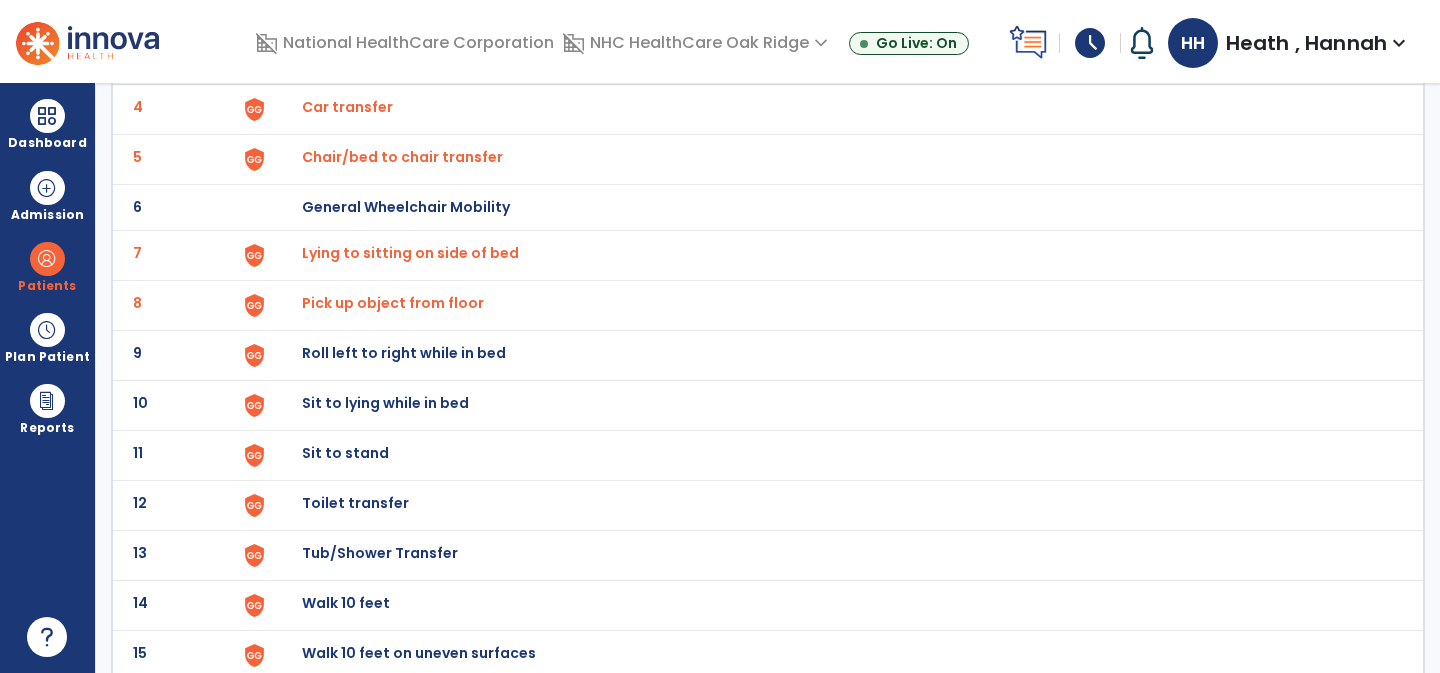 scroll, scrollTop: 352, scrollLeft: 0, axis: vertical 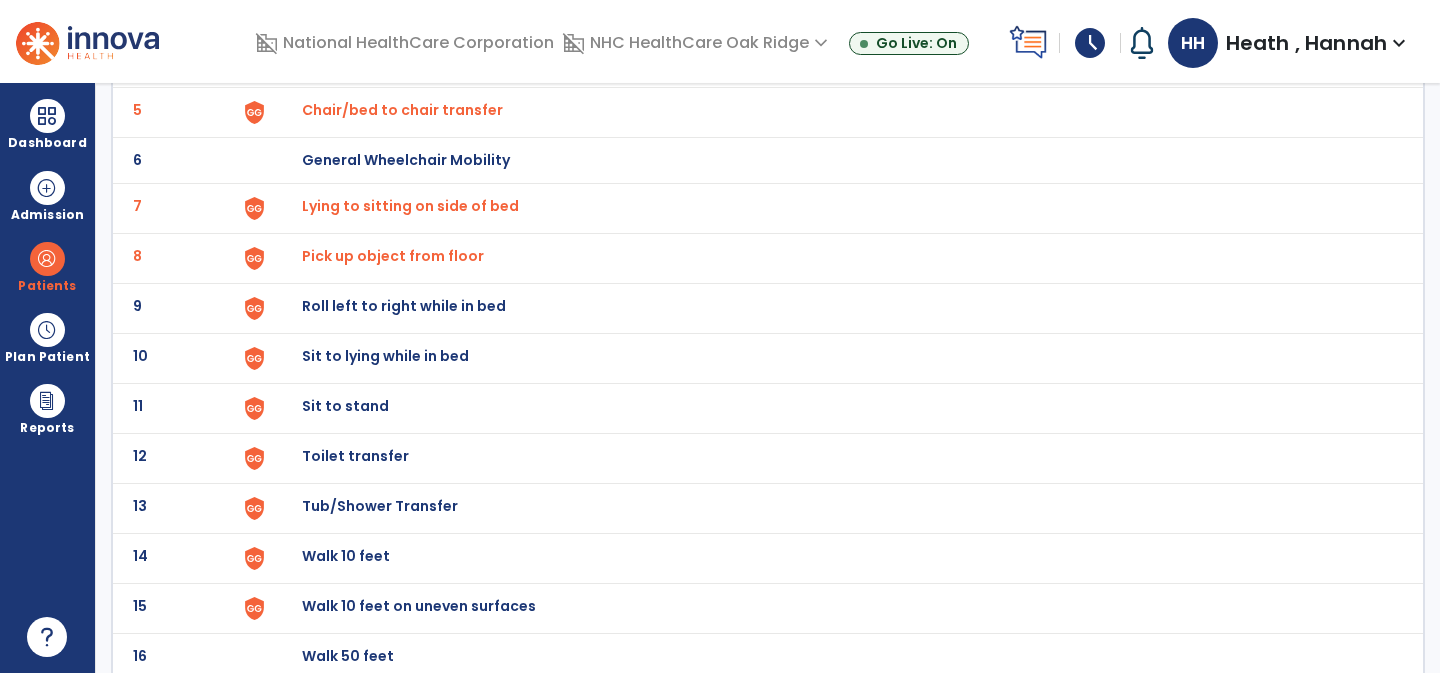 click on "Roll left to right while in bed" at bounding box center [348, -90] 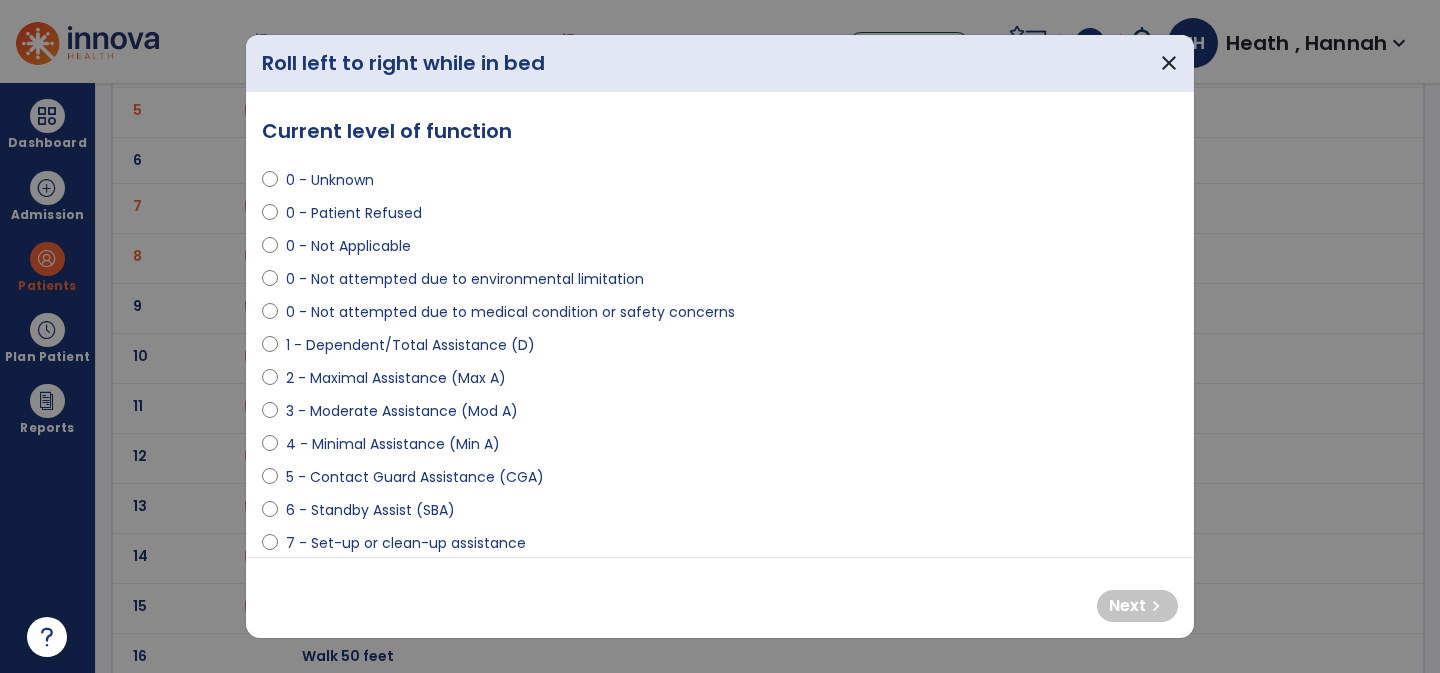 click on "4 - Minimal Assistance (Min A)" at bounding box center (393, 444) 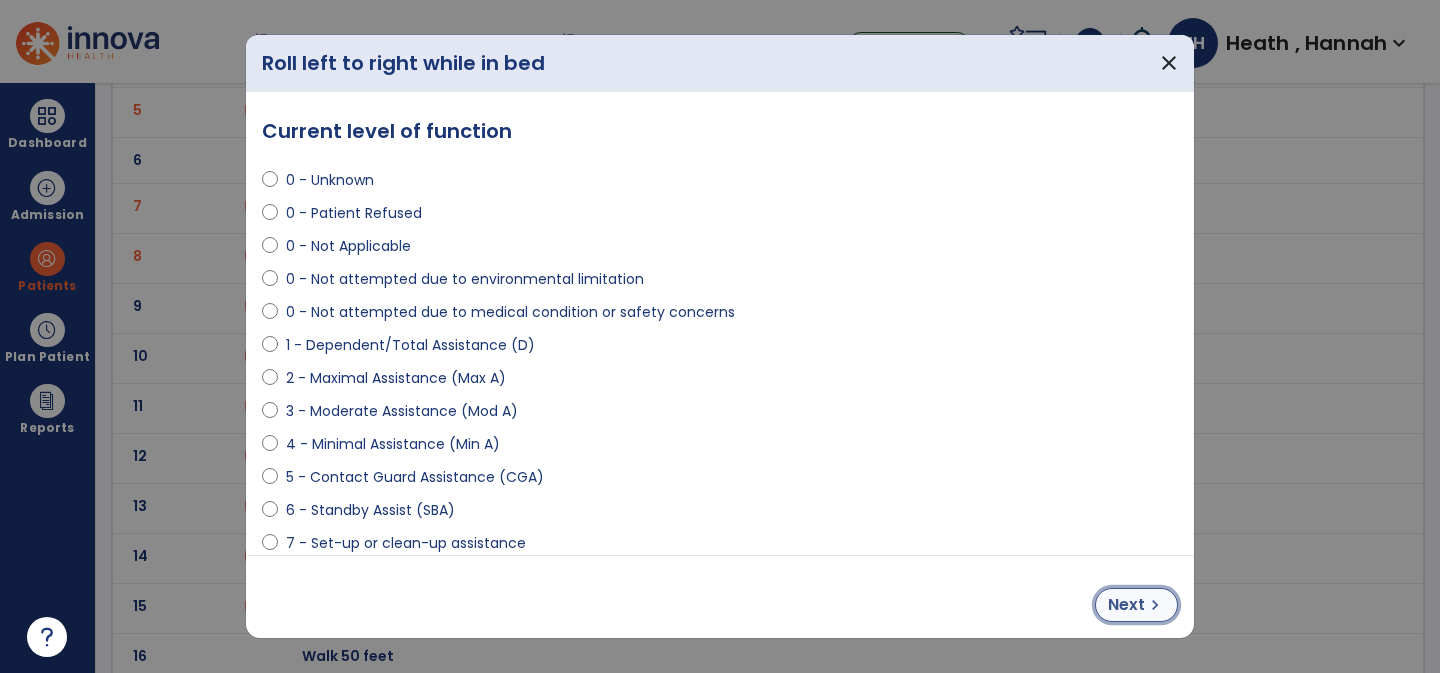 click on "Next" at bounding box center [1126, 605] 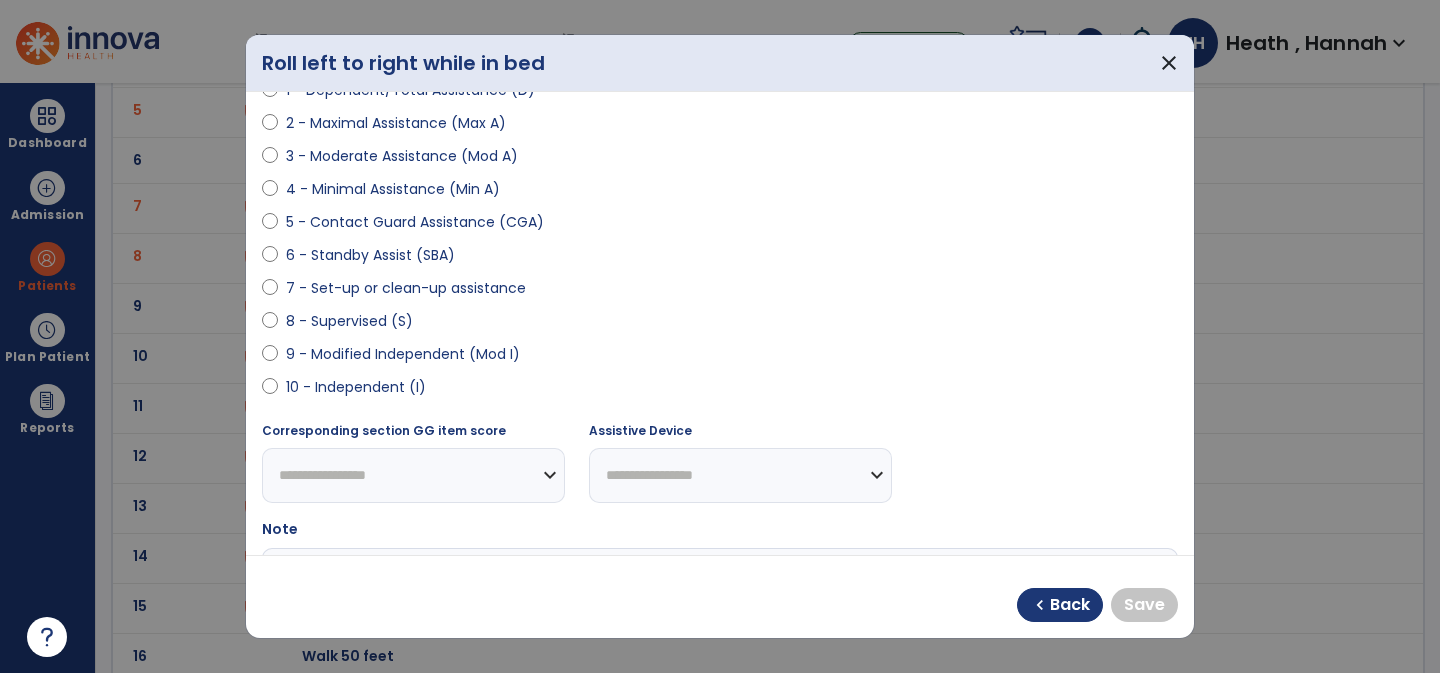 scroll, scrollTop: 271, scrollLeft: 0, axis: vertical 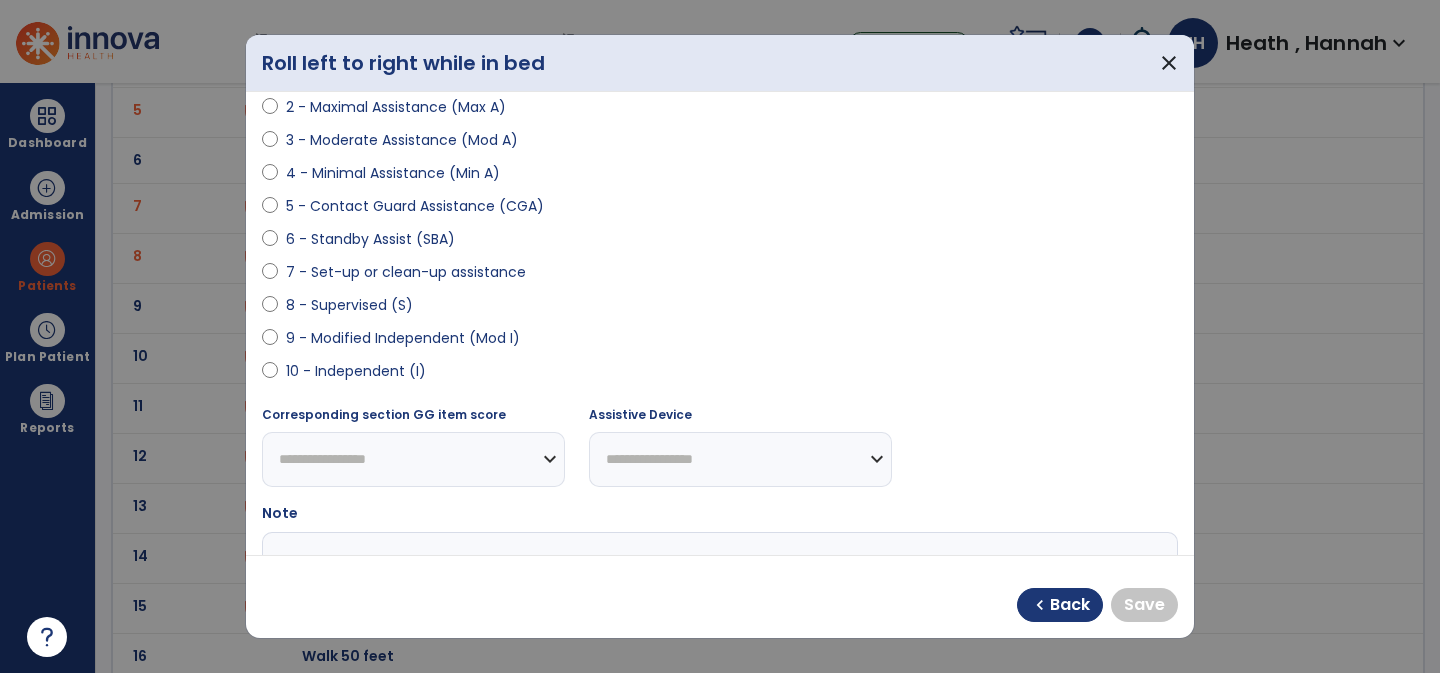 click on "10 - Independent (I)" at bounding box center [356, 371] 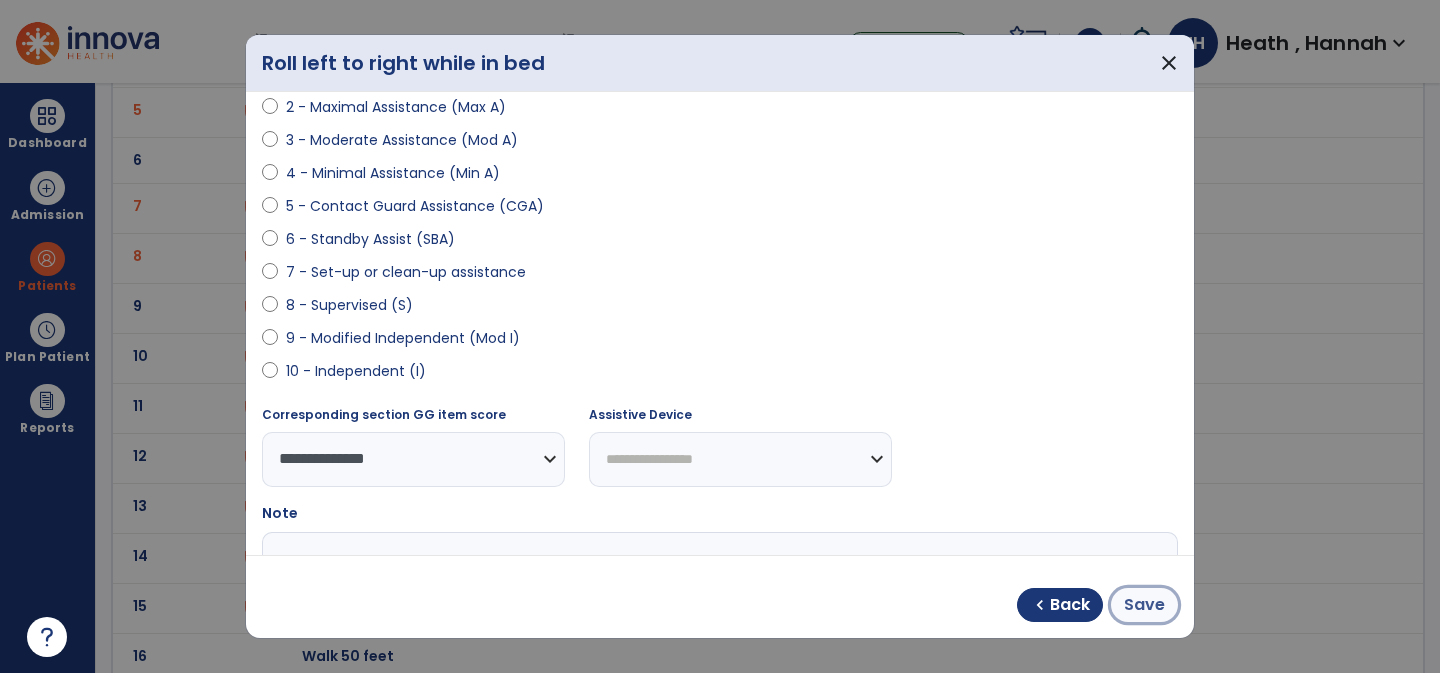 click on "Save" at bounding box center (1144, 605) 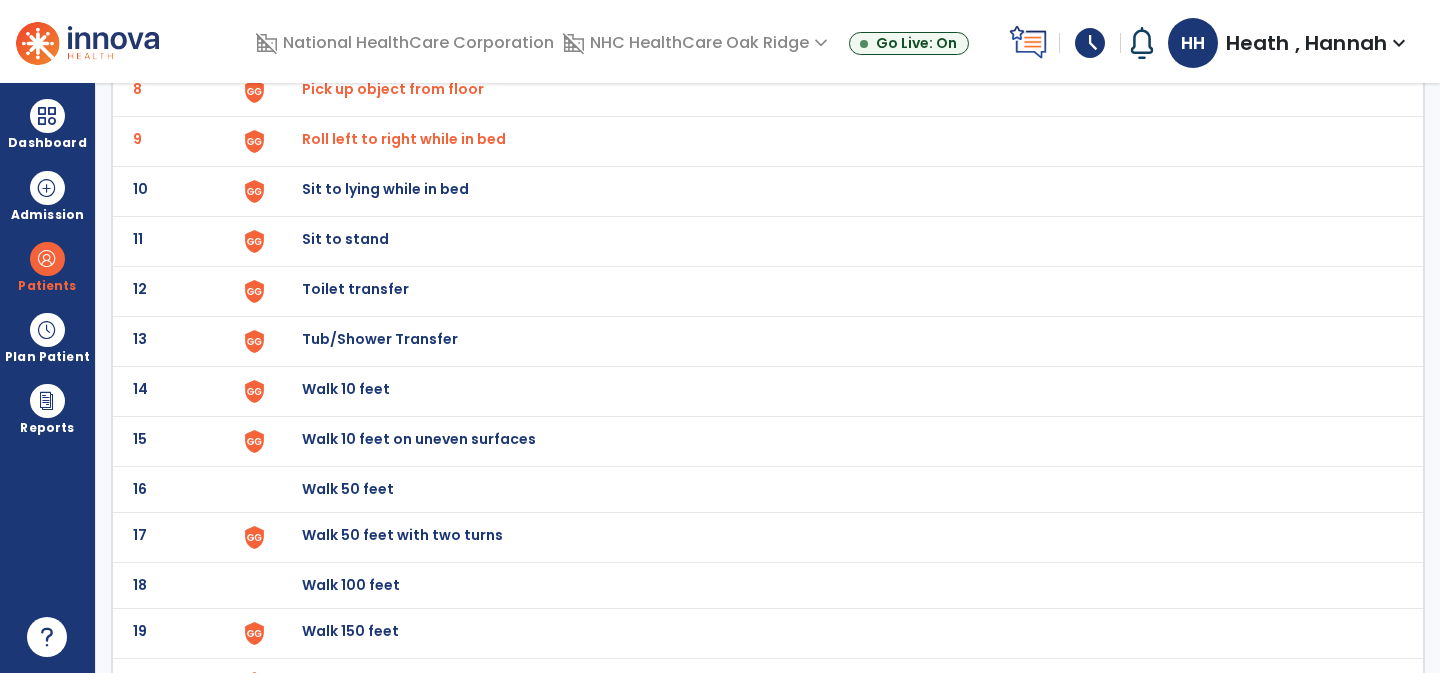 scroll, scrollTop: 527, scrollLeft: 0, axis: vertical 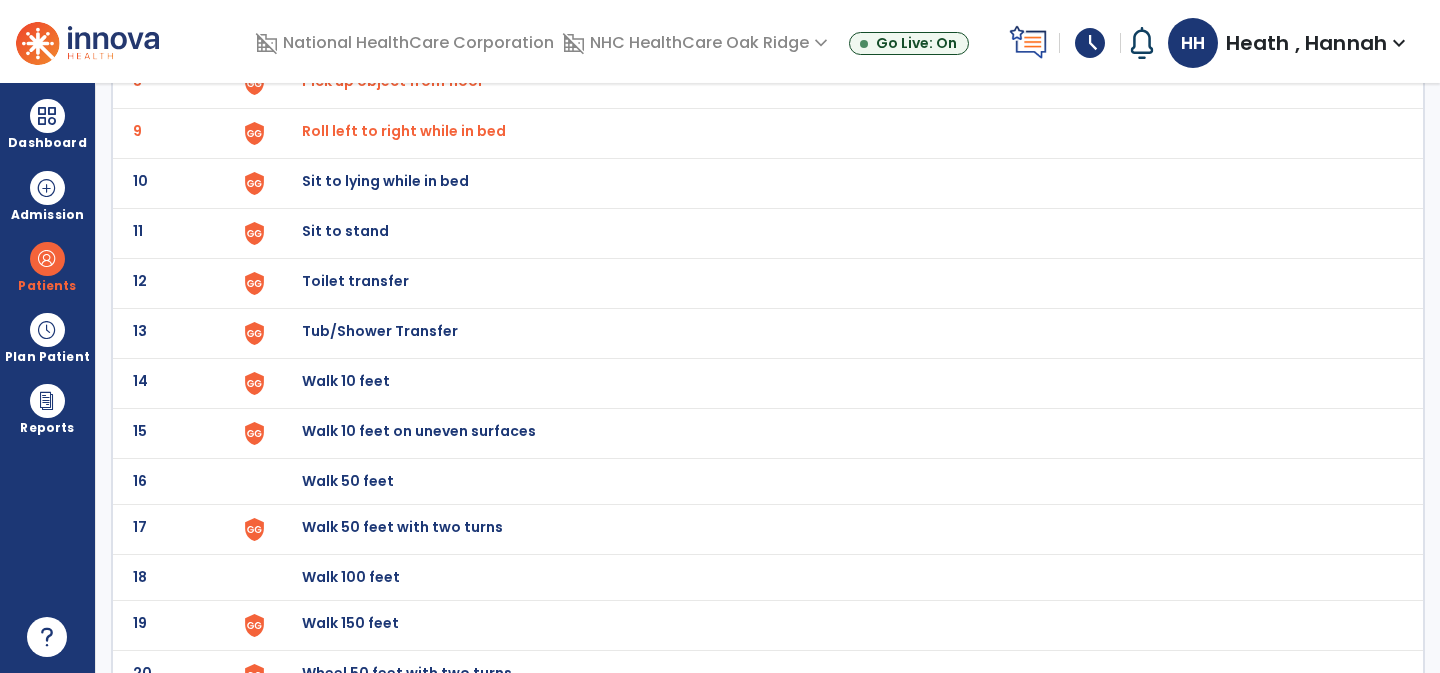 click on "Sit to lying while in bed" at bounding box center (348, -265) 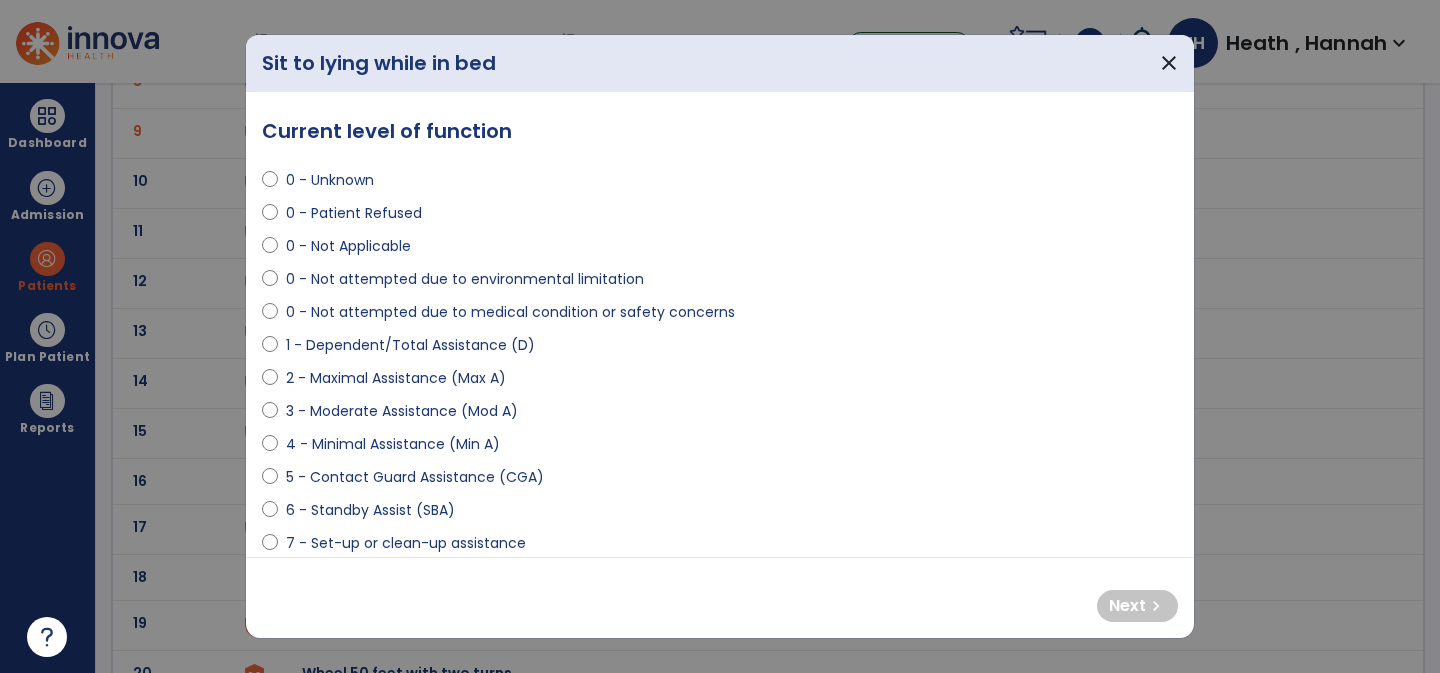 click on "4 - Minimal Assistance (Min A)" at bounding box center [393, 444] 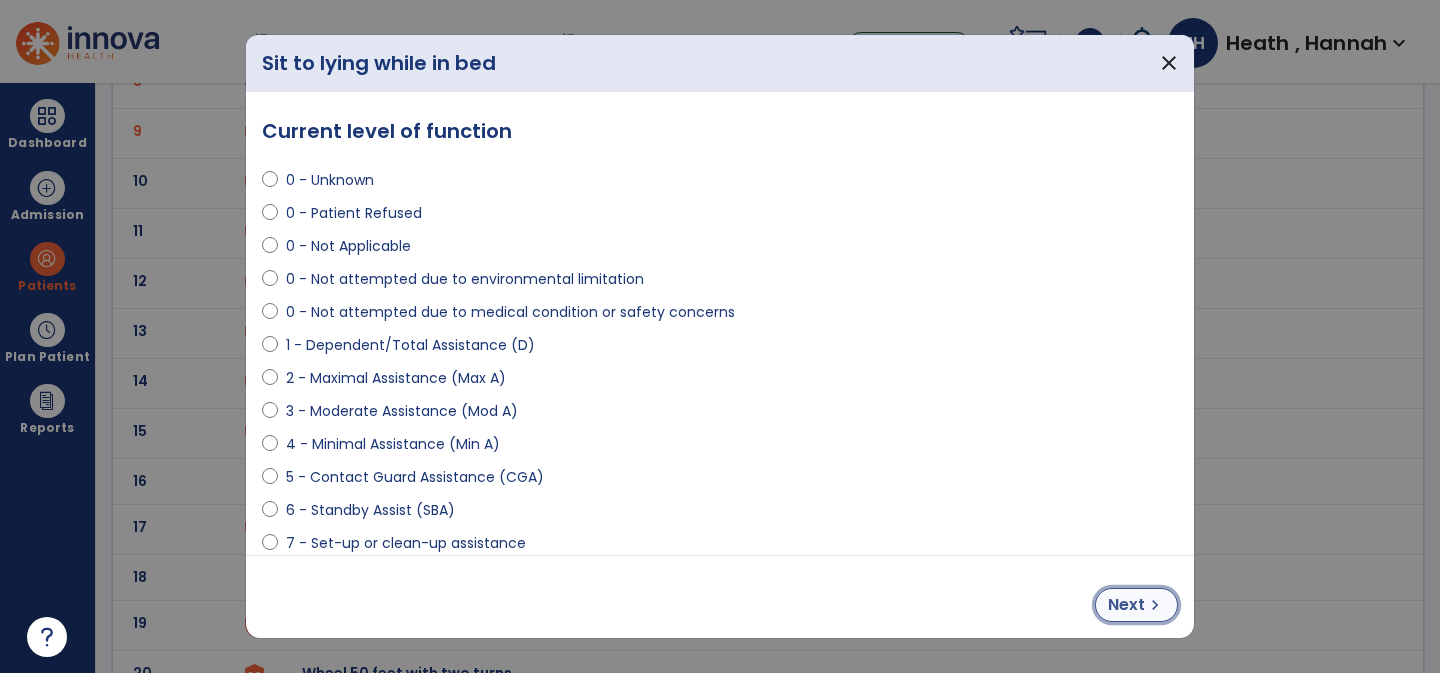 click on "Next" at bounding box center [1126, 605] 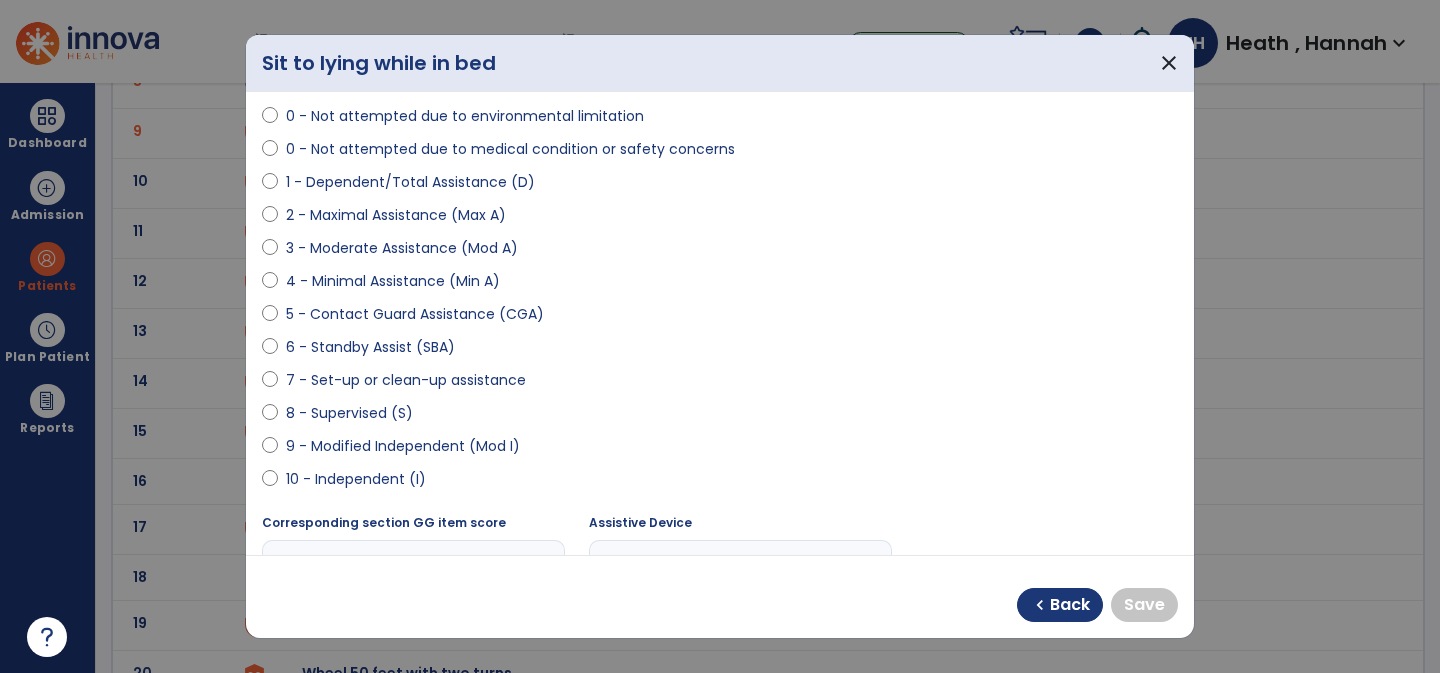 scroll, scrollTop: 240, scrollLeft: 0, axis: vertical 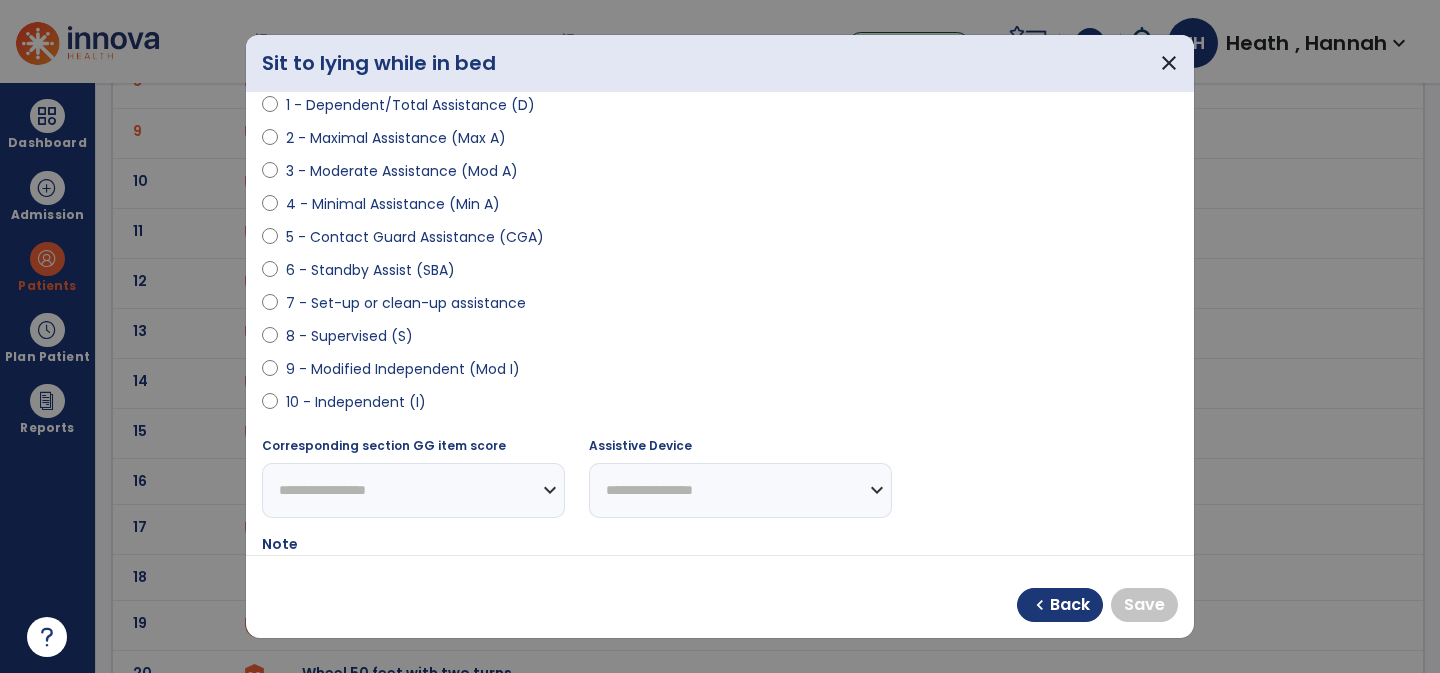 click on "10 - Independent (I)" at bounding box center (356, 402) 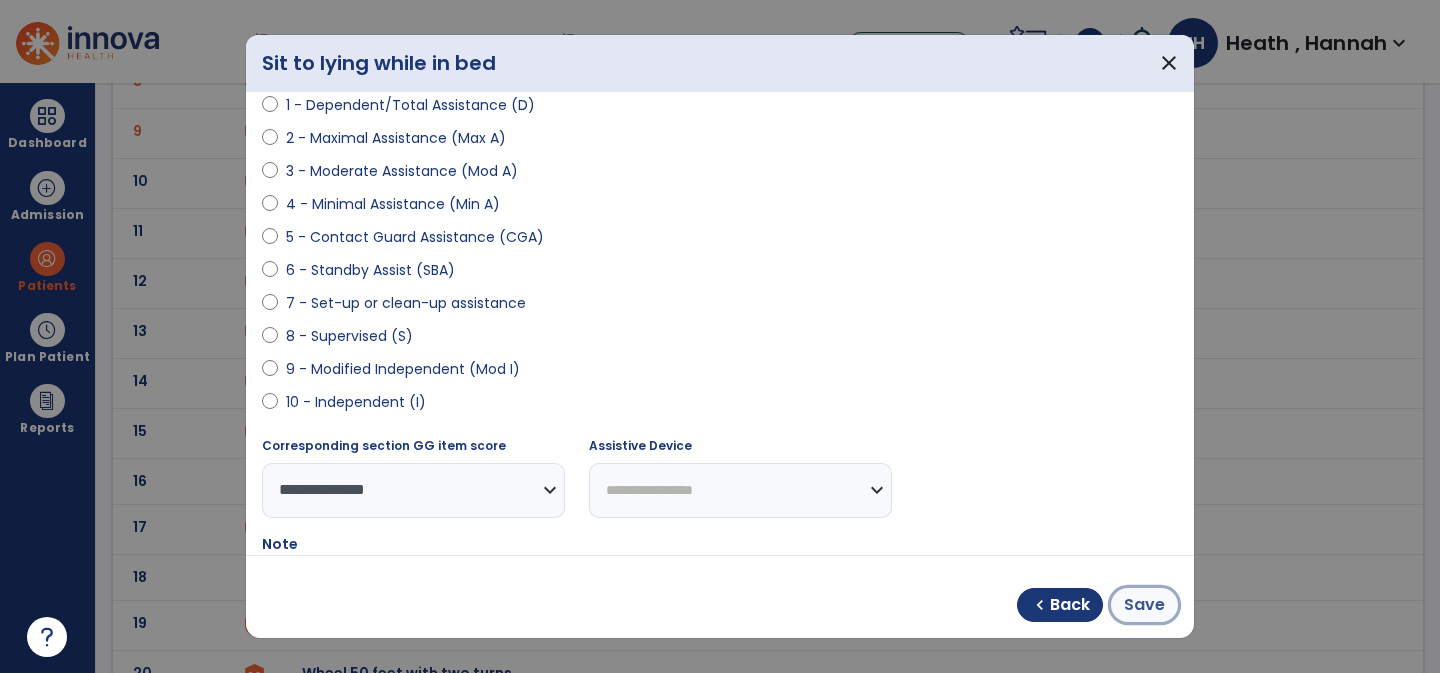click on "Save" at bounding box center [1144, 605] 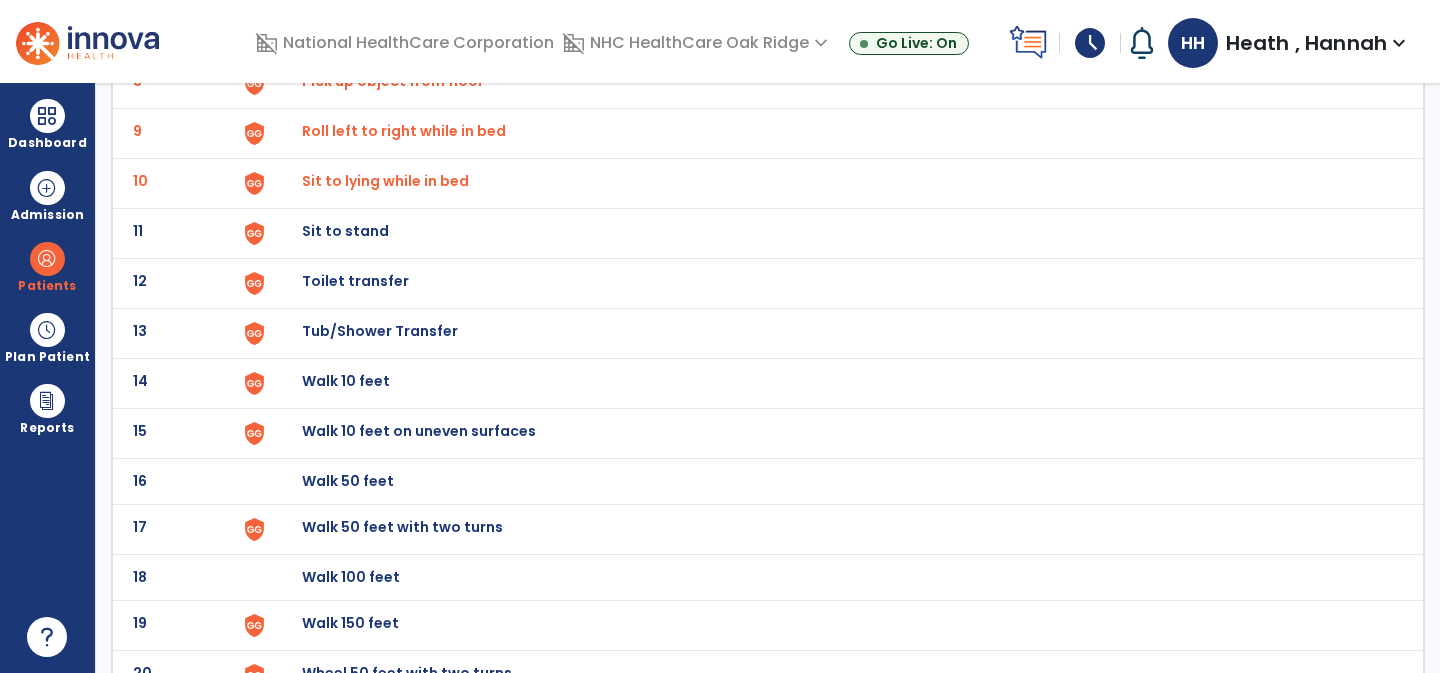 click on "Sit to stand" at bounding box center (348, -265) 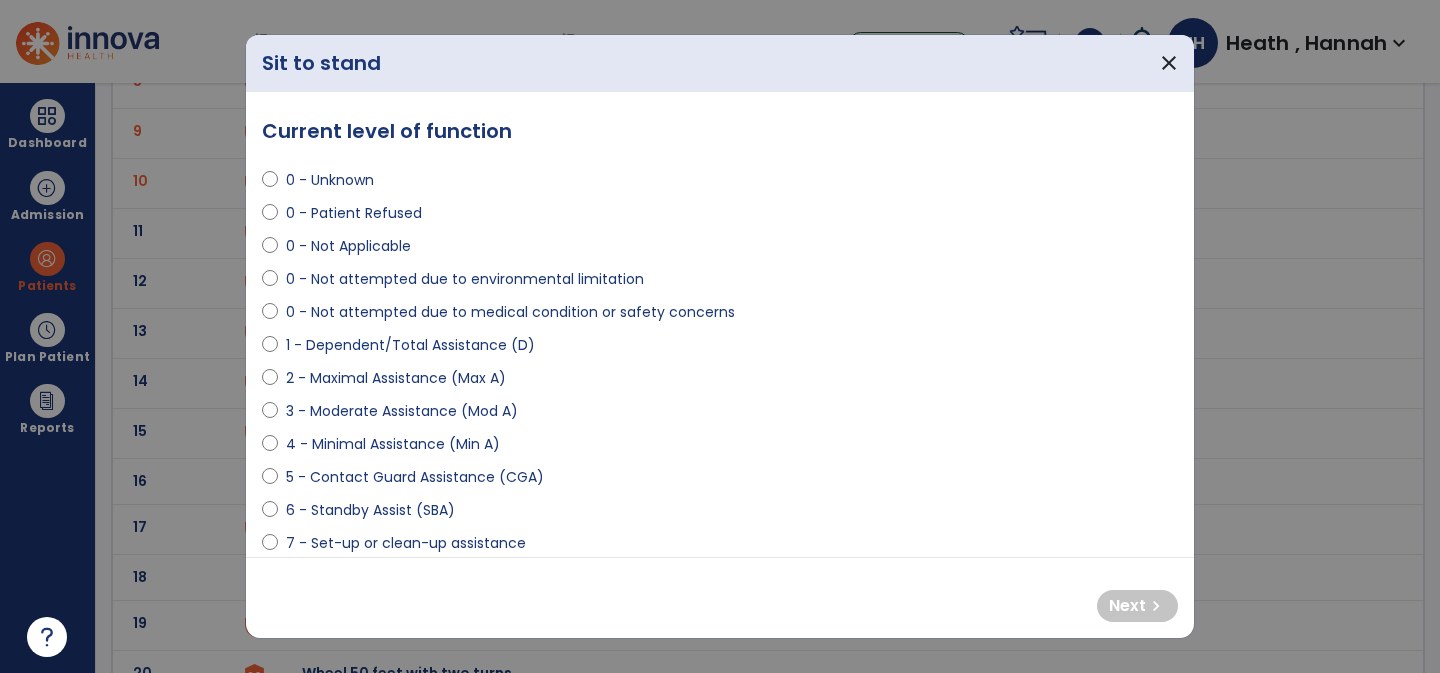 click on "0 - Unknown 0 - Patient Refused 0 - Not Applicable 0 - Not attempted due to environmental limitation 0 - Not attempted due to medical condition or safety concerns 1 - Dependent/Total Assistance (D) 2 - Maximal Assistance (Max A) 3 - Moderate Assistance (Mod A) 4 - Minimal Assistance (Min A) 5 - Contact Guard Assistance (CGA) 6 - Standby Assist (SBA) 7 - Set-up or clean-up assistance 8 - Supervised (S) 9 - Modified Independent (Mod I) 10 - Independent (I)" at bounding box center [720, 403] 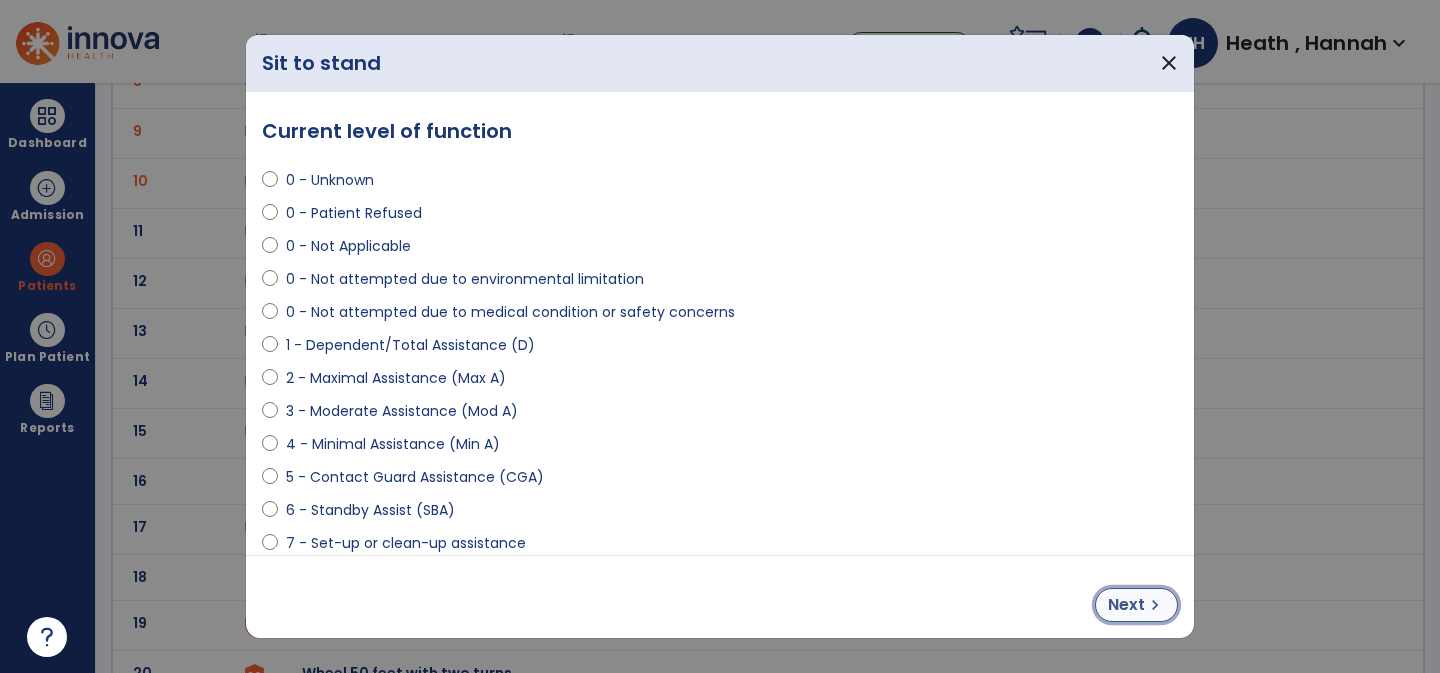 click on "Next" at bounding box center (1126, 605) 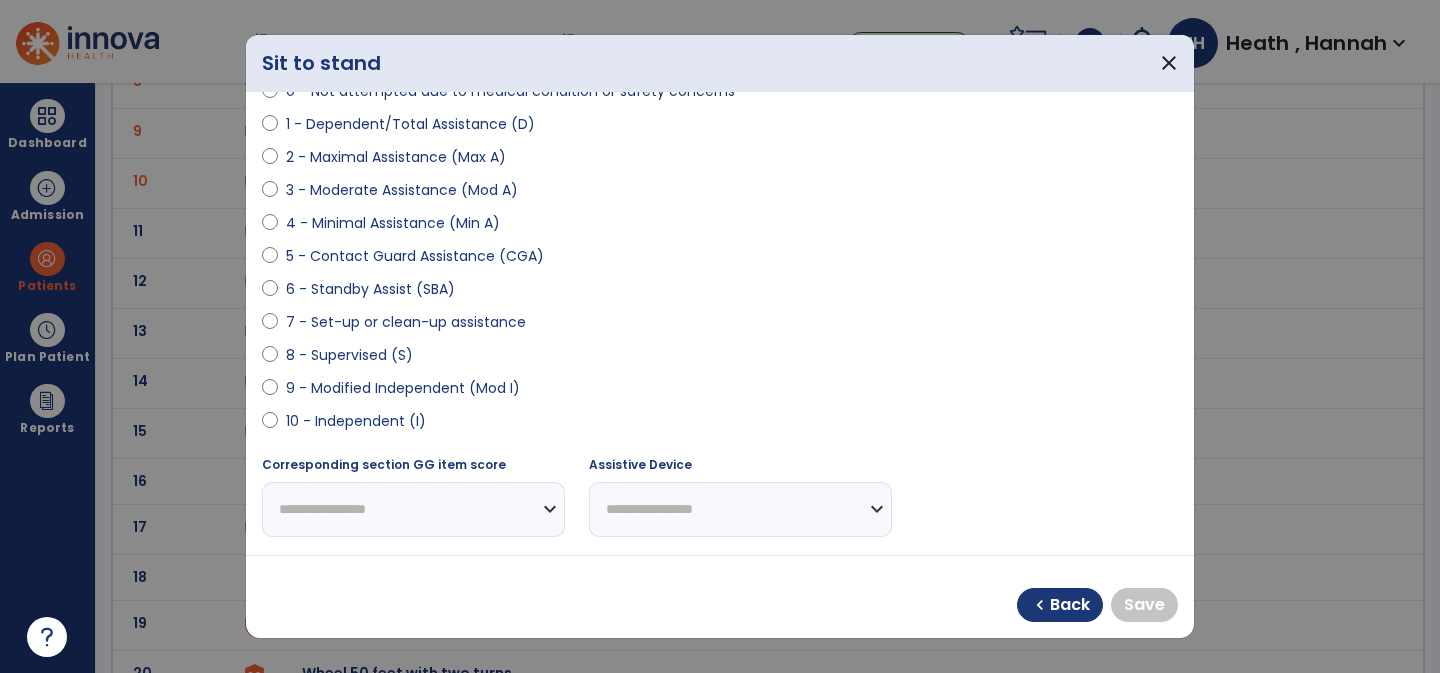 scroll, scrollTop: 236, scrollLeft: 0, axis: vertical 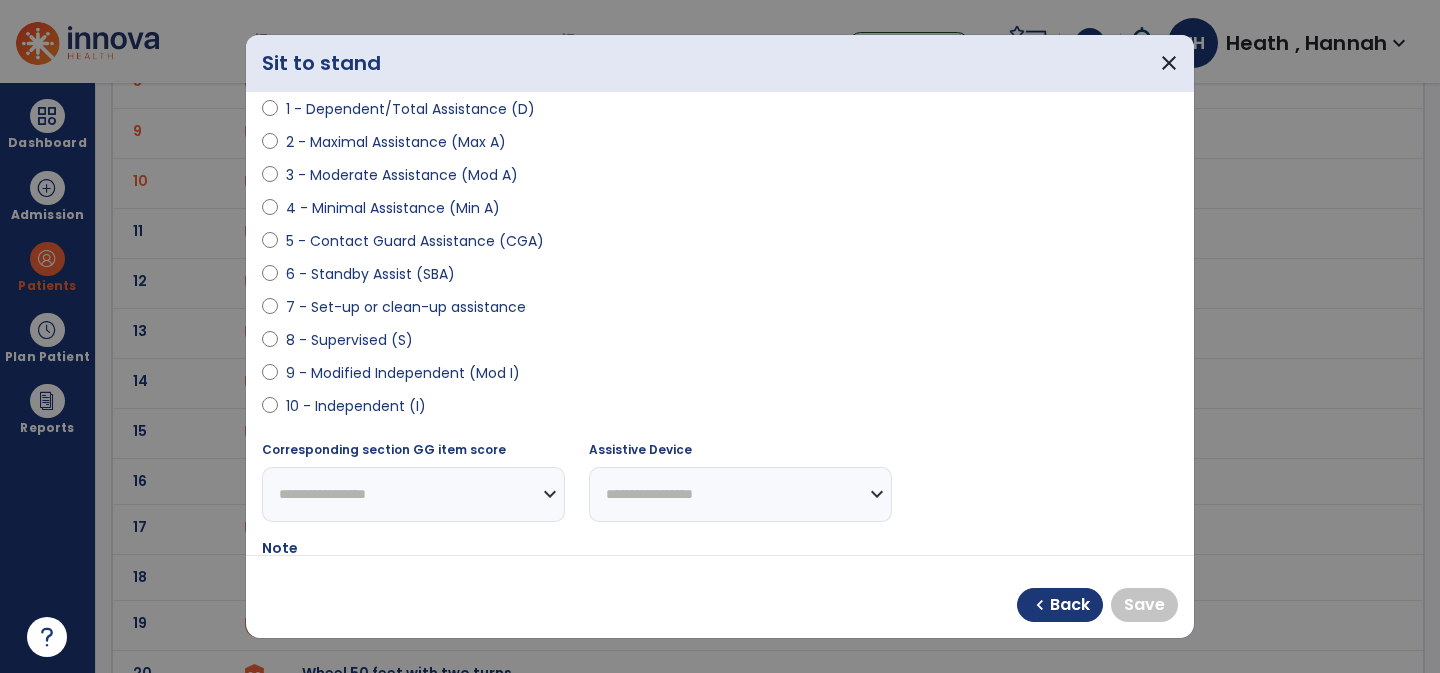 click on "10 - Independent (I)" at bounding box center [720, 410] 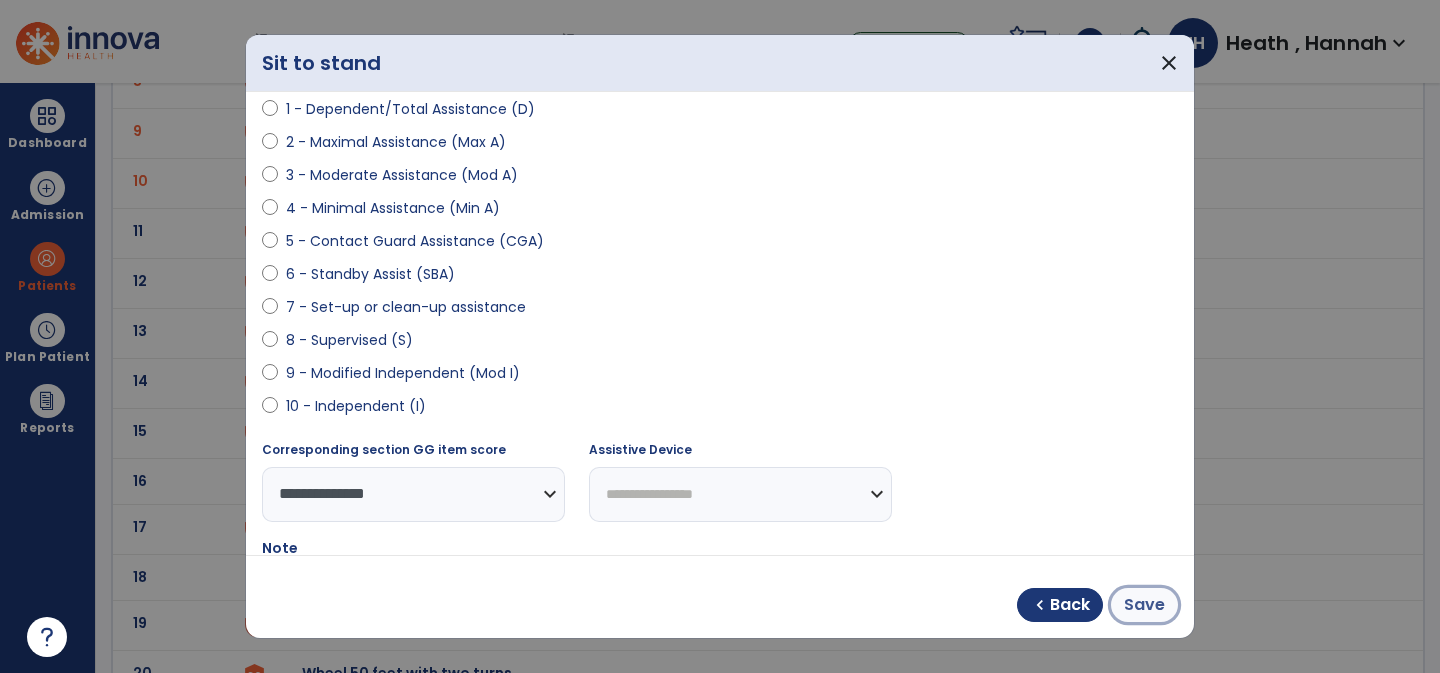 click on "Save" at bounding box center (1144, 605) 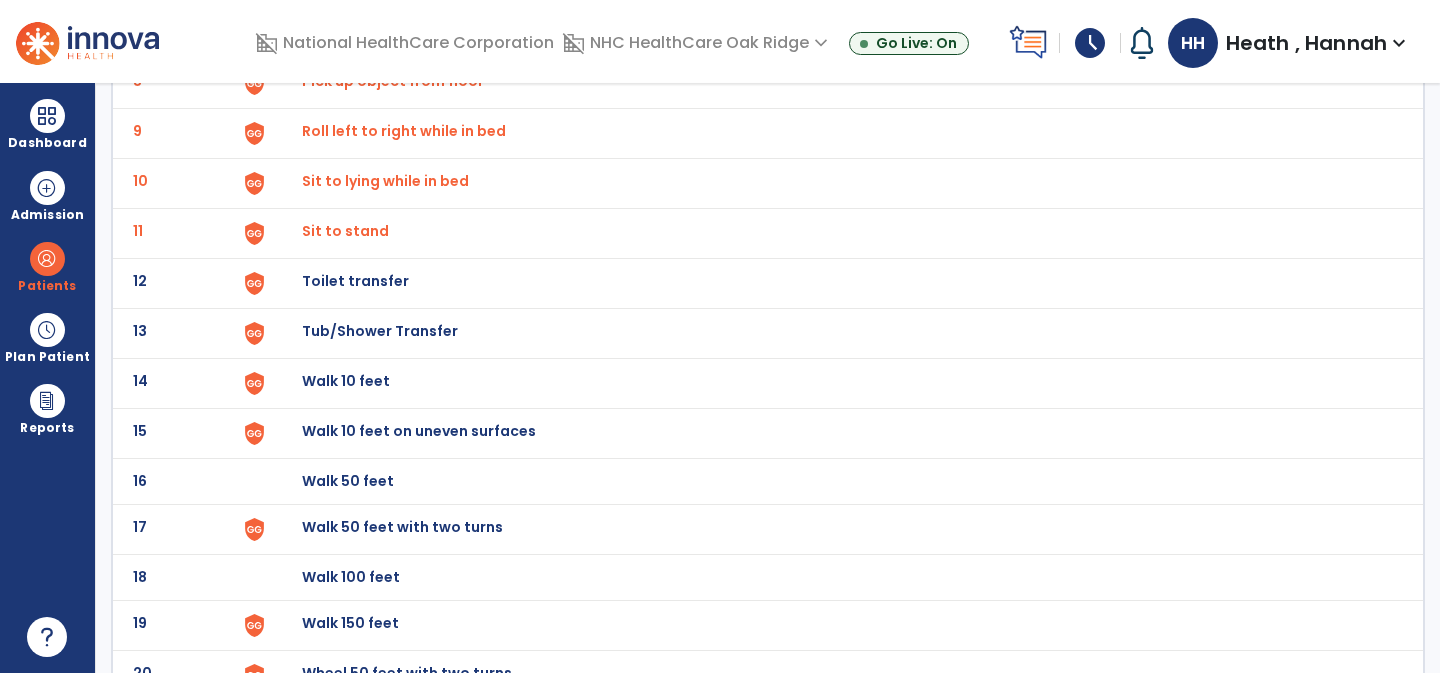 click on "Toilet transfer" at bounding box center (348, -265) 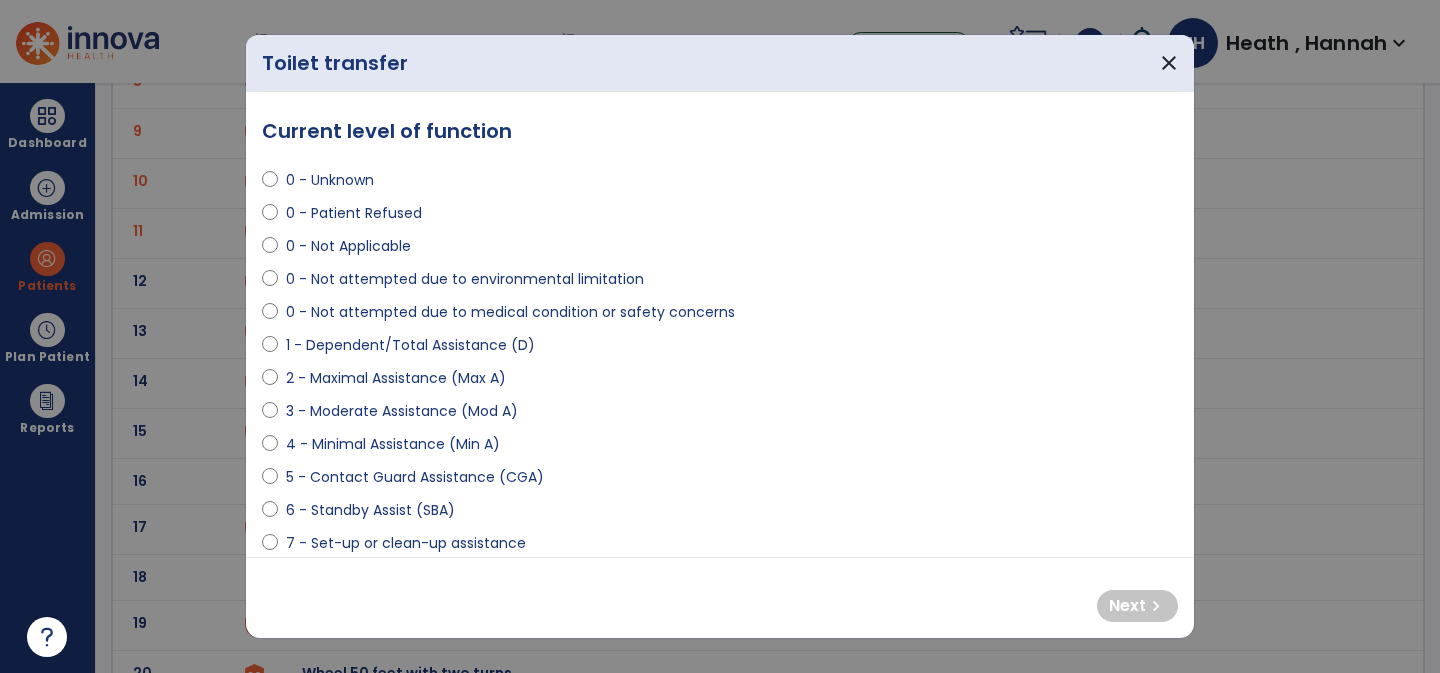 click on "3 - Moderate Assistance (Mod A)" at bounding box center (402, 411) 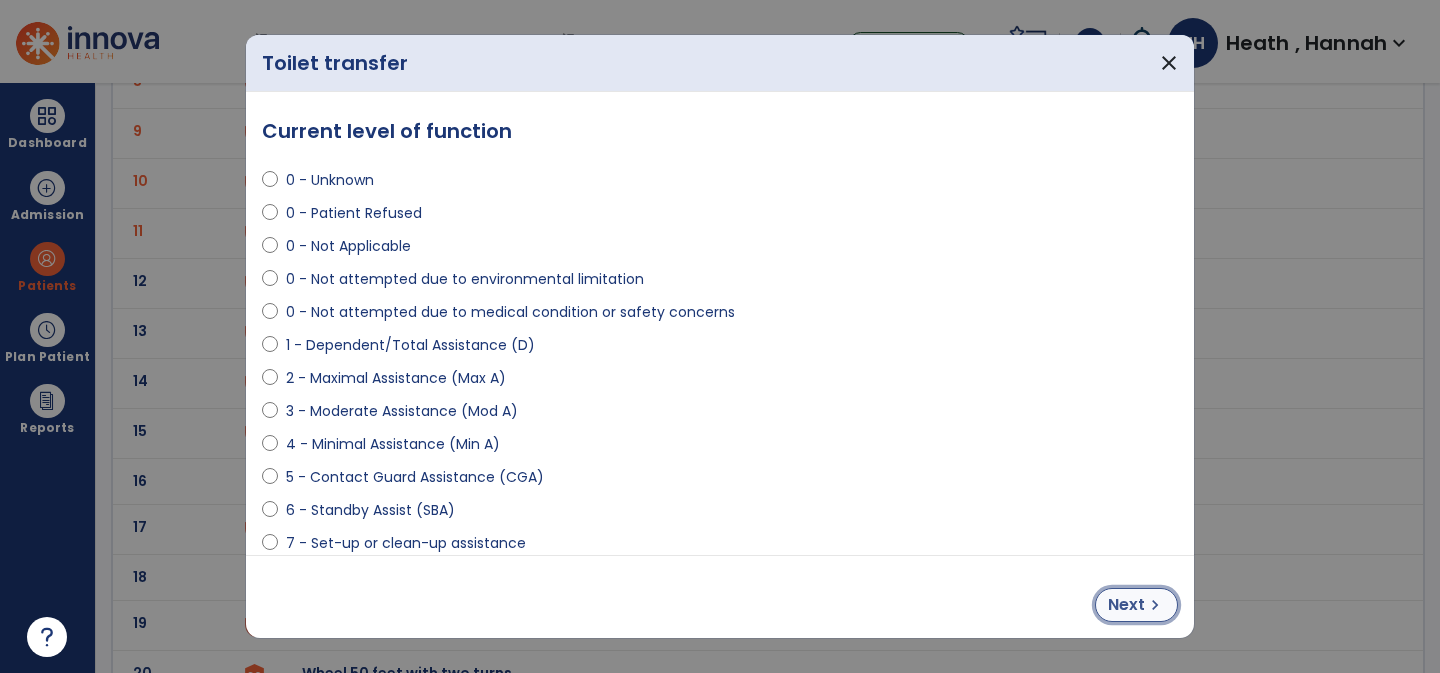 click on "Next  chevron_right" at bounding box center [1136, 605] 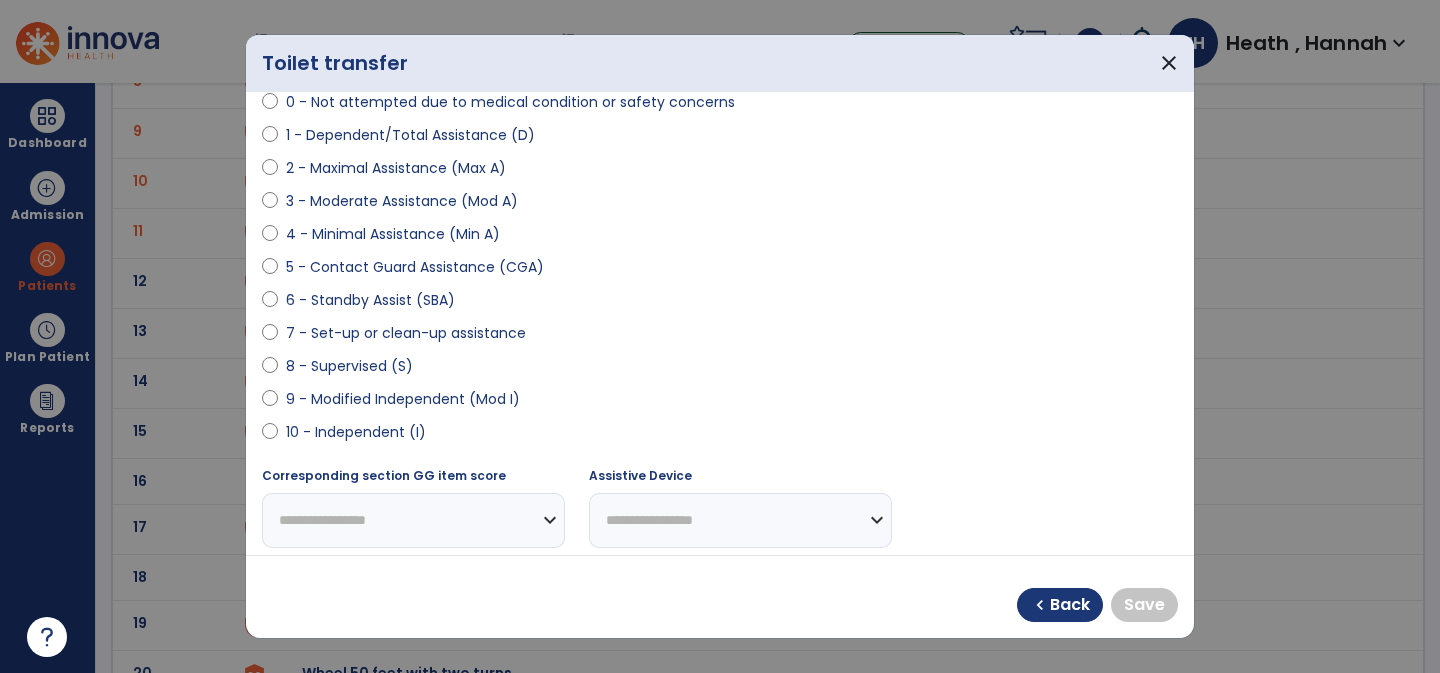 scroll, scrollTop: 247, scrollLeft: 0, axis: vertical 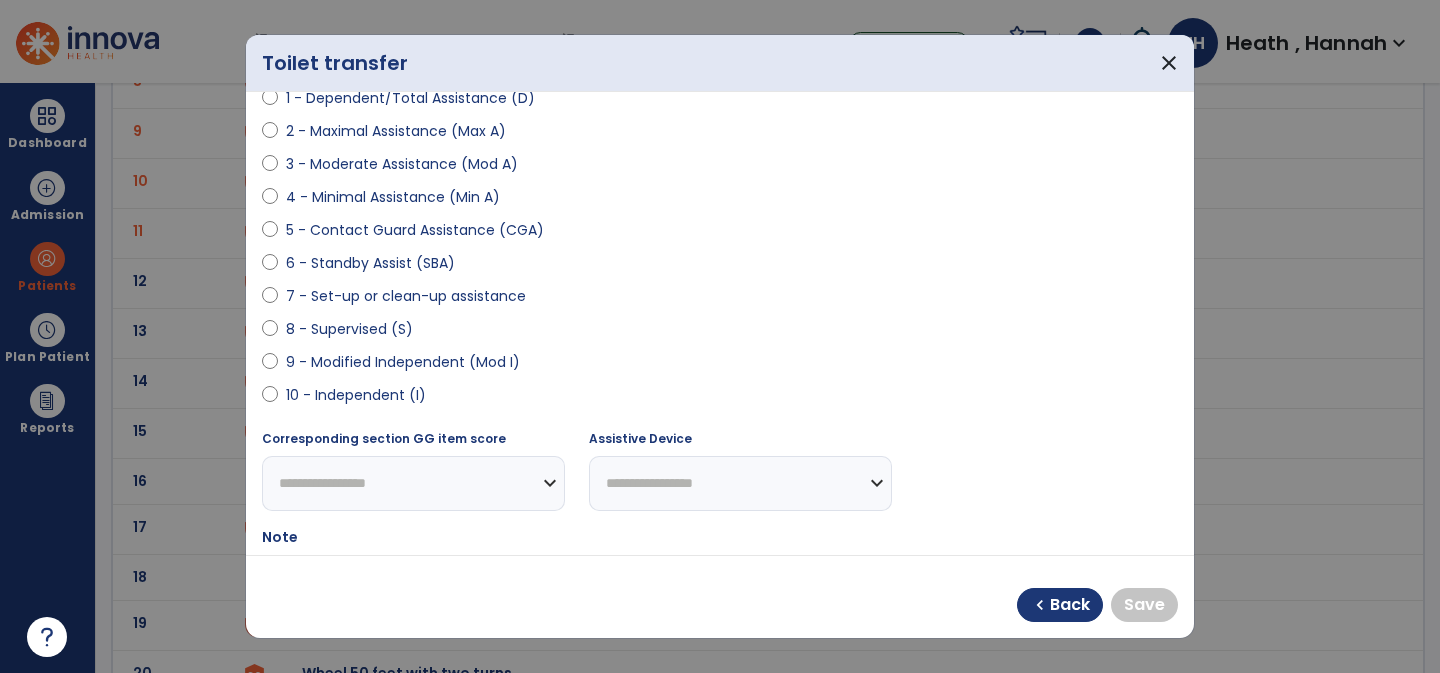 click on "10 - Independent (I)" at bounding box center [356, 395] 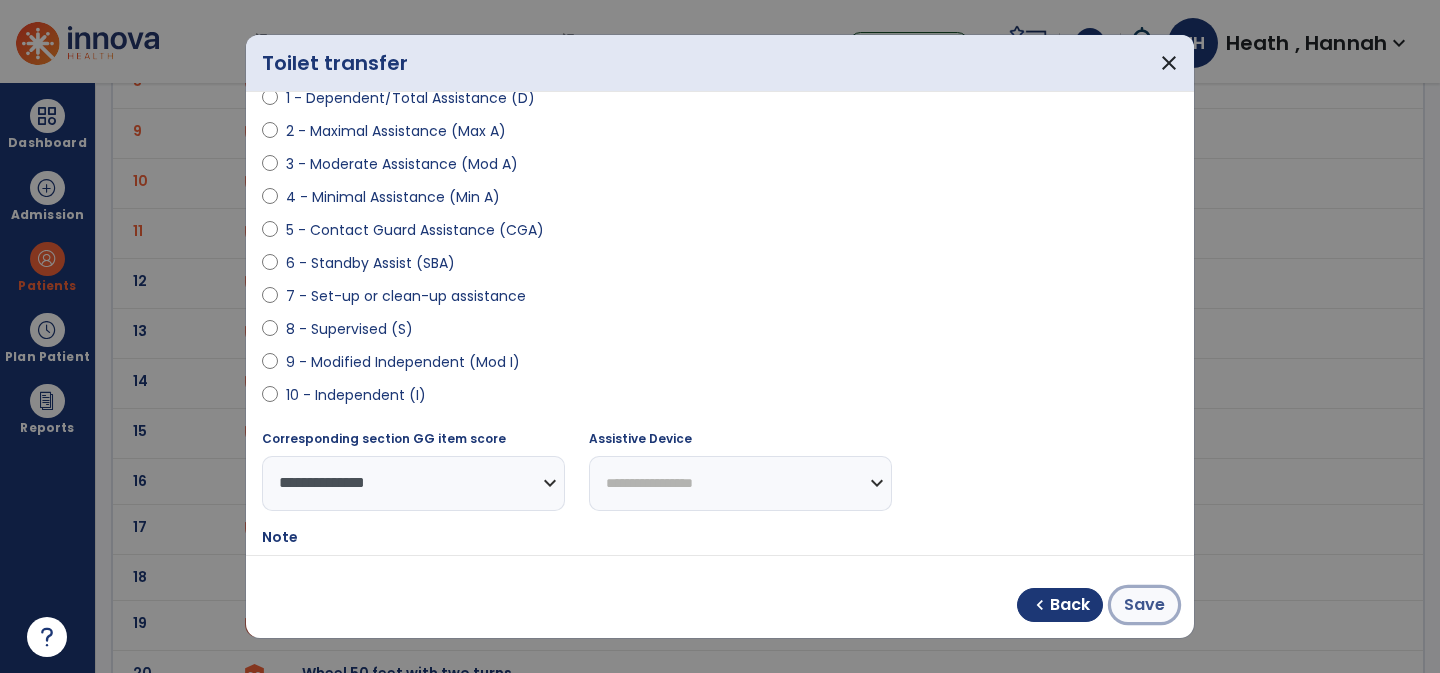 click on "Save" at bounding box center (1144, 605) 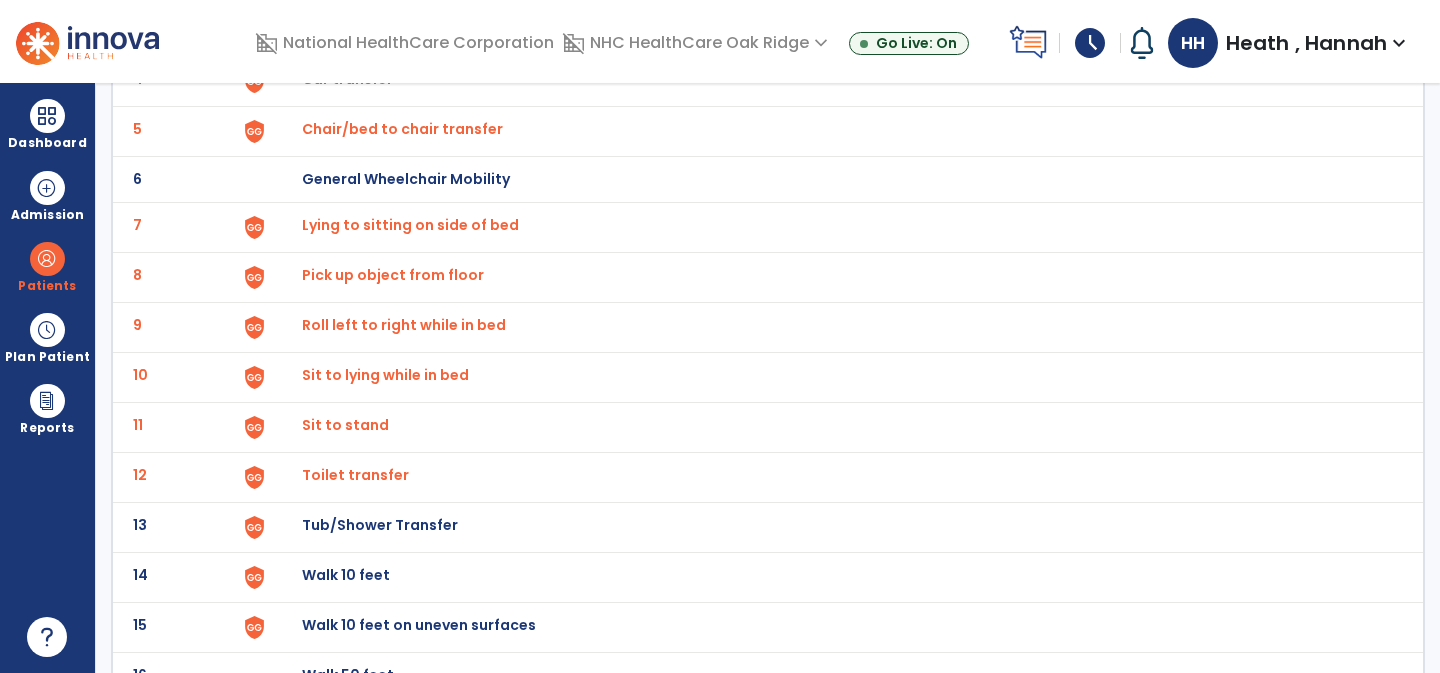 scroll, scrollTop: 295, scrollLeft: 0, axis: vertical 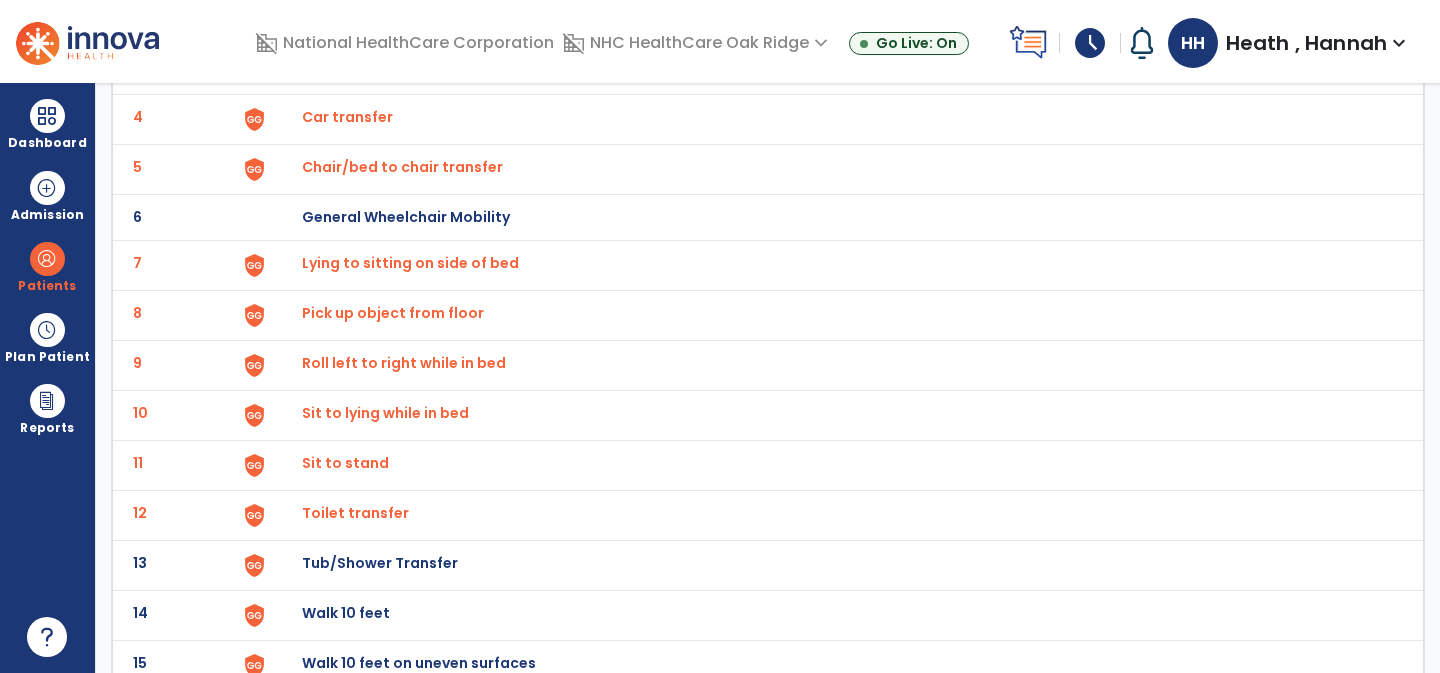 click on "Chair/bed to chair transfer" at bounding box center [348, -33] 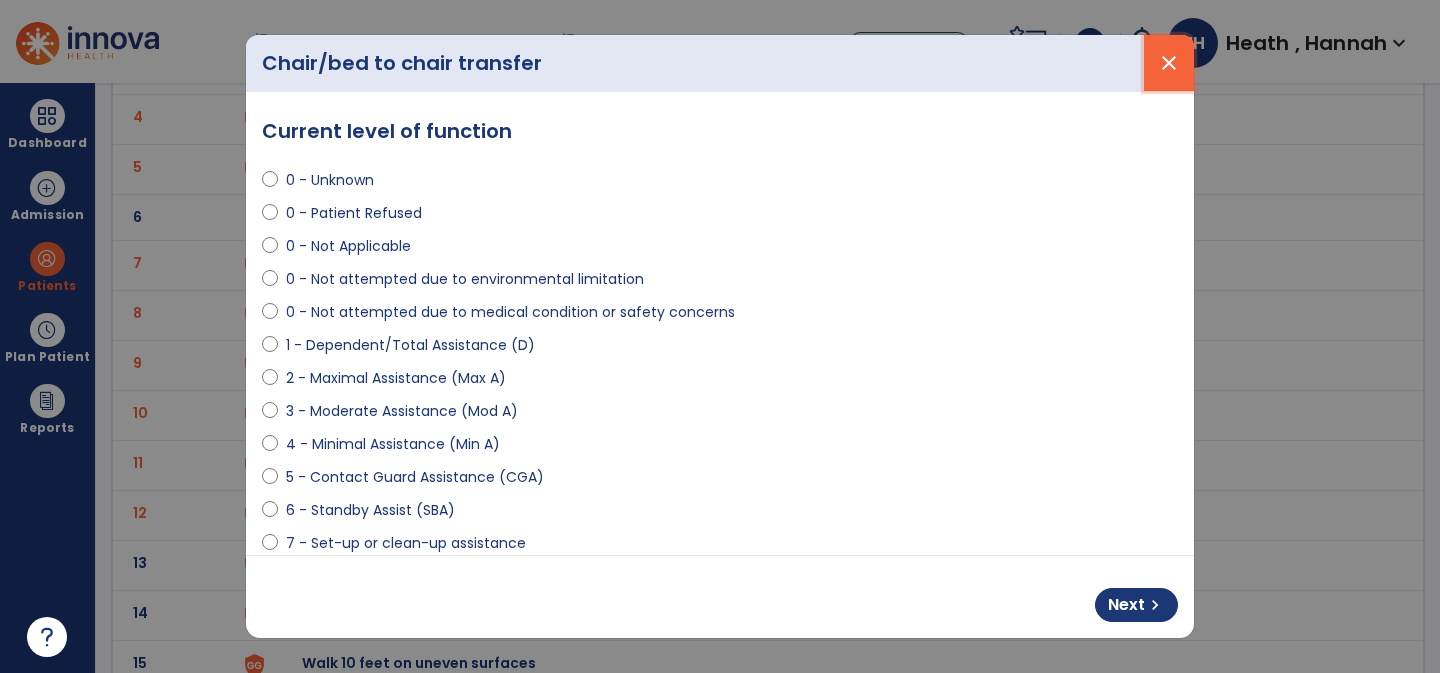 click on "close" at bounding box center (1169, 63) 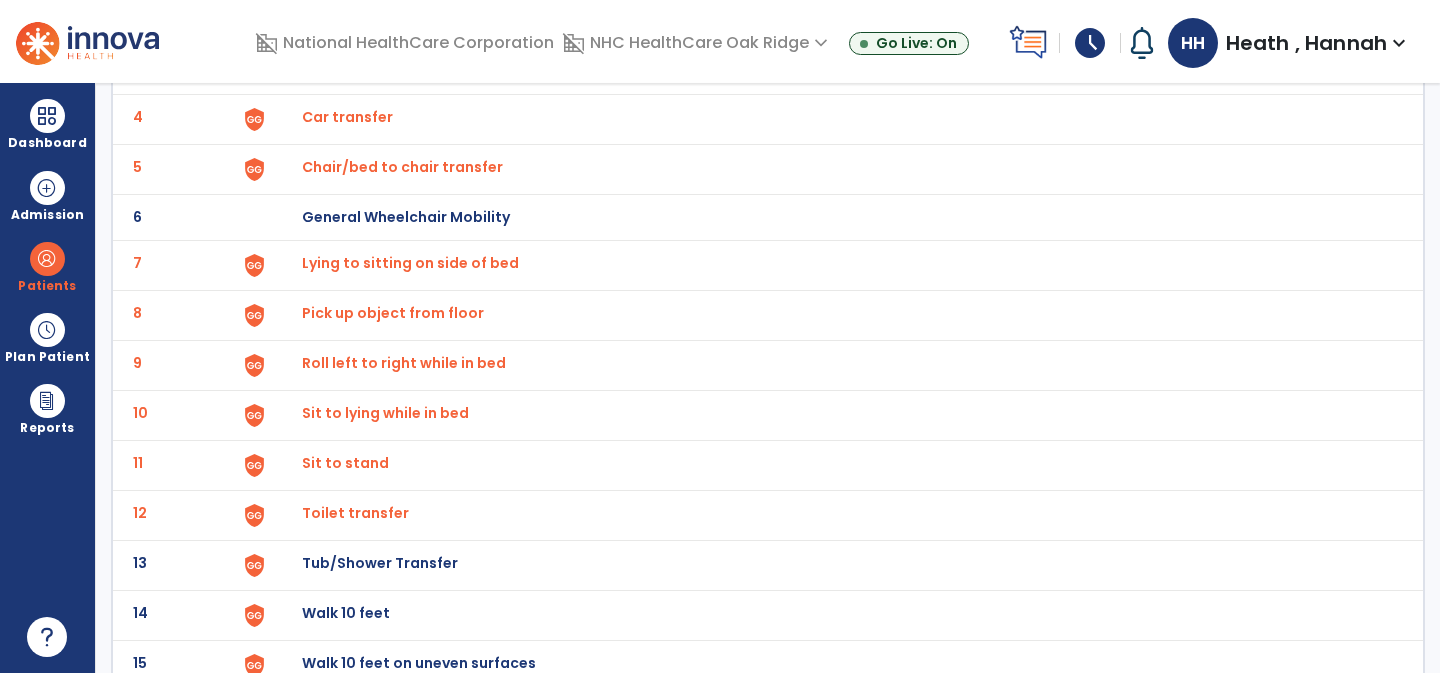 click on "Walk 10 feet" at bounding box center [348, -33] 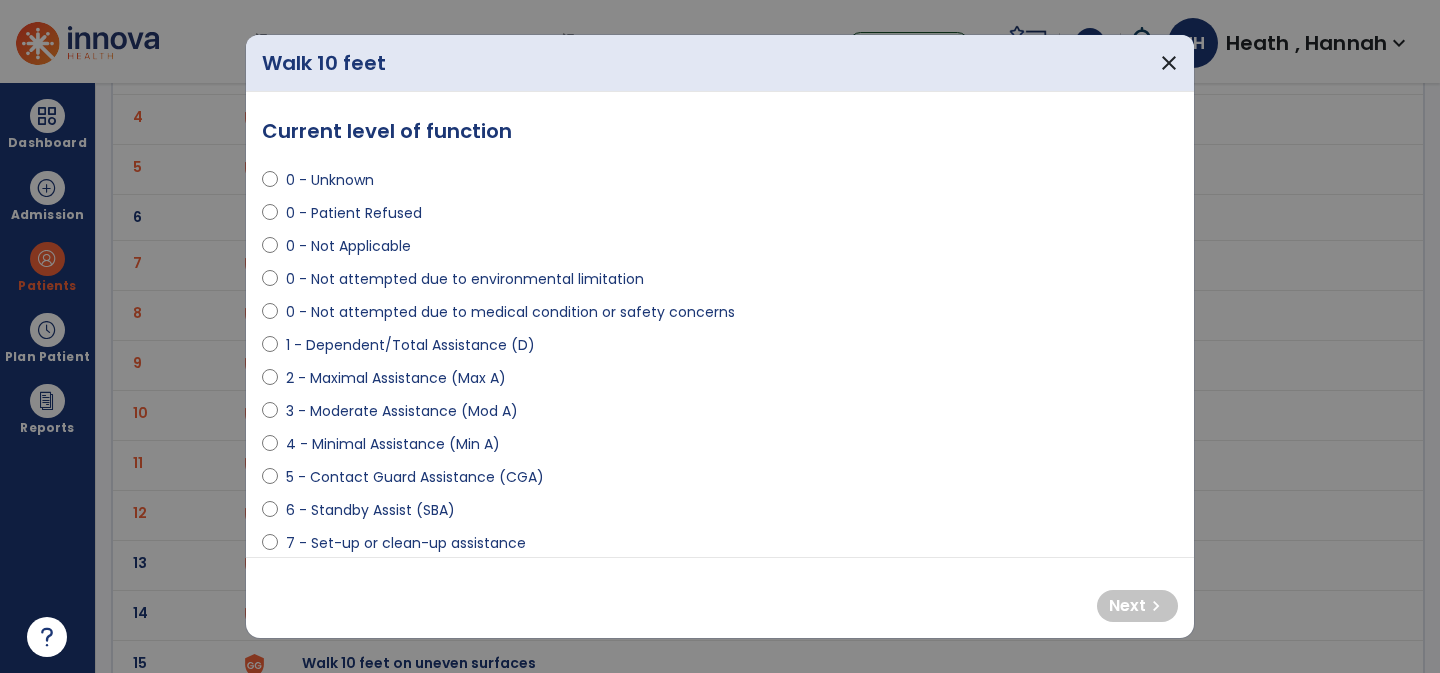 click on "4 - Minimal Assistance (Min A)" at bounding box center (393, 444) 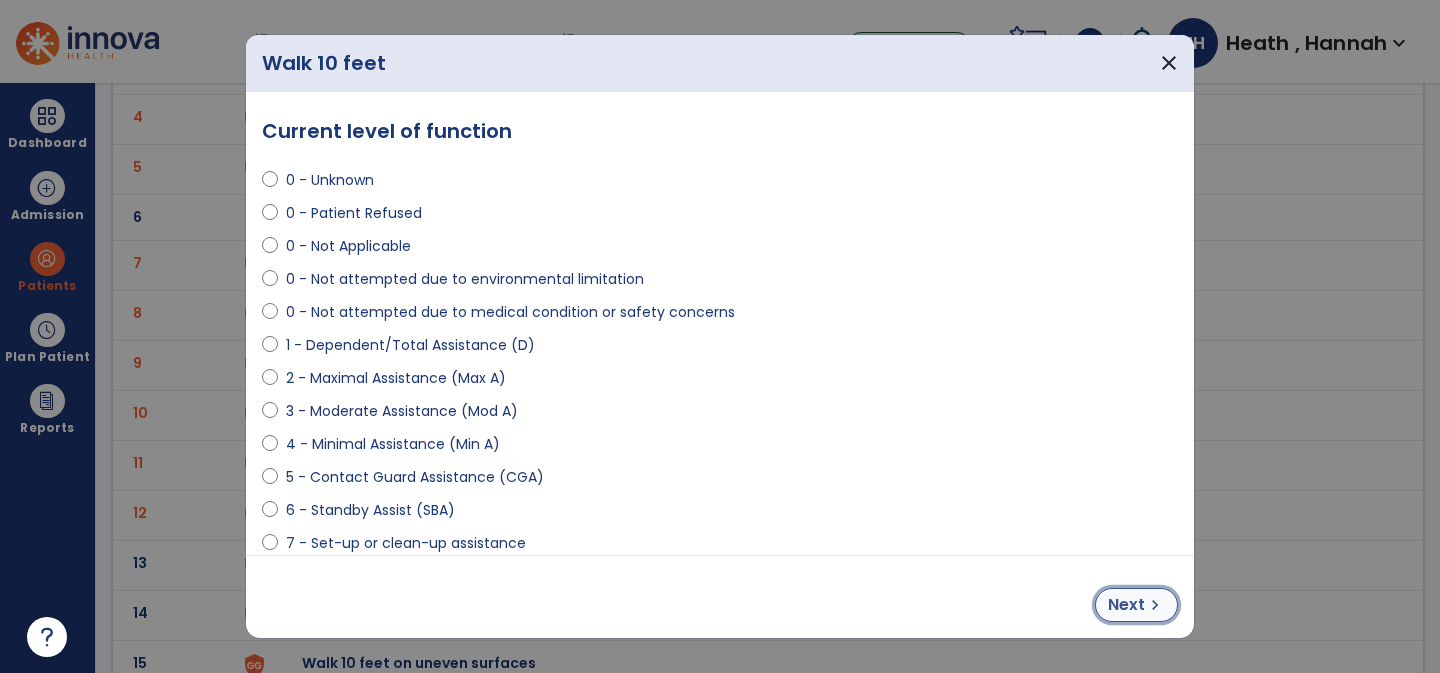 click on "Next  chevron_right" at bounding box center [1136, 605] 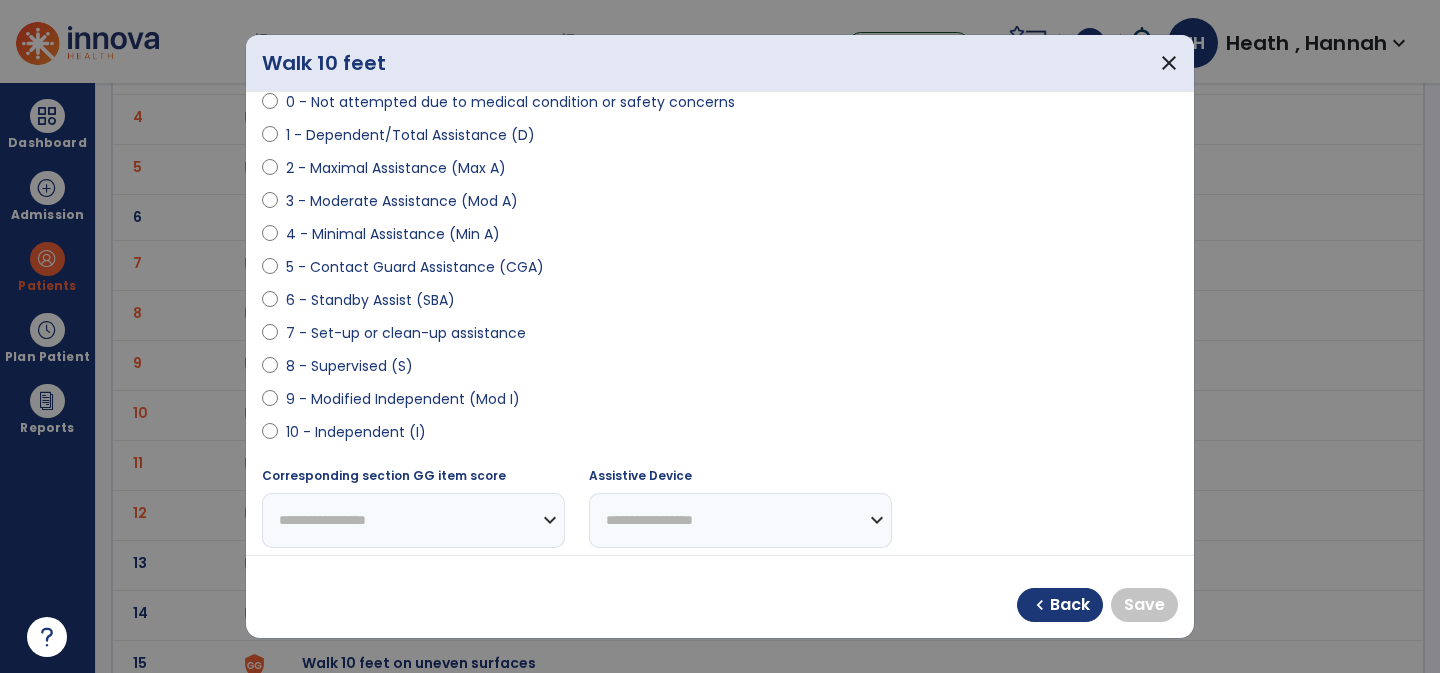 scroll, scrollTop: 397, scrollLeft: 0, axis: vertical 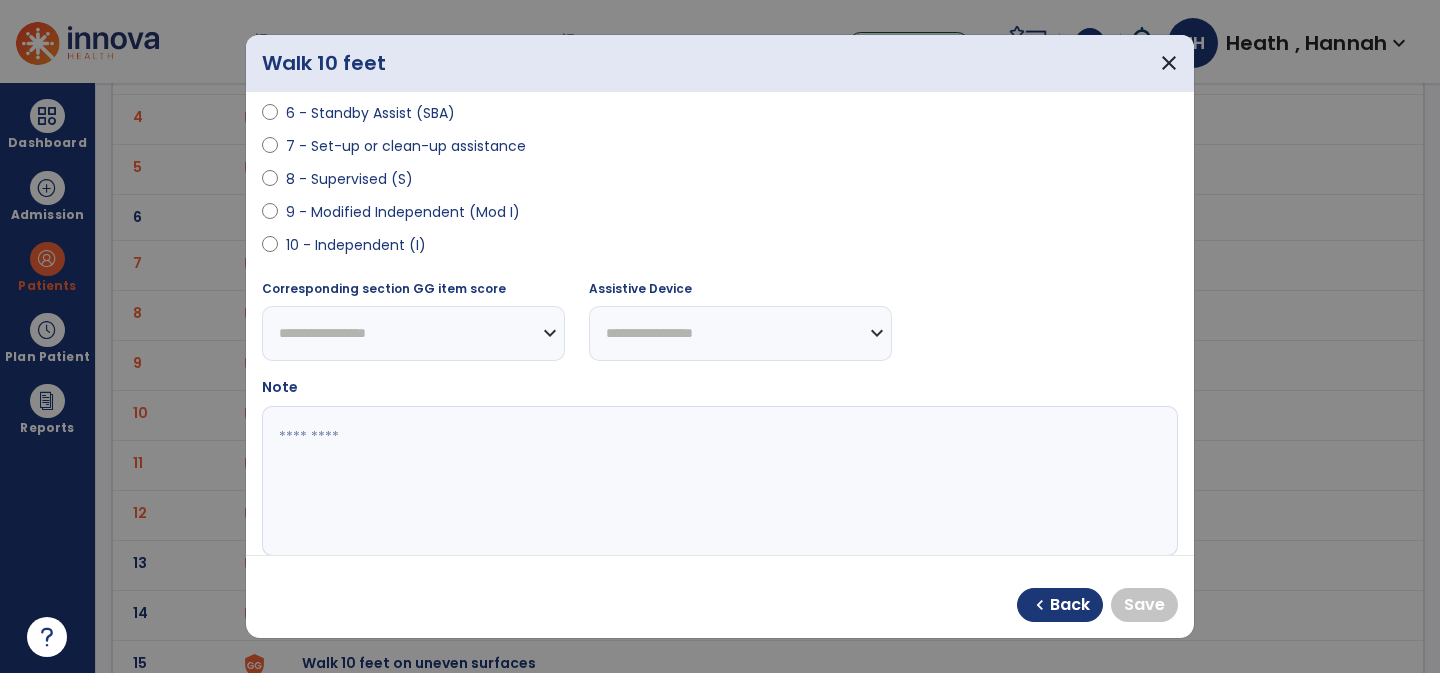 click on "9 - Modified Independent (Mod I)" at bounding box center (720, 216) 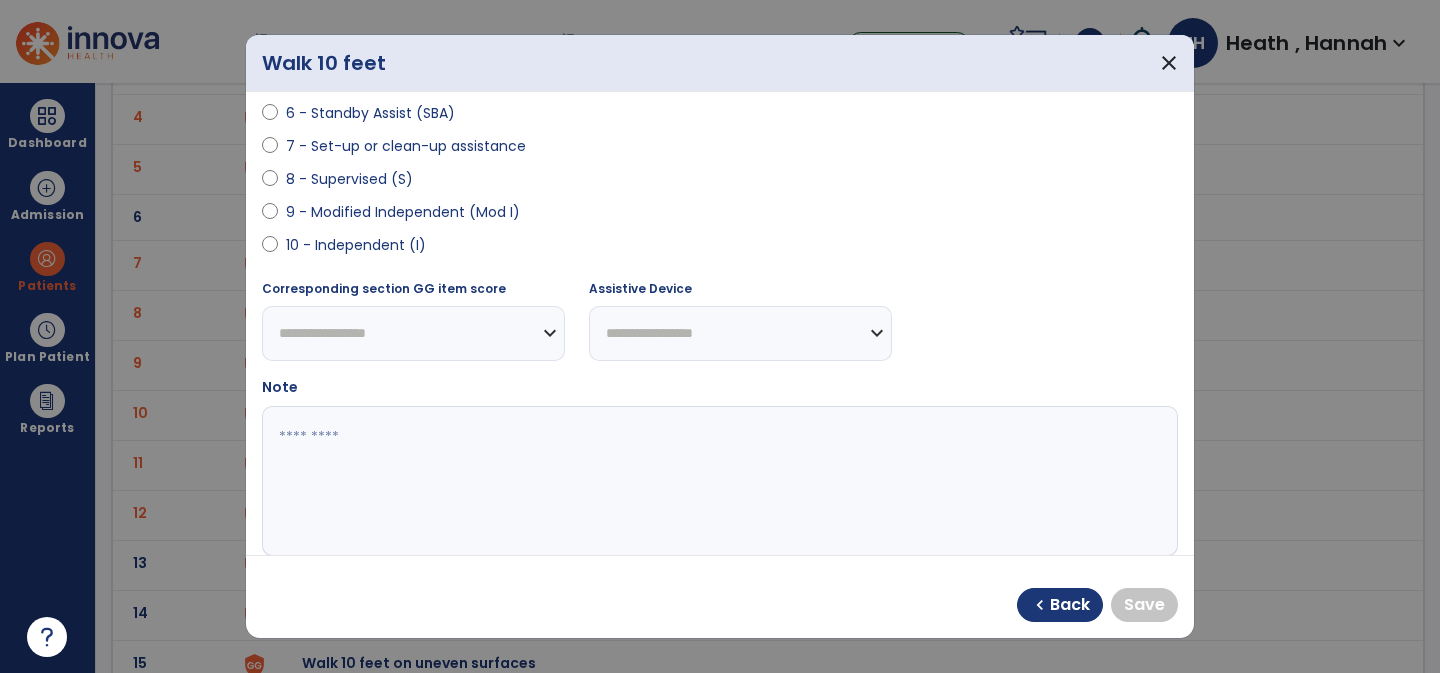 click on "10 - Independent (I)" at bounding box center (356, 245) 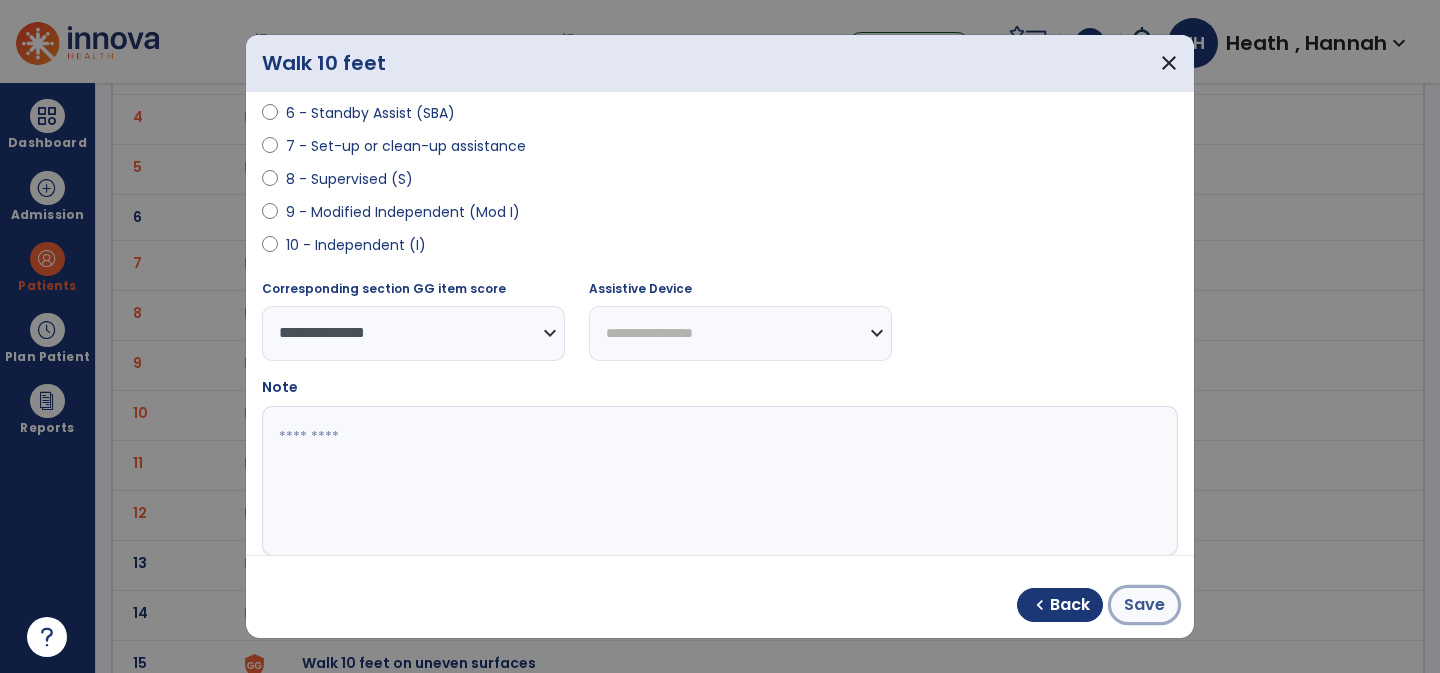 click on "Save" at bounding box center [1144, 605] 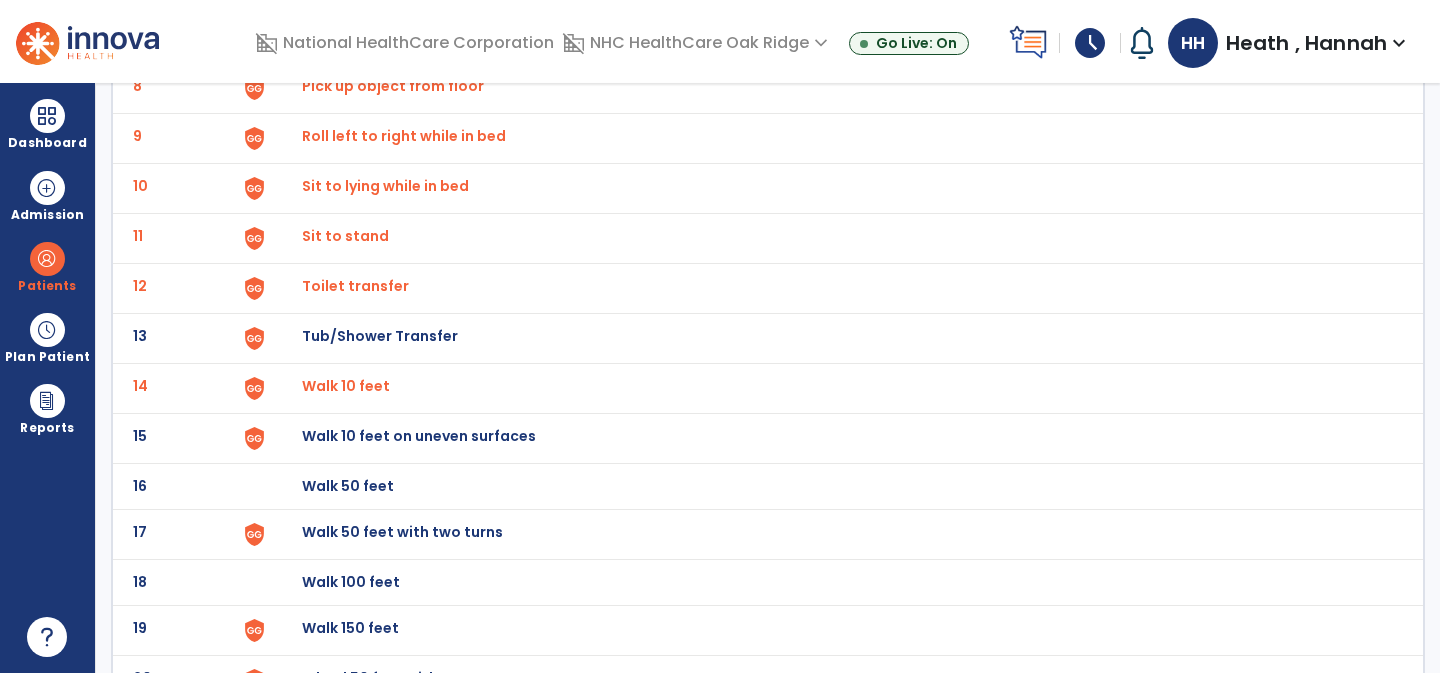 scroll, scrollTop: 607, scrollLeft: 0, axis: vertical 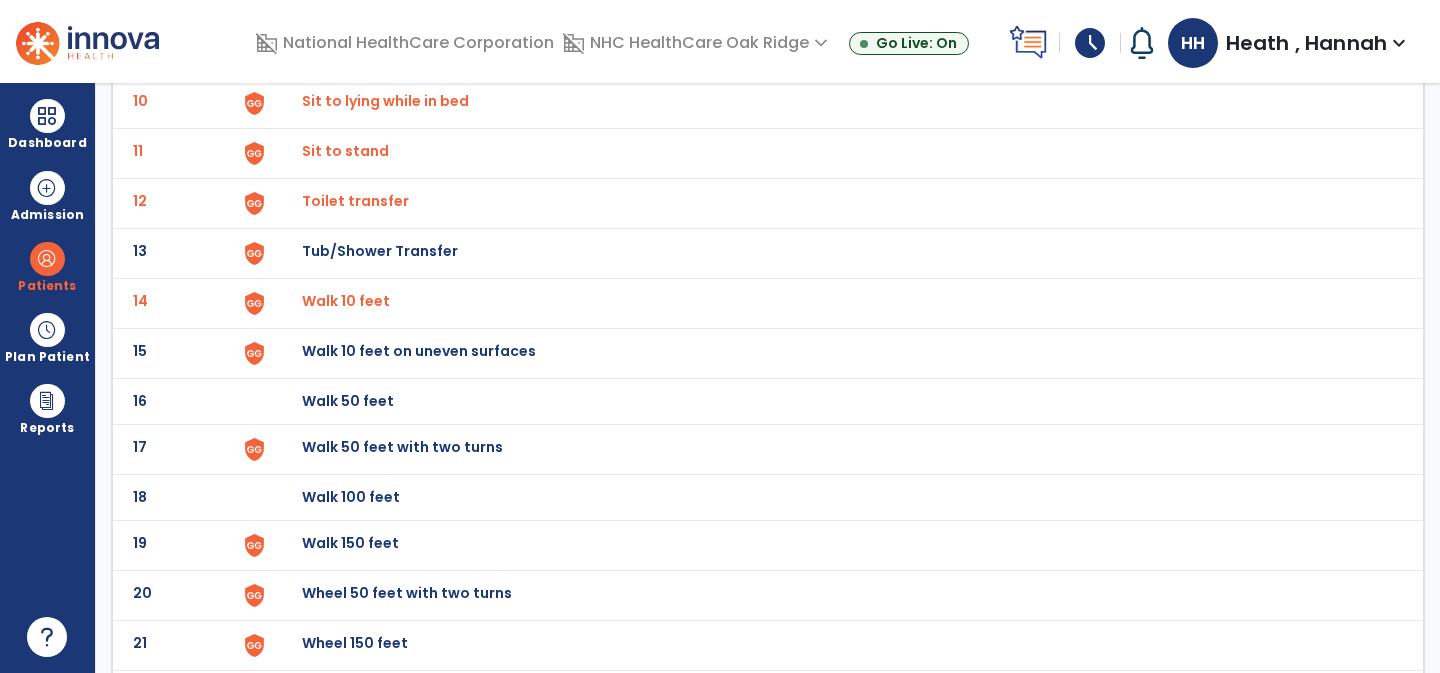 click on "14 Walk 10 feet" 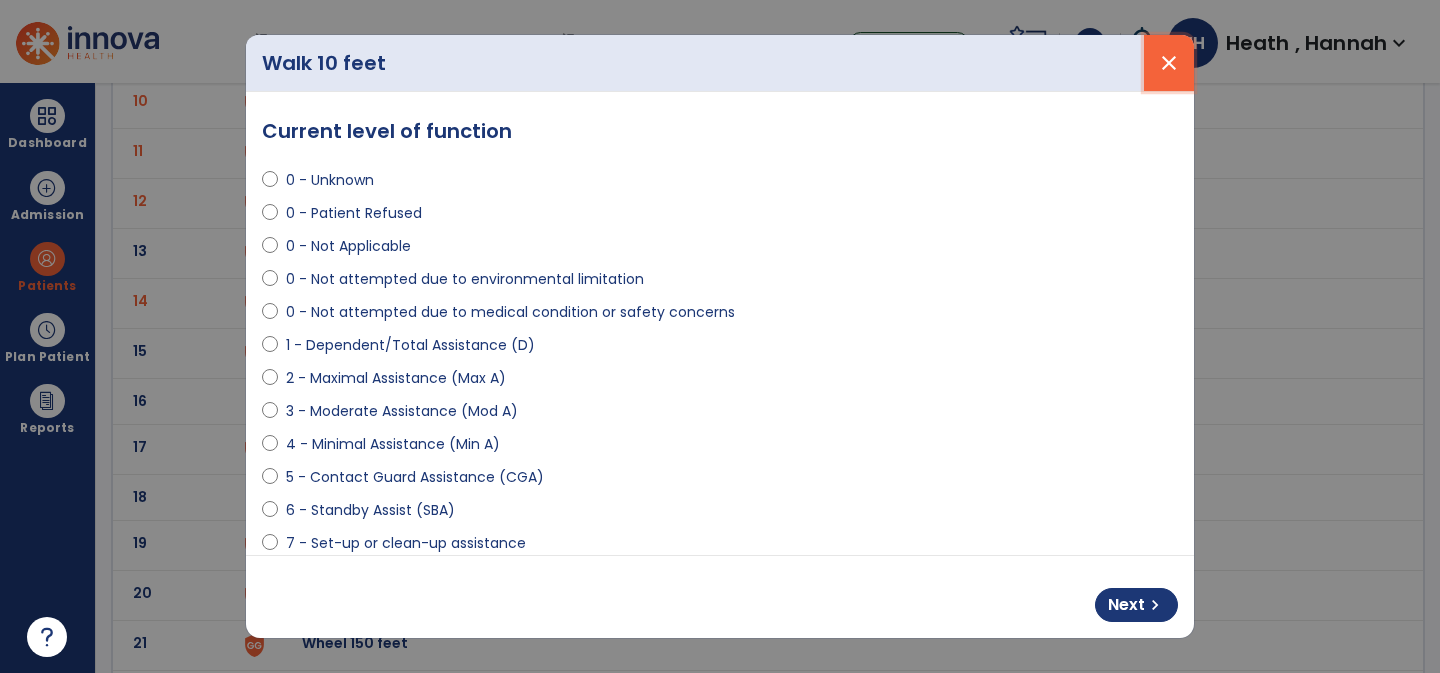 click on "close" at bounding box center (1169, 63) 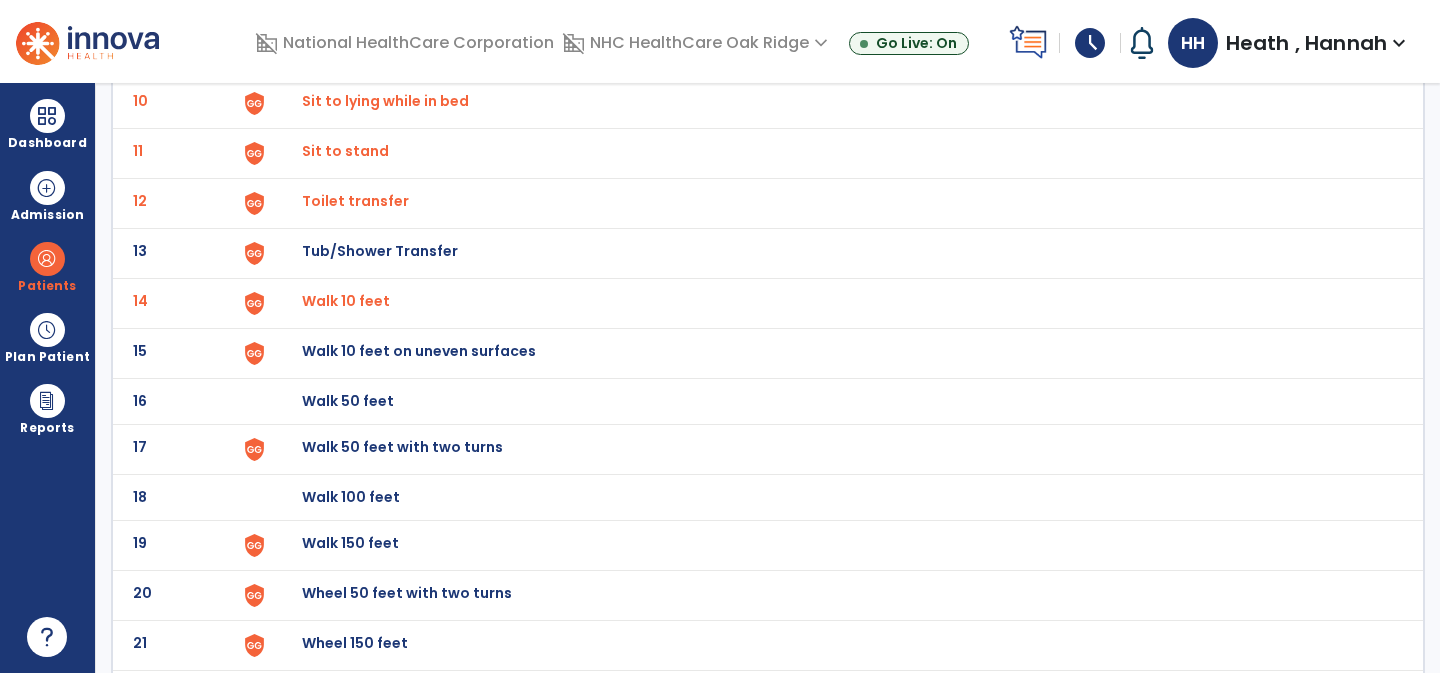click on "Walk 10 feet on uneven surfaces" at bounding box center [832, -343] 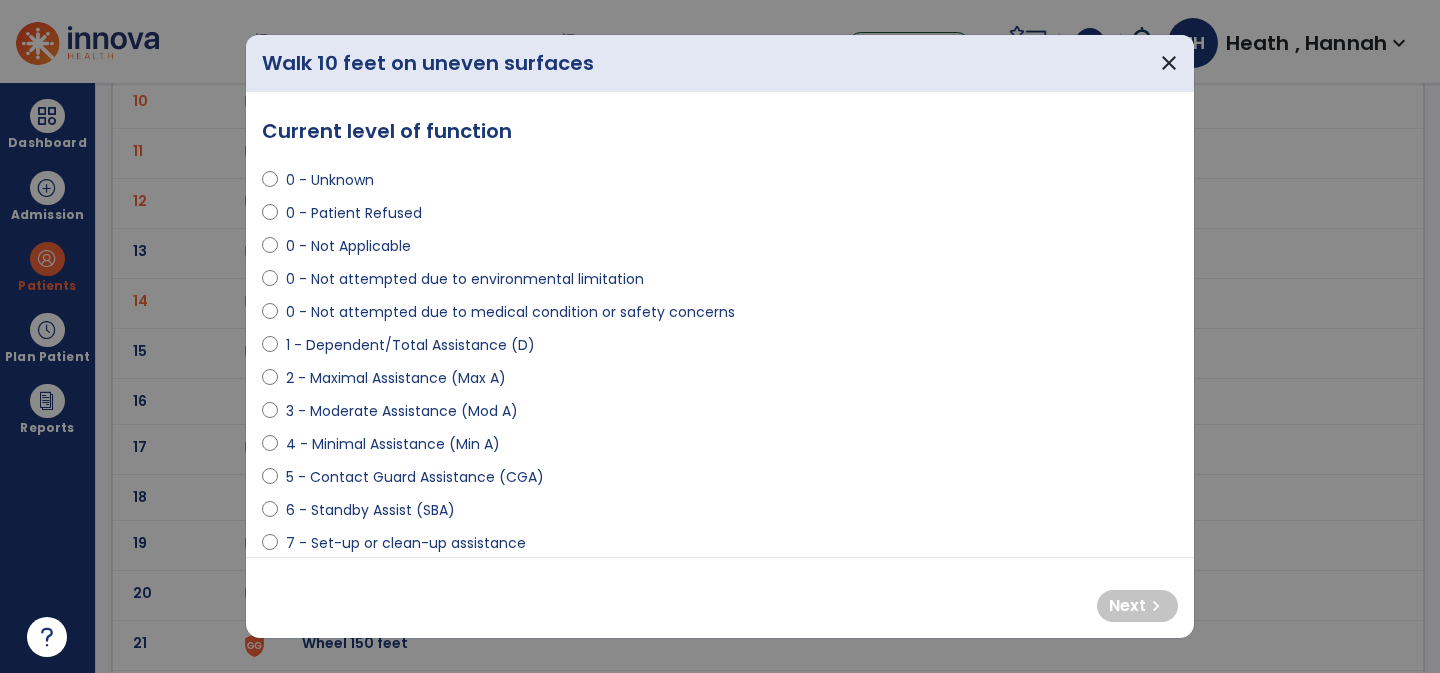 click on "0 - Not attempted due to medical condition or safety concerns" at bounding box center (510, 312) 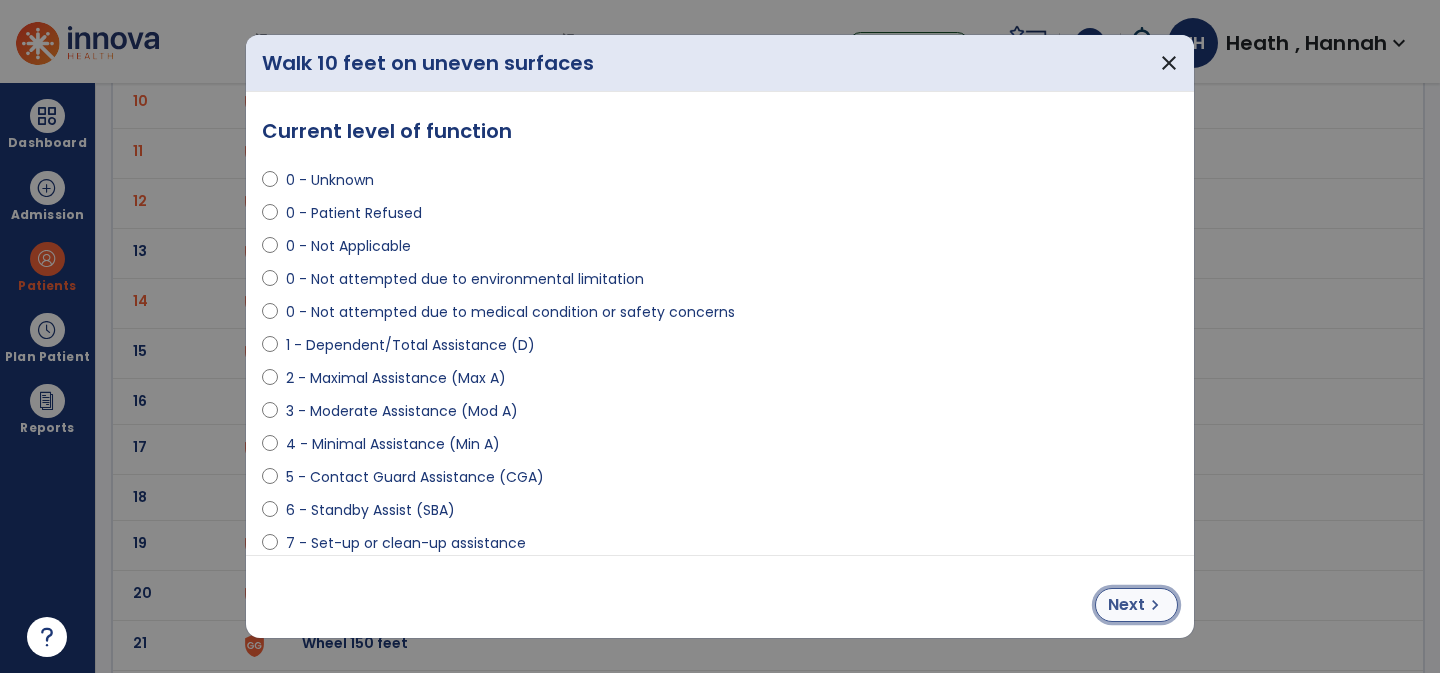 click on "Next  chevron_right" at bounding box center [1136, 605] 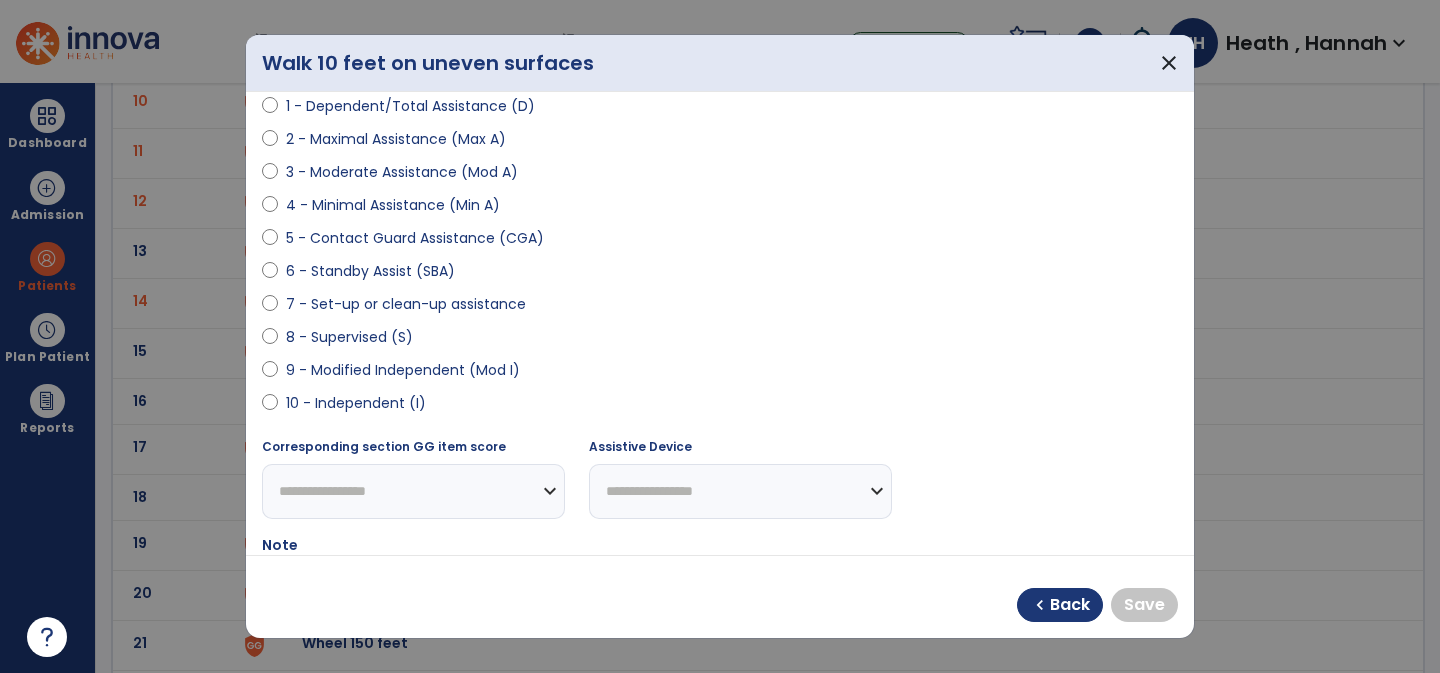 scroll, scrollTop: 322, scrollLeft: 0, axis: vertical 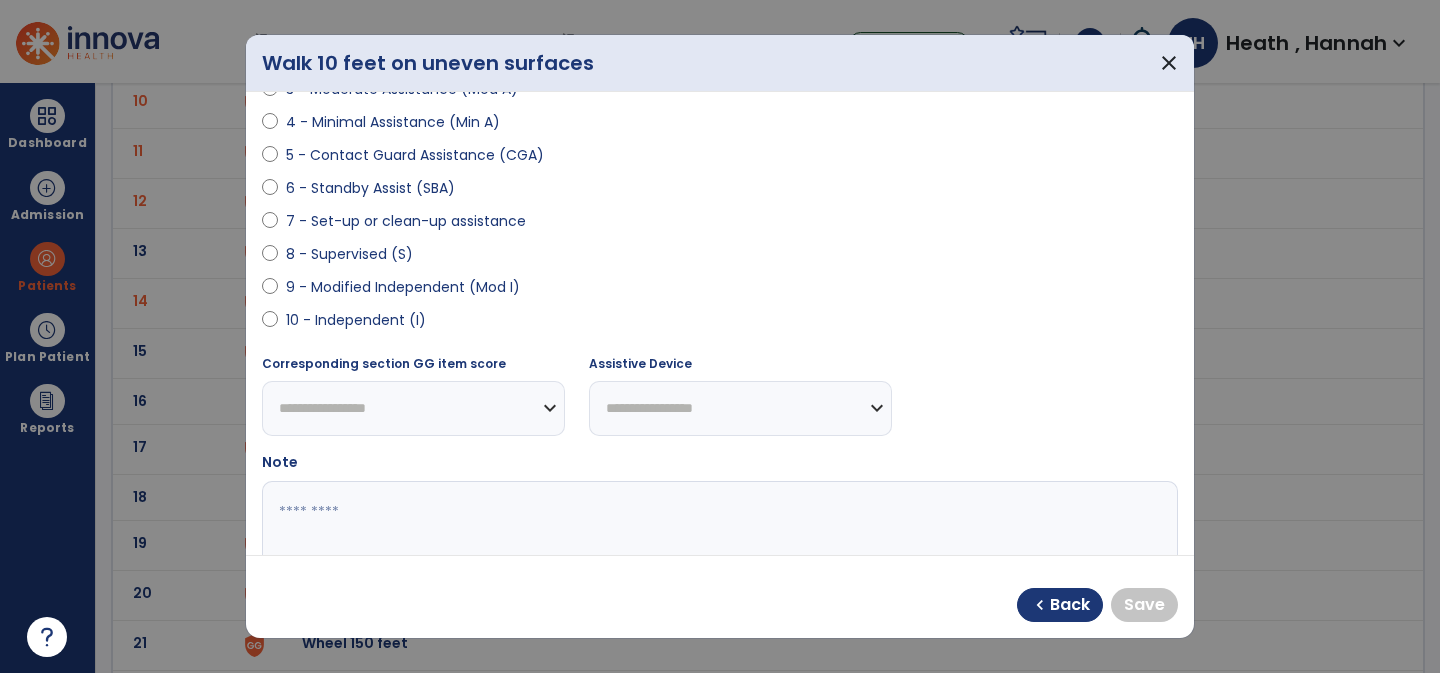 click on "10 - Independent (I)" at bounding box center (356, 320) 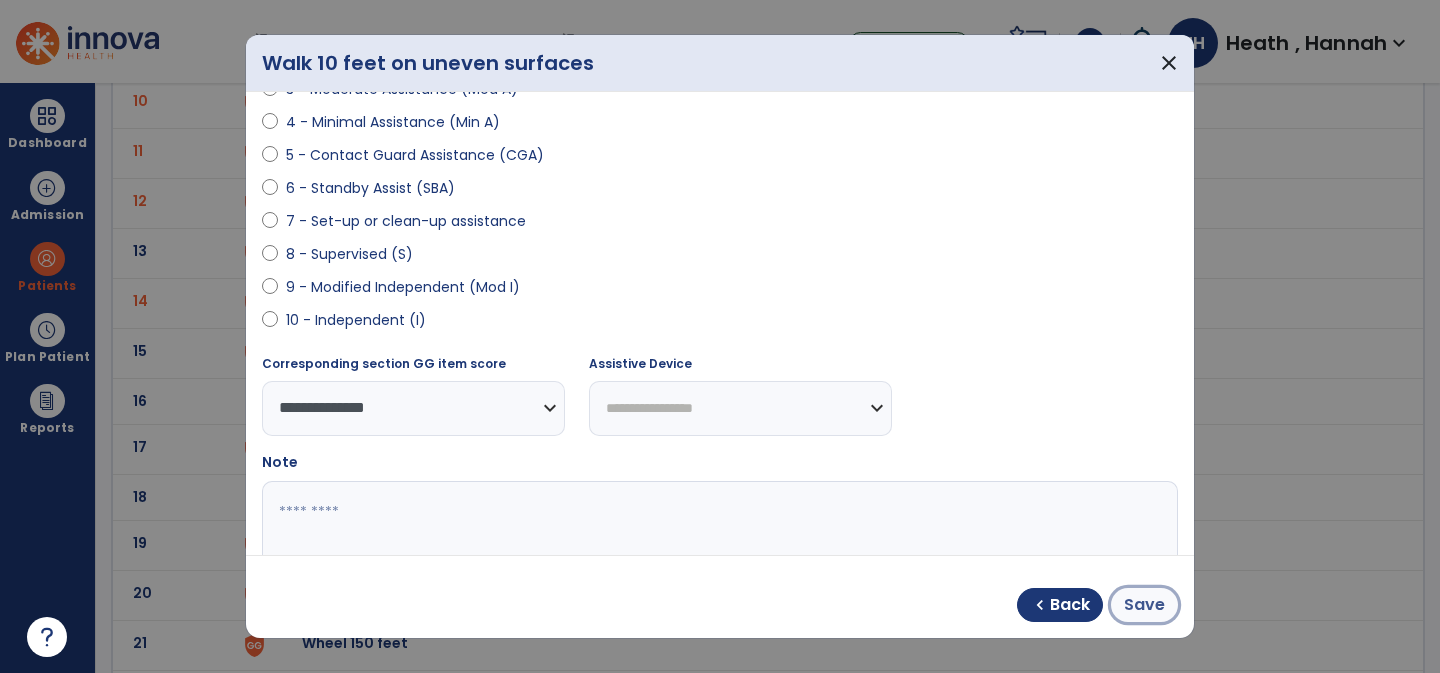 click on "Save" at bounding box center [1144, 605] 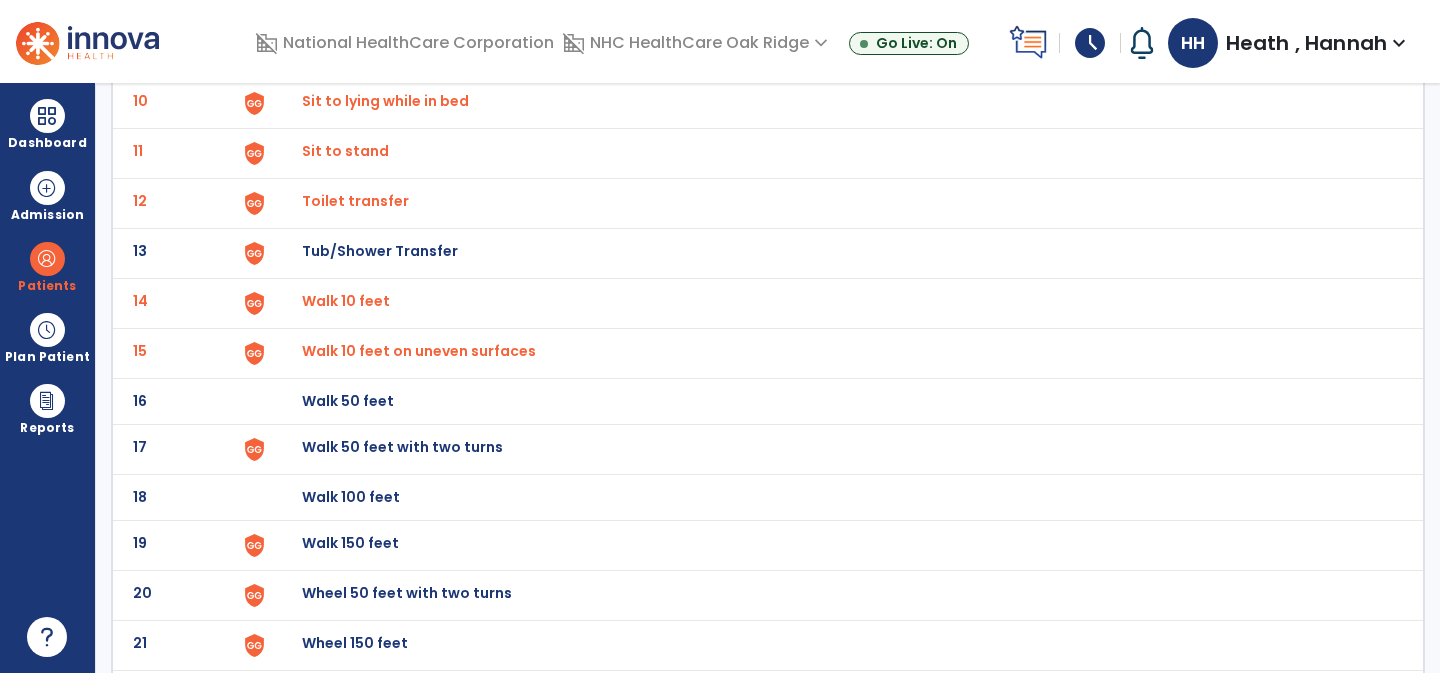 click on "Walk 50 feet with two turns" at bounding box center [348, -345] 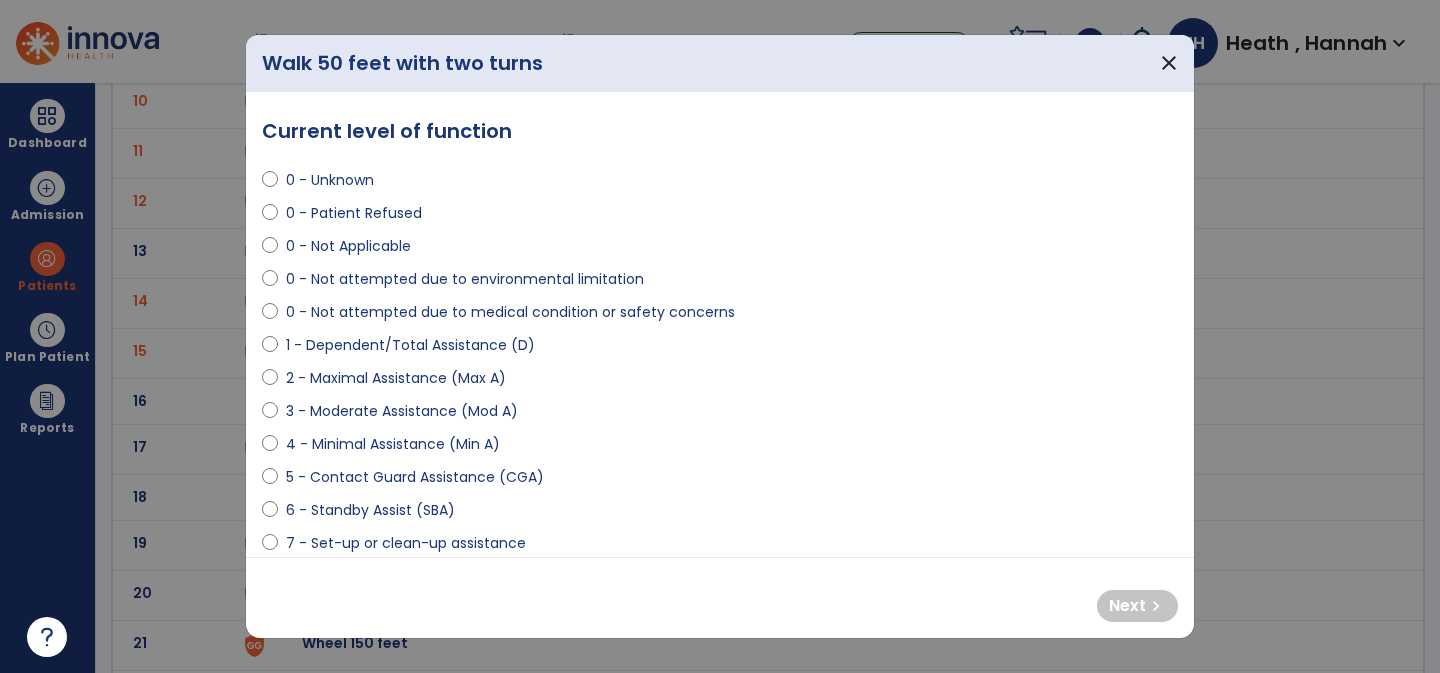 click on "0 - Not attempted due to medical condition or safety concerns" at bounding box center (510, 312) 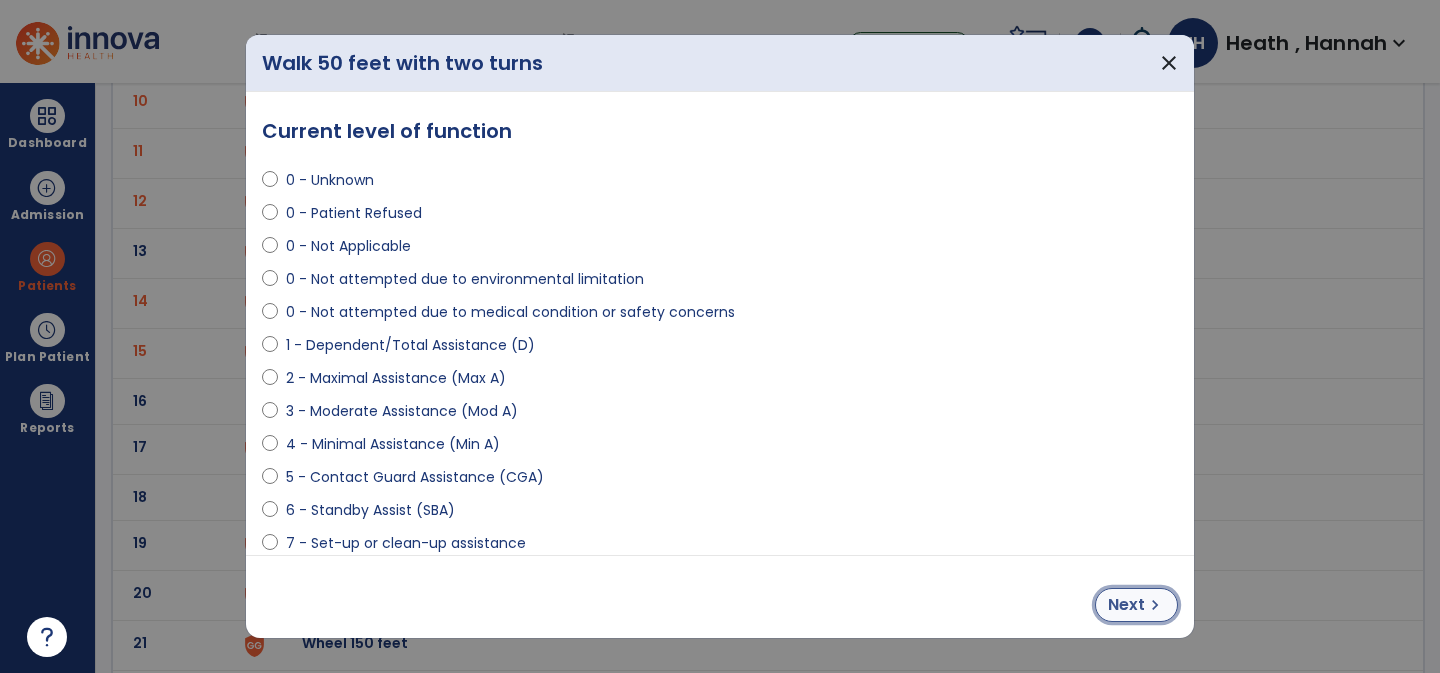 click on "Next" at bounding box center [1126, 605] 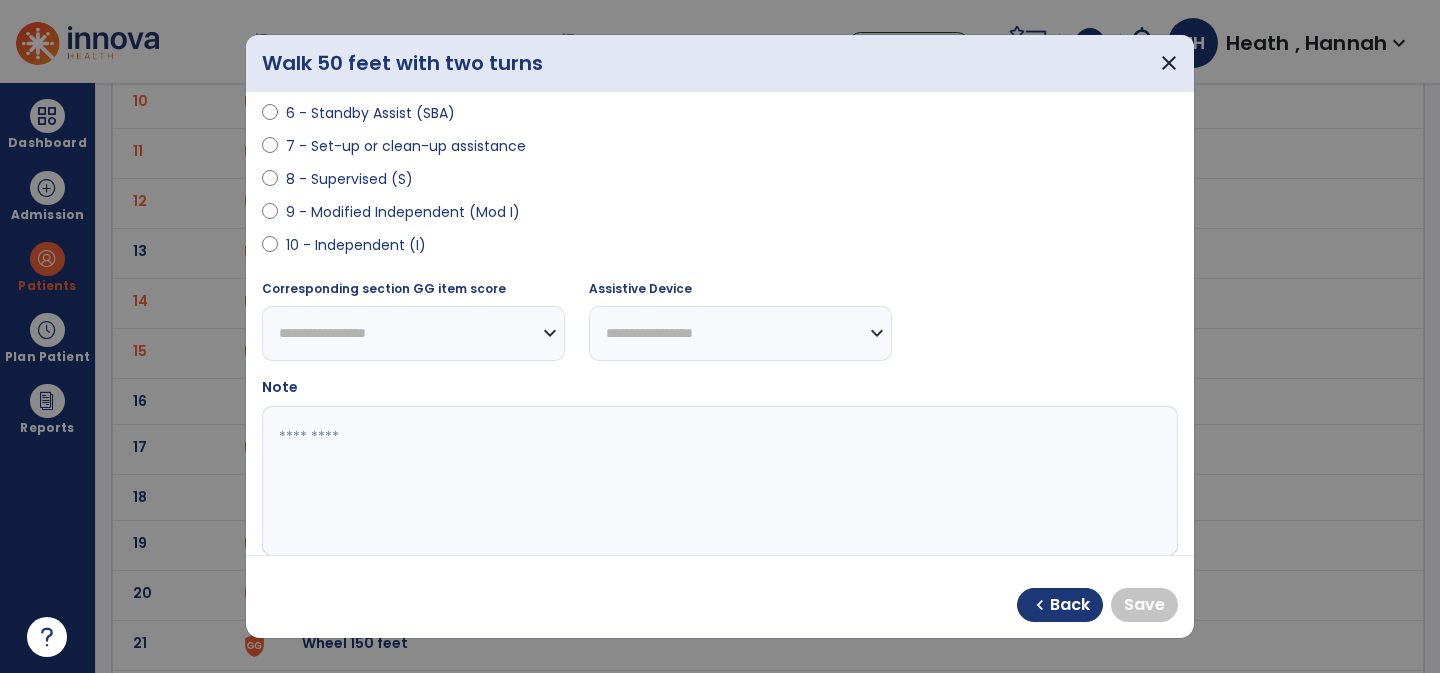 scroll, scrollTop: 430, scrollLeft: 0, axis: vertical 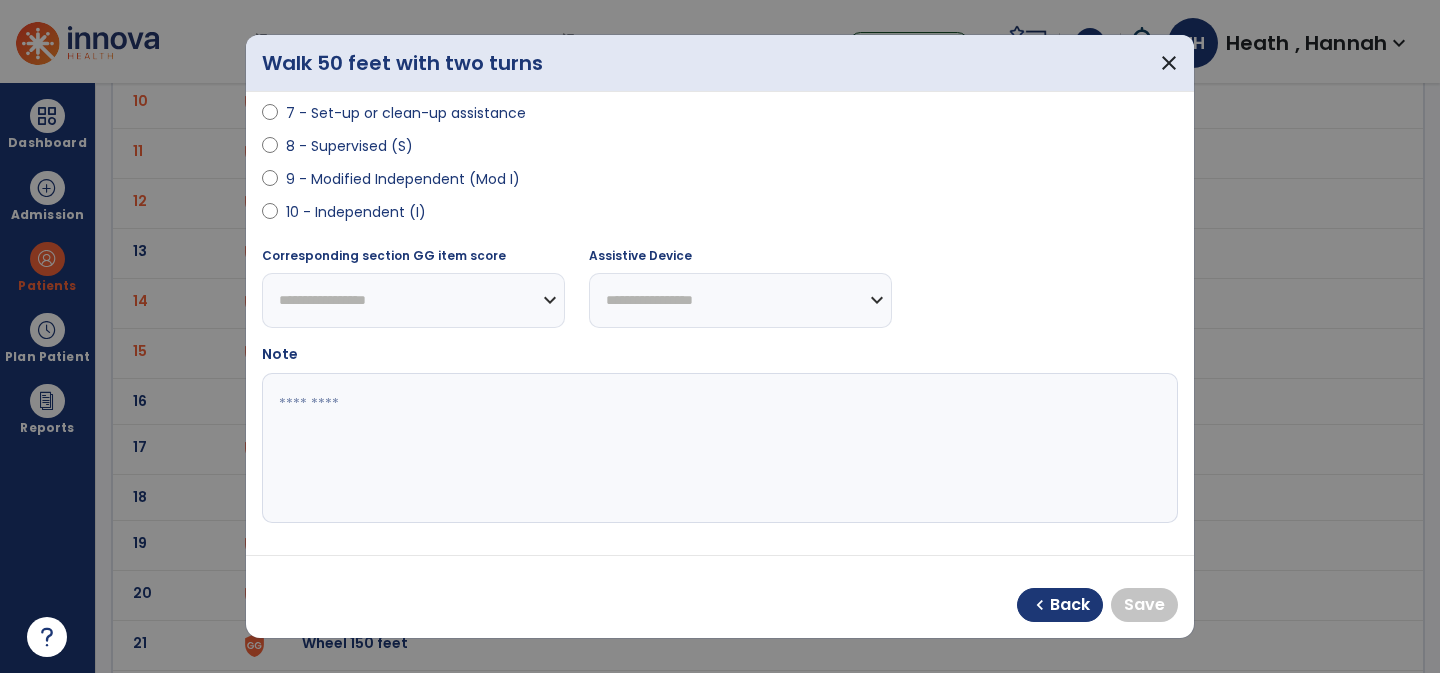 click on "0 - Unknown 0 - Patient Refused 0 - Not Applicable 0 - Not attempted due to environmental limitation 0 - Not attempted due to medical condition or safety concerns 1 - Dependent/Total Assistance (D) 2 - Maximal Assistance (Max A) 3 - Moderate Assistance (Mod A) 4 - Minimal Assistance (Min A) 5 - Contact Guard Assistance (CGA) 6 - Standby Assist (SBA) 7 - Set-up or clean-up assistance 8 - Supervised (S) 9 - Modified Independent (Mod I) 10 - Independent (I)" at bounding box center [720, -27] 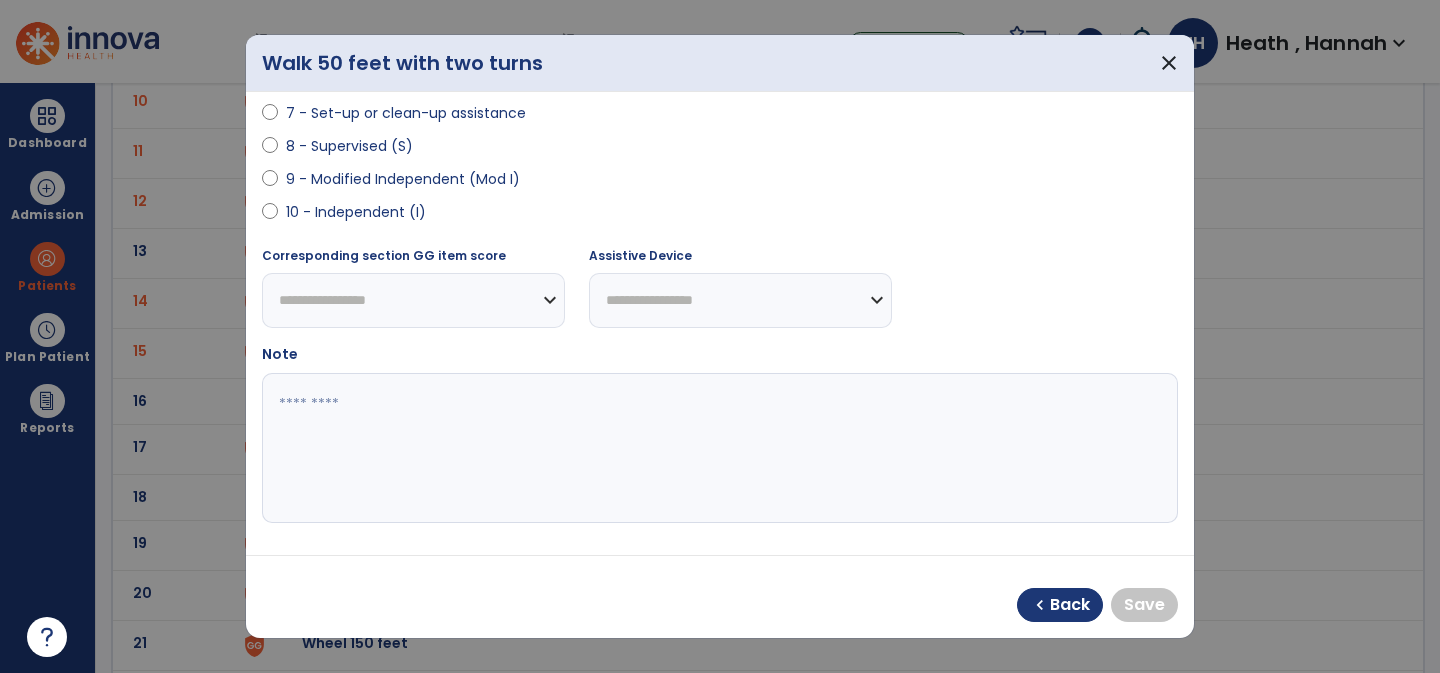 select on "**********" 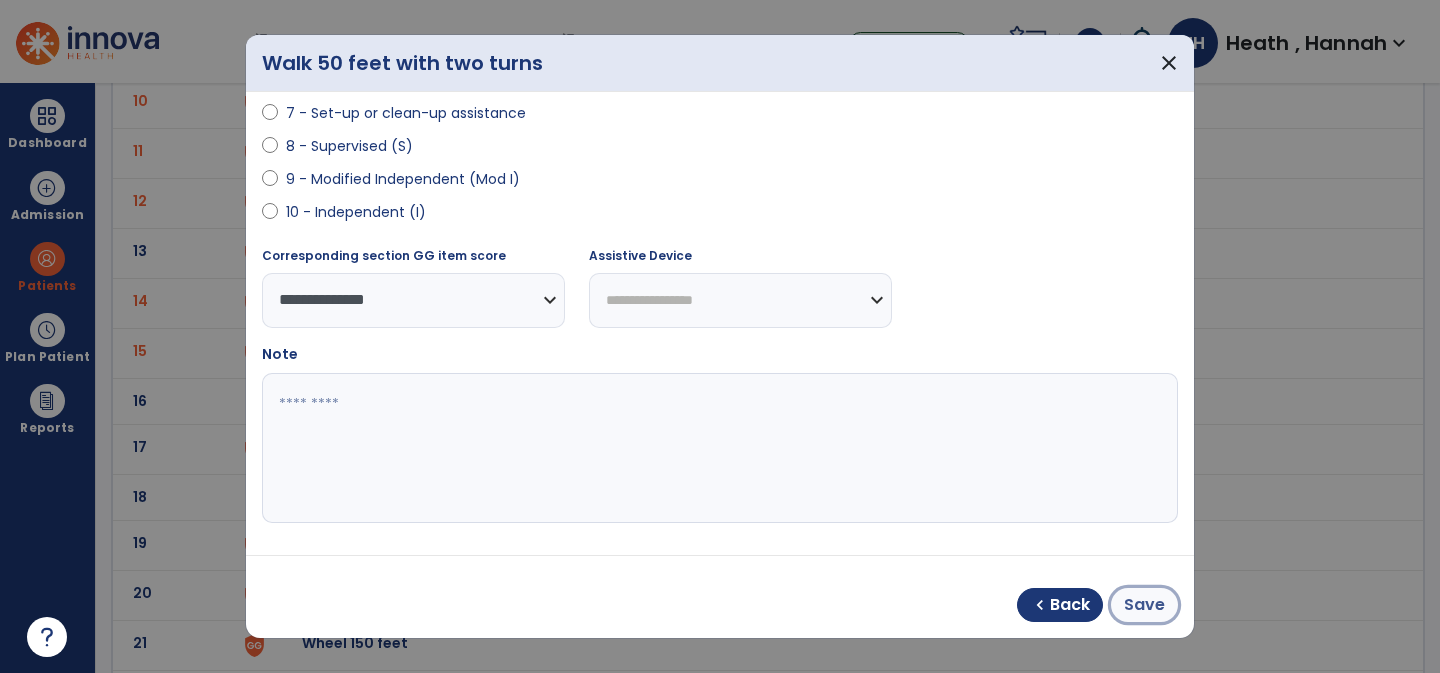 click on "Save" at bounding box center (1144, 605) 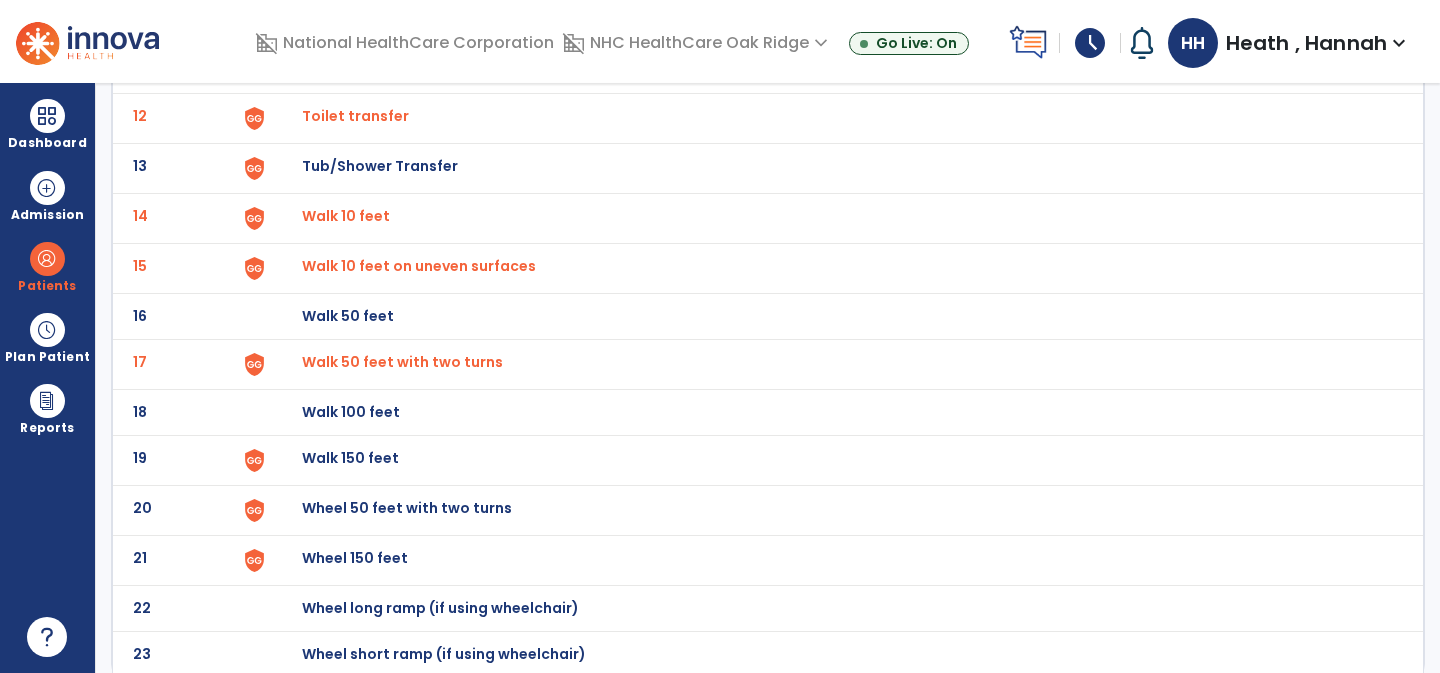 scroll, scrollTop: 698, scrollLeft: 0, axis: vertical 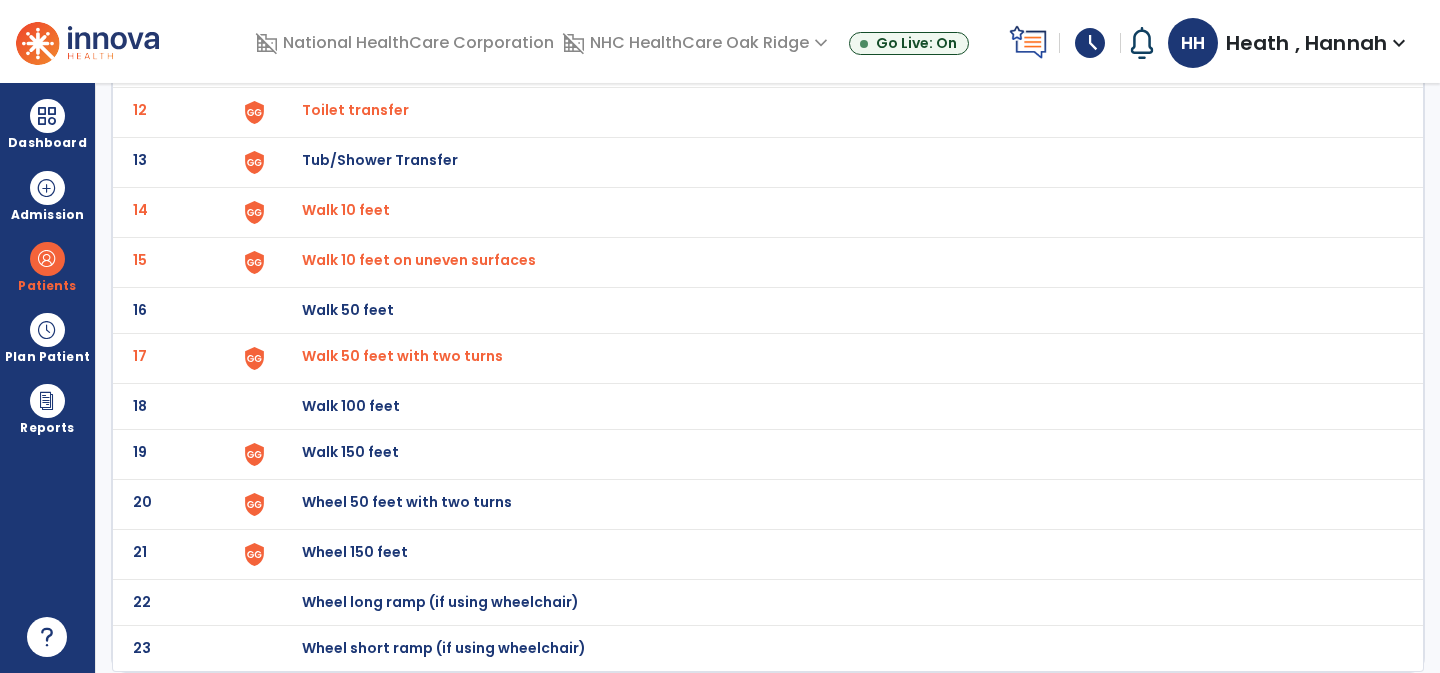 click on "Walk 150 feet" at bounding box center [348, -436] 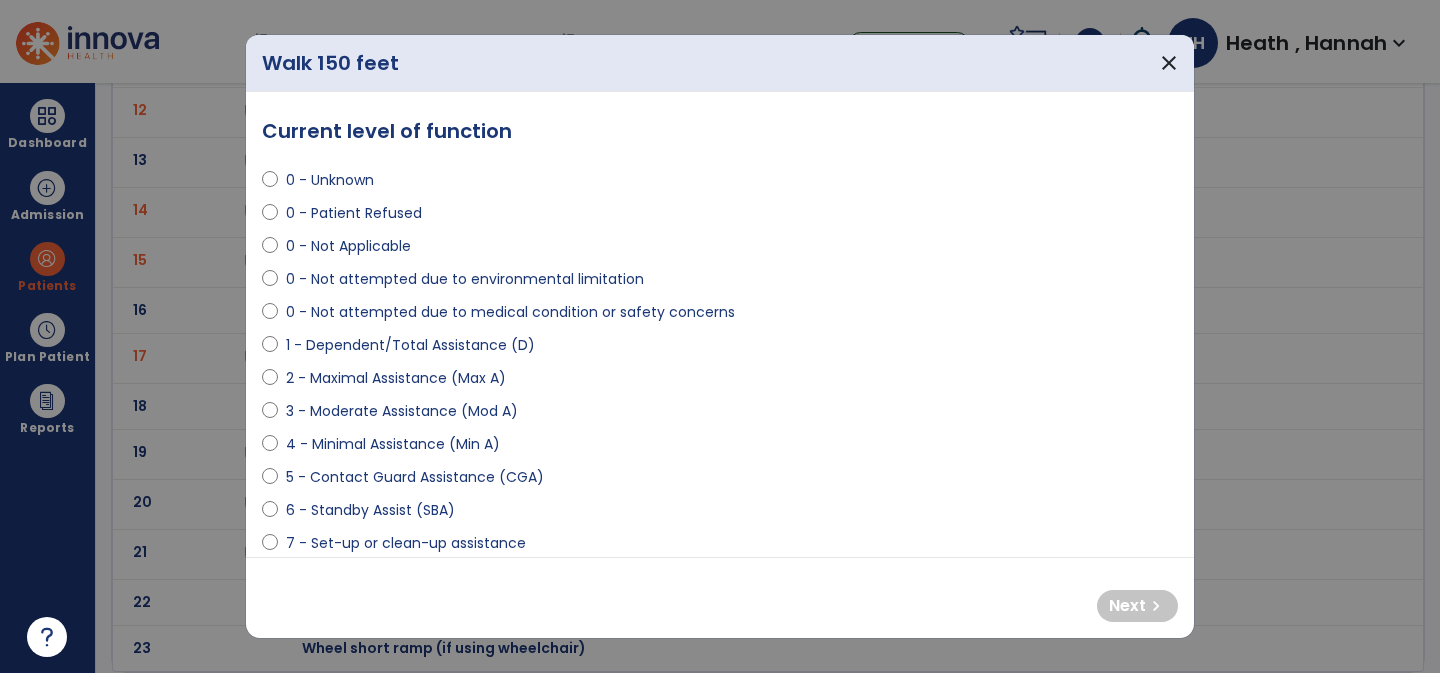 click on "0 - Not attempted due to medical condition or safety concerns" at bounding box center [510, 312] 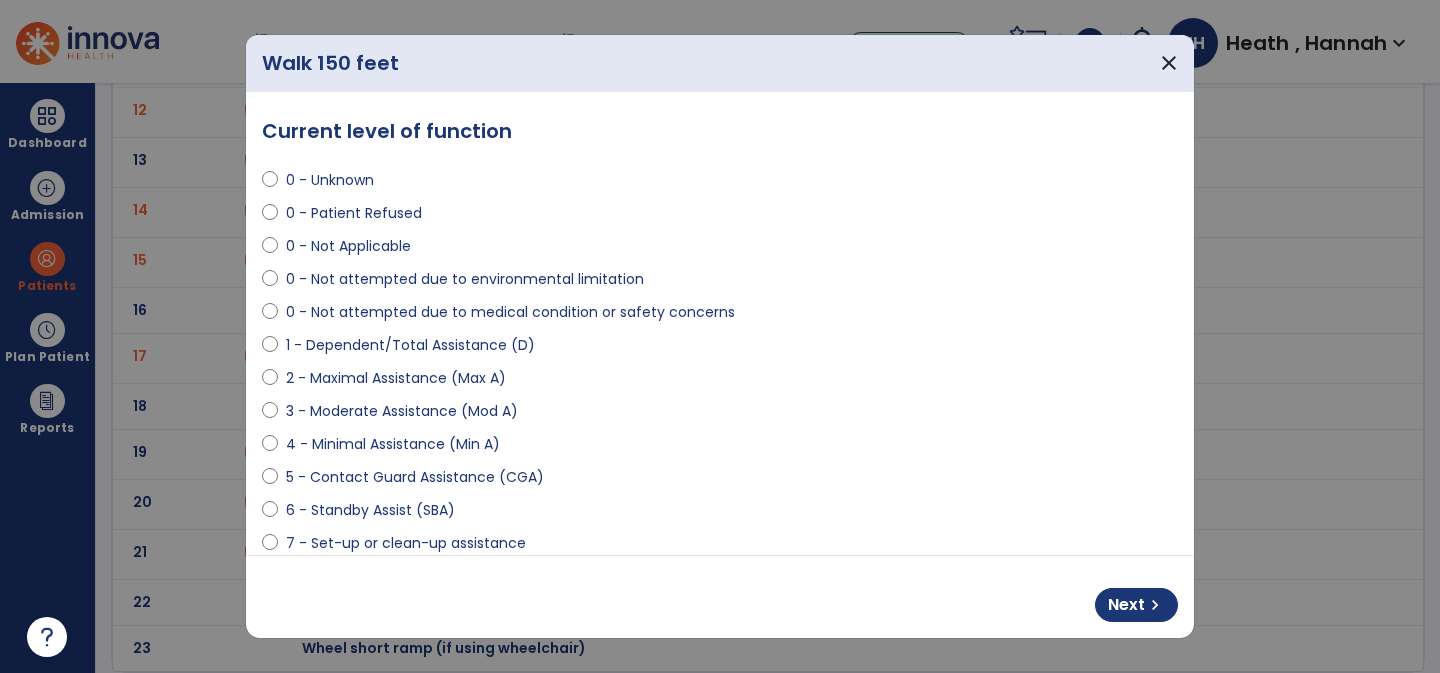 click on "Next  chevron_right" at bounding box center [720, 597] 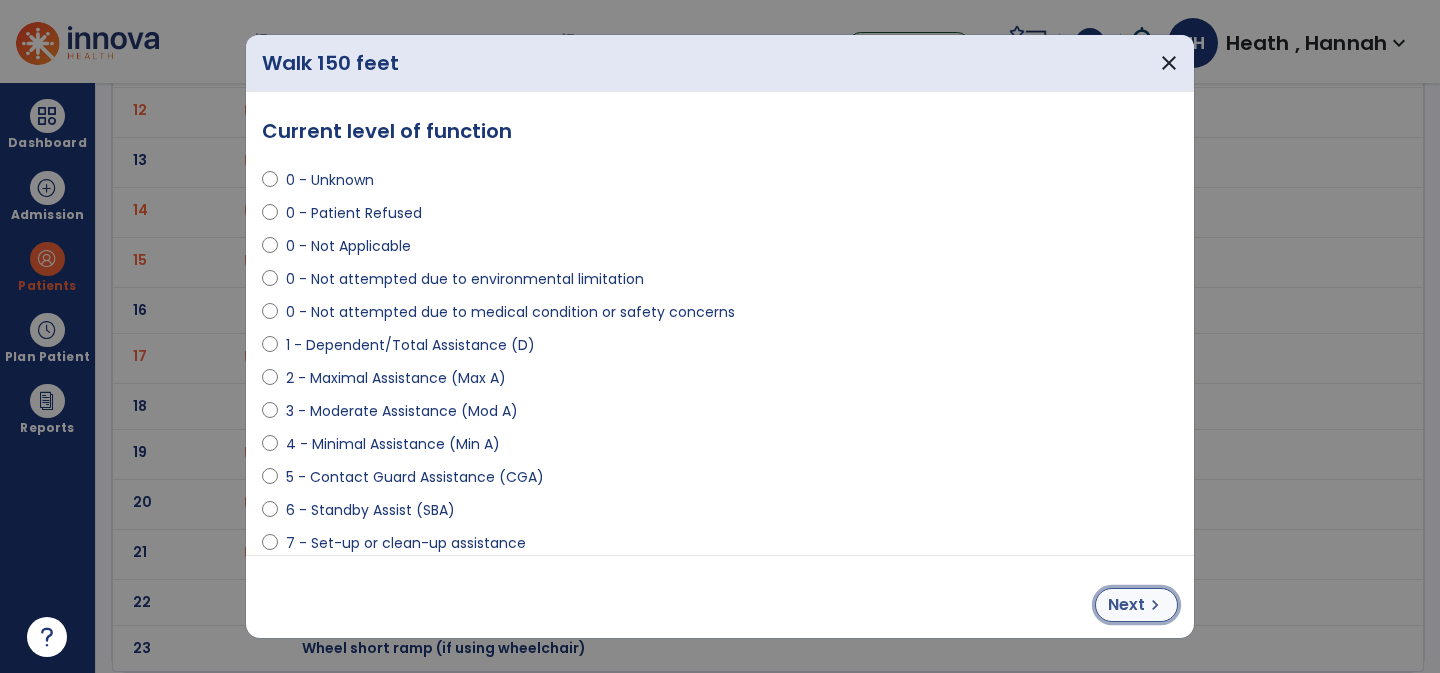 click on "Next" at bounding box center [1126, 605] 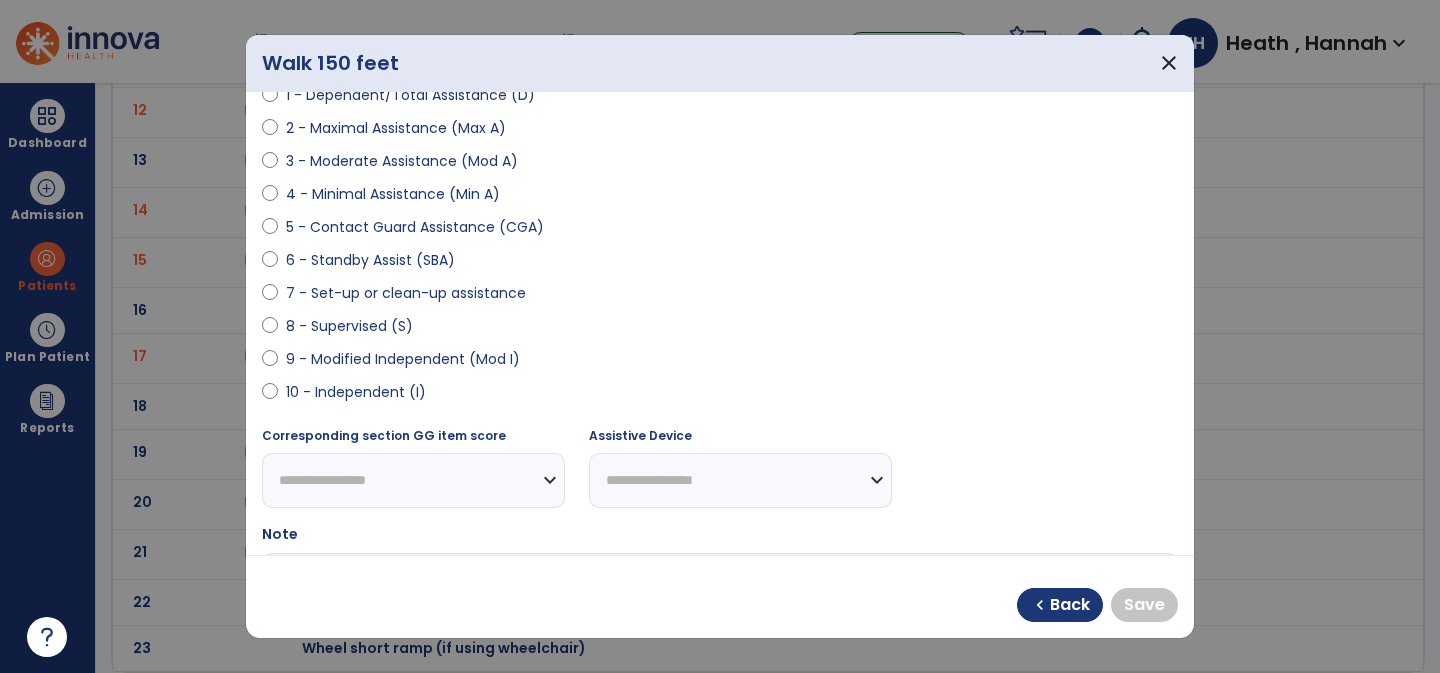 scroll, scrollTop: 289, scrollLeft: 0, axis: vertical 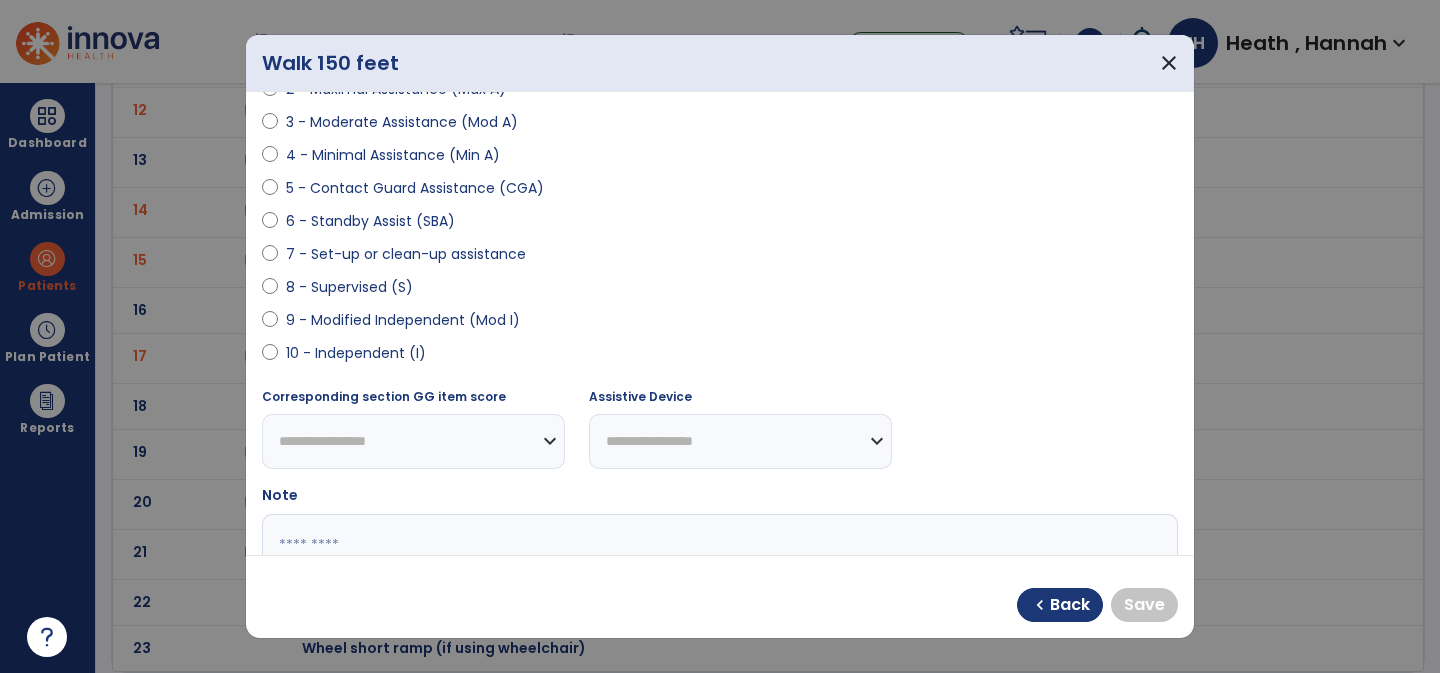 click on "10 - Independent (I)" at bounding box center [356, 353] 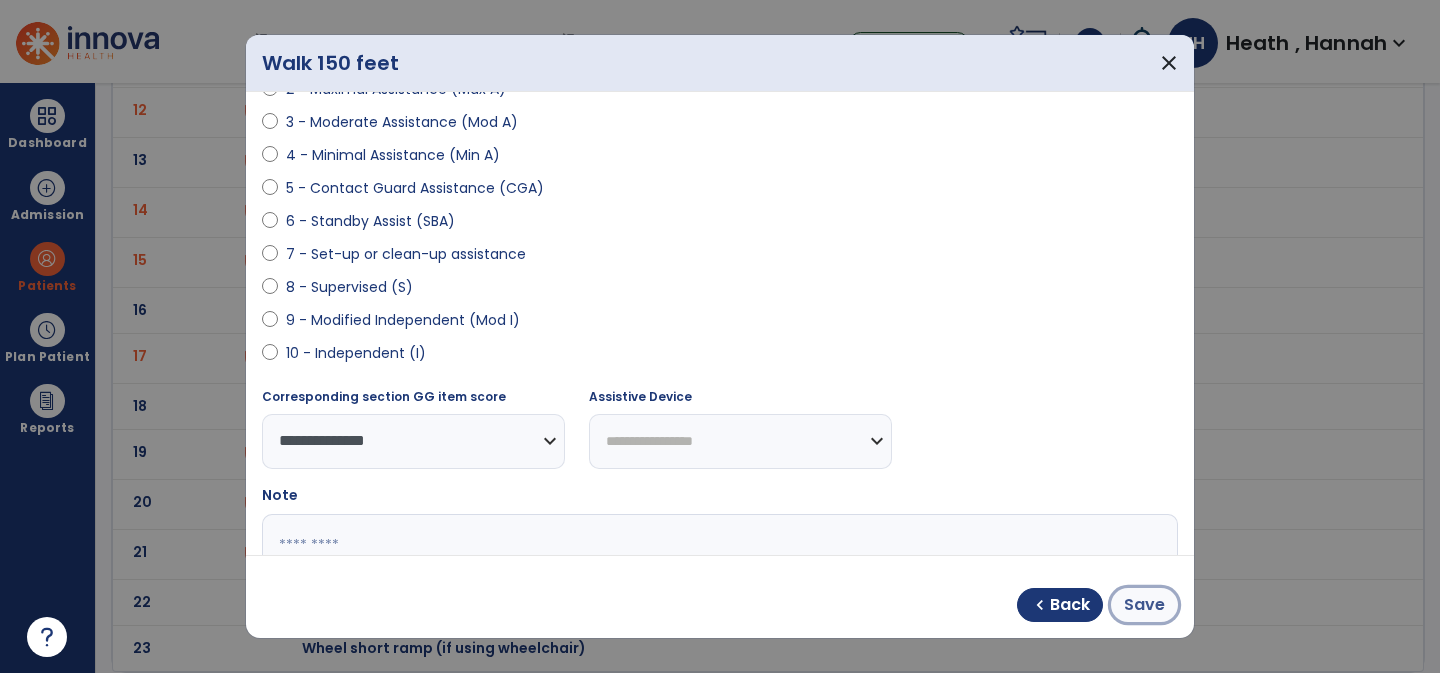 click on "Save" at bounding box center [1144, 605] 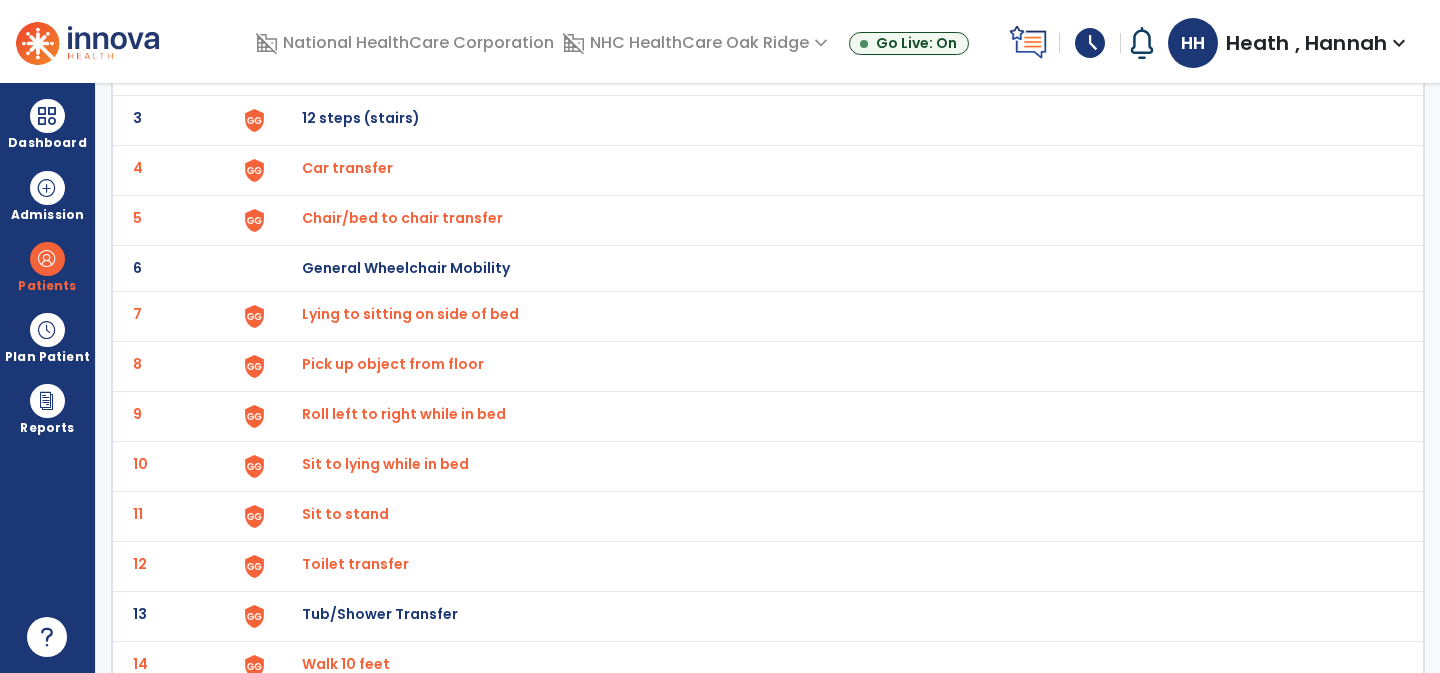 scroll, scrollTop: 0, scrollLeft: 0, axis: both 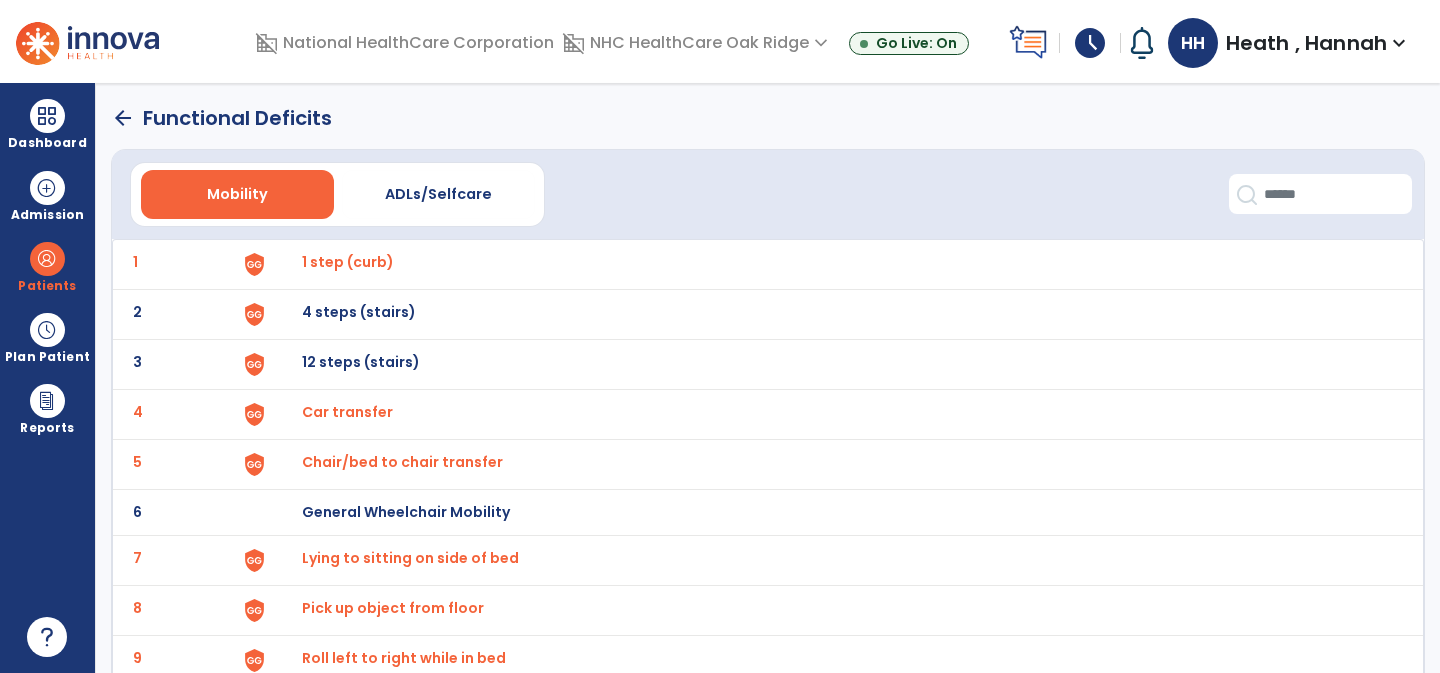 click on "arrow_back" 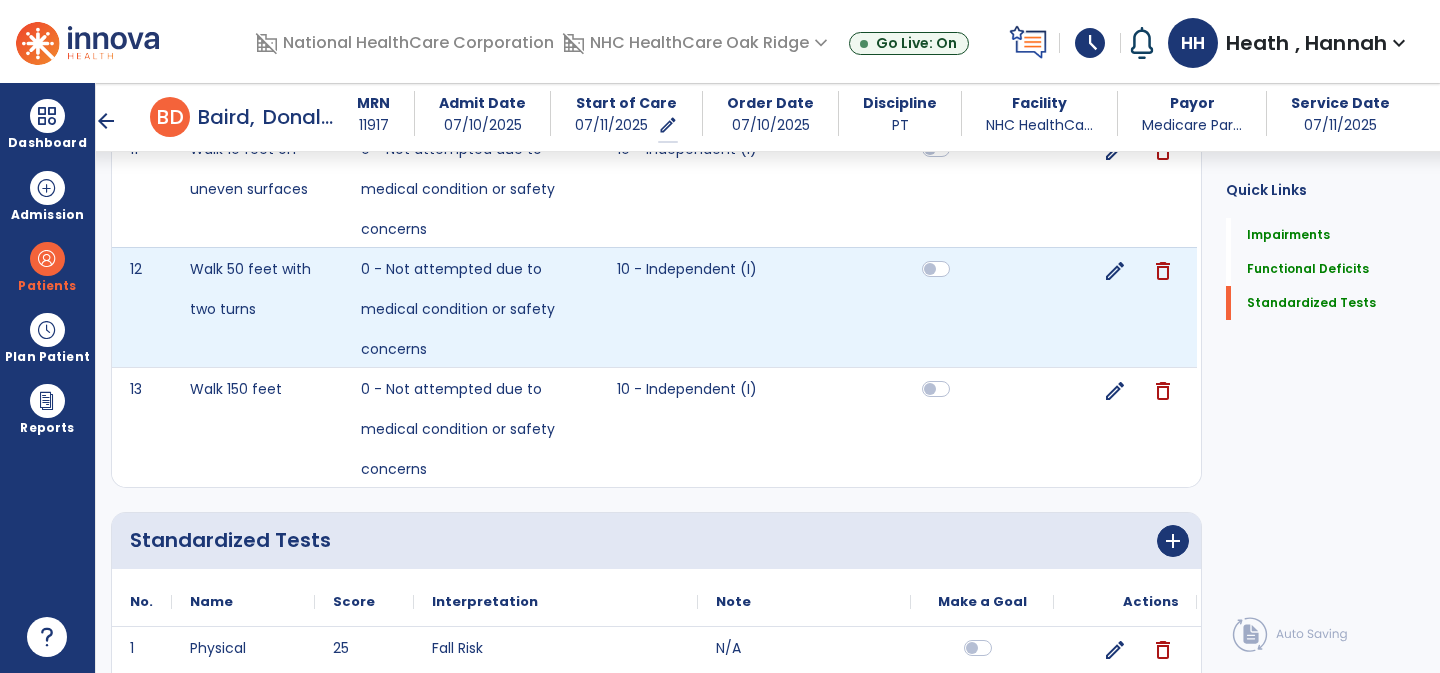 scroll, scrollTop: 2041, scrollLeft: 0, axis: vertical 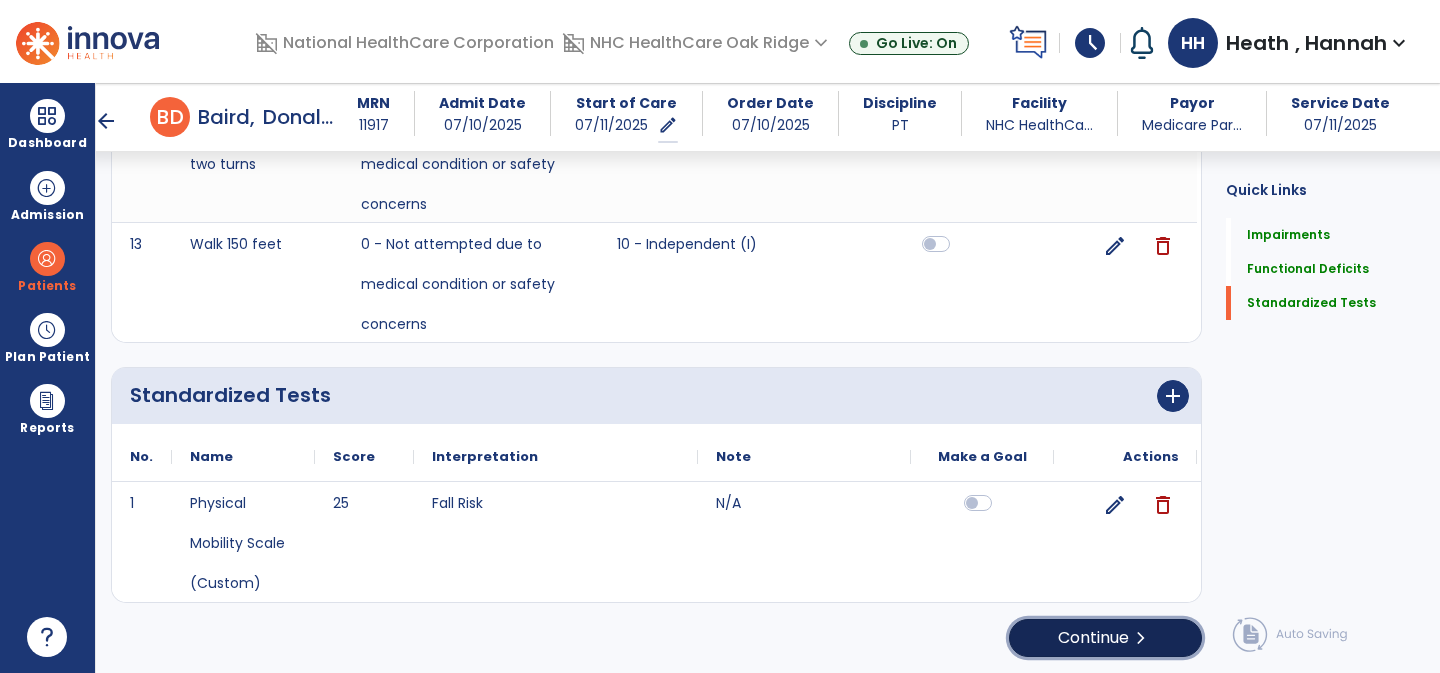 click on "Continue  chevron_right" 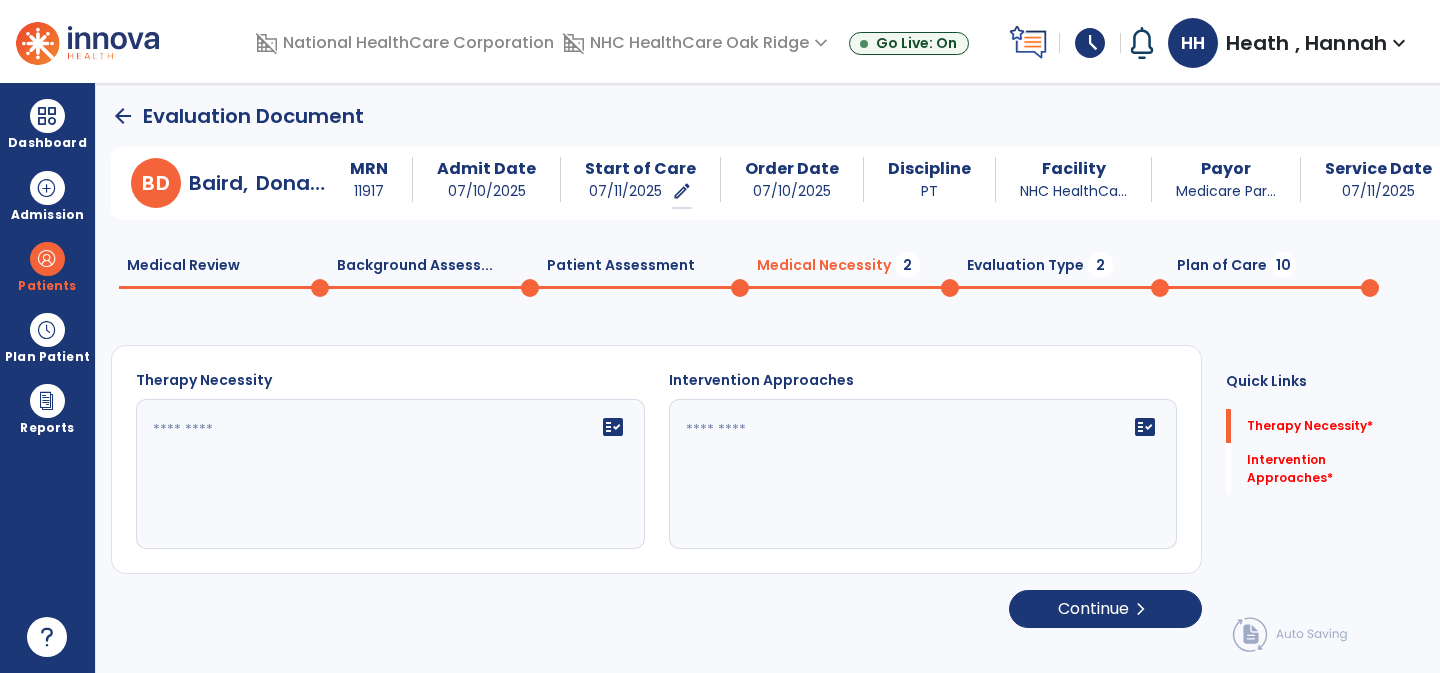 scroll, scrollTop: 0, scrollLeft: 0, axis: both 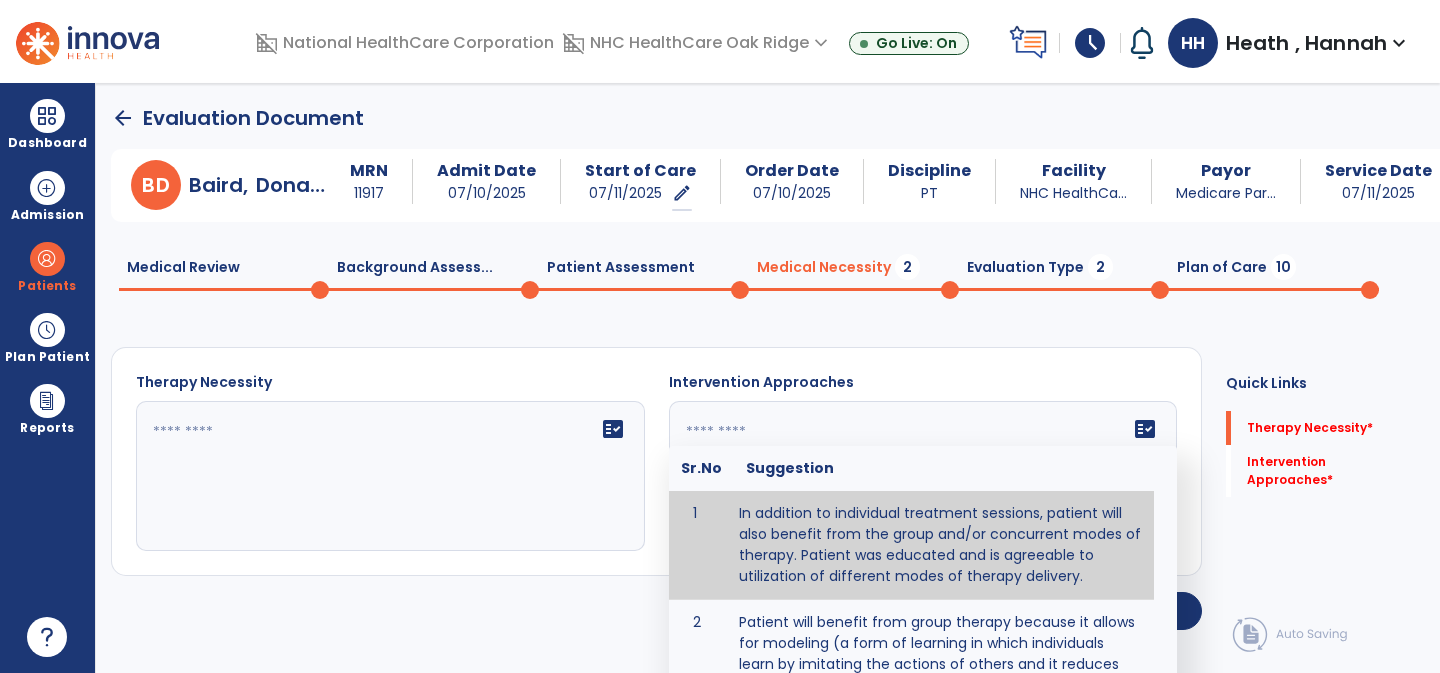 click on "fact_check  Sr.No Suggestion 1 In addition to individual treatment sessions, patient will also benefit from the group and/or concurrent modes of therapy. Patient was educated and is agreeable to utilization of different modes of therapy delivery. 2 Patient will benefit from group therapy because it allows for modeling (a form of learning in which individuals learn by imitating the actions of others and it reduces social isolation and enhances coping mechanisms. 3 Patient will benefit from group therapy to: Create a network that promotes growth and learning by enabling patients to receive and give support and to share experiences from different points of view. 4 Patient will benefit from group/concurrent therapy because it is supported by evidence to promote increased patient engagement and sustainable outcomes. 5 Patient will benefit from group/concurrent therapy to: Promote independence and minimize dependence." 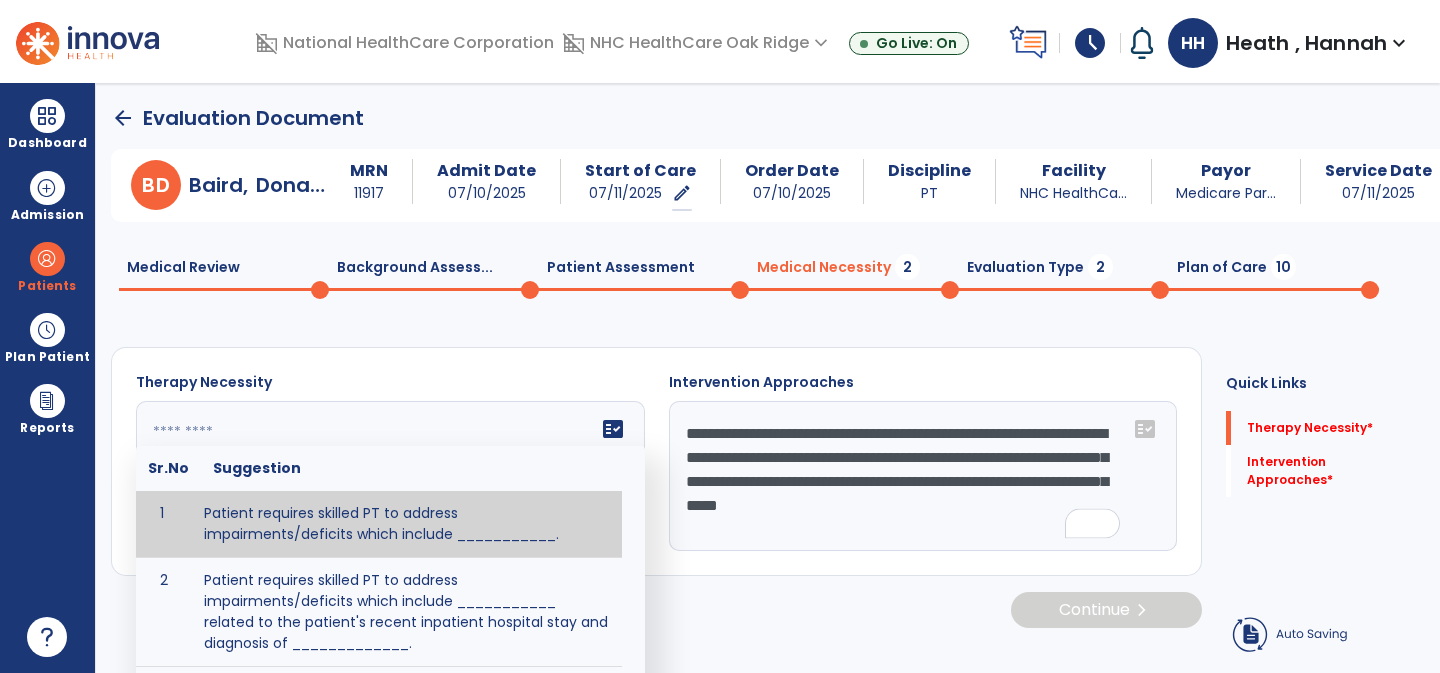click on "fact_check  Sr.No Suggestion 1 Patient requires skilled PT to address impairments/deficits which include ___________. 2 Patient requires skilled PT to address impairments/deficits which include ___________ related to the patient's recent inpatient hospital stay and diagnosis of _____________." 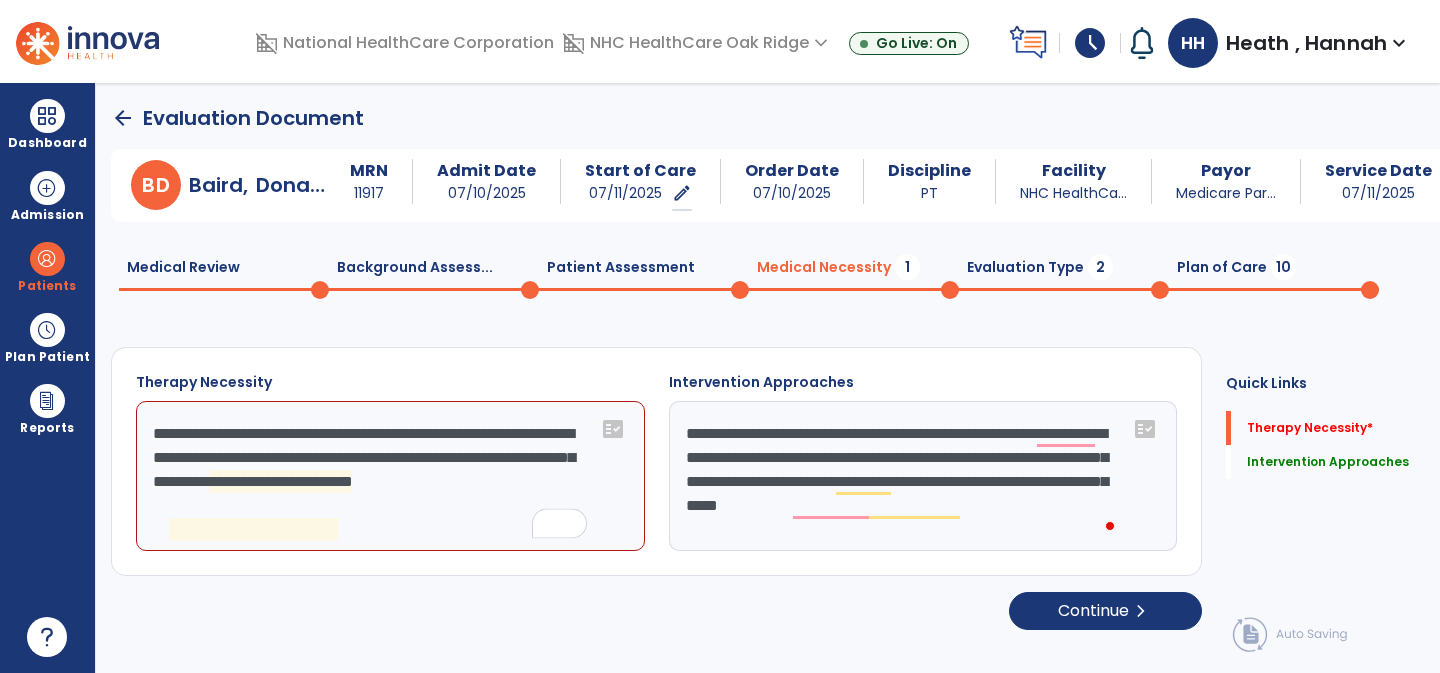 click on "**********" 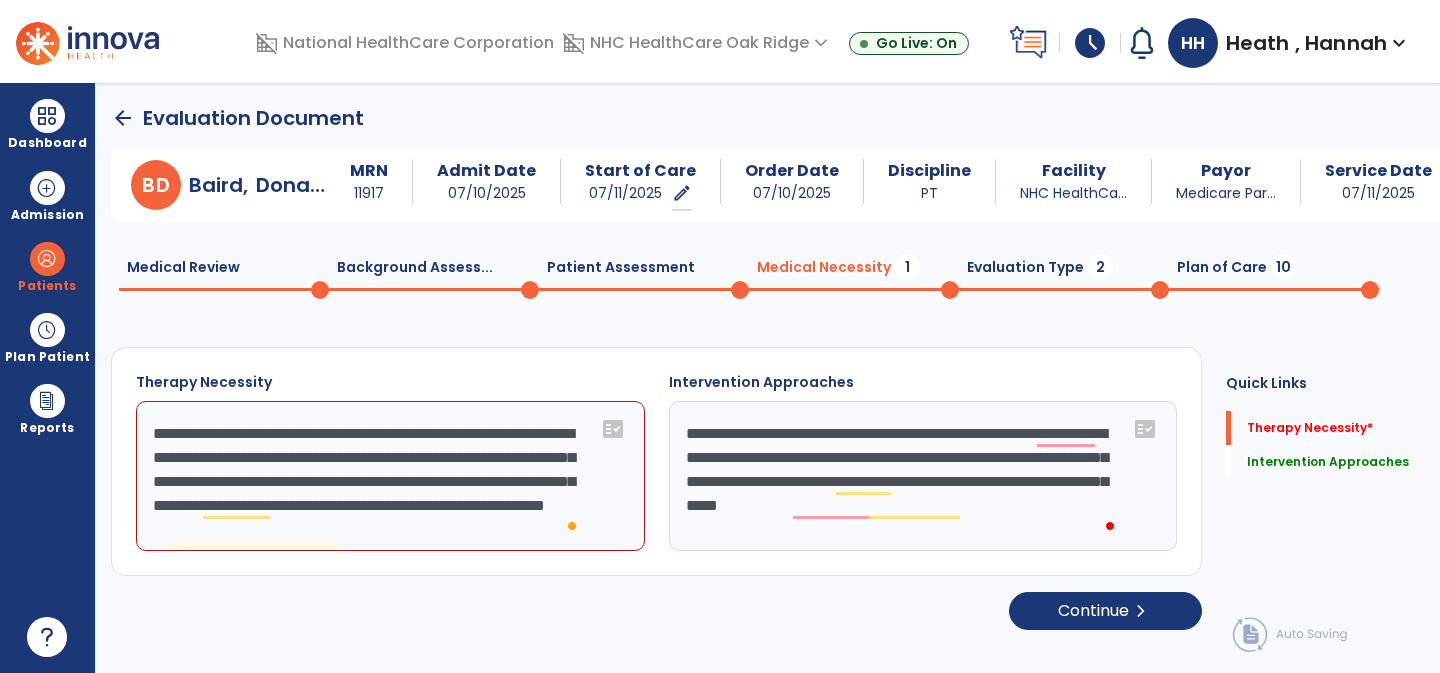 scroll, scrollTop: 24, scrollLeft: 0, axis: vertical 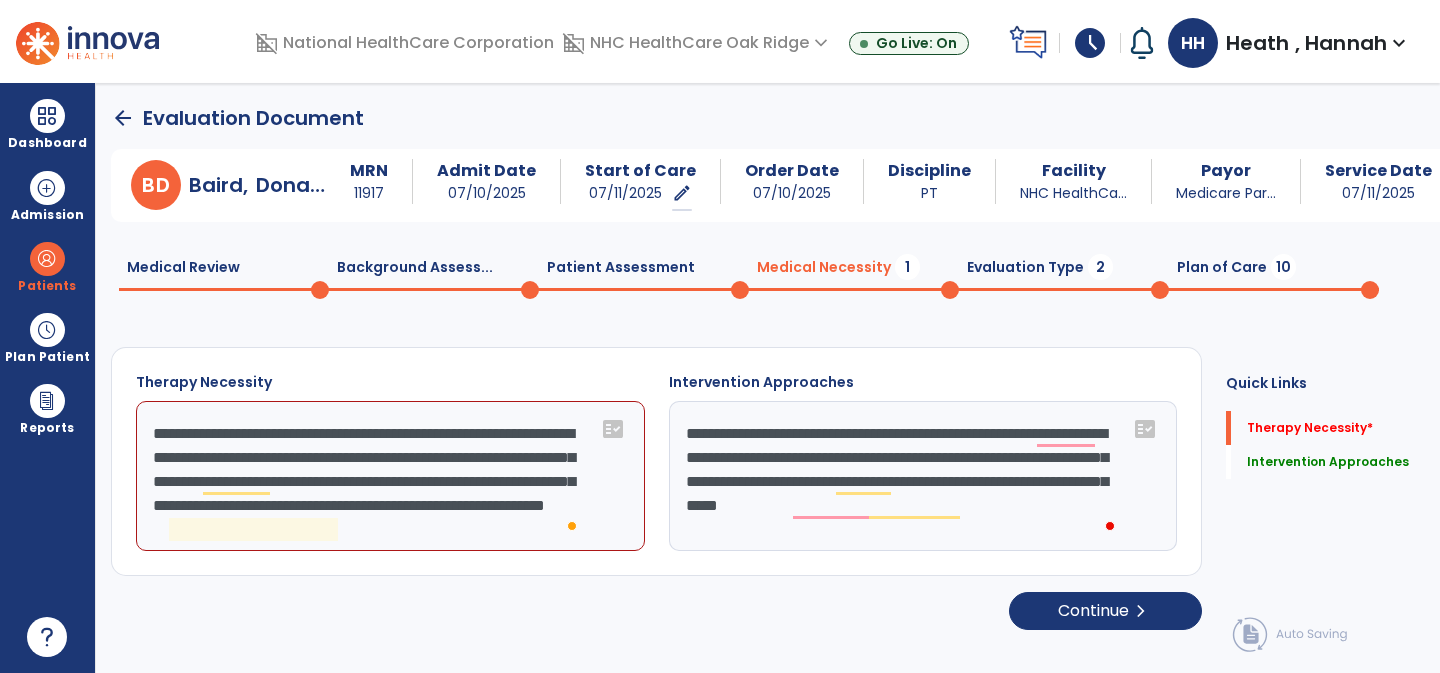 click on "**********" 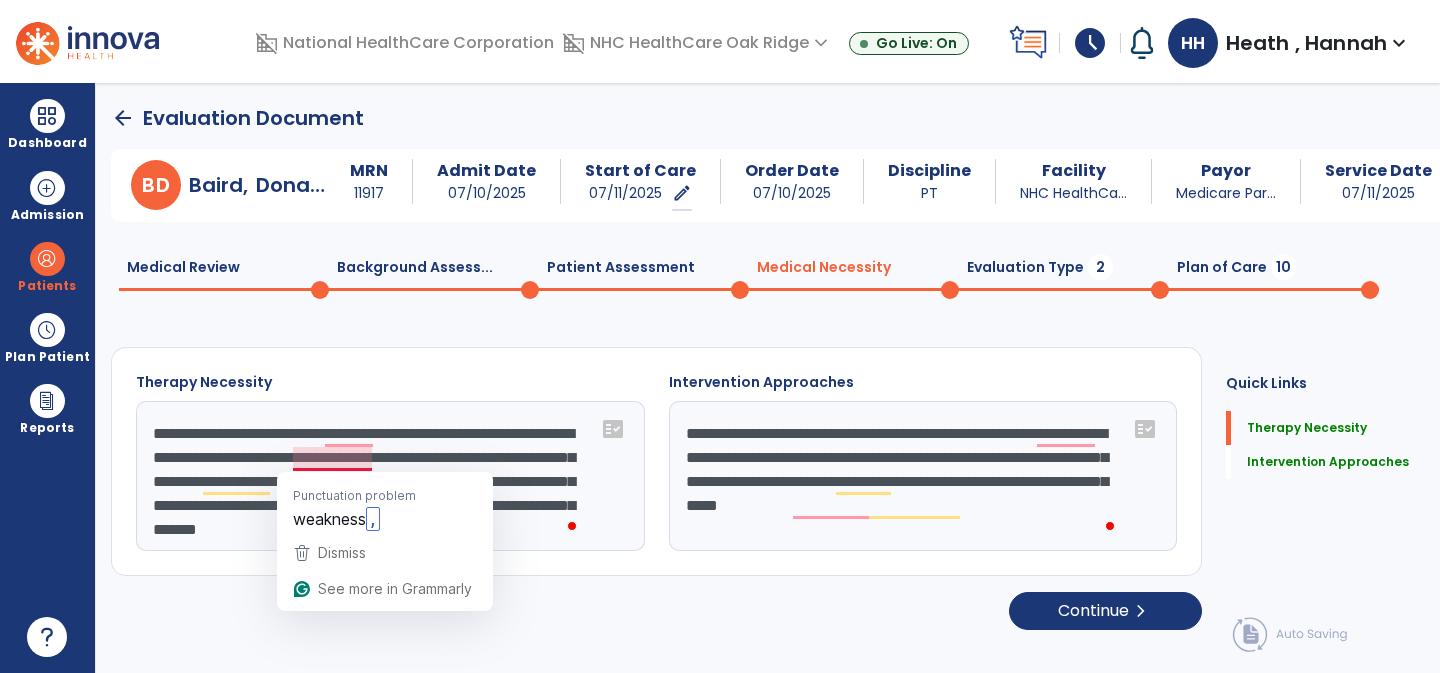 click on "**********" 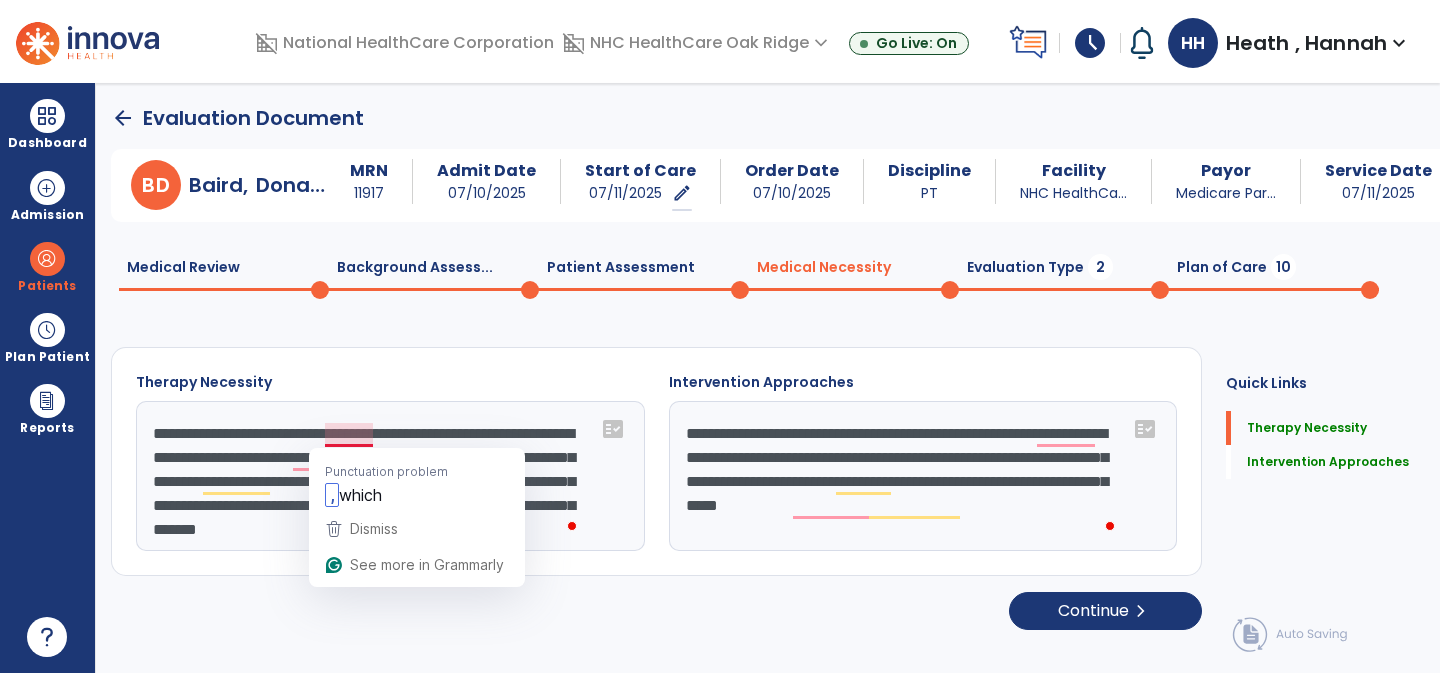 click on "**********" 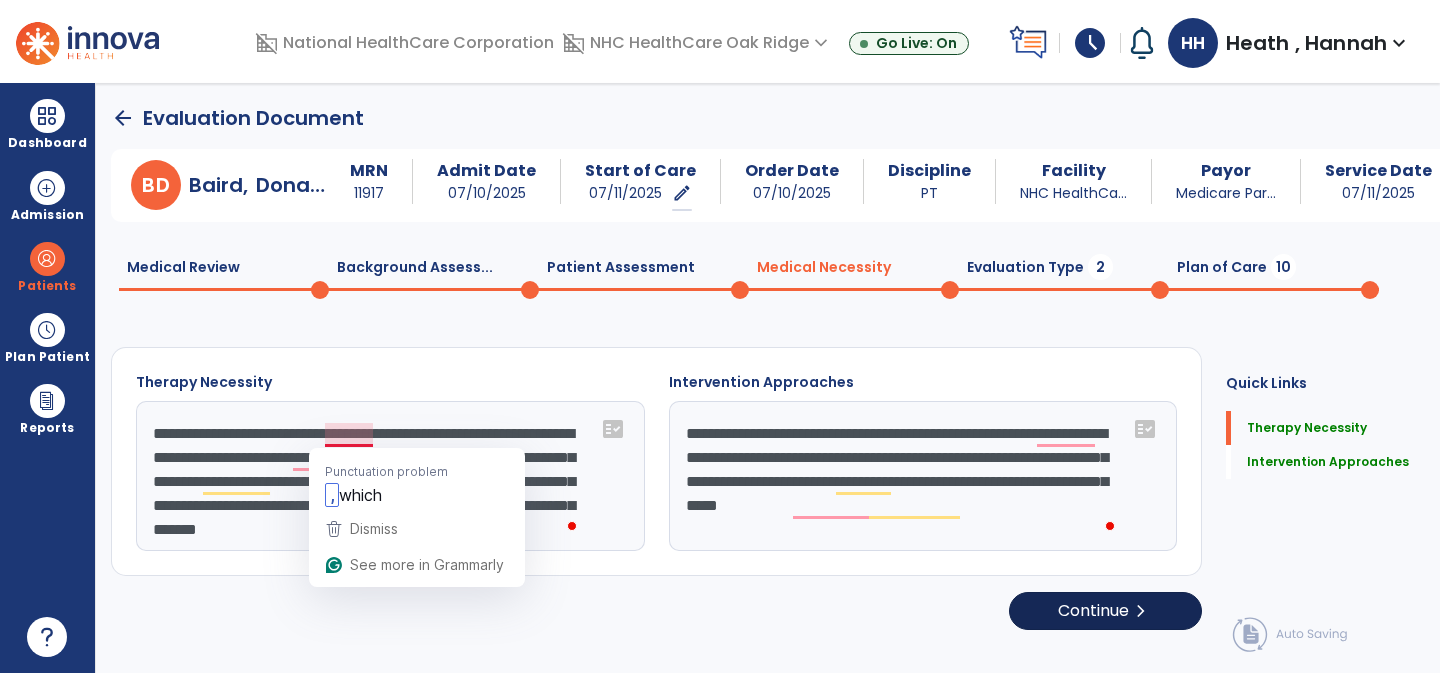 type on "**********" 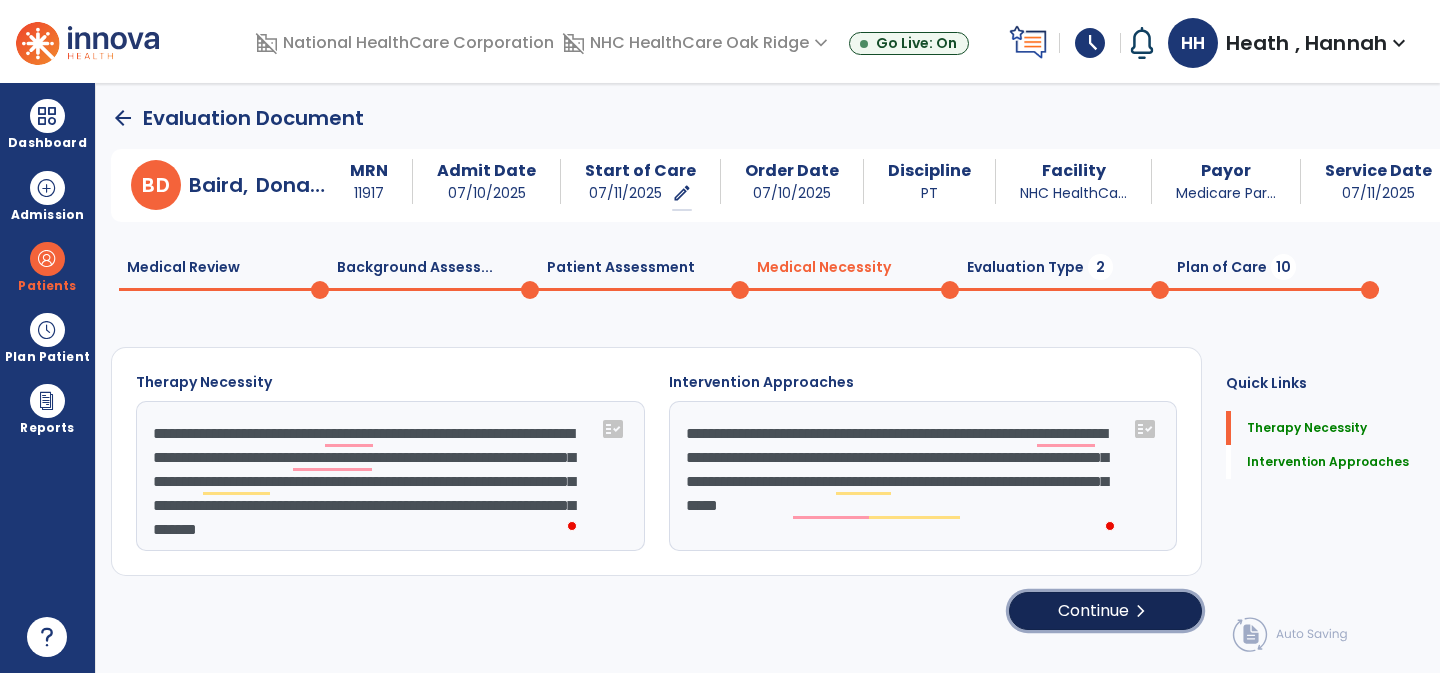 click on "Continue  chevron_right" 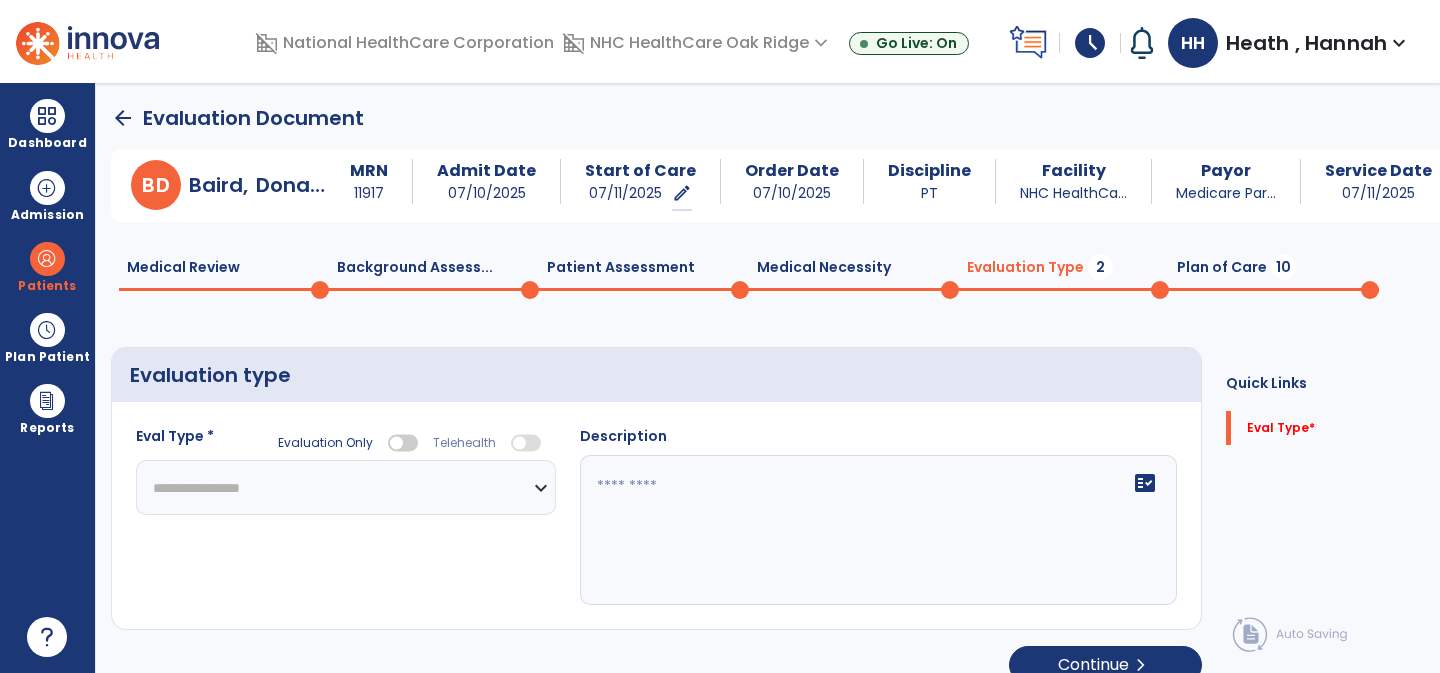 click on "**********" 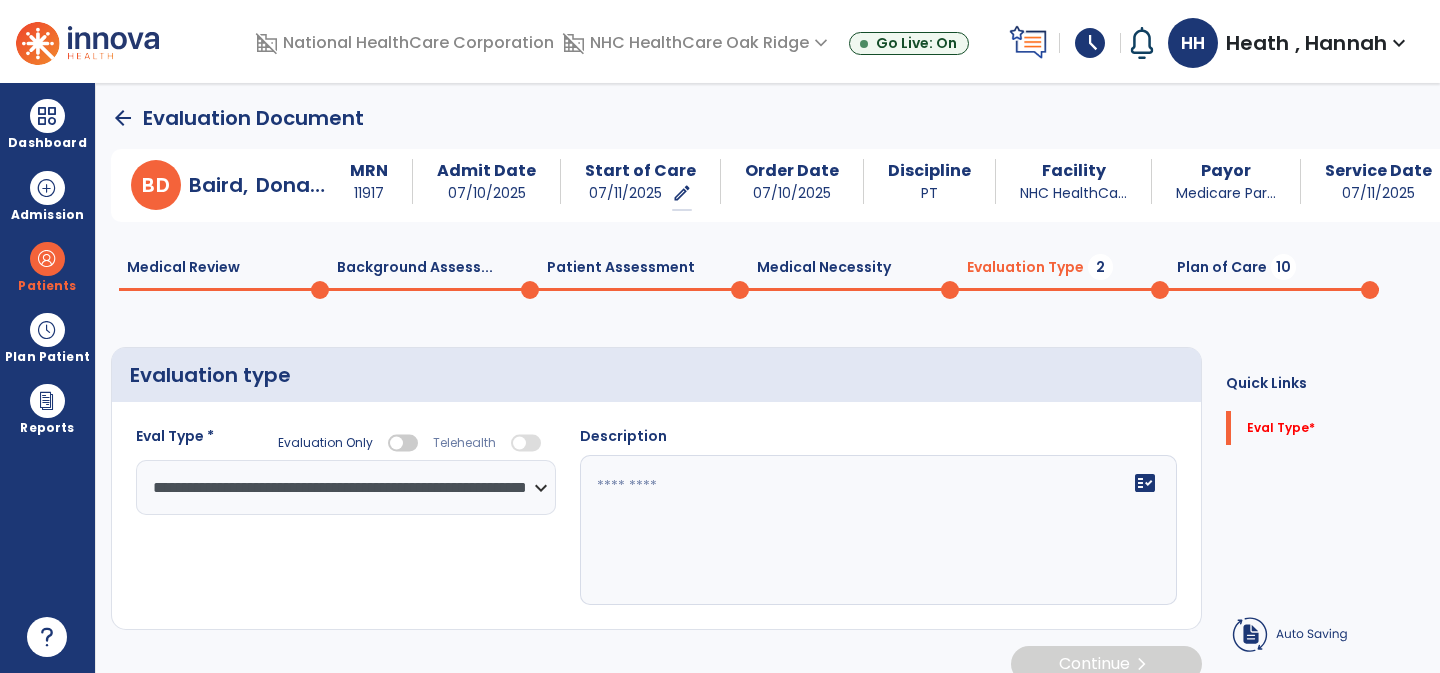 click on "fact_check" 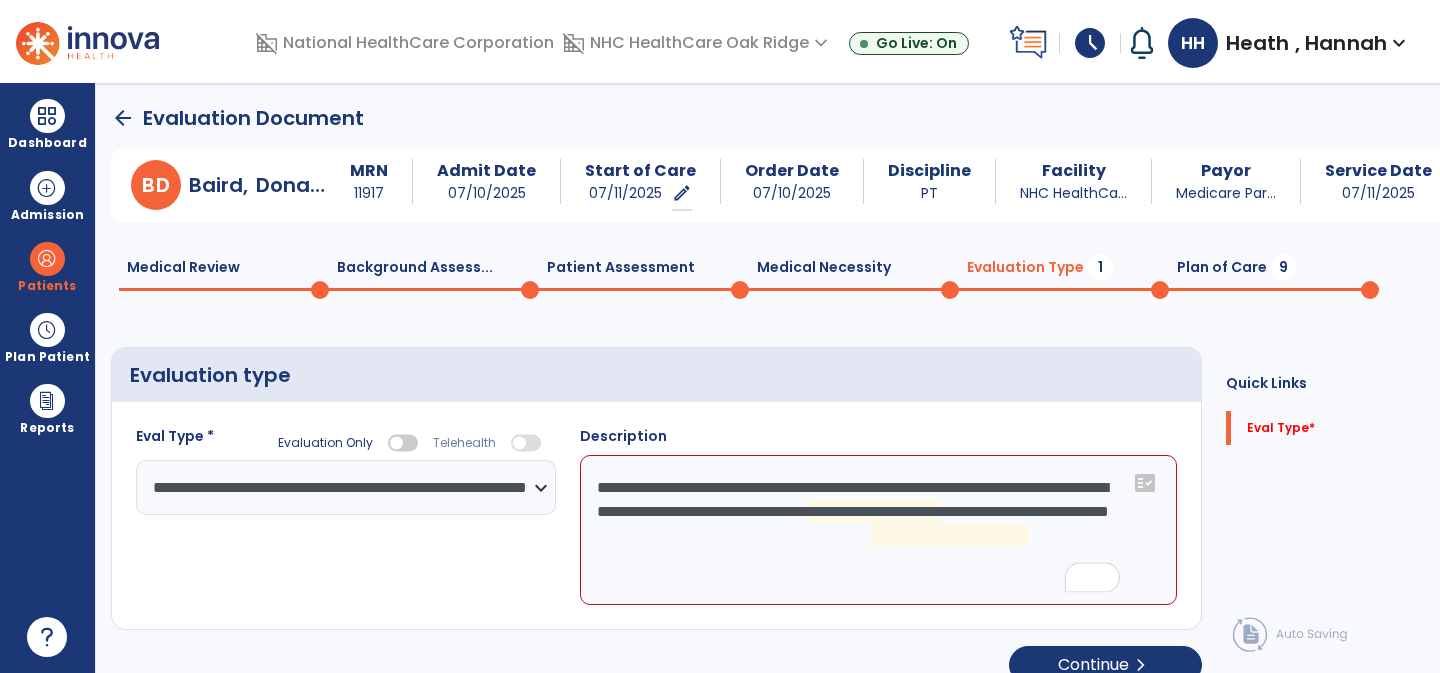click on "**********" 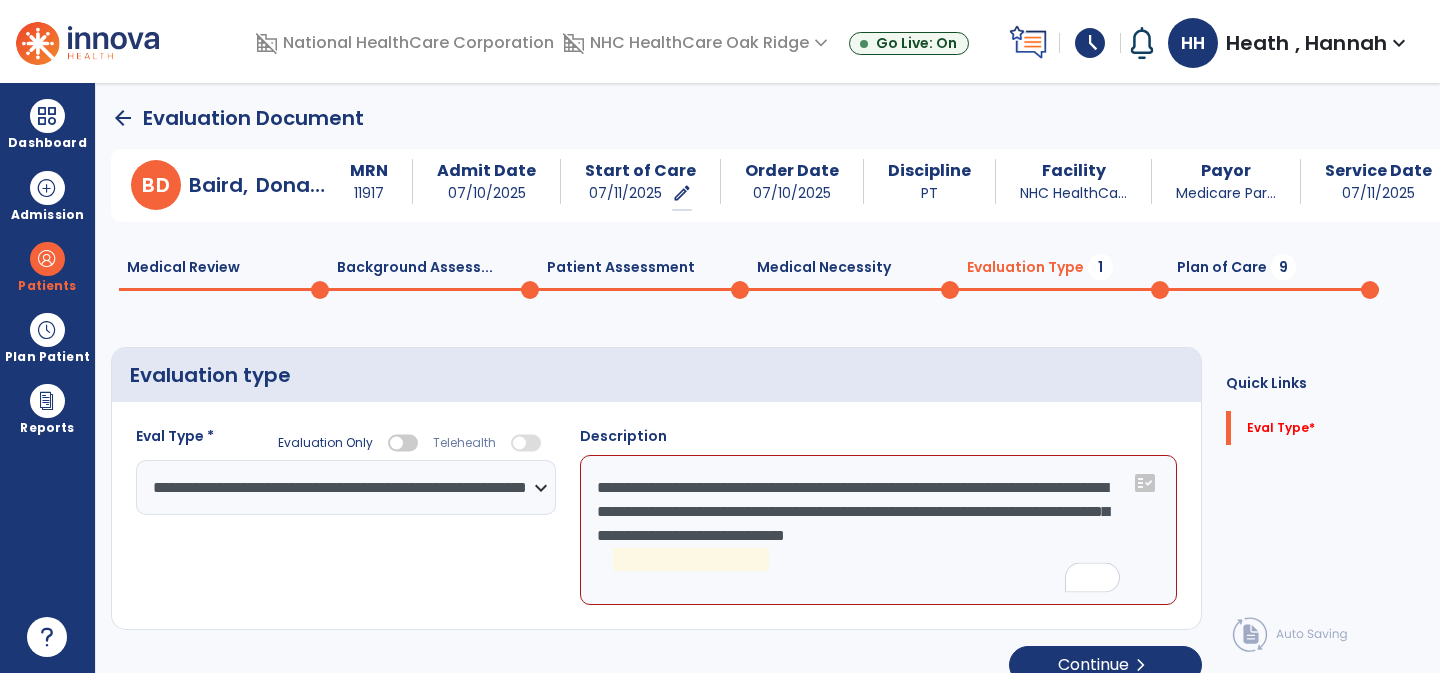 click on "**********" 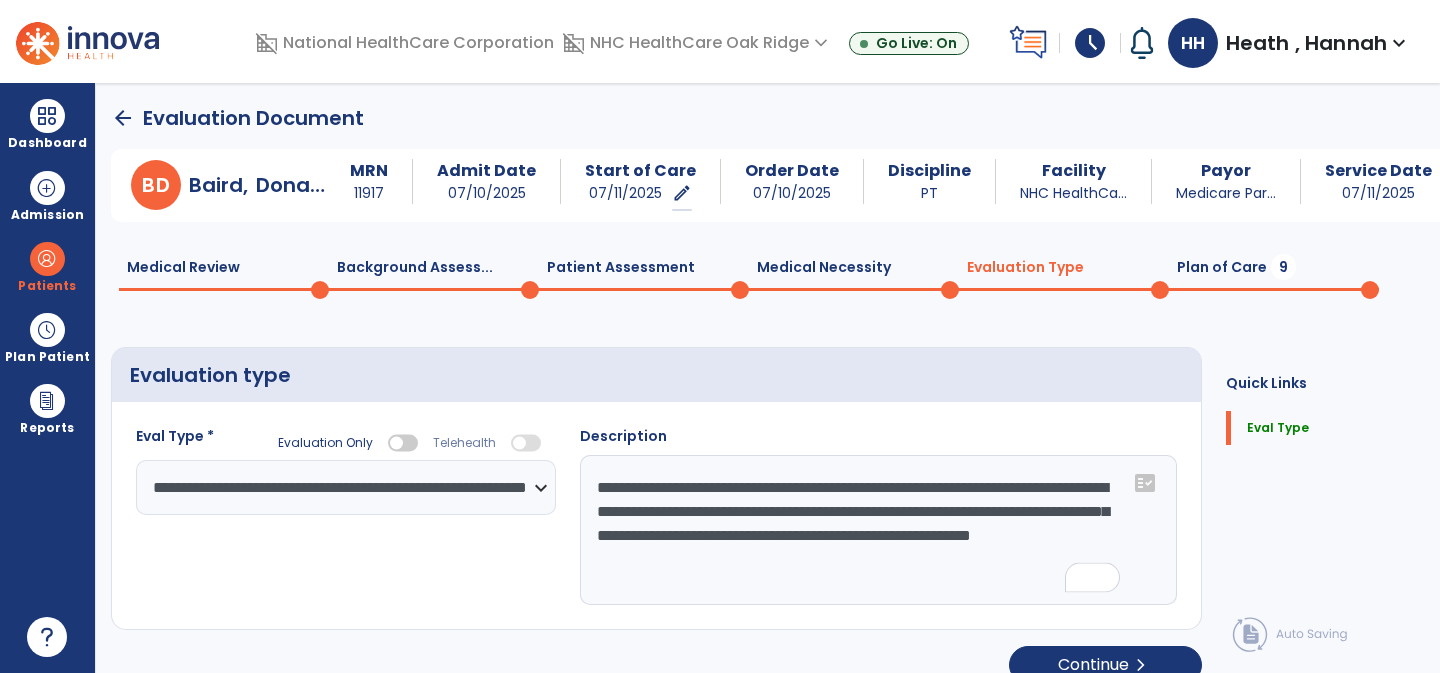 scroll, scrollTop: 27, scrollLeft: 0, axis: vertical 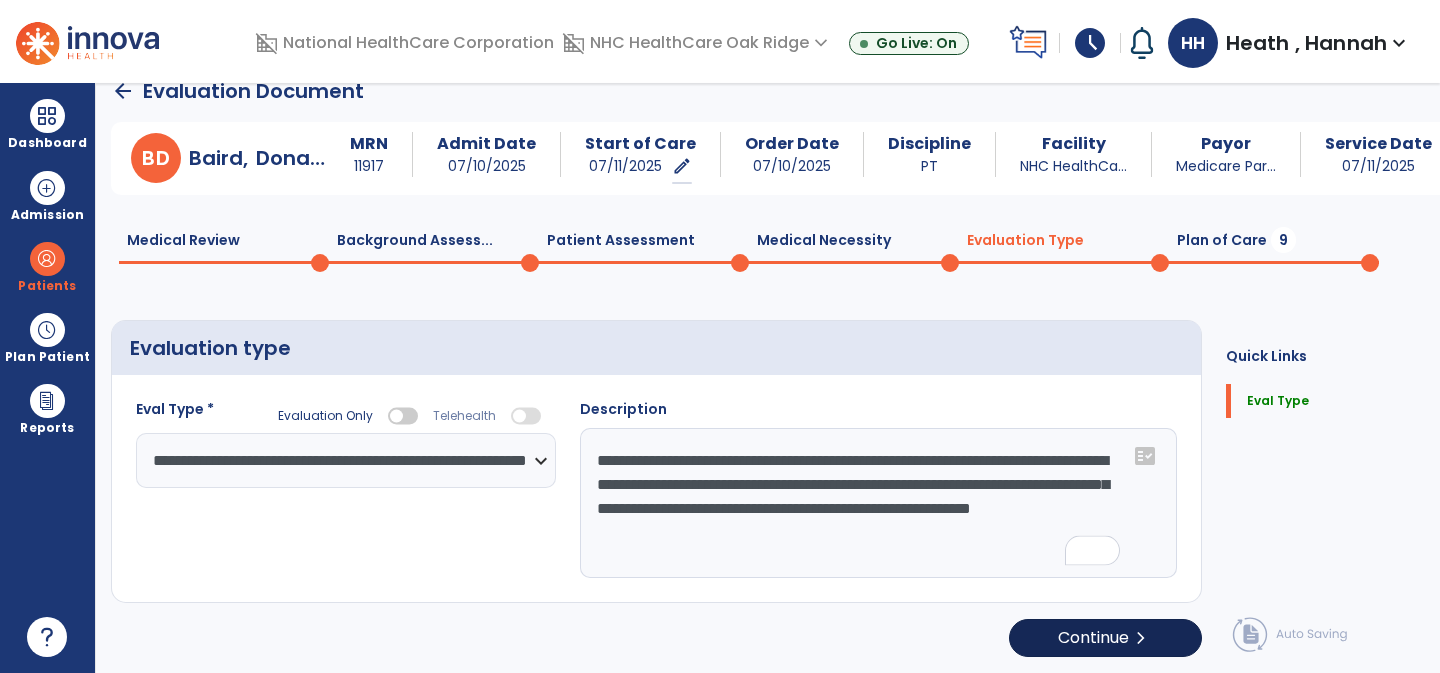 type on "**********" 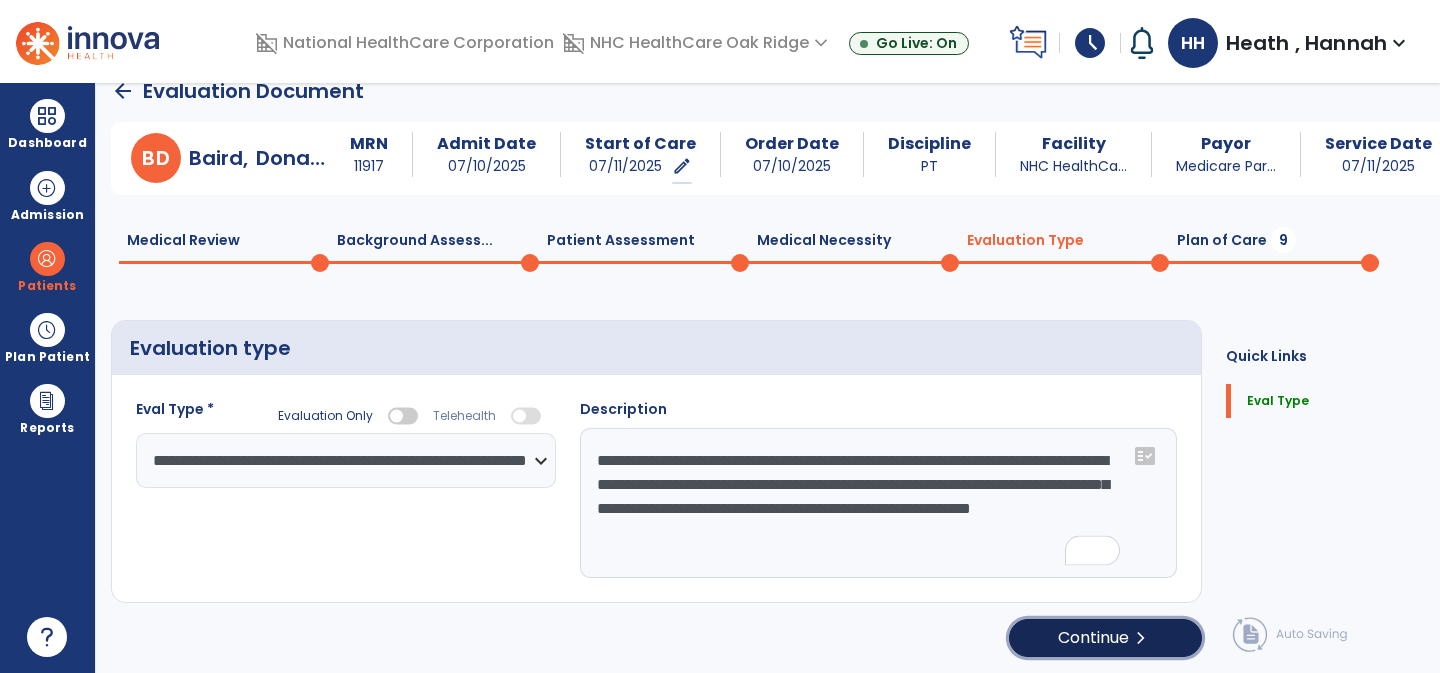 click on "chevron_right" 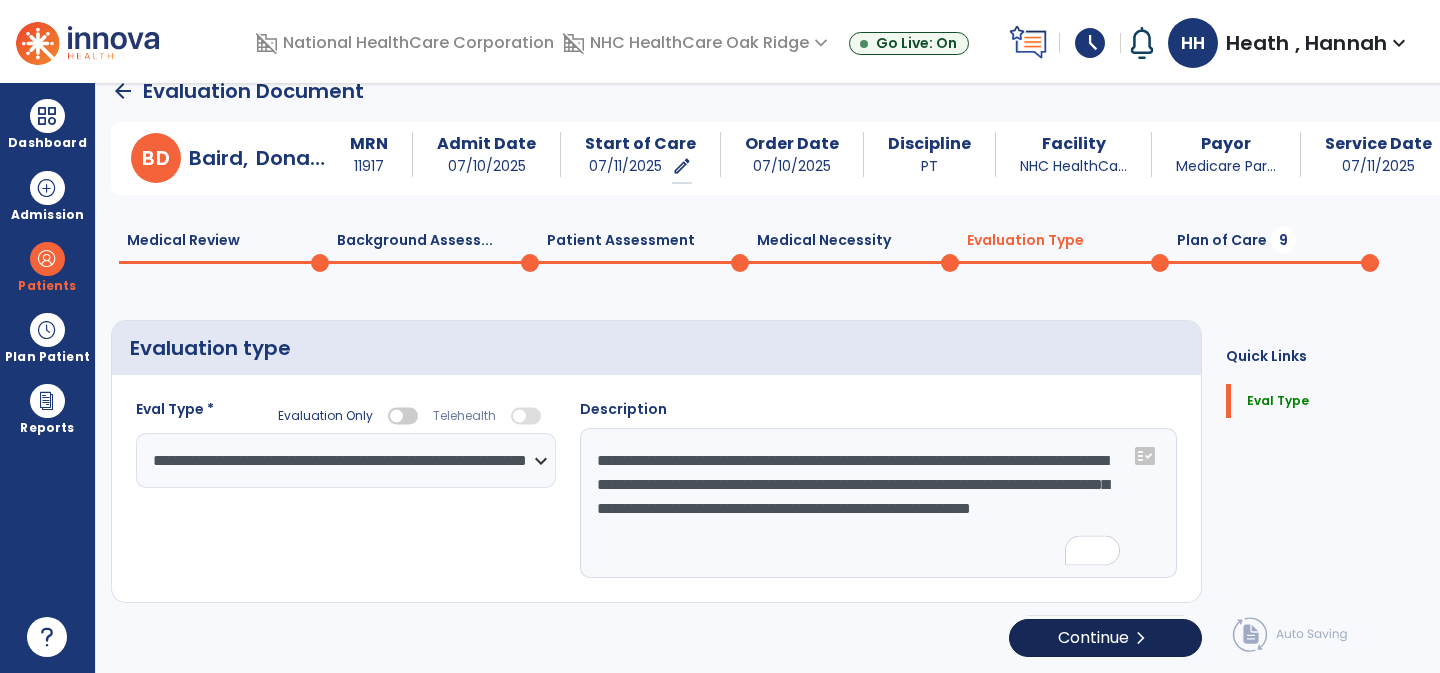 select on "*****" 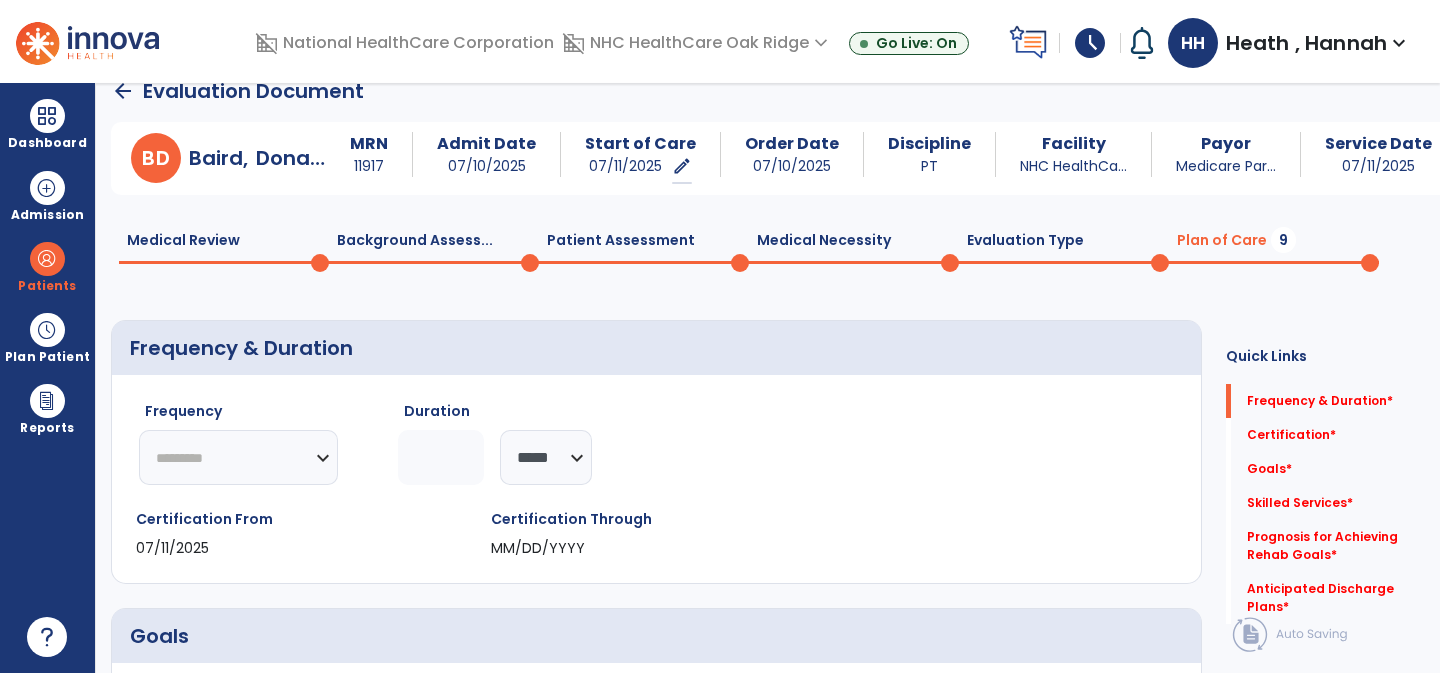click on "********* ** ** ** ** ** ** **" 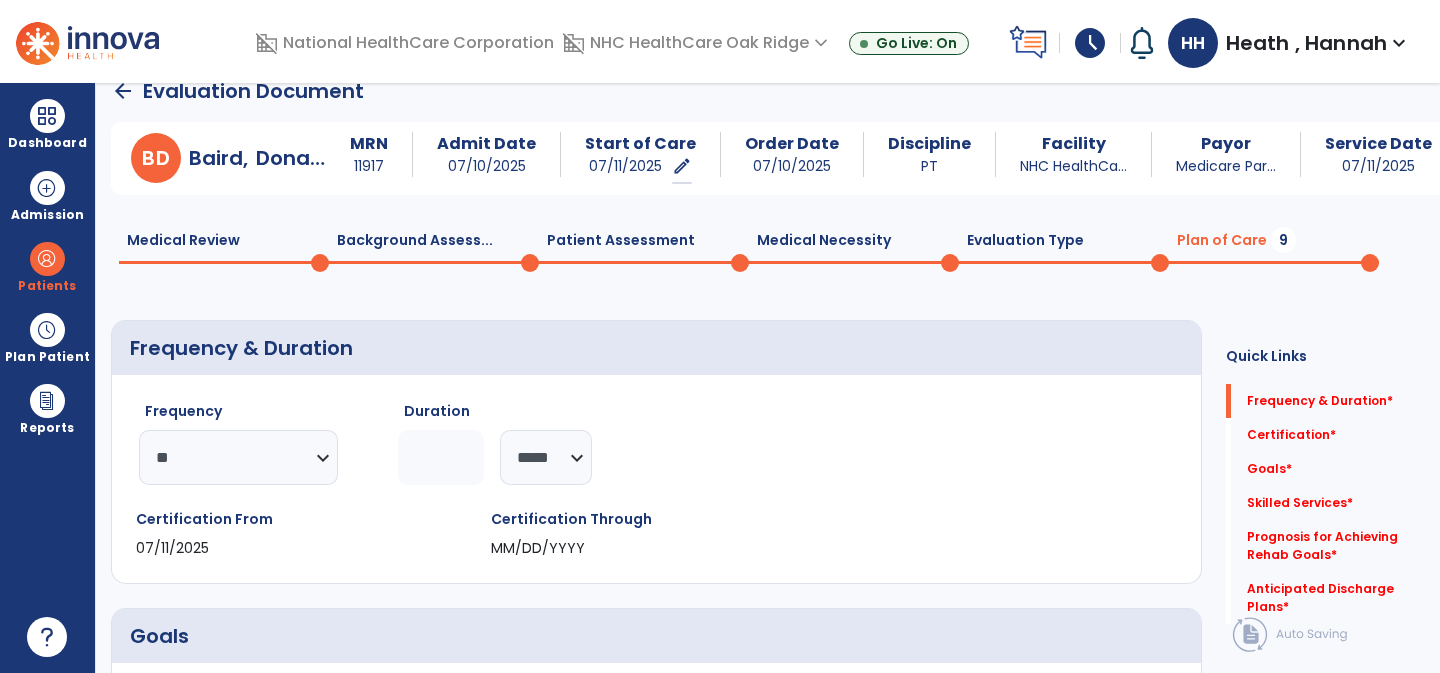click 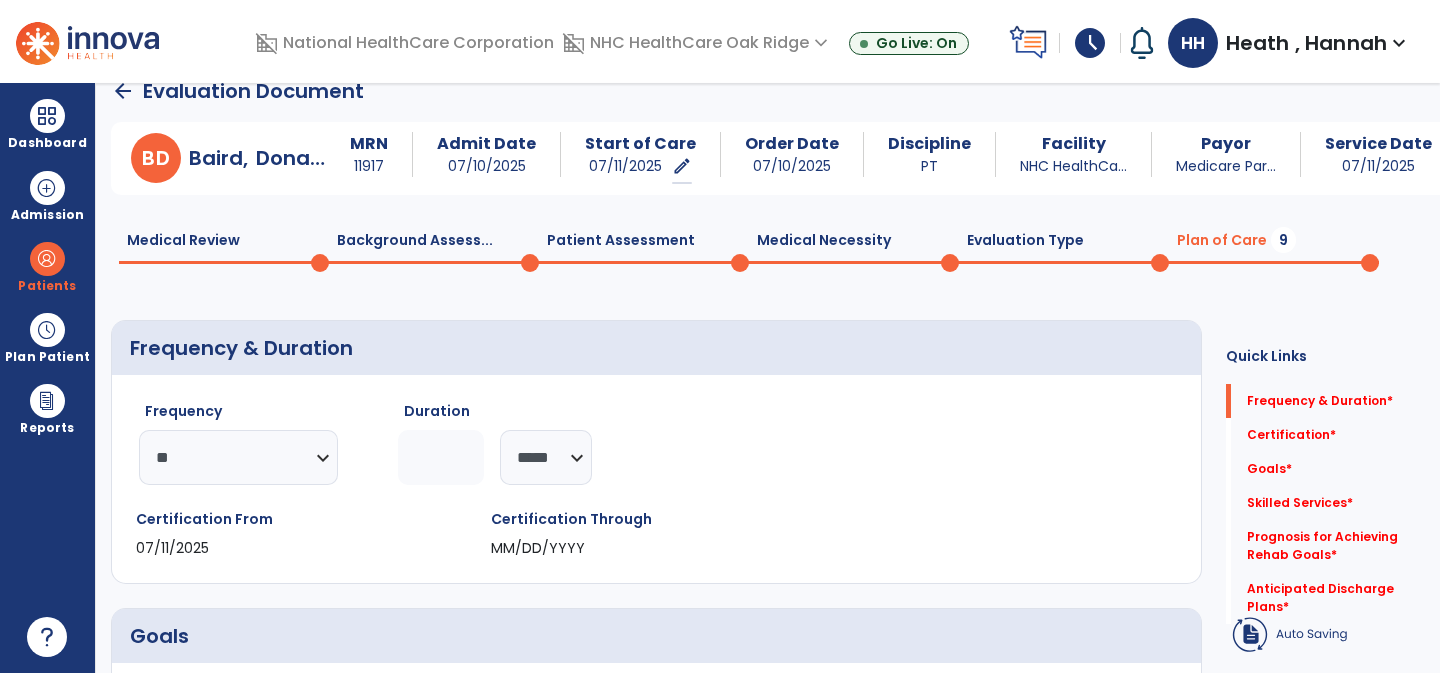 type on "*" 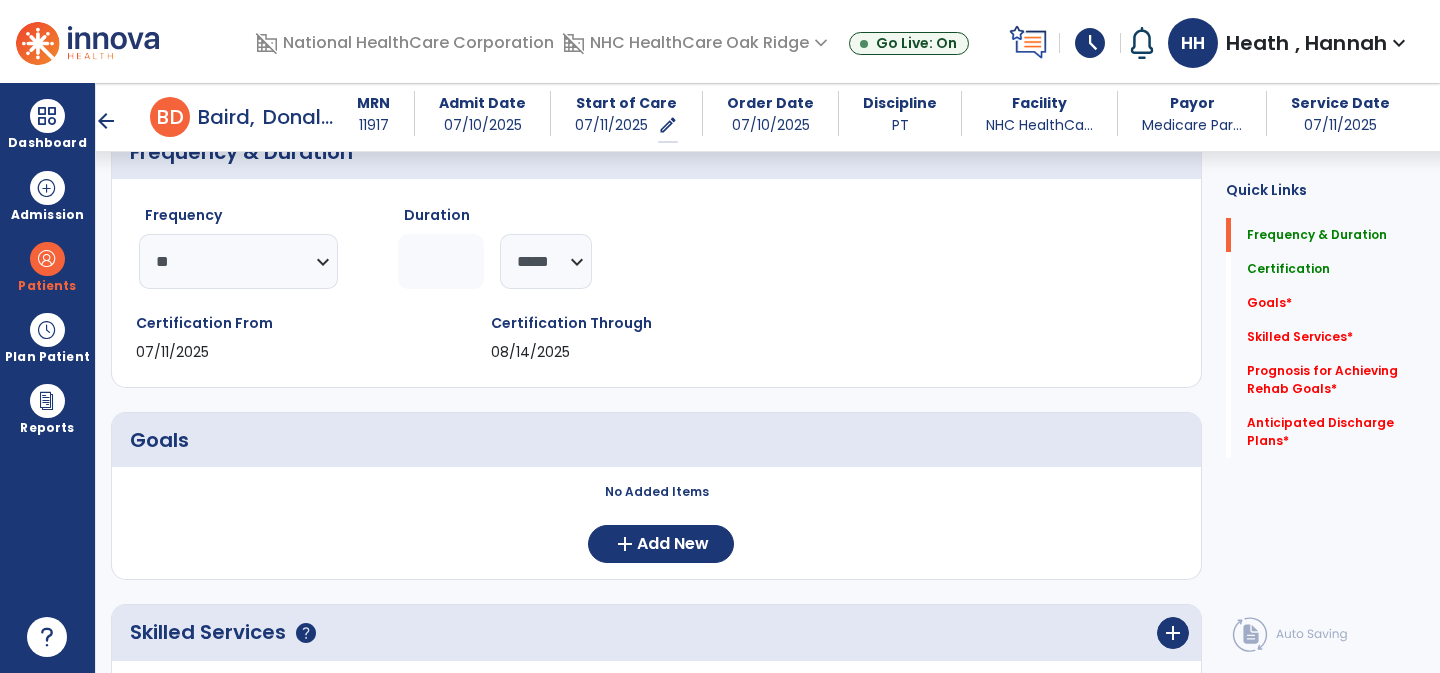 scroll, scrollTop: 245, scrollLeft: 0, axis: vertical 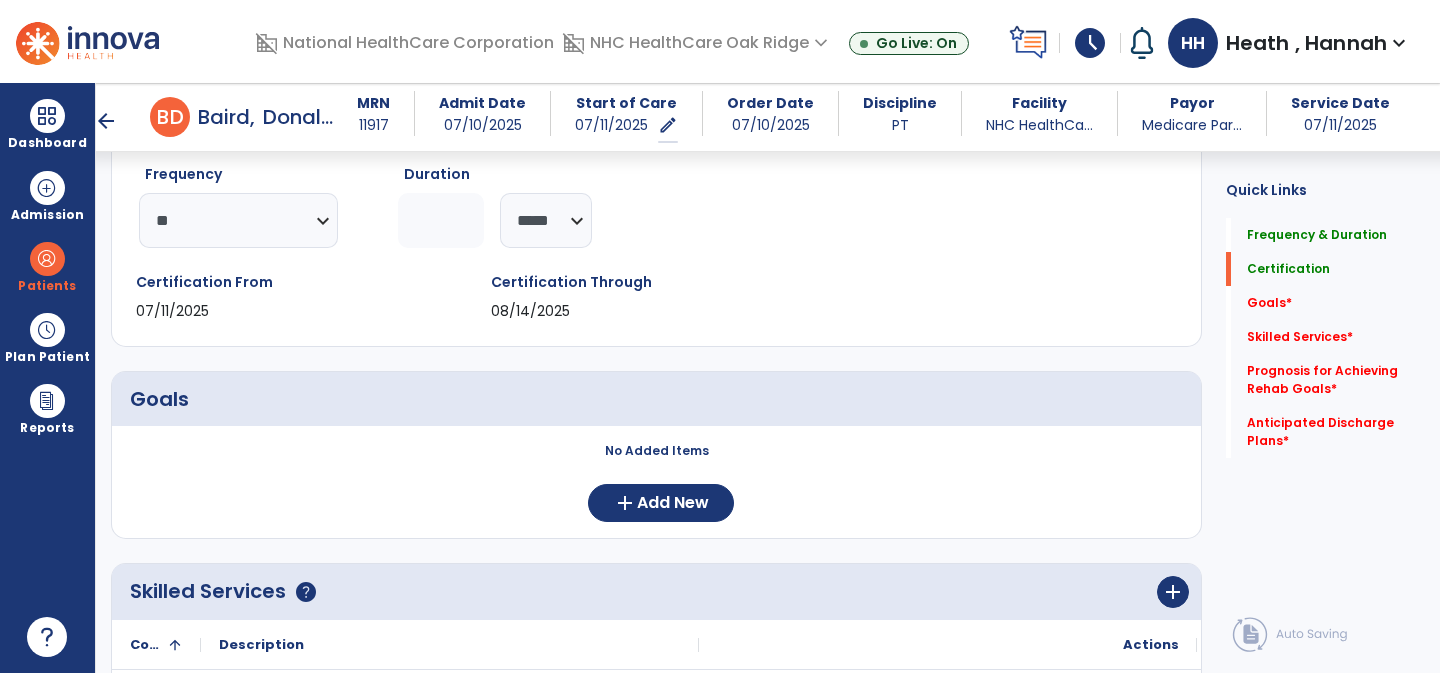 type on "*" 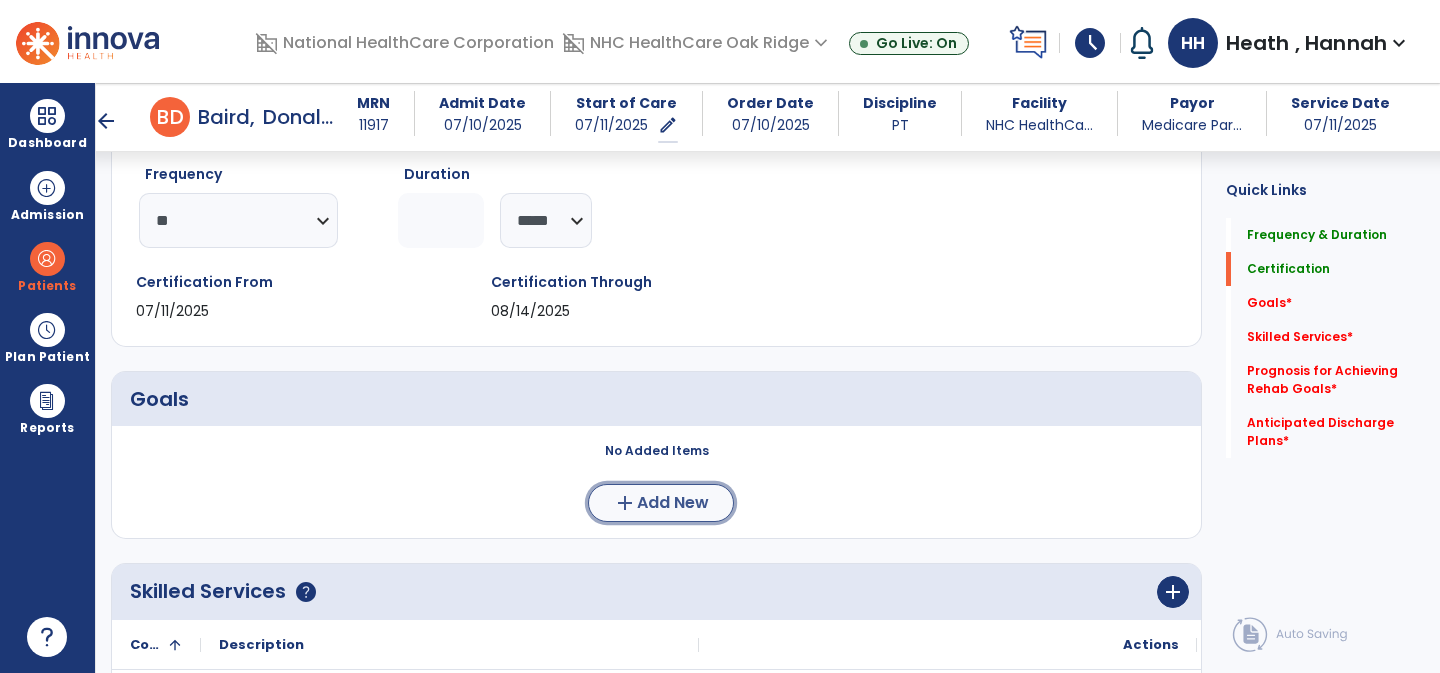click on "Add New" at bounding box center (673, 503) 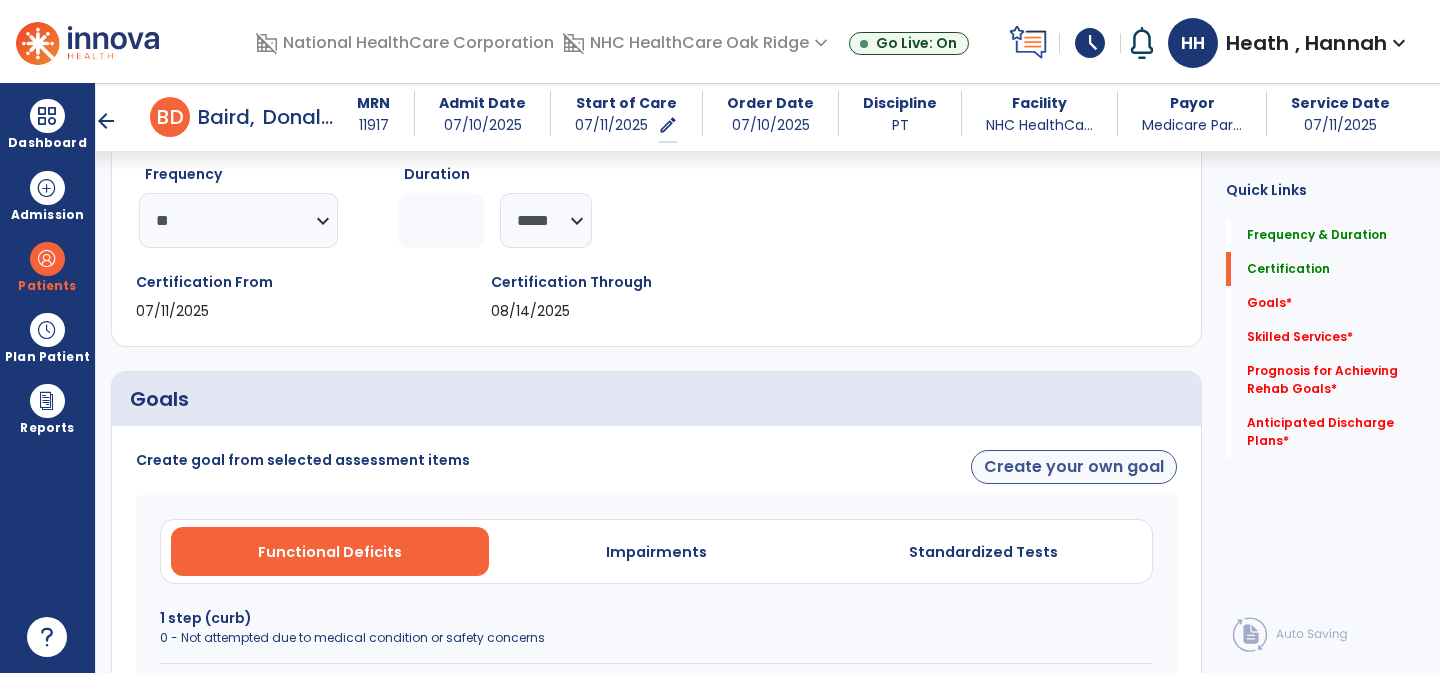 click on "Create goal from selected assessment items  Create your own goal   Functional Deficits   Impairments   Standardized Tests  1 step (curb) 0 - Not attempted due to medical condition or safety concerns Car transfer 0 - Not attempted due to medical condition or safety concerns Chair/bed to chair transfer 3 - Moderate Assistance (Mod A) Lying to sitting on side of bed 4 - Minimal Assistance (Min A) Pick up object from floor 0 - Not attempted due to medical condition or safety concerns Roll left to right while in bed 4 - Minimal Assistance (Min A) Sit to lying while in bed 4 - Minimal Assistance (Min A) Sit to stand 3 - Moderate Assistance (Mod A) Toilet transfer 3 - Moderate Assistance (Mod A) Walk 10 feet 4 - Minimal Assistance (Min A) Walk 10 feet on uneven surfaces 0 - Not attempted due to medical condition or safety concerns Walk 50 feet with two turns 0 - Not attempted due to medical condition or safety concerns Walk 150 feet 0 - Not attempted due to medical condition or safety concerns Cancel" at bounding box center (656, 1045) 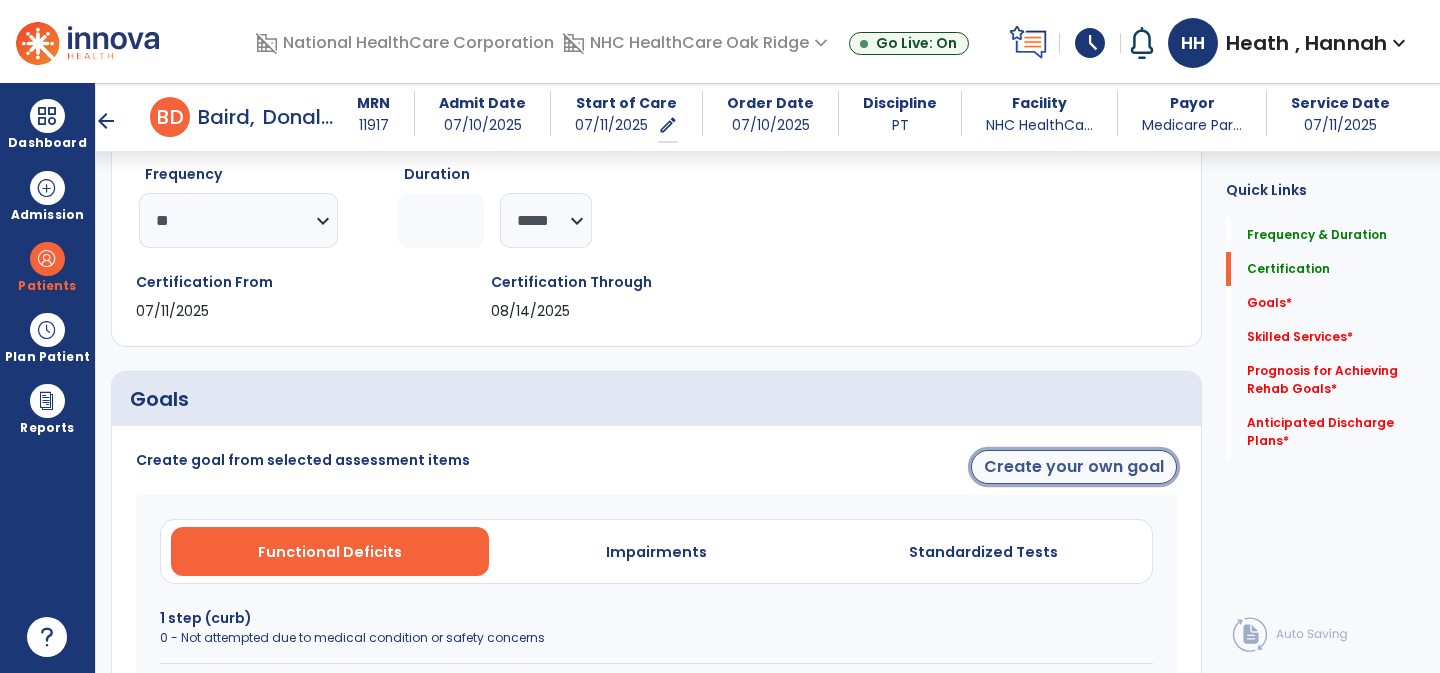 click on "Create your own goal" at bounding box center [1074, 467] 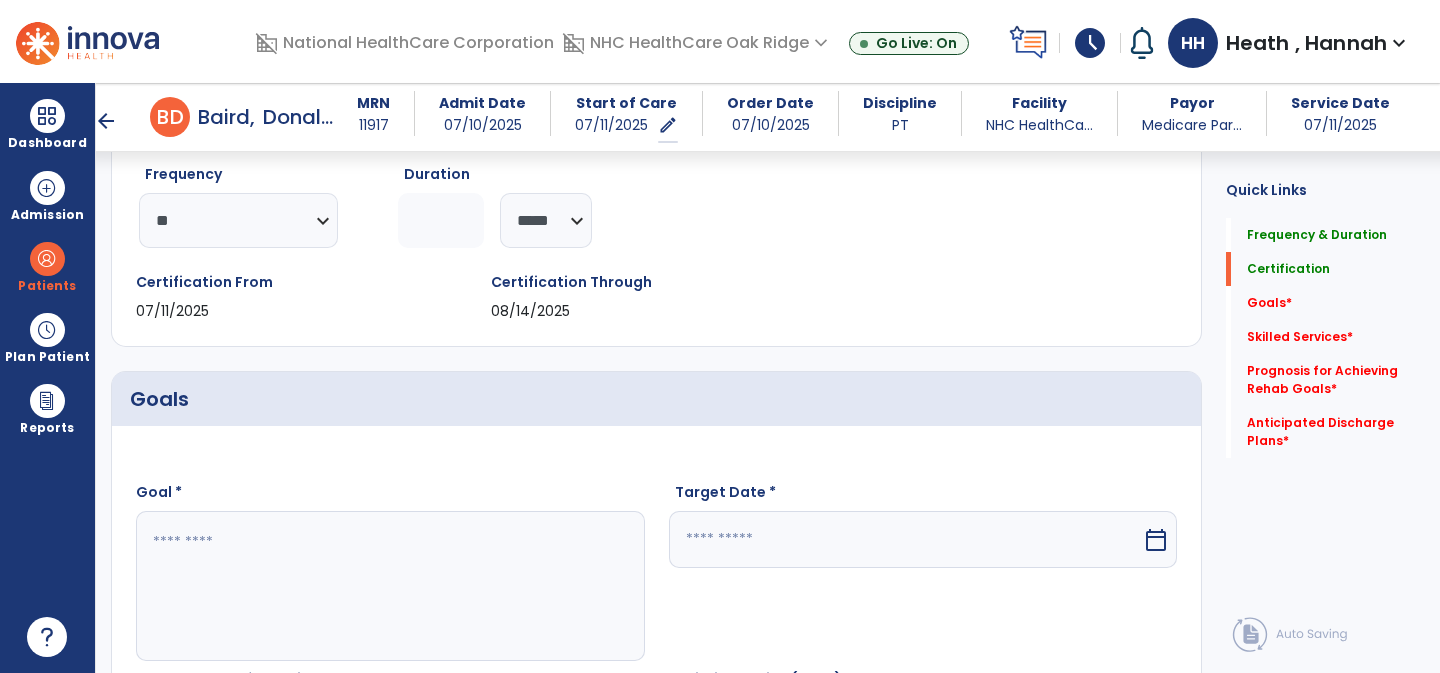 click at bounding box center [389, 586] 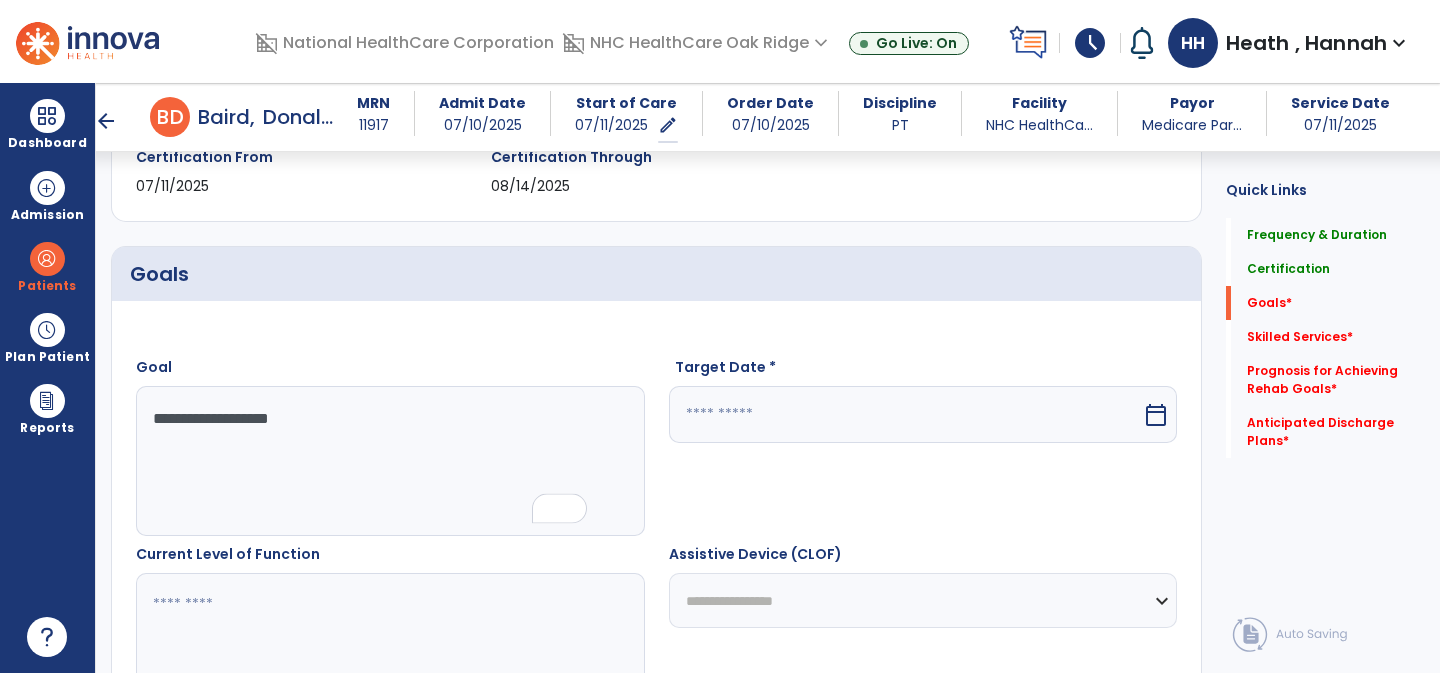 scroll, scrollTop: 437, scrollLeft: 0, axis: vertical 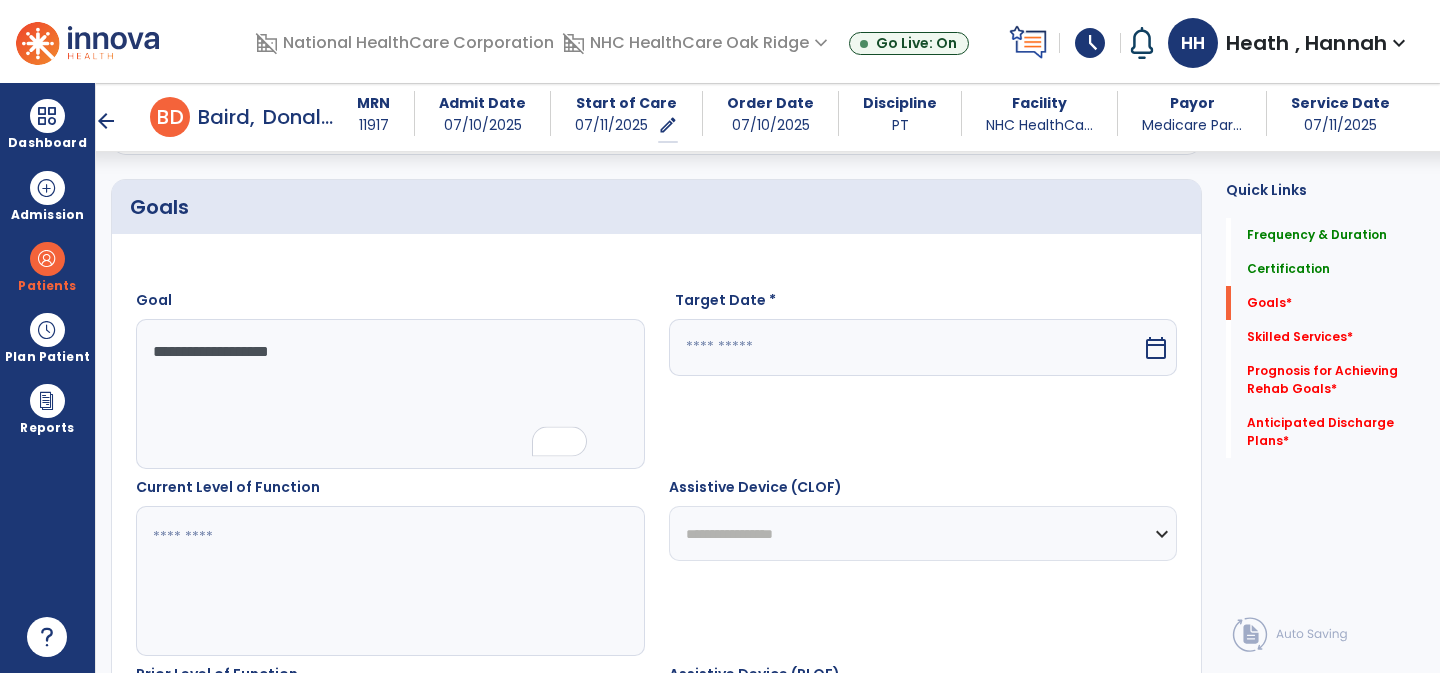 type on "**********" 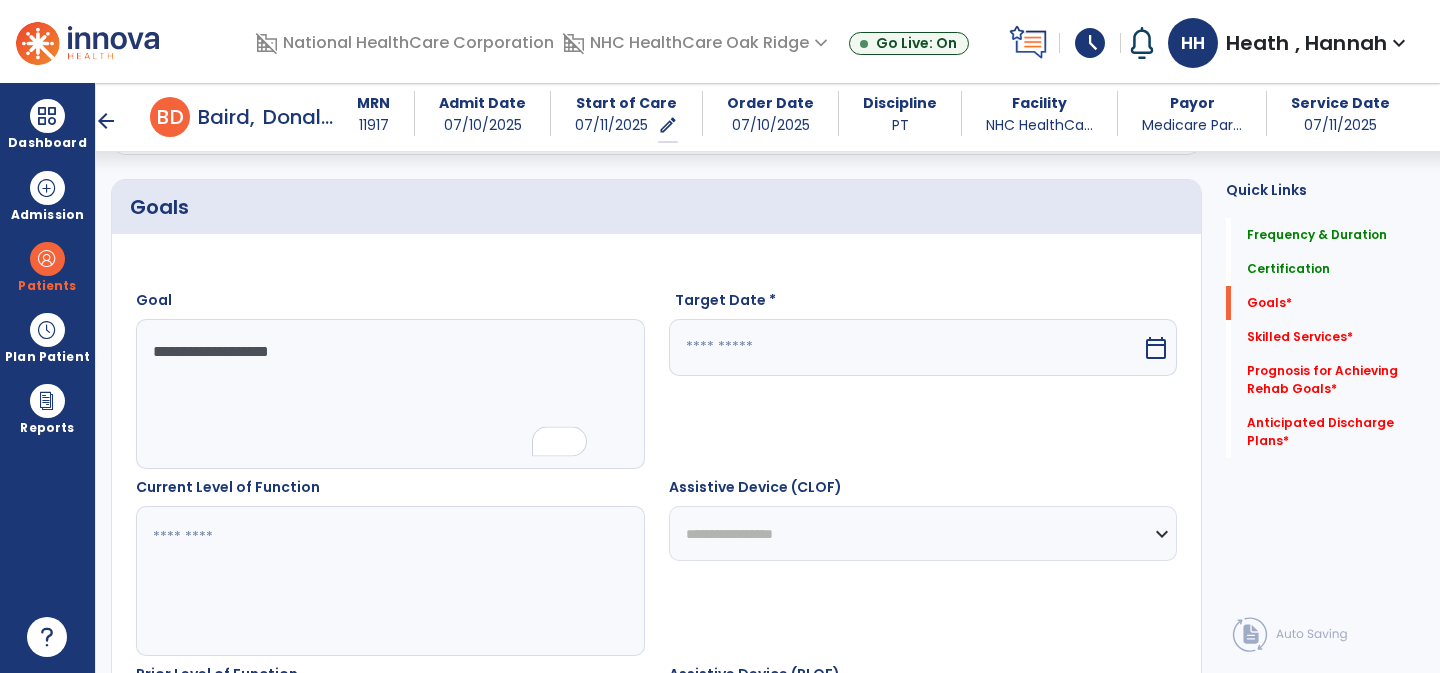 click at bounding box center [906, 347] 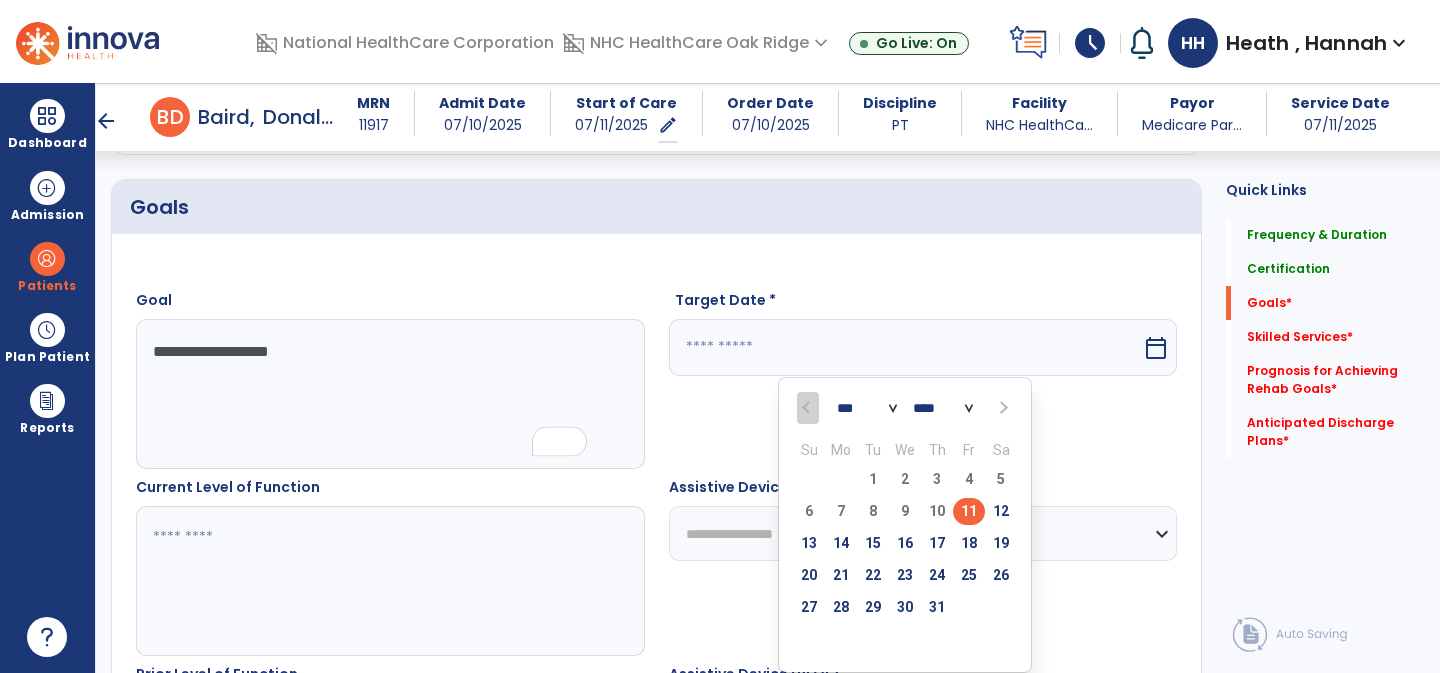 click at bounding box center (1002, 408) 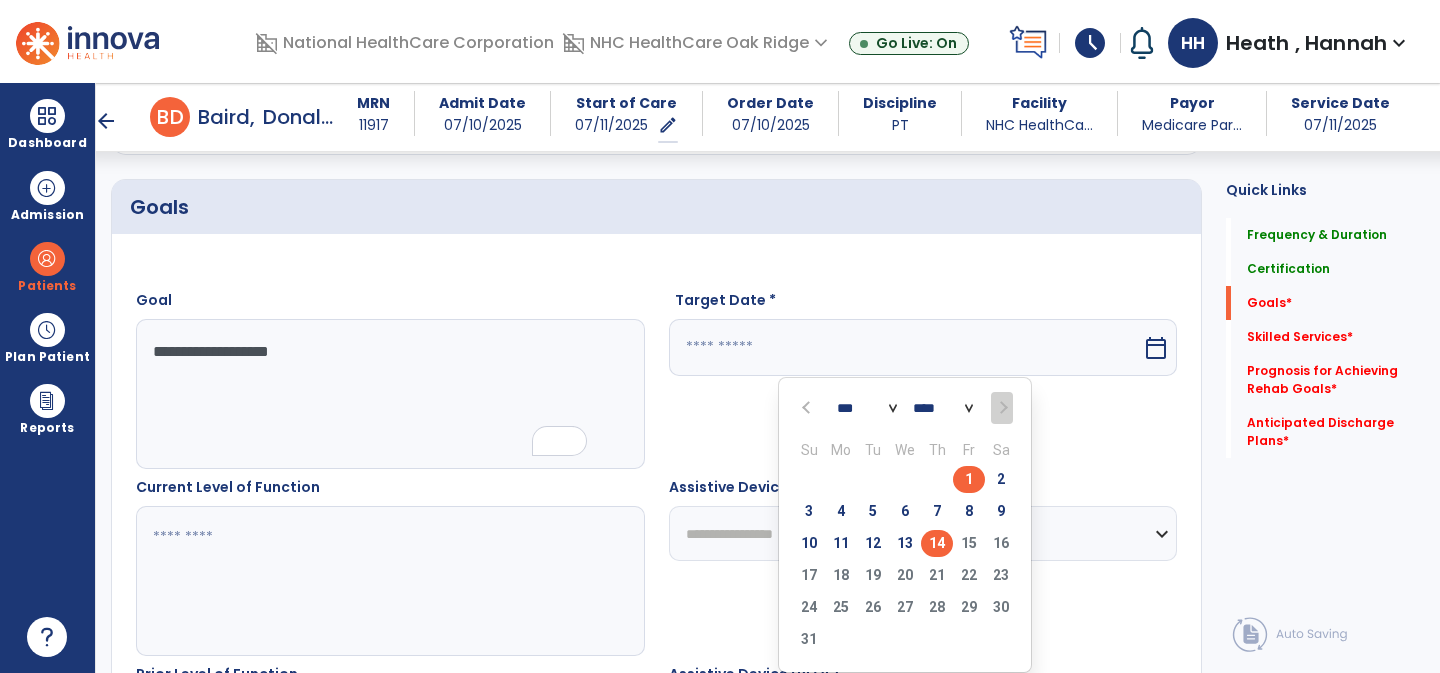 click on "14" at bounding box center [937, 543] 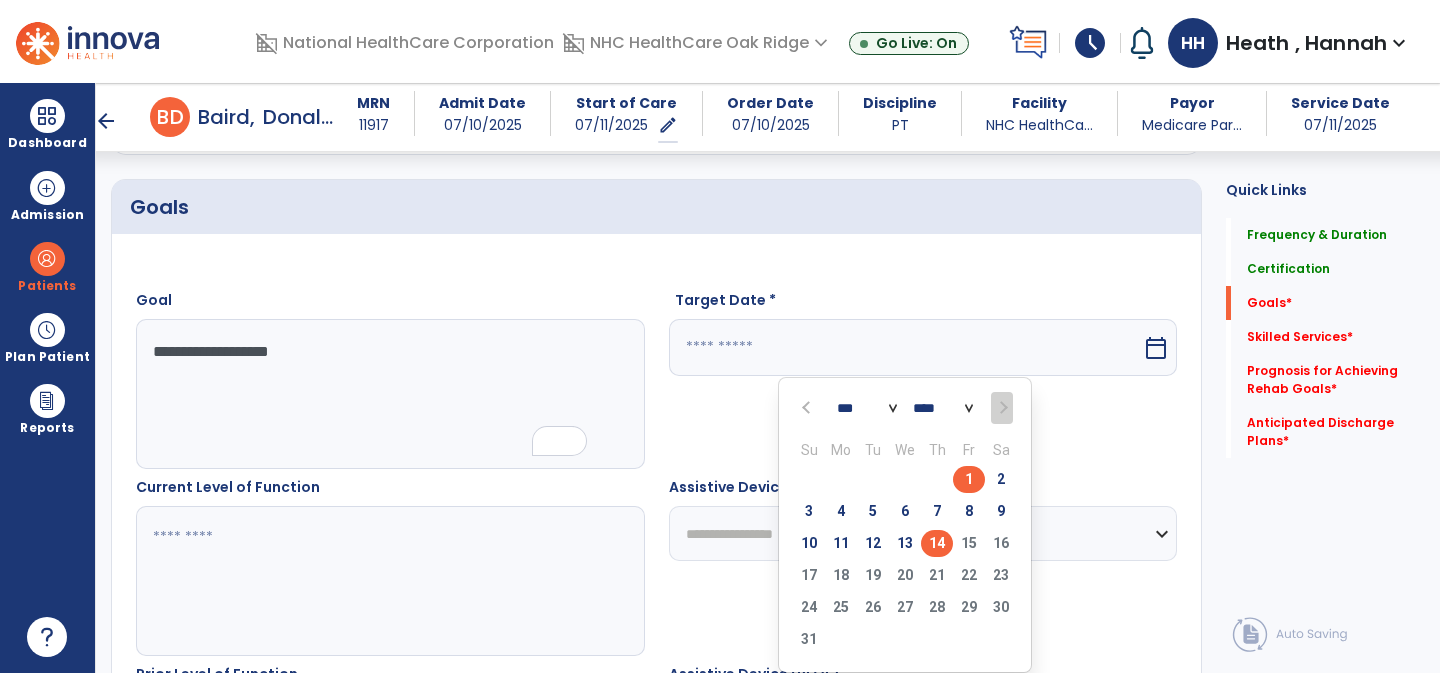 type on "*********" 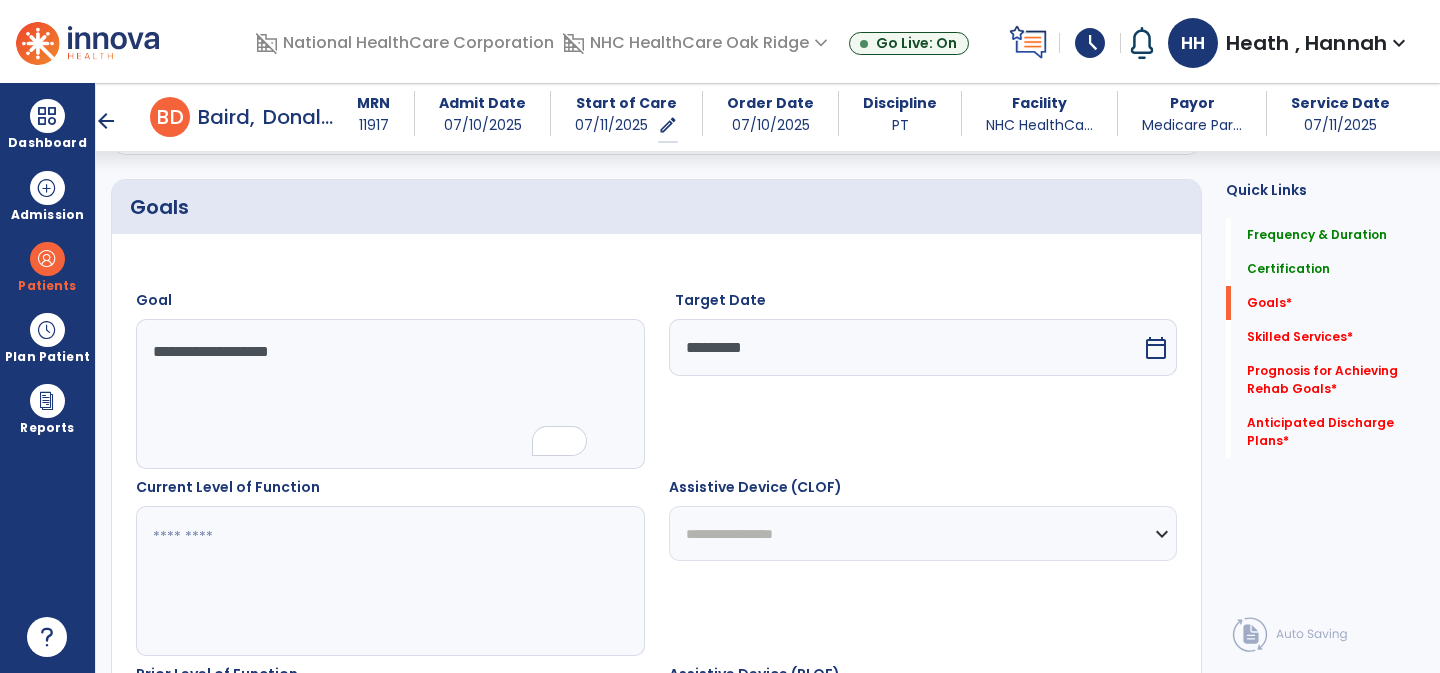 click on "*********" at bounding box center [906, 347] 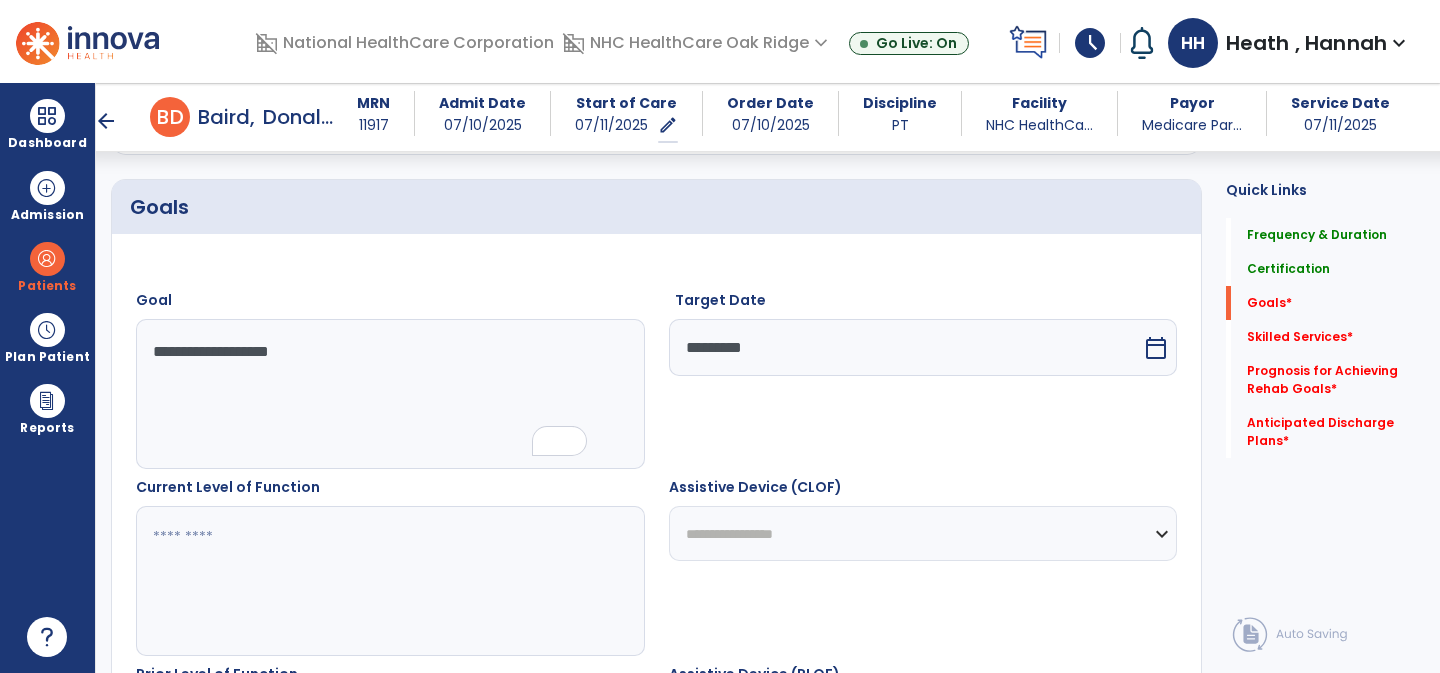 select on "*" 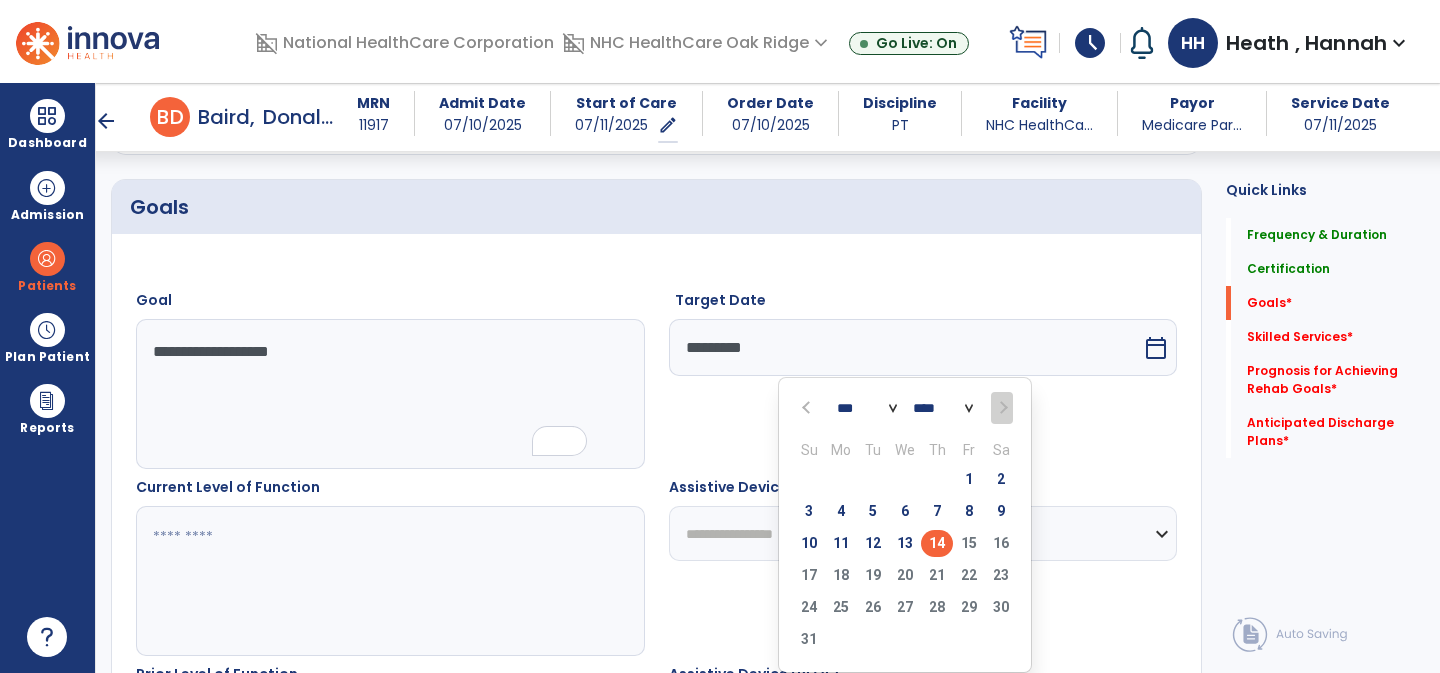 click on "Goal Functional mobility Target Date calendar_today Current Level of Function Assistive Device (CLOF) Prior Level of Function Assistive Device (PLOF) Target" at bounding box center [656, 757] 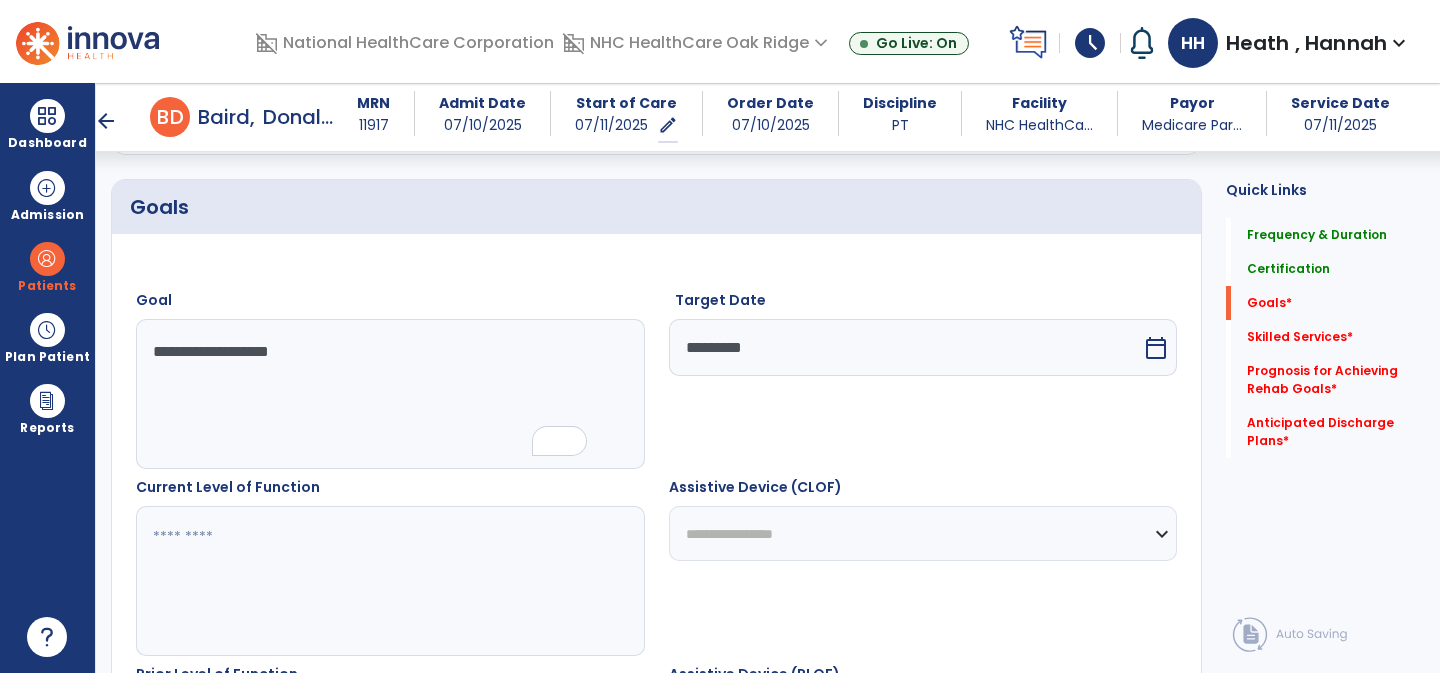 click at bounding box center [389, 581] 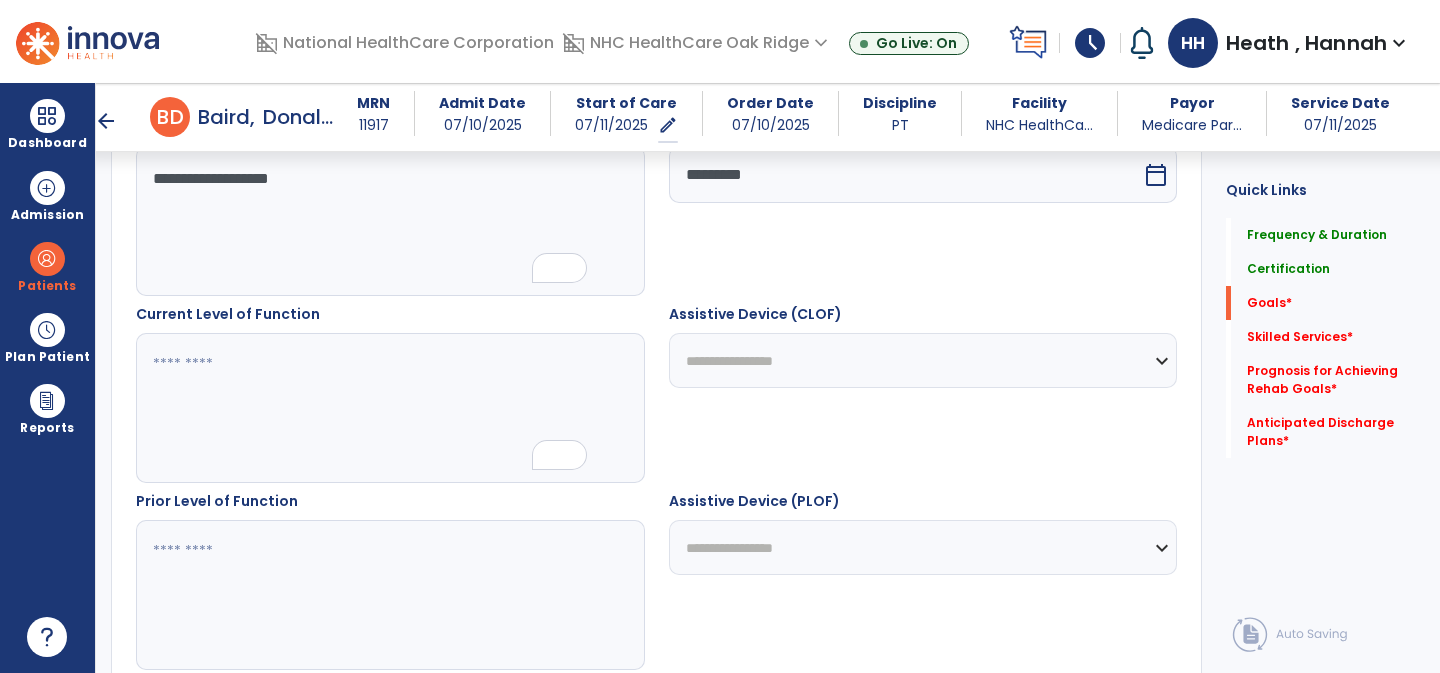 scroll, scrollTop: 646, scrollLeft: 0, axis: vertical 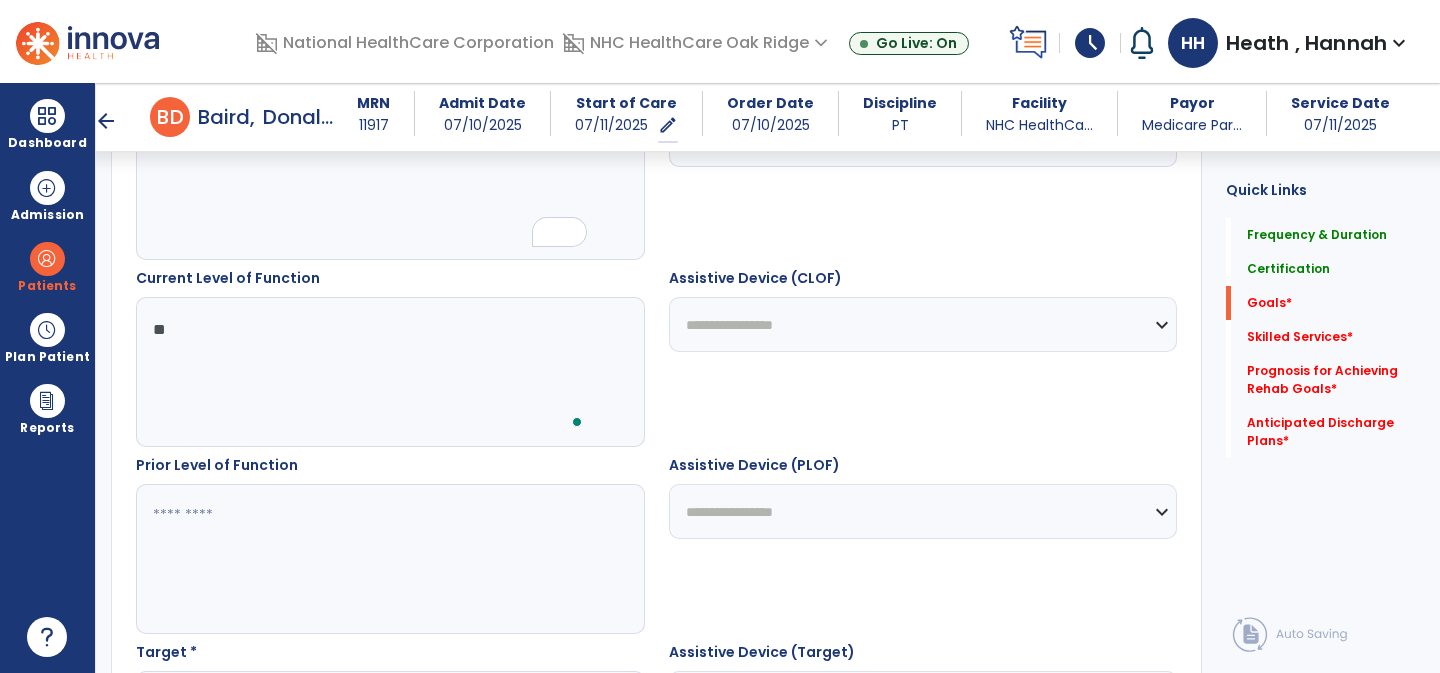 type on "*" 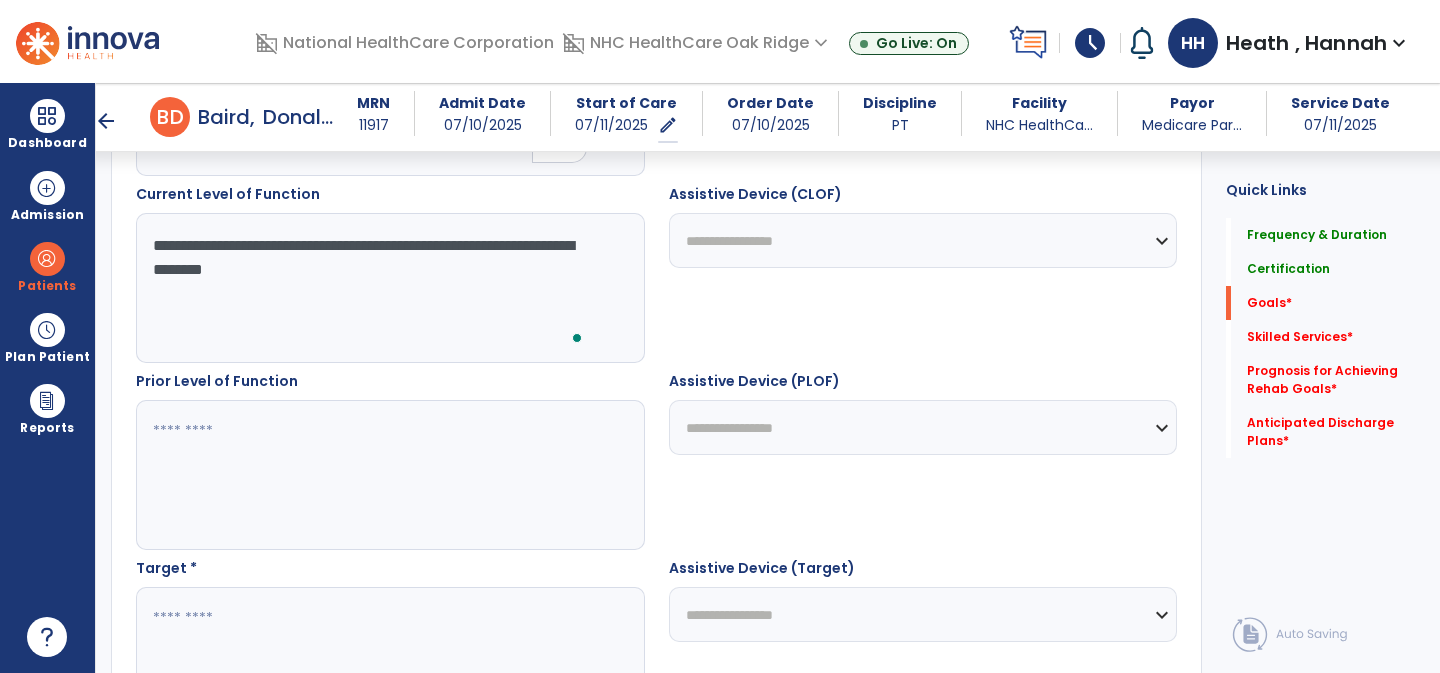 scroll, scrollTop: 775, scrollLeft: 0, axis: vertical 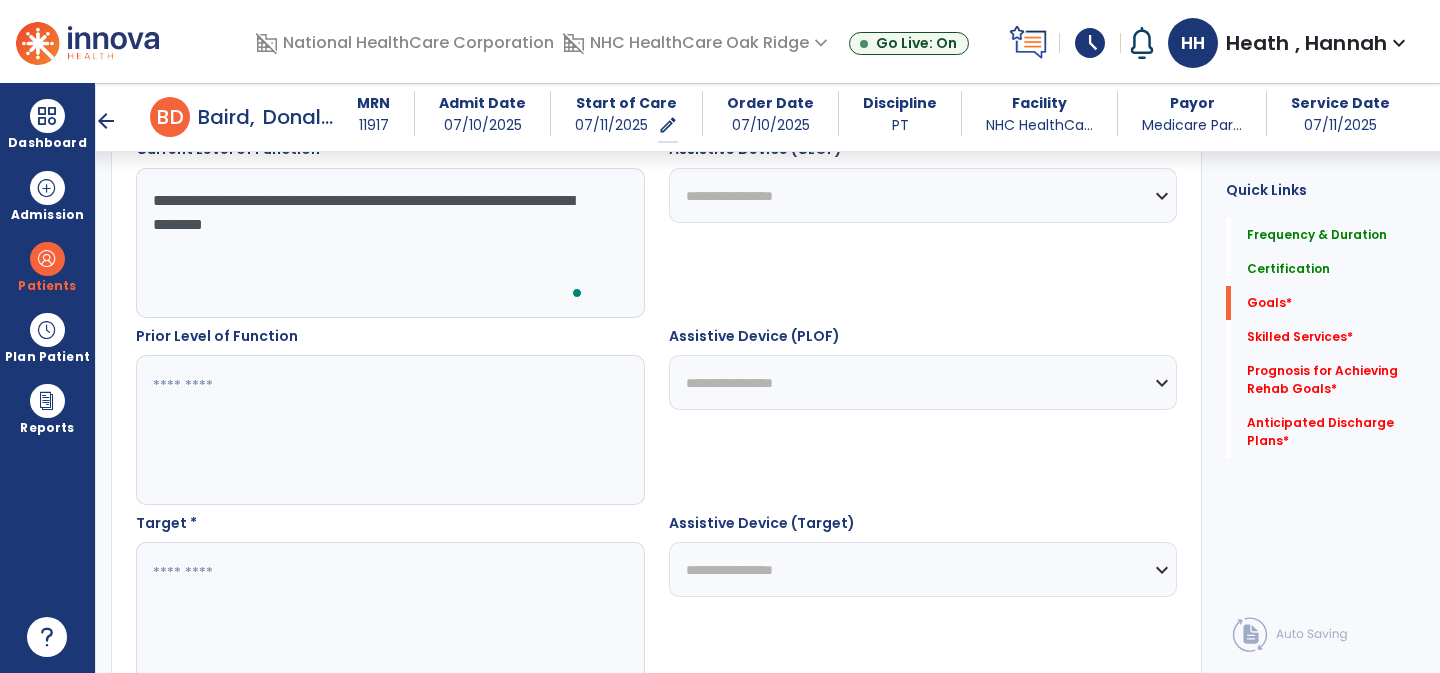 type on "**********" 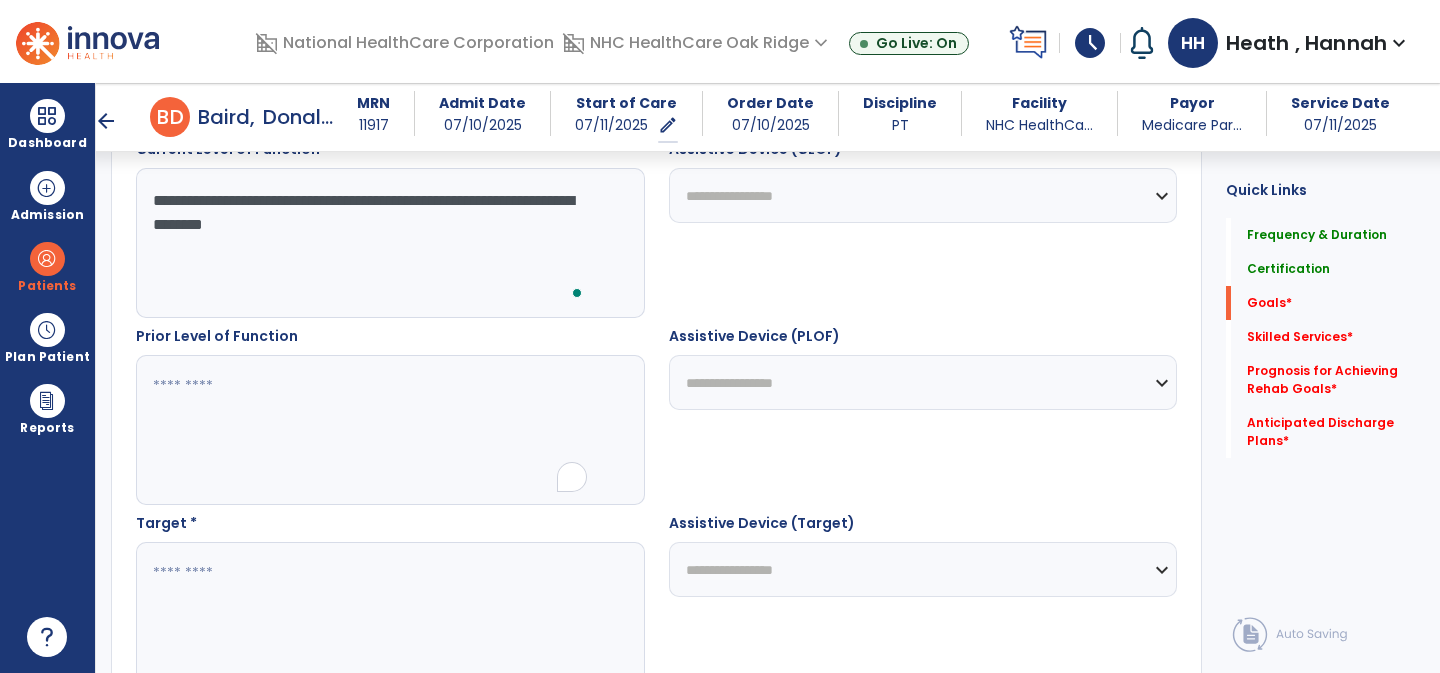 click at bounding box center [389, 430] 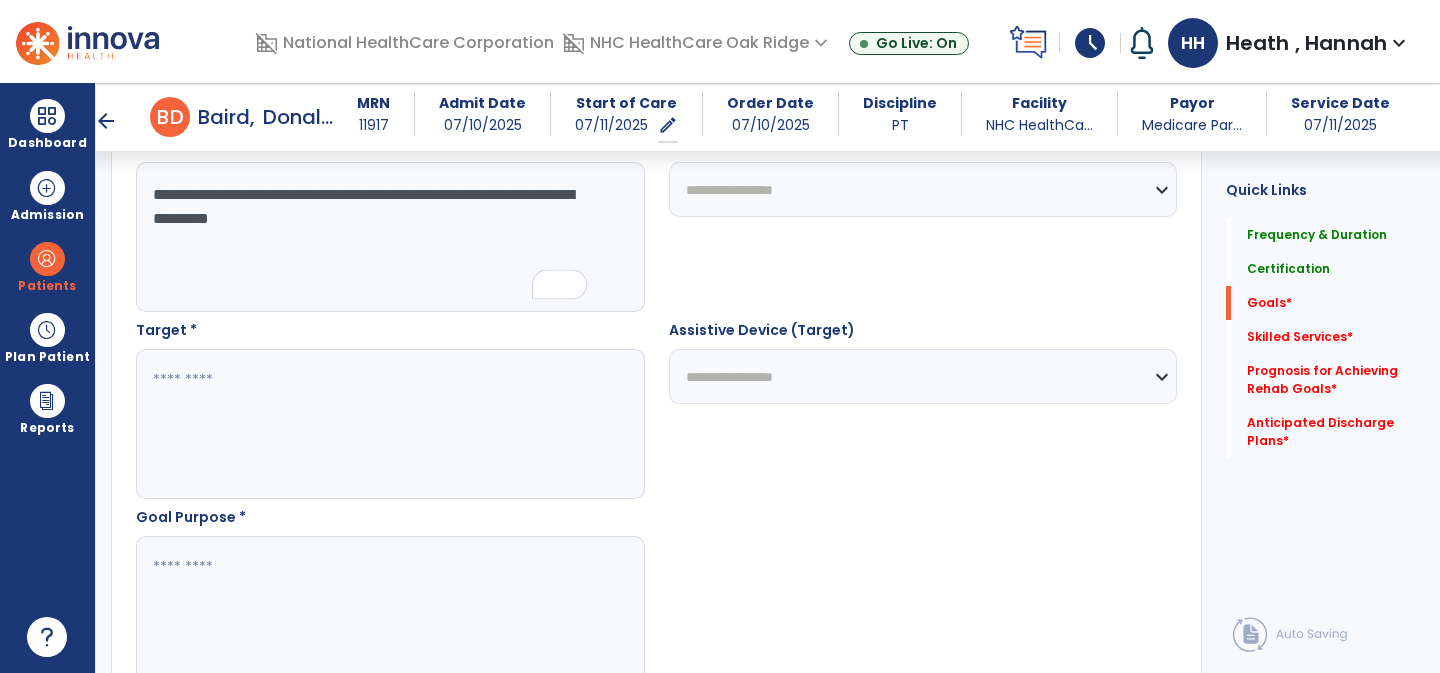scroll, scrollTop: 991, scrollLeft: 0, axis: vertical 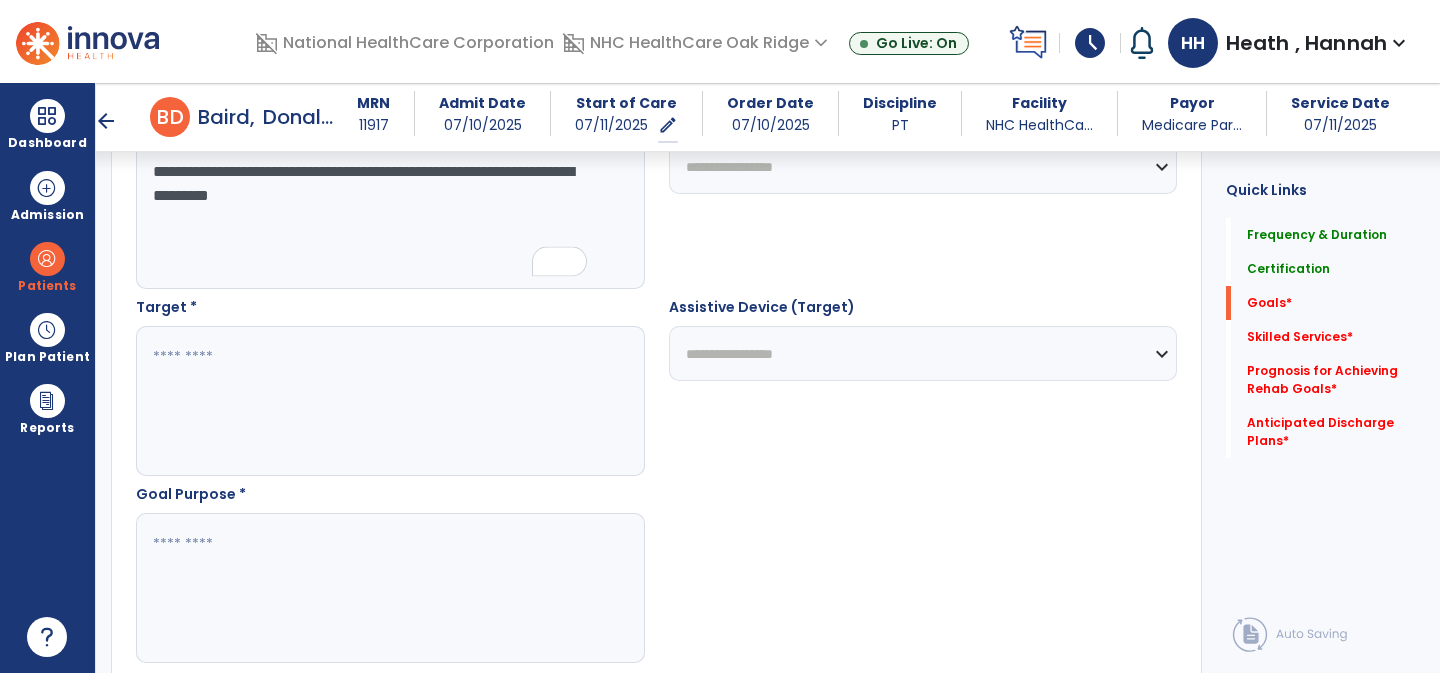 type on "**********" 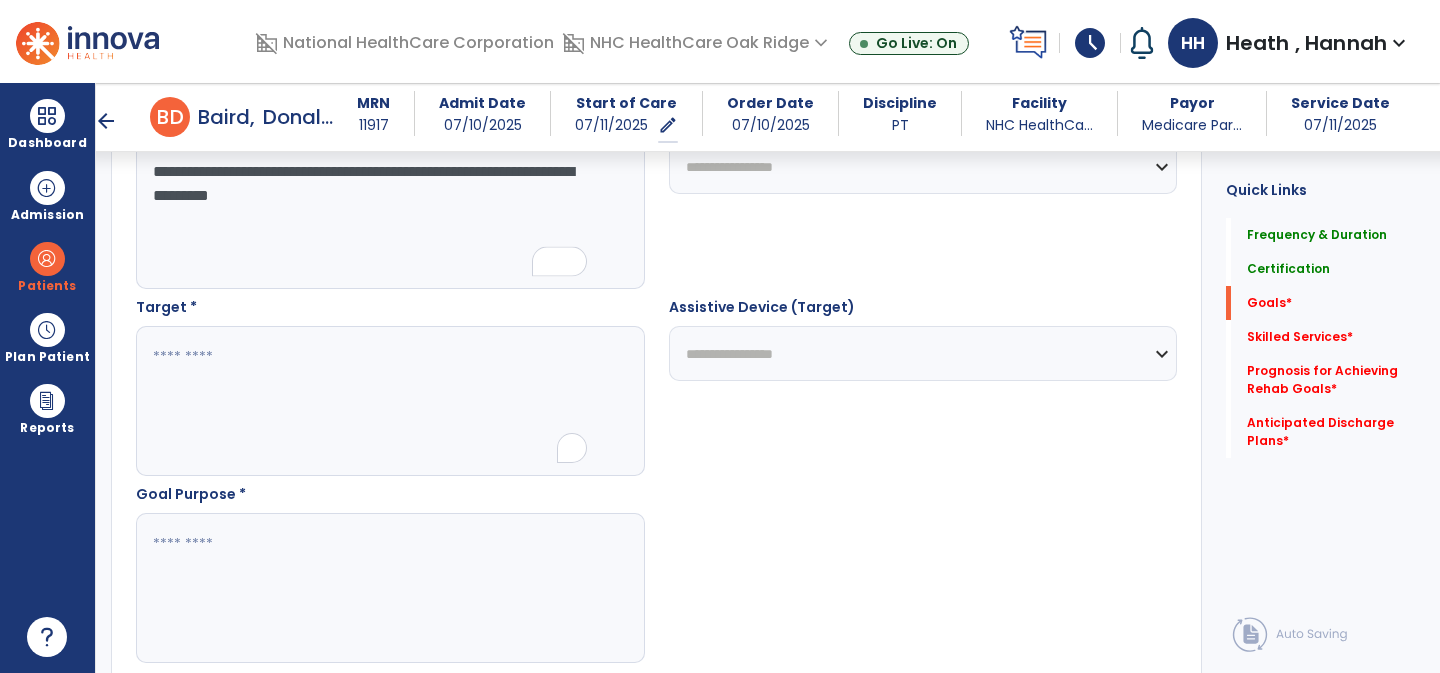click at bounding box center (389, 401) 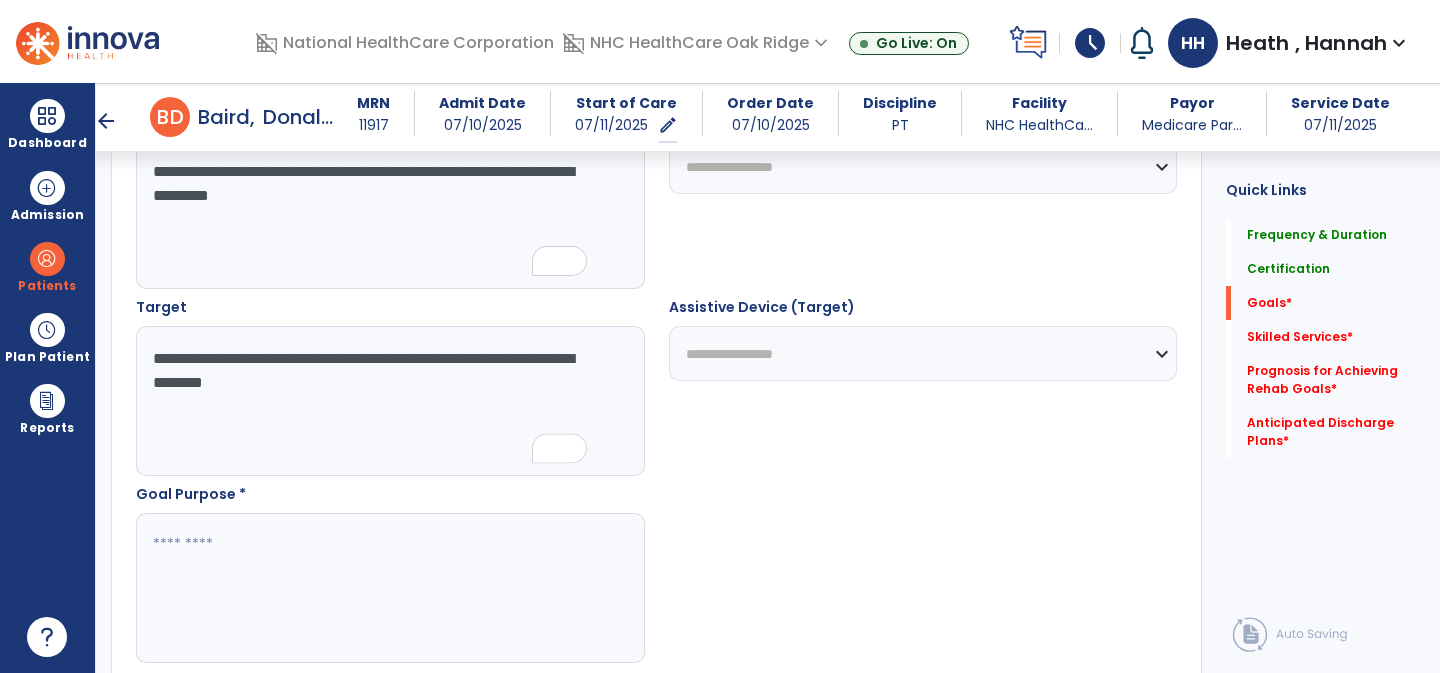 type on "**********" 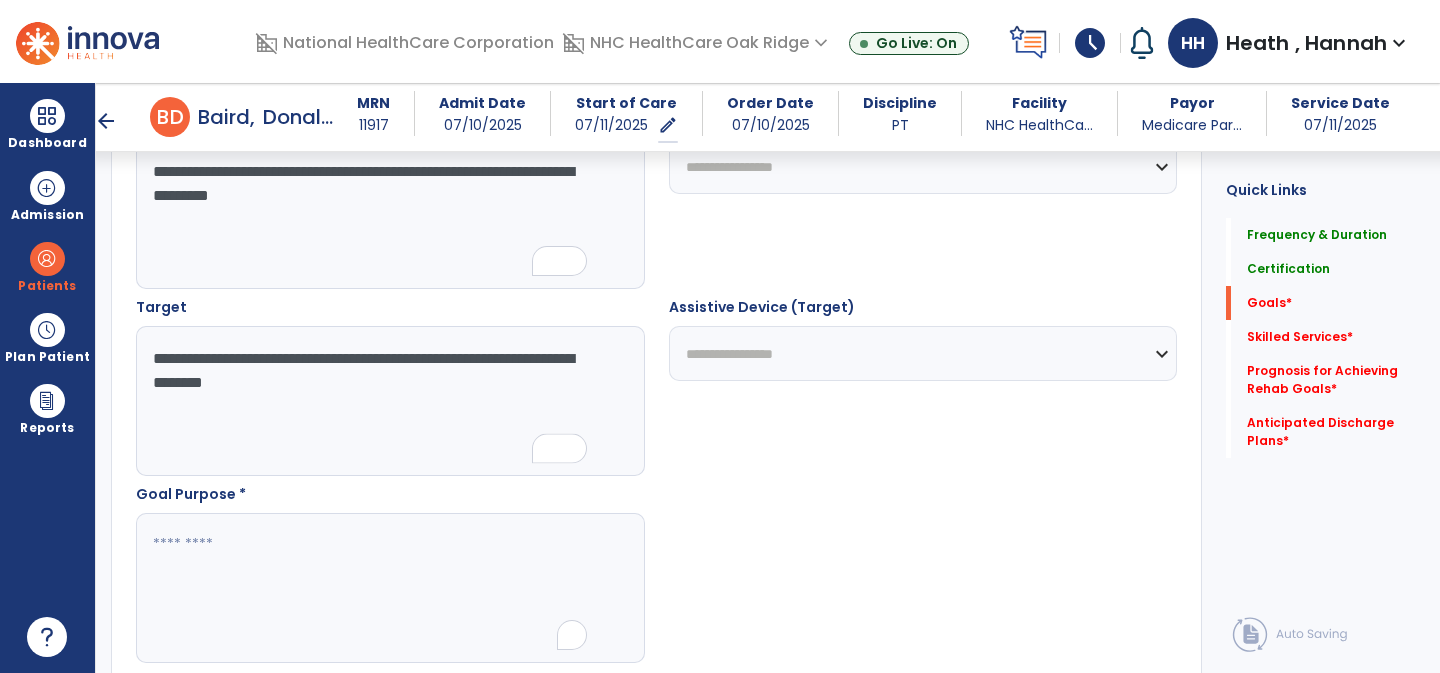 click at bounding box center [389, 588] 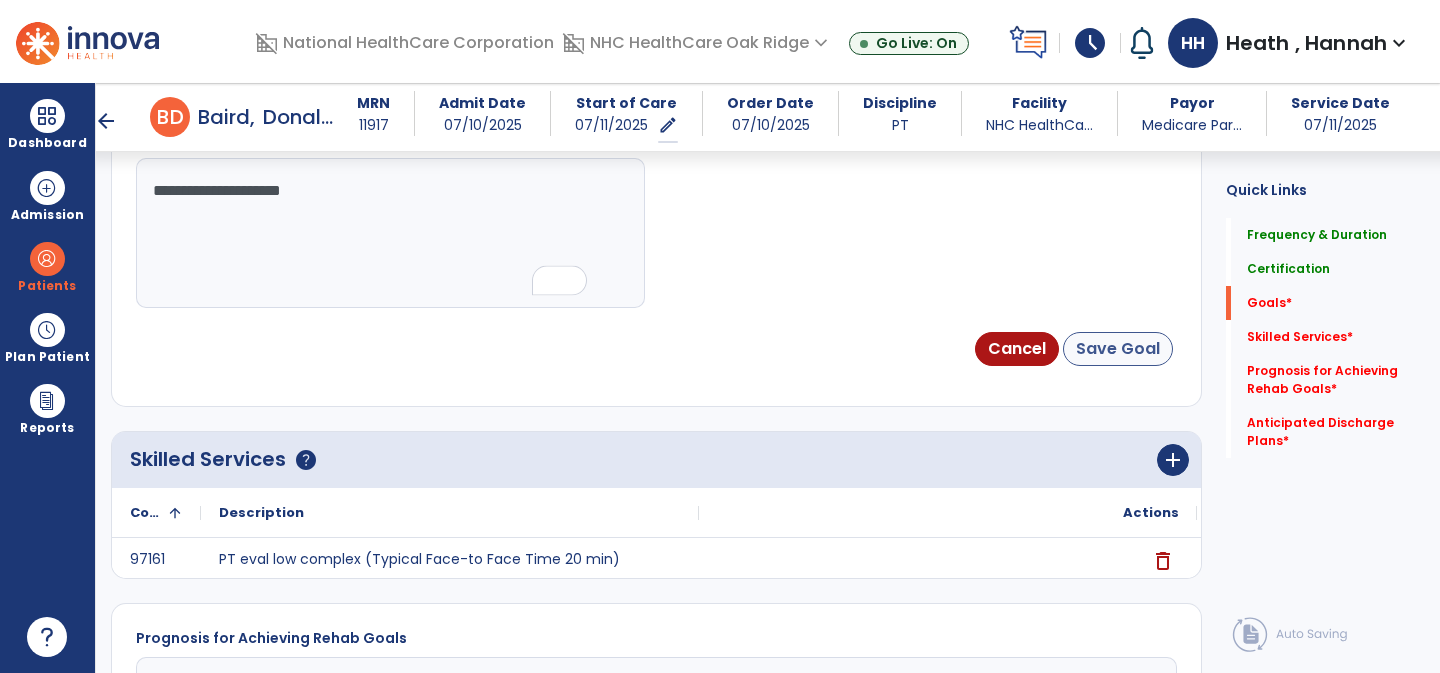type on "**********" 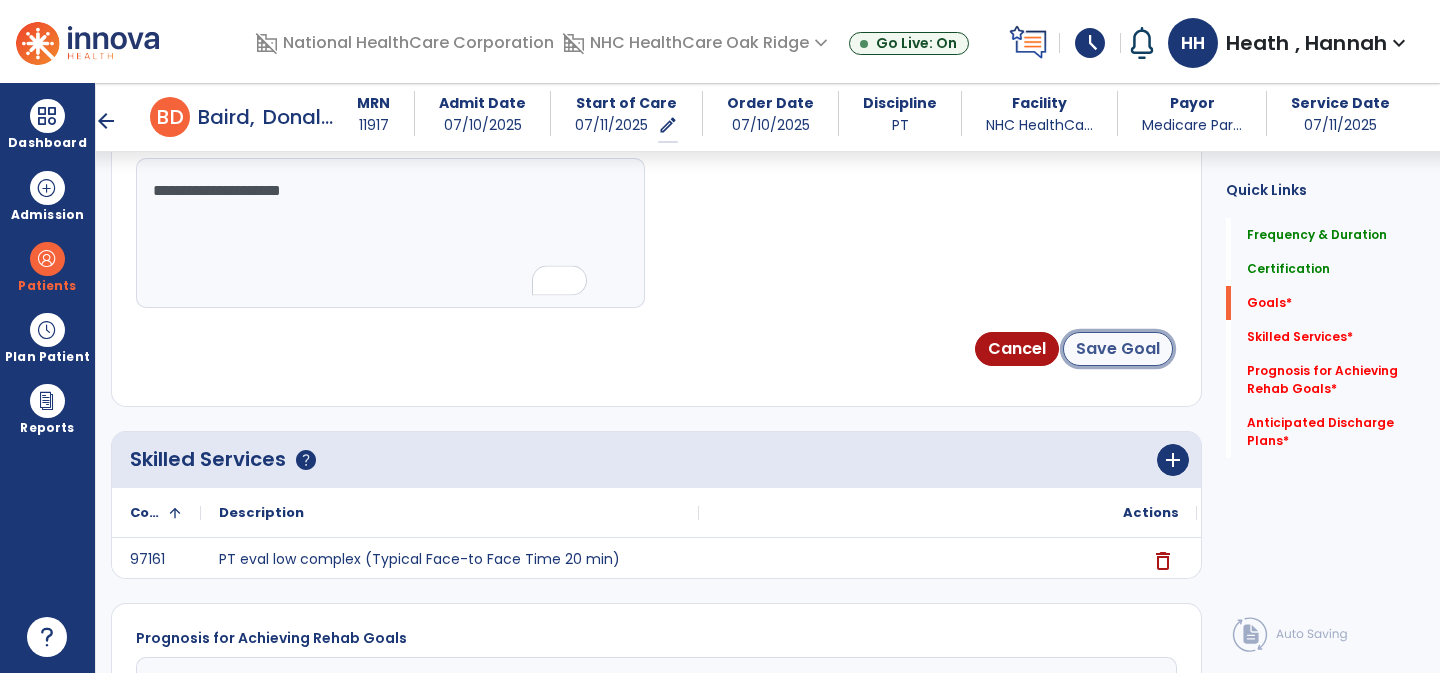 click on "Save Goal" at bounding box center [1118, 349] 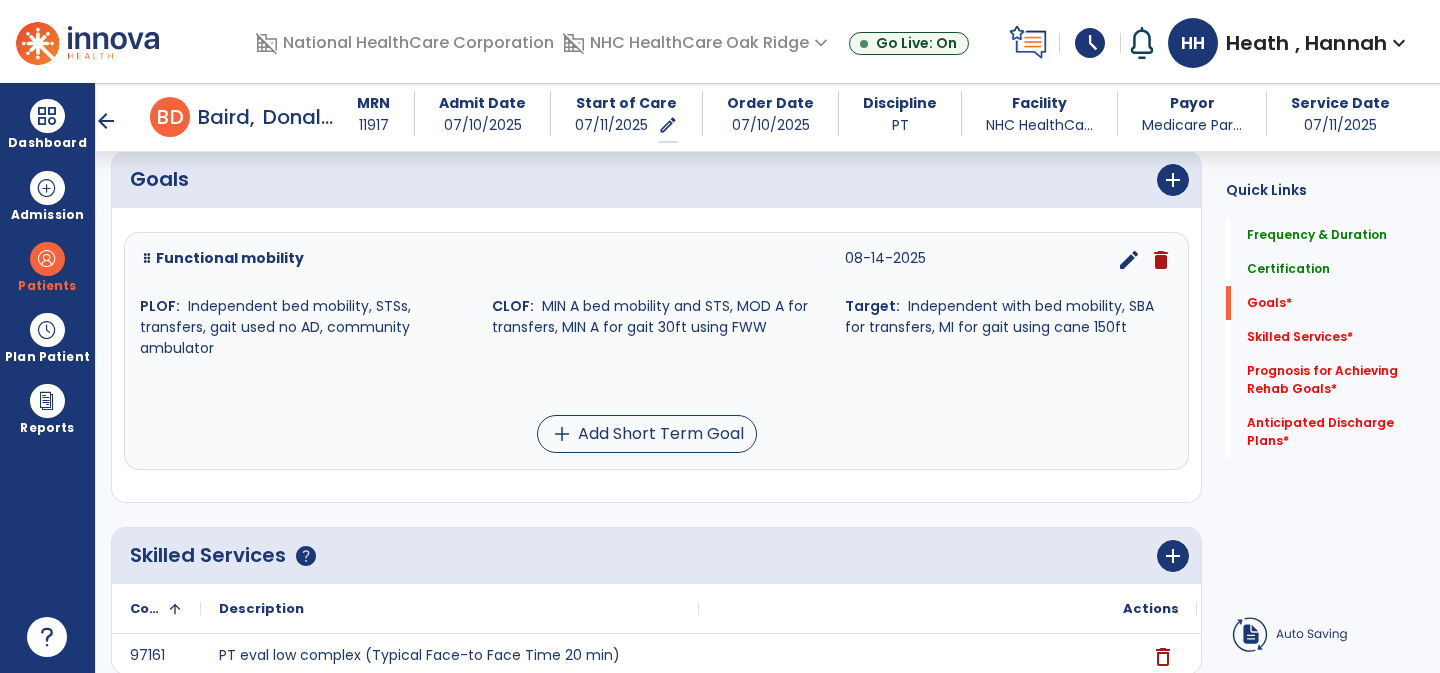 scroll, scrollTop: 576, scrollLeft: 0, axis: vertical 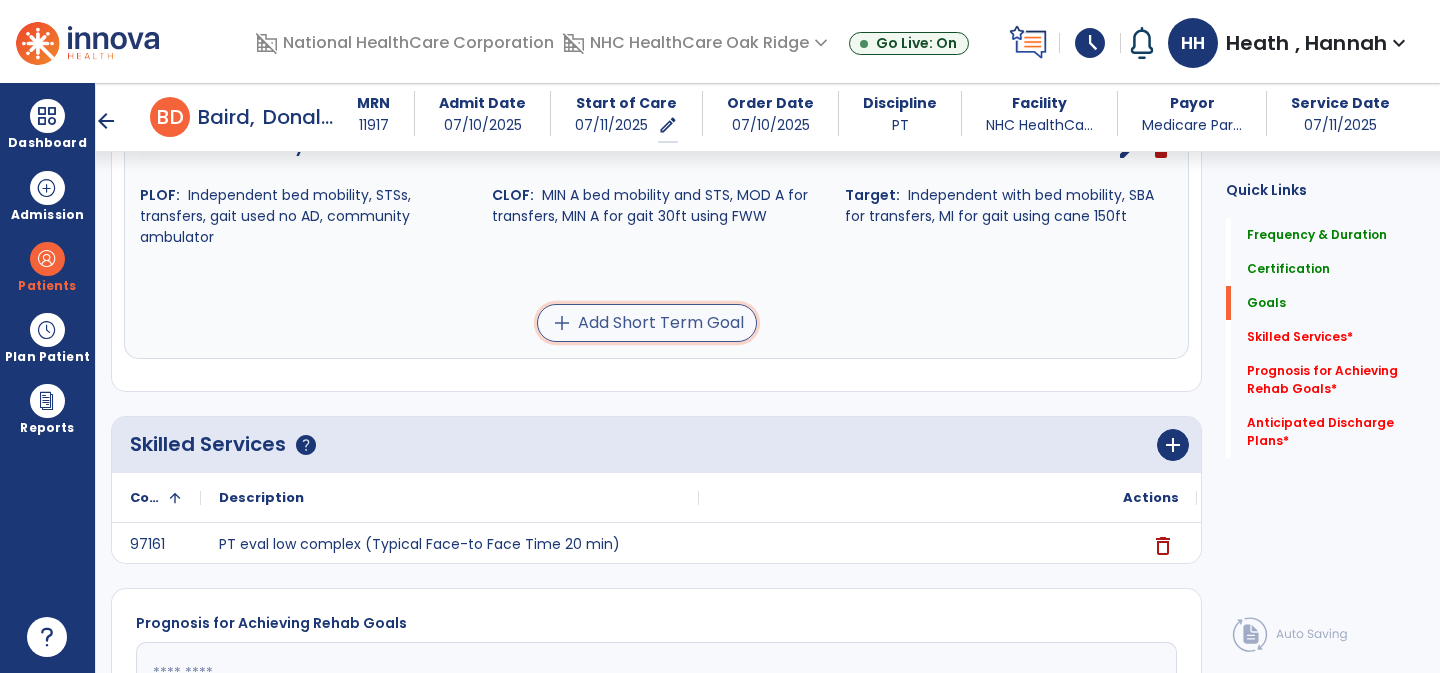 click on "add  Add Short Term Goal" at bounding box center [647, 323] 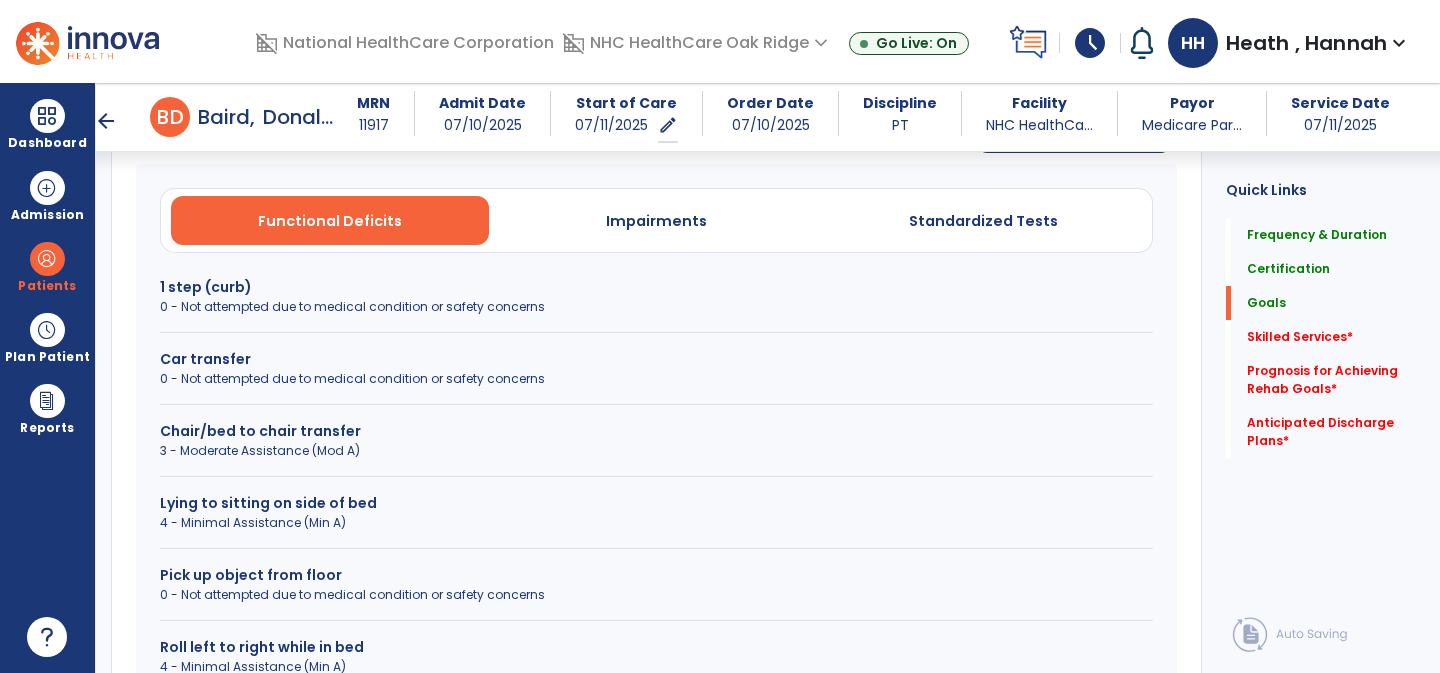 scroll, scrollTop: 664, scrollLeft: 0, axis: vertical 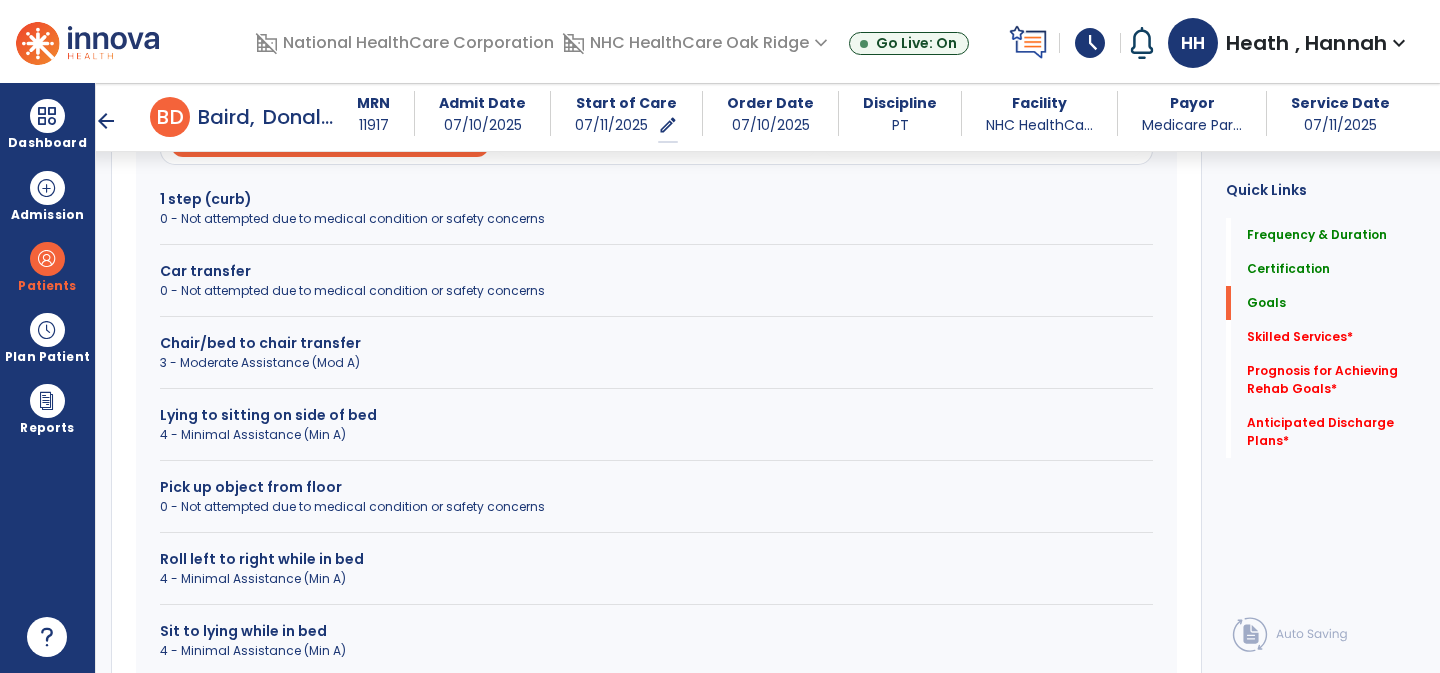 click on "3 - Moderate Assistance (Mod A)" at bounding box center [656, 363] 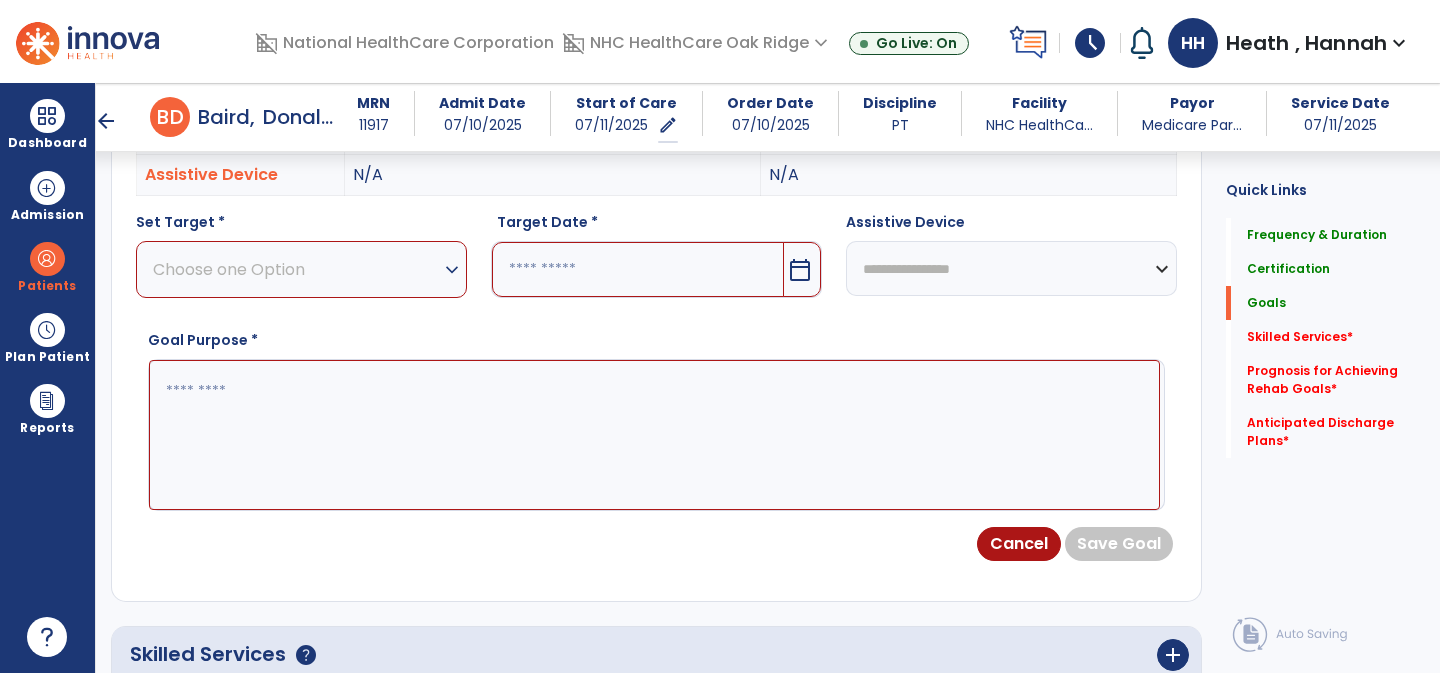 click on "Set Target *  Choose one Option   expand_more   4 - Minimal Assistance (Min A)   5 - Contact Guard Assistance (CGA)   6 - Standby Assist (SBA)   7 - Set-up or clean-up assistance   8 - Supervised (S)   9 - Modified Independent (Mod I)   10 - Independent (I)" at bounding box center (301, 263) 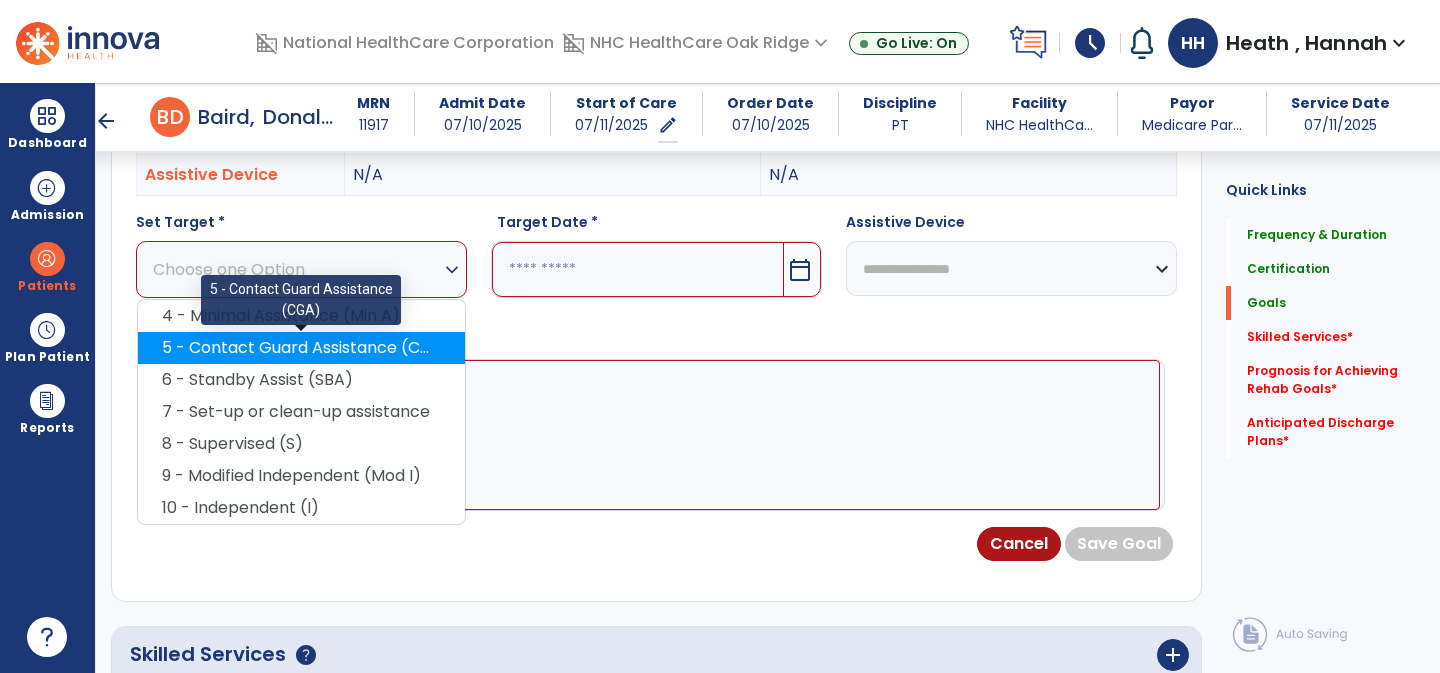 click on "5 - Contact Guard Assistance (CGA)" at bounding box center (301, 348) 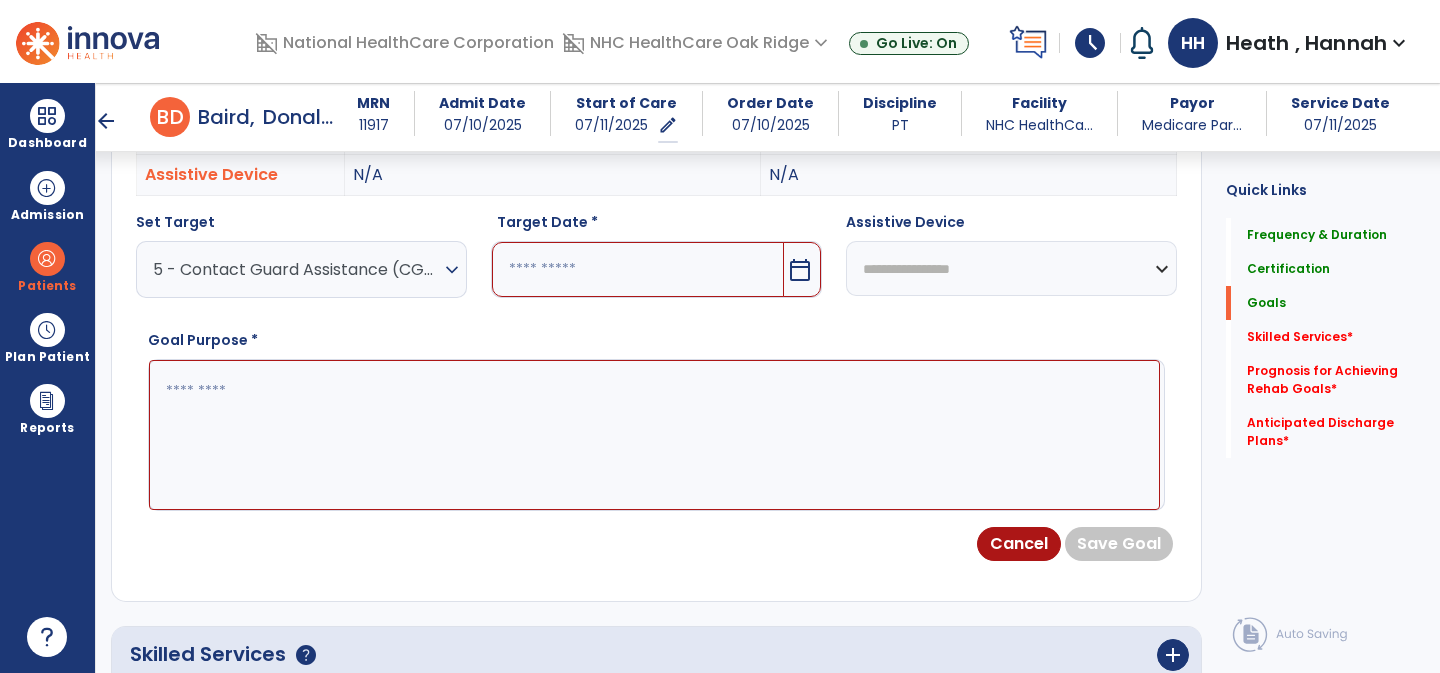 click on "5 - Contact Guard Assistance (CGA)" at bounding box center (296, 269) 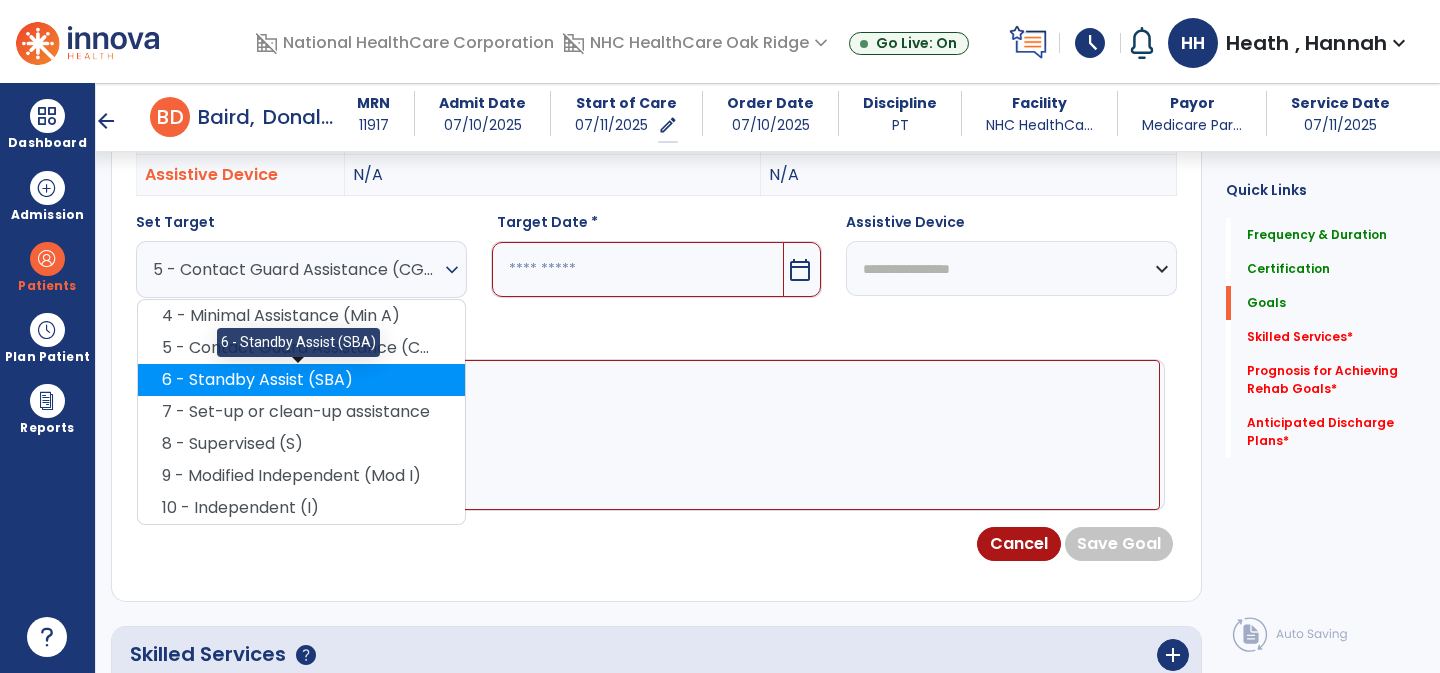 click on "6 - Standby Assist (SBA)" at bounding box center (301, 380) 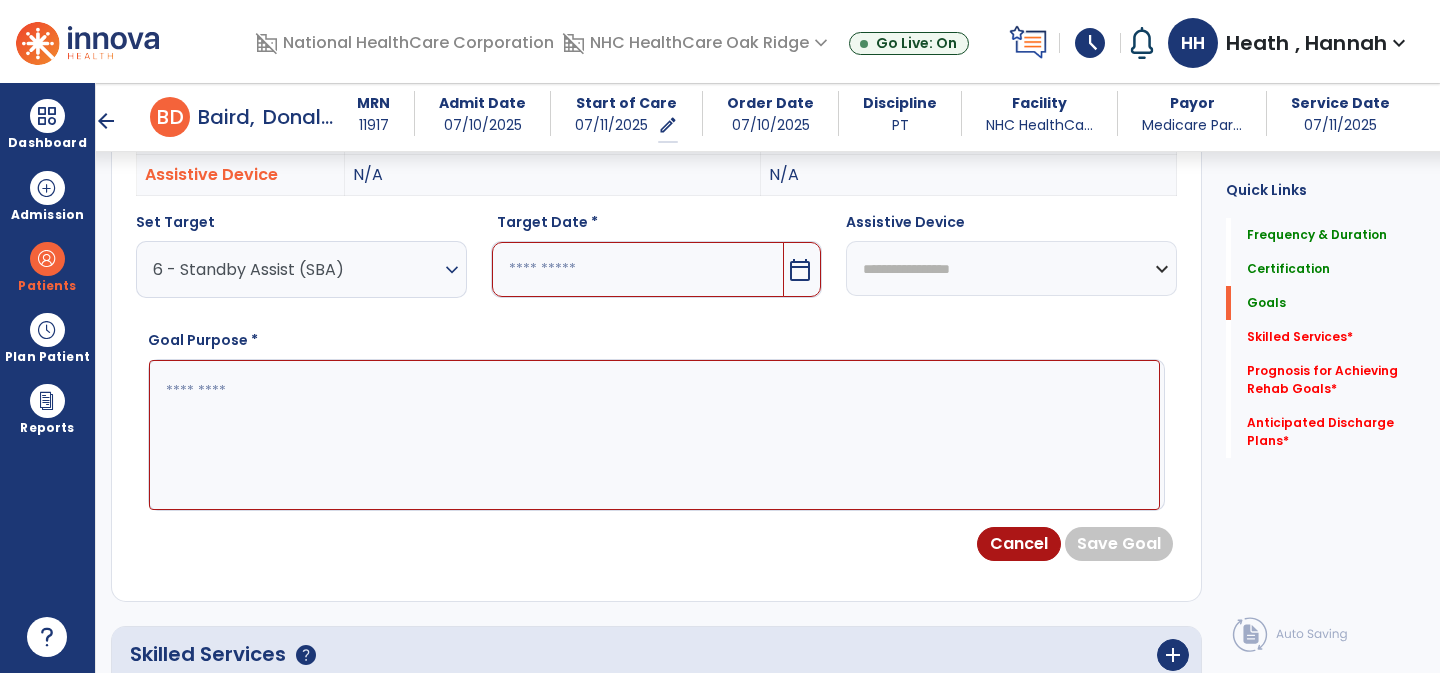 click at bounding box center [638, 269] 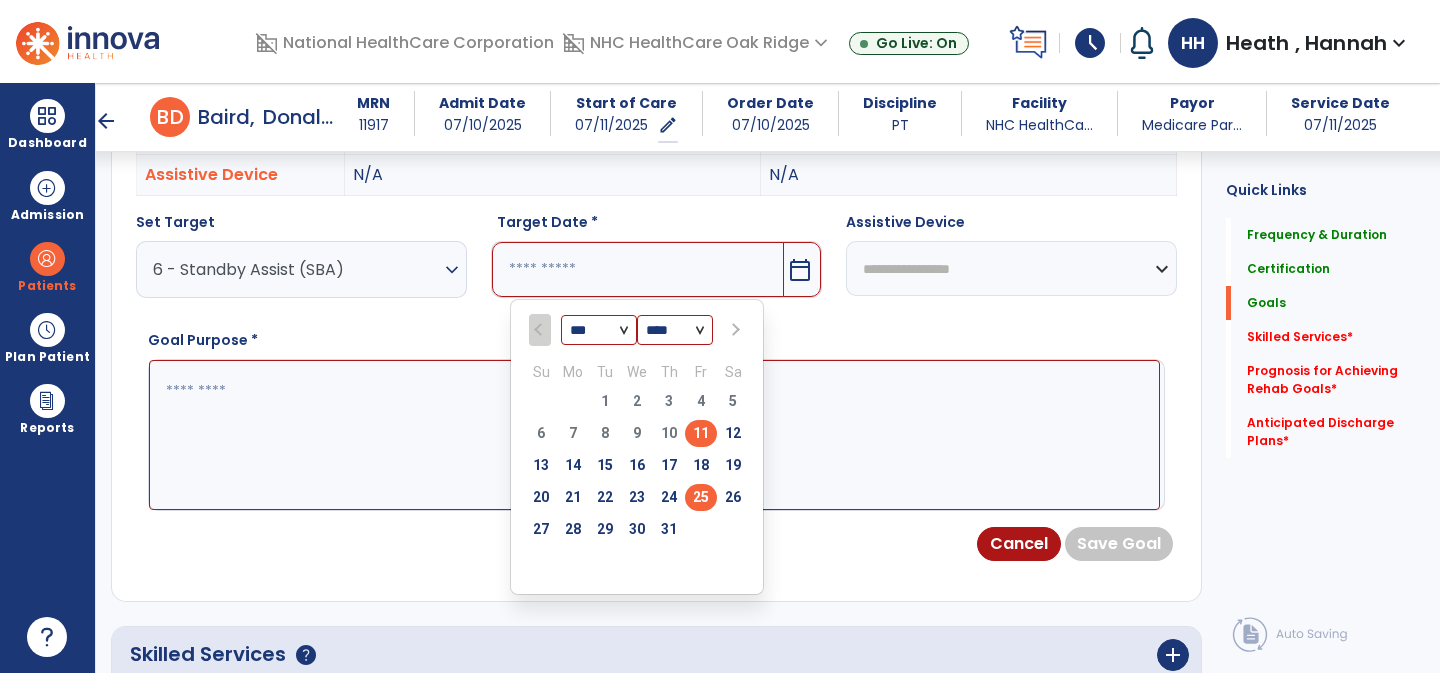 click on "25" at bounding box center [701, 497] 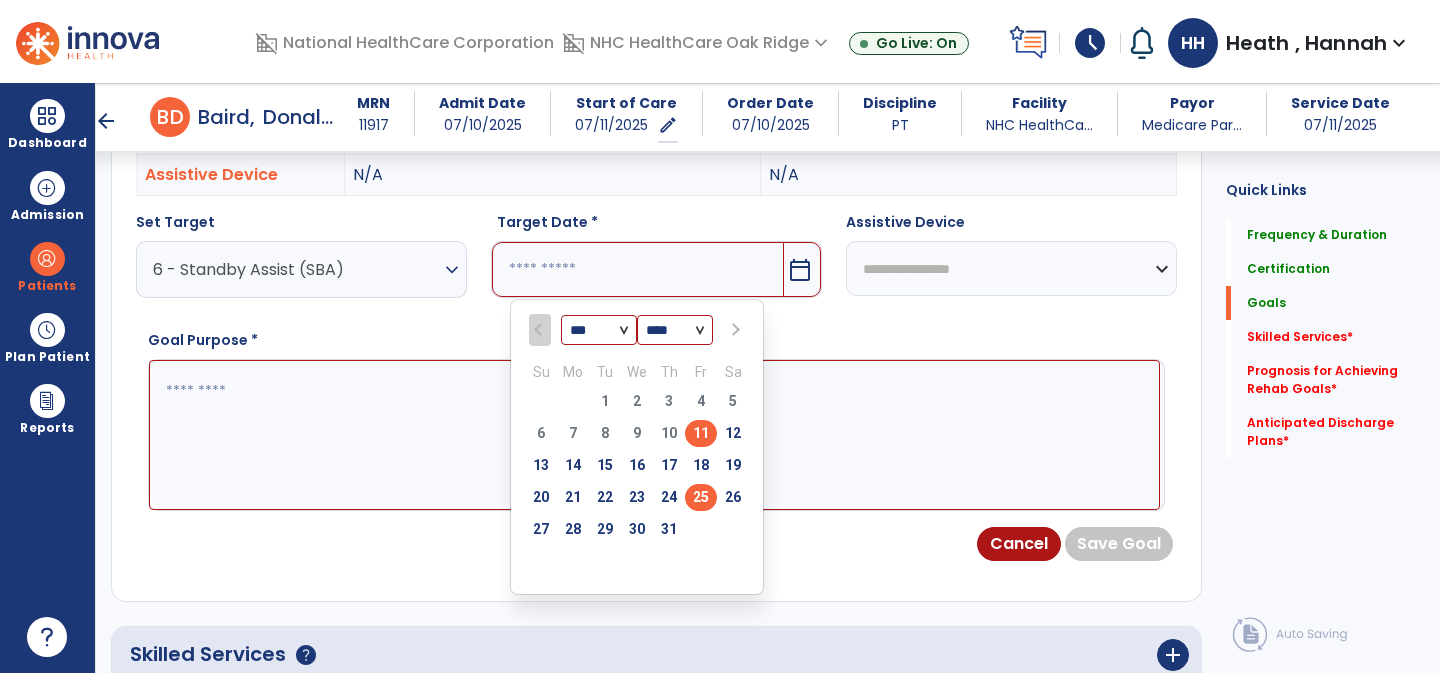 type on "*********" 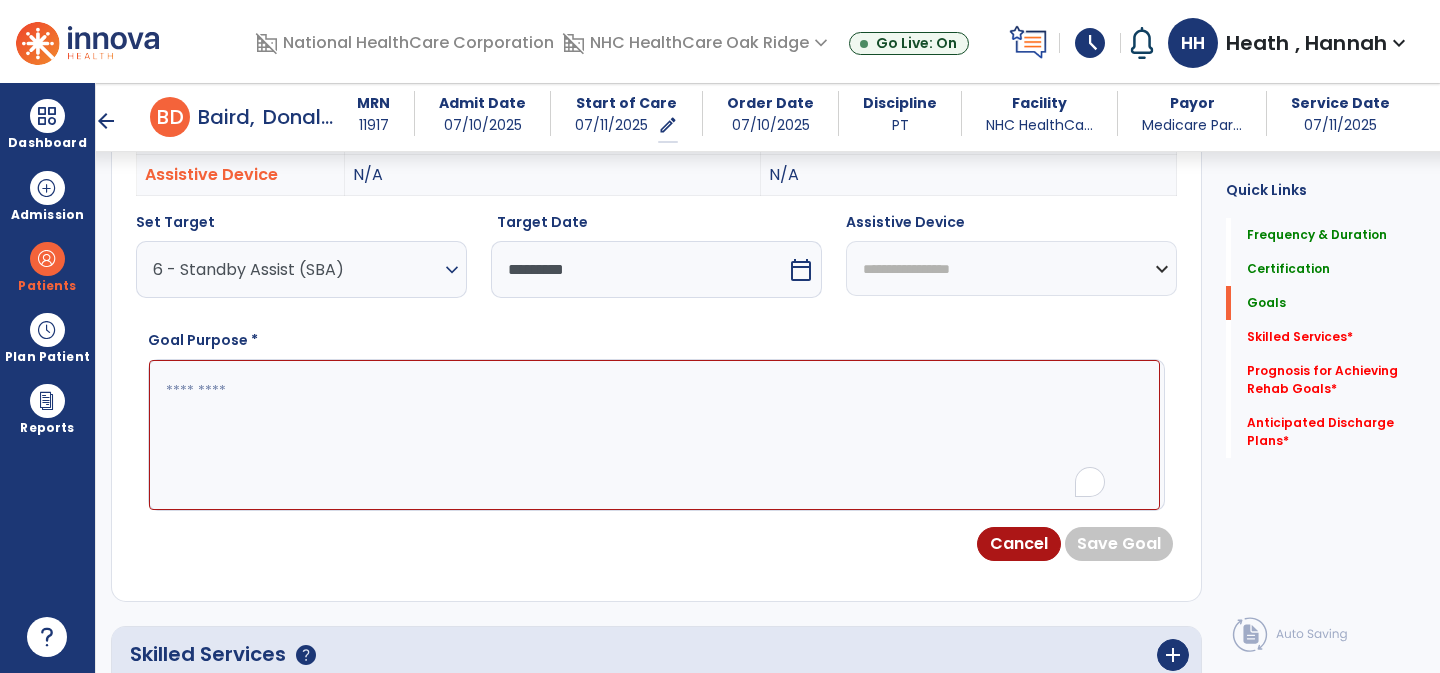 click at bounding box center [654, 435] 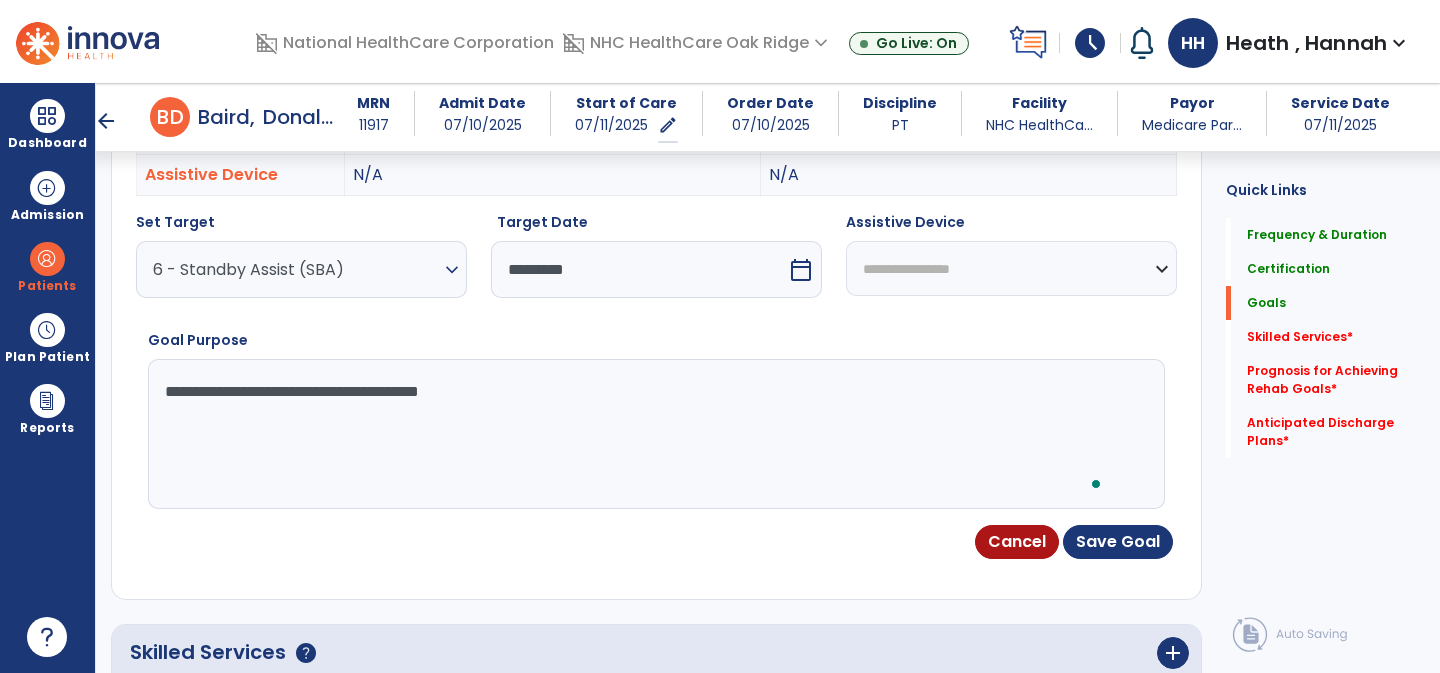 type on "**********" 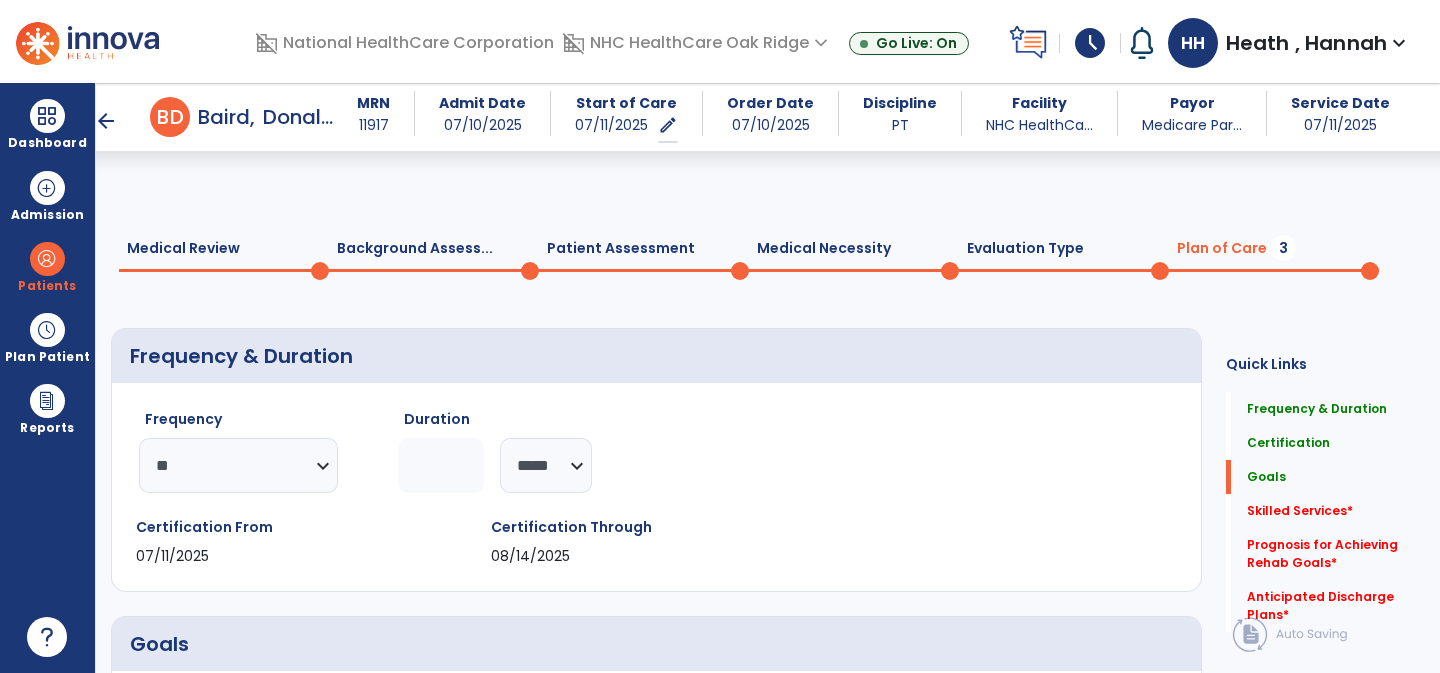 select on "**" 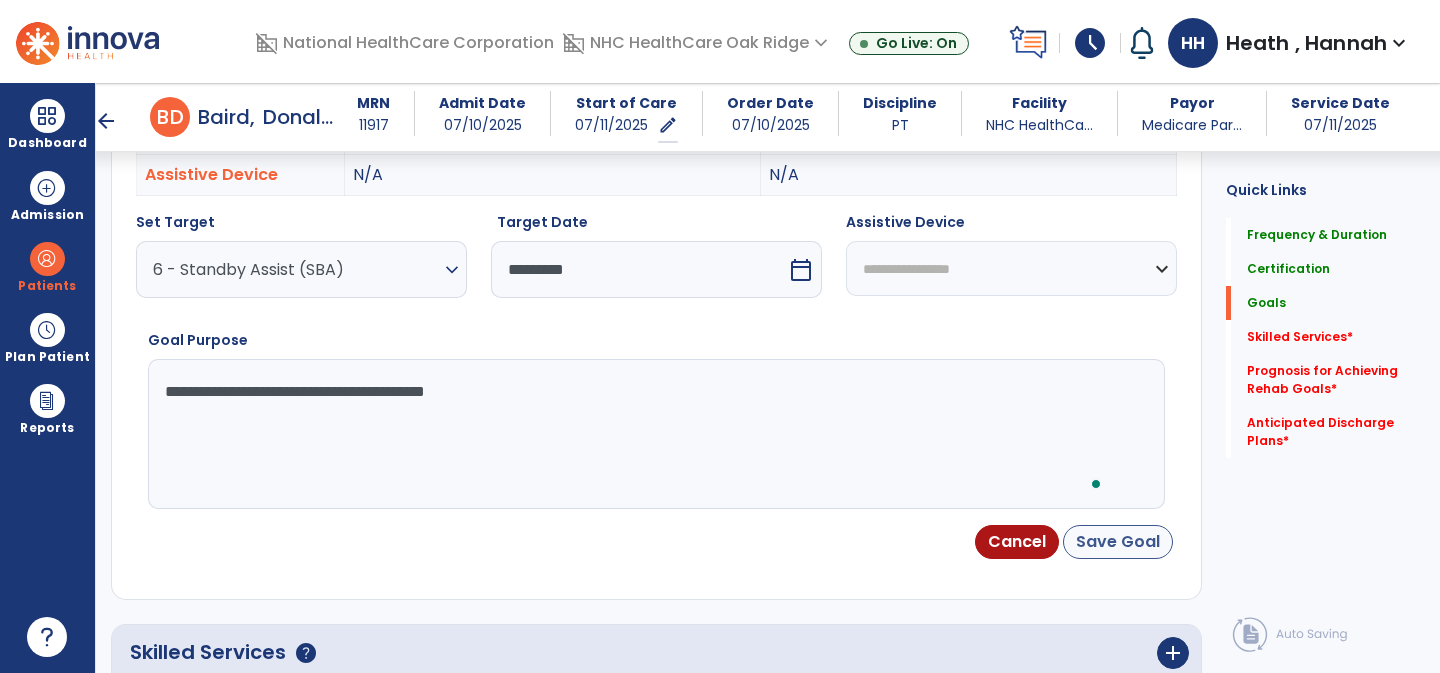 type on "**********" 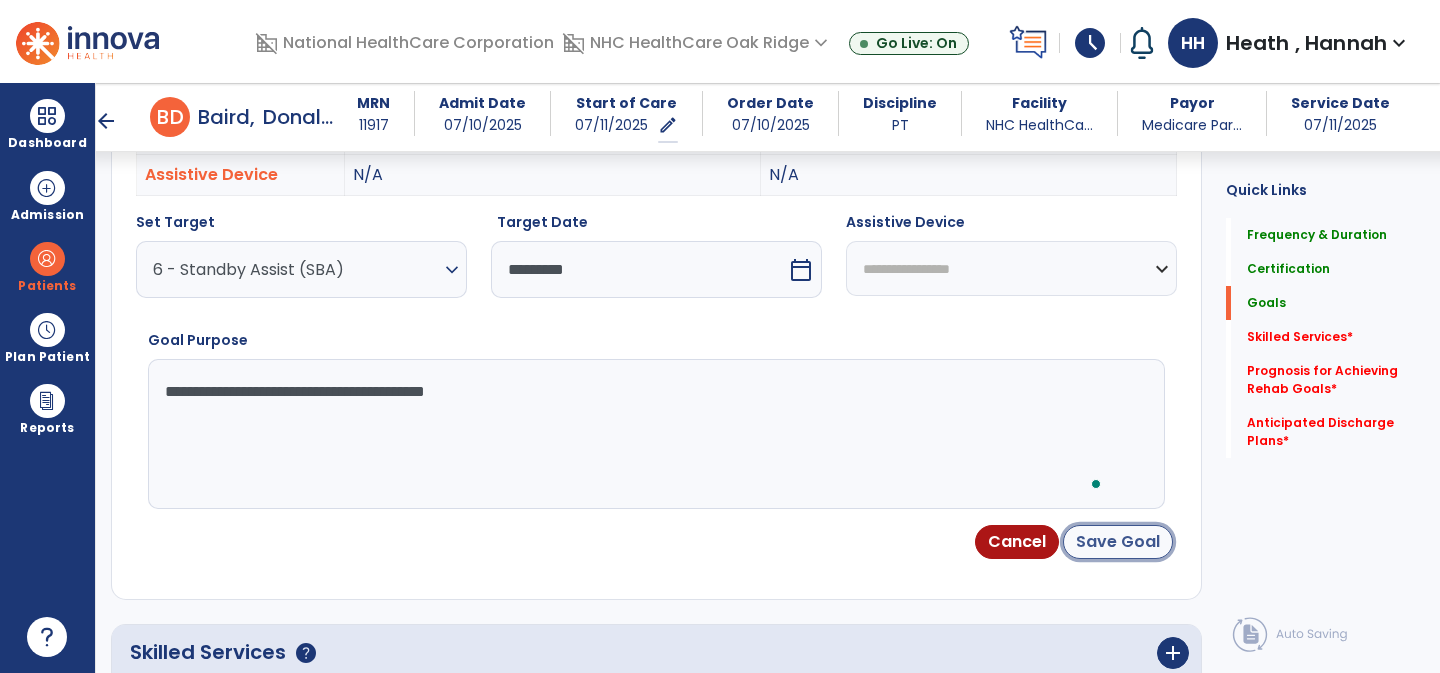 click on "Save Goal" at bounding box center [1118, 542] 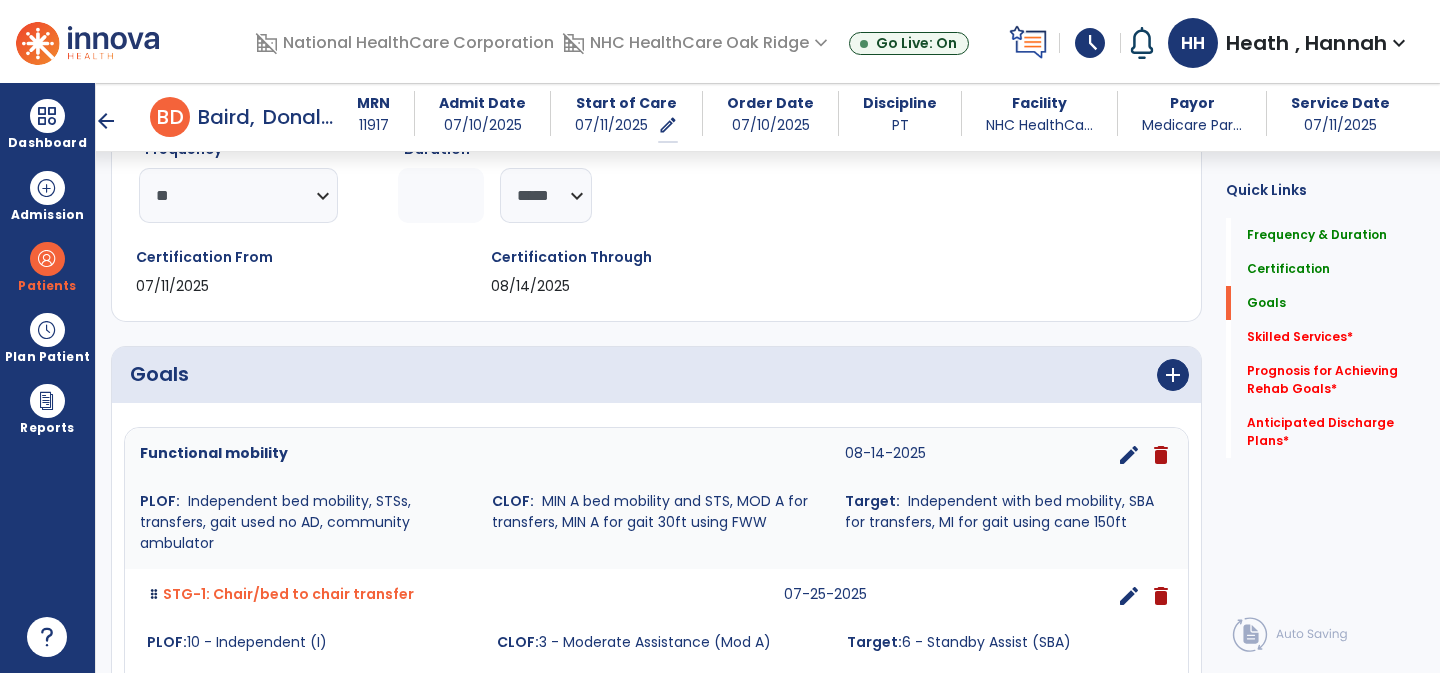 scroll, scrollTop: 490, scrollLeft: 0, axis: vertical 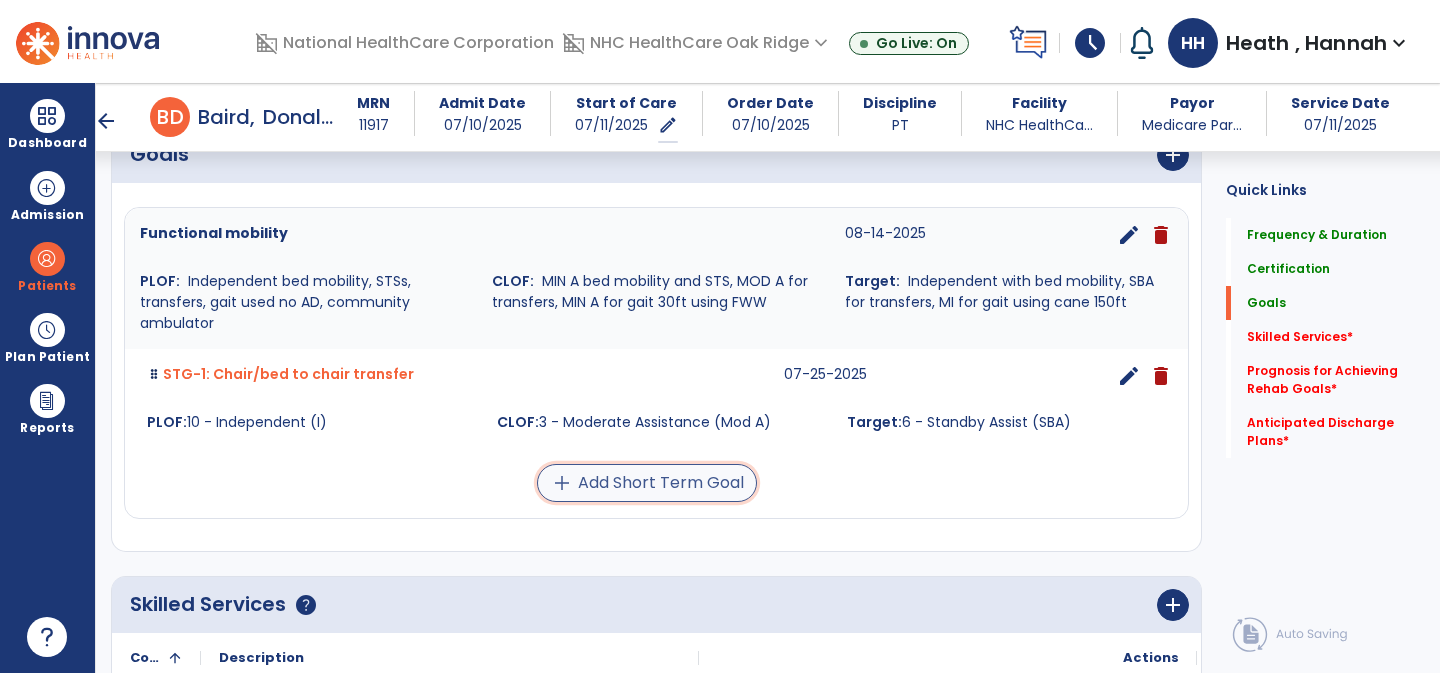 click on "add  Add Short Term Goal" at bounding box center [647, 483] 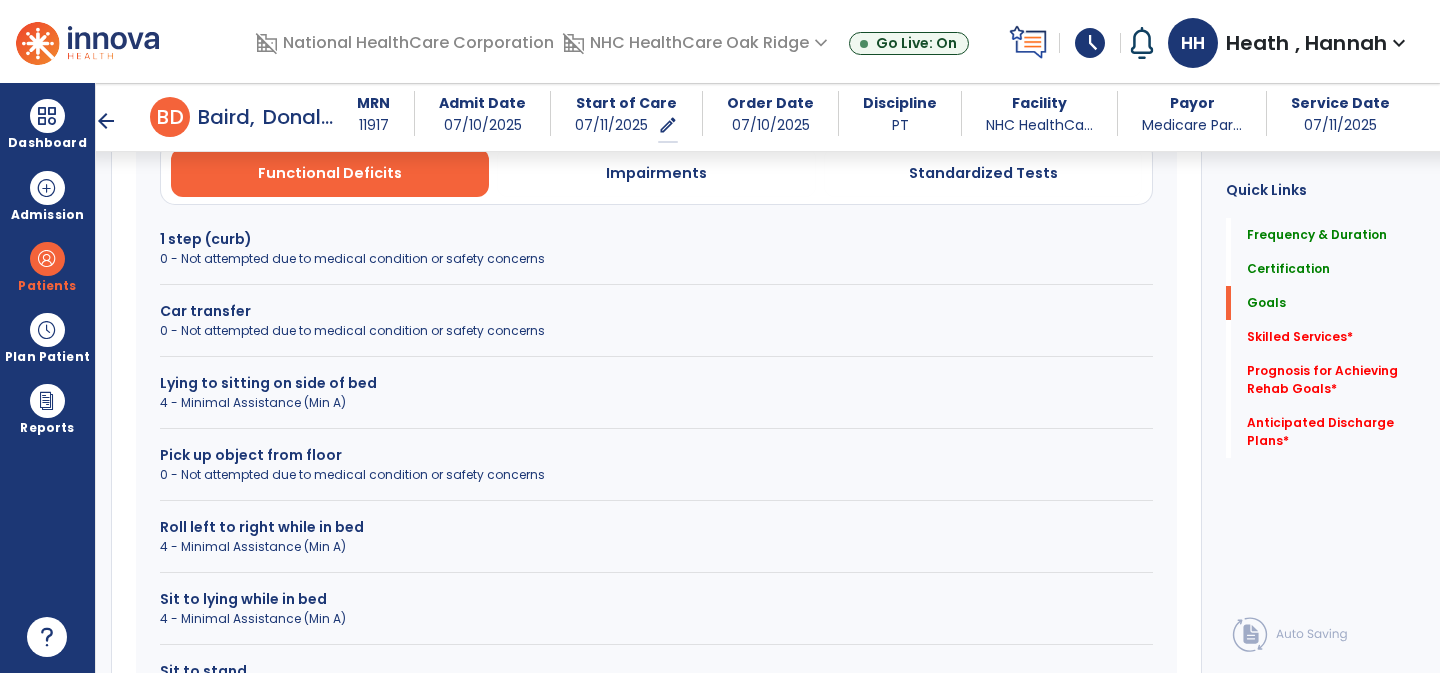 scroll, scrollTop: 677, scrollLeft: 0, axis: vertical 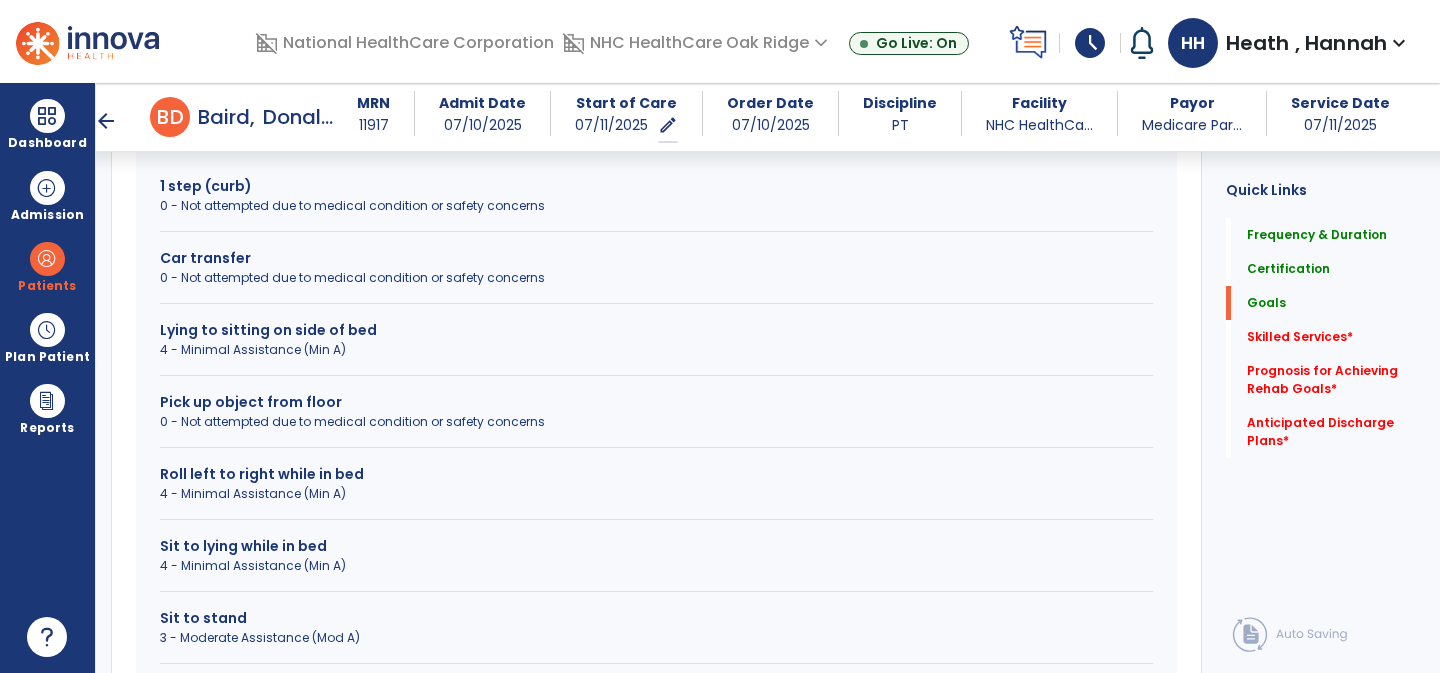 click on "Lying to sitting on side of bed" at bounding box center [656, 330] 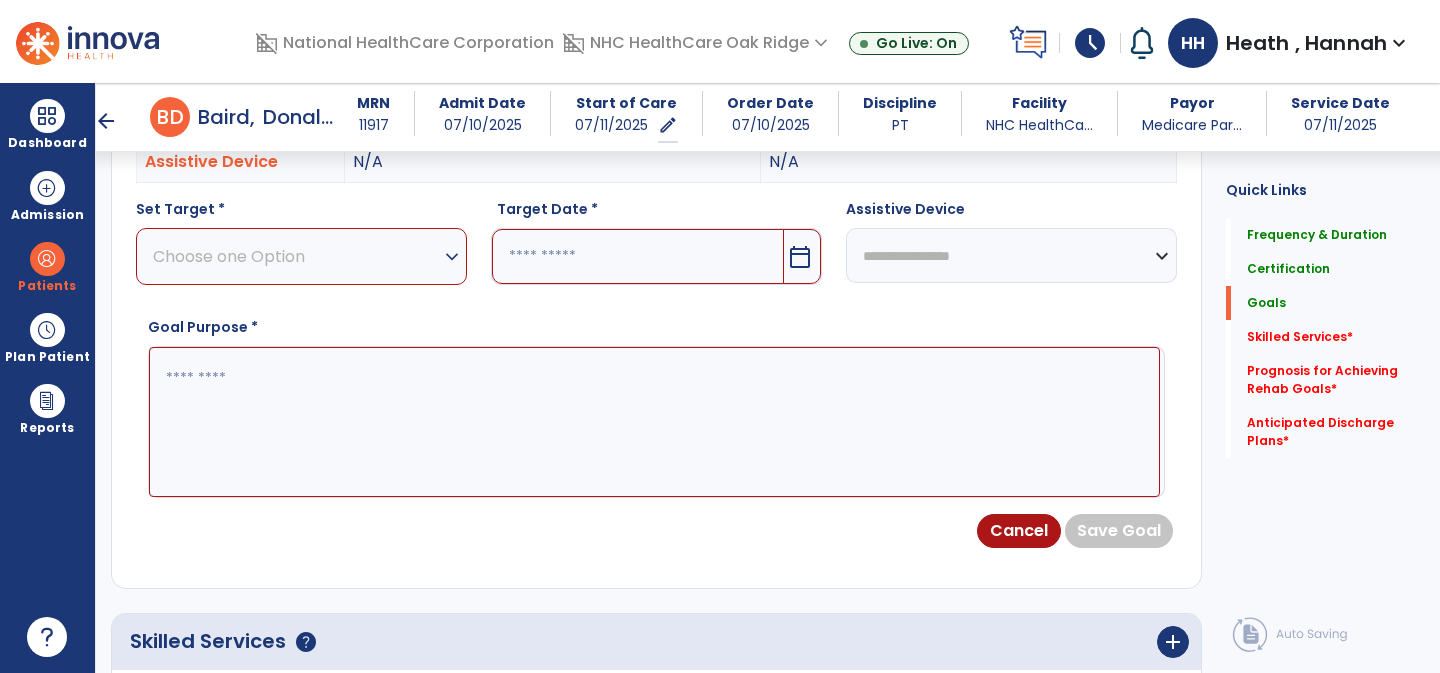 click on "Choose one Option" at bounding box center (296, 256) 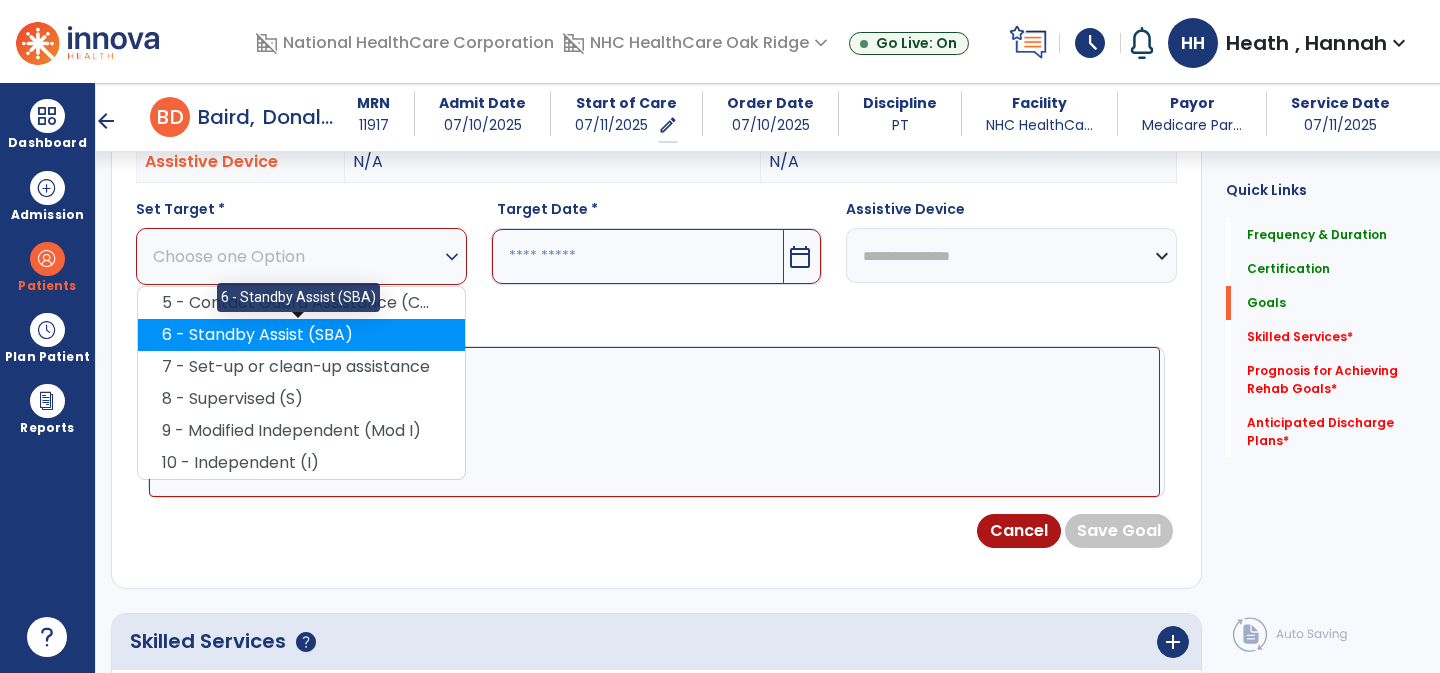 click on "6 - Standby Assist (SBA)" at bounding box center (301, 335) 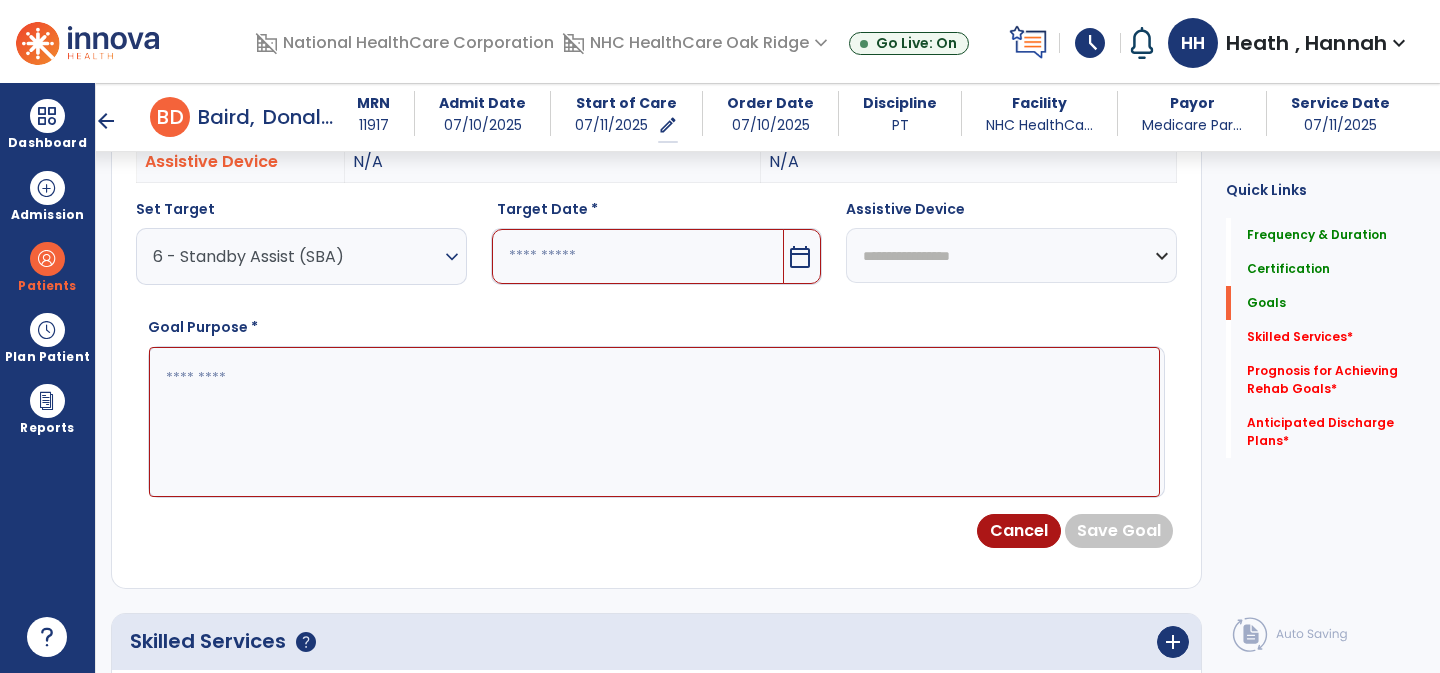 click at bounding box center (638, 256) 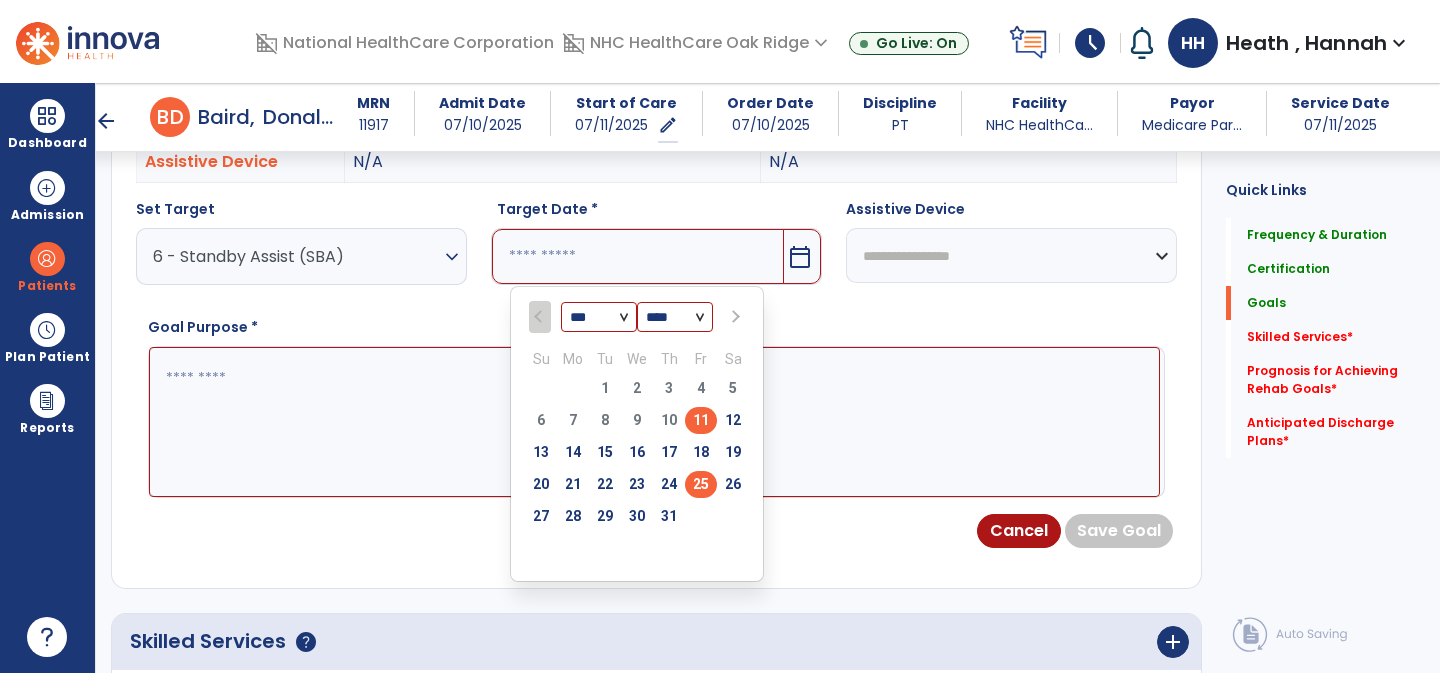 click on "25" at bounding box center [701, 484] 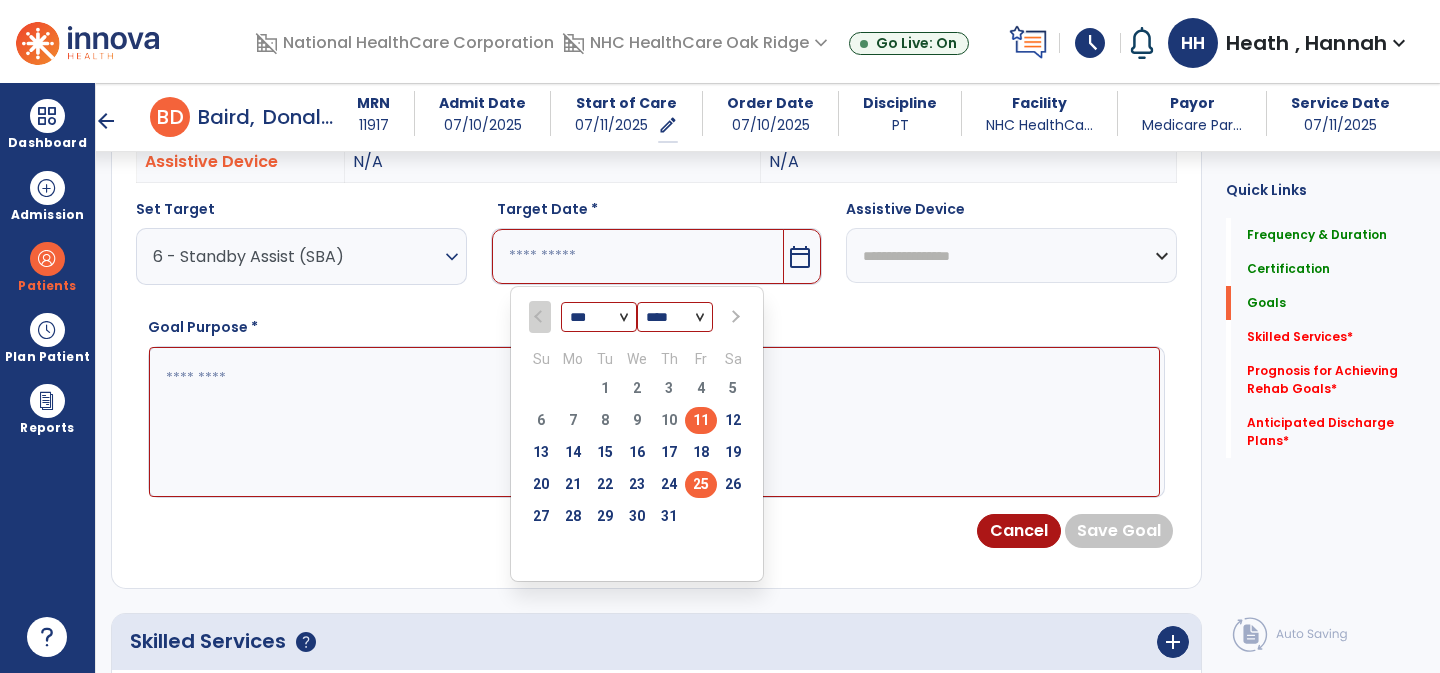 type on "*********" 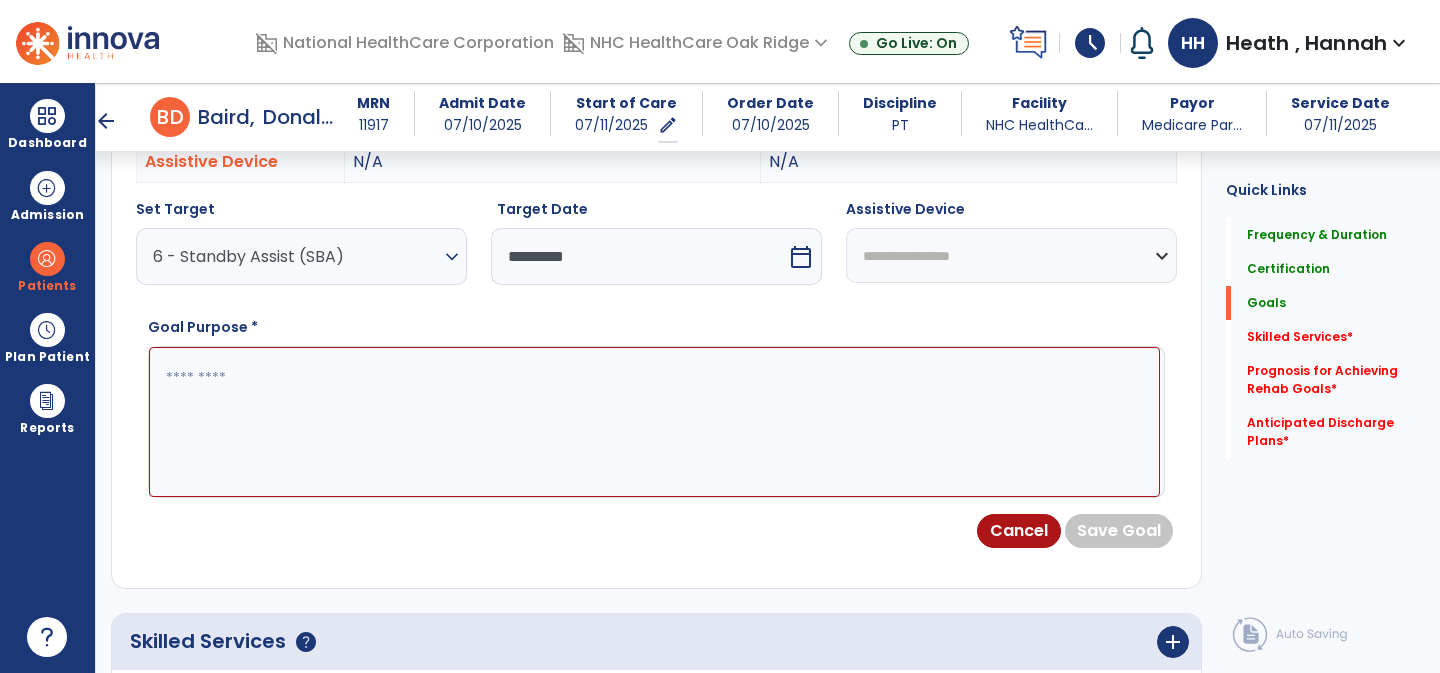click at bounding box center (654, 422) 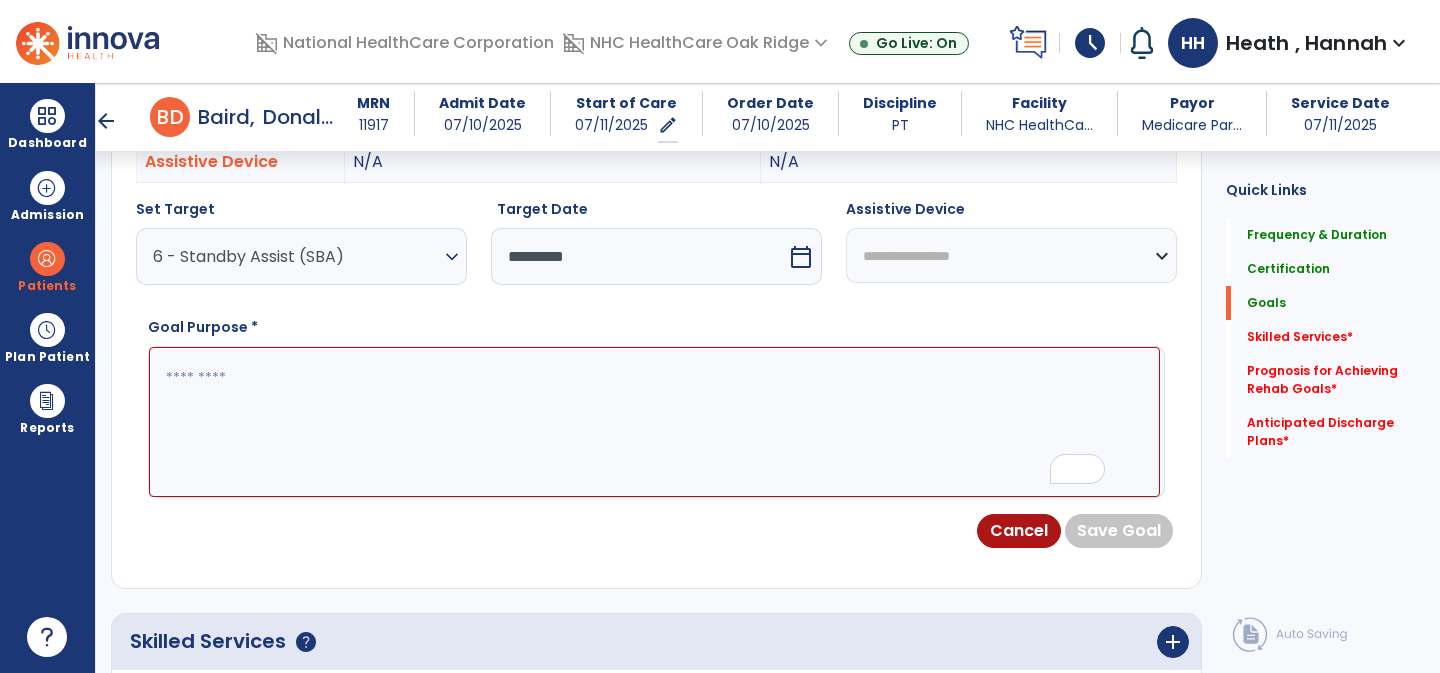 type on "*" 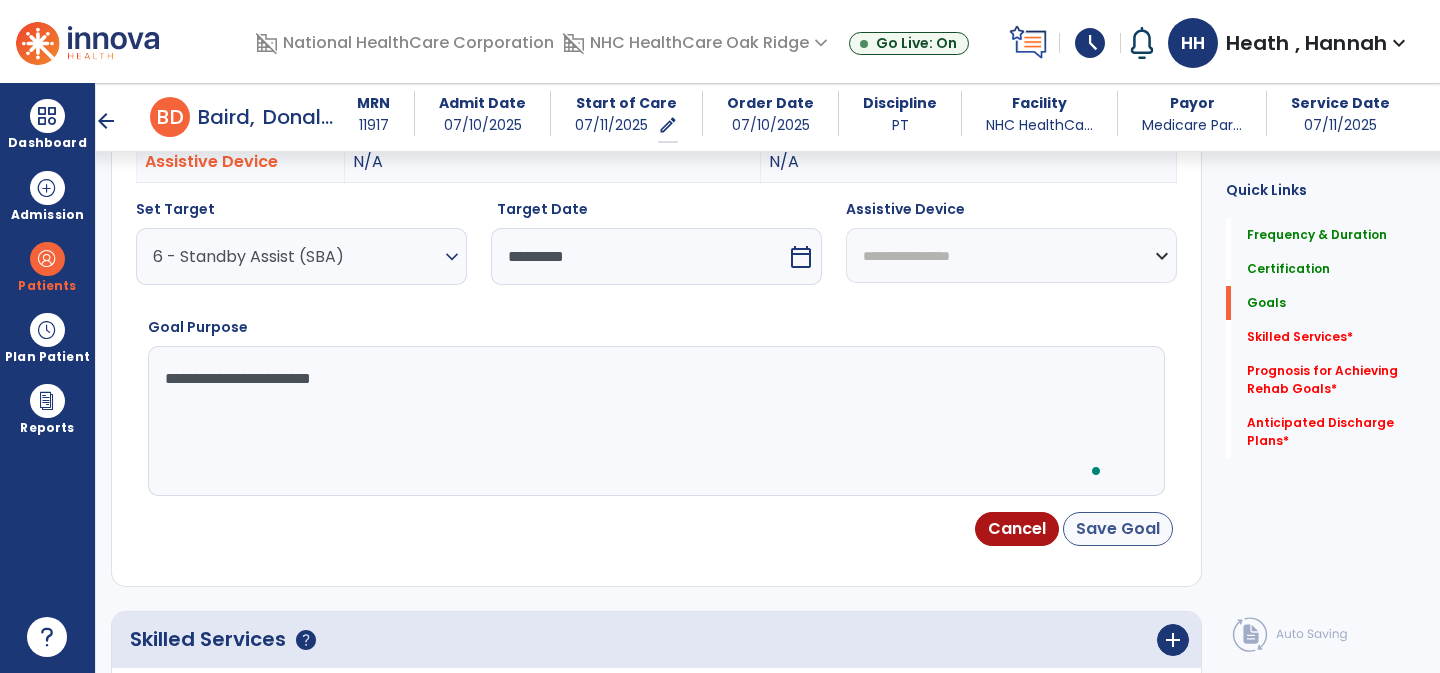type on "**********" 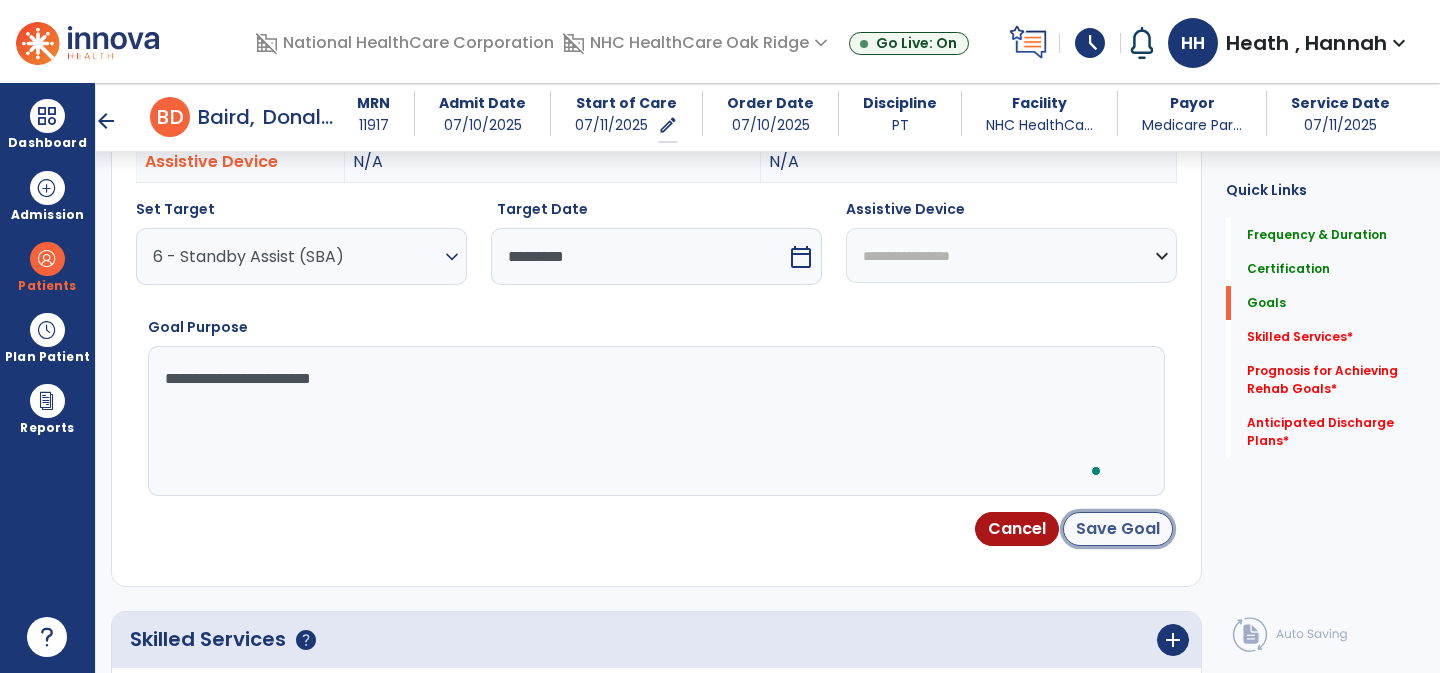 click on "Save Goal" at bounding box center (1118, 529) 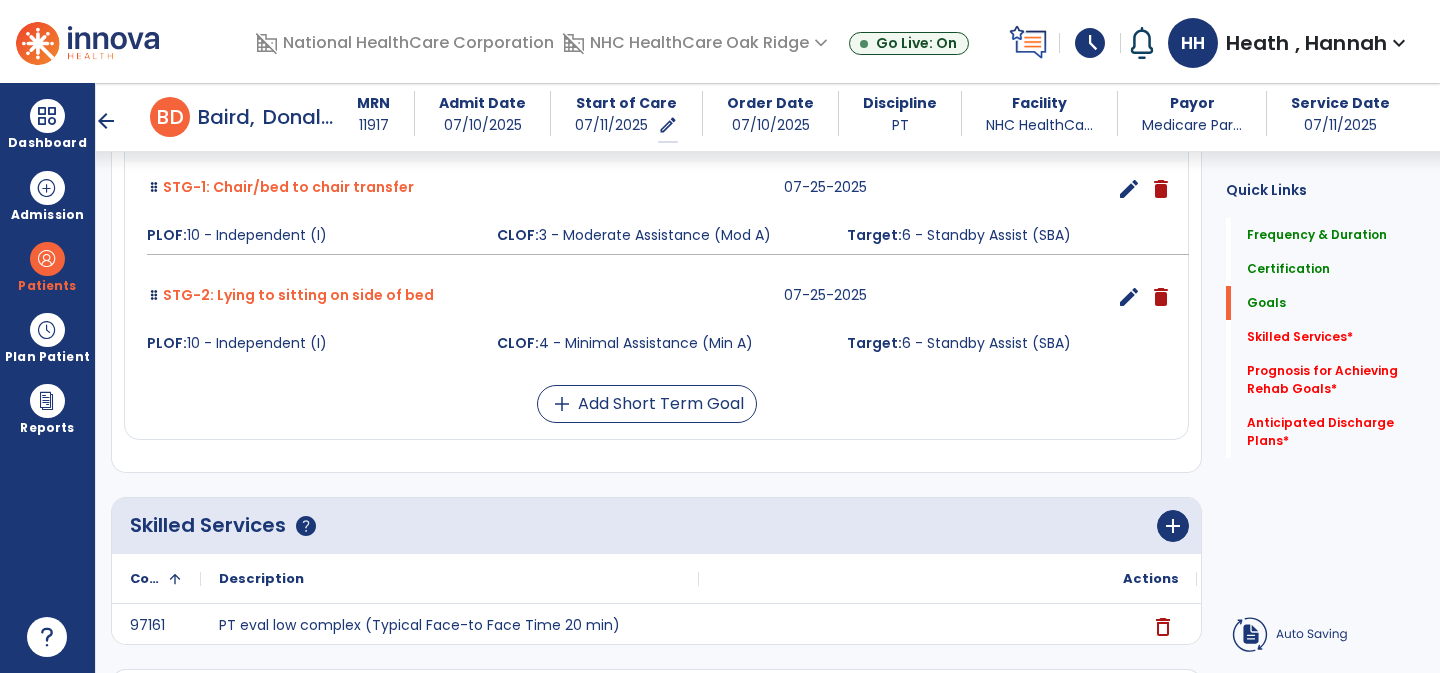 scroll, scrollTop: 87, scrollLeft: 0, axis: vertical 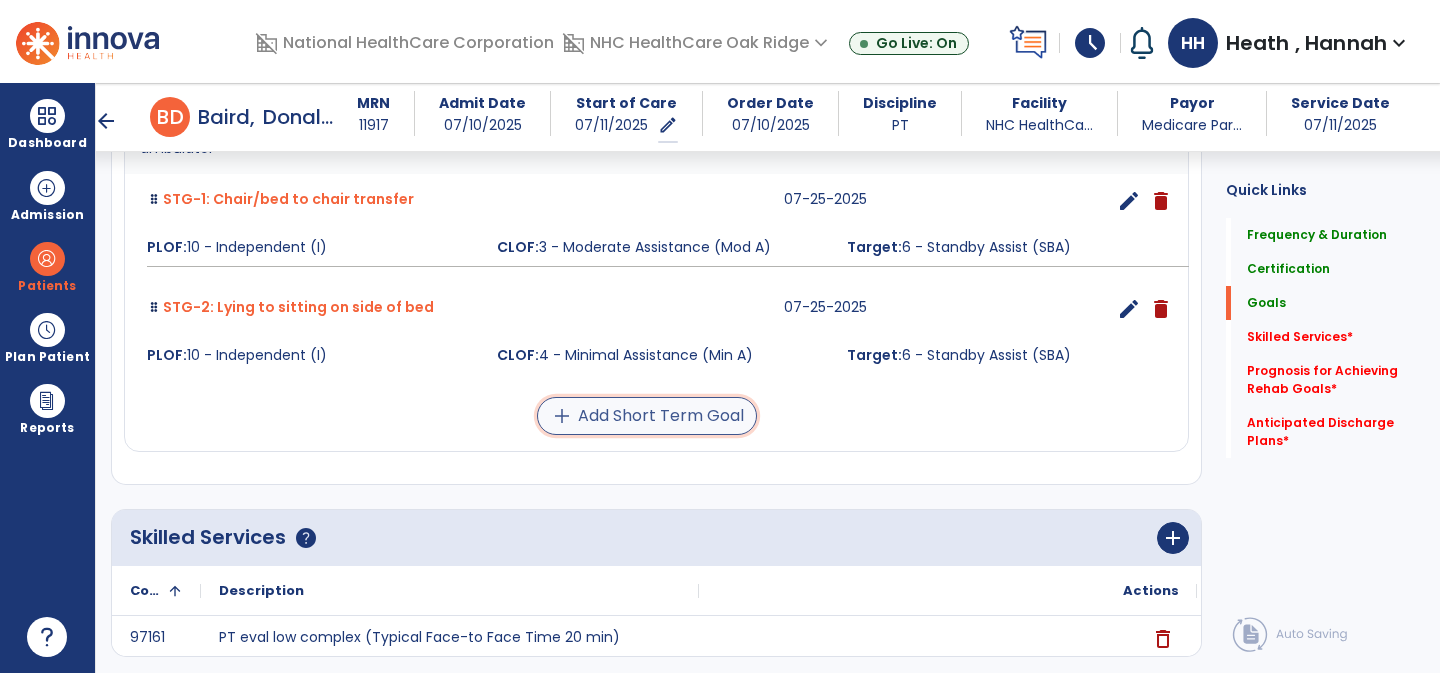 click on "add  Add Short Term Goal" at bounding box center (647, 416) 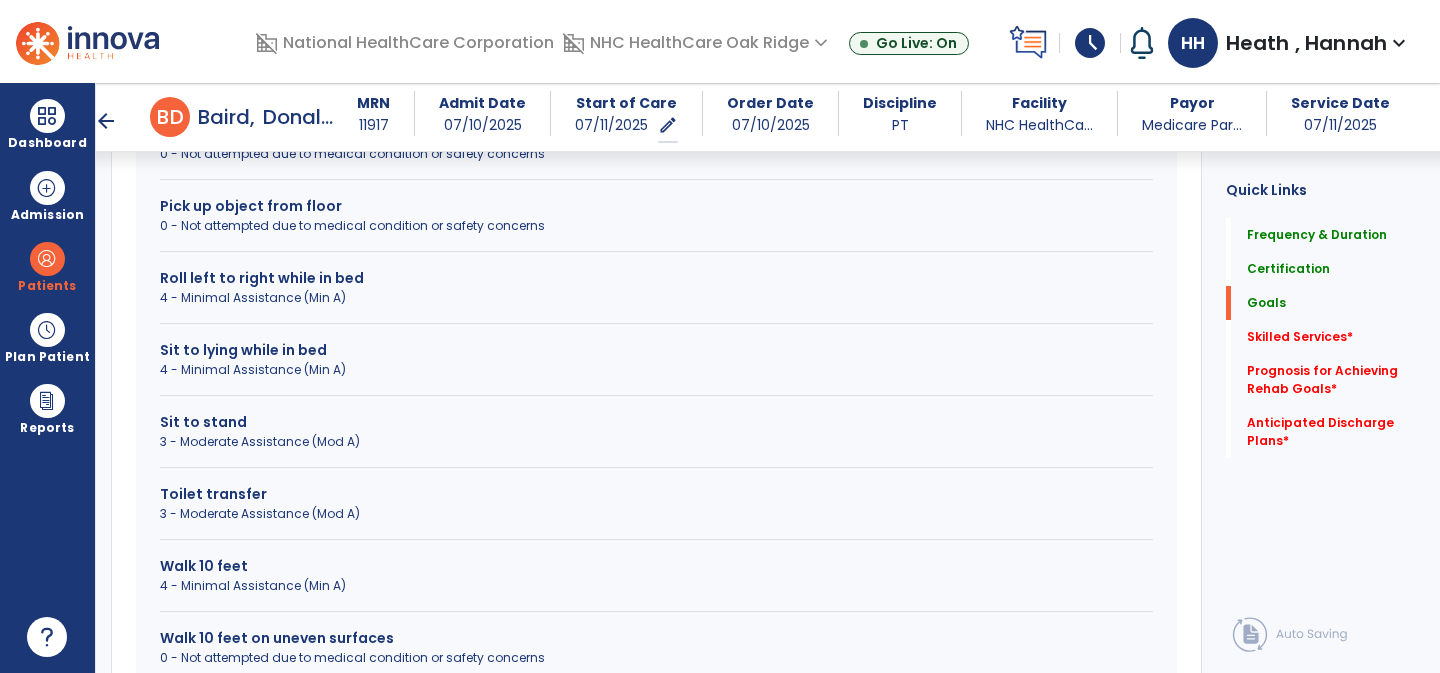 scroll, scrollTop: 824, scrollLeft: 0, axis: vertical 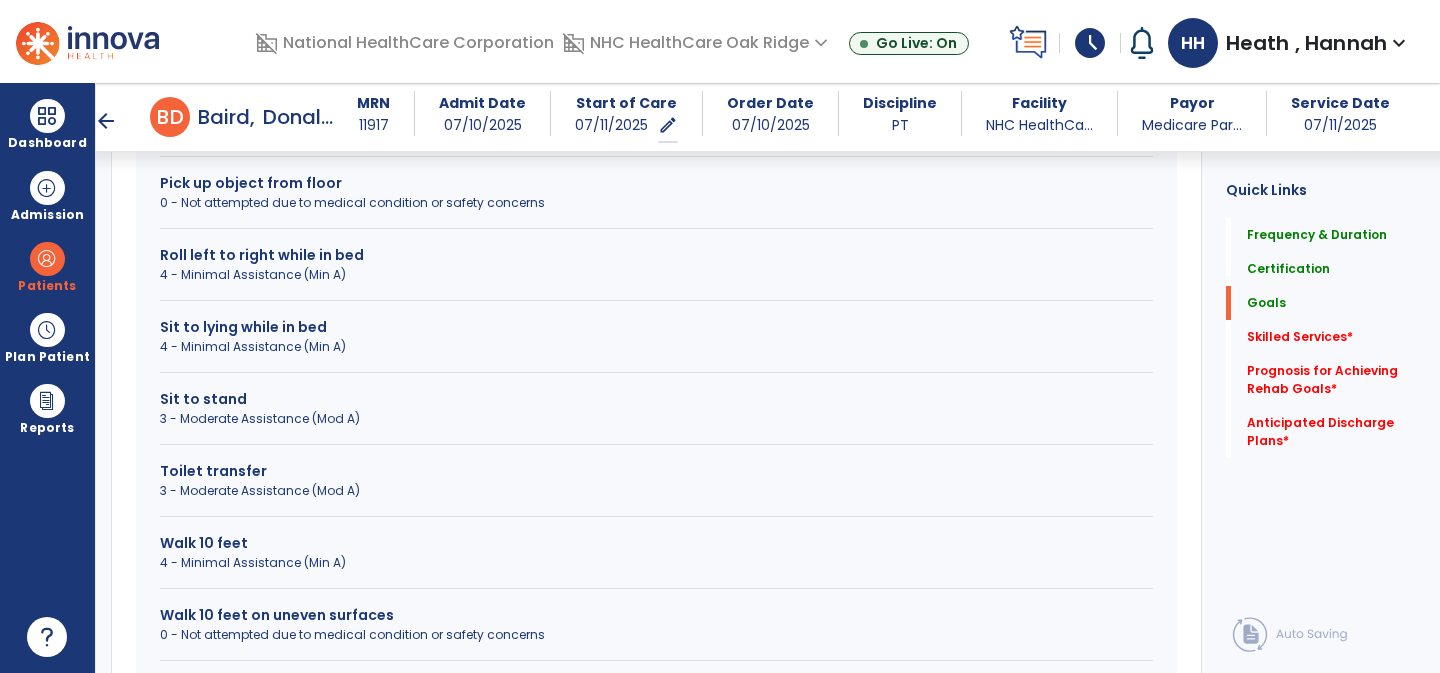 click on "3 - Moderate Assistance (Mod A)" at bounding box center (656, 419) 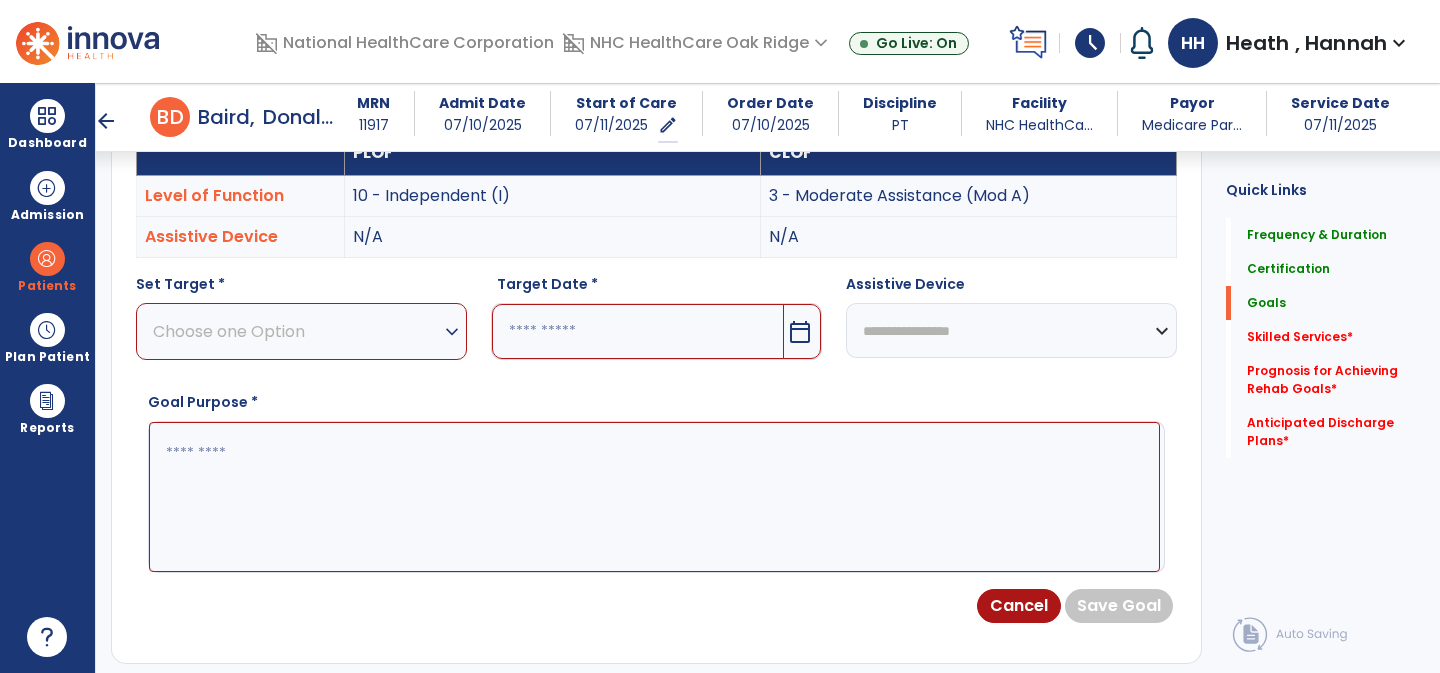 click on "**********" at bounding box center (656, 366) 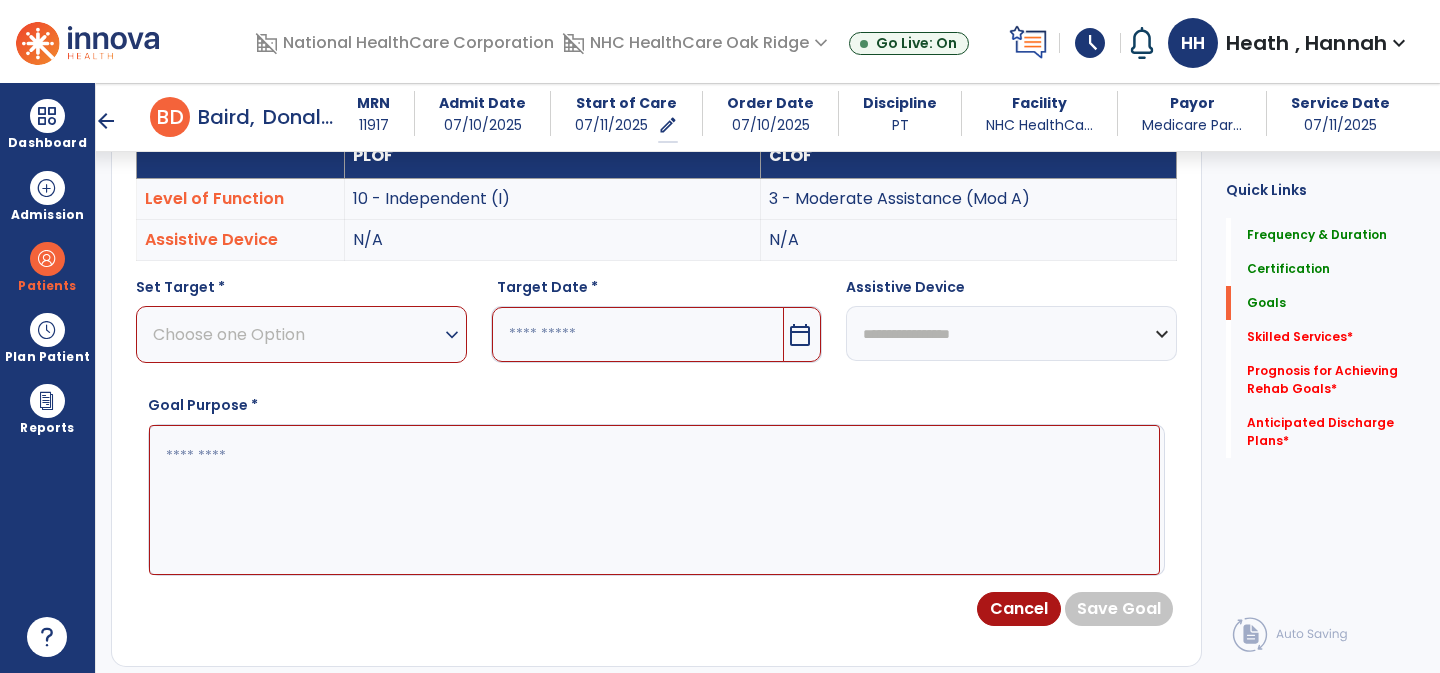 click on "Choose one Option" at bounding box center [296, 334] 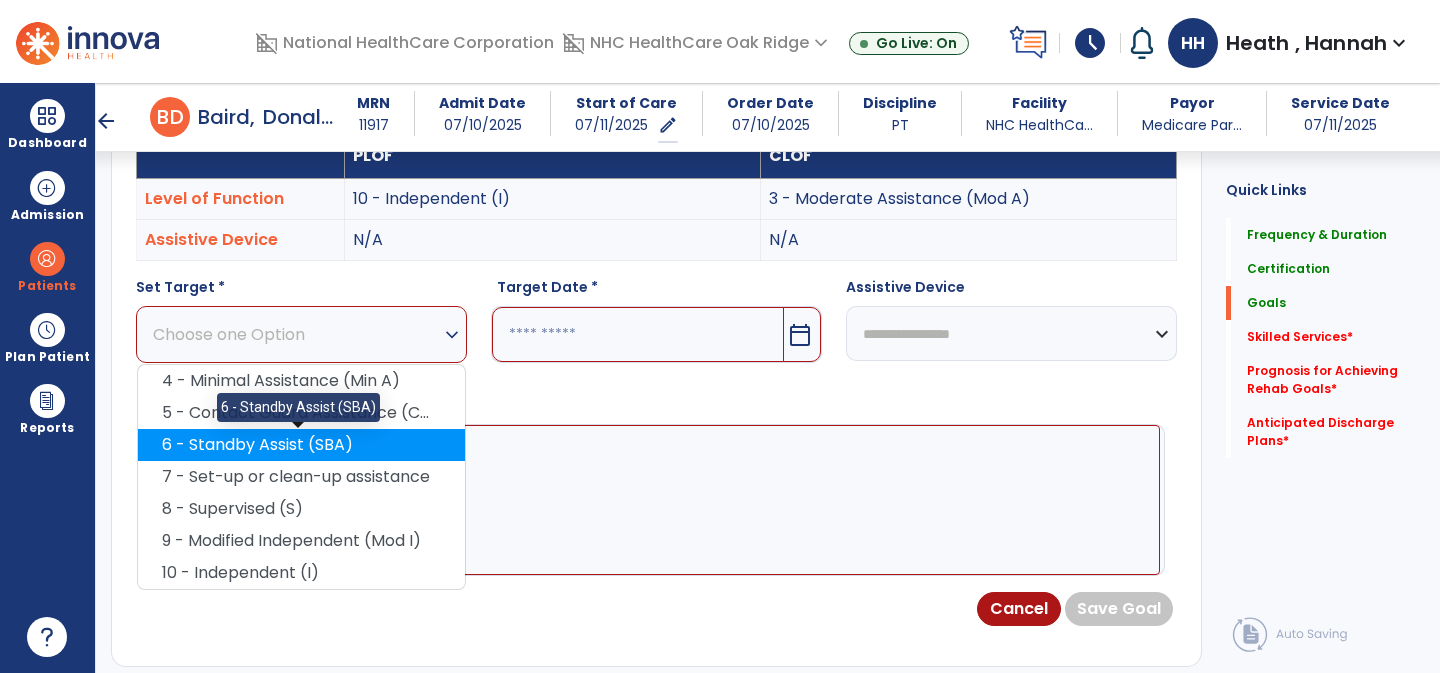 click on "6 - Standby Assist (SBA)" at bounding box center (301, 445) 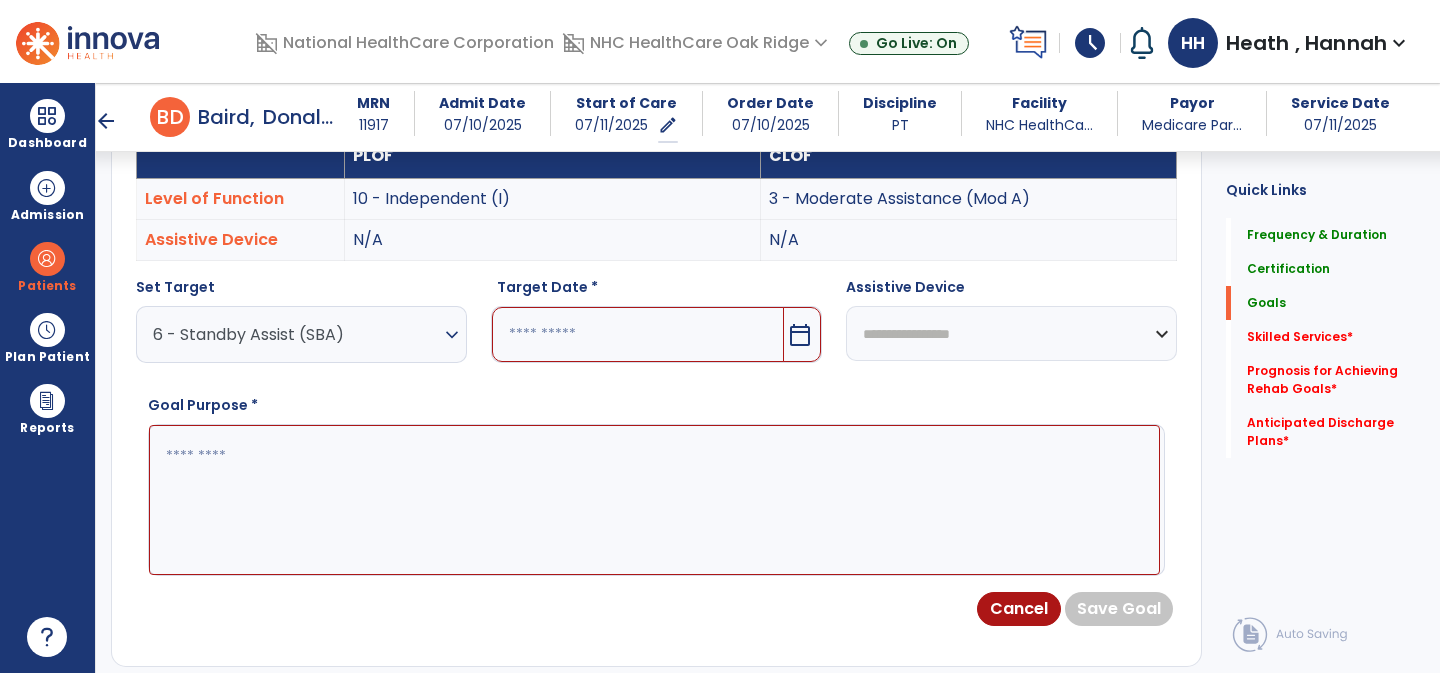 click on "6 - Standby Assist (SBA)" at bounding box center [296, 334] 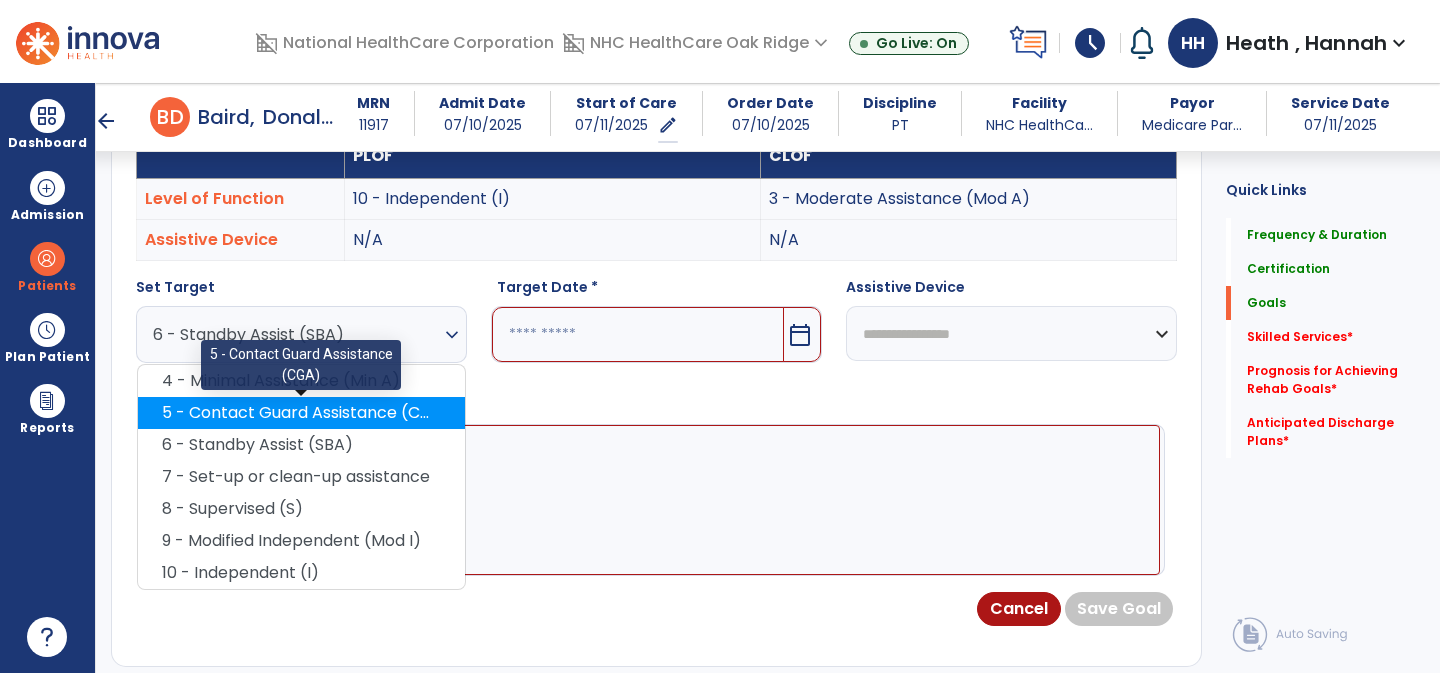 click on "5 - Contact Guard Assistance (CGA)" at bounding box center (301, 413) 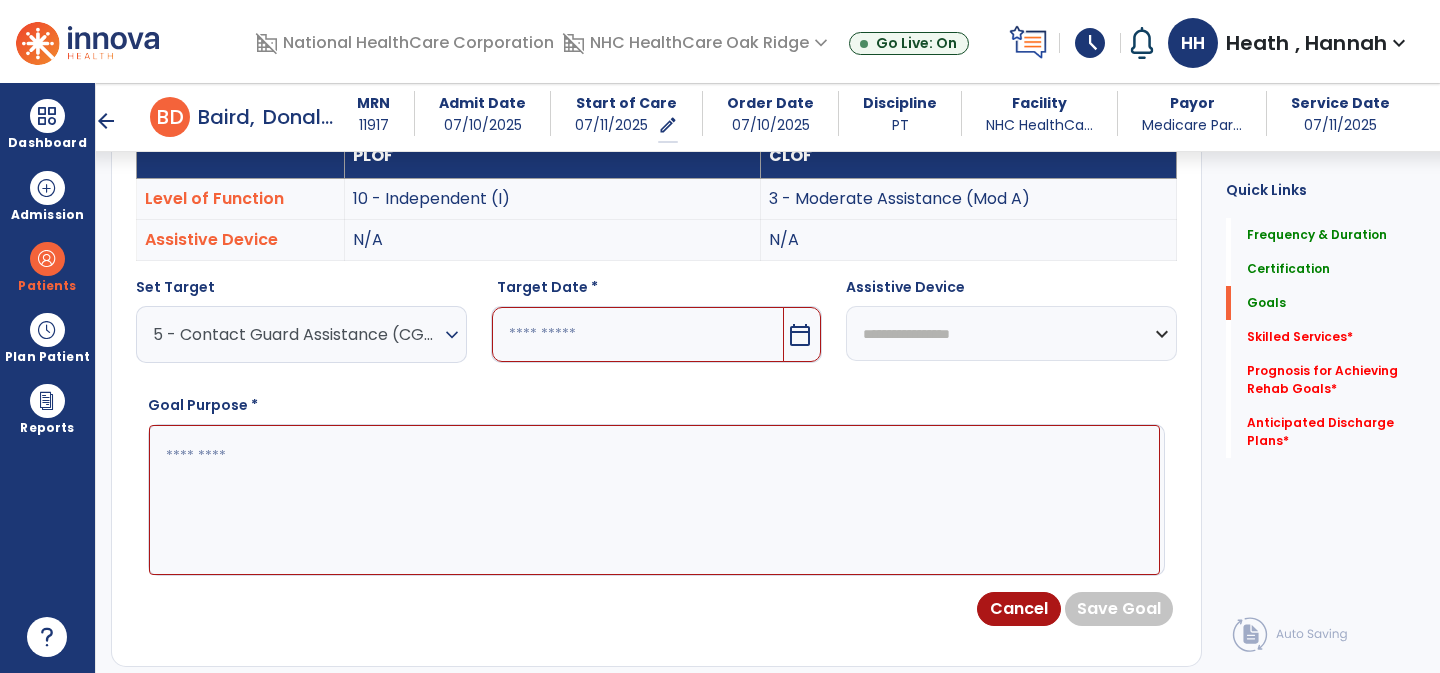 click at bounding box center (638, 334) 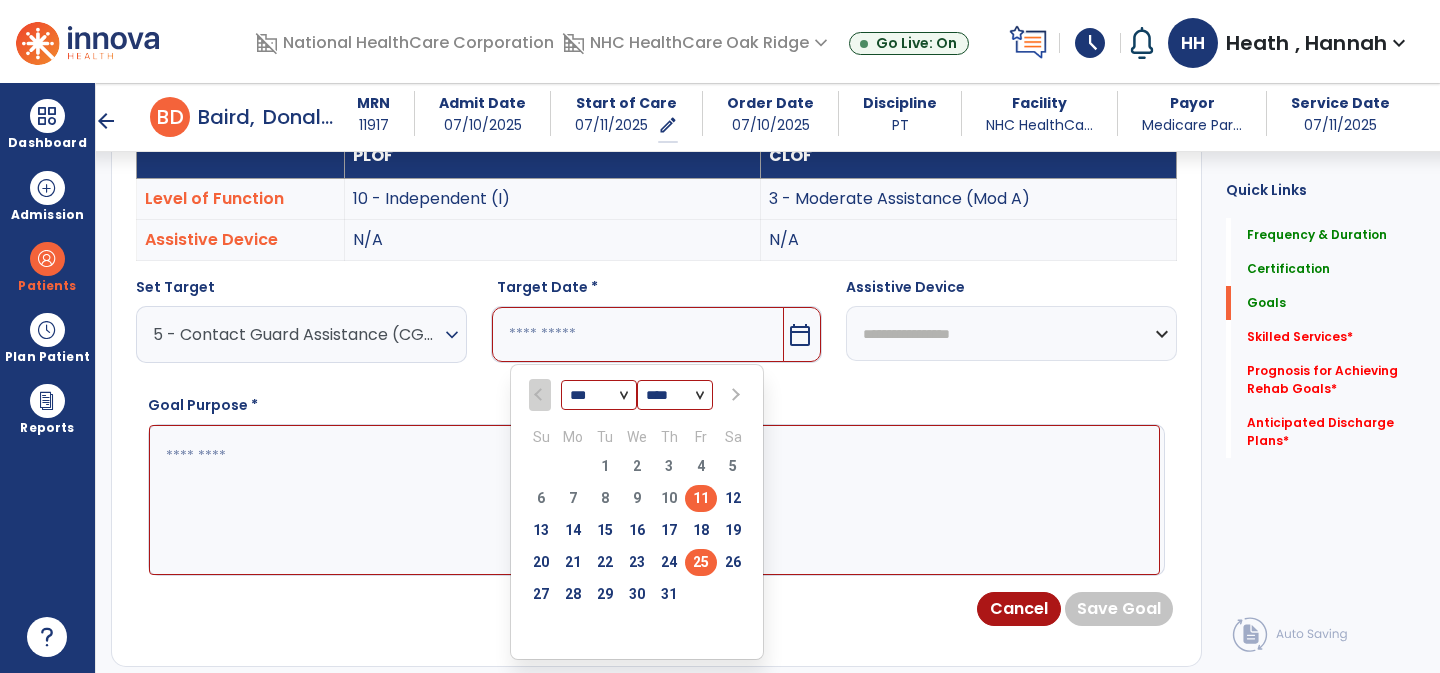click on "25" at bounding box center (701, 562) 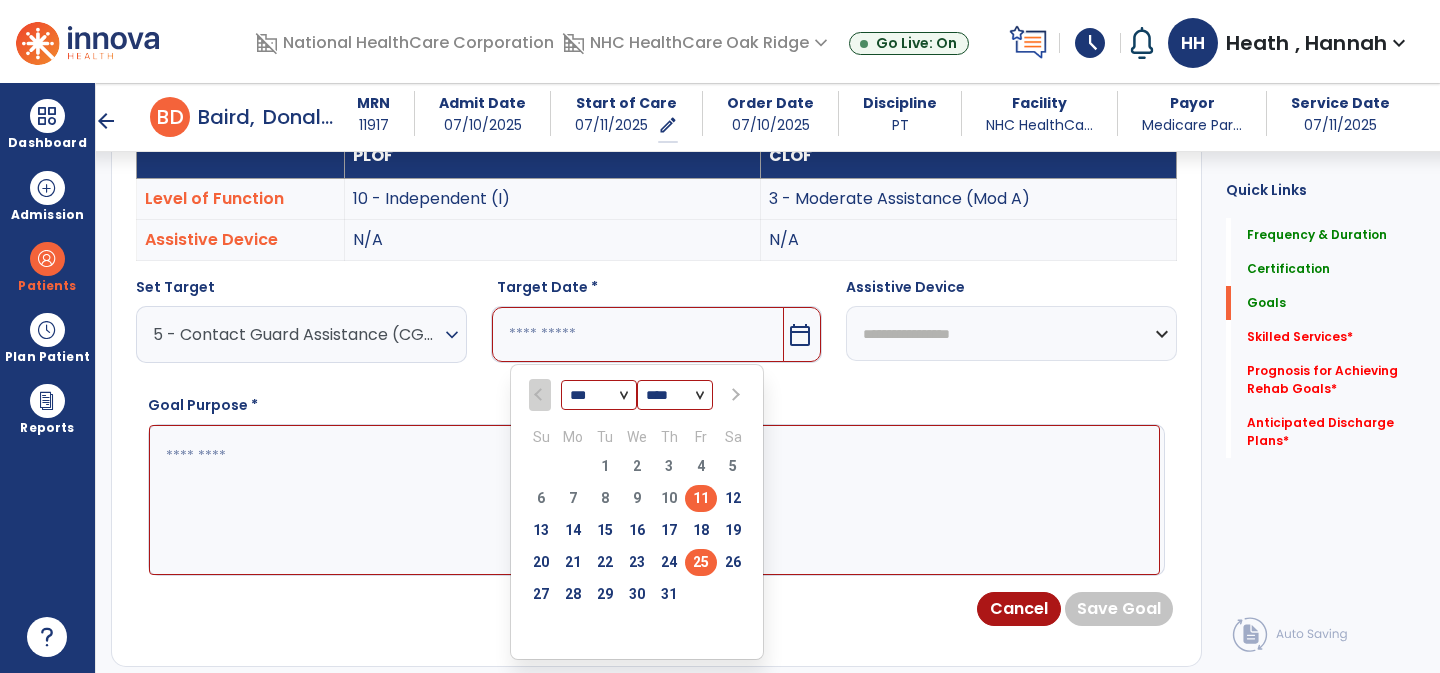 type on "*********" 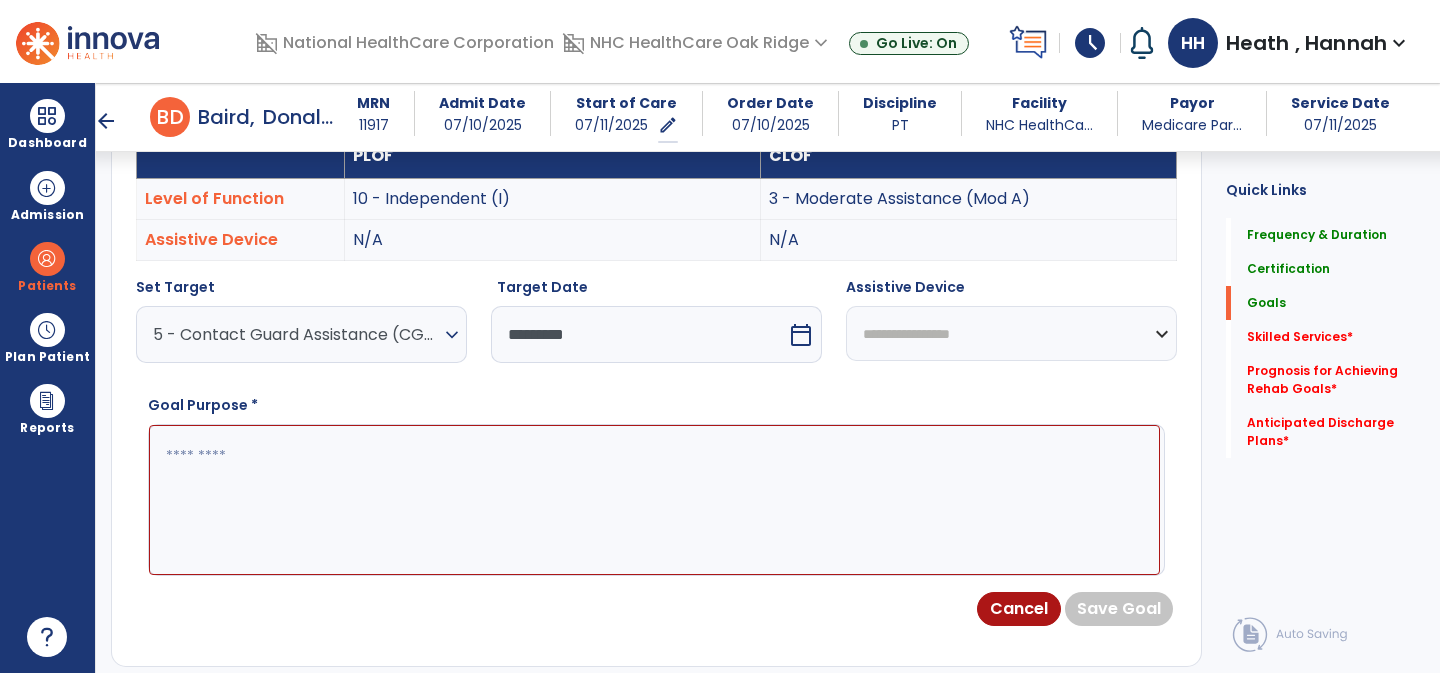 click at bounding box center [654, 500] 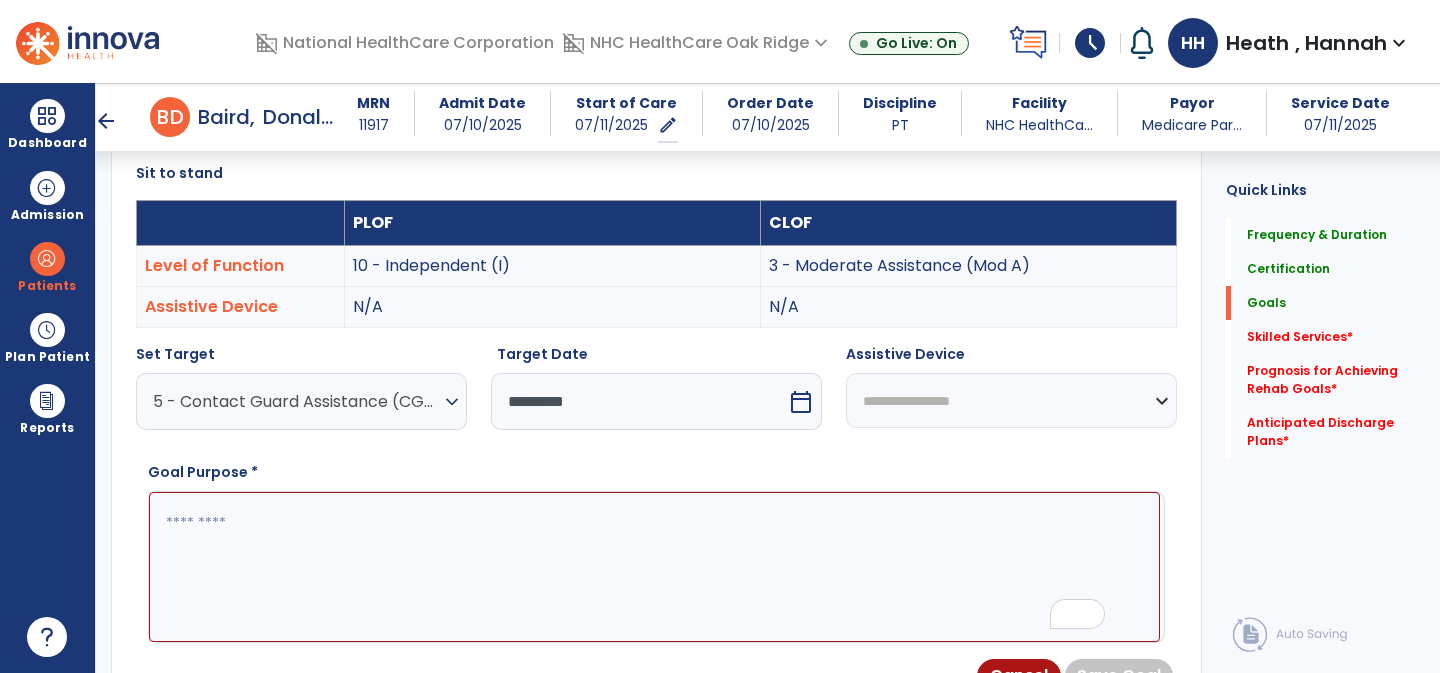 scroll, scrollTop: 533, scrollLeft: 0, axis: vertical 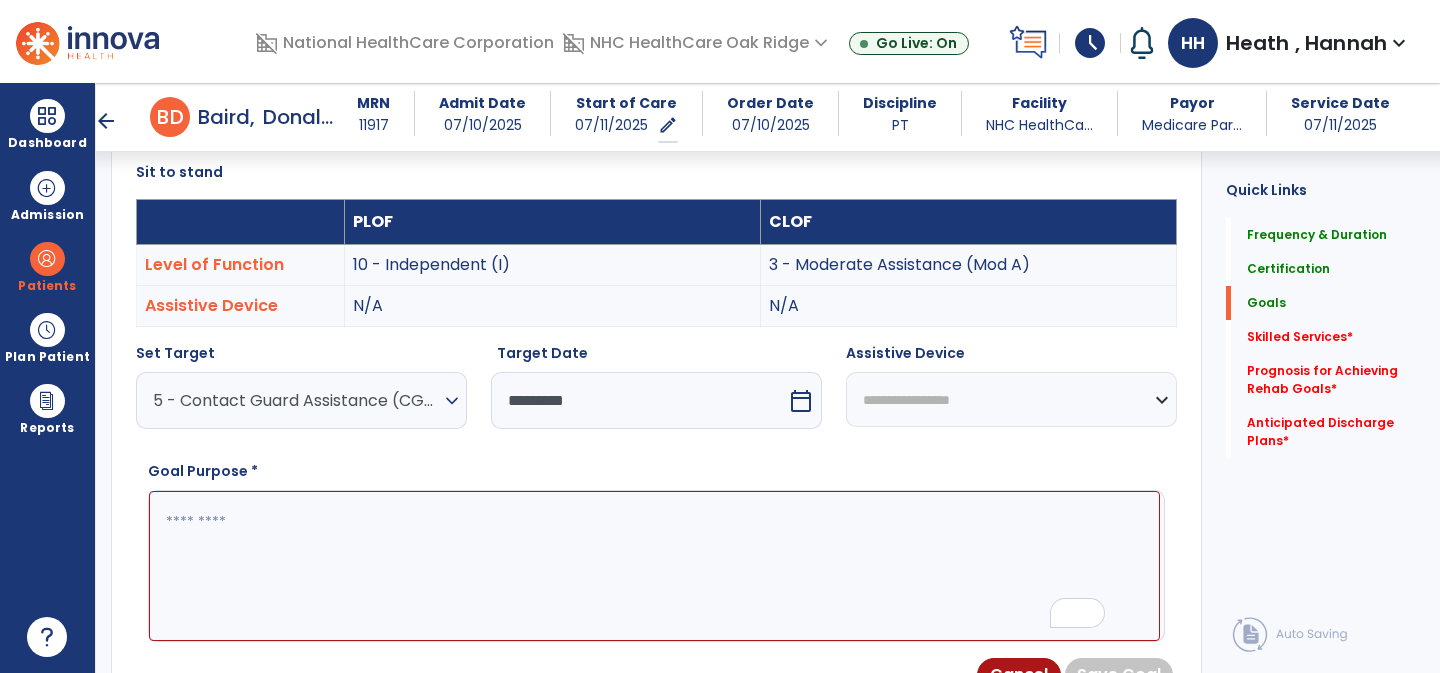click at bounding box center (654, 566) 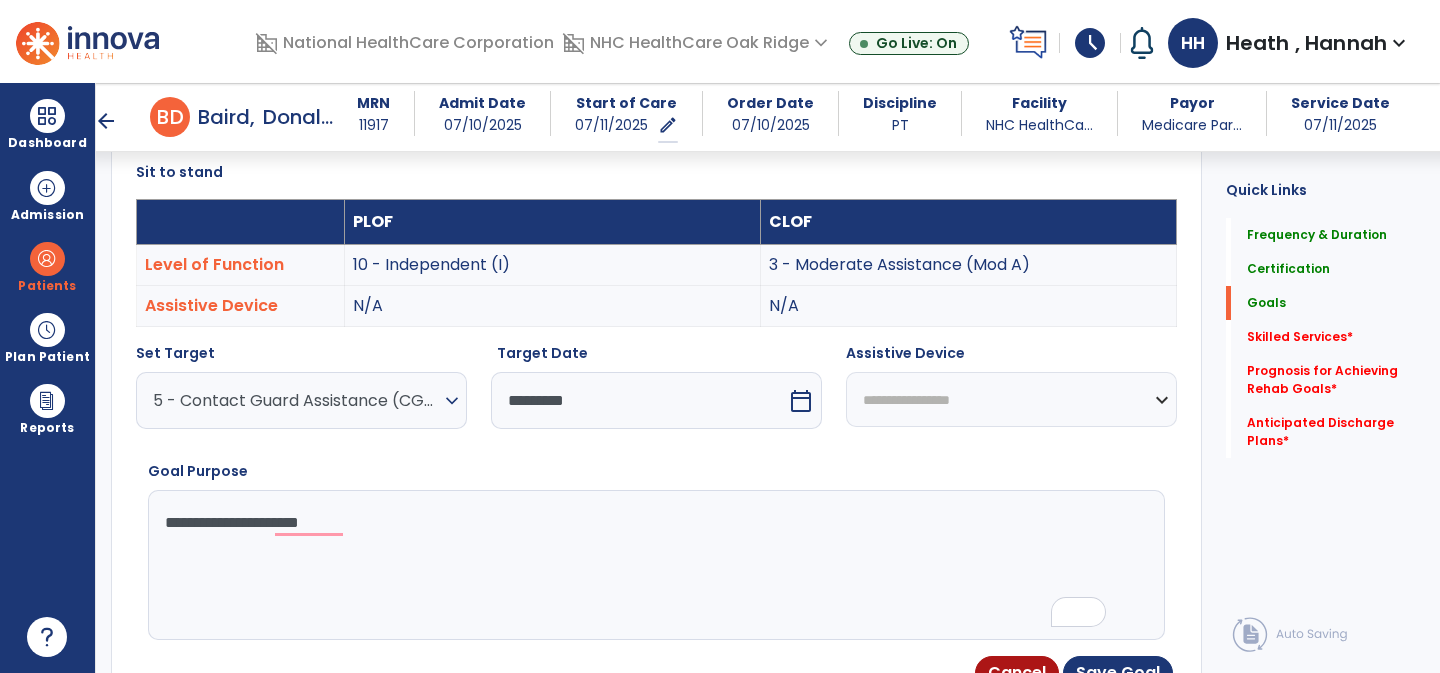 click on "**********" at bounding box center [654, 565] 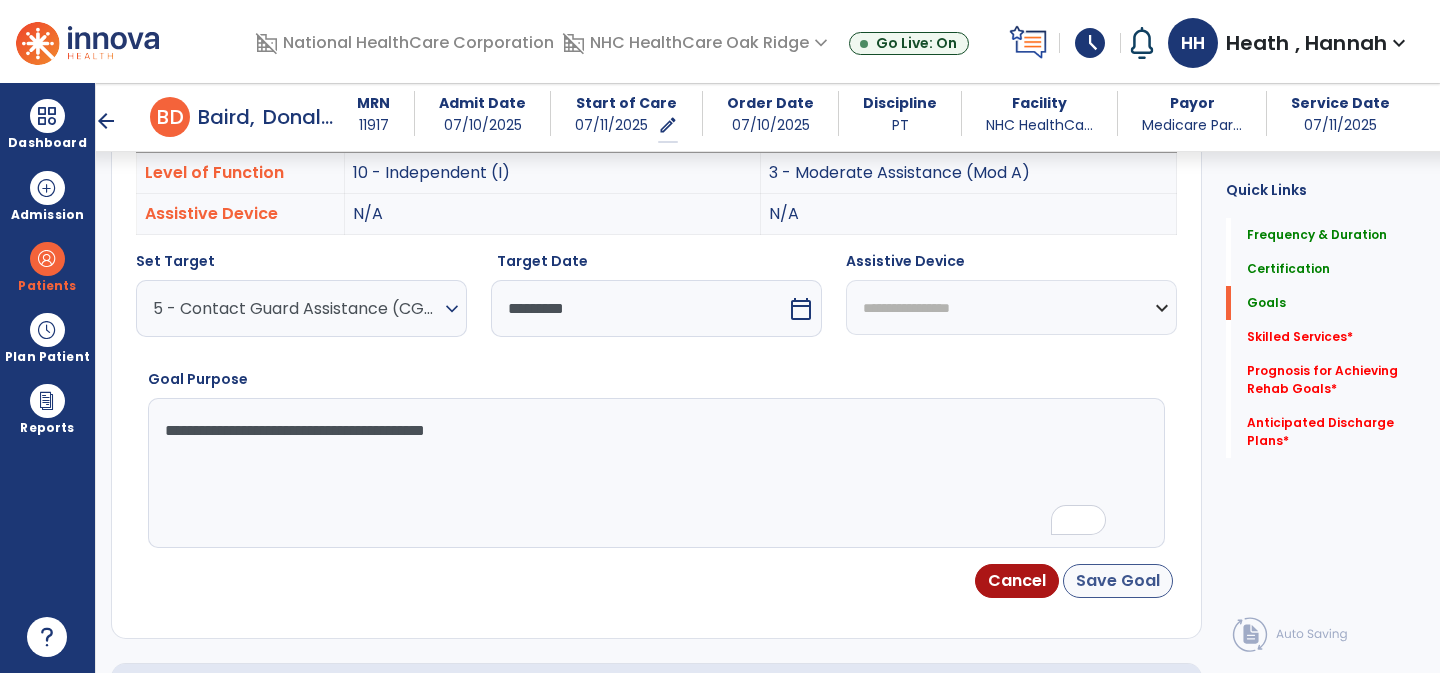type on "**********" 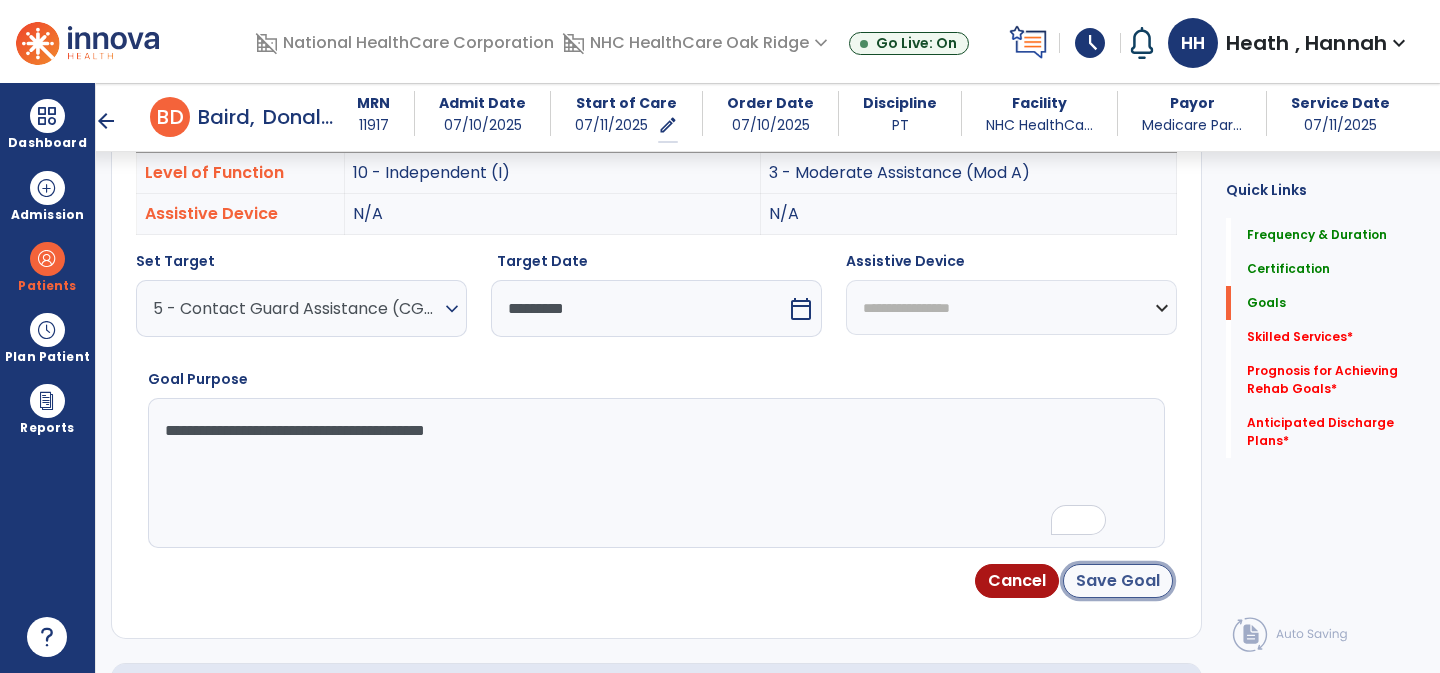 click on "Save Goal" at bounding box center (1118, 581) 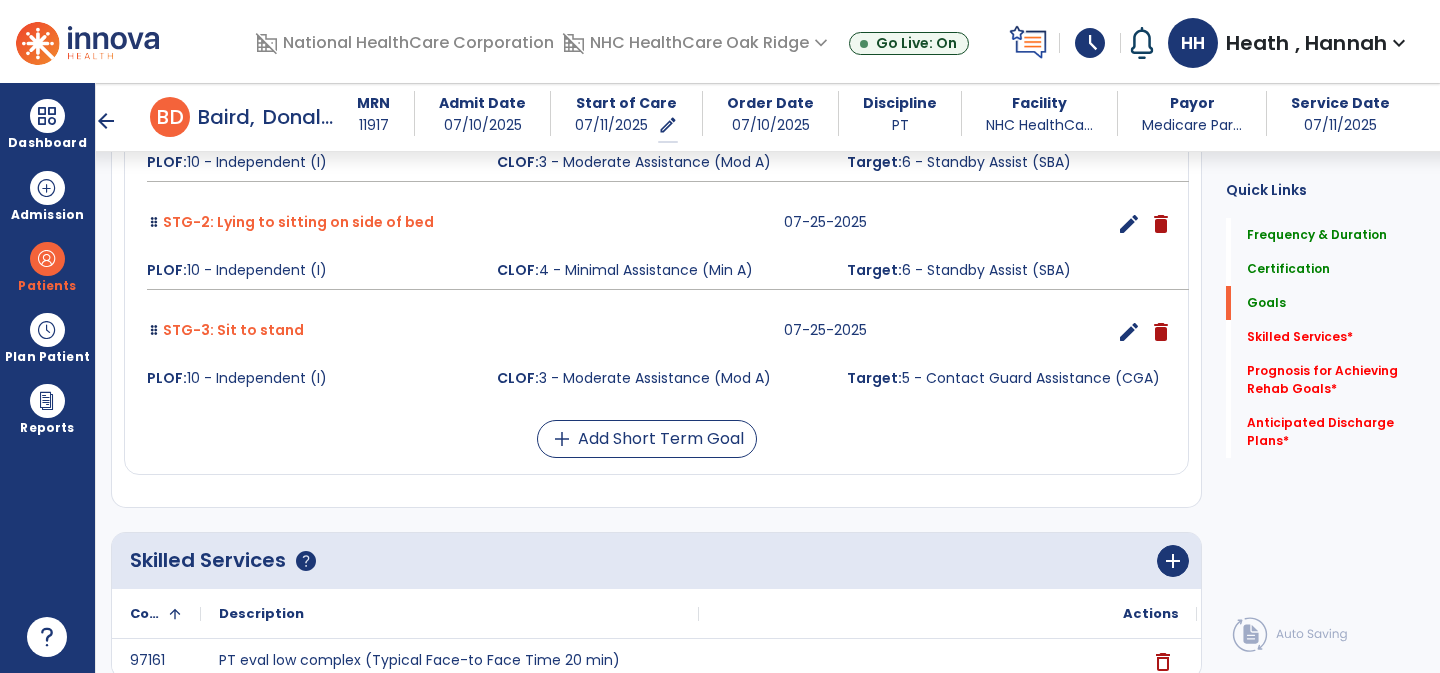 scroll, scrollTop: 834, scrollLeft: 0, axis: vertical 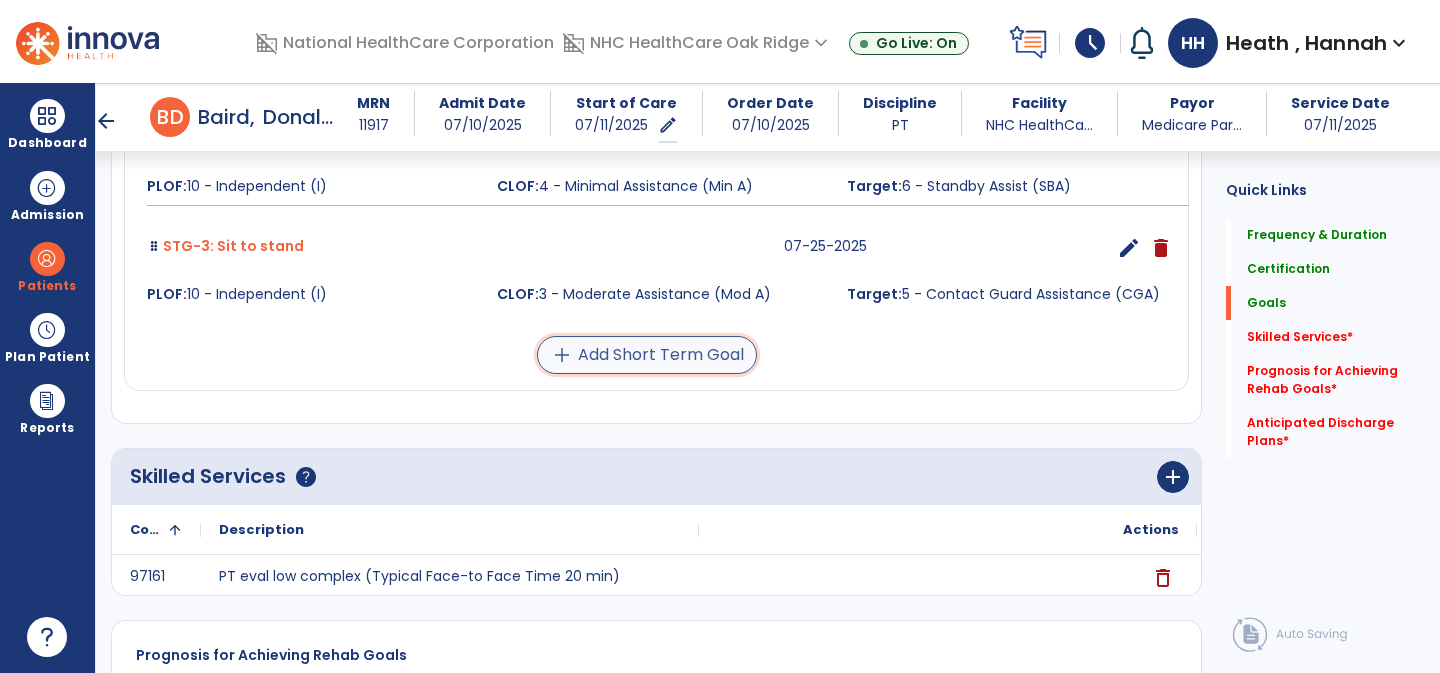 click on "add  Add Short Term Goal" at bounding box center [647, 355] 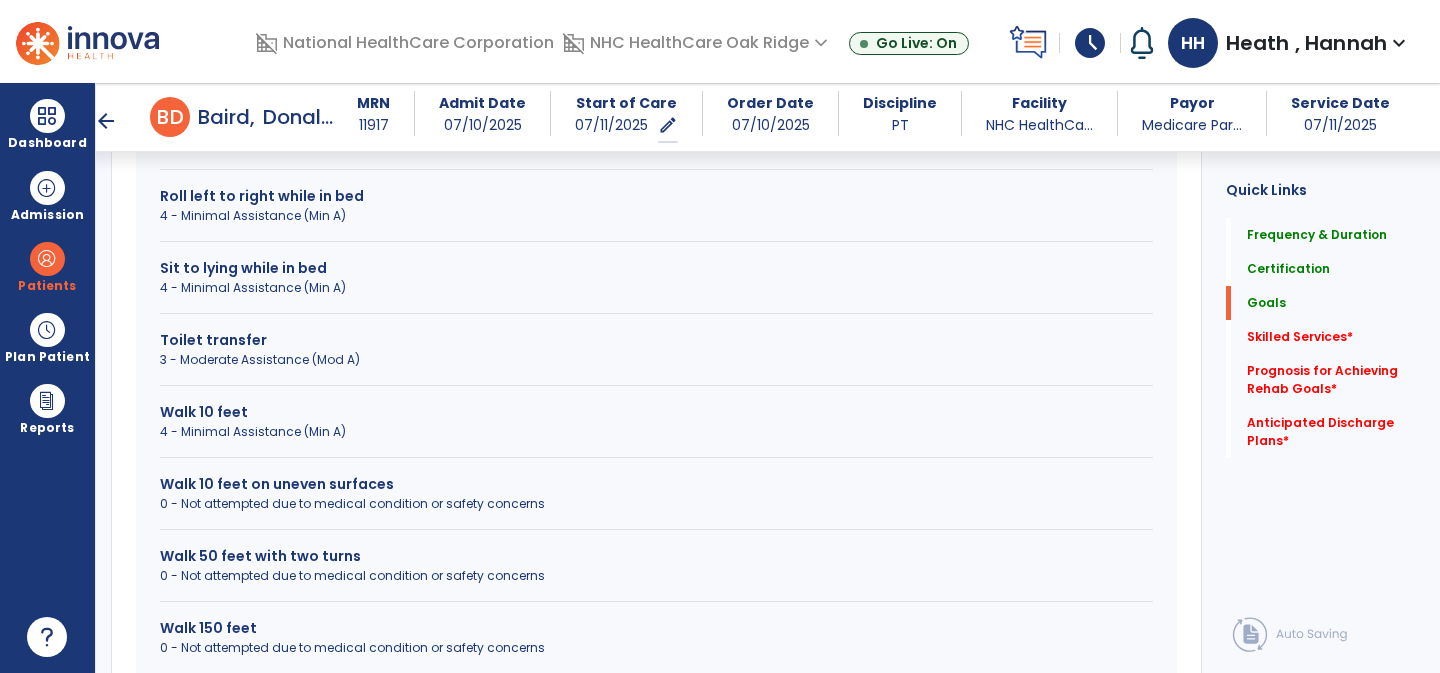 scroll, scrollTop: 827, scrollLeft: 0, axis: vertical 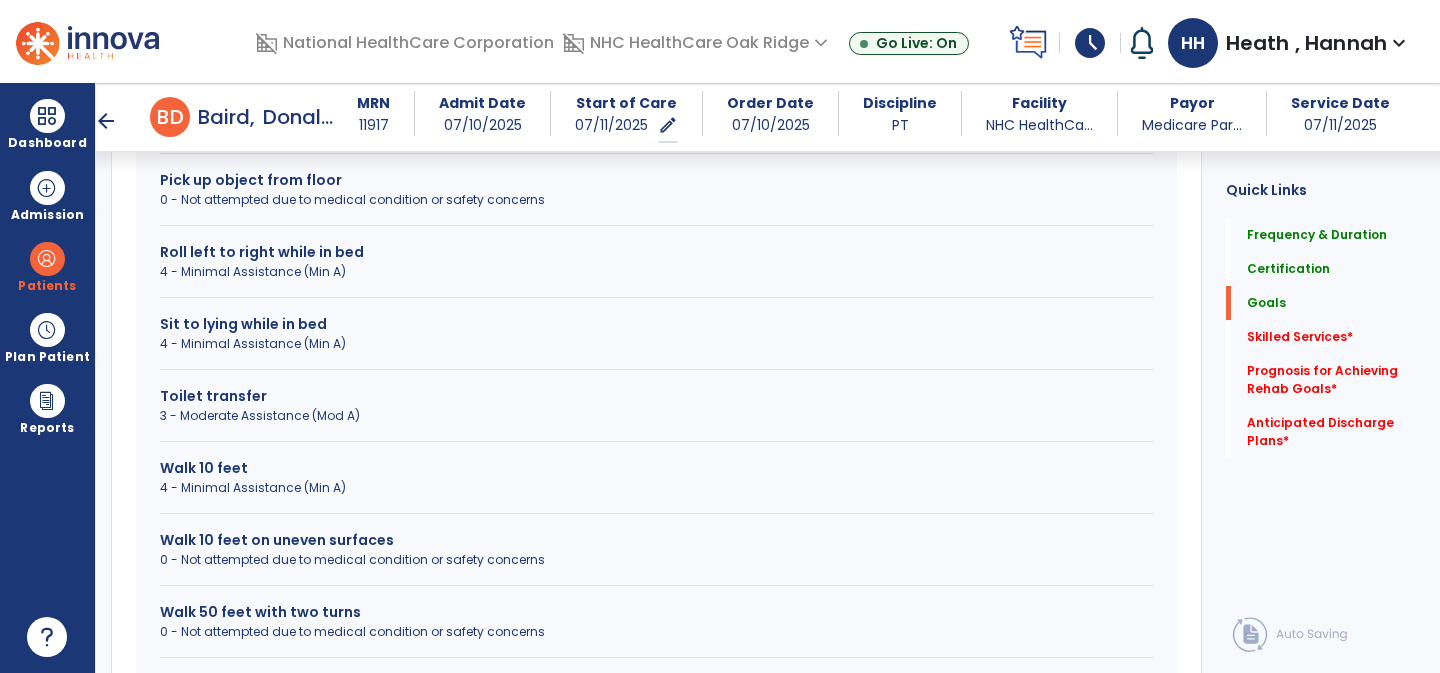 click on "Walk 10 feet" at bounding box center [656, 468] 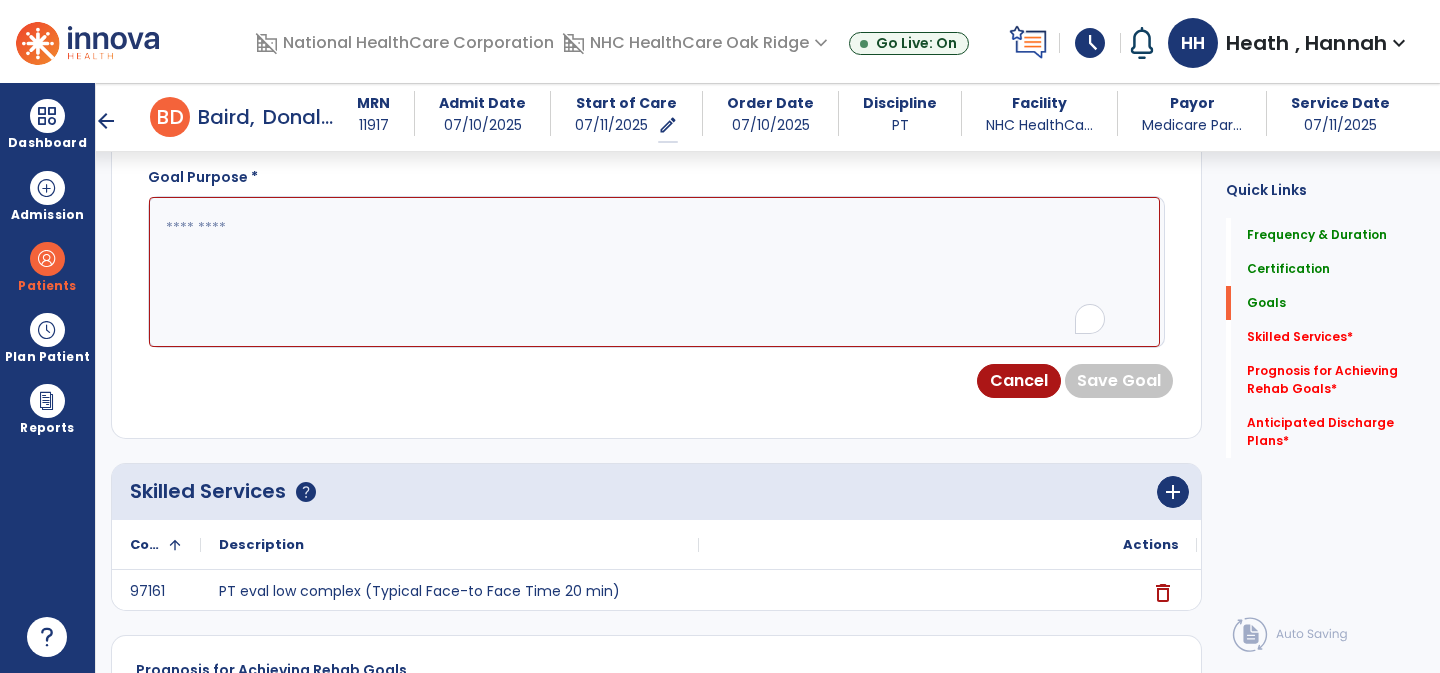 click at bounding box center [654, 272] 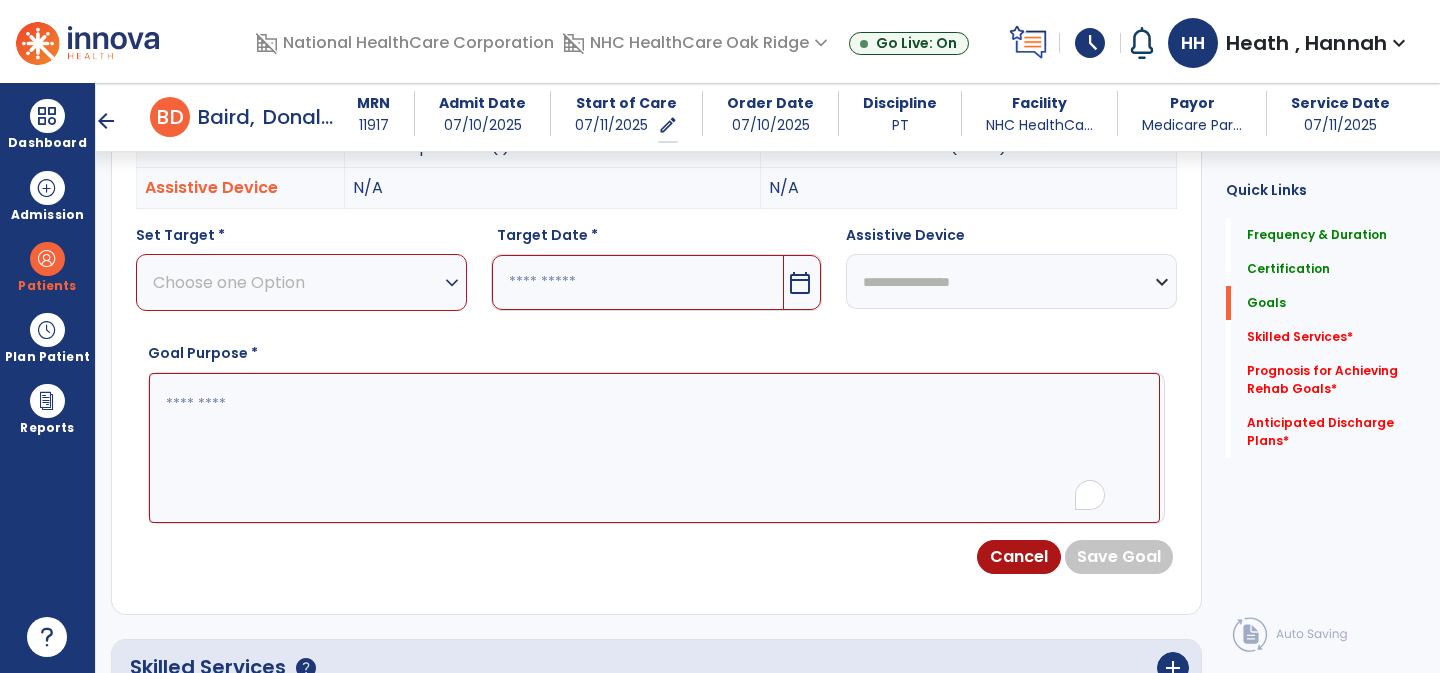 scroll, scrollTop: 634, scrollLeft: 0, axis: vertical 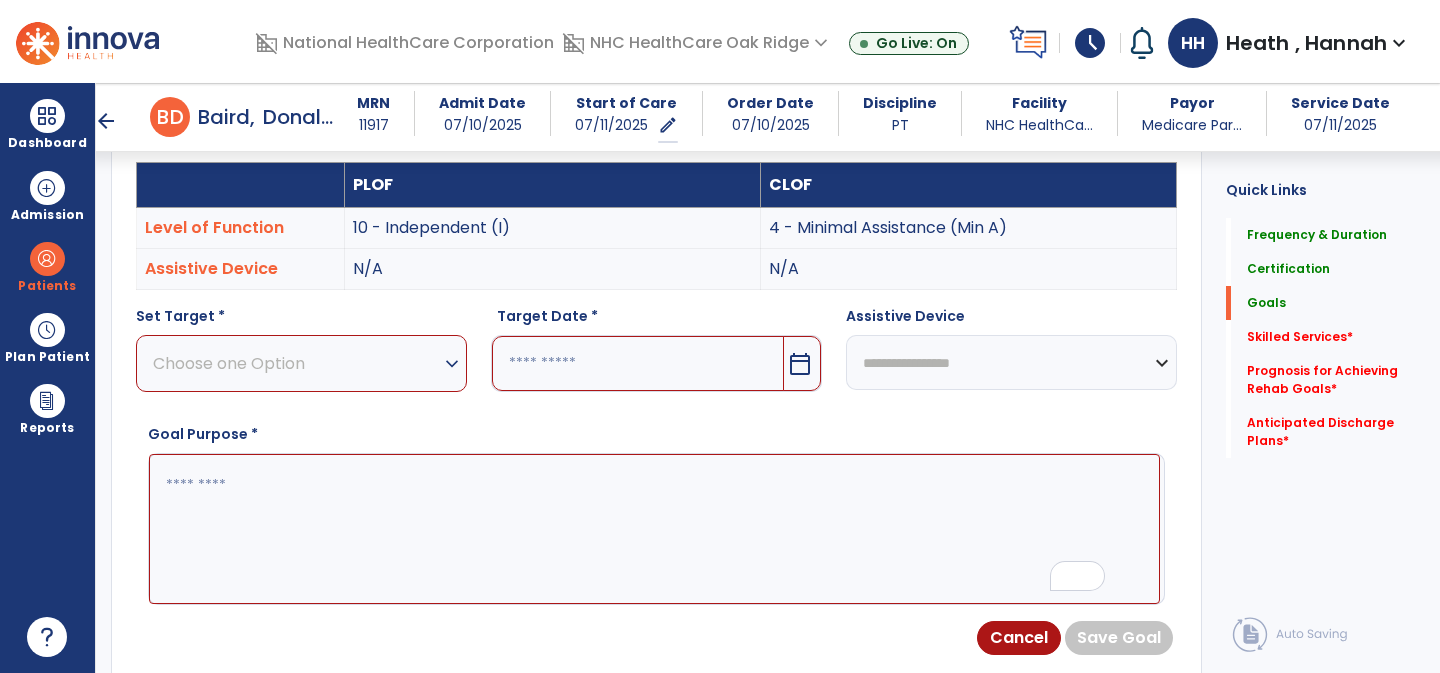 click on "Choose one Option" at bounding box center (296, 363) 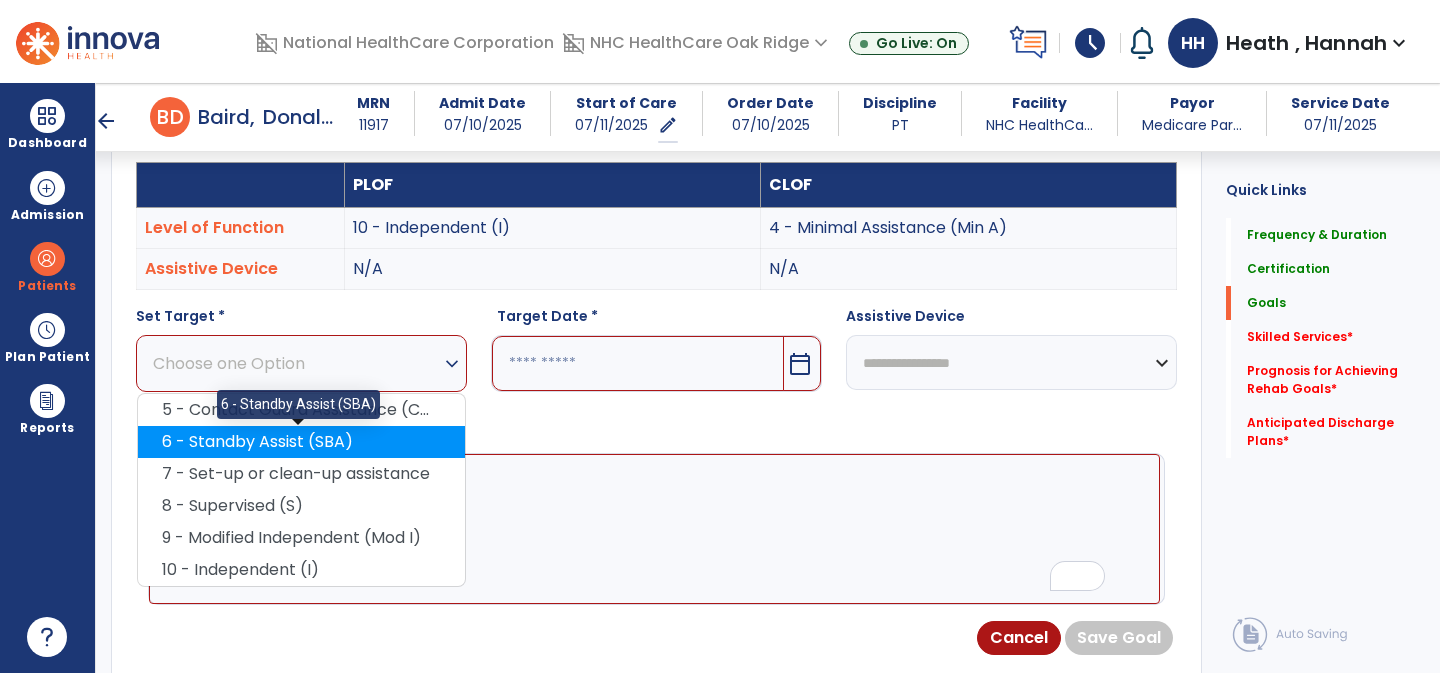 click on "6 - Standby Assist (SBA)" at bounding box center (301, 442) 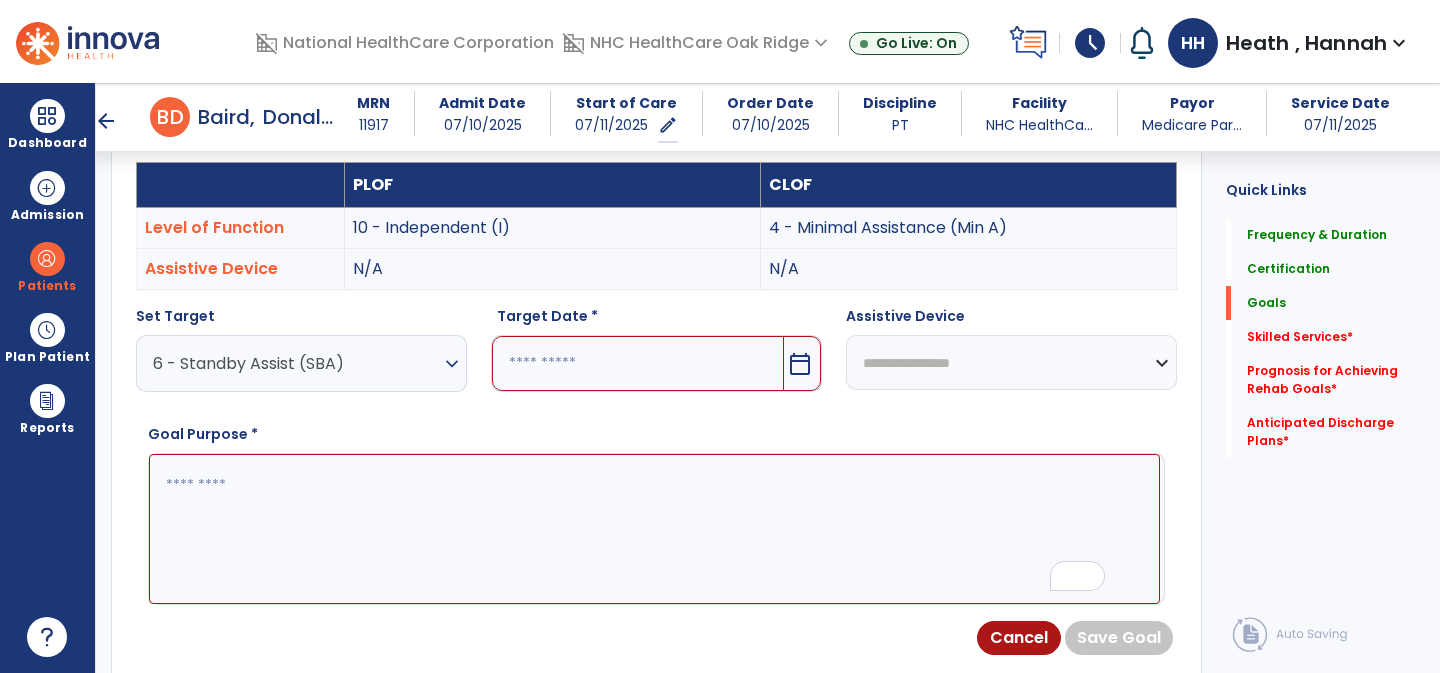 click at bounding box center (638, 363) 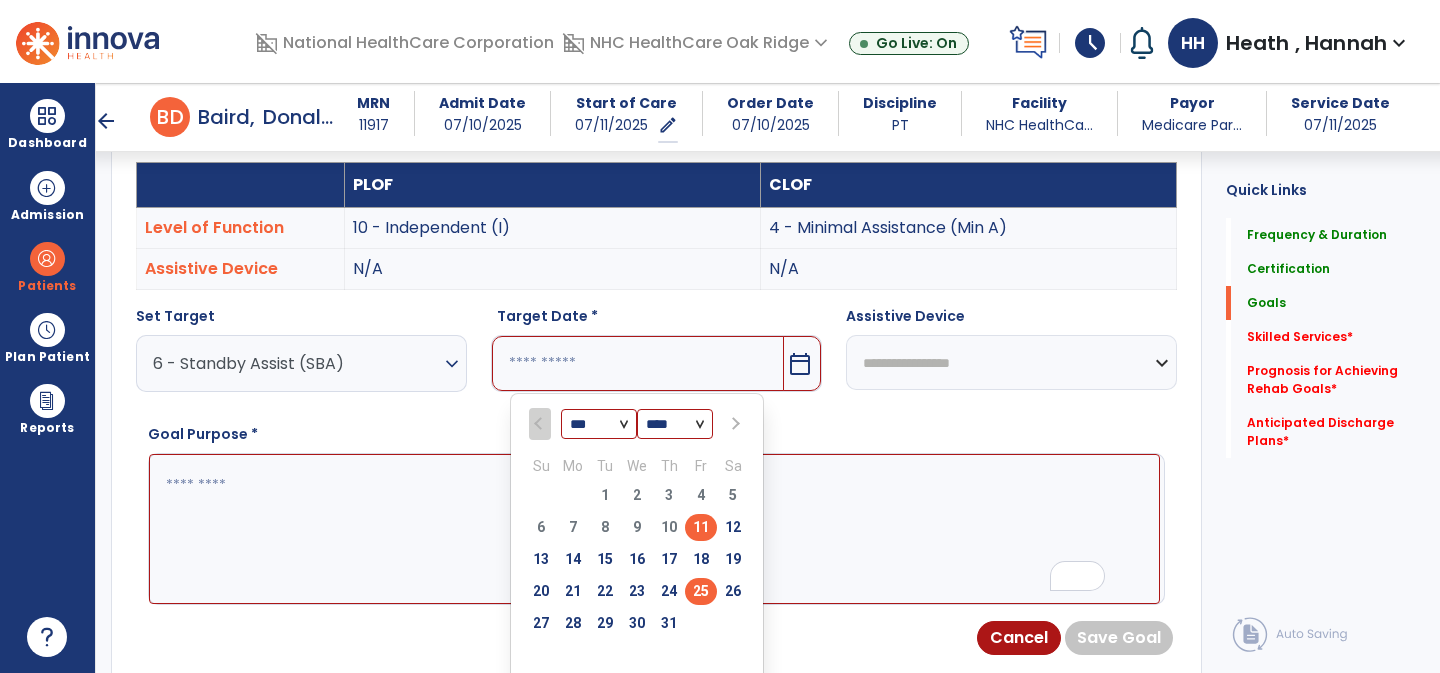 click on "25" at bounding box center (701, 591) 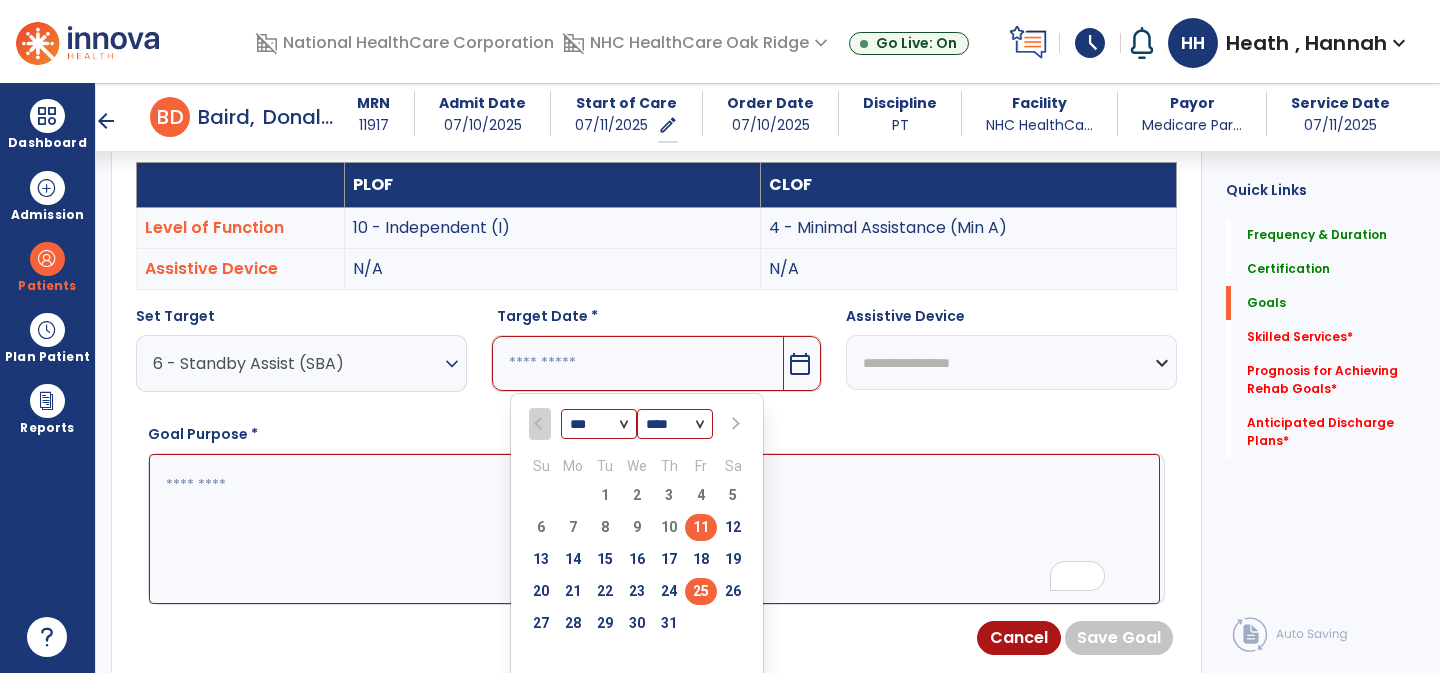 type on "*********" 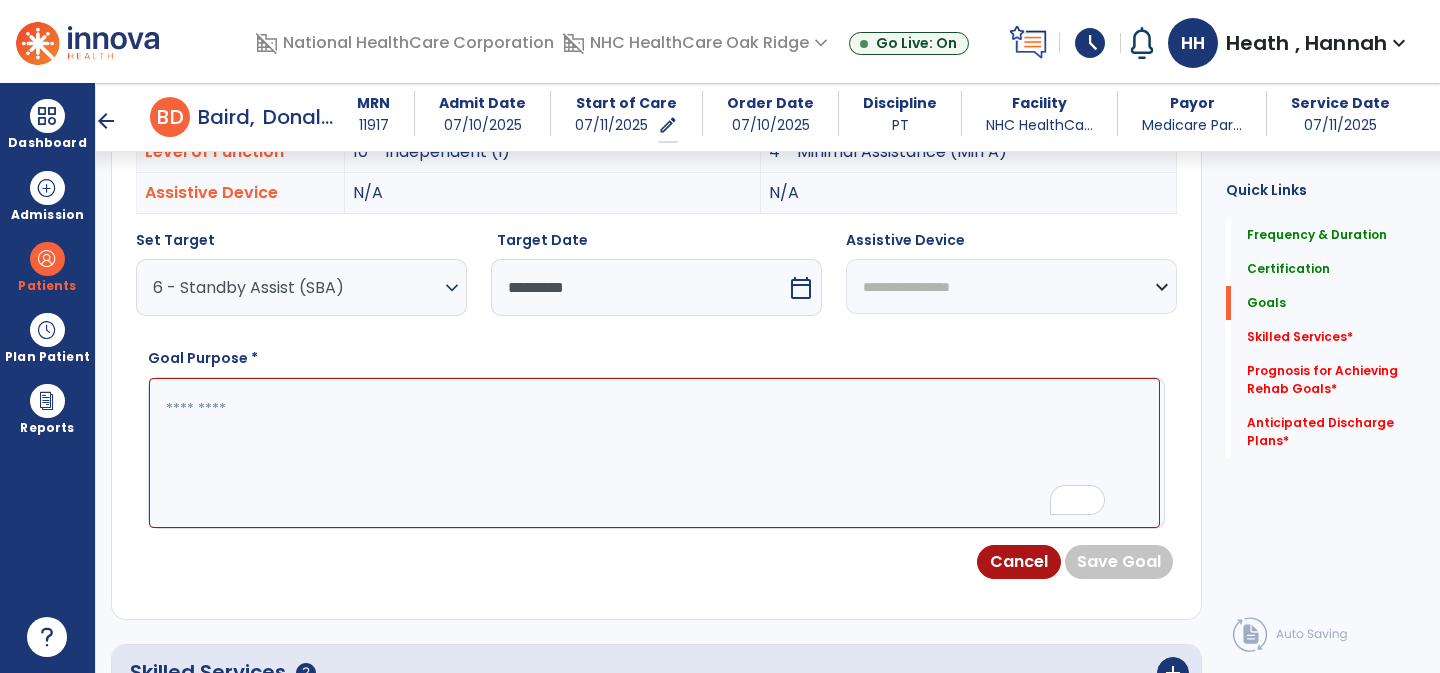click on "**********" at bounding box center [656, 322] 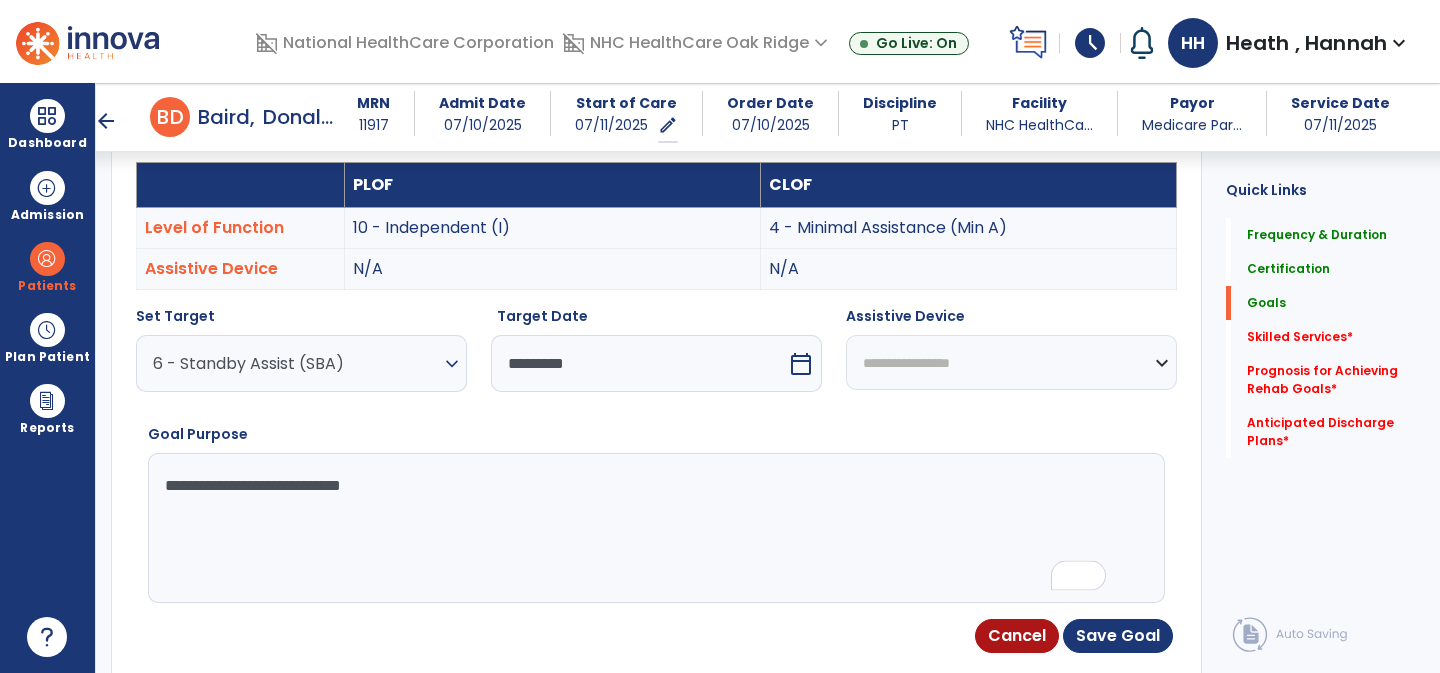 scroll, scrollTop: 574, scrollLeft: 0, axis: vertical 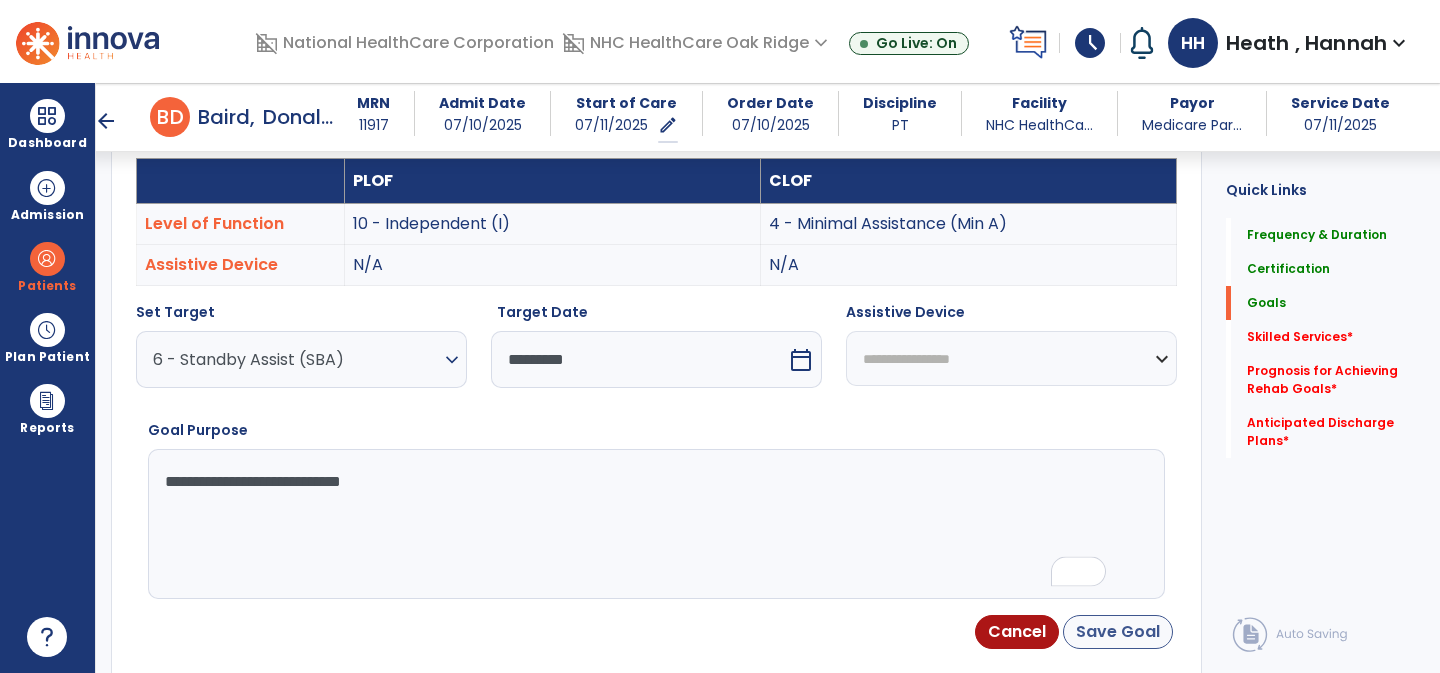 type on "**********" 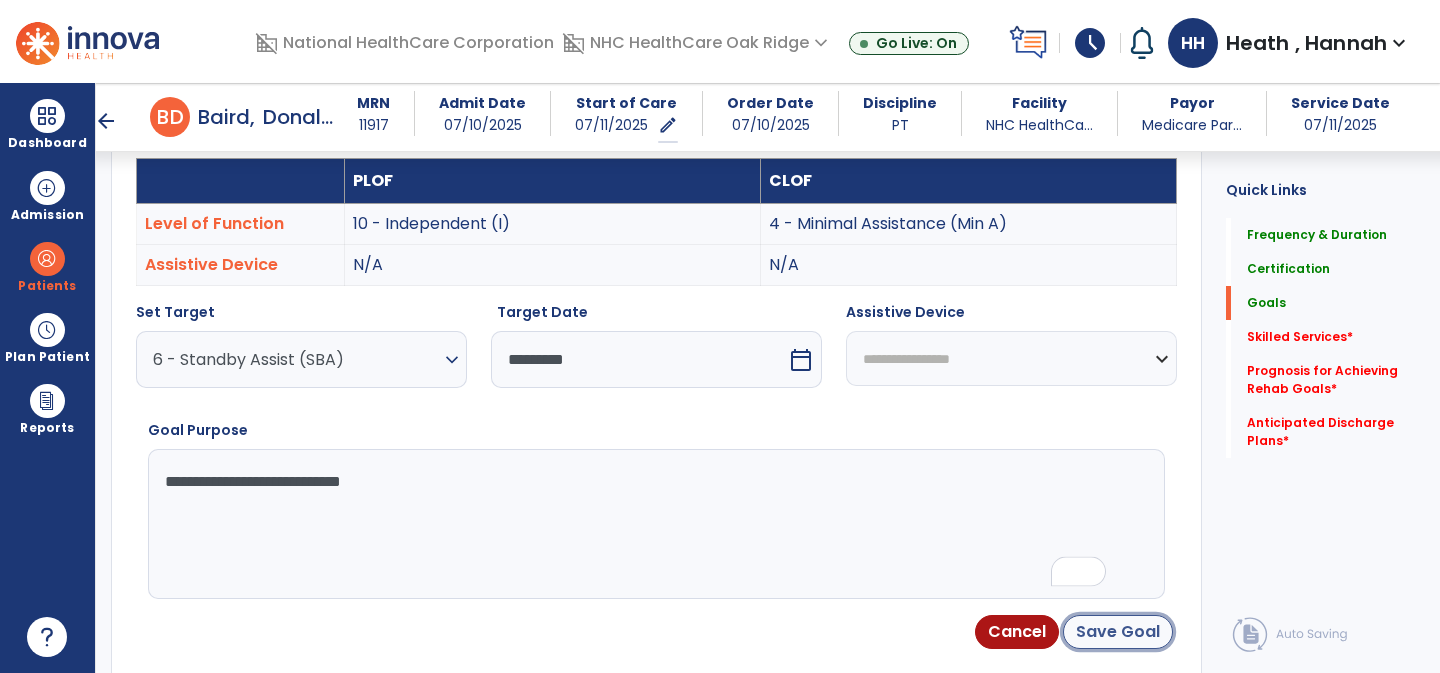 click on "Save Goal" at bounding box center (1118, 632) 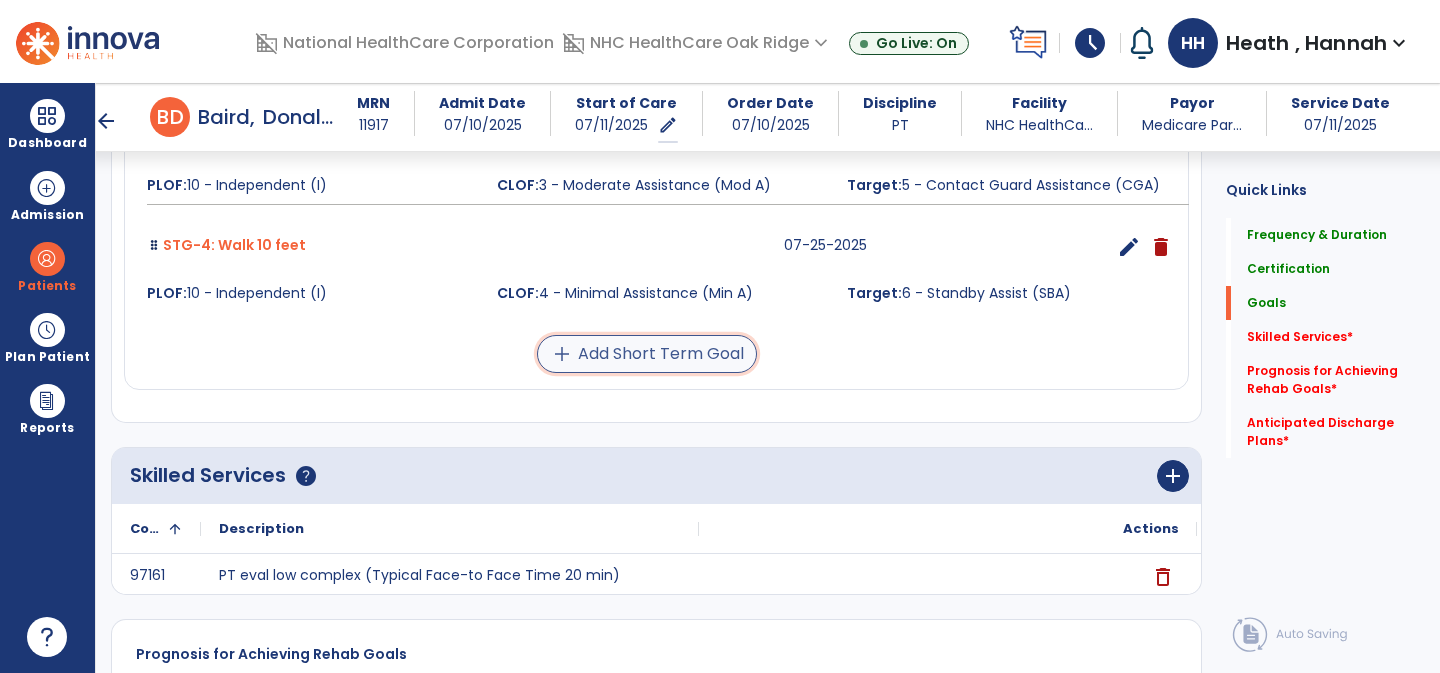 click on "add  Add Short Term Goal" at bounding box center [647, 354] 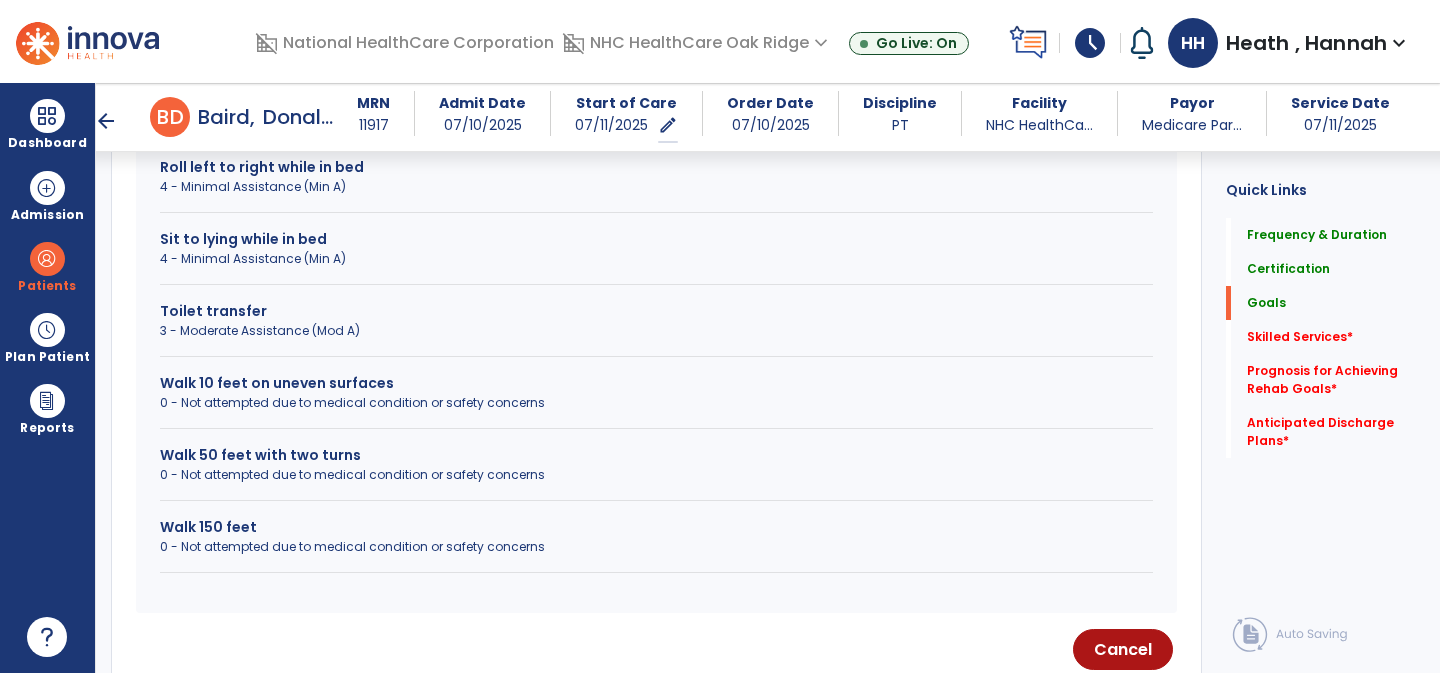 scroll, scrollTop: 930, scrollLeft: 0, axis: vertical 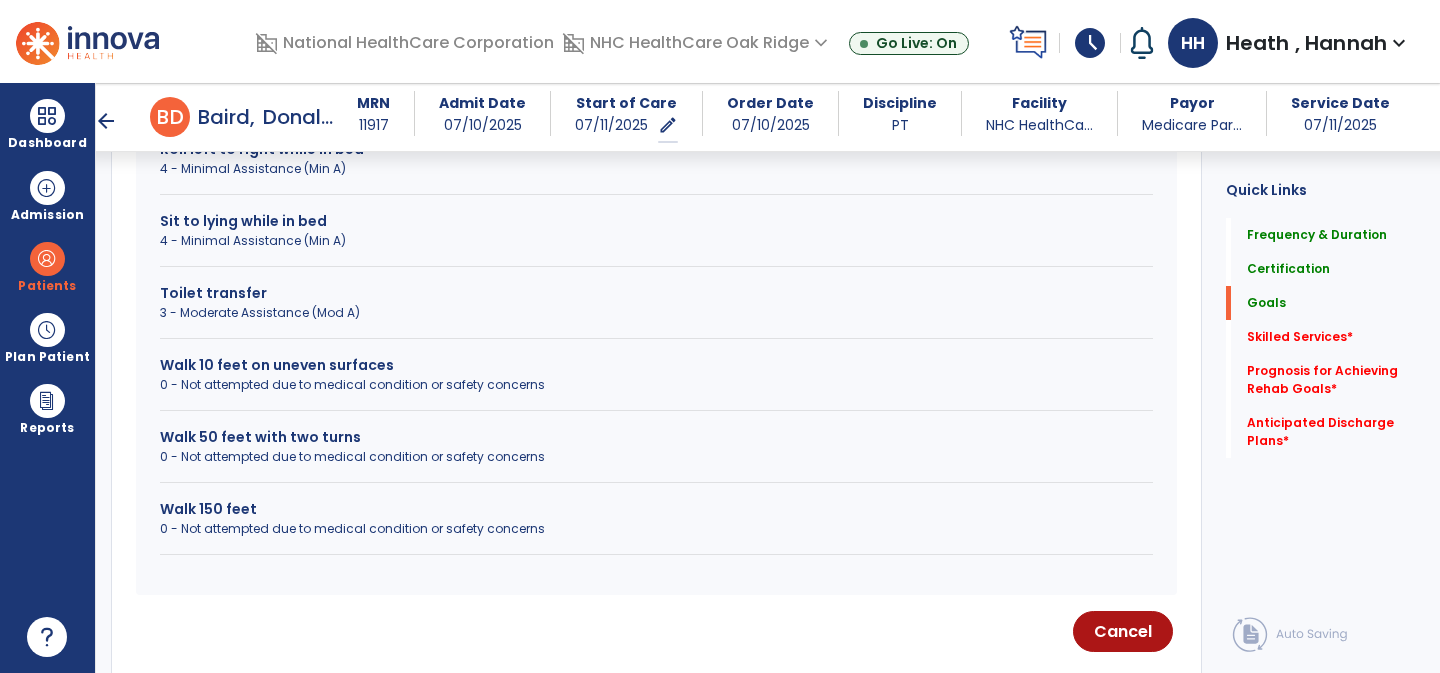 click on "Walk 50 feet with two turns" at bounding box center (656, 437) 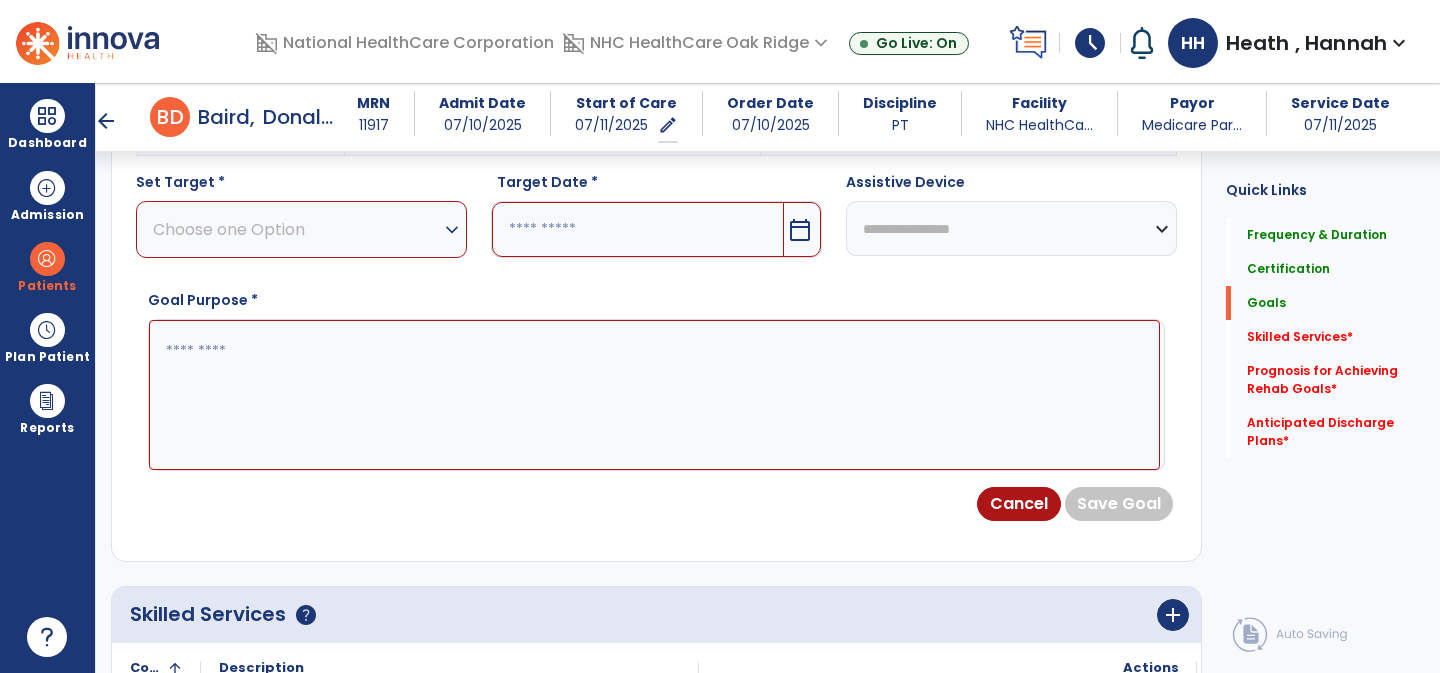 scroll, scrollTop: 715, scrollLeft: 0, axis: vertical 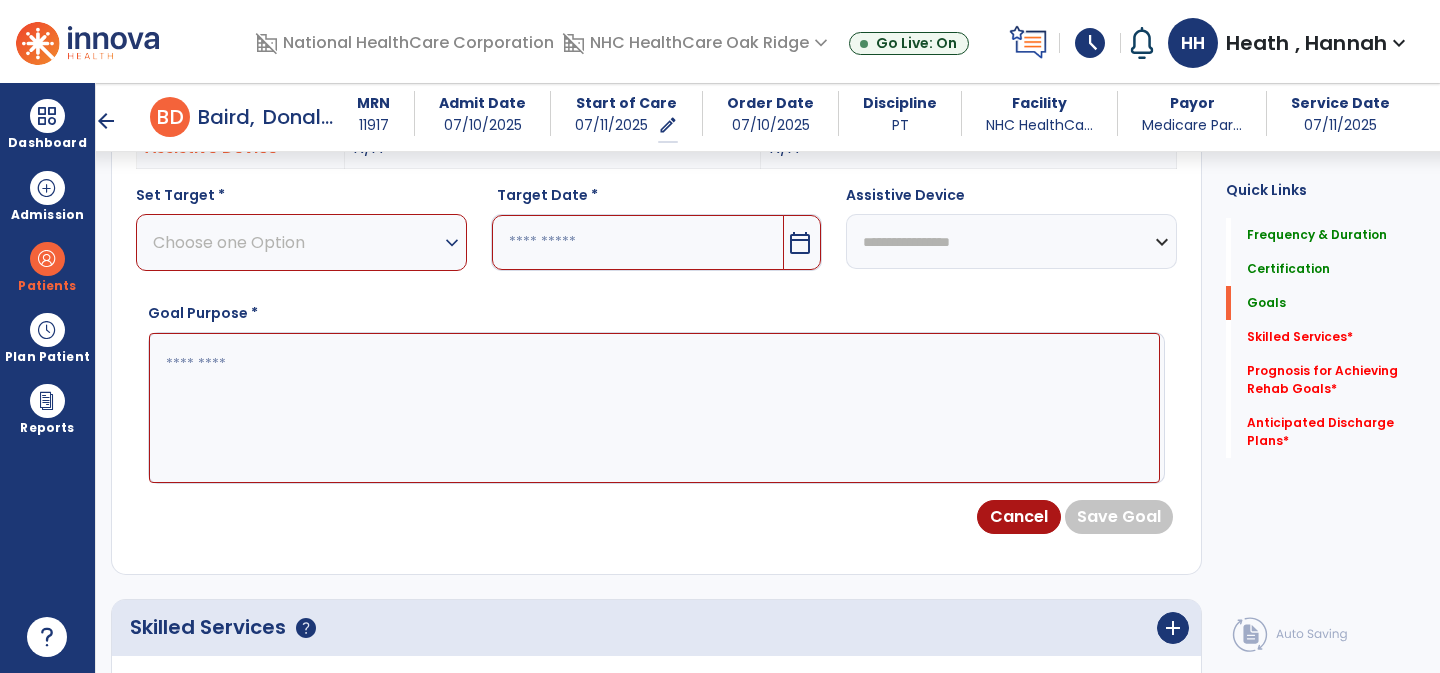 click on "Choose one Option" at bounding box center [296, 242] 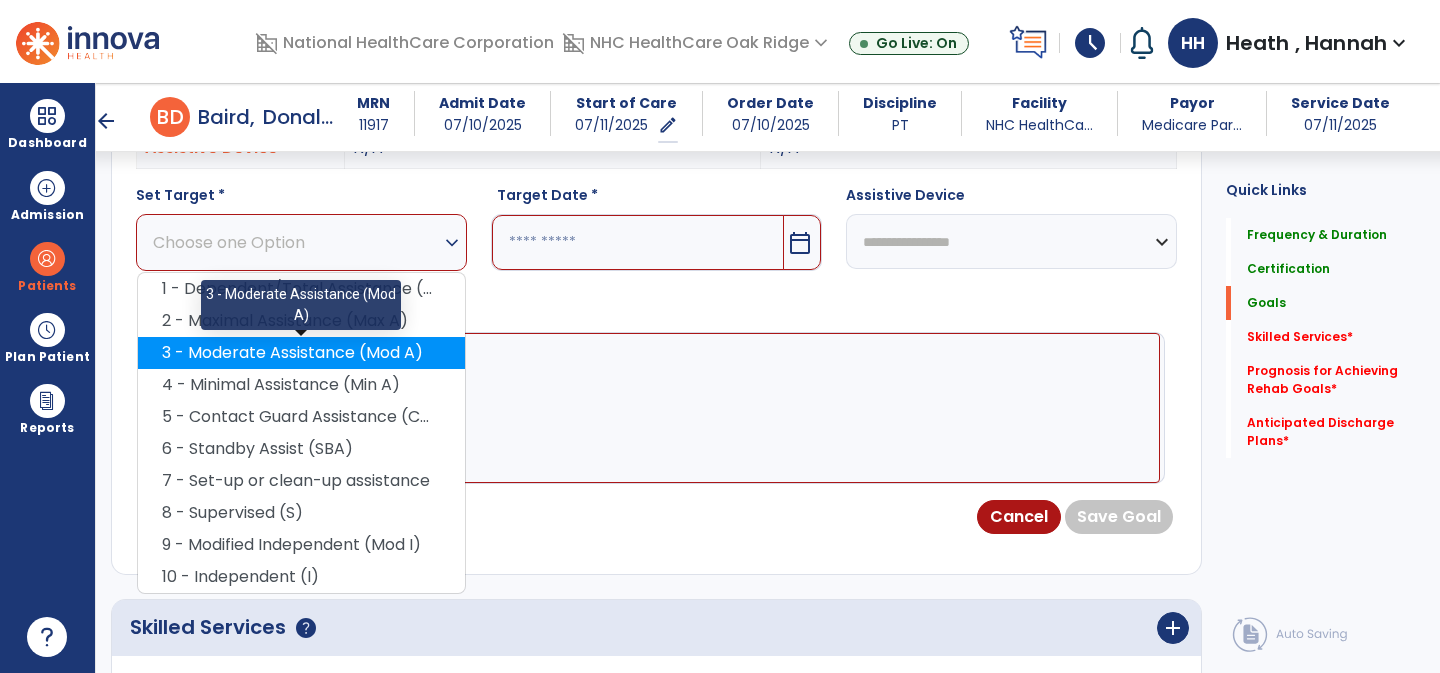 click on "3 - Moderate Assistance (Mod A)" at bounding box center (301, 353) 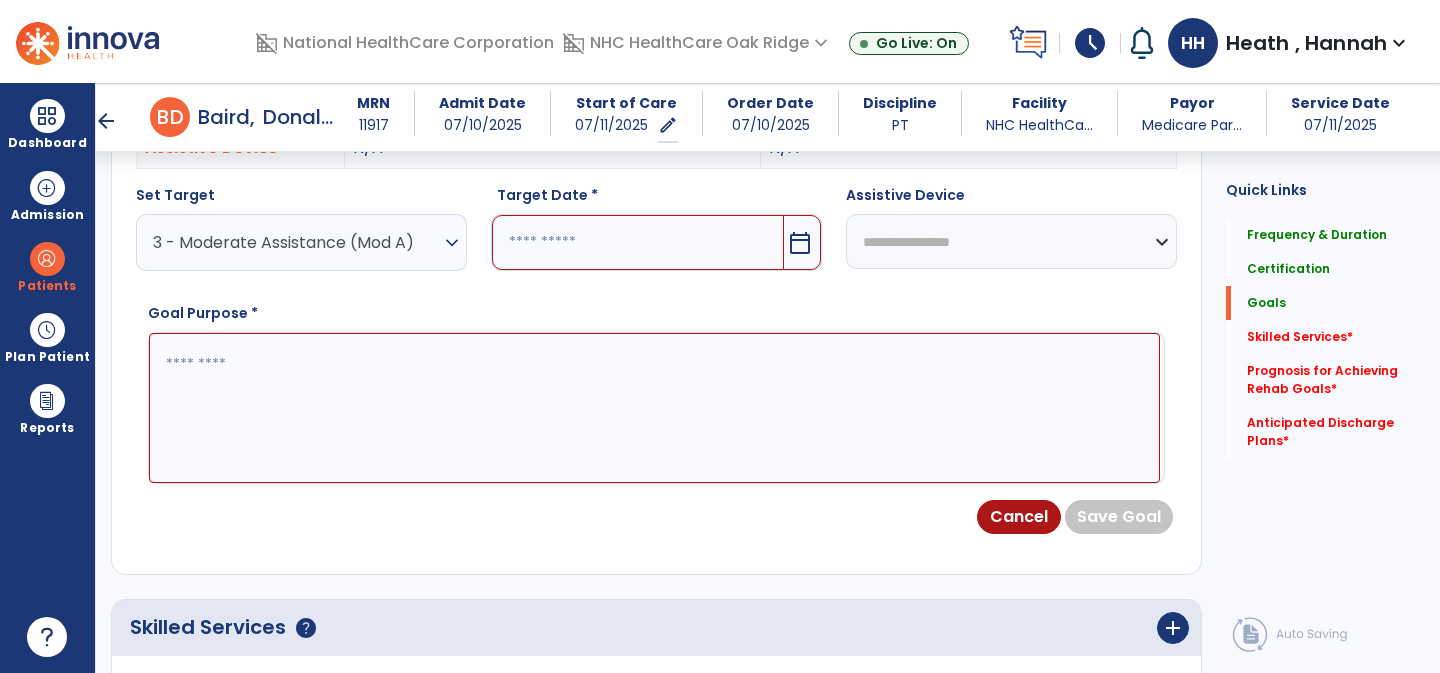 click at bounding box center [638, 242] 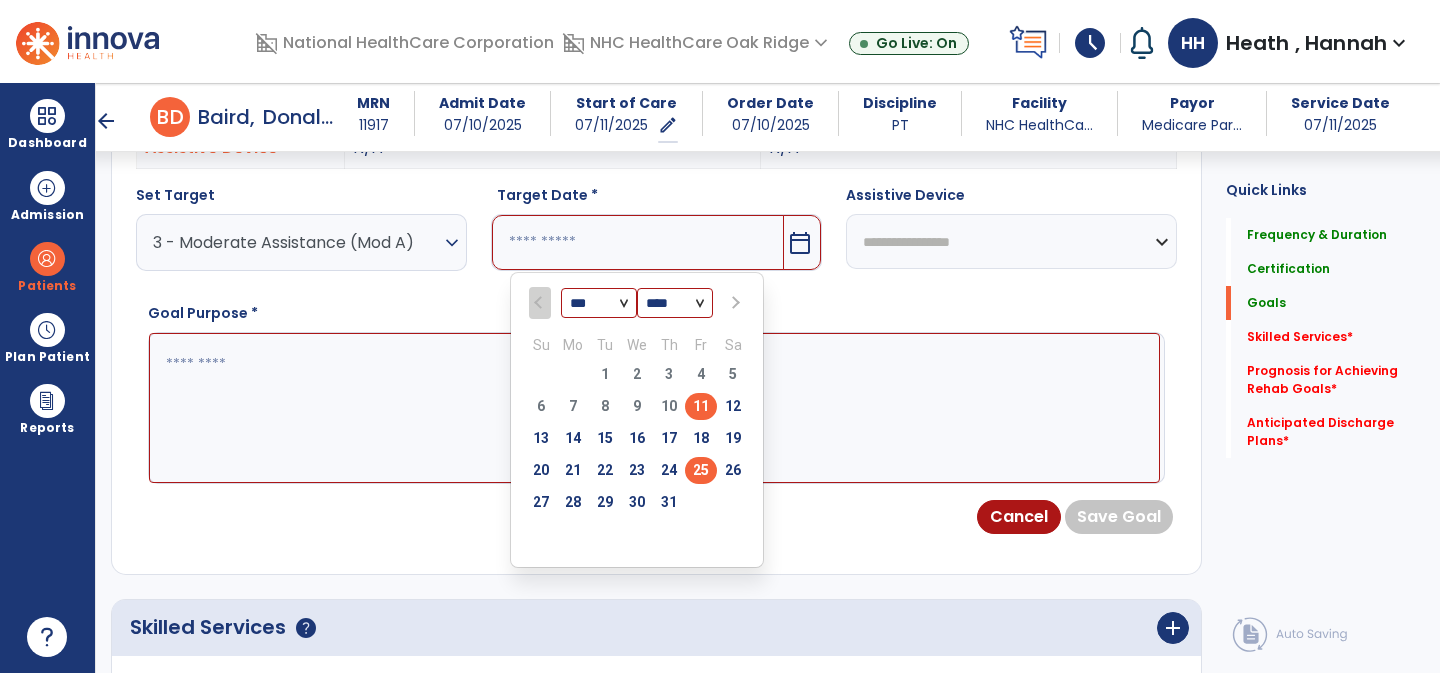 click on "25" at bounding box center [701, 470] 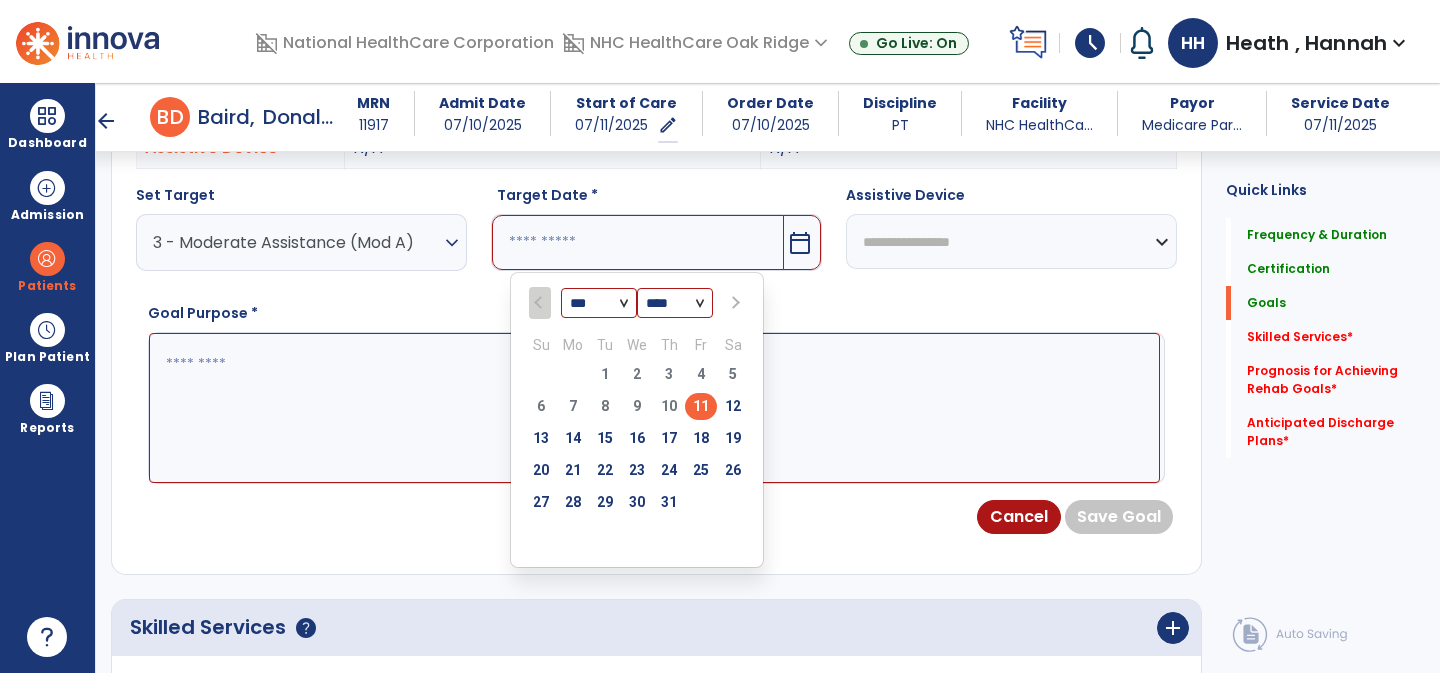 type on "*********" 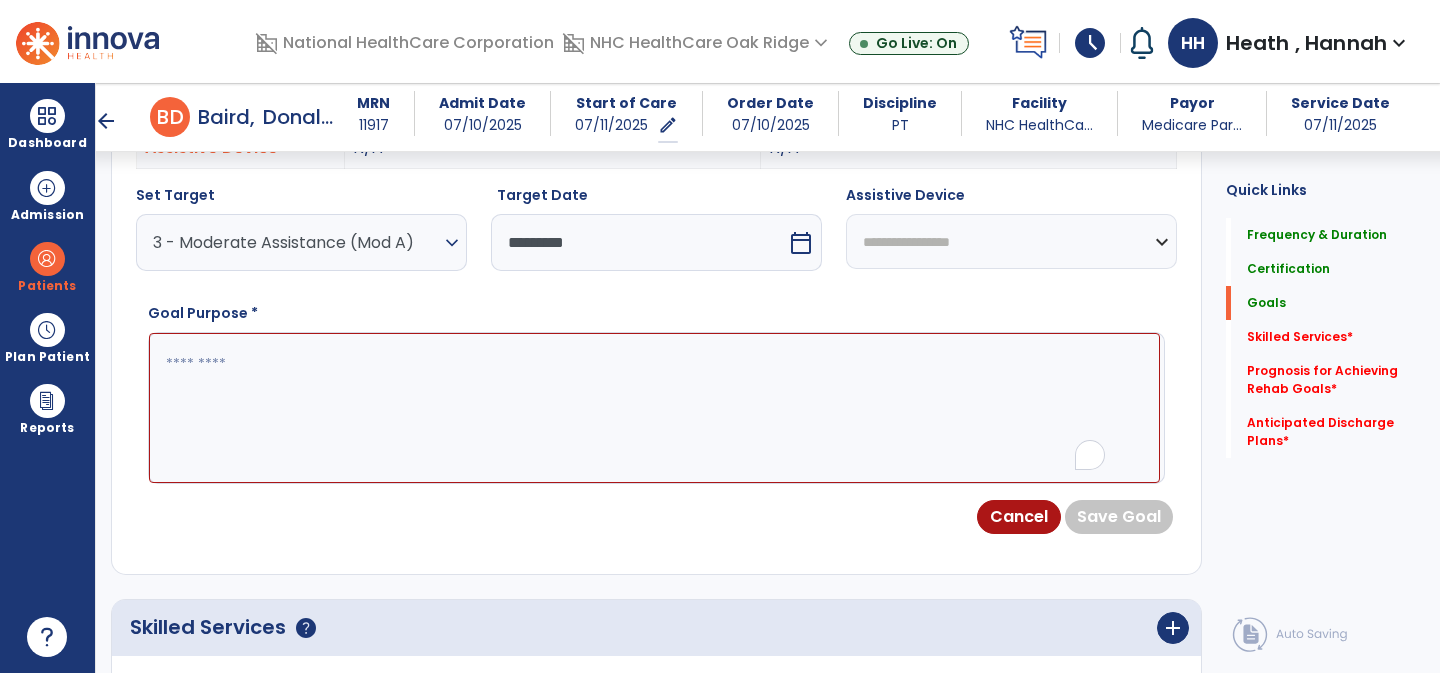click at bounding box center (654, 408) 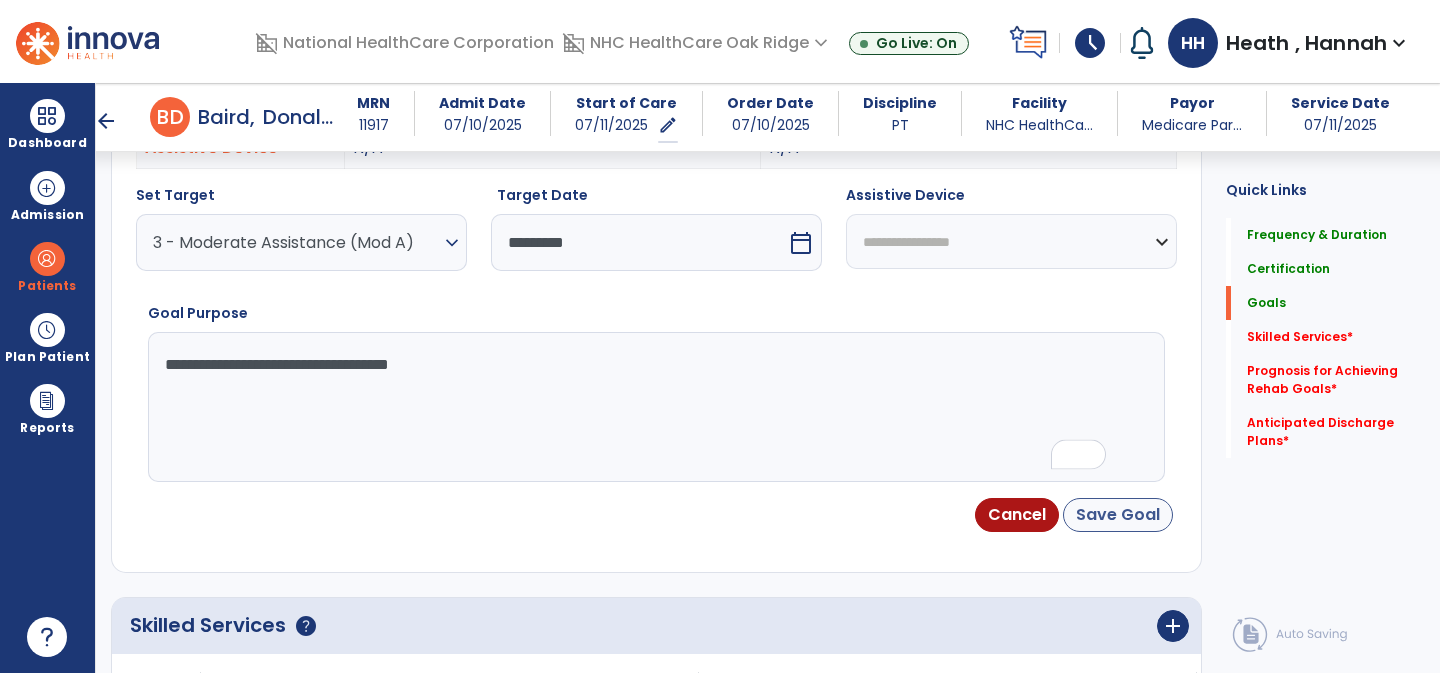 type on "**********" 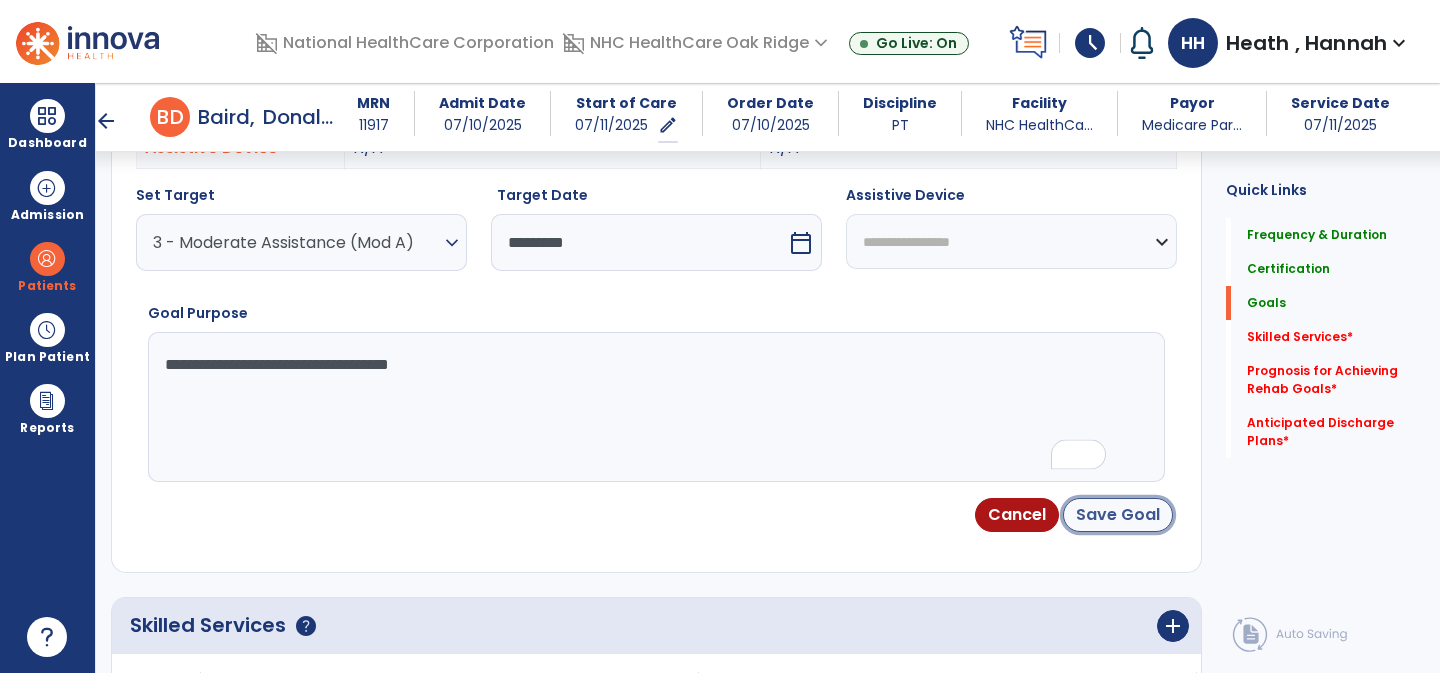 click on "Save Goal" at bounding box center [1118, 515] 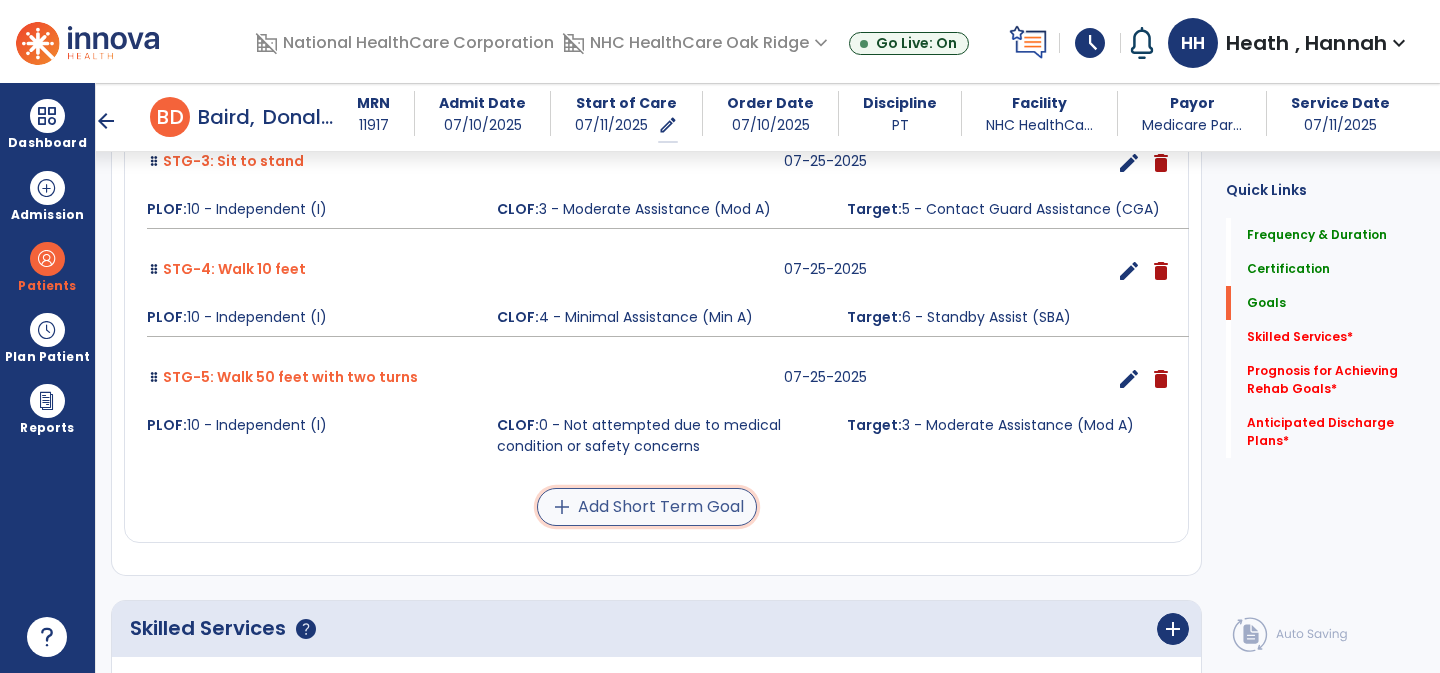click on "add  Add Short Term Goal" at bounding box center (647, 507) 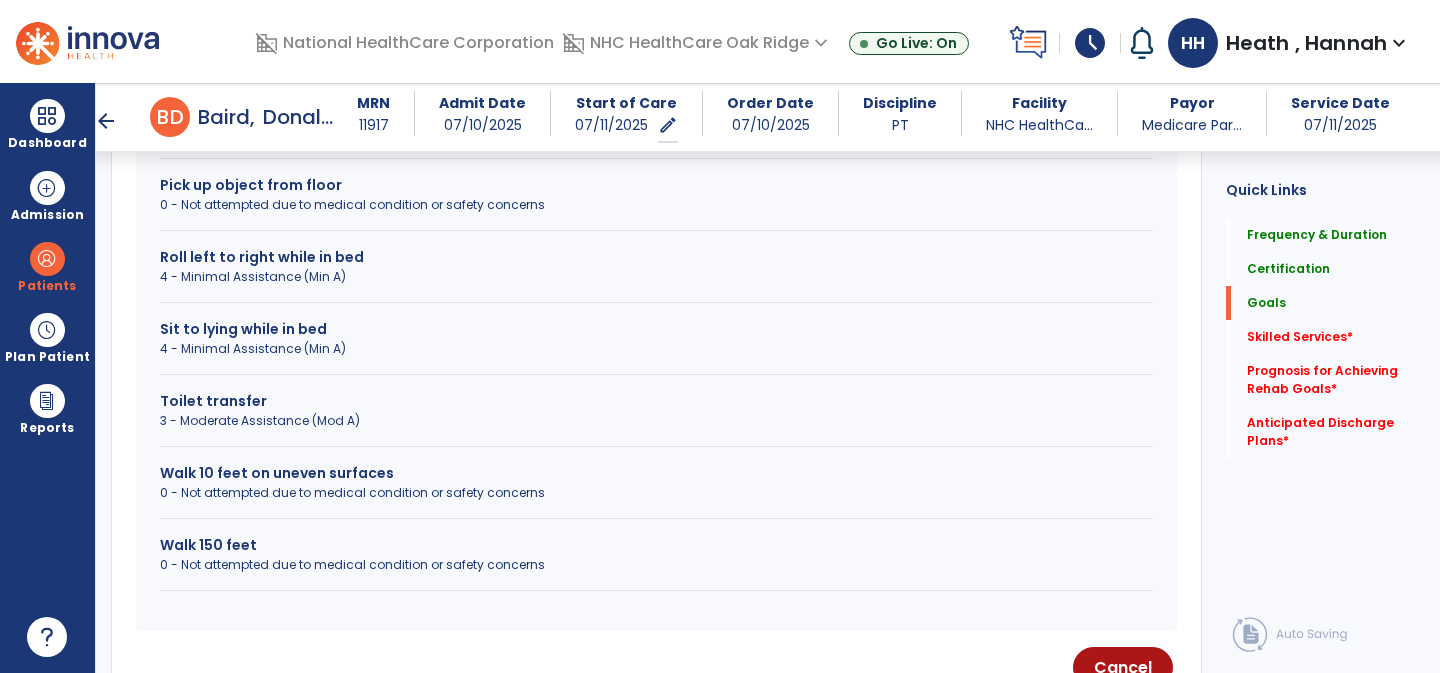 scroll, scrollTop: 820, scrollLeft: 0, axis: vertical 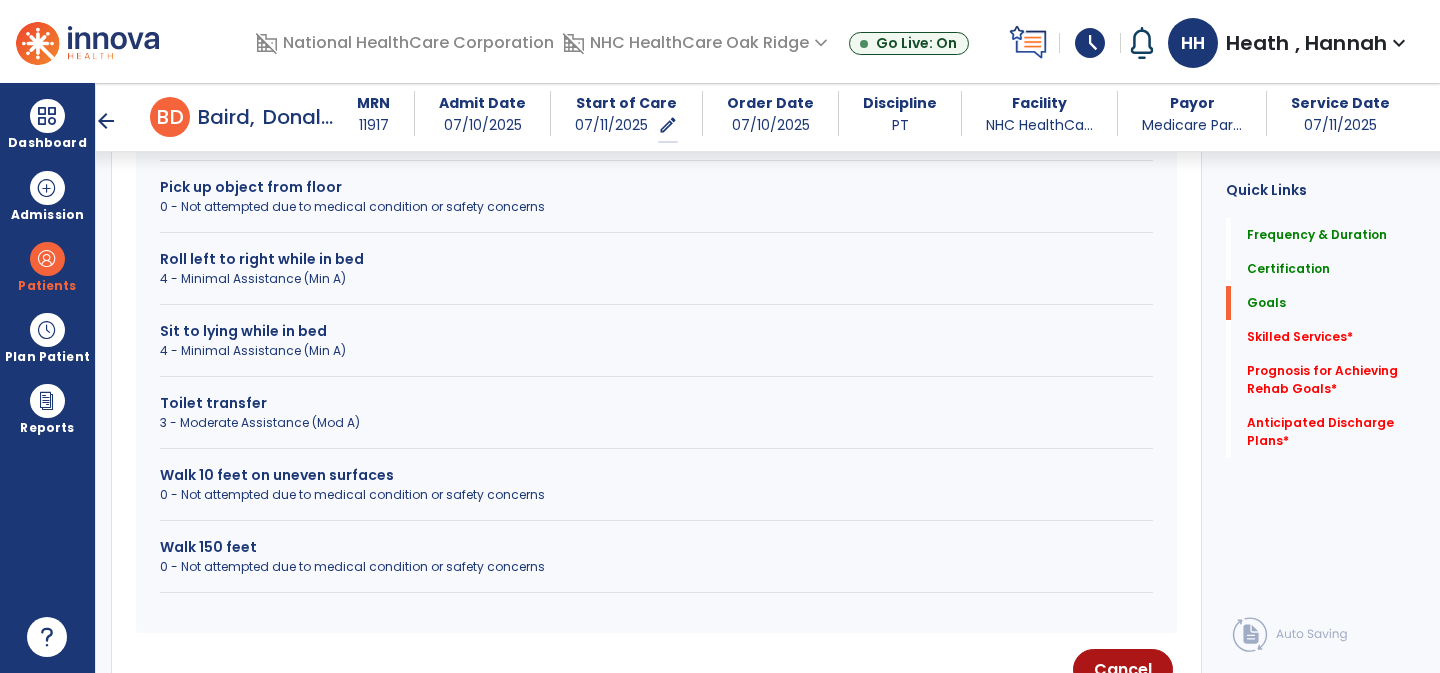 click on "Functional Deficits   Impairments   Standardized Tests  1 step (curb) 0 - Not attempted due to medical condition or safety concerns Car transfer 0 - Not attempted due to medical condition or safety concerns Pick up object from floor 0 - Not attempted due to medical condition or safety concerns Roll left to right while in bed 4 - Minimal Assistance (Min A) Sit to lying while in bed 4 - Minimal Assistance (Min A) Toilet transfer 3 - Moderate Assistance (Mod A) Walk 10 feet on uneven surfaces 0 - Not attempted due to medical condition or safety concerns Walk 150 feet 0 - Not attempted due to medical condition or safety concerns" at bounding box center (656, 276) 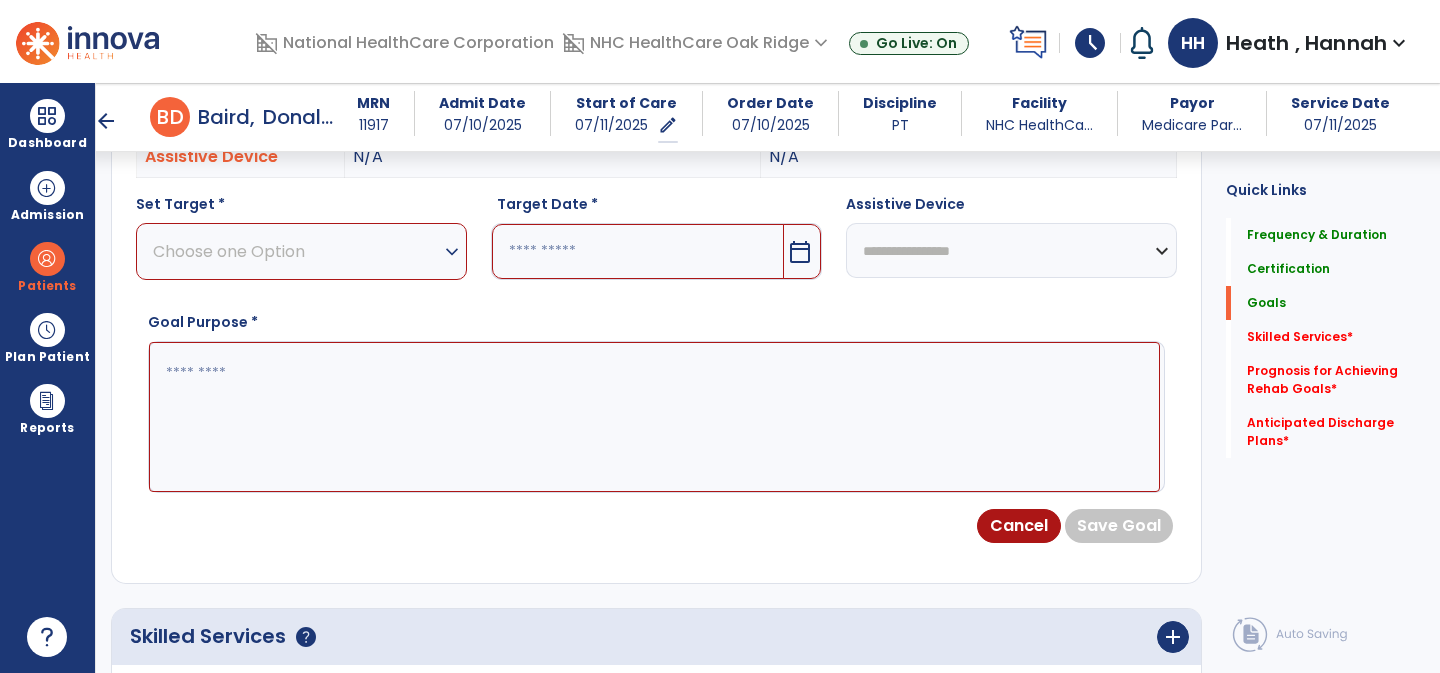 scroll, scrollTop: 652, scrollLeft: 0, axis: vertical 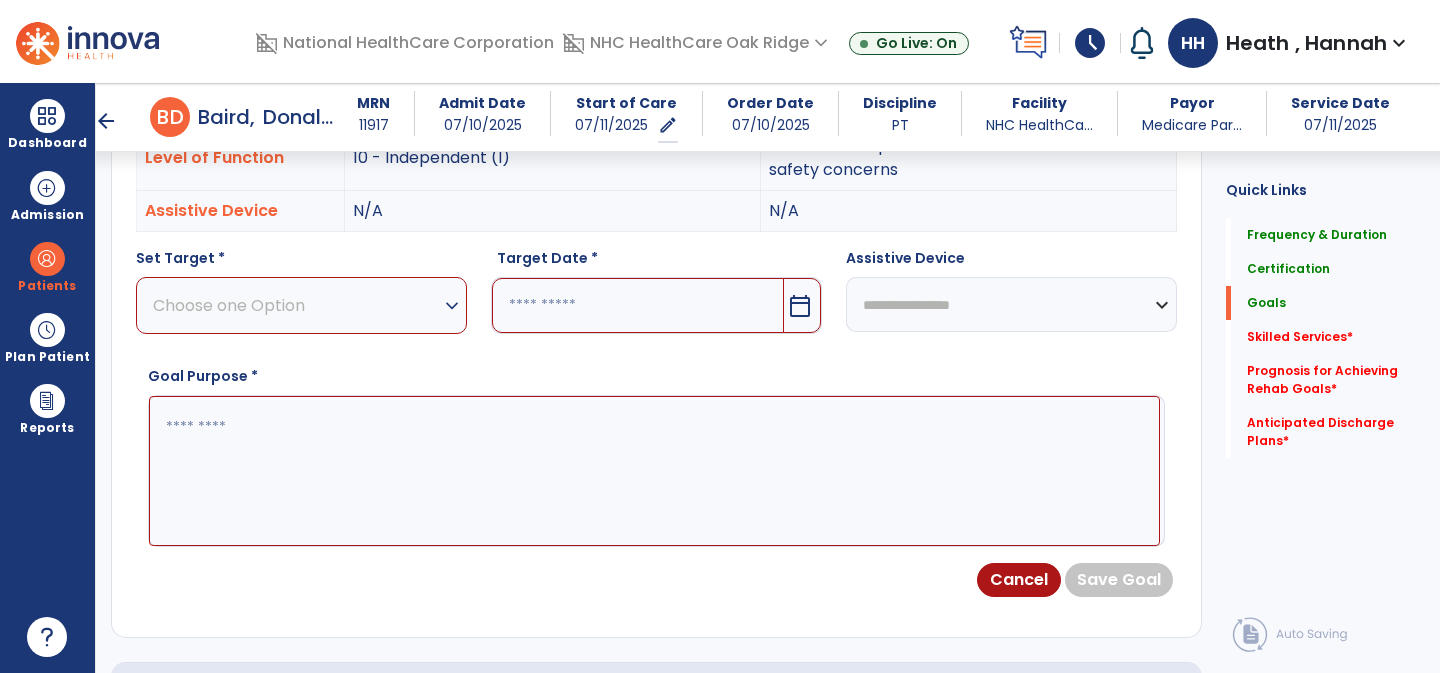 click on "Choose one Option" at bounding box center [296, 305] 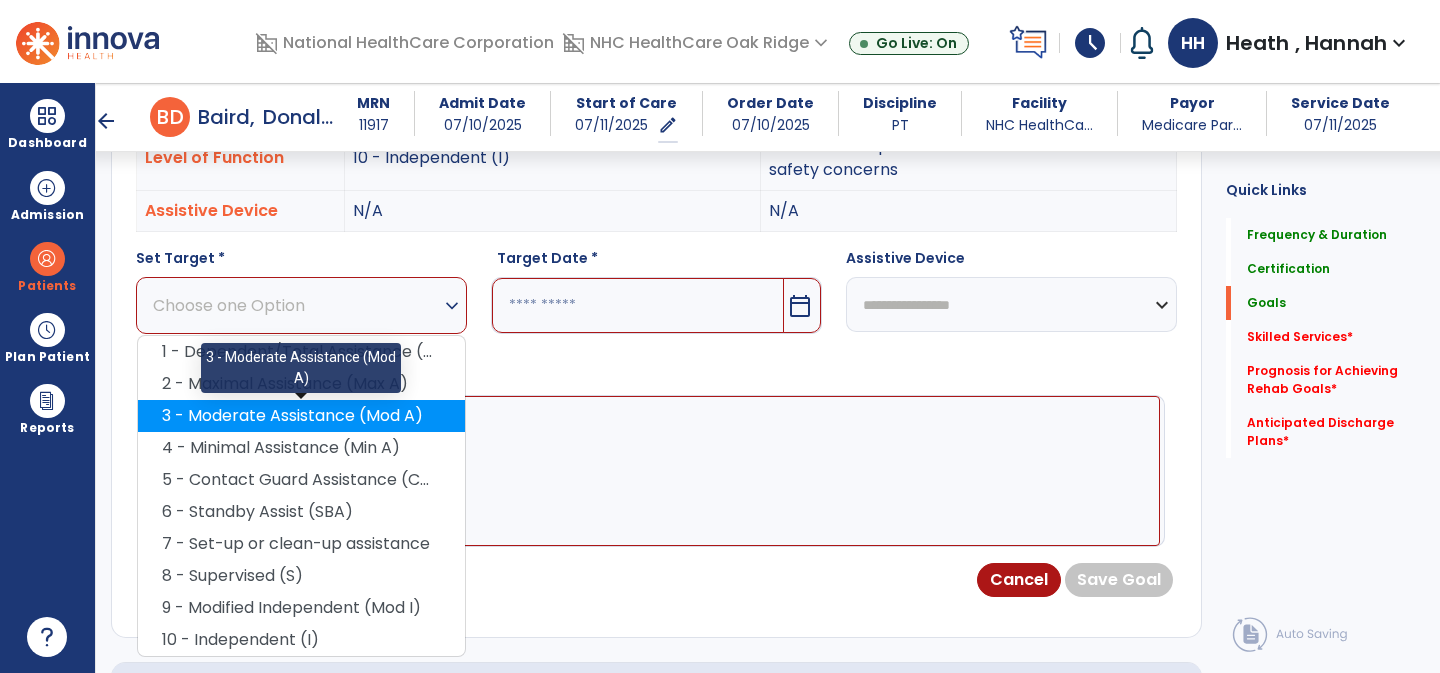 click on "3 - Moderate Assistance (Mod A)" at bounding box center [301, 416] 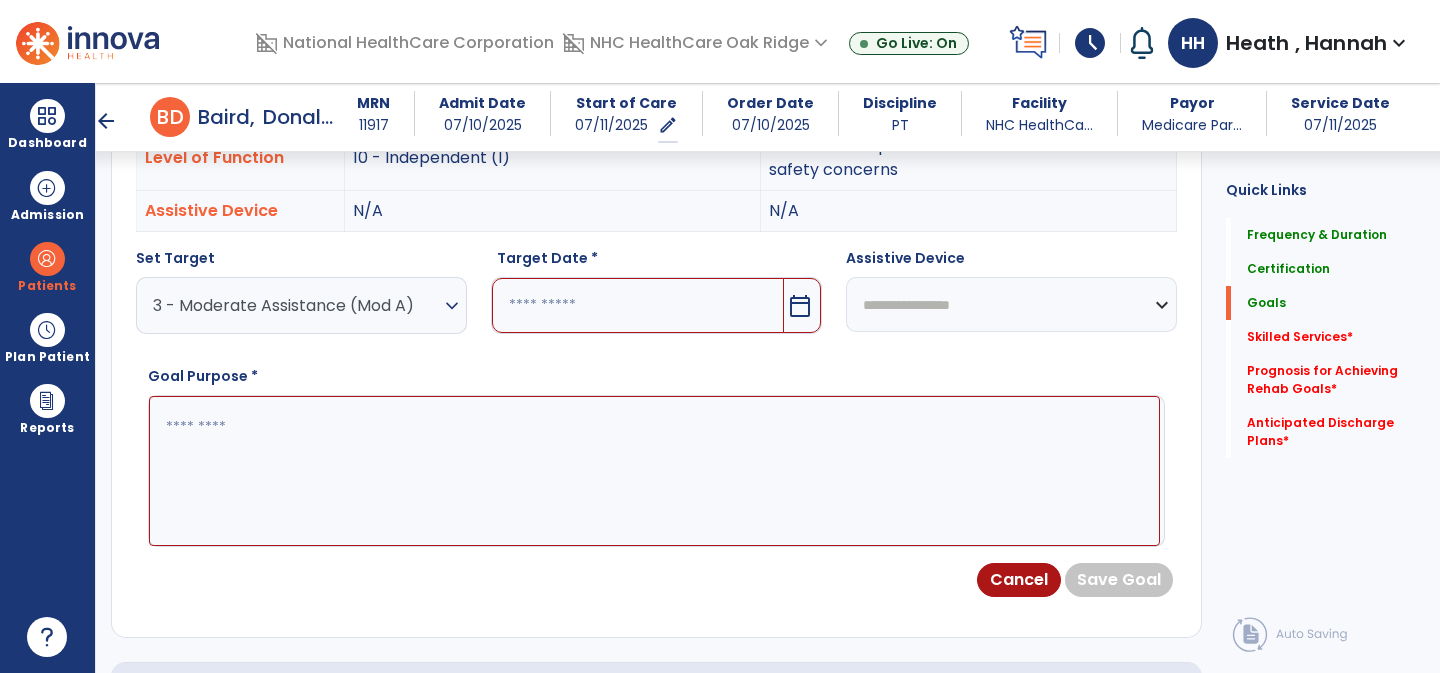 click at bounding box center (638, 305) 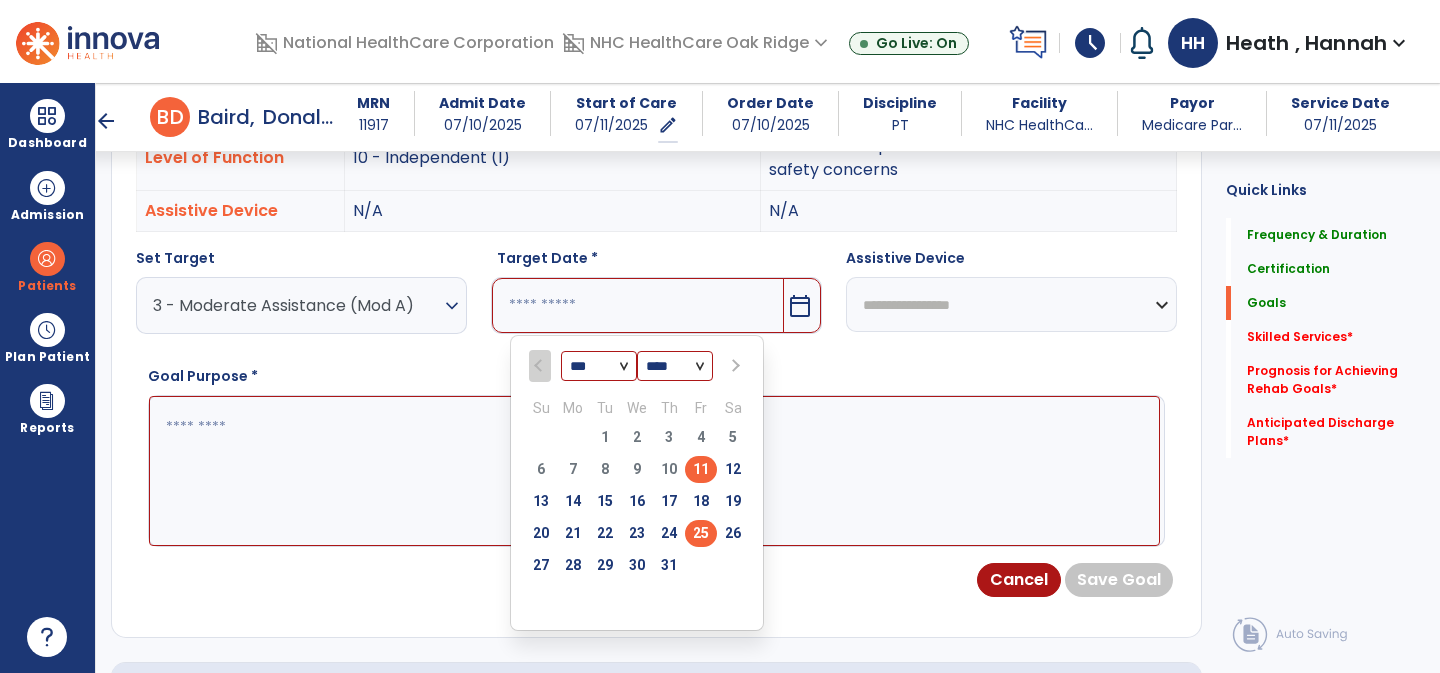 click on "25" at bounding box center (701, 533) 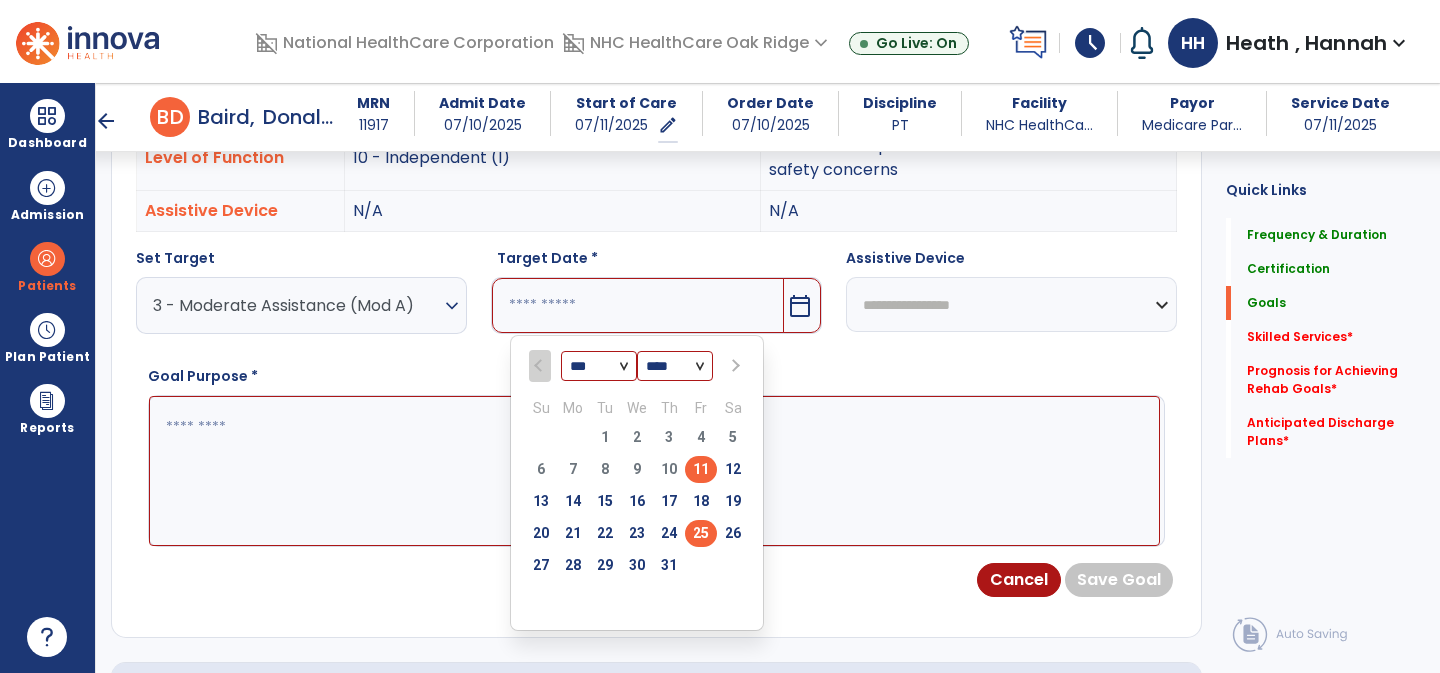 type on "*********" 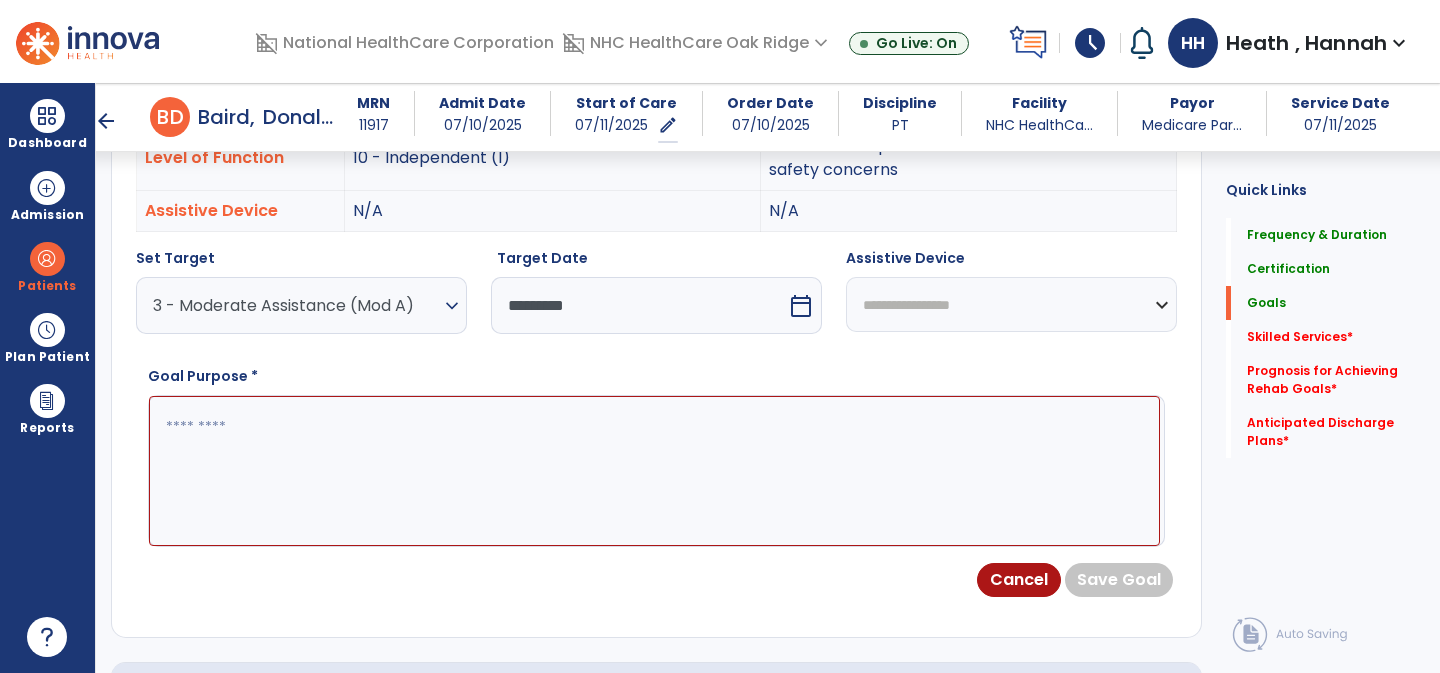 click at bounding box center (654, 471) 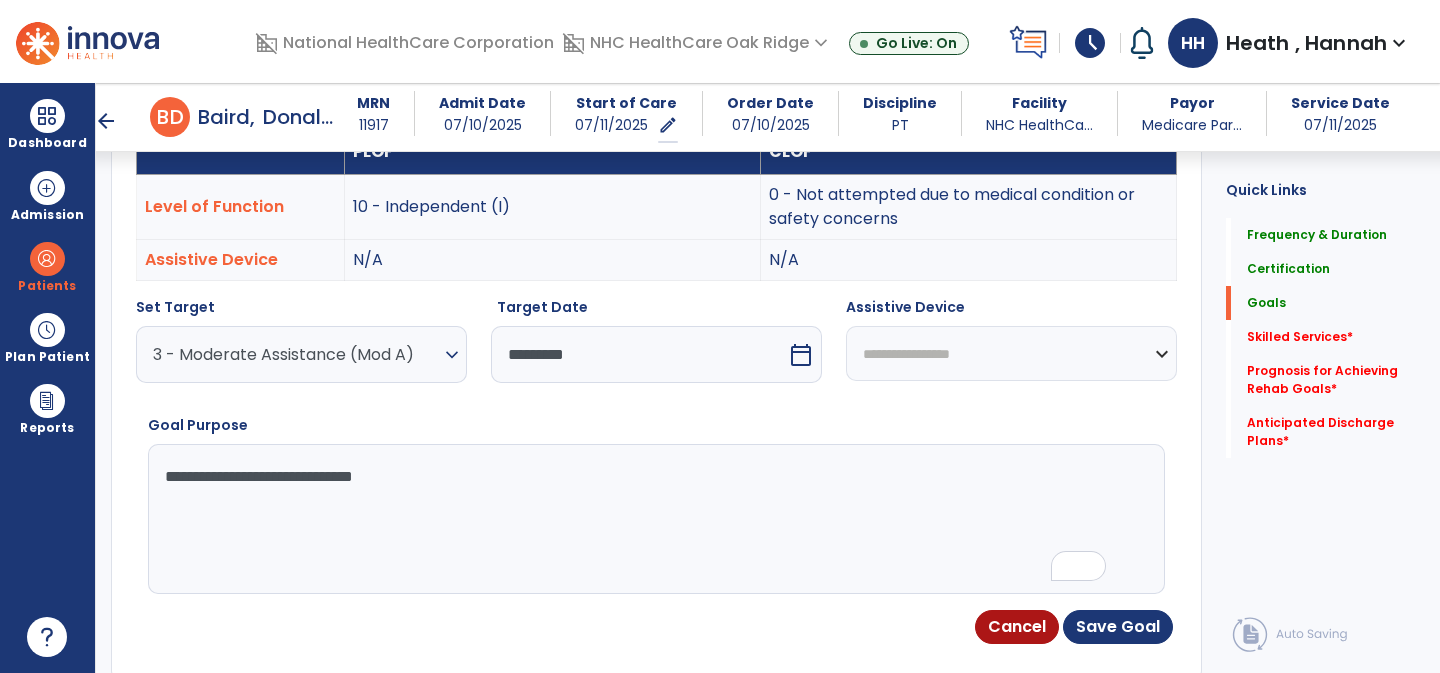 scroll, scrollTop: 611, scrollLeft: 0, axis: vertical 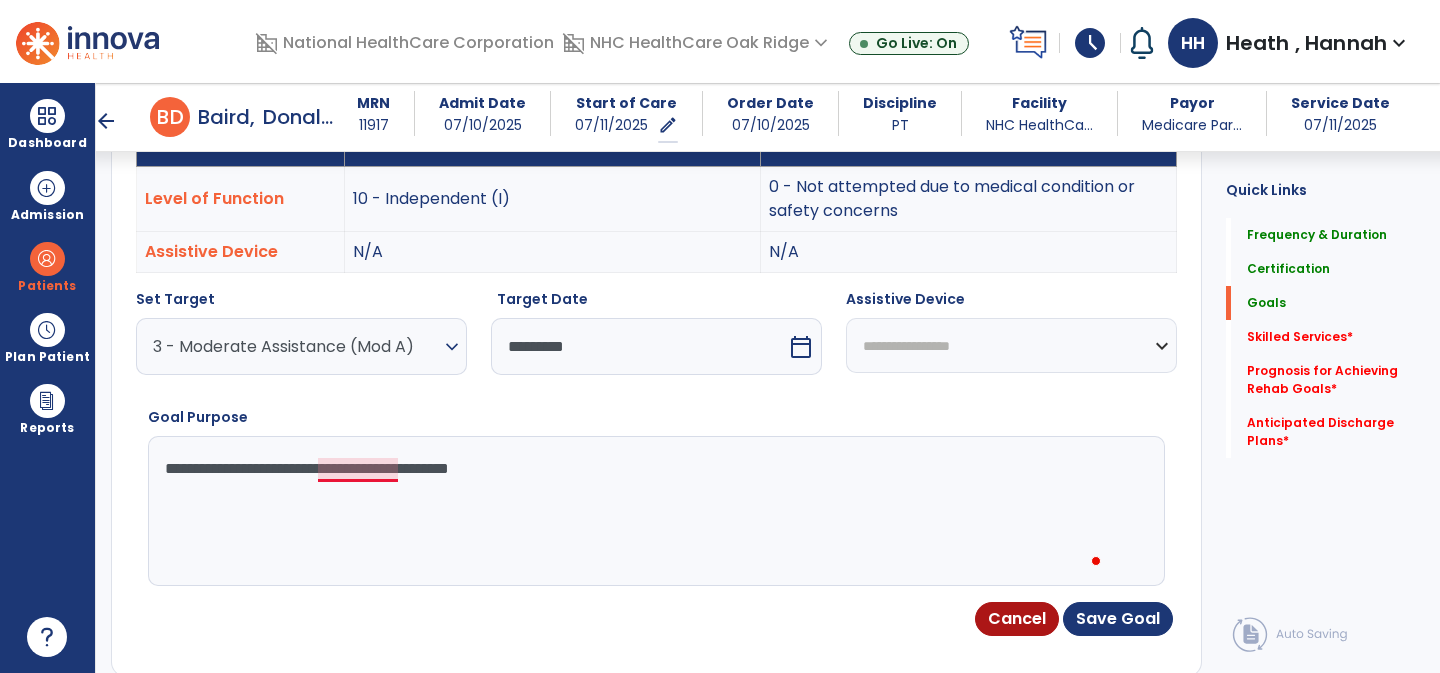 click on "**********" at bounding box center (654, 511) 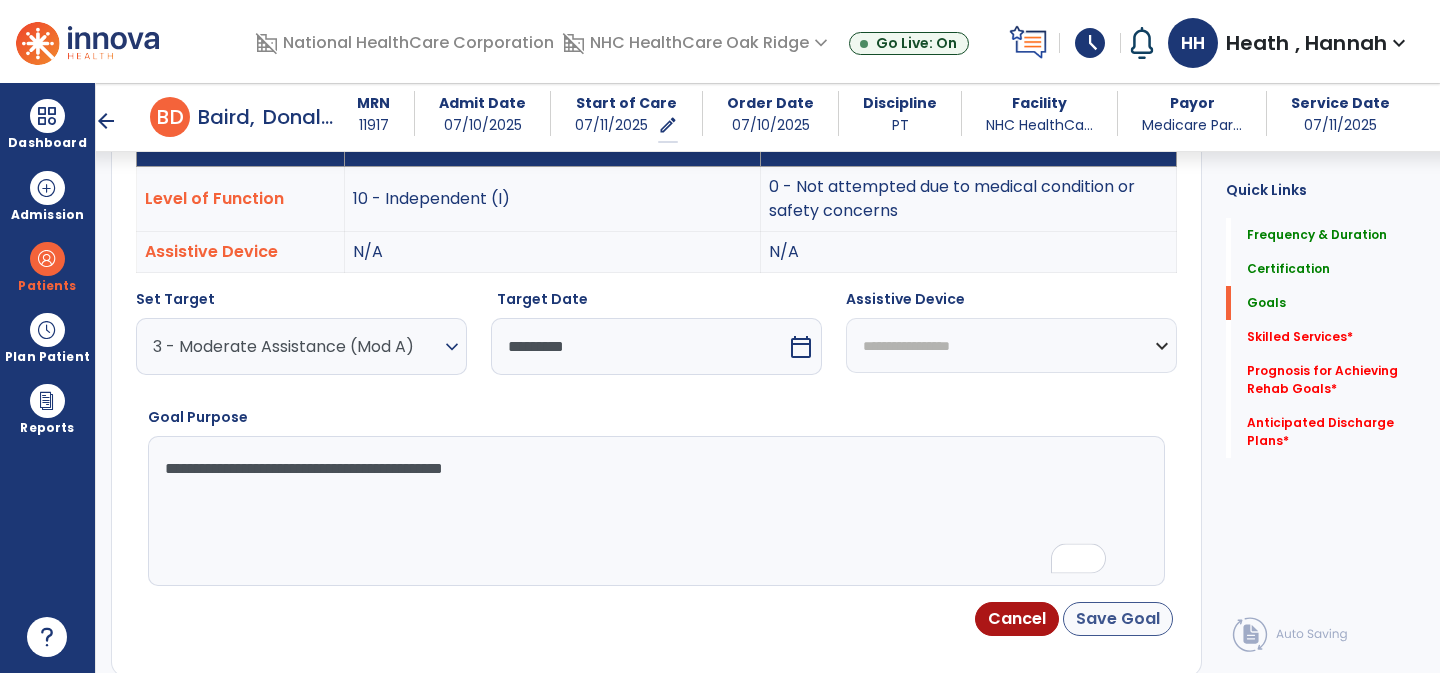 type on "**********" 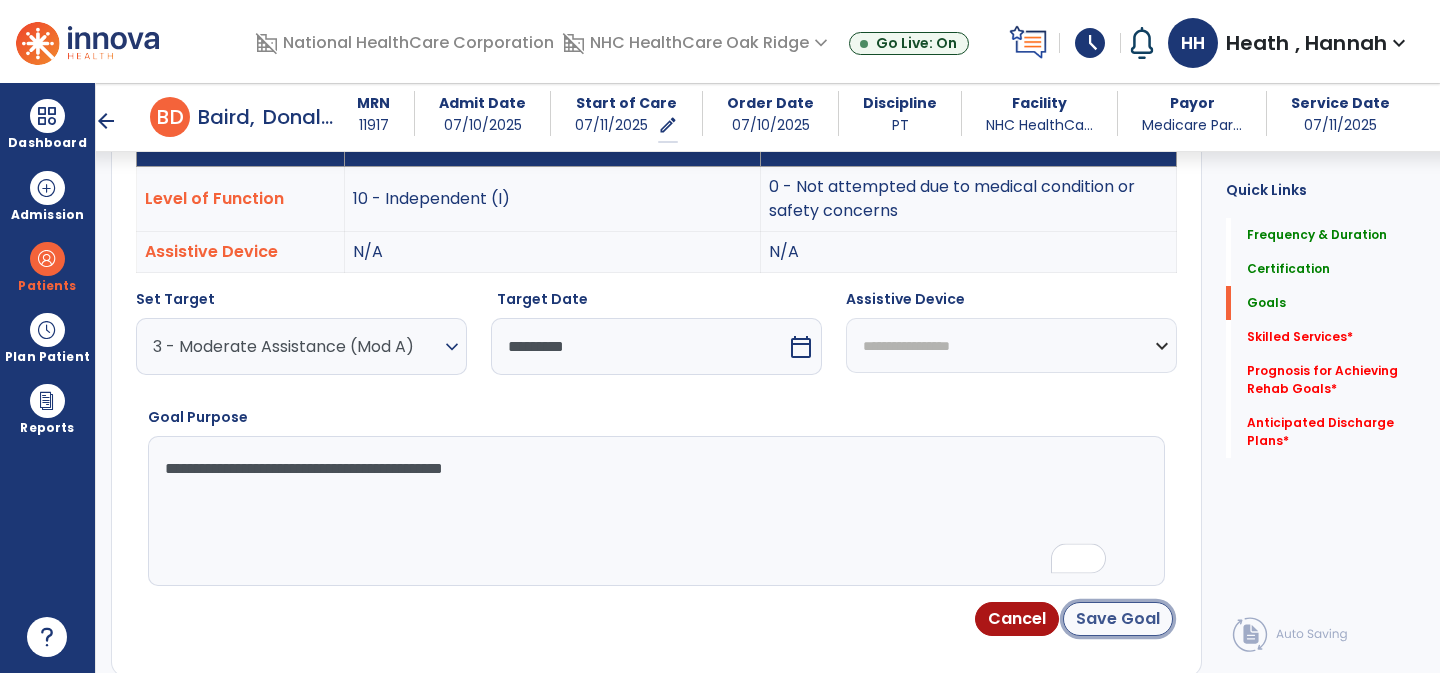click on "Save Goal" at bounding box center (1118, 619) 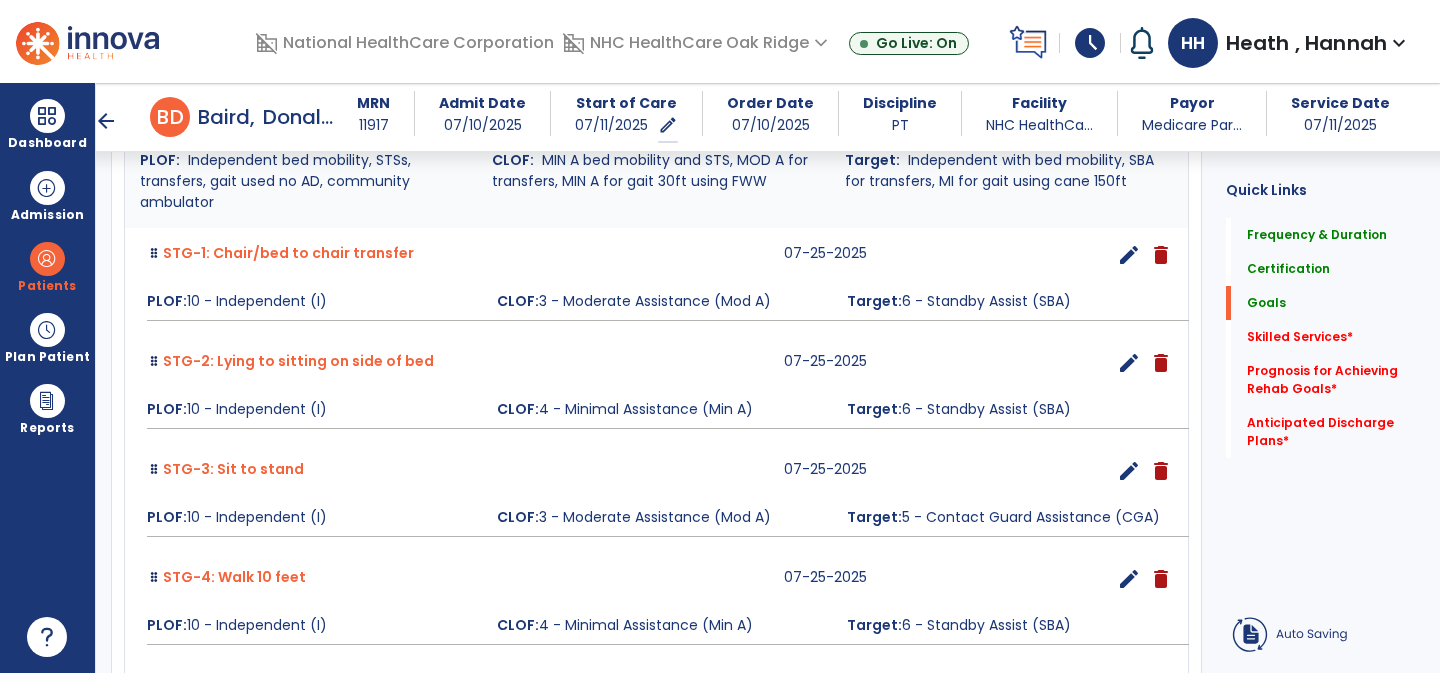 scroll, scrollTop: 613, scrollLeft: 0, axis: vertical 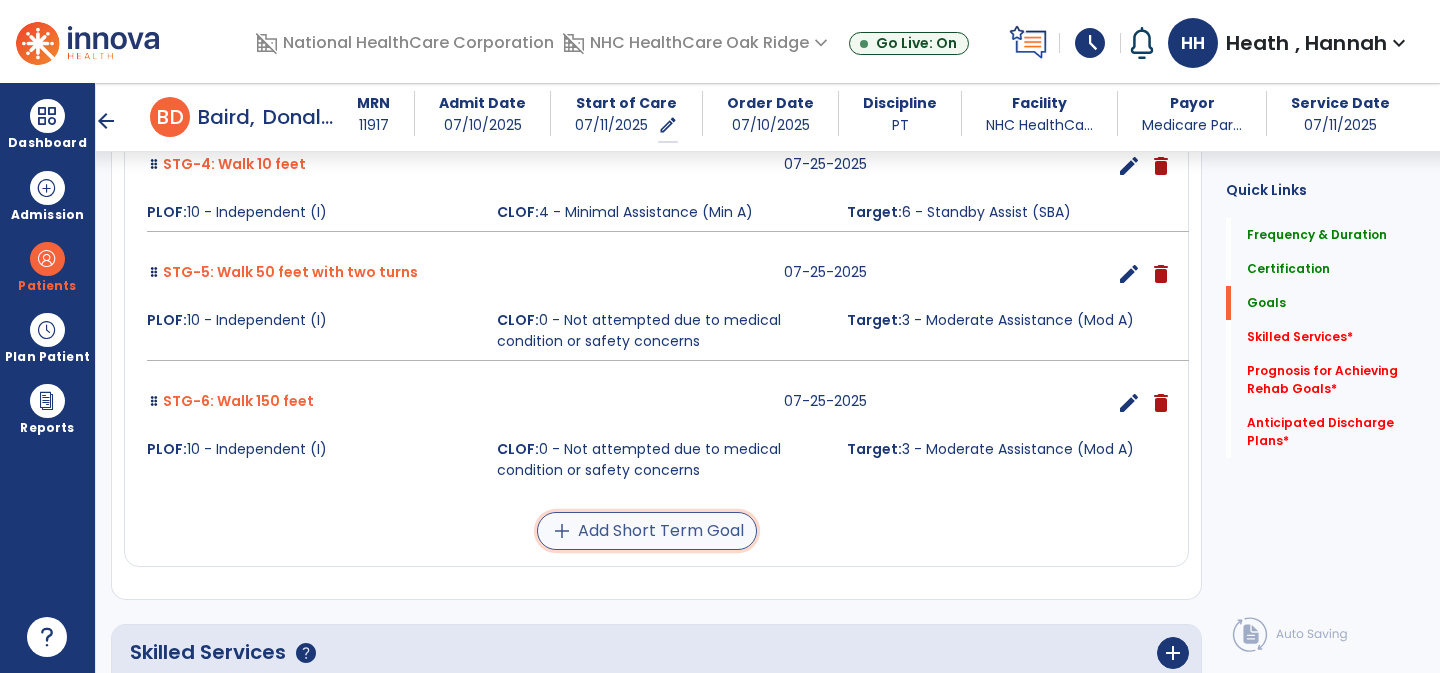click on "add  Add Short Term Goal" at bounding box center [647, 531] 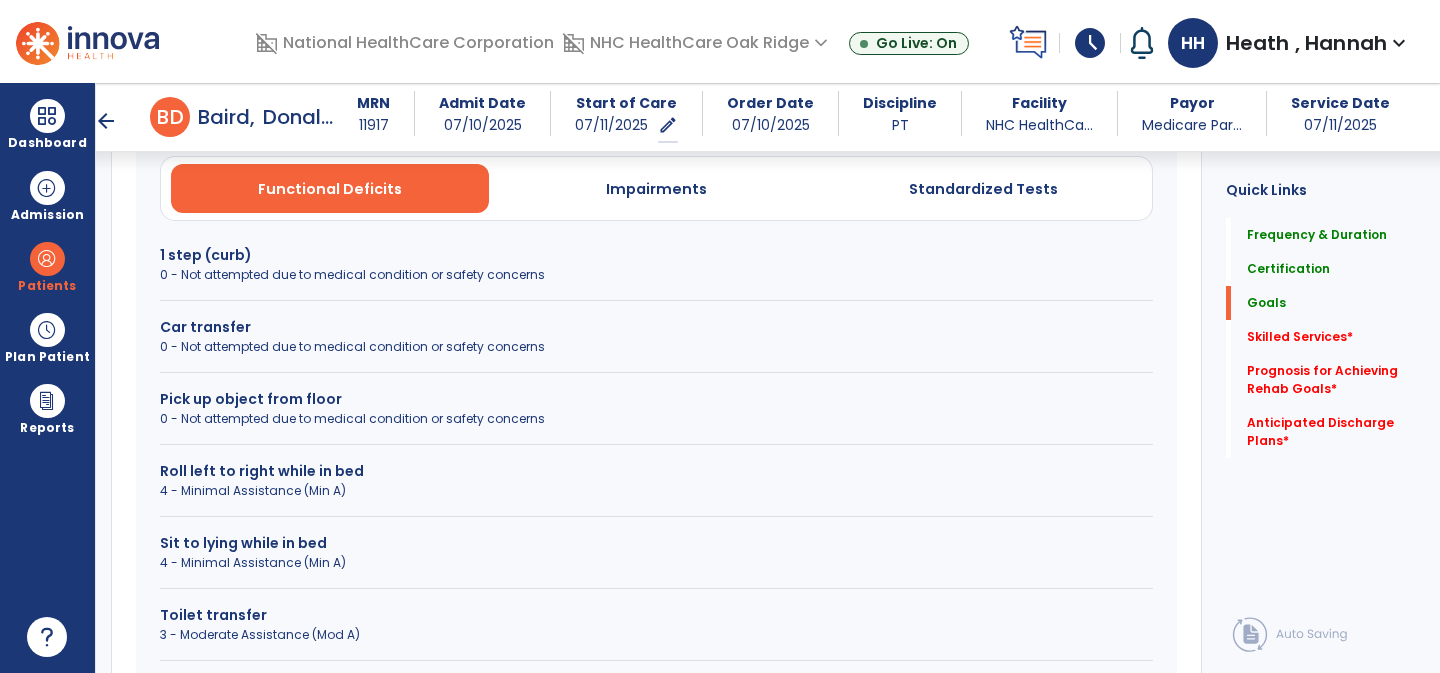 scroll, scrollTop: 593, scrollLeft: 0, axis: vertical 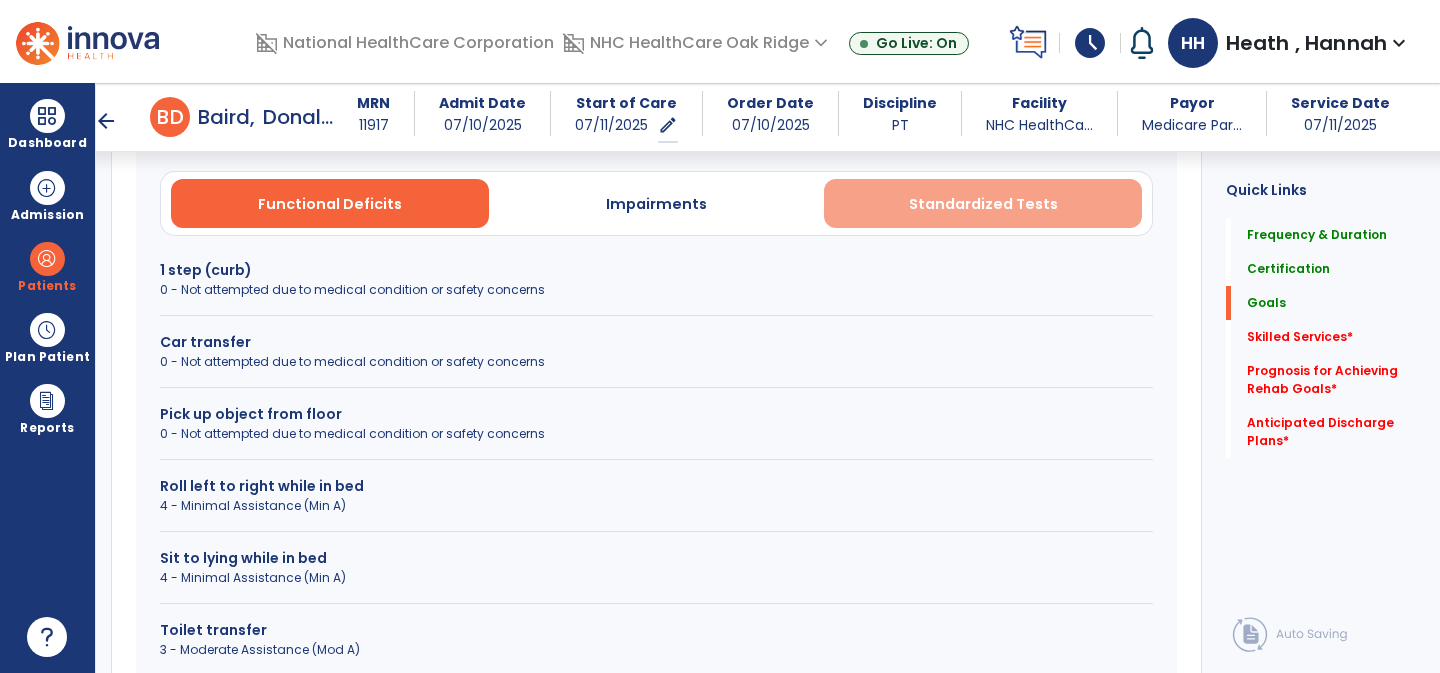 click on "Standardized Tests" at bounding box center (983, 203) 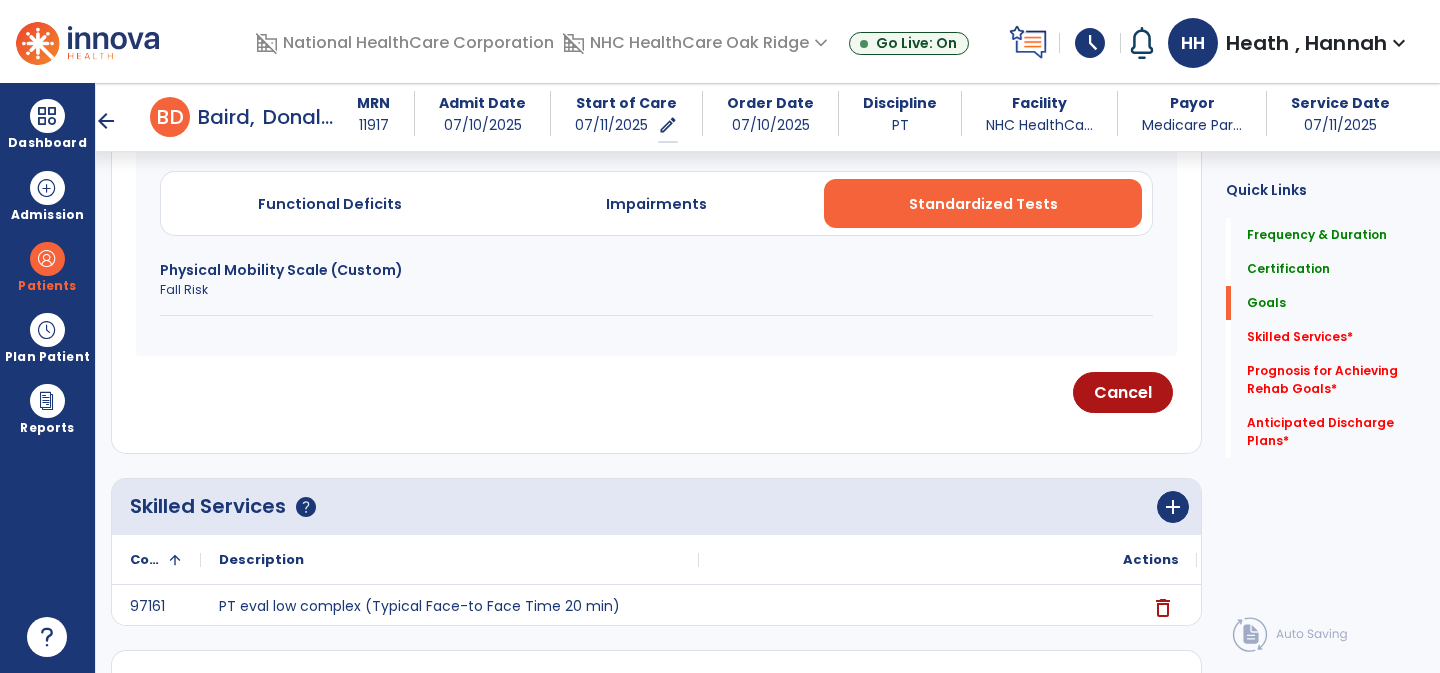 click on "Fall Risk" at bounding box center [656, 290] 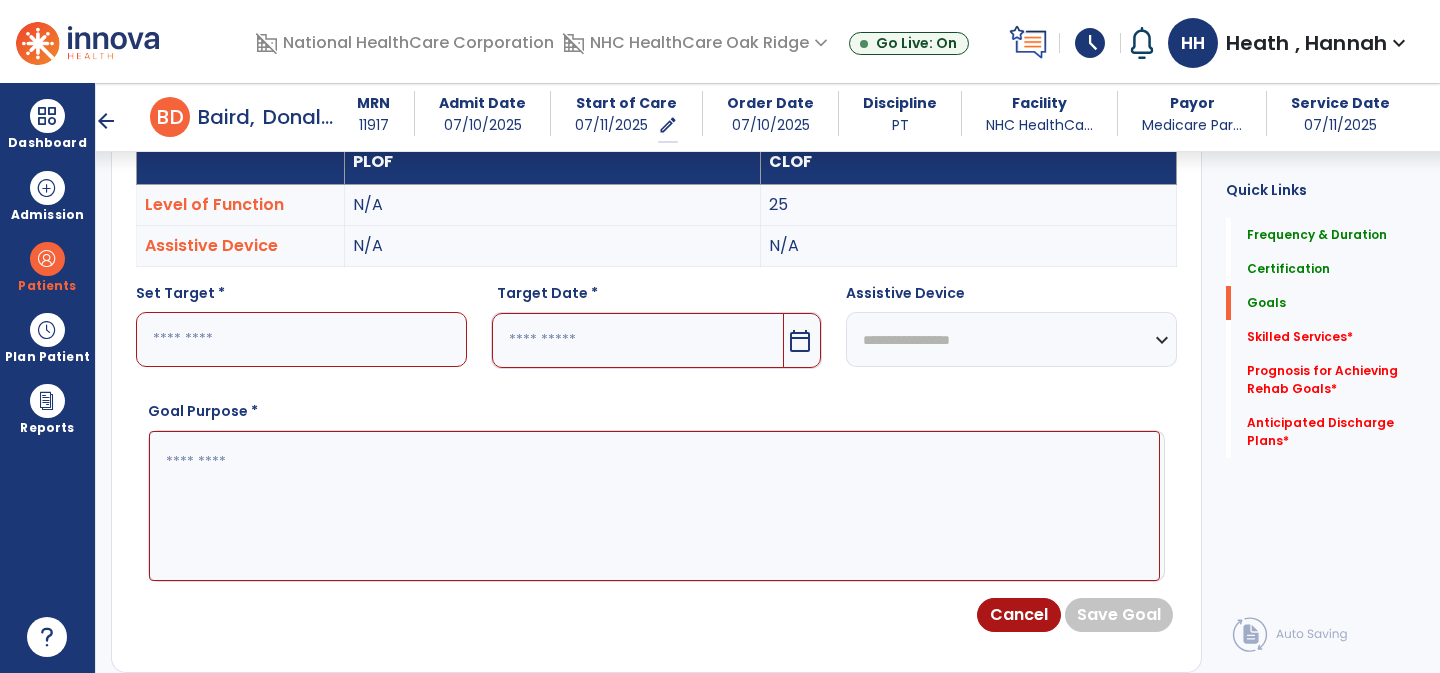 click at bounding box center [301, 339] 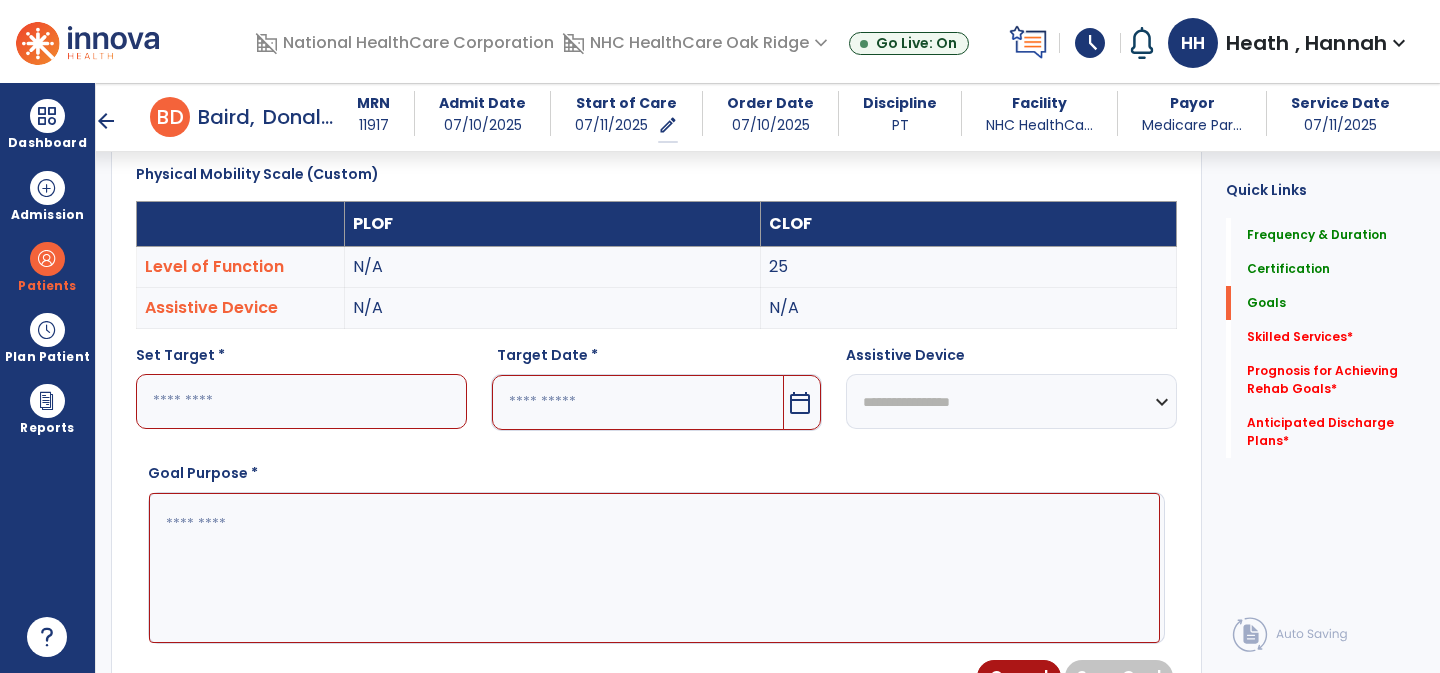 scroll, scrollTop: 533, scrollLeft: 0, axis: vertical 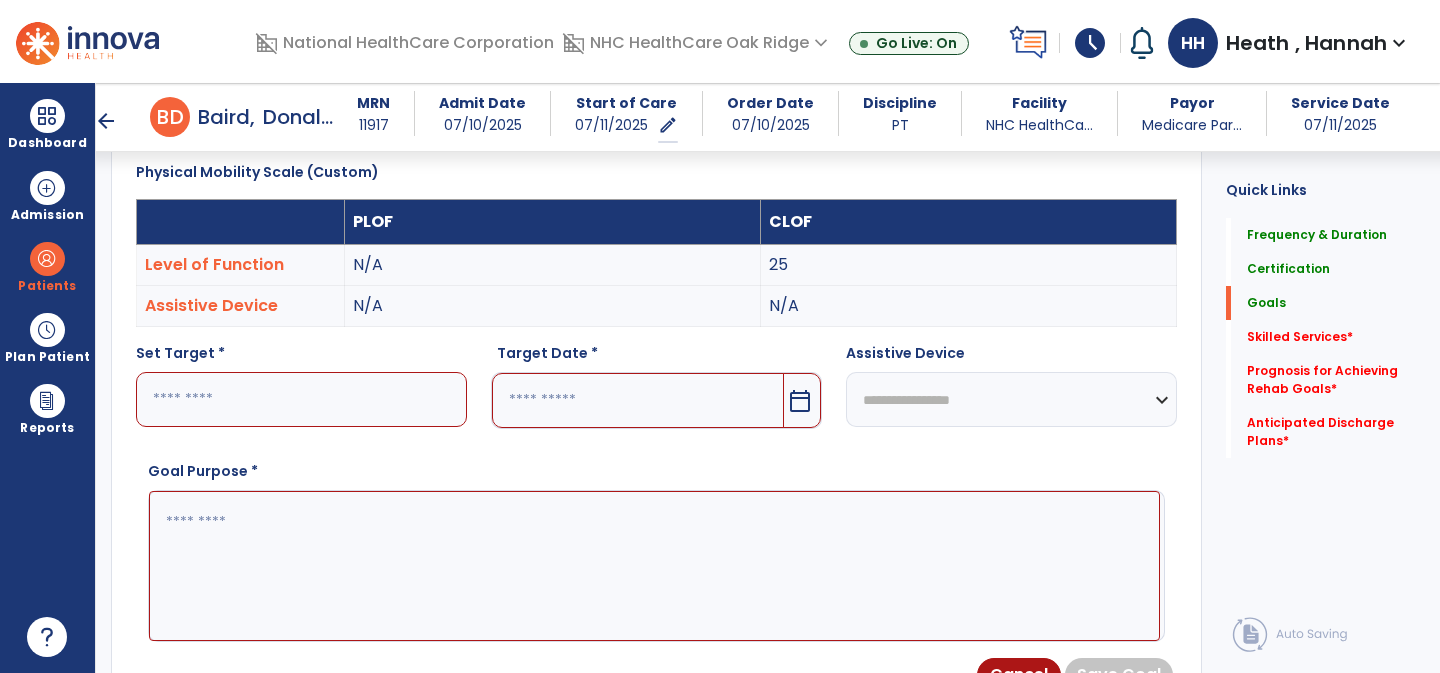 click on "*" at bounding box center [301, 399] 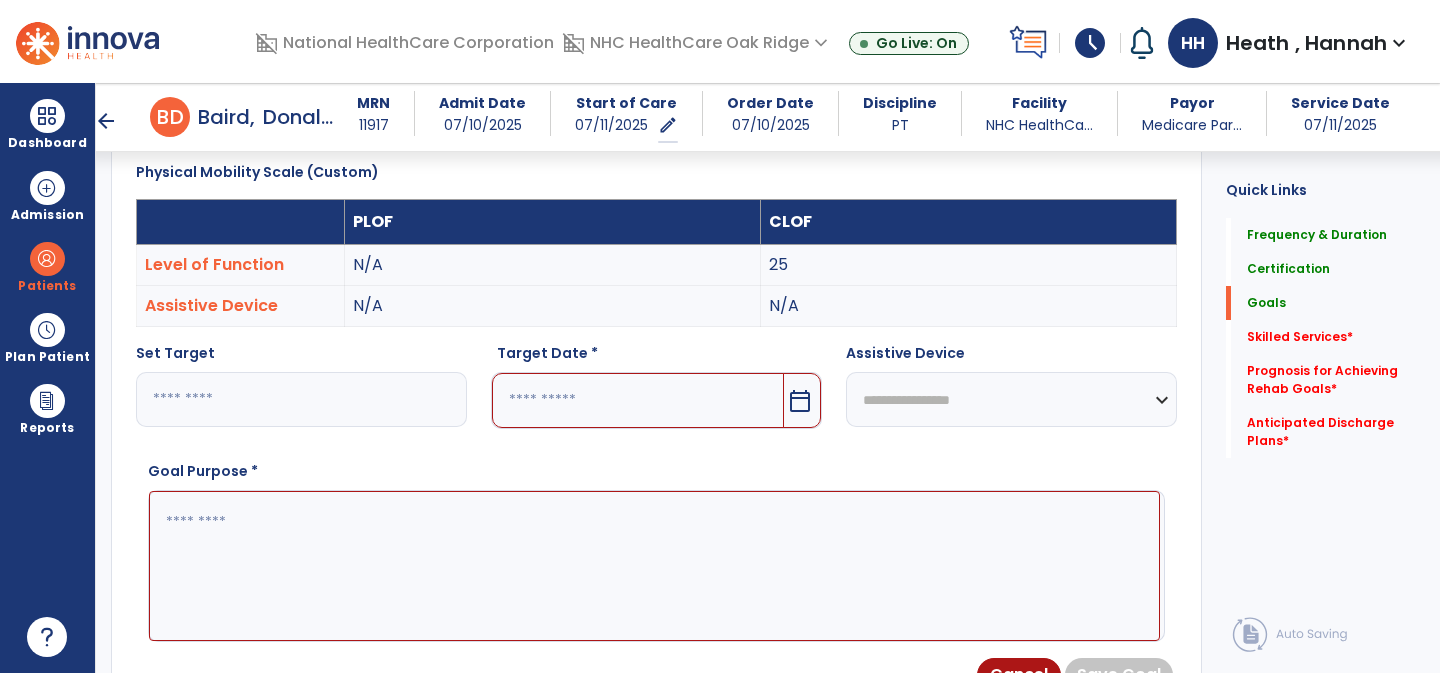 type on "**" 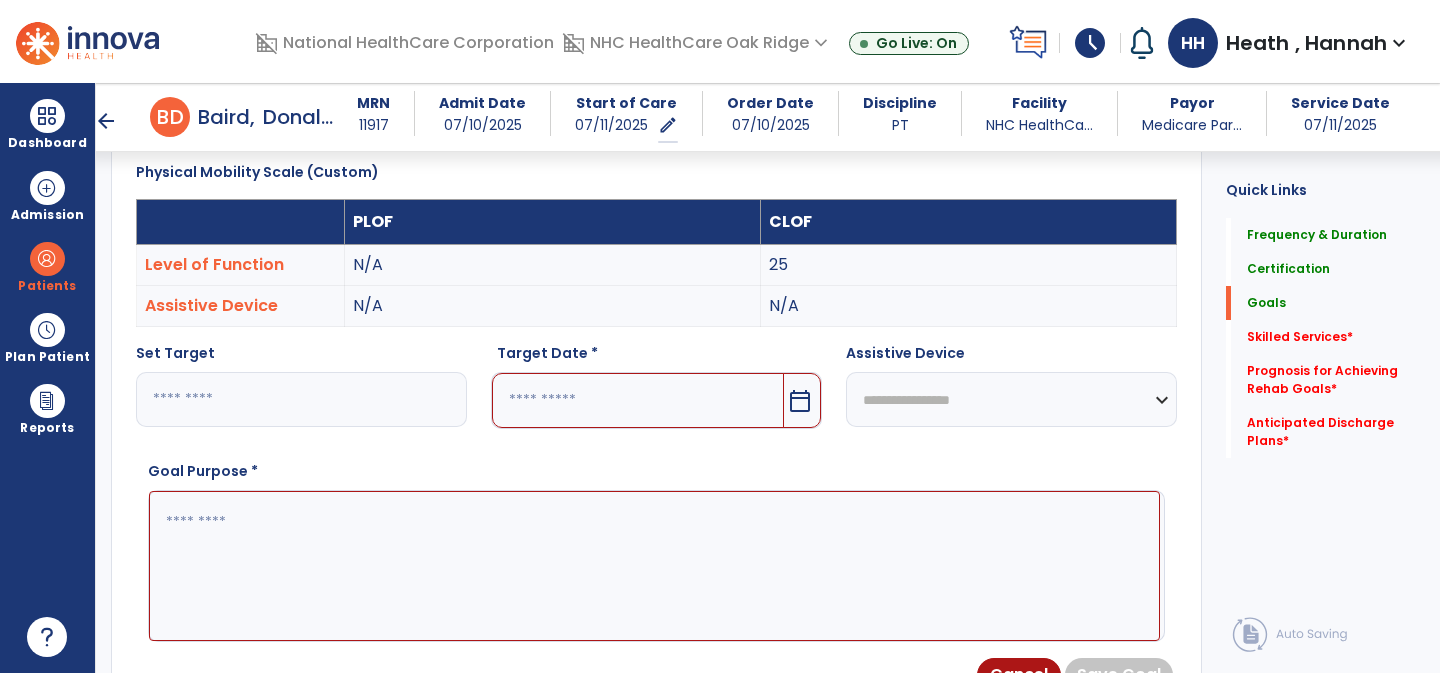 click at bounding box center (638, 400) 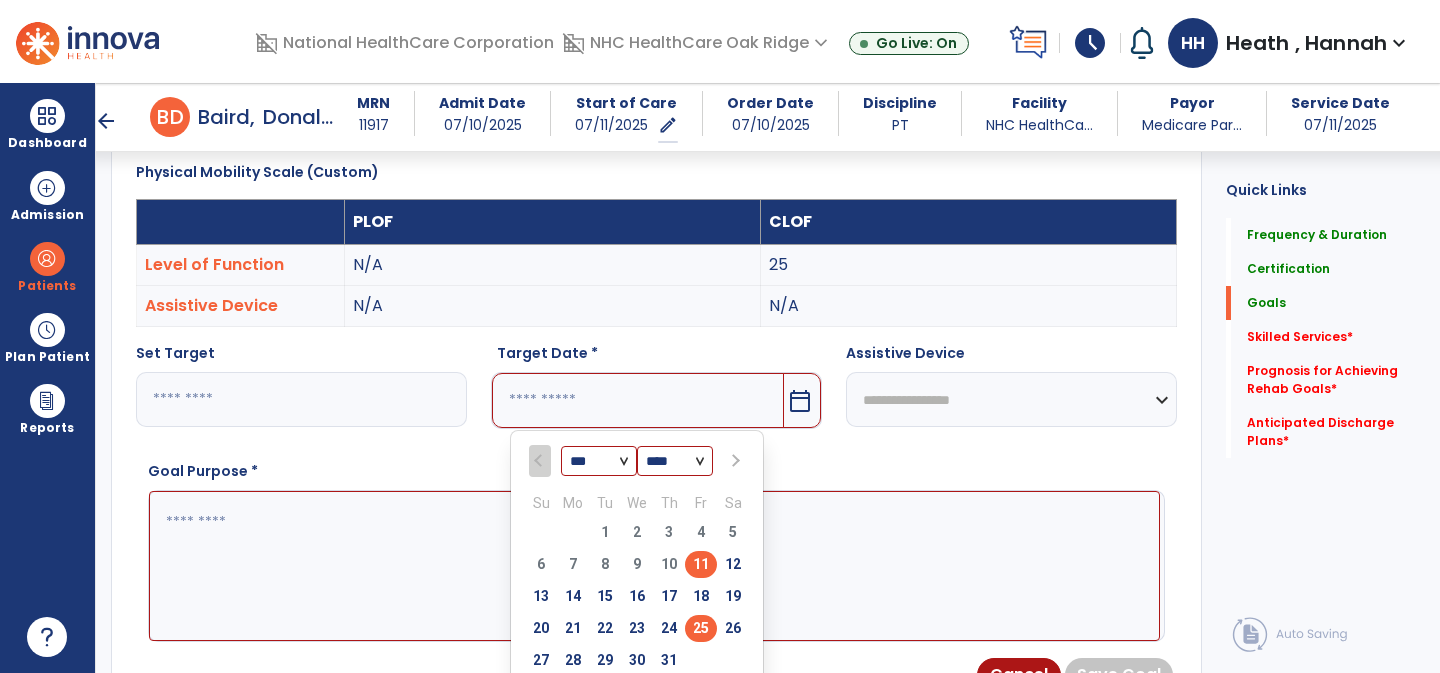 click on "25" at bounding box center (701, 628) 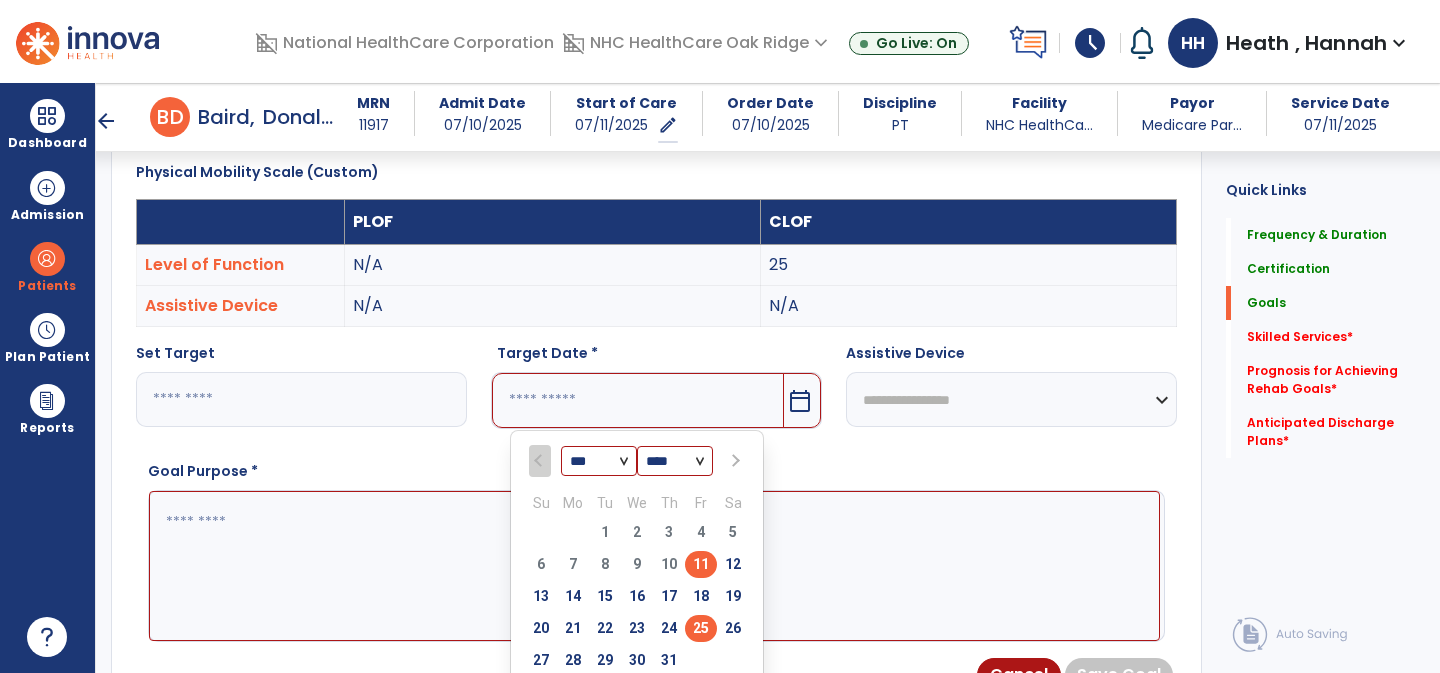 type on "*********" 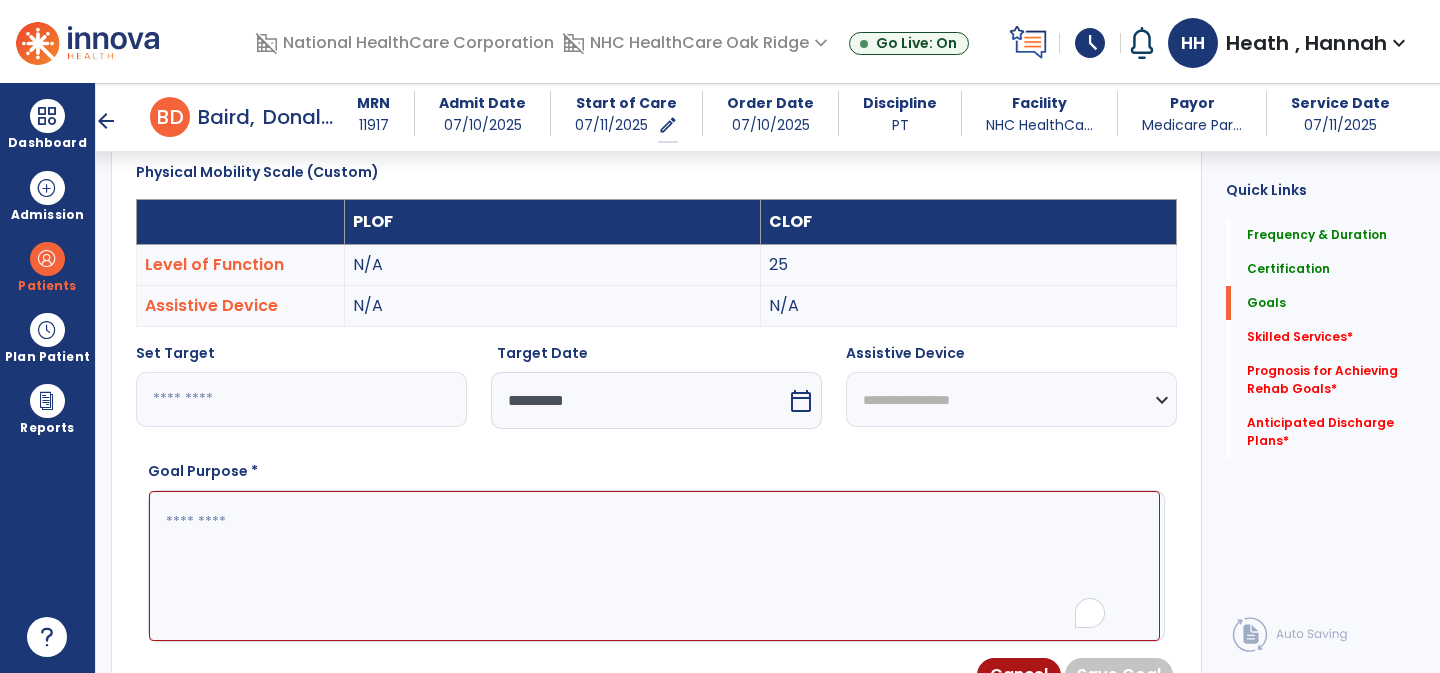 click at bounding box center [654, 566] 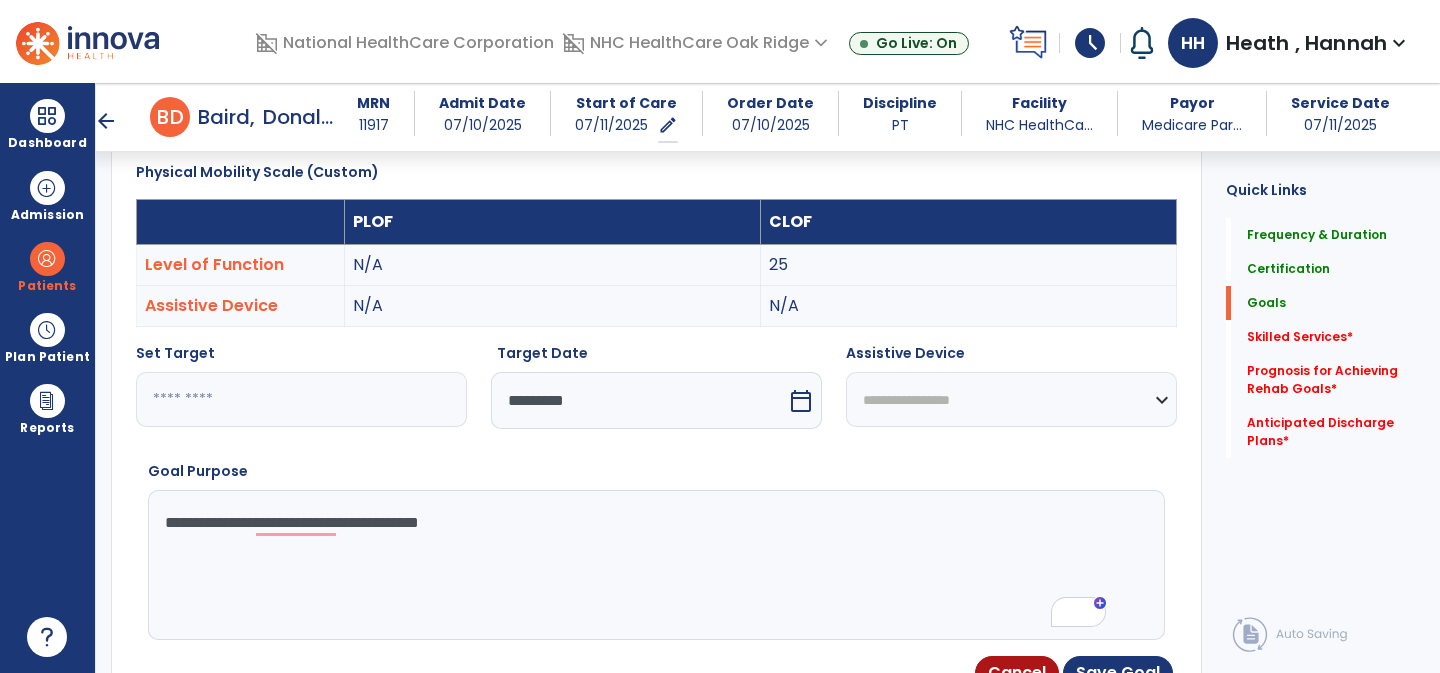 click on "**********" at bounding box center [654, 565] 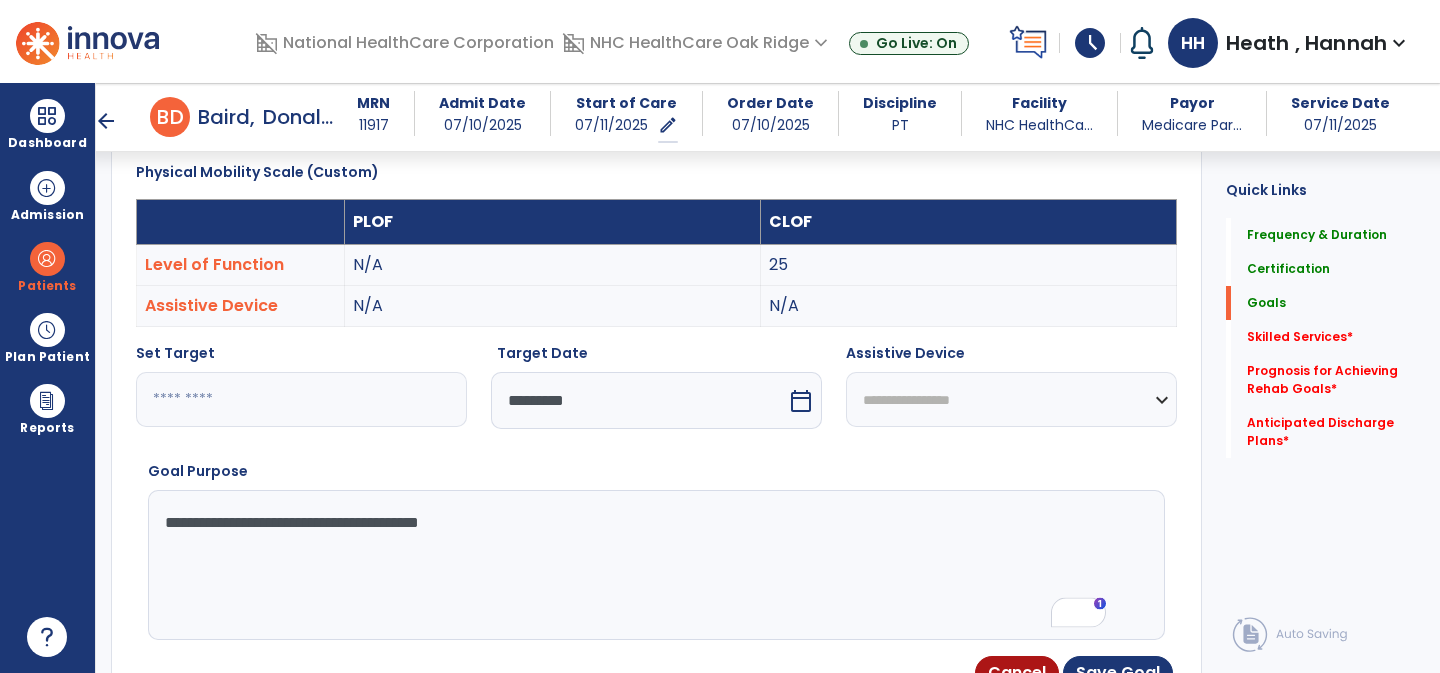 click on "**********" at bounding box center [654, 565] 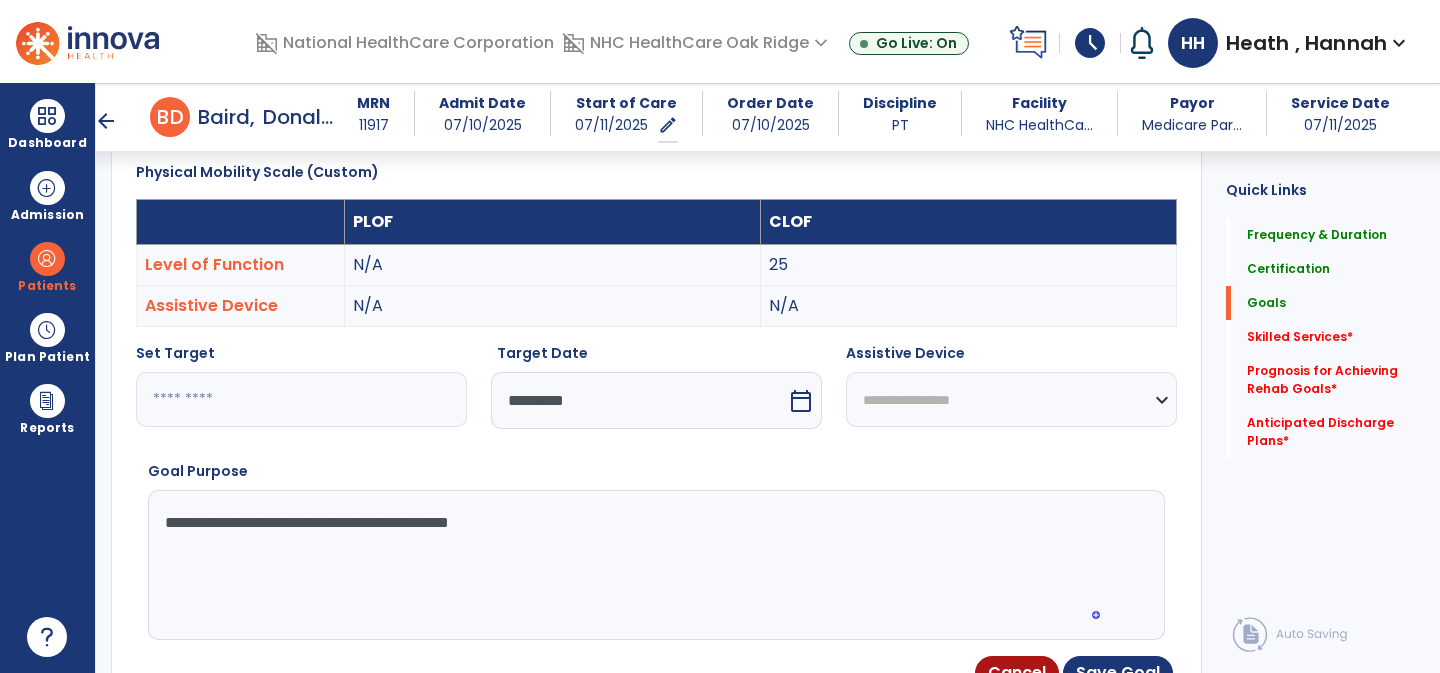 type on "**********" 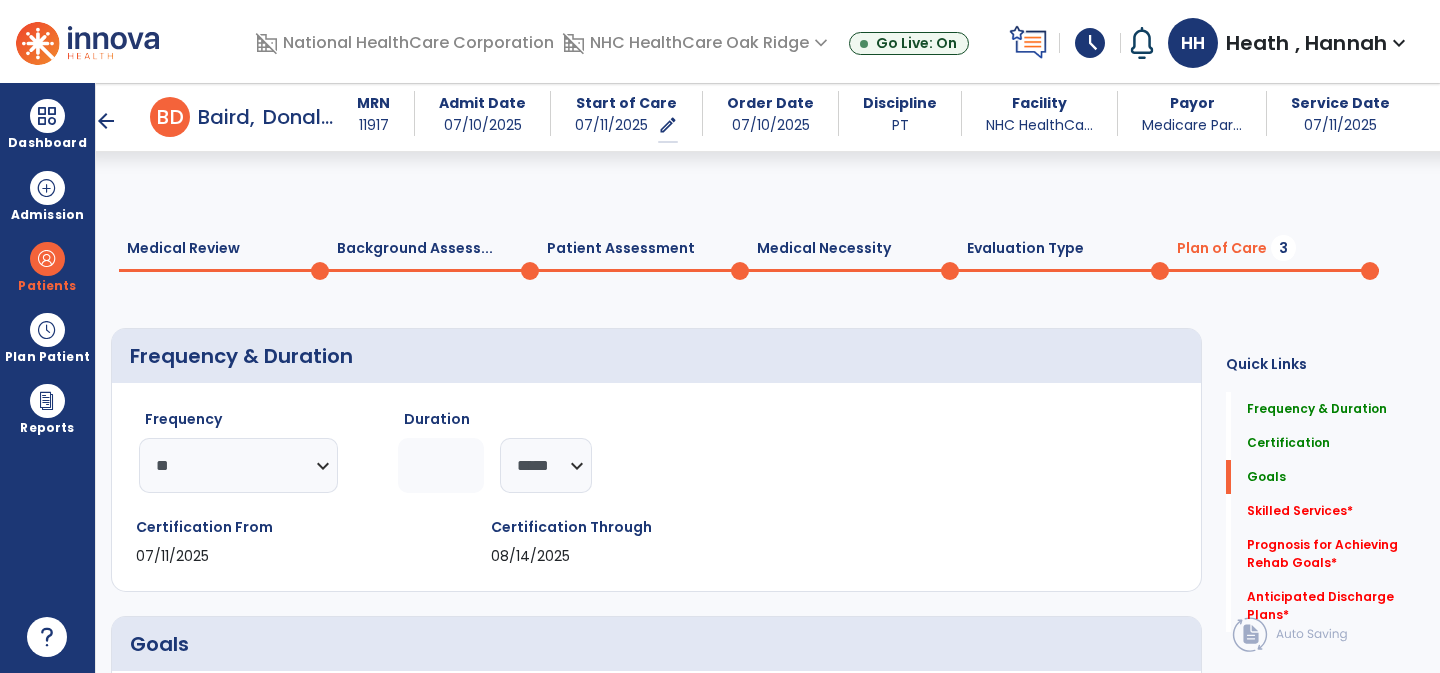 select on "**" 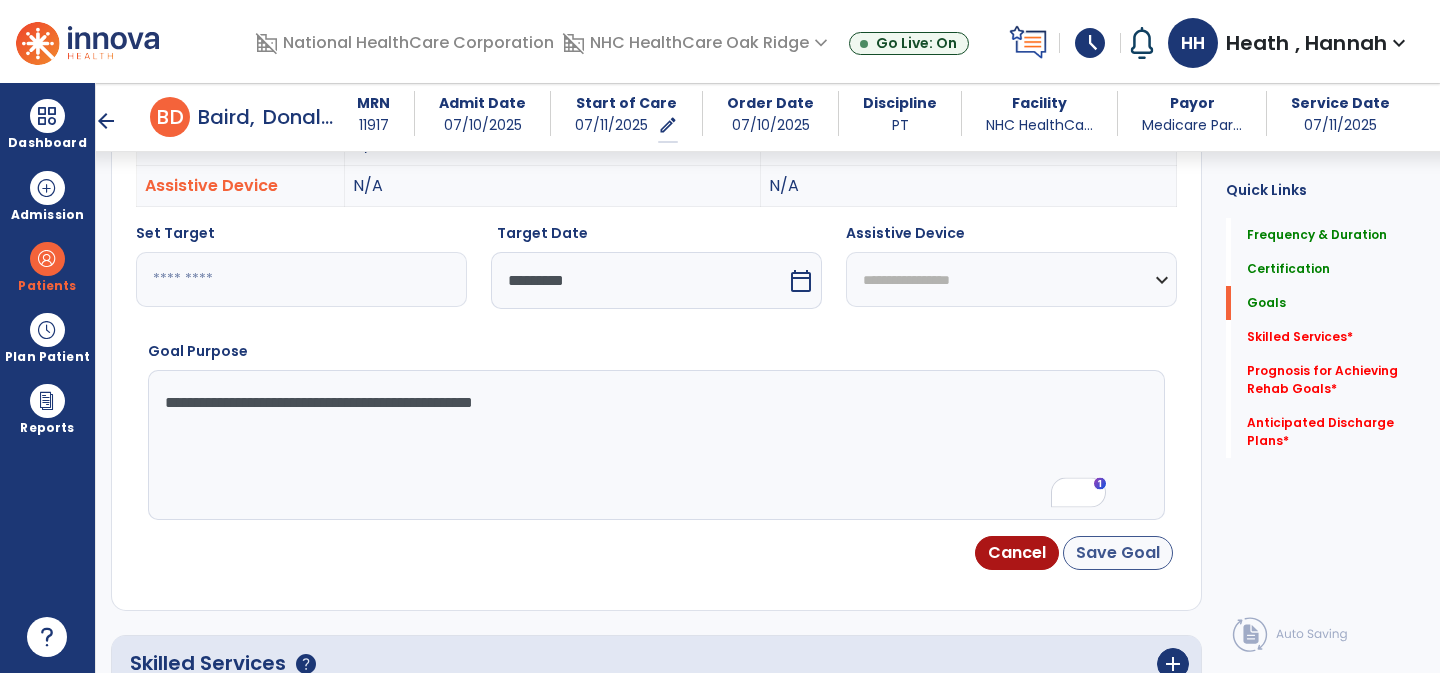 type on "**********" 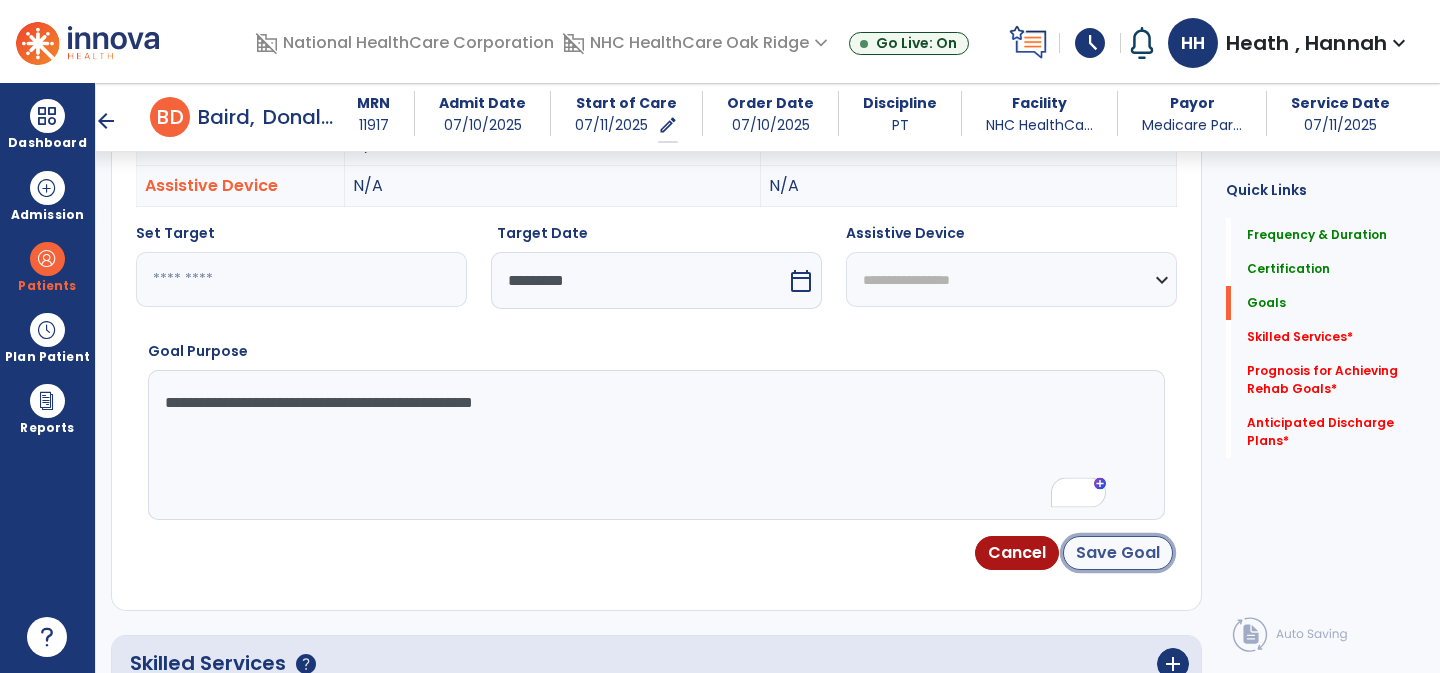 click on "Save Goal" at bounding box center [1118, 553] 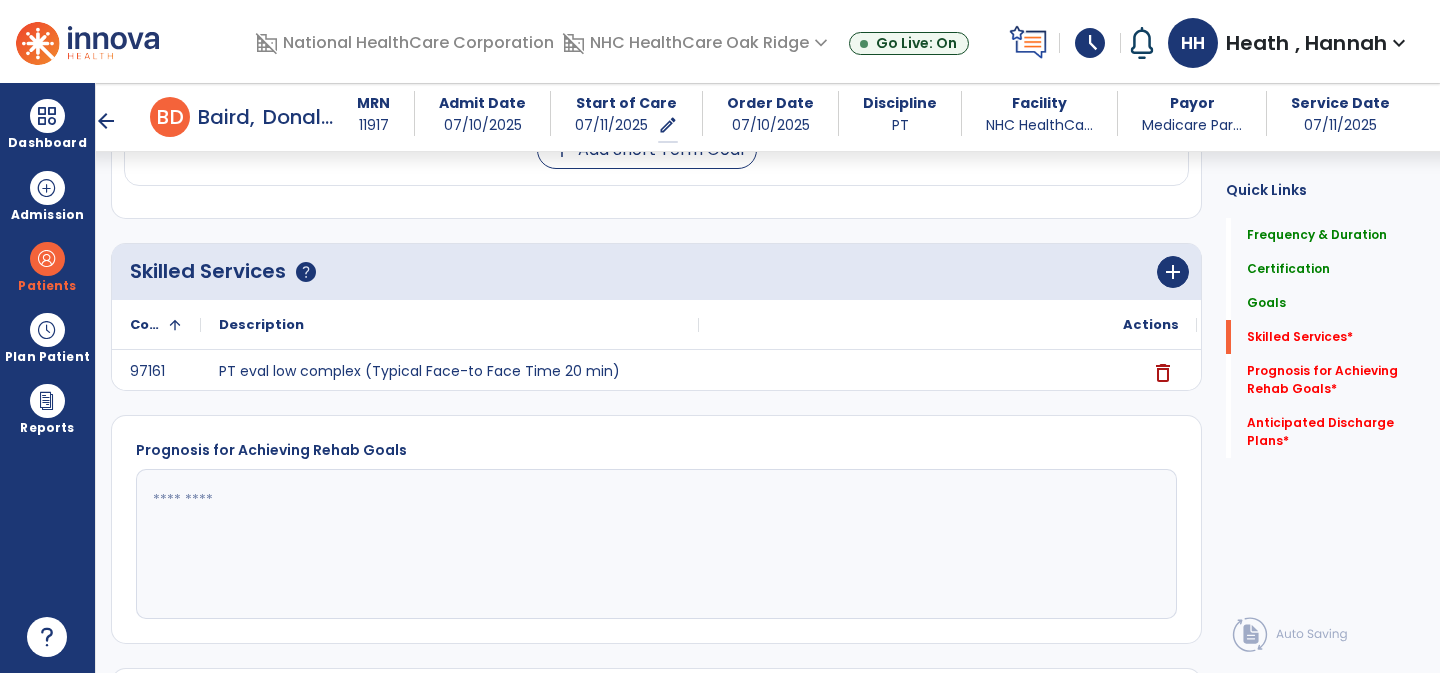 scroll, scrollTop: 1519, scrollLeft: 0, axis: vertical 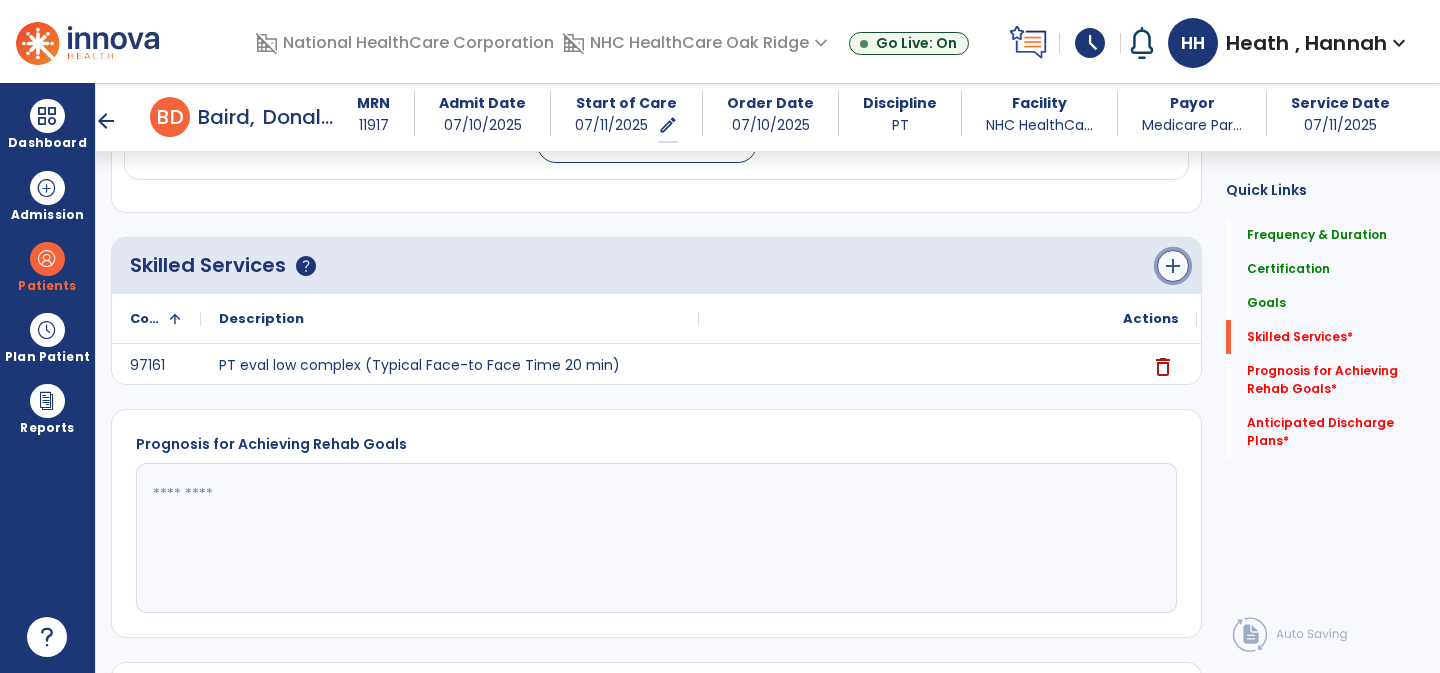 click on "add" 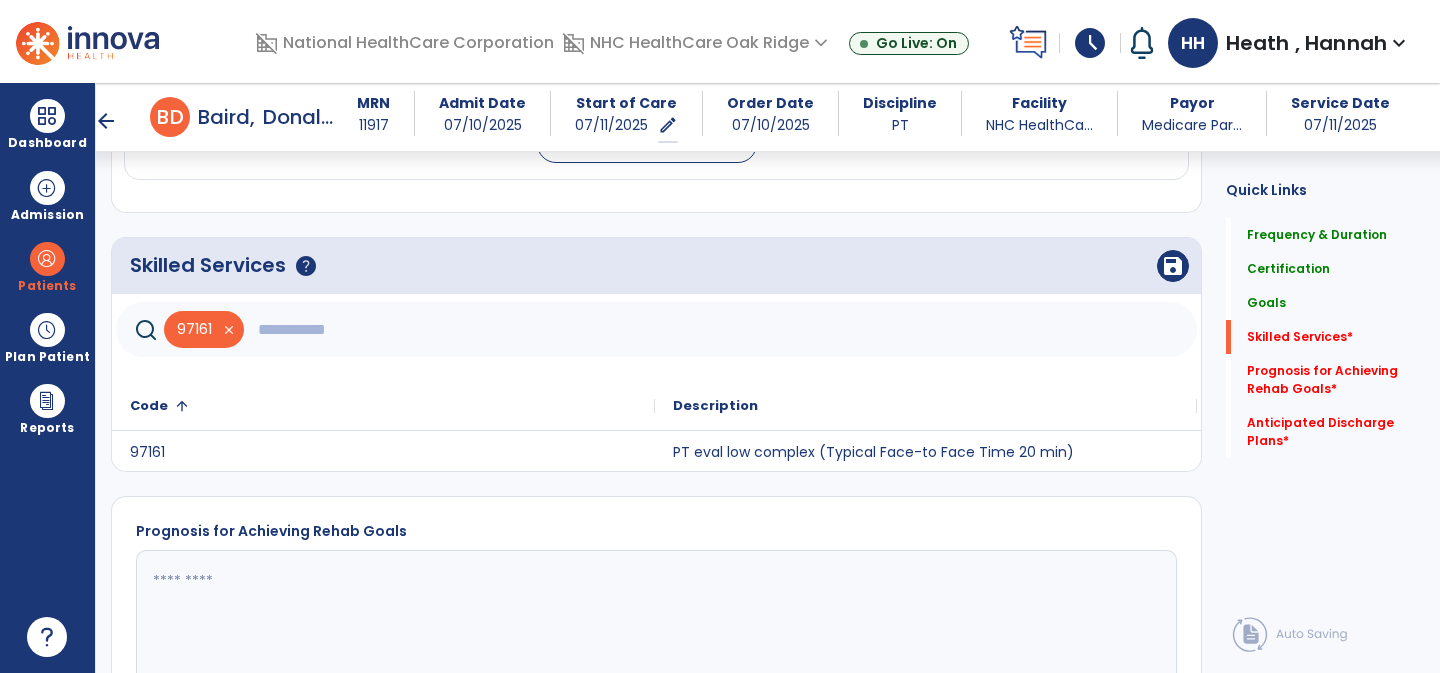 click 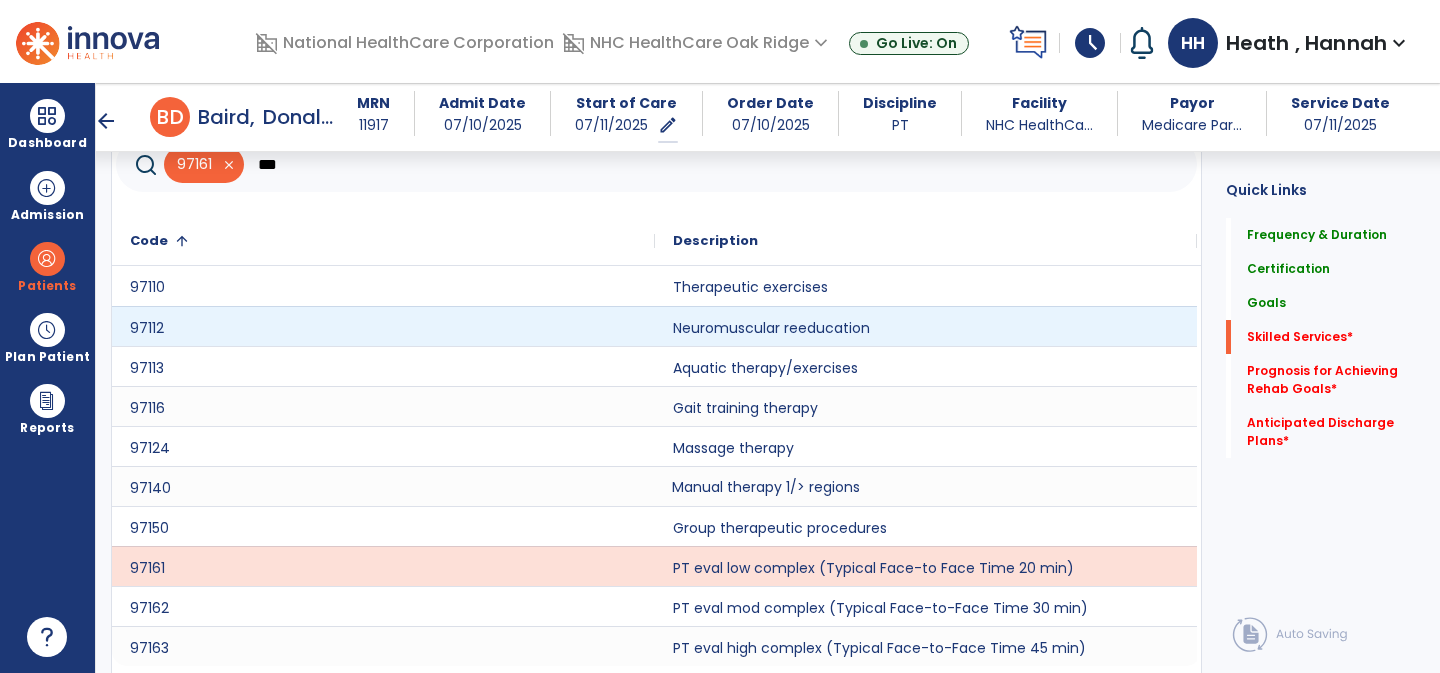 scroll, scrollTop: 1724, scrollLeft: 0, axis: vertical 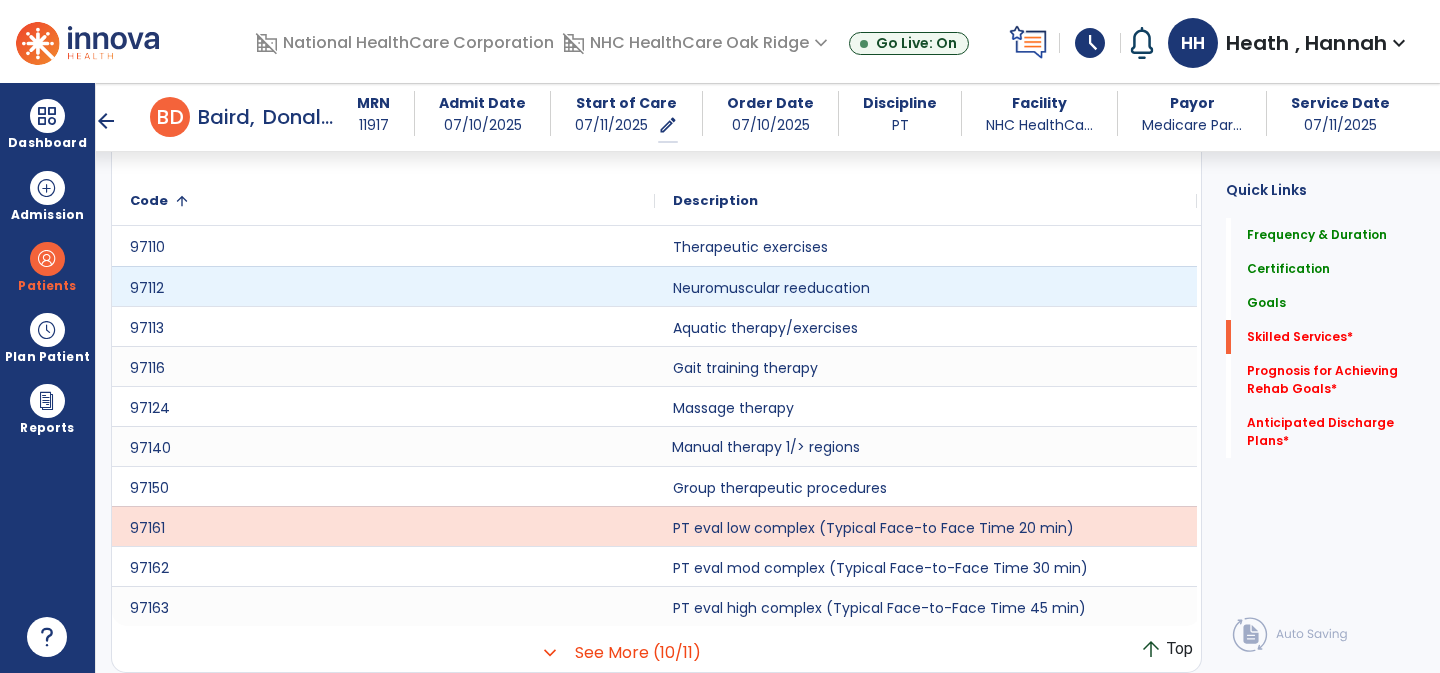click on "Manual therapy 1/> regions" 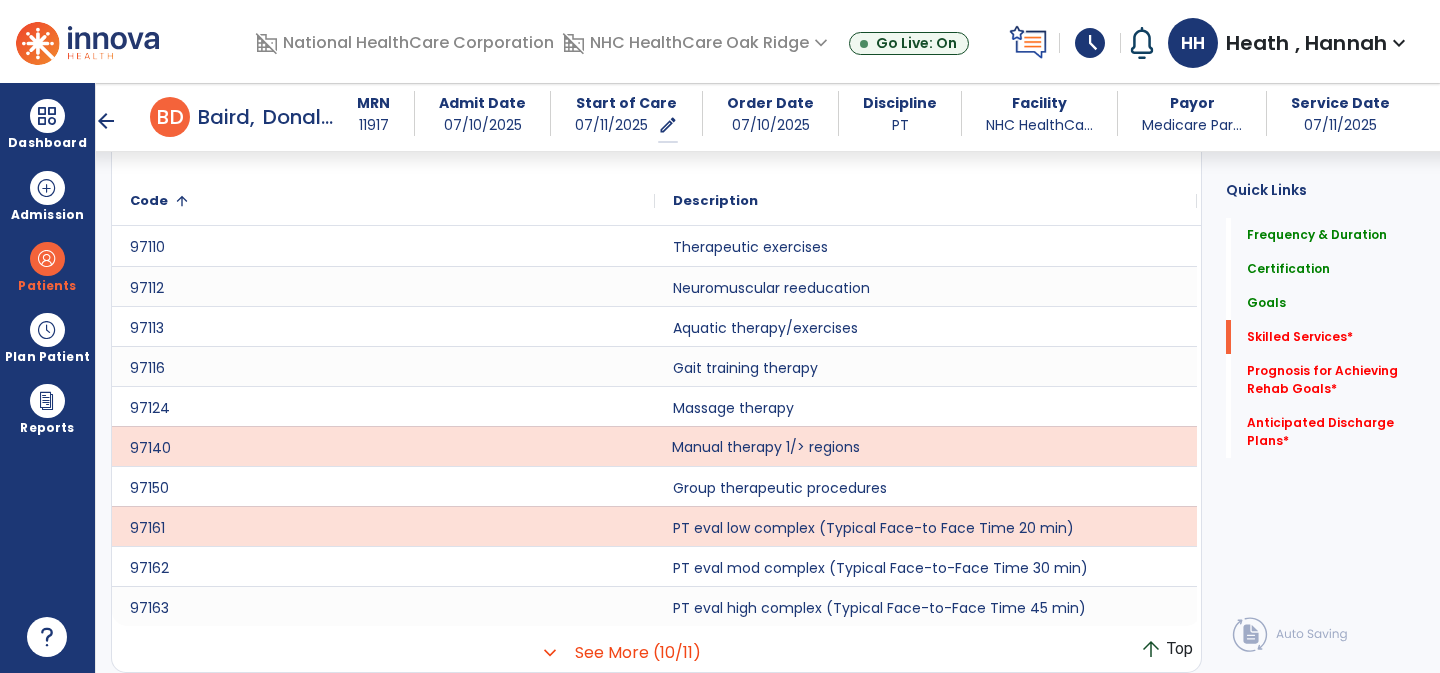 click on "Manual therapy 1/> regions" 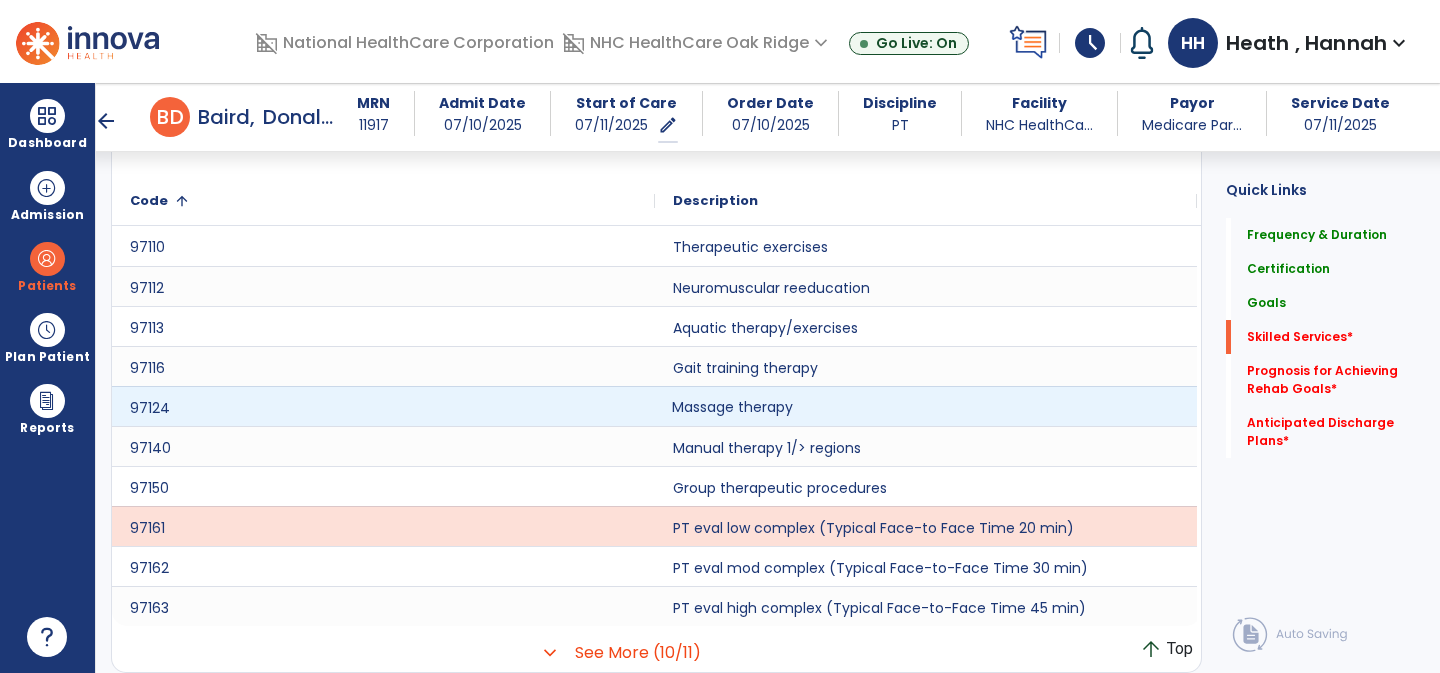 click on "Massage therapy" 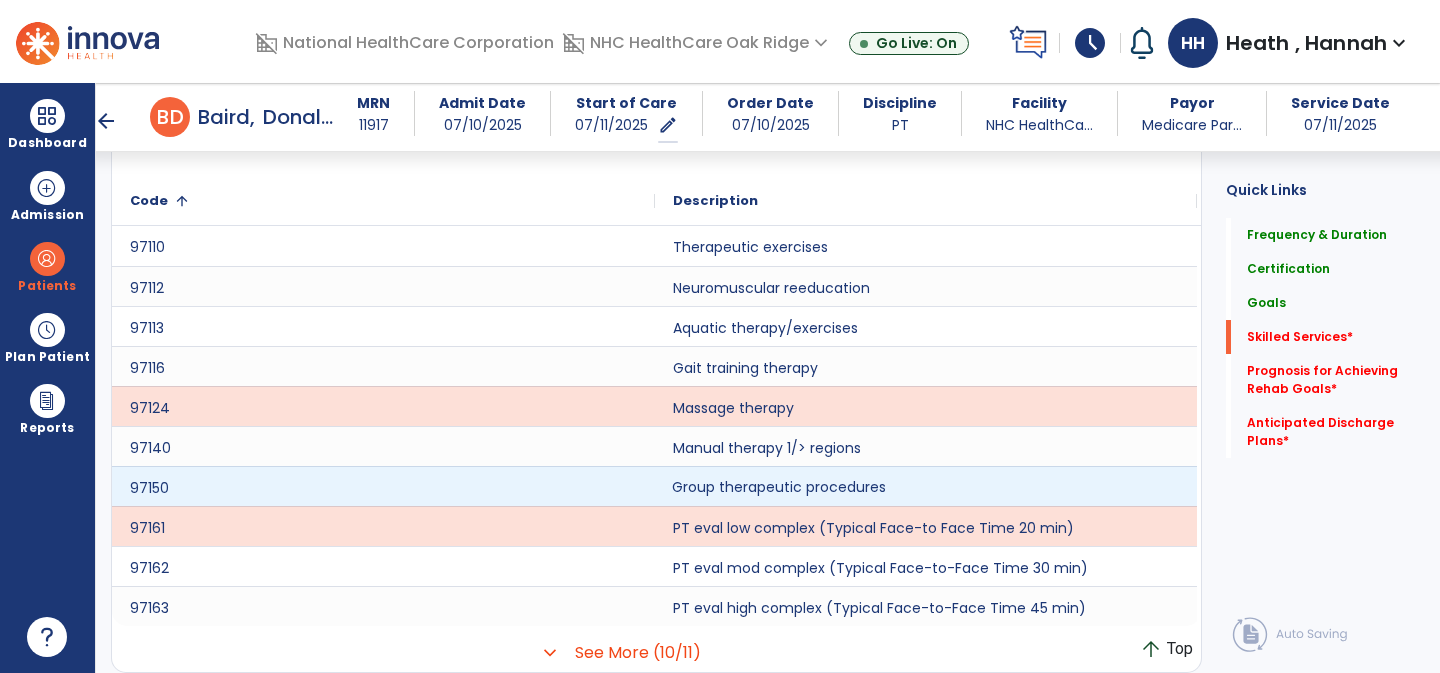 click on "Group therapeutic procedures" 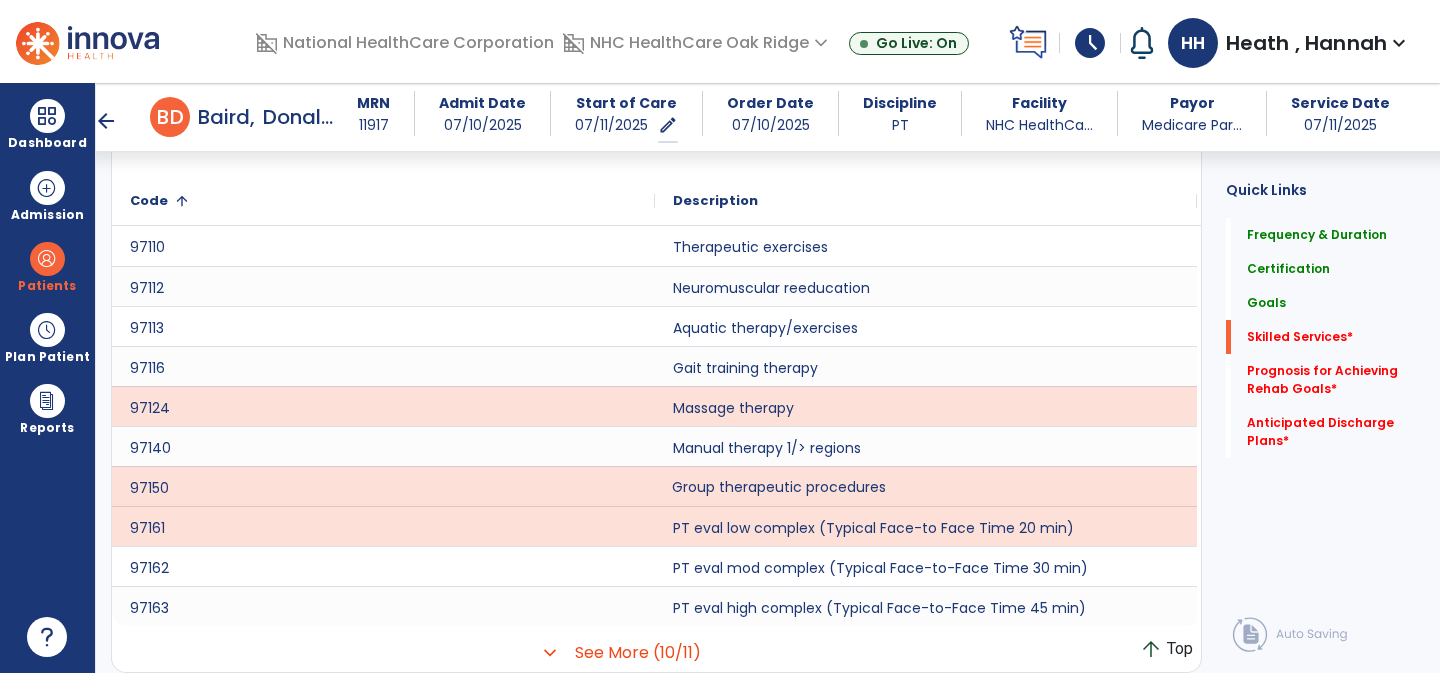 click on "Description" 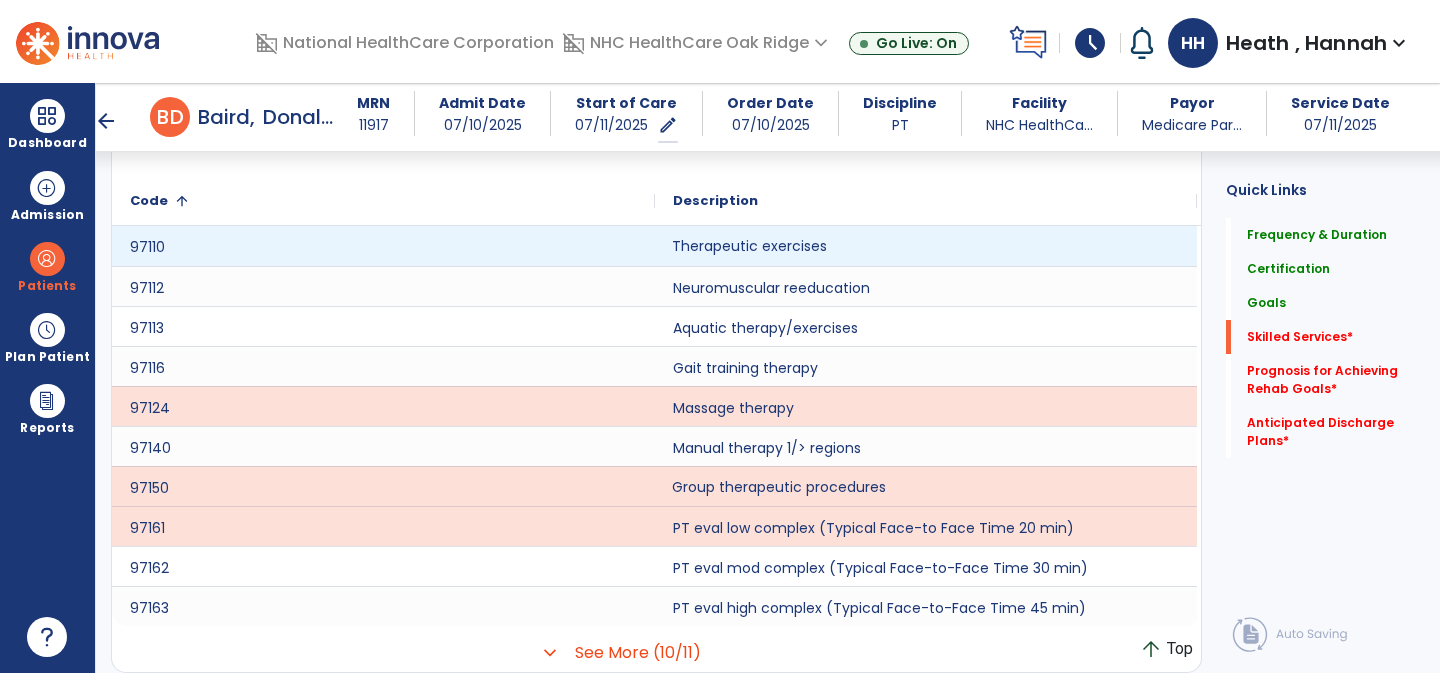 click on "Therapeutic exercises" 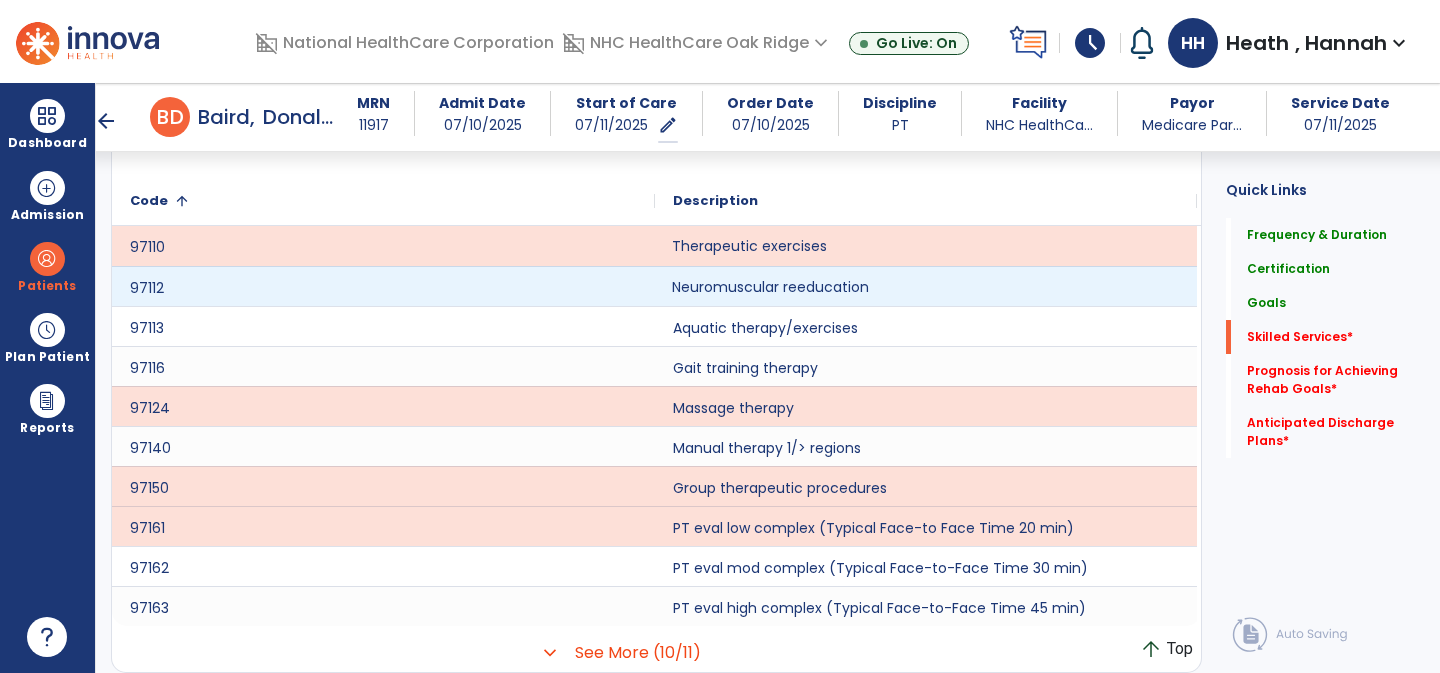click on "Neuromuscular reeducation" 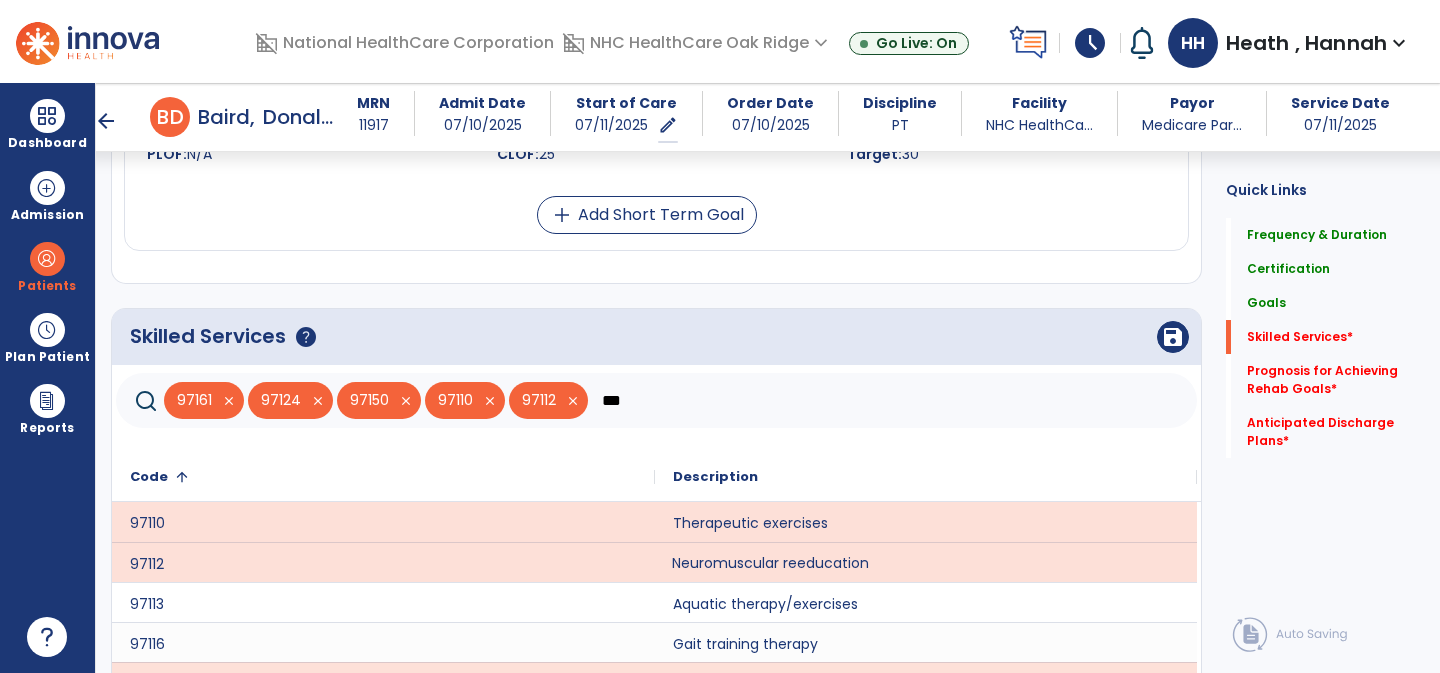 scroll, scrollTop: 1437, scrollLeft: 0, axis: vertical 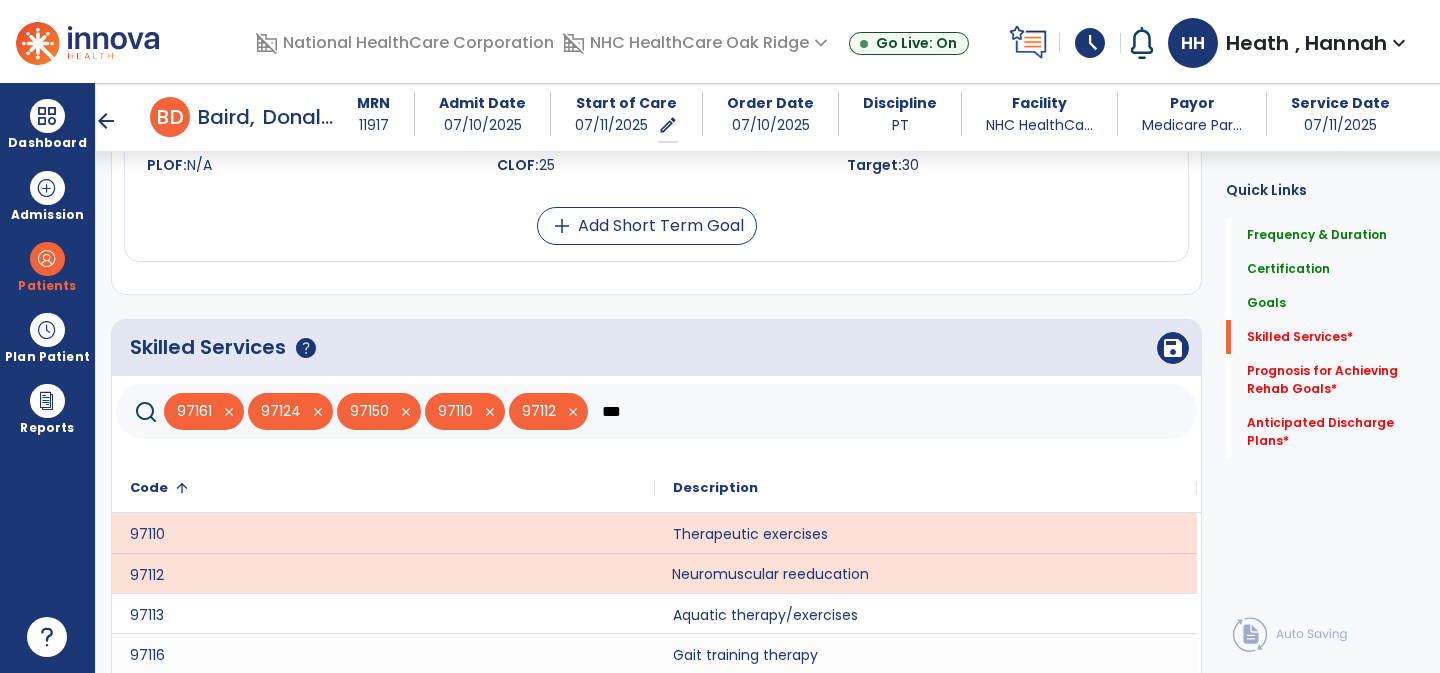 click on "***" 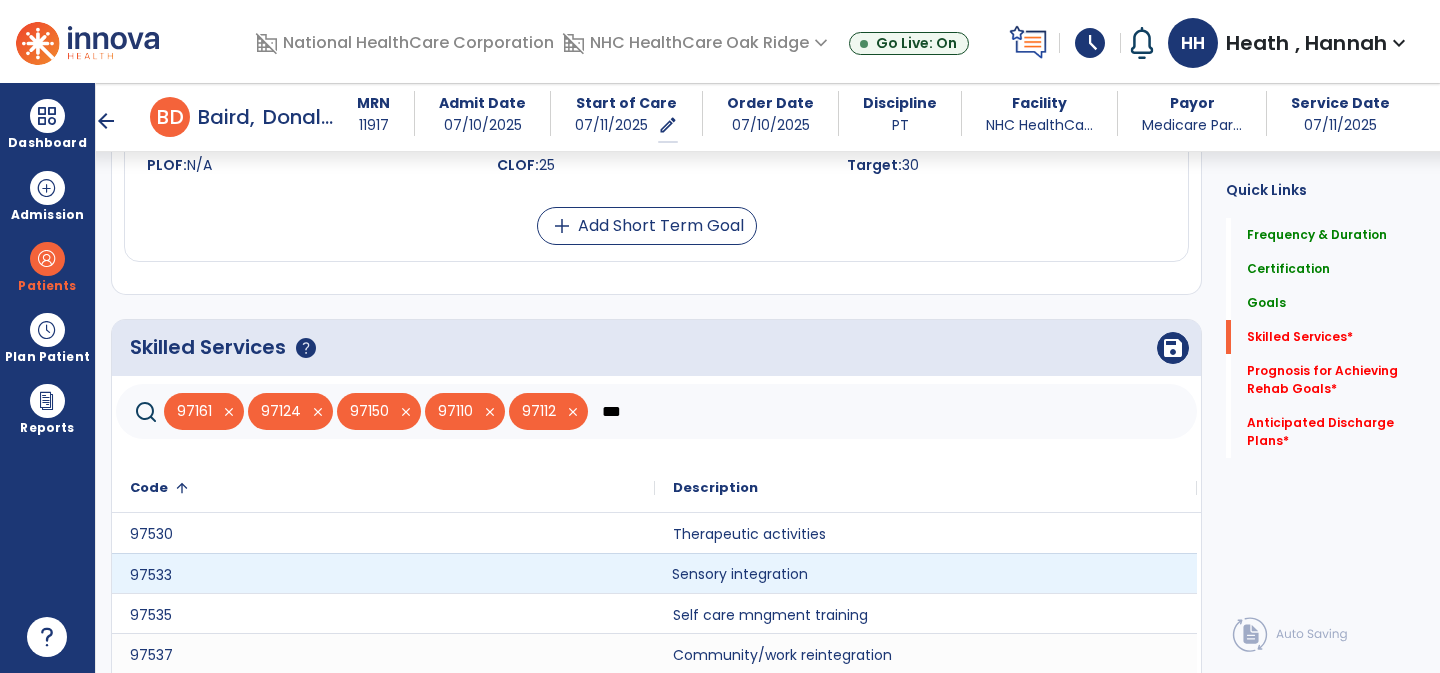 type on "***" 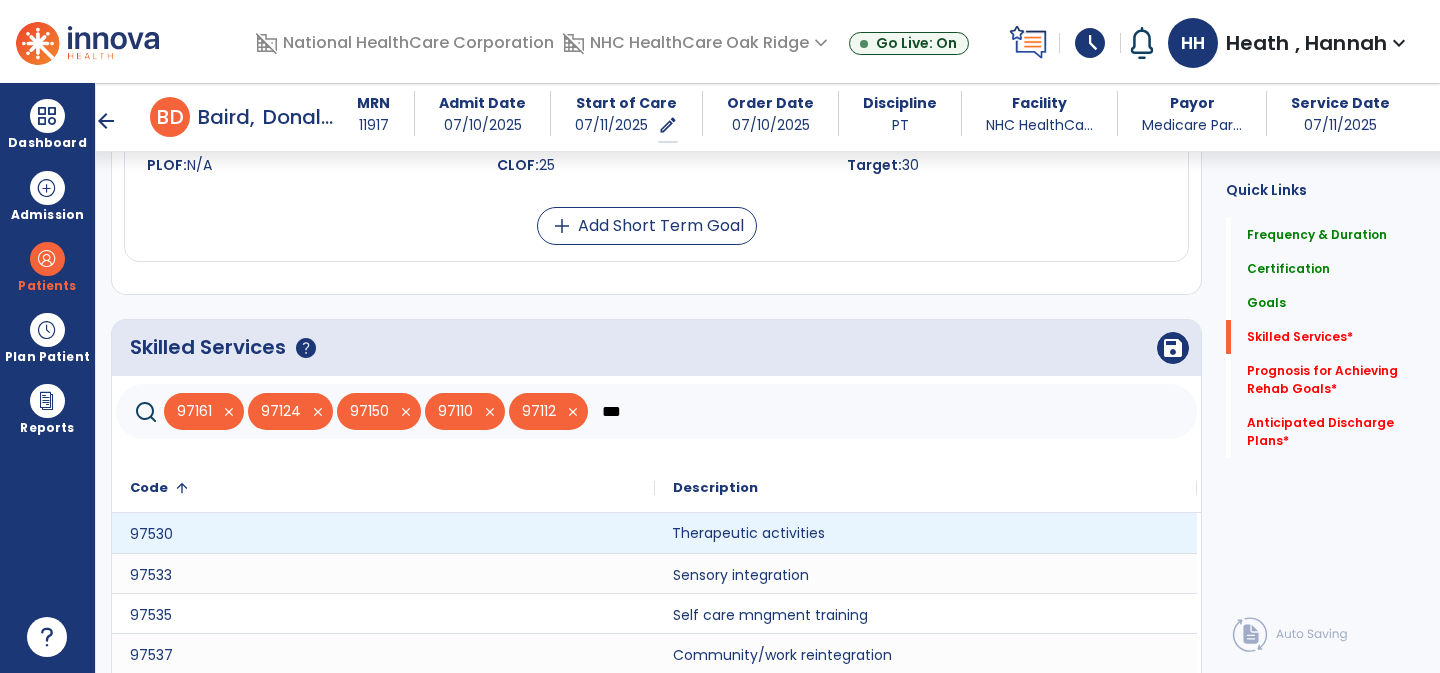 click on "Therapeutic activities" 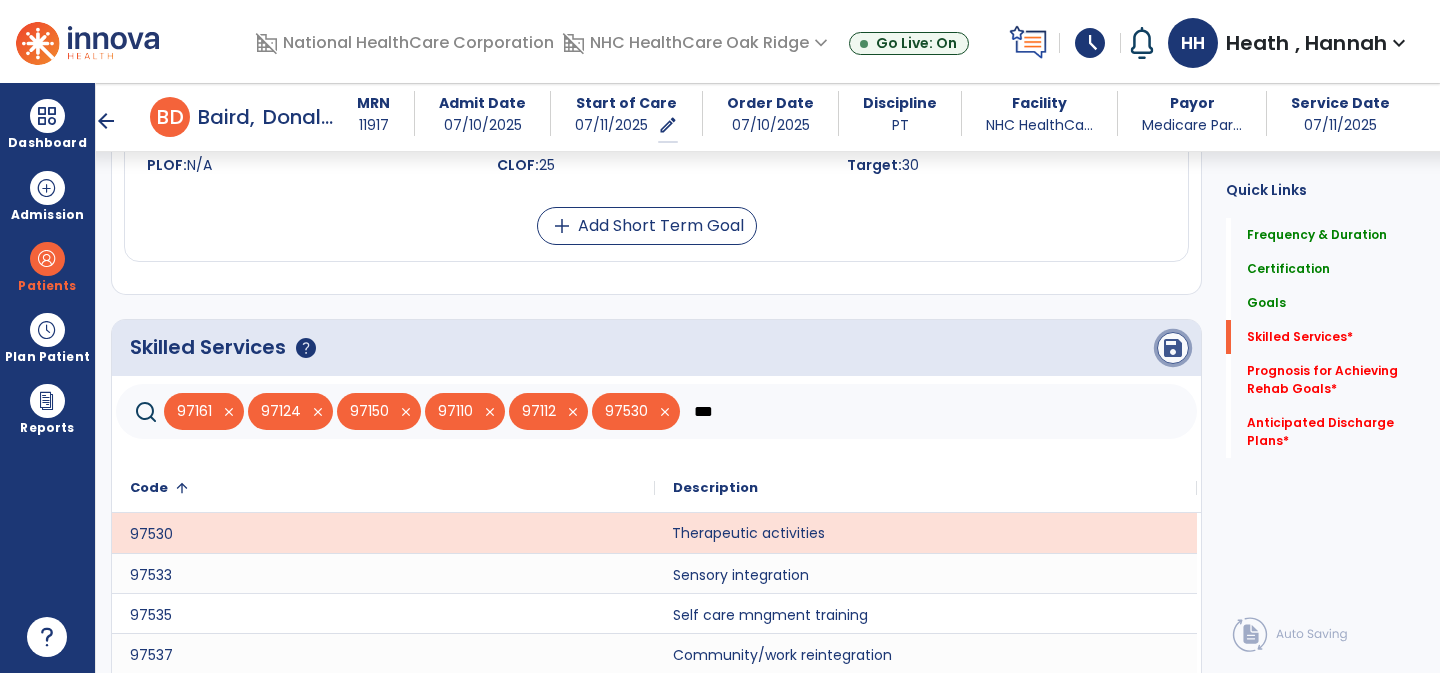 click on "save" 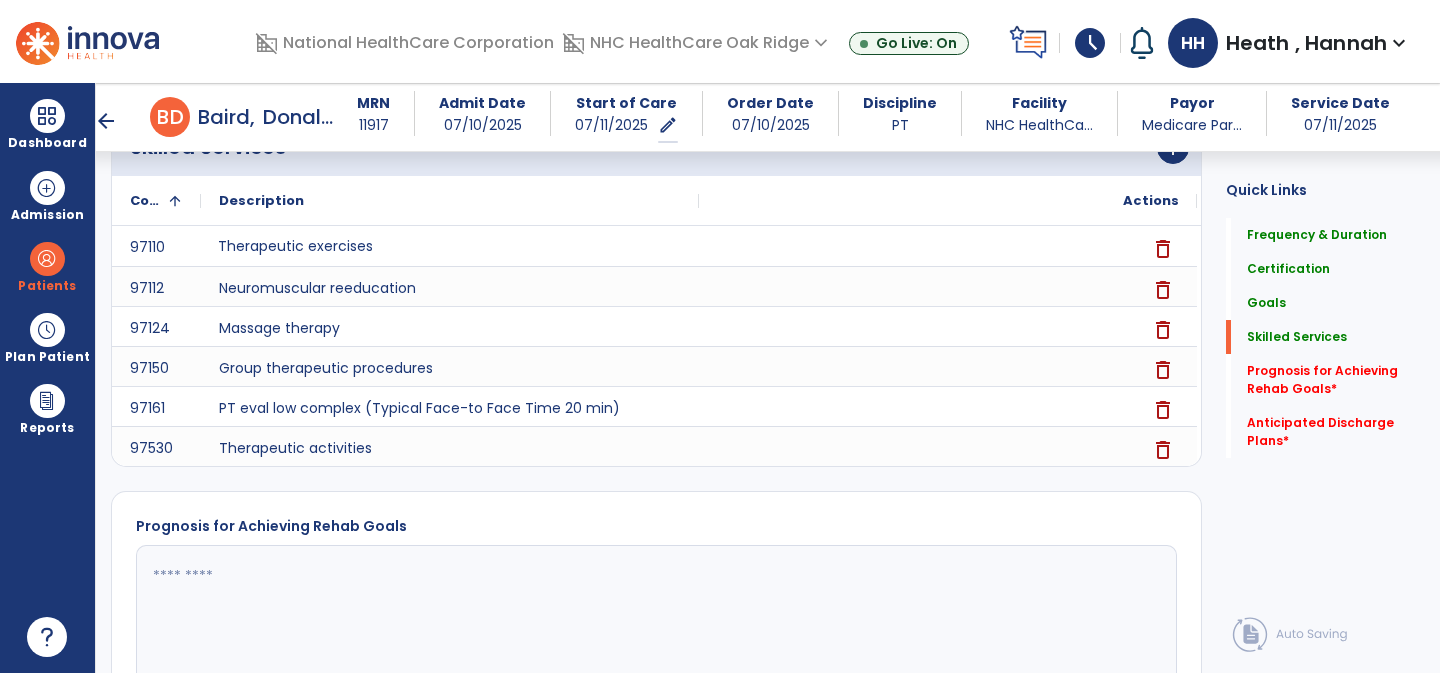 scroll, scrollTop: 1796, scrollLeft: 0, axis: vertical 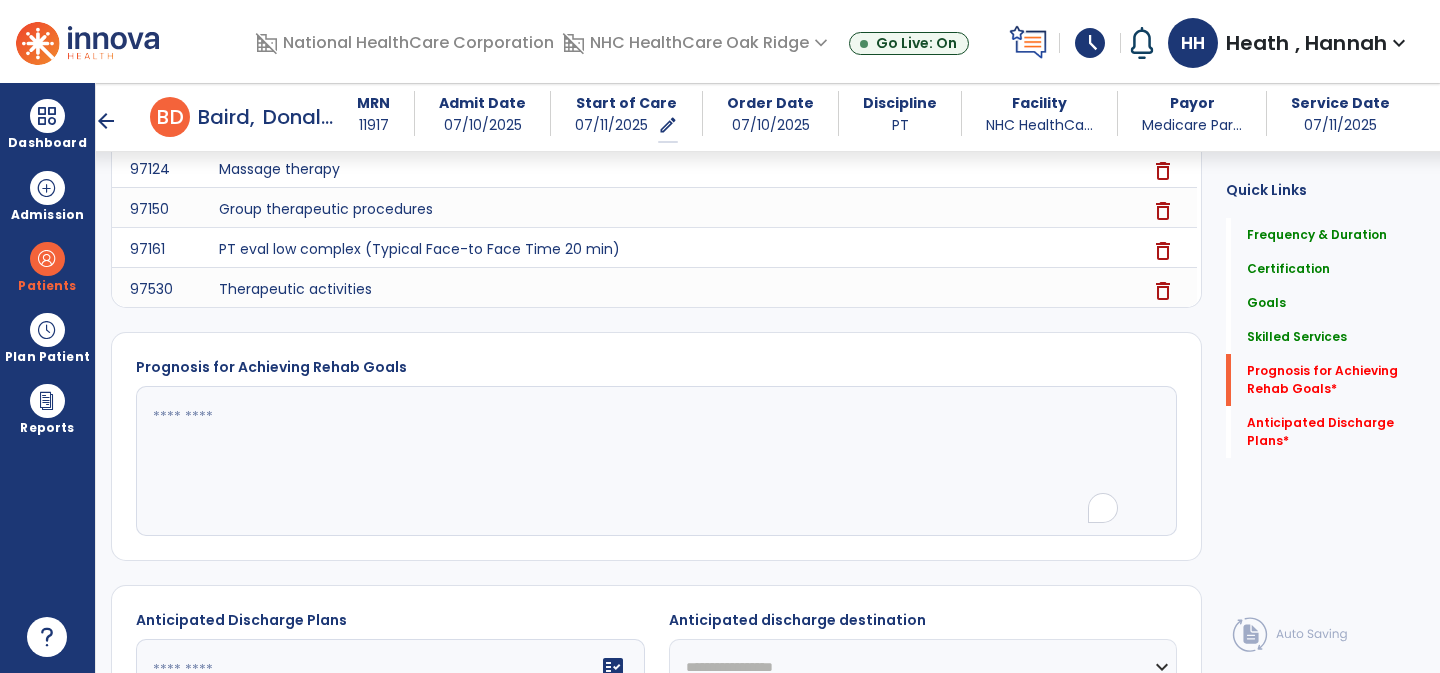 click 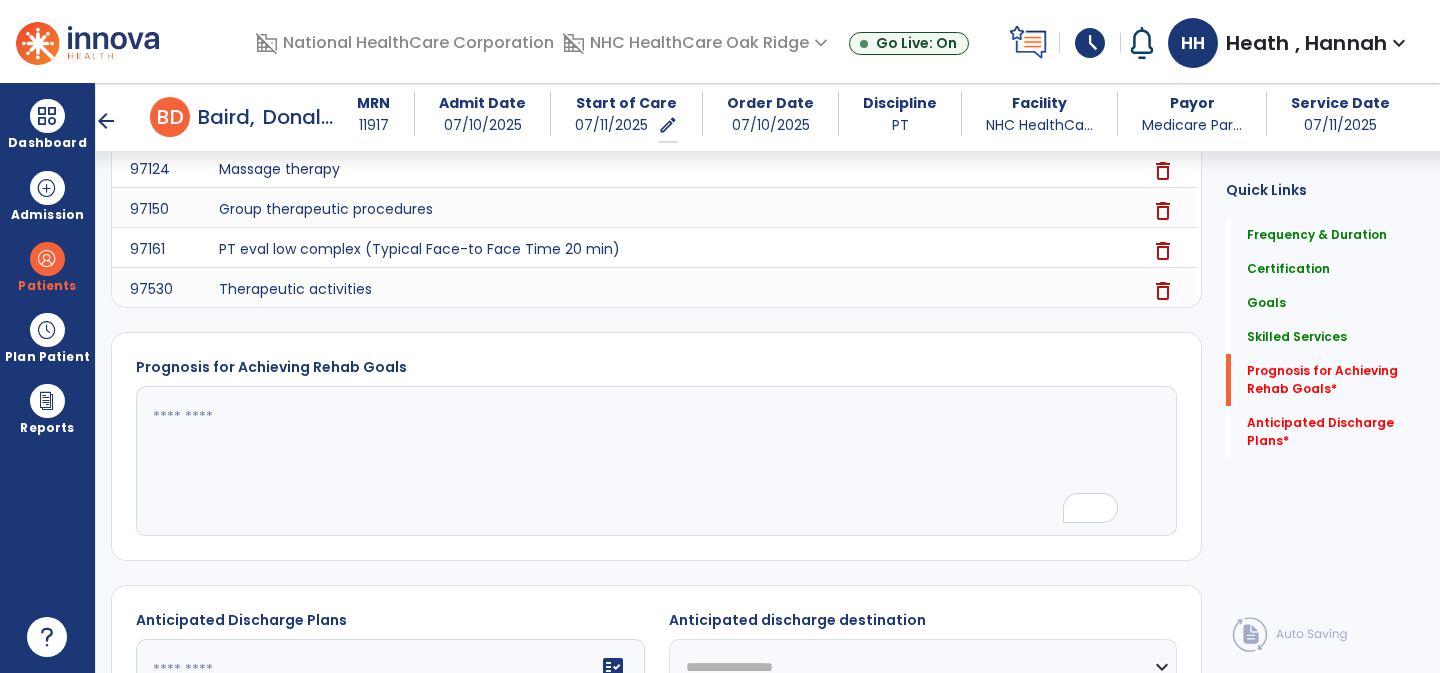 type on "*" 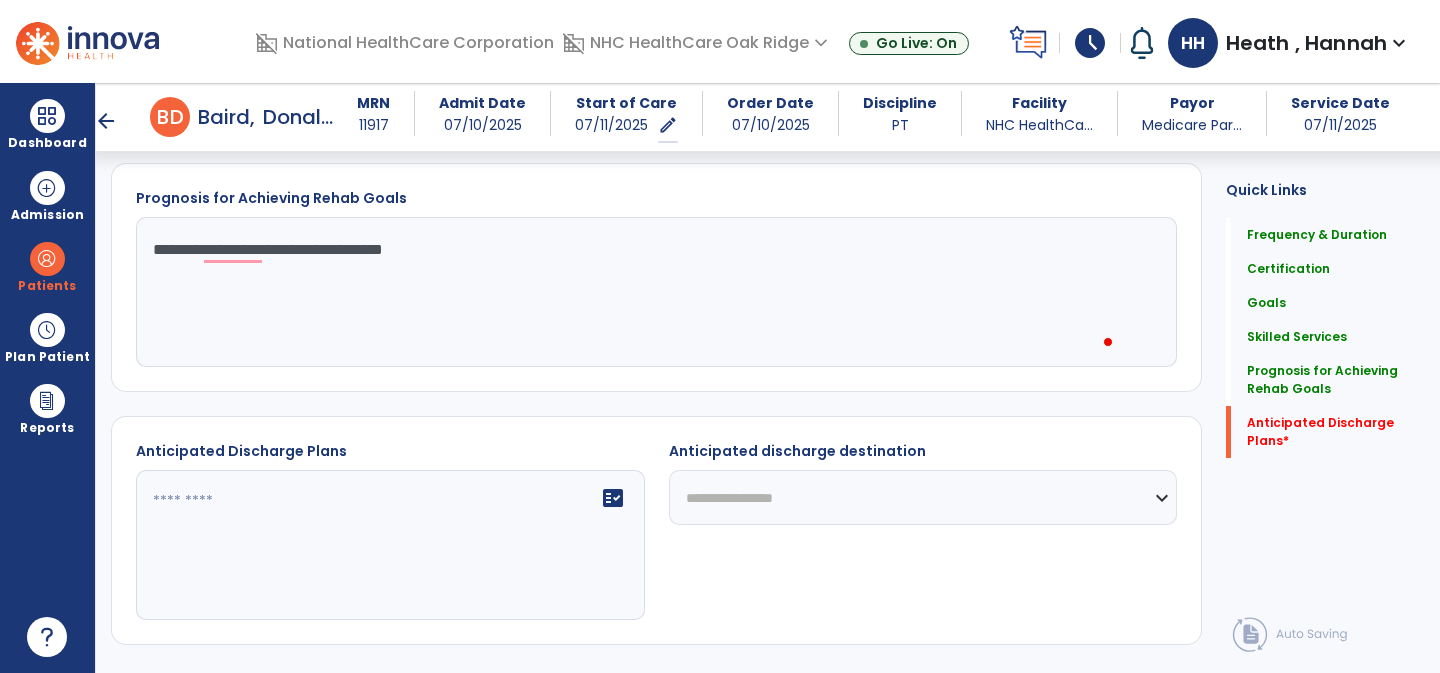 scroll, scrollTop: 1977, scrollLeft: 0, axis: vertical 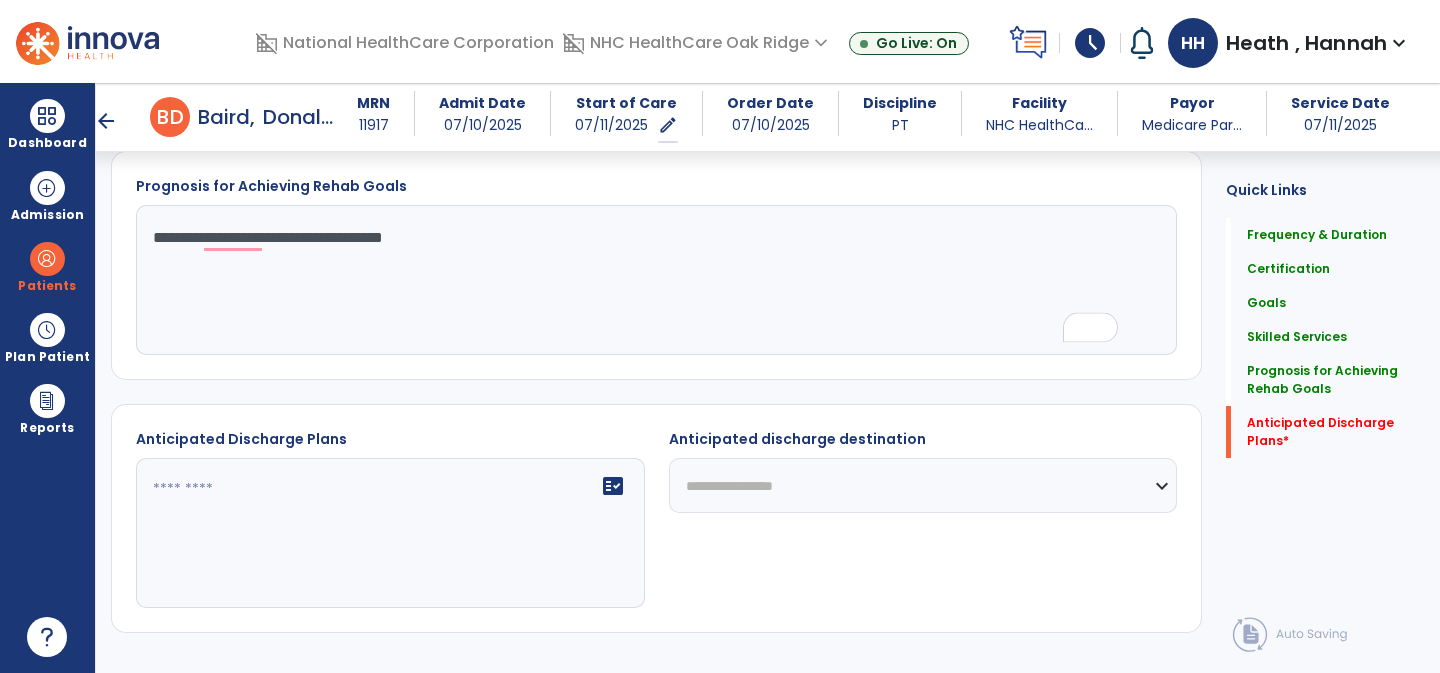 click on "**********" 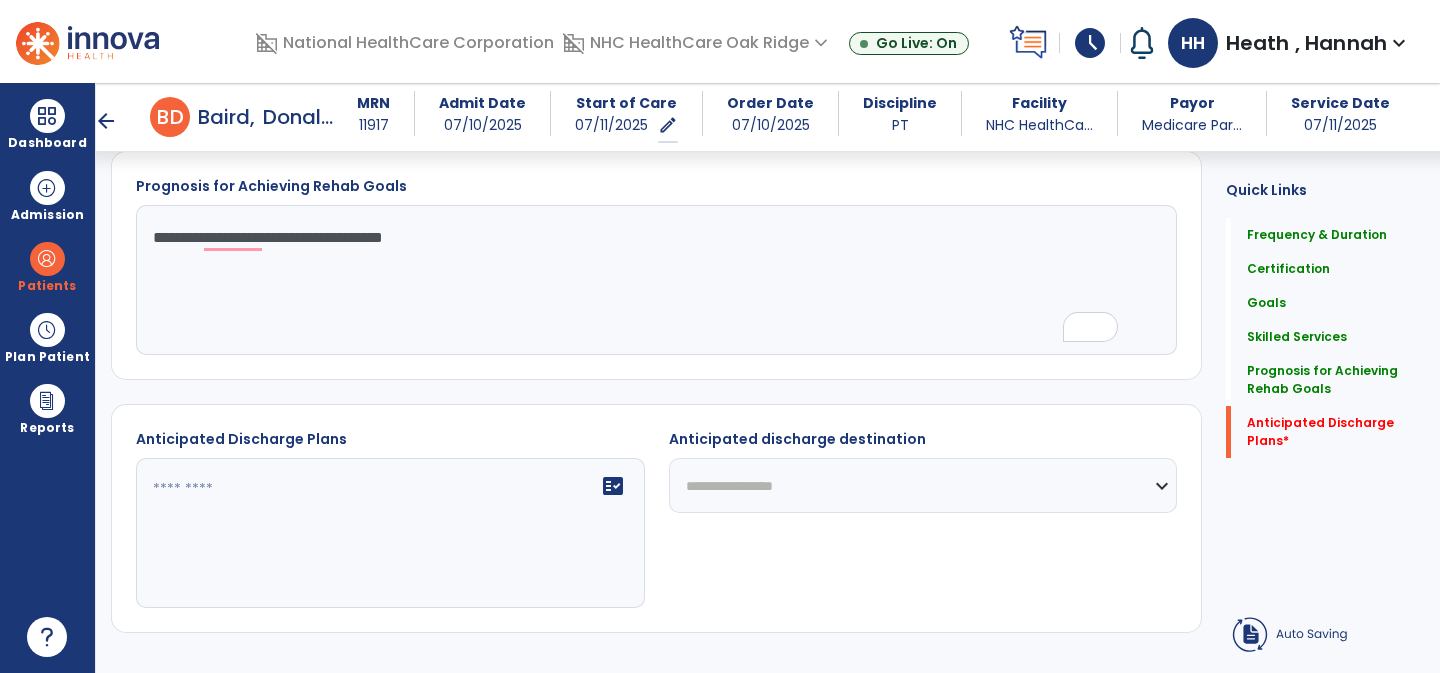 click on "**********" 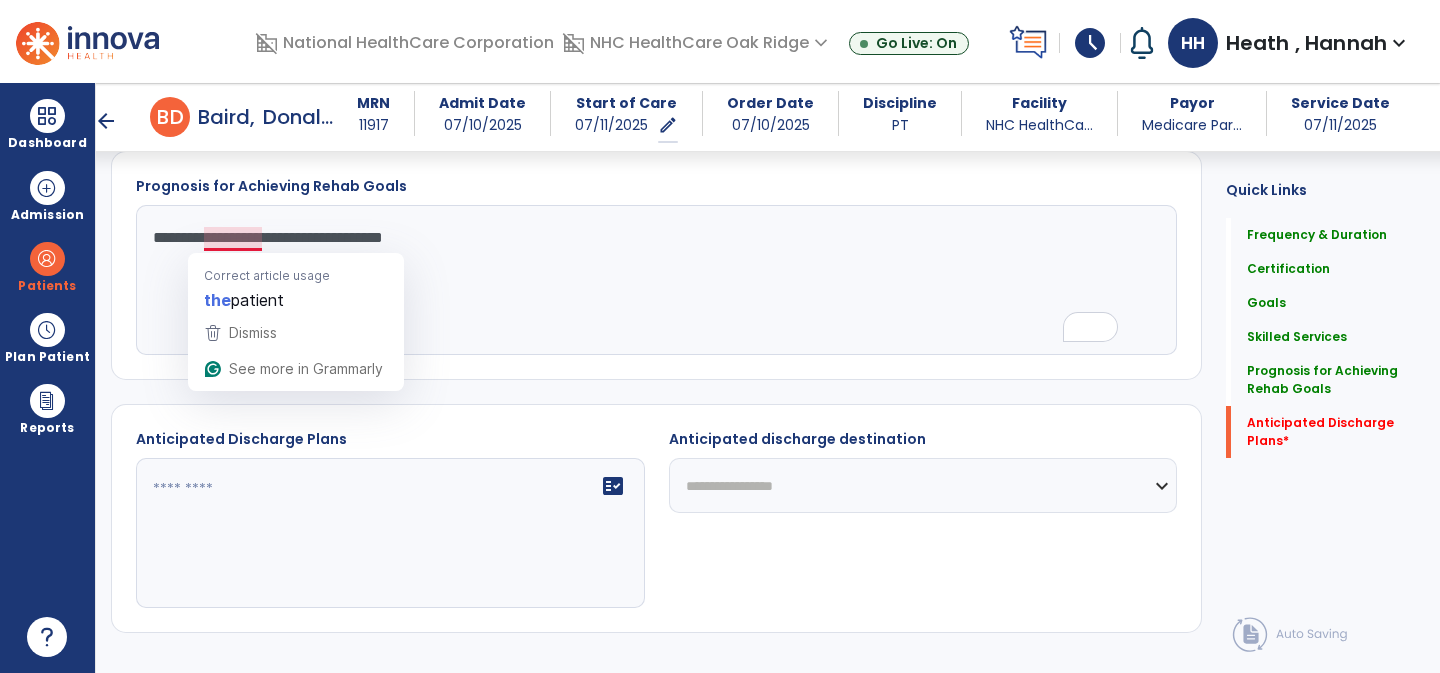 click on "**********" 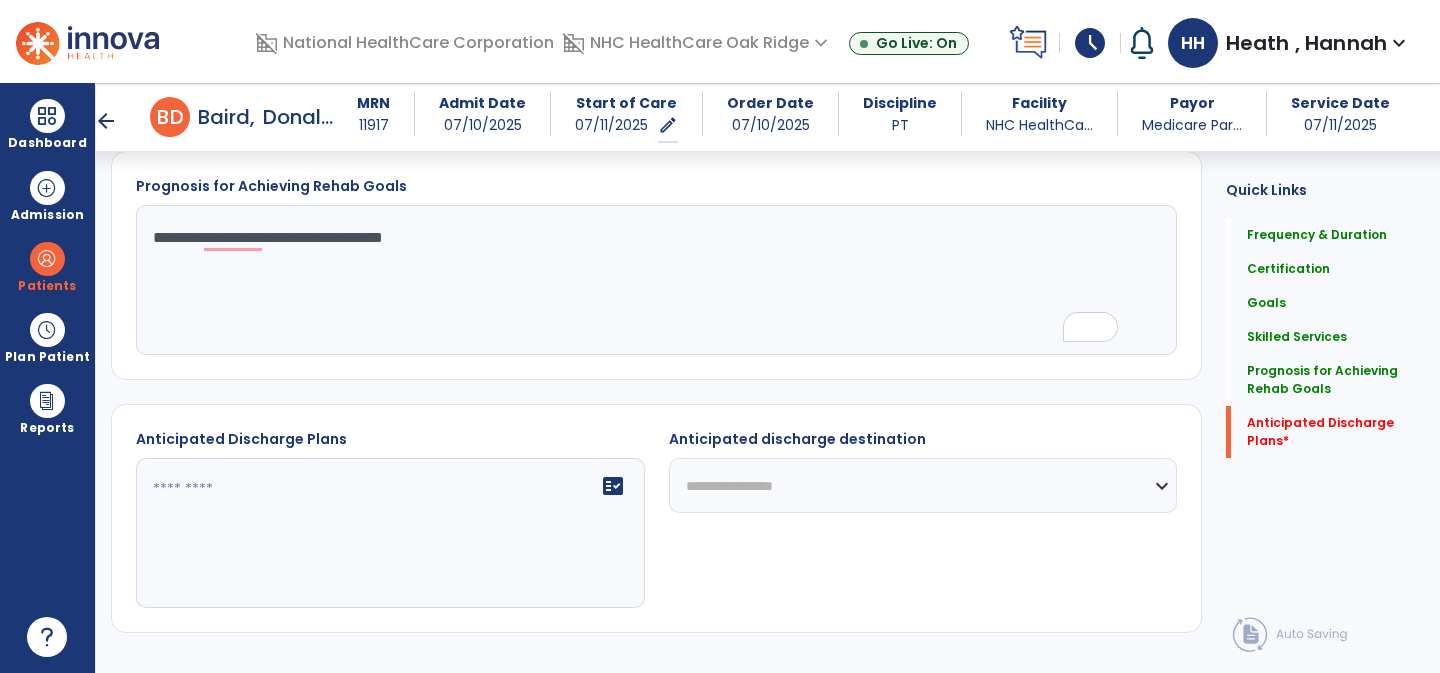 type on "**********" 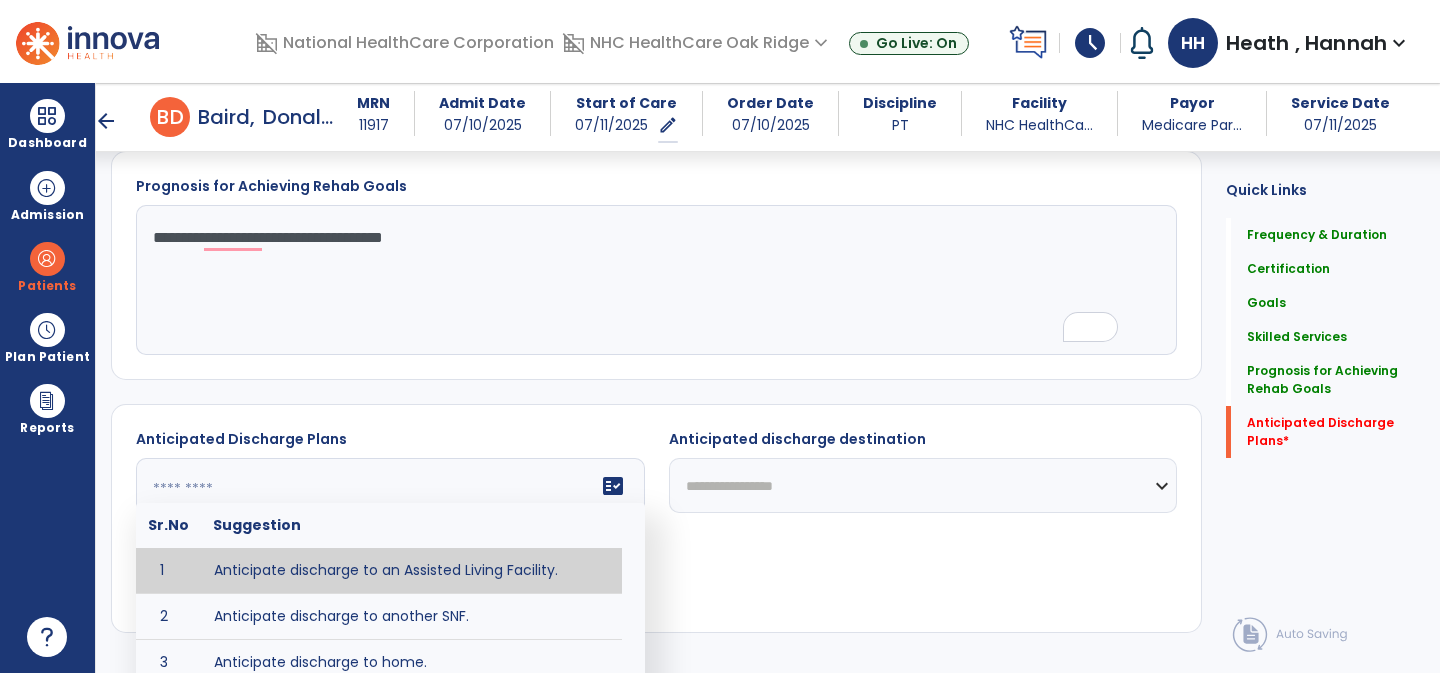 click on "fact_check  Sr.No Suggestion 1 Anticipate discharge to an Assisted Living Facility. 2 Anticipate discharge to another SNF. 3 Anticipate discharge to home. 4 Anticipate discharge to hospice care. 5 Anticipate discharge to this SNF. 6 Anticipate patient will need [FULL/PART TIME] caregiver assistance. 7 Anticipate patient will need [ASSISTANCE LEVEL] assistance from [CAREGIVER]. 8 Anticipate patient will need 24-hour caregiver assistance. 9 Anticipate patient will need no caregiver assistance. 10 Discharge home and independent with caregiver. 11 Discharge home and independent without caregiver. 12 Discharge home and return to community activities. 13 Discharge home and return to vocational activities. 14 Discharge to home with patient continuing therapy services with out patient therapy. 15 Discharge to home with patient continuing therapy with Home Health. 16 Discharge to home with patient planning to live alone. 17 DME - the following DME for this patient is recommended by Physical Therapy: 18 19 20 21 22 23" 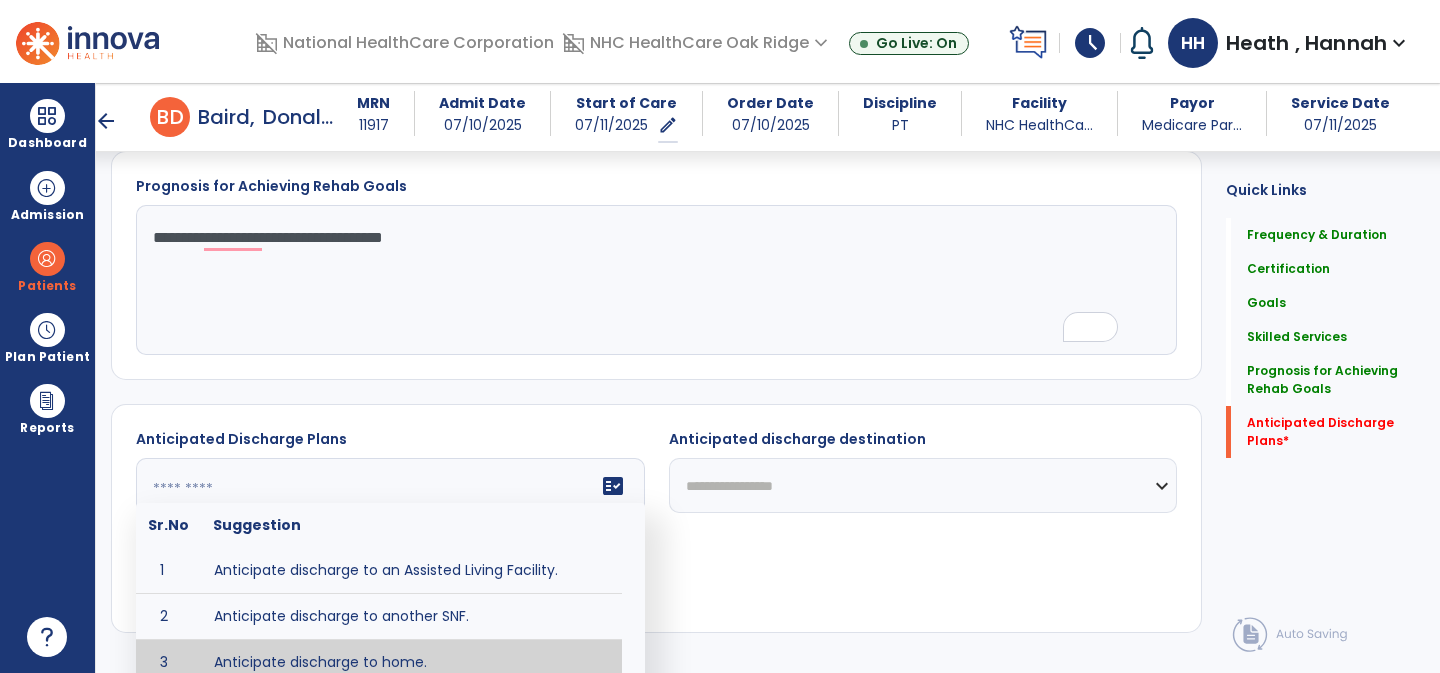 type on "**********" 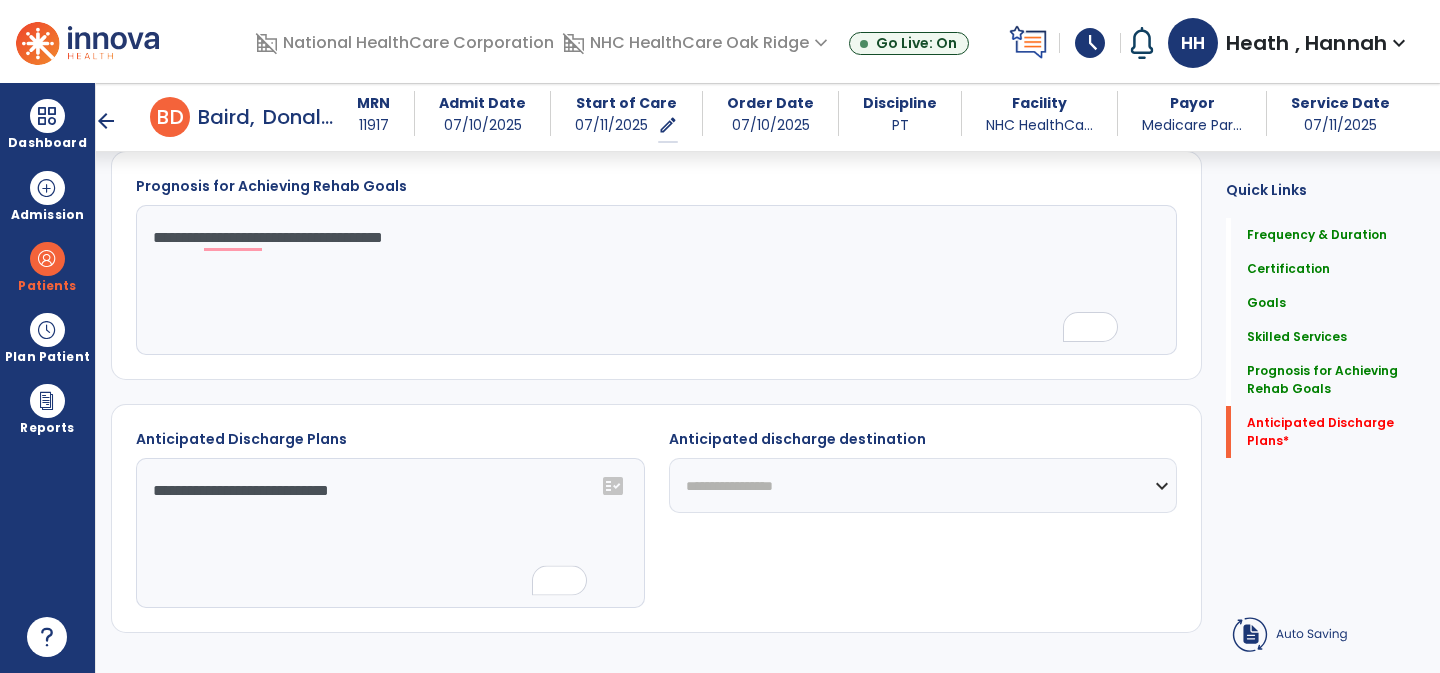 click on "**********" 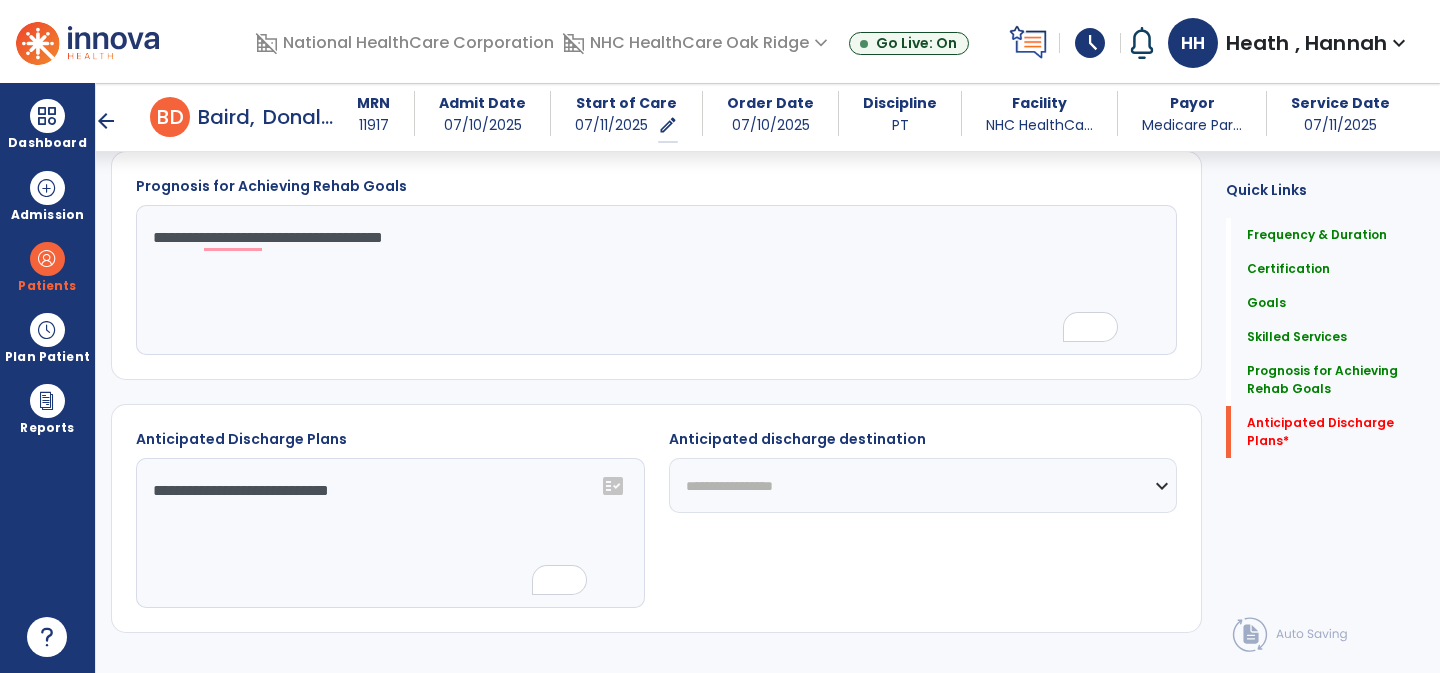 select on "****" 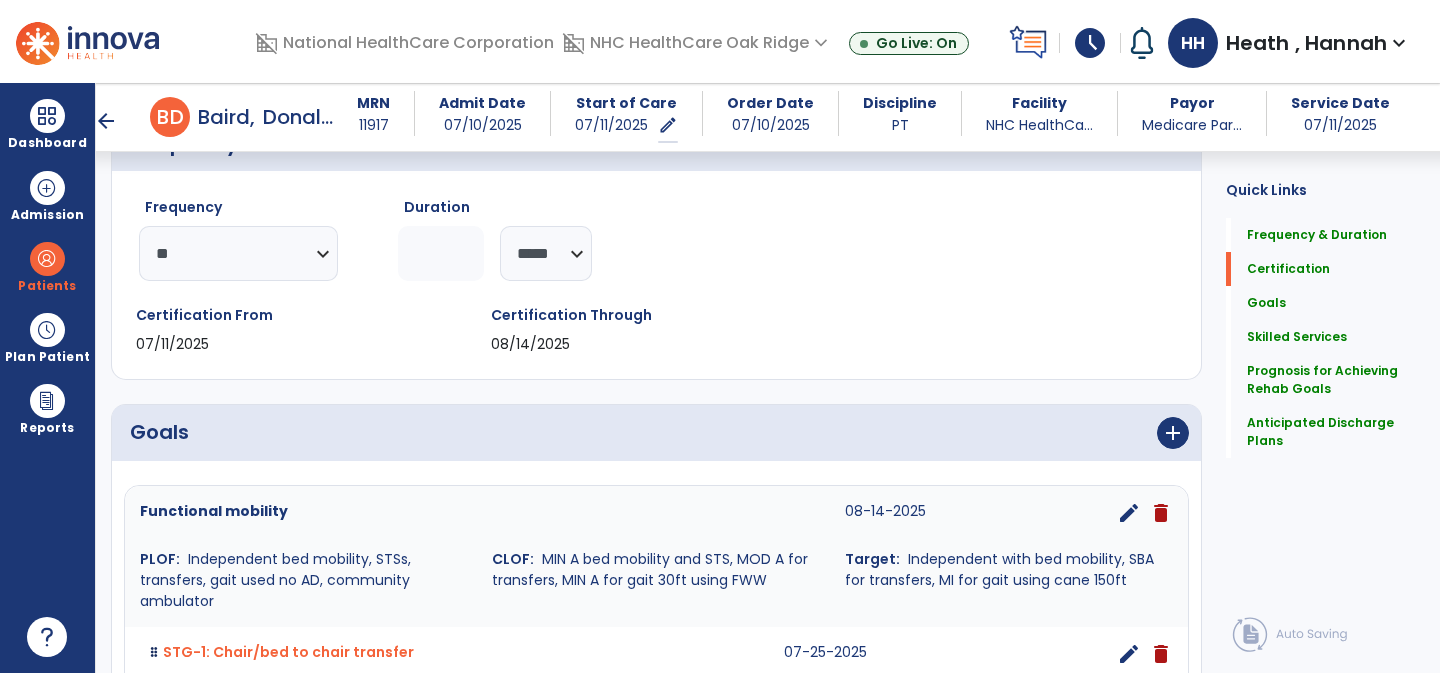scroll, scrollTop: 0, scrollLeft: 0, axis: both 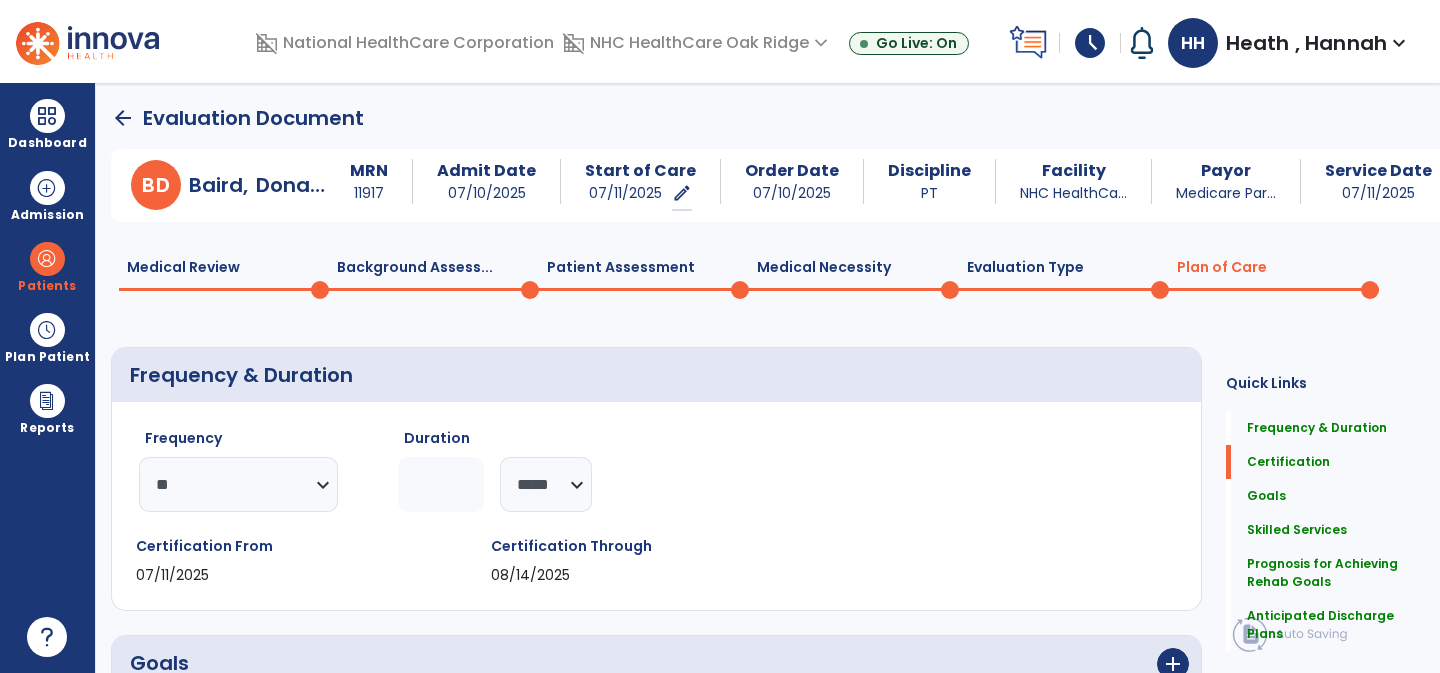 click on "Patient Assessment  0" 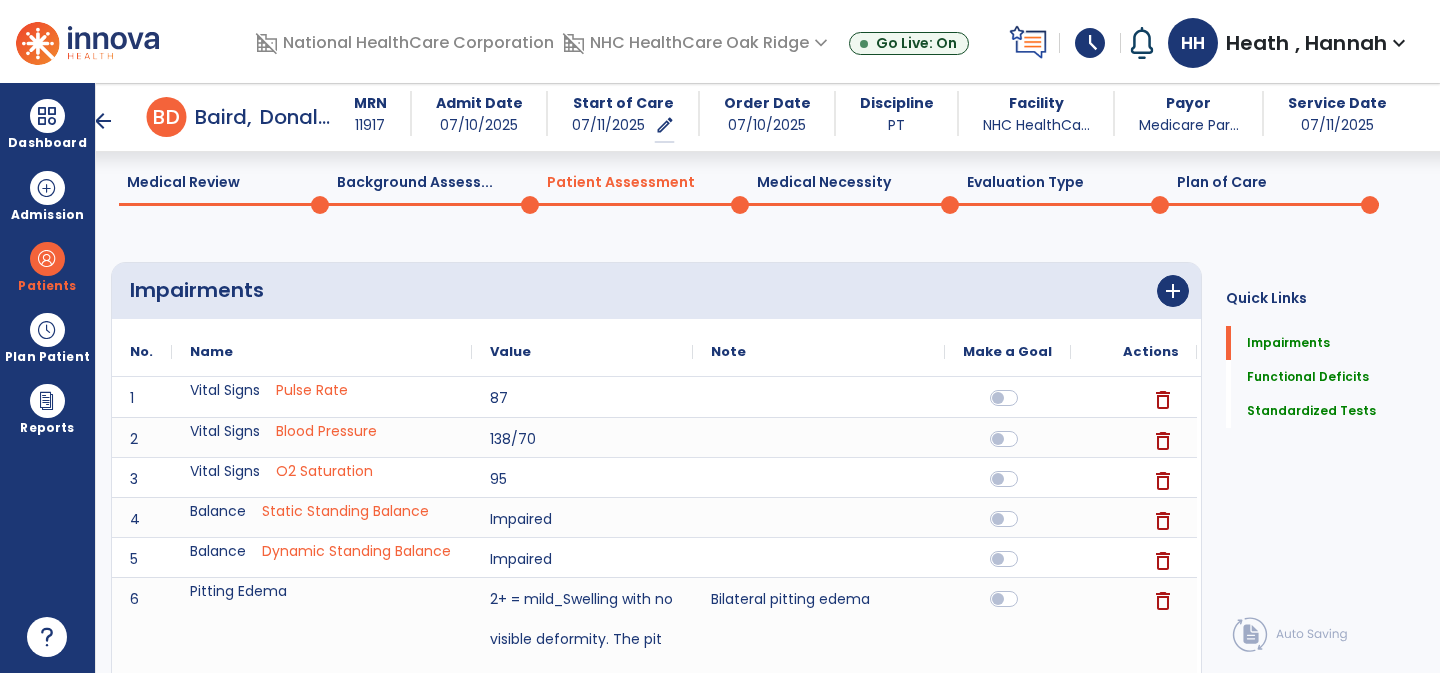 scroll, scrollTop: 0, scrollLeft: 0, axis: both 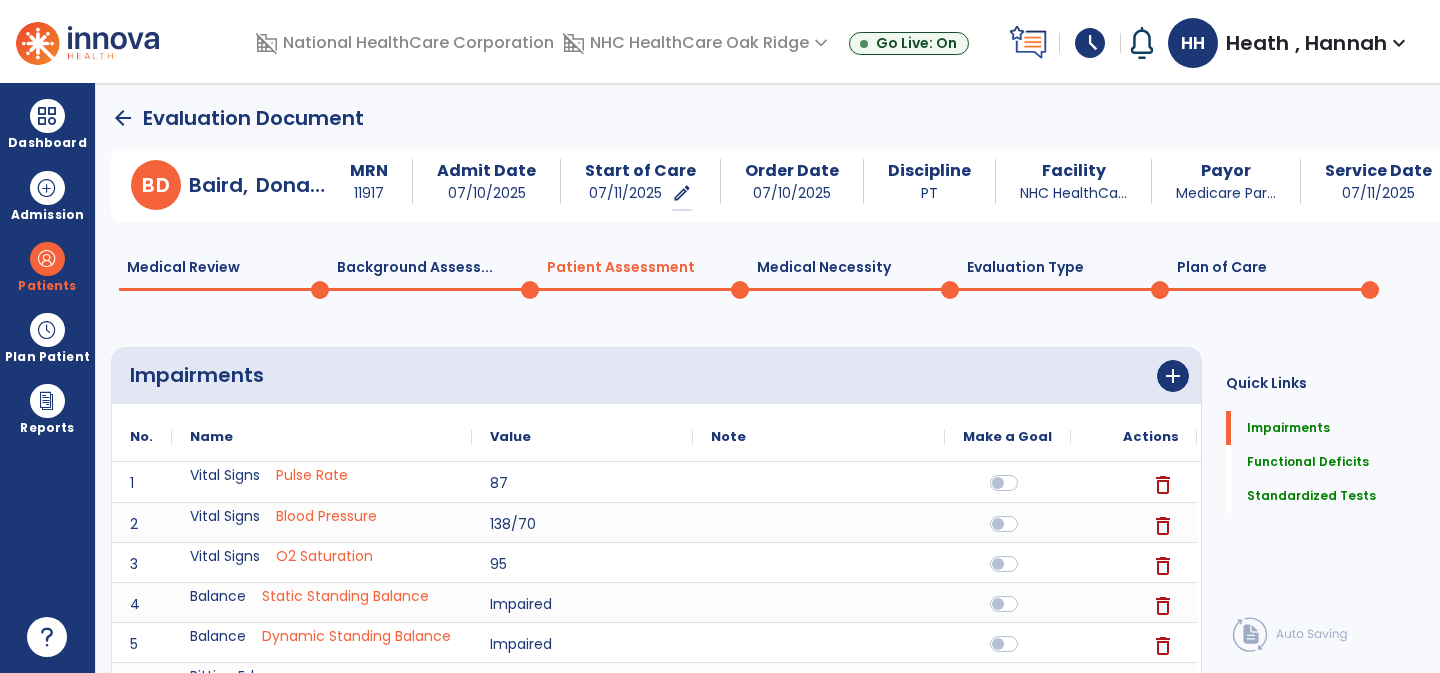 click on "Plan of Care  0" 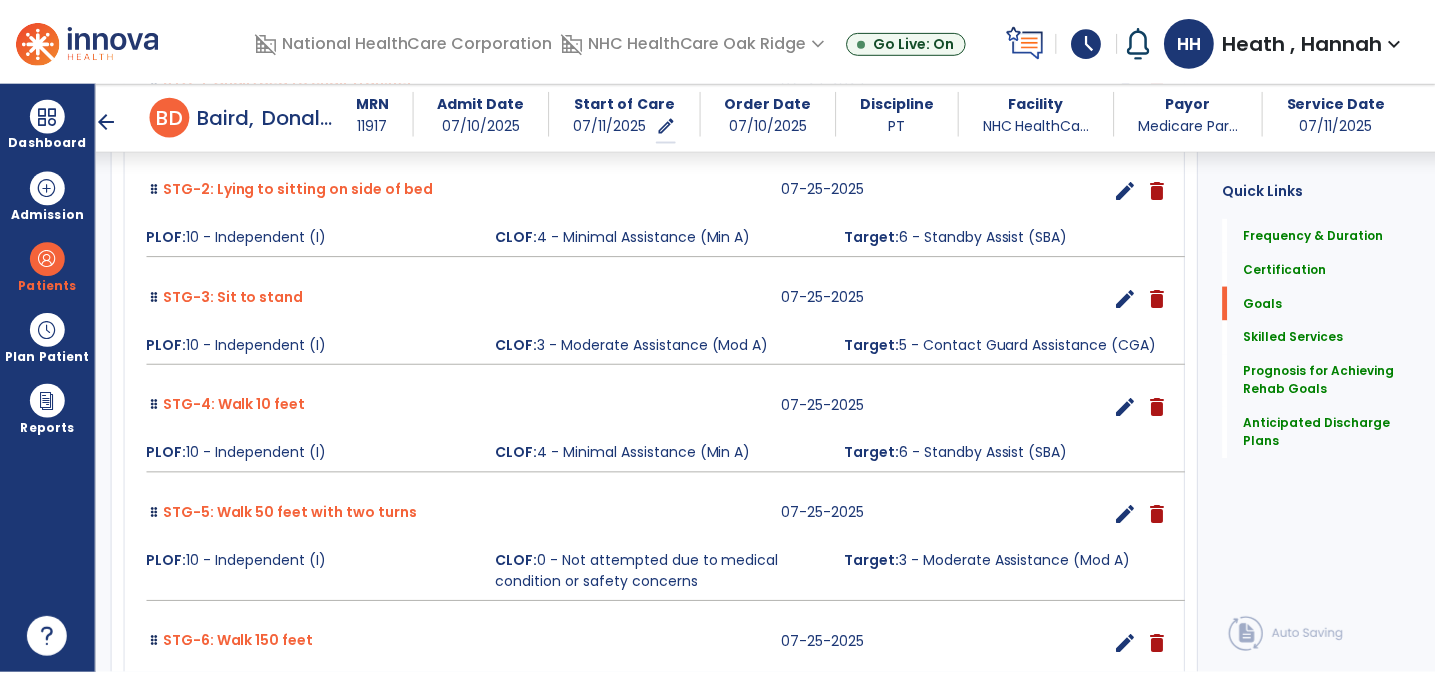 scroll, scrollTop: 2036, scrollLeft: 0, axis: vertical 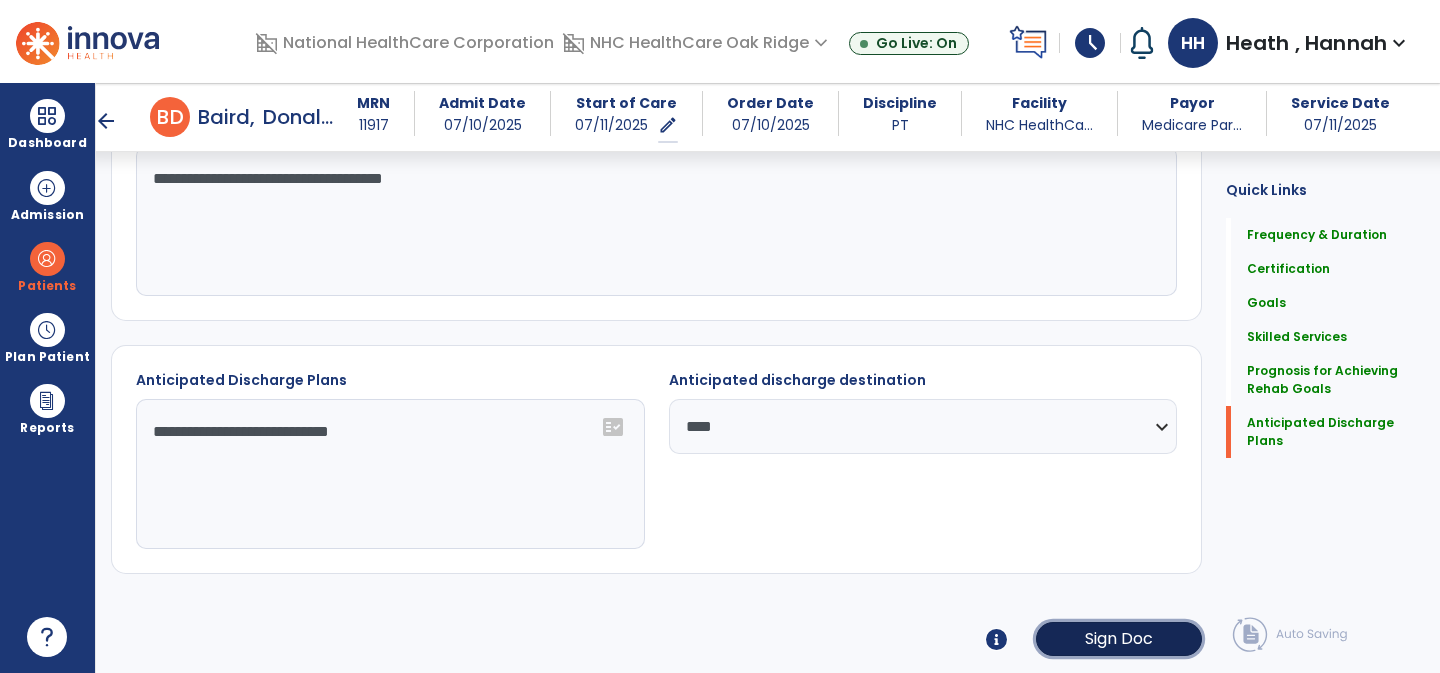 click on "Sign Doc" 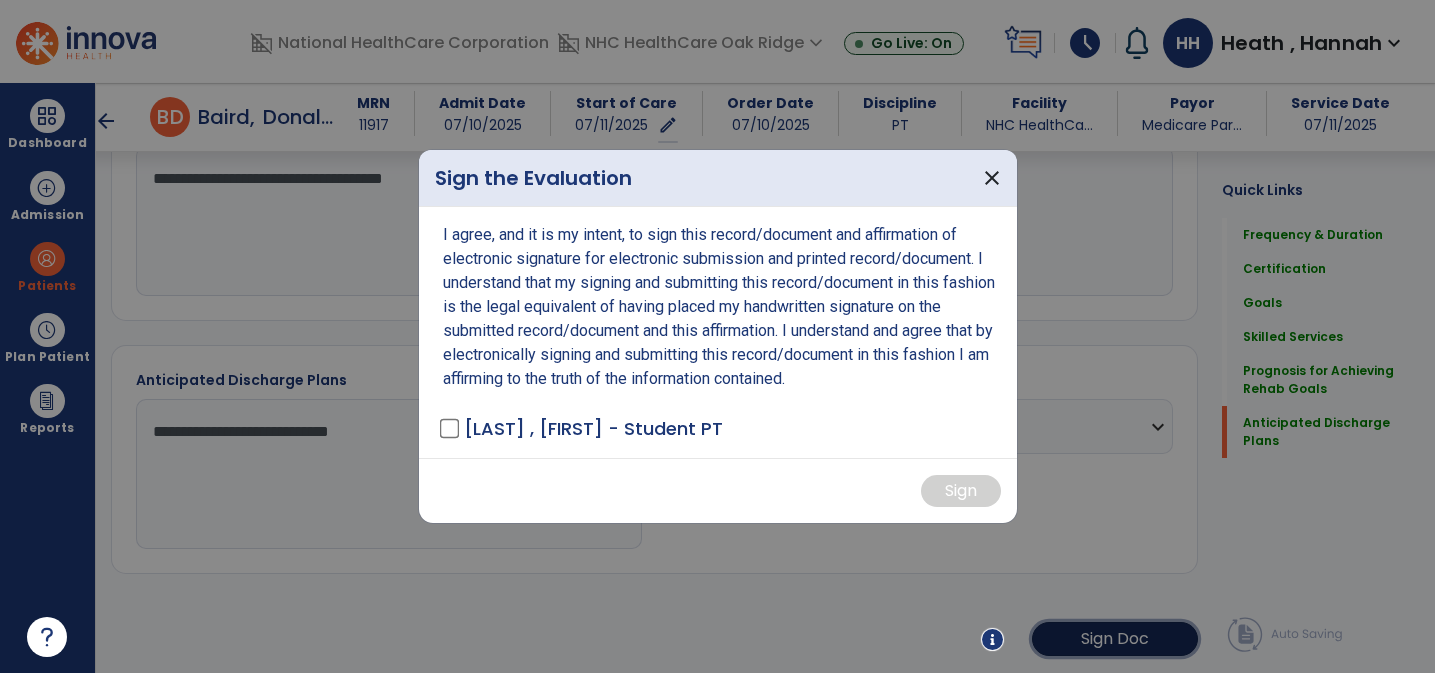 scroll, scrollTop: 2036, scrollLeft: 0, axis: vertical 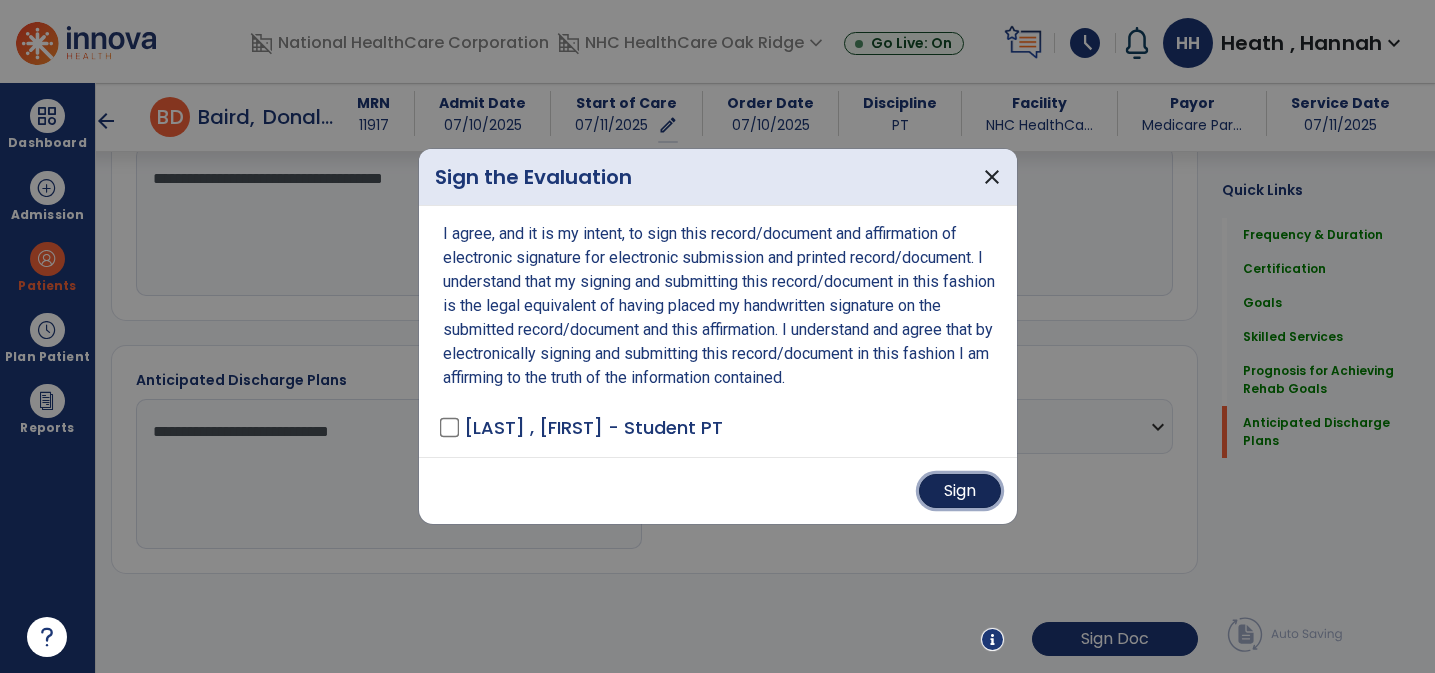 click on "Sign" at bounding box center (960, 491) 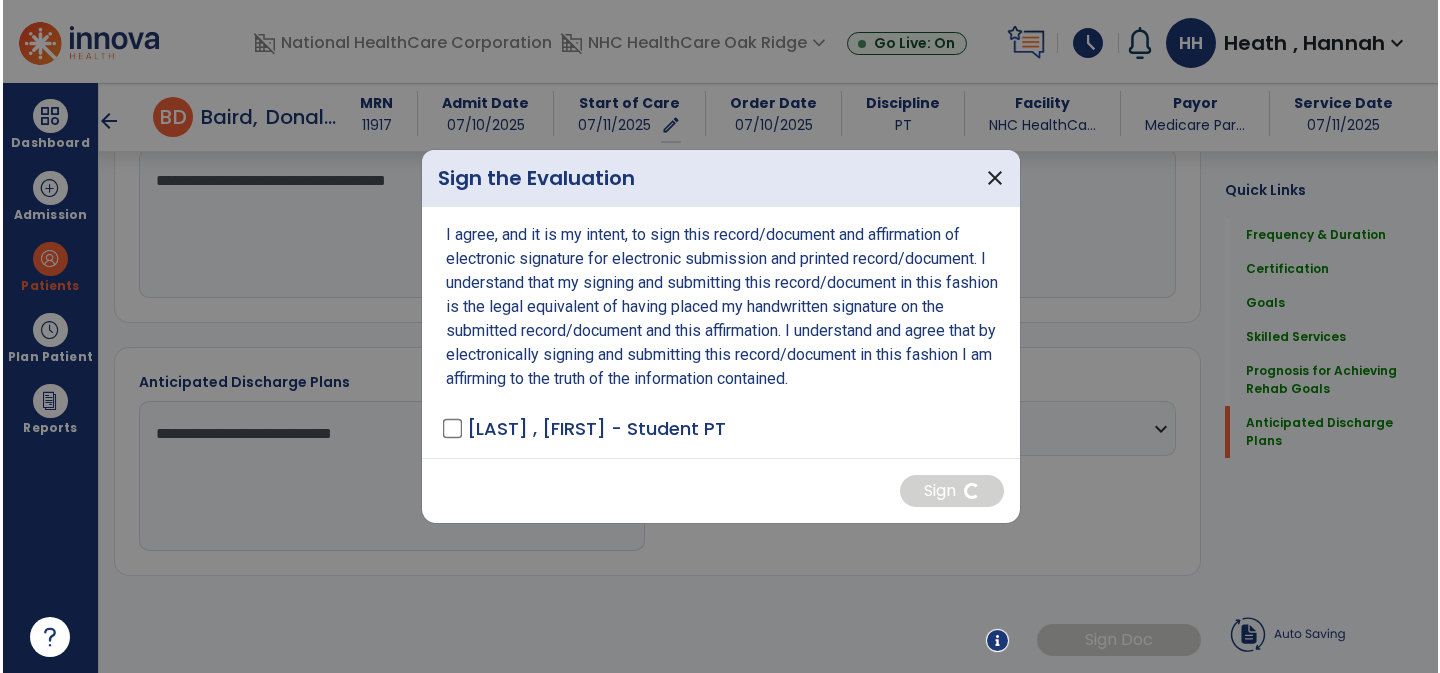 scroll, scrollTop: 2036, scrollLeft: 0, axis: vertical 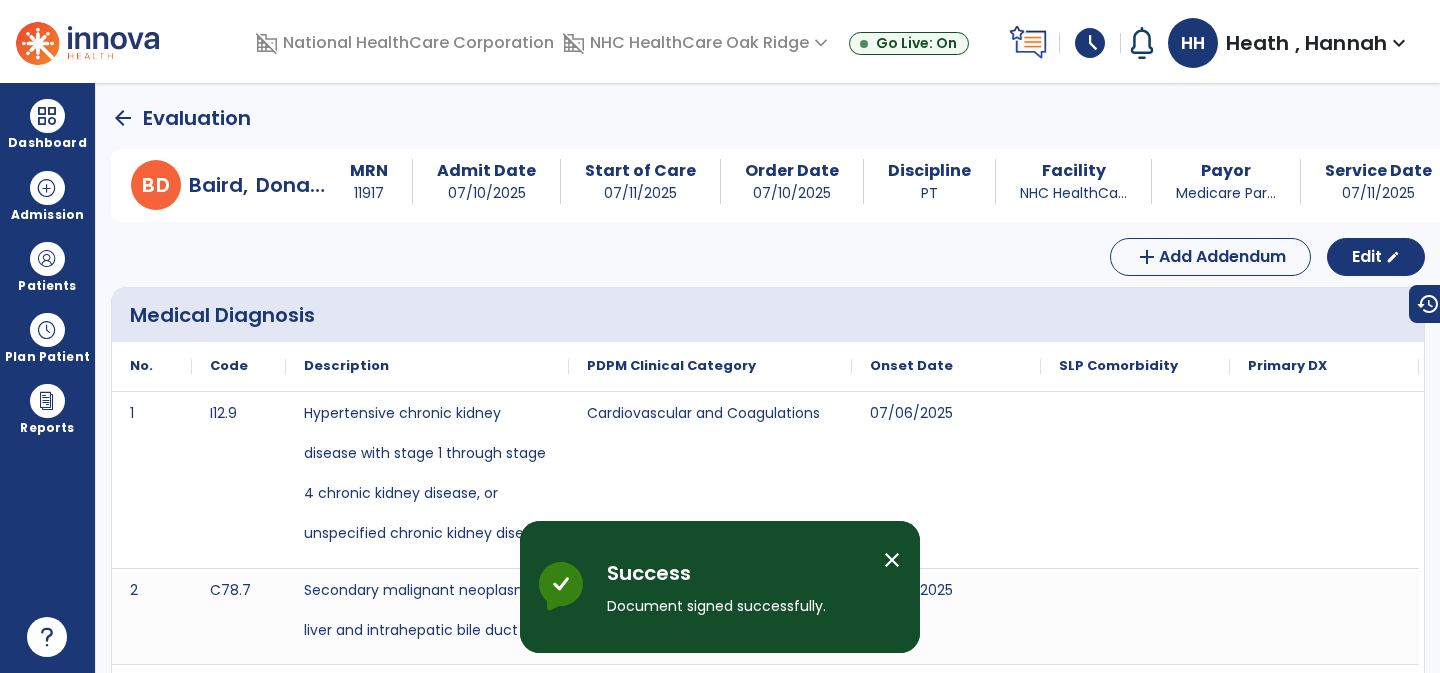 click on "arrow_back" 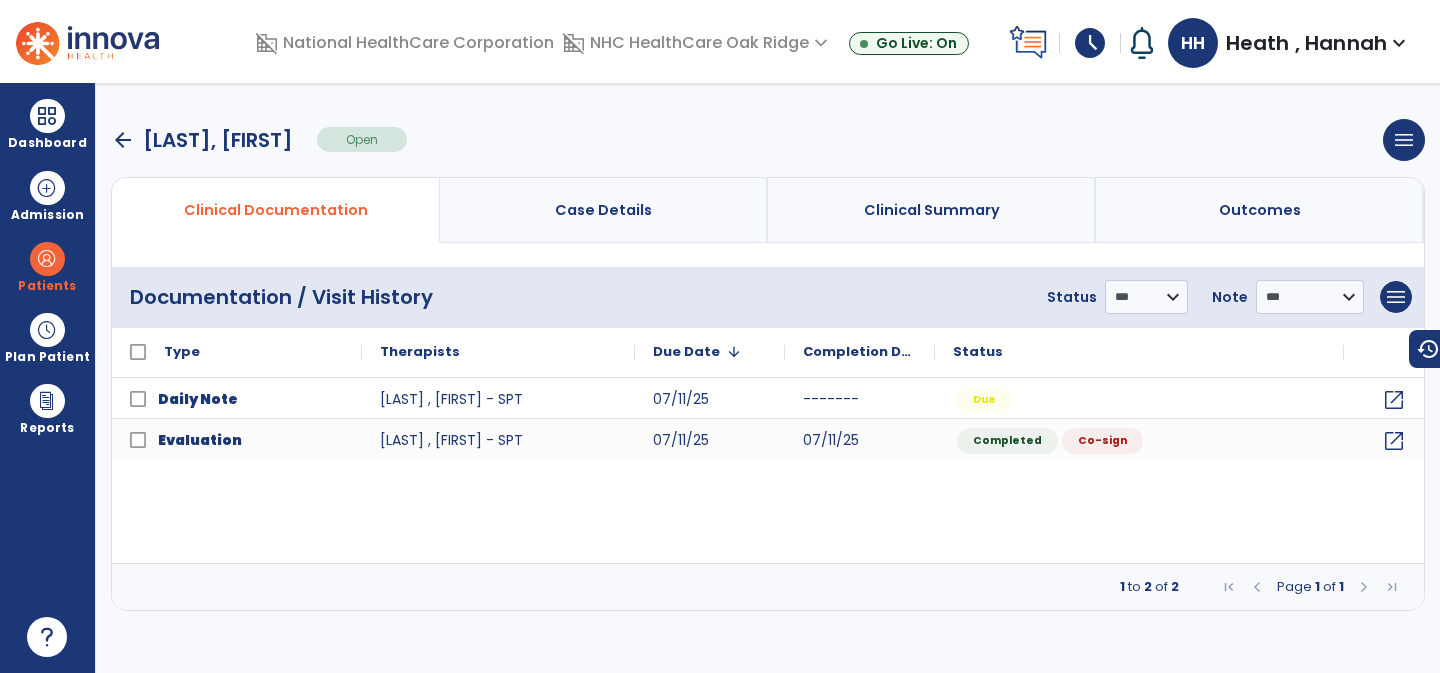 click on "arrow_back" at bounding box center (123, 140) 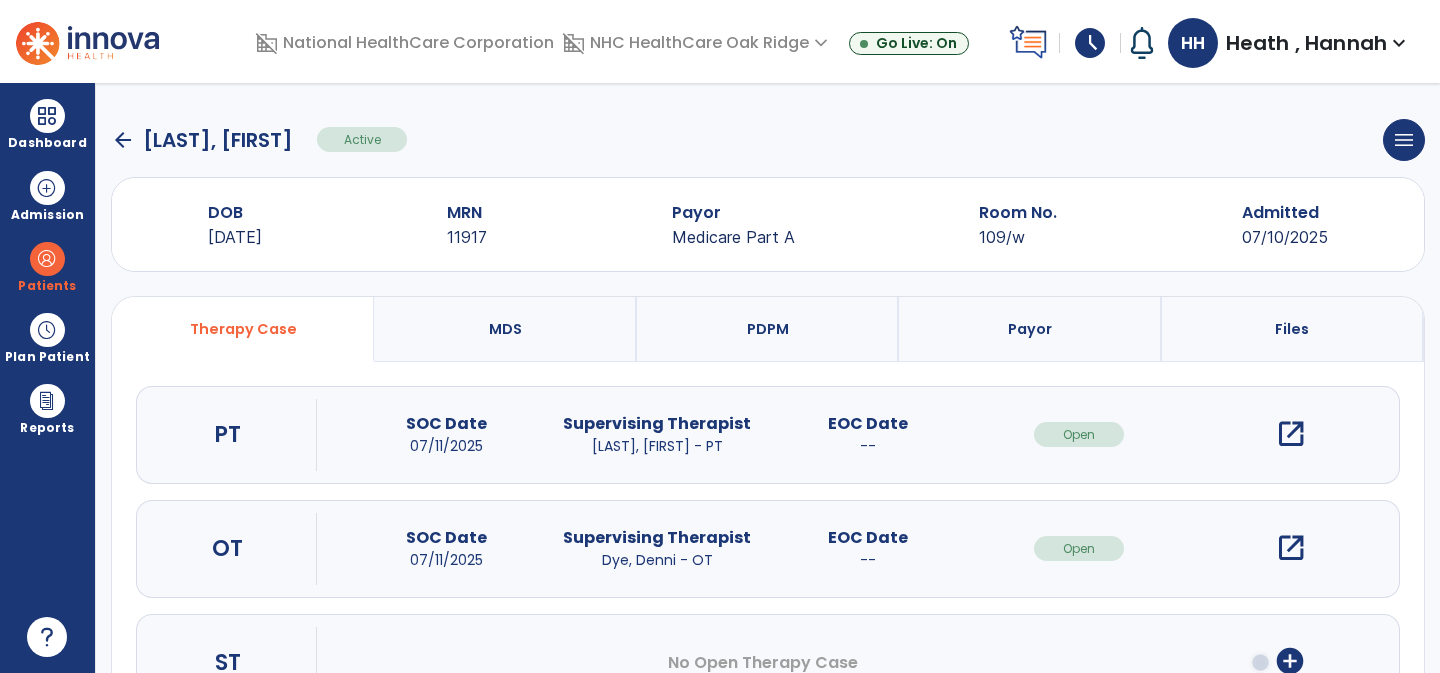 click on "open_in_new" at bounding box center [1290, 434] 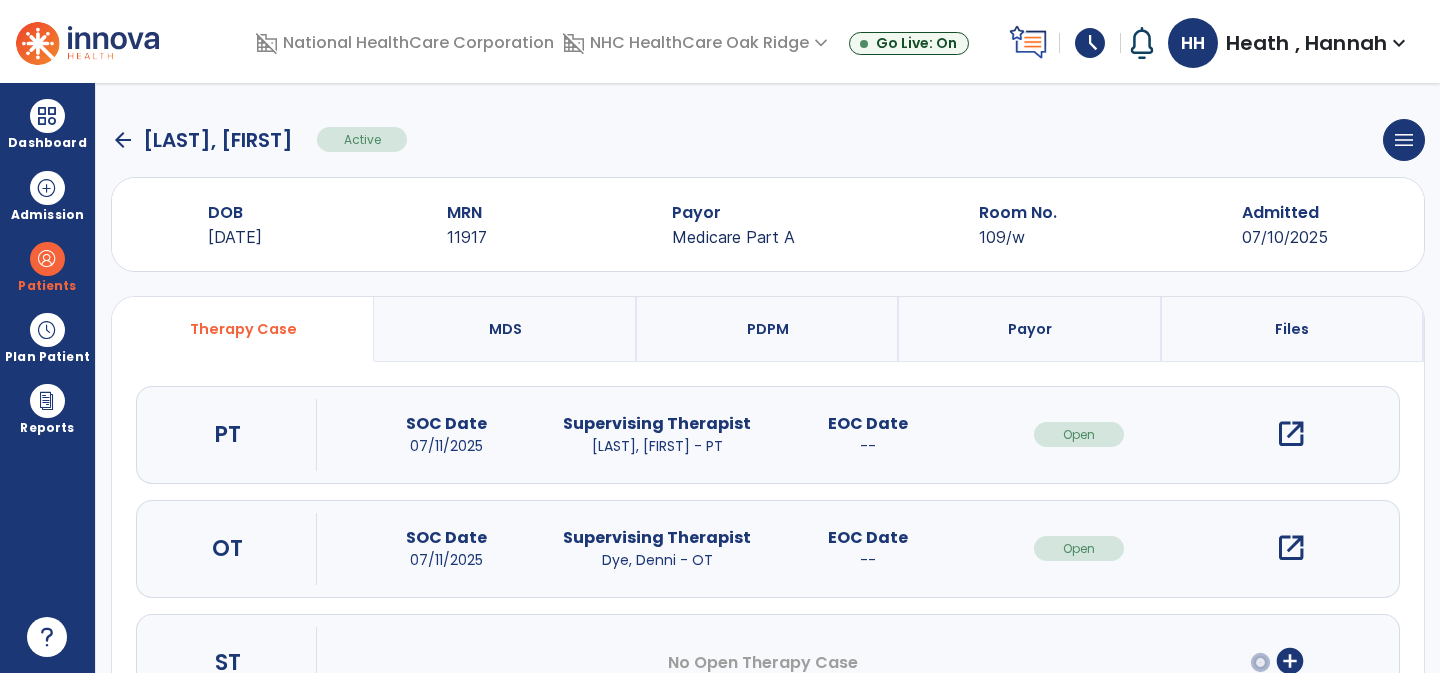 click on "open_in_new" at bounding box center (1291, 434) 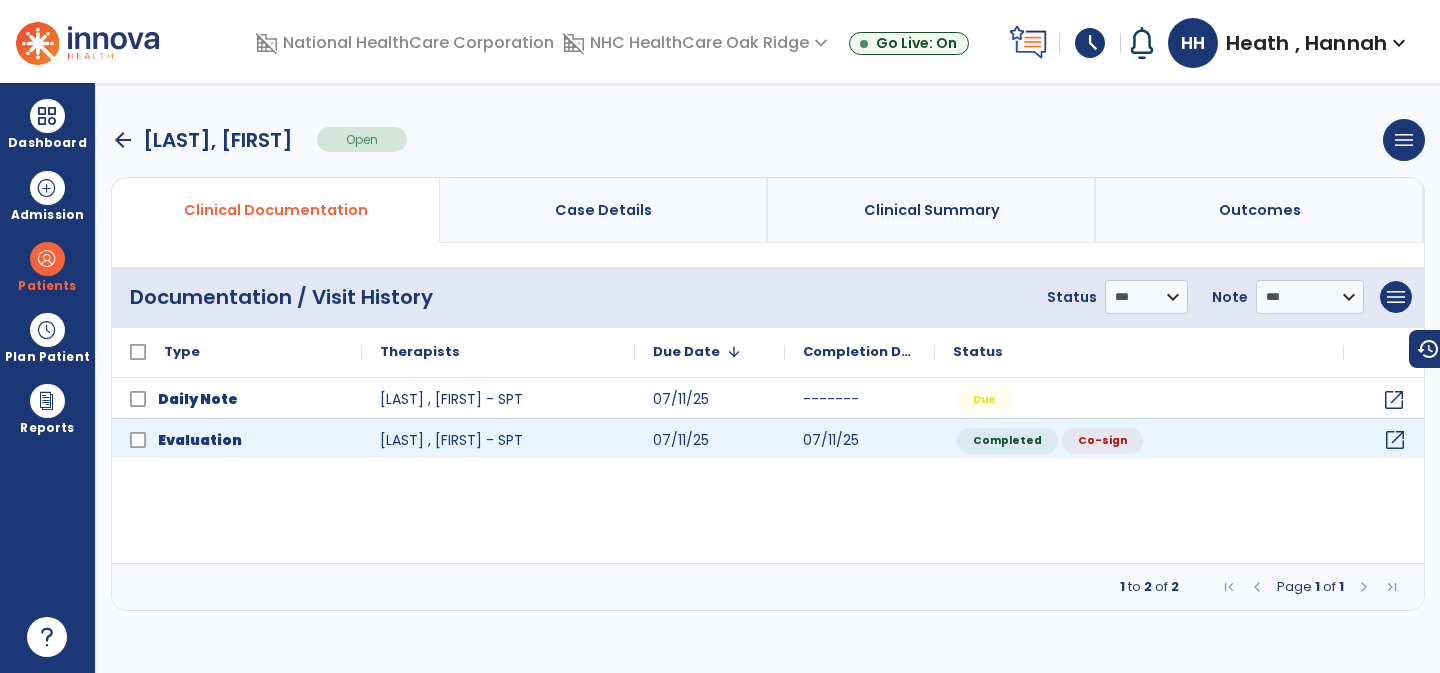 click on "open_in_new" 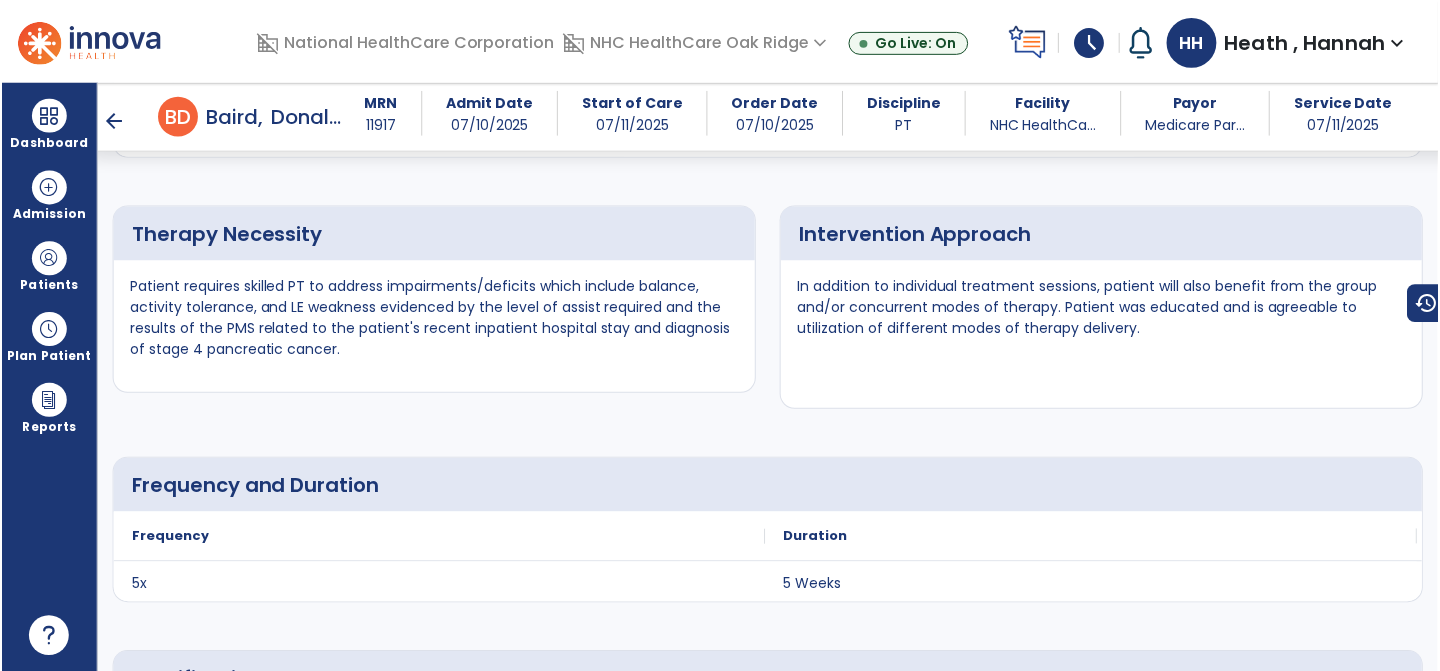 scroll, scrollTop: 4715, scrollLeft: 0, axis: vertical 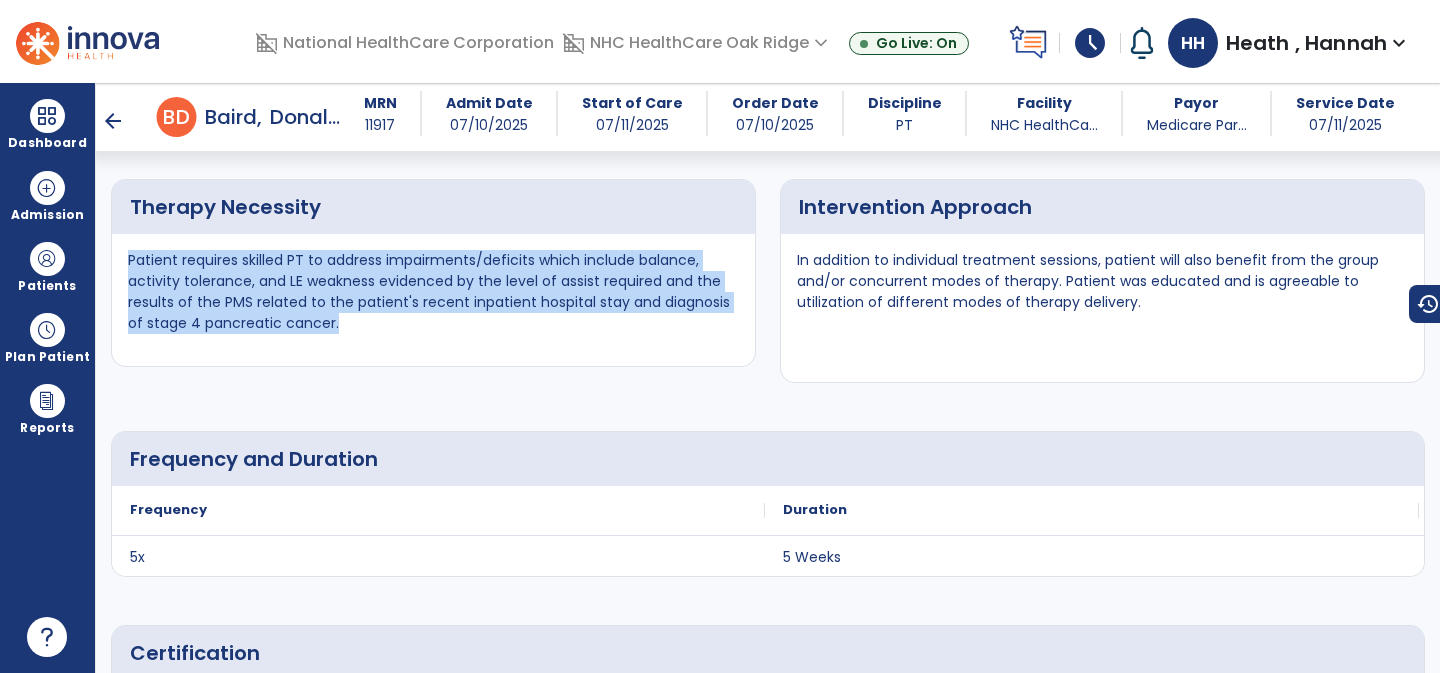 drag, startPoint x: 129, startPoint y: 263, endPoint x: 338, endPoint y: 317, distance: 215.86339 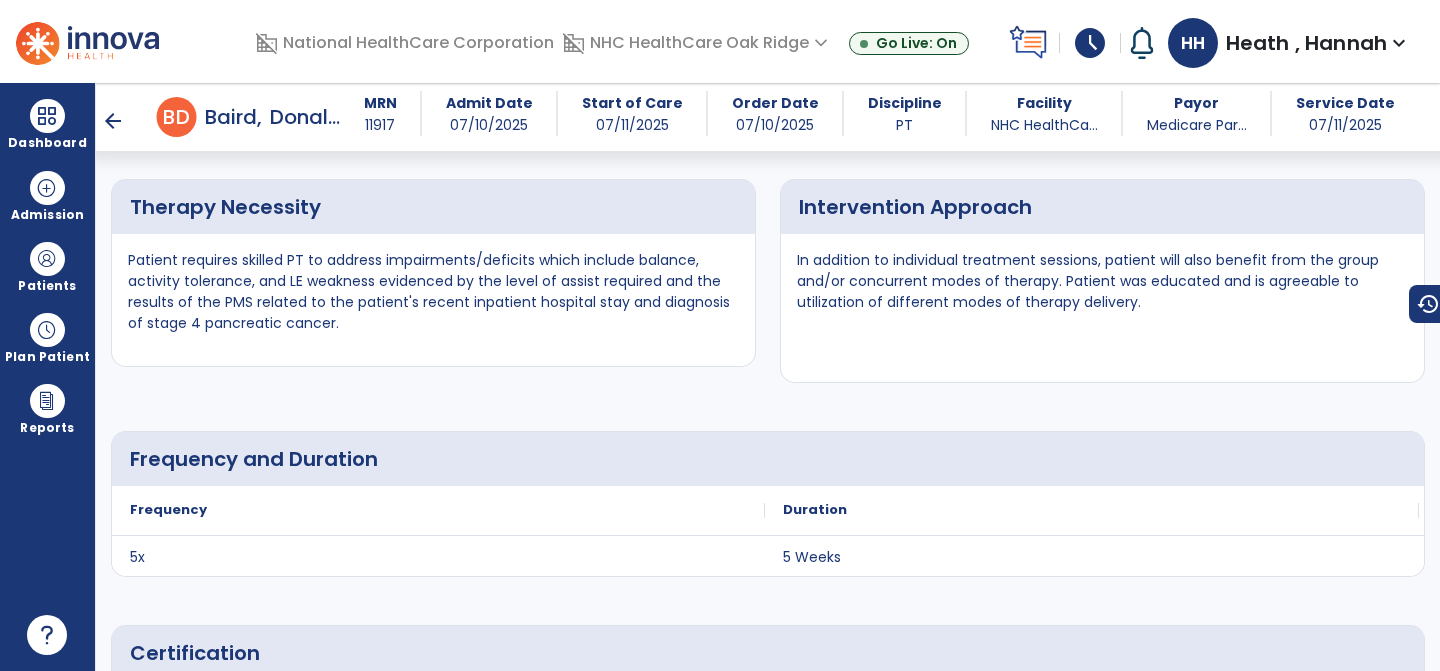 click on "Intervention Approach In addition to individual treatment sessions, patient will also benefit from the group and/or concurrent modes of therapy. Patient was educated and is agreeable to utilization of different modes of therapy delivery." at bounding box center (1102, 281) 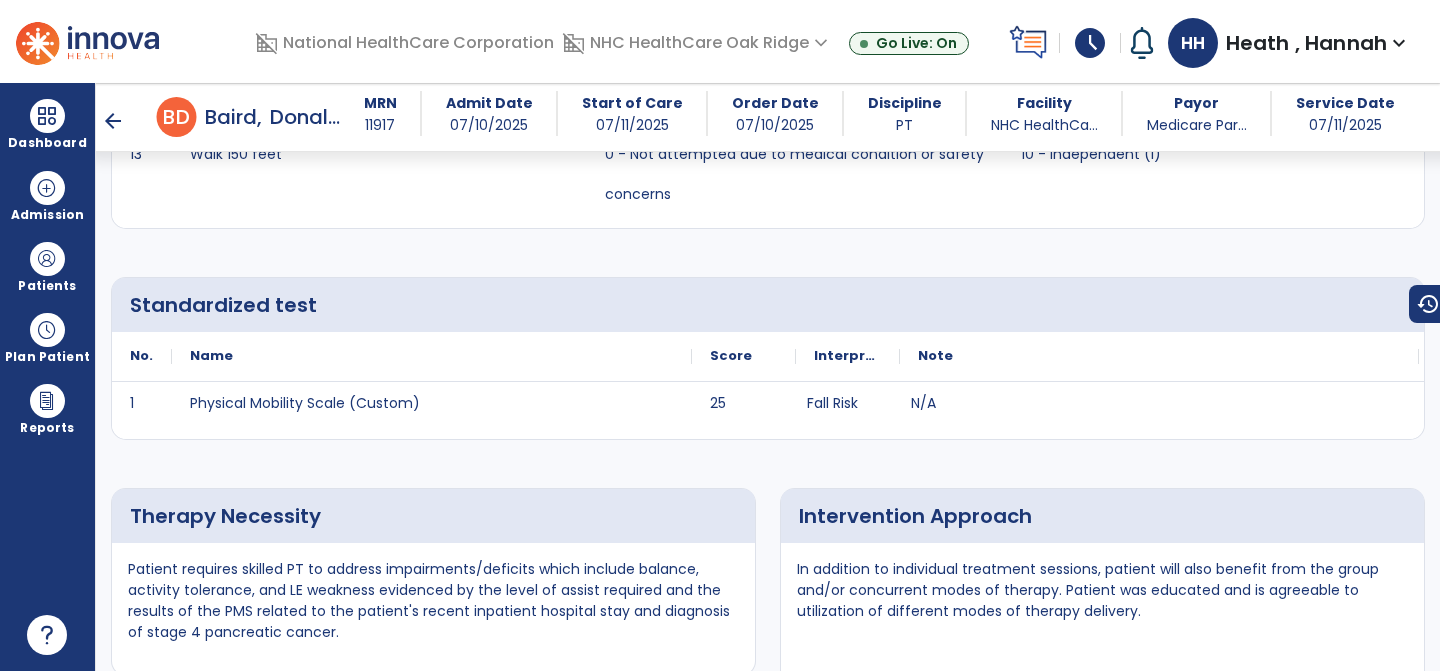 scroll, scrollTop: 4400, scrollLeft: 0, axis: vertical 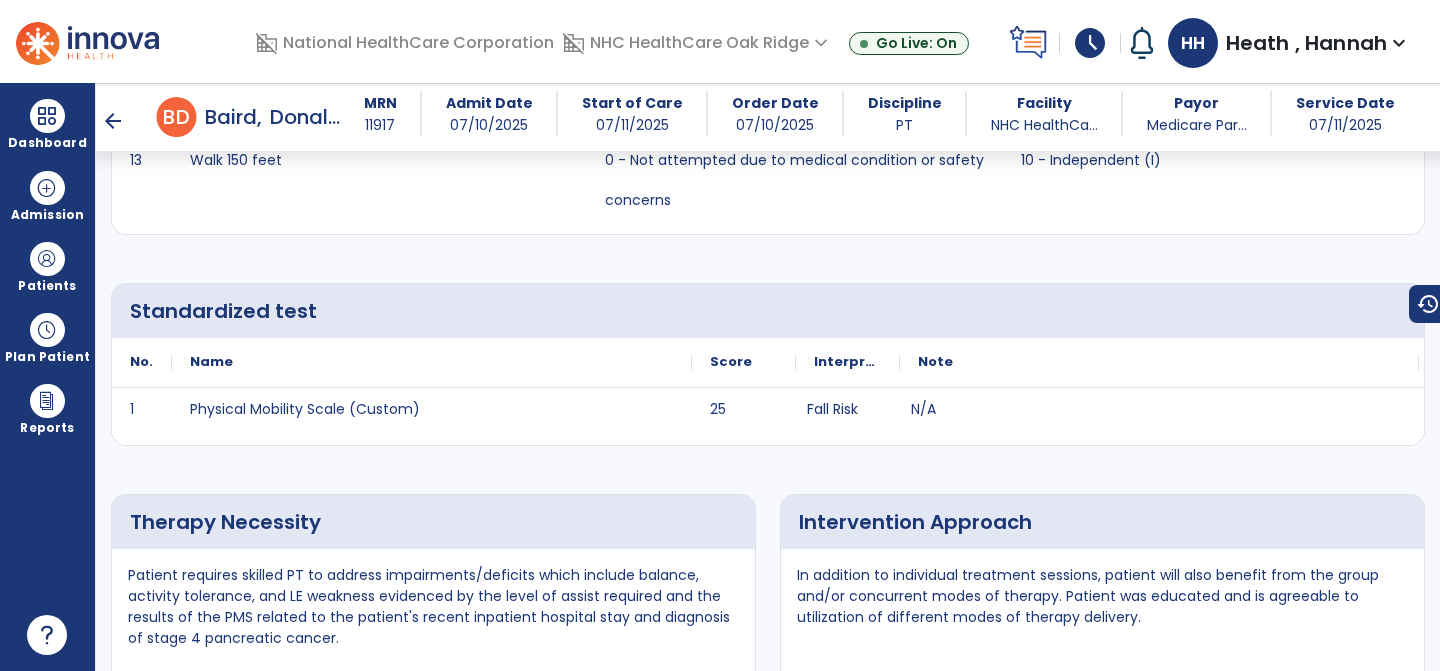 click on "arrow_back" at bounding box center [113, 121] 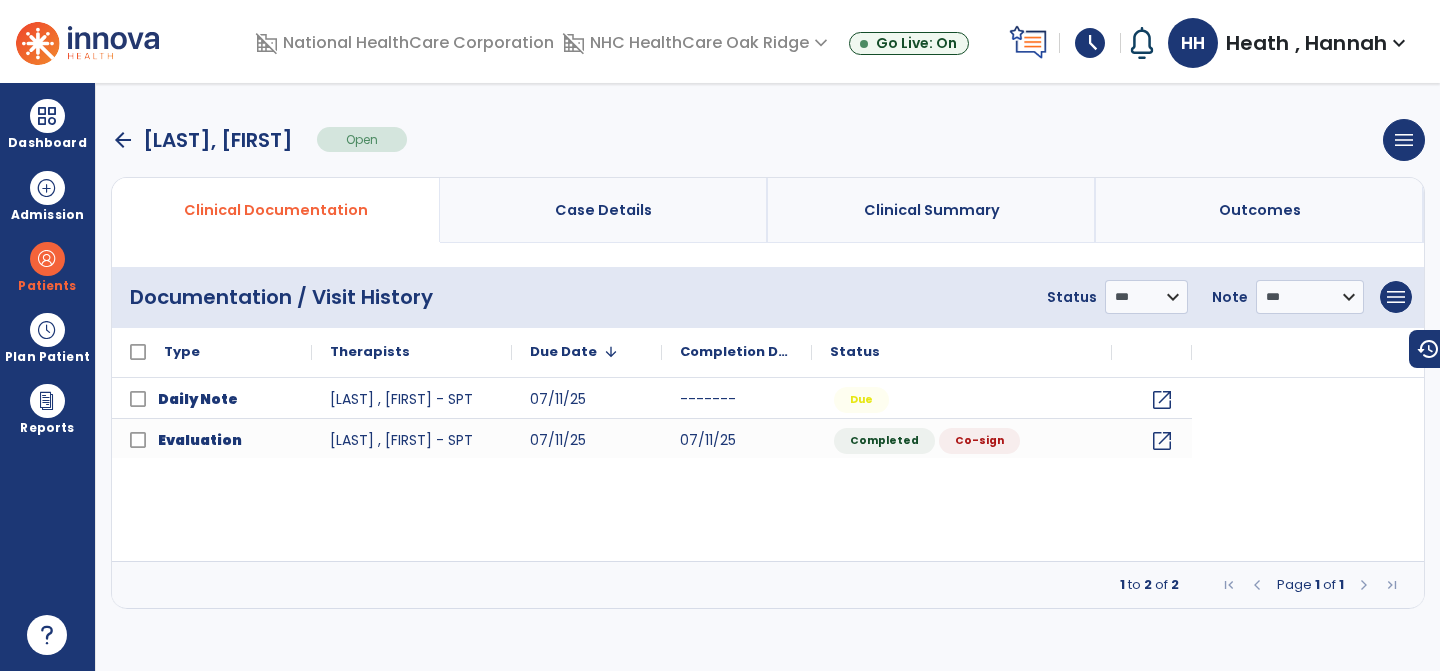 scroll, scrollTop: 0, scrollLeft: 0, axis: both 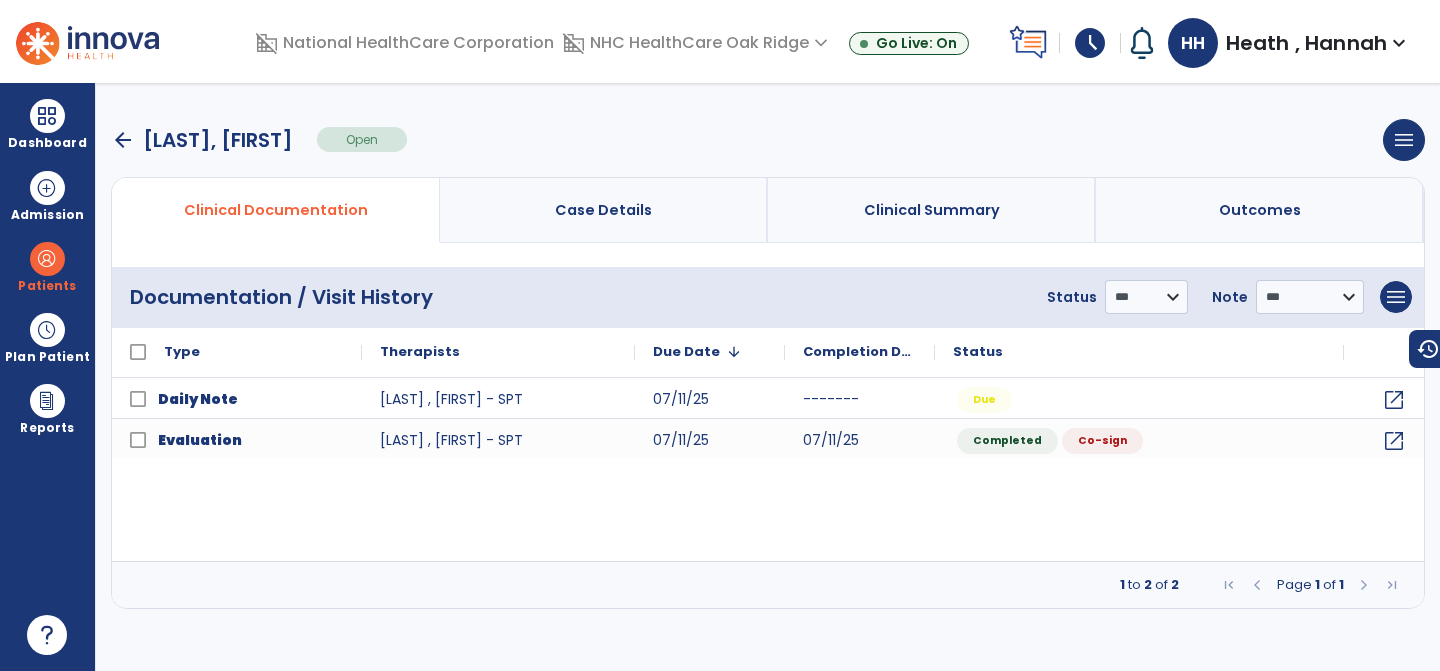 click on "arrow_back" at bounding box center (123, 140) 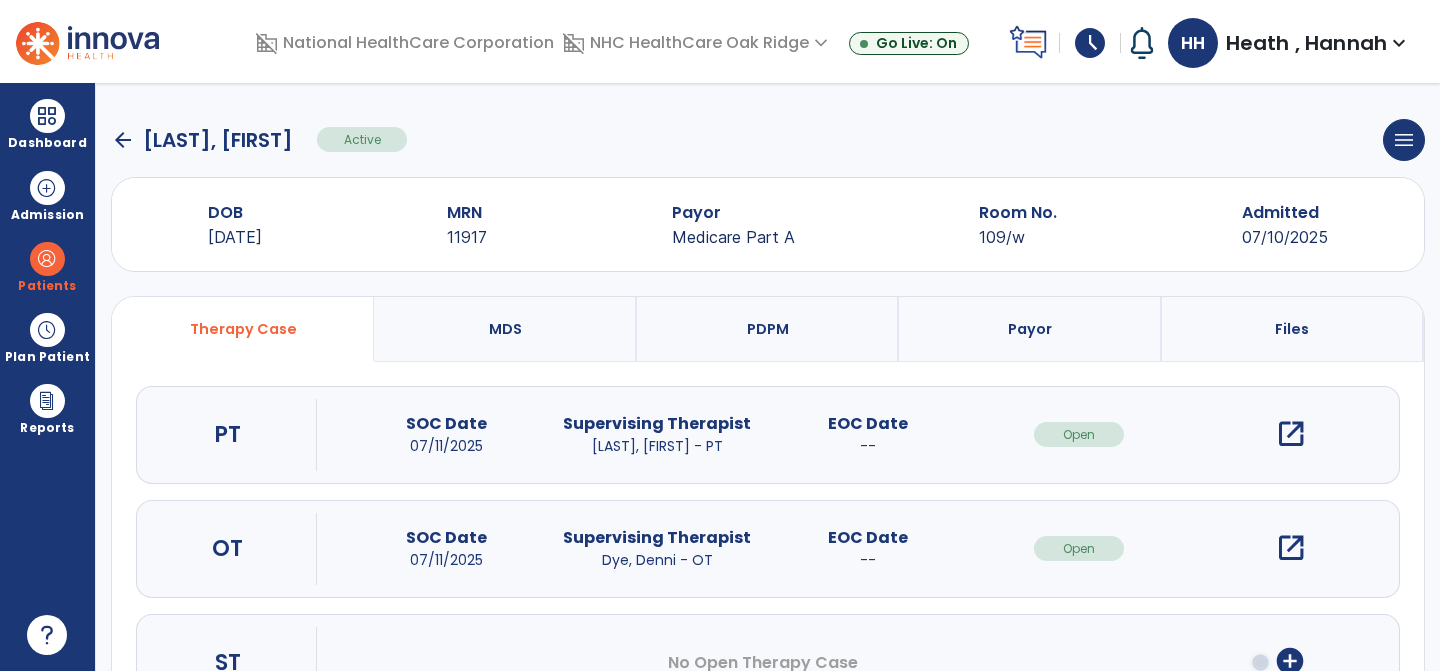 click on "arrow_back" 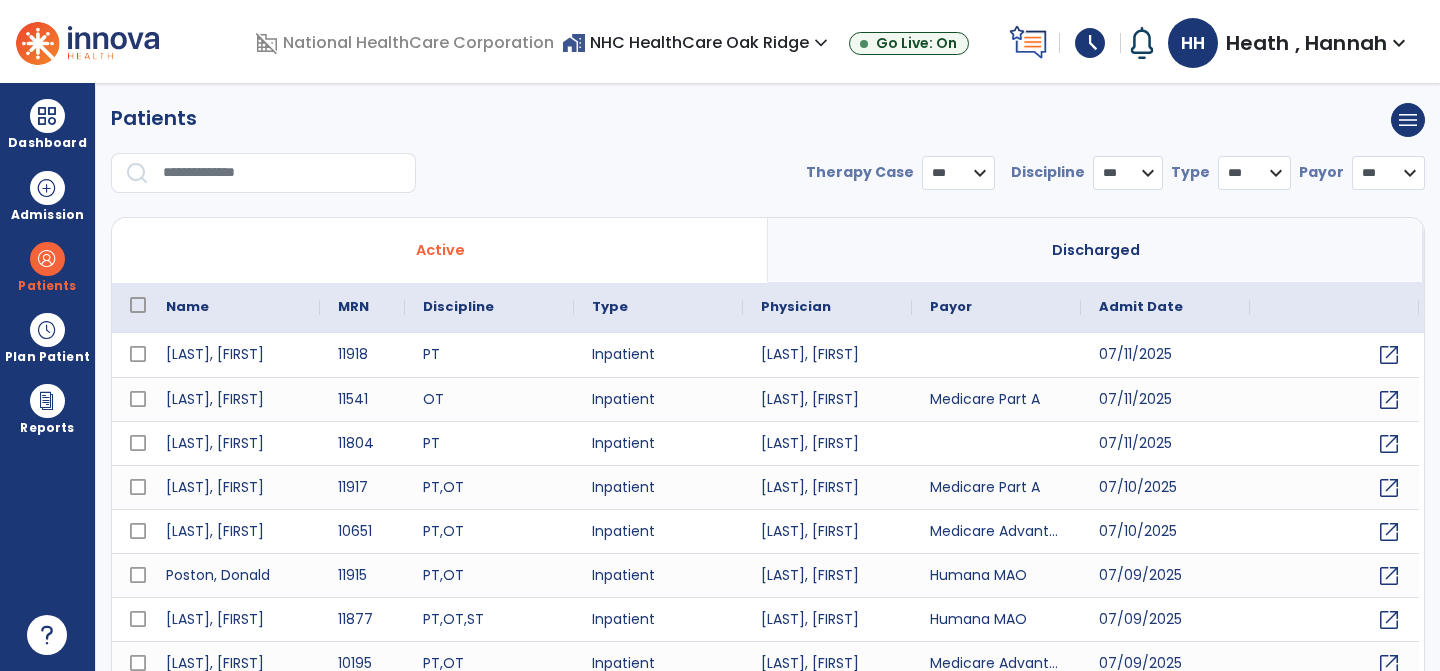 select on "***" 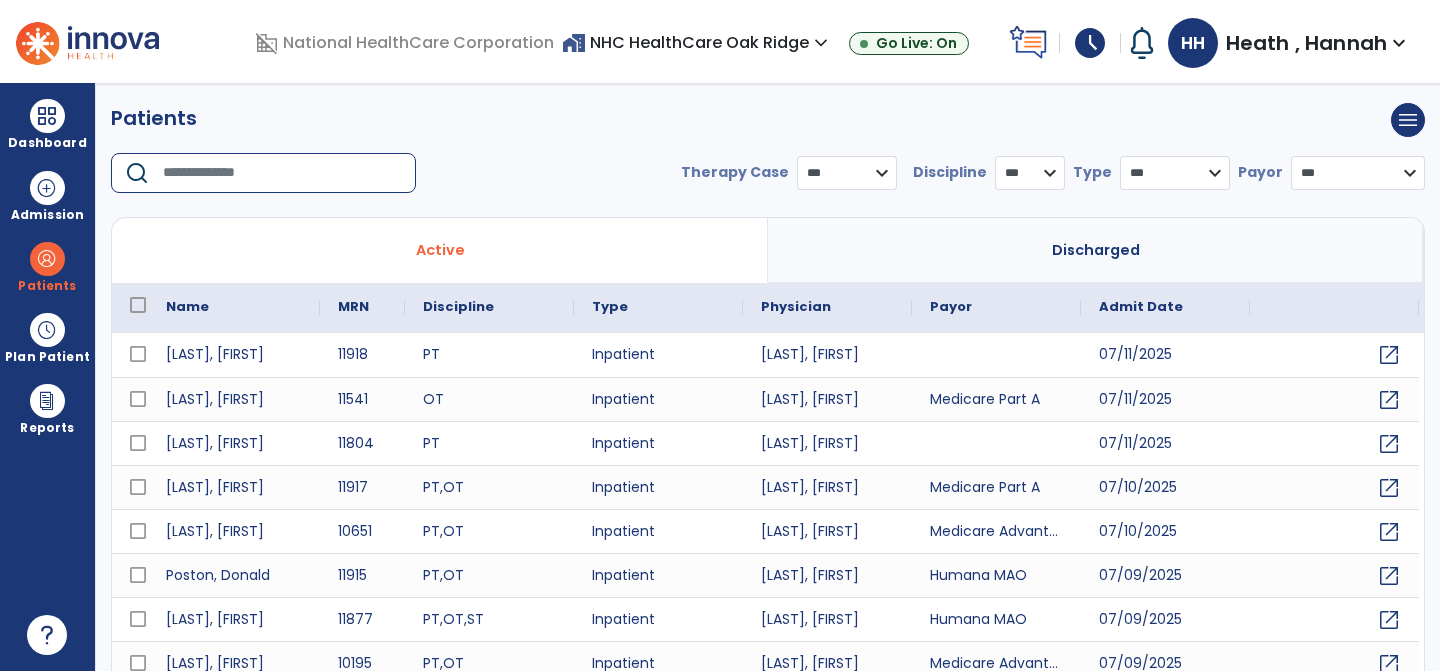 click at bounding box center [282, 173] 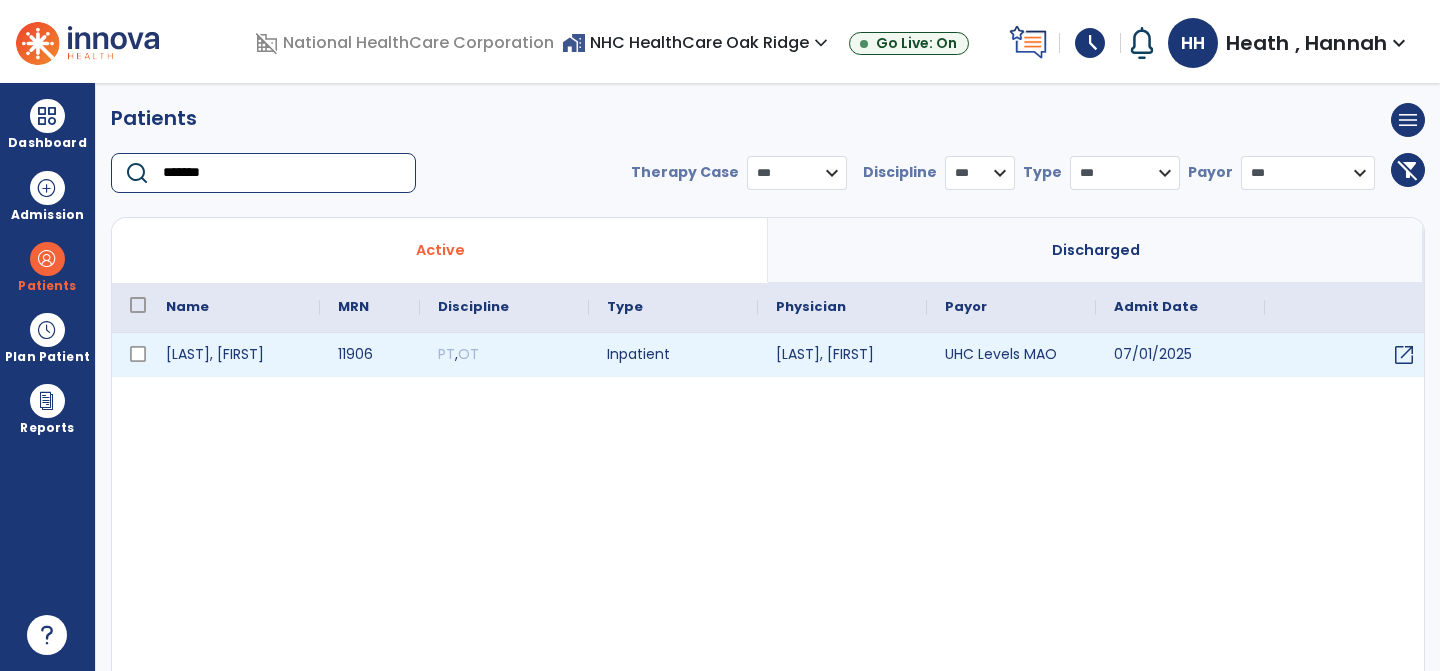 type on "*******" 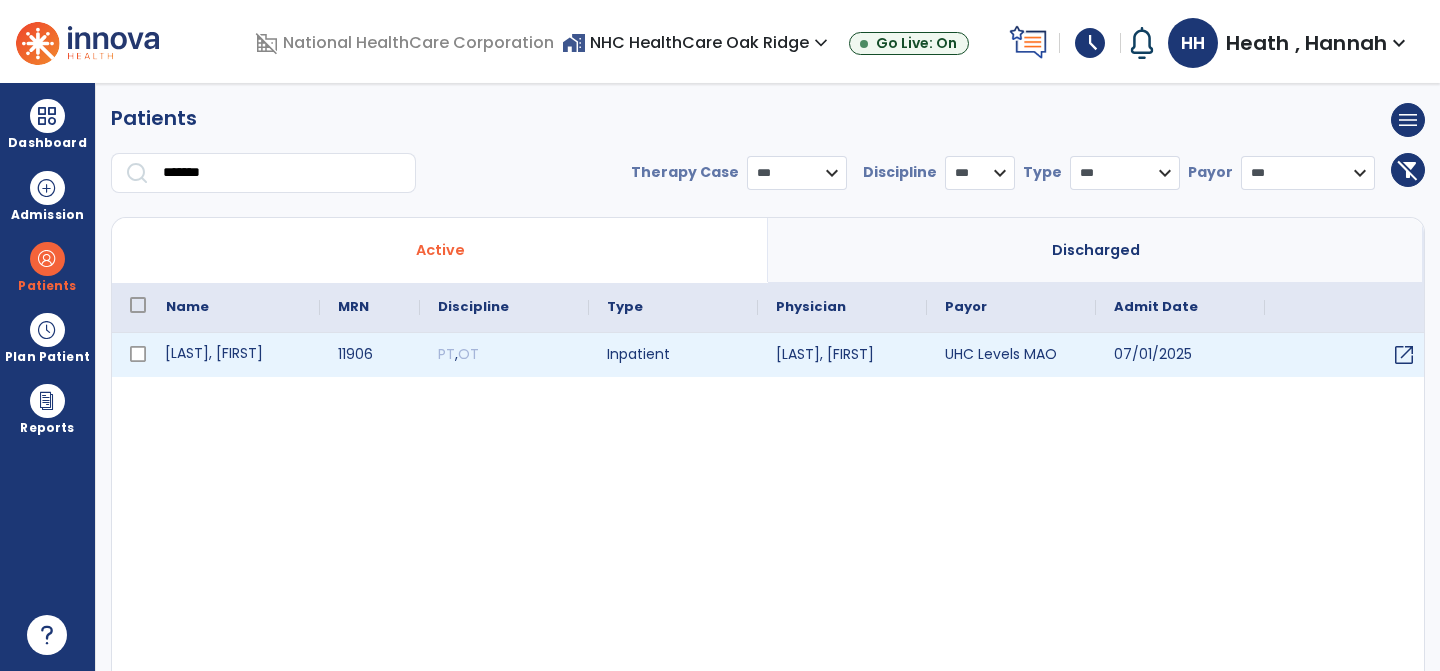 click on "Chapman, Shirley" at bounding box center [234, 355] 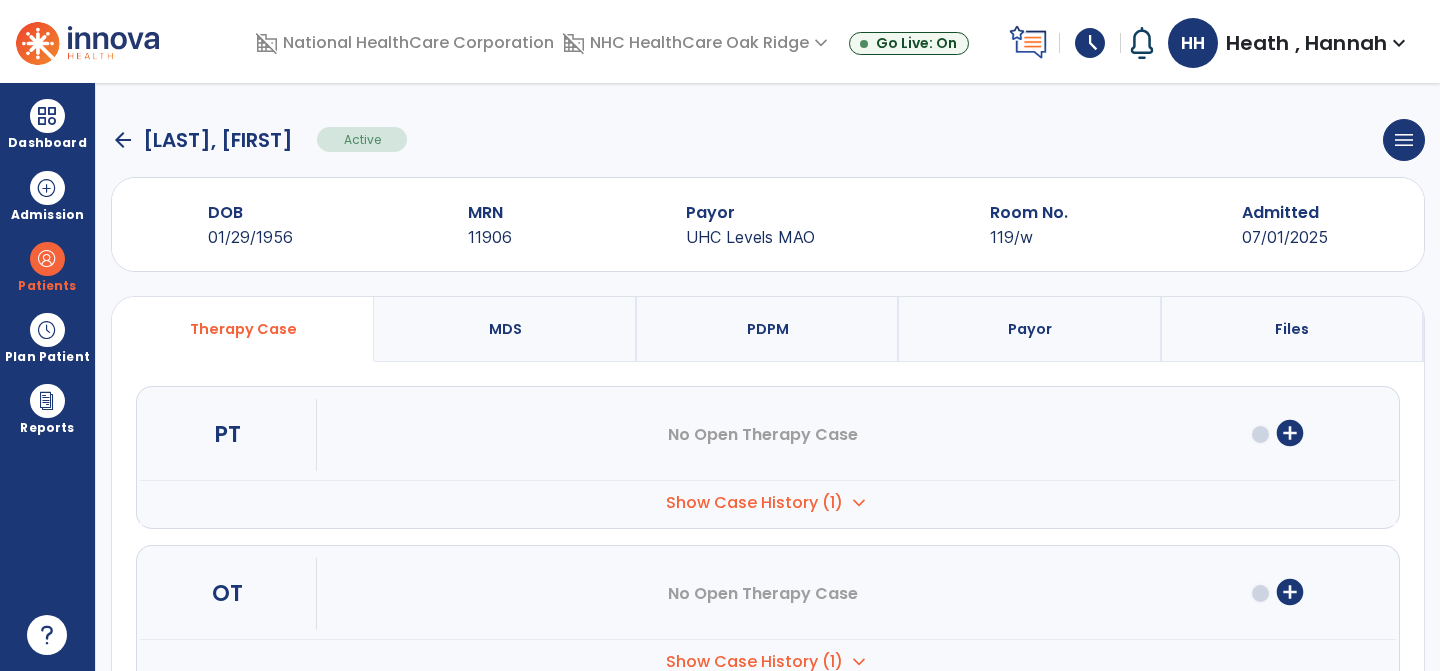click on "Show Case History (1)" at bounding box center (754, 503) 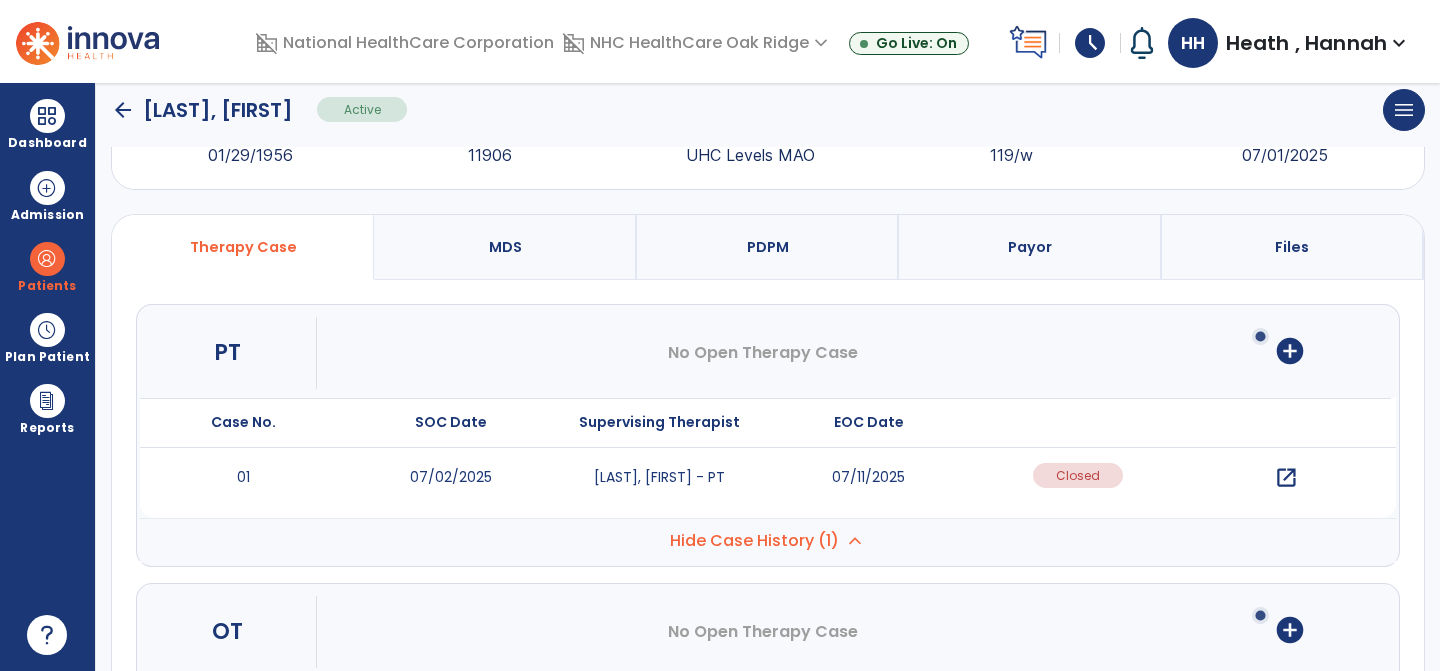 scroll, scrollTop: 126, scrollLeft: 0, axis: vertical 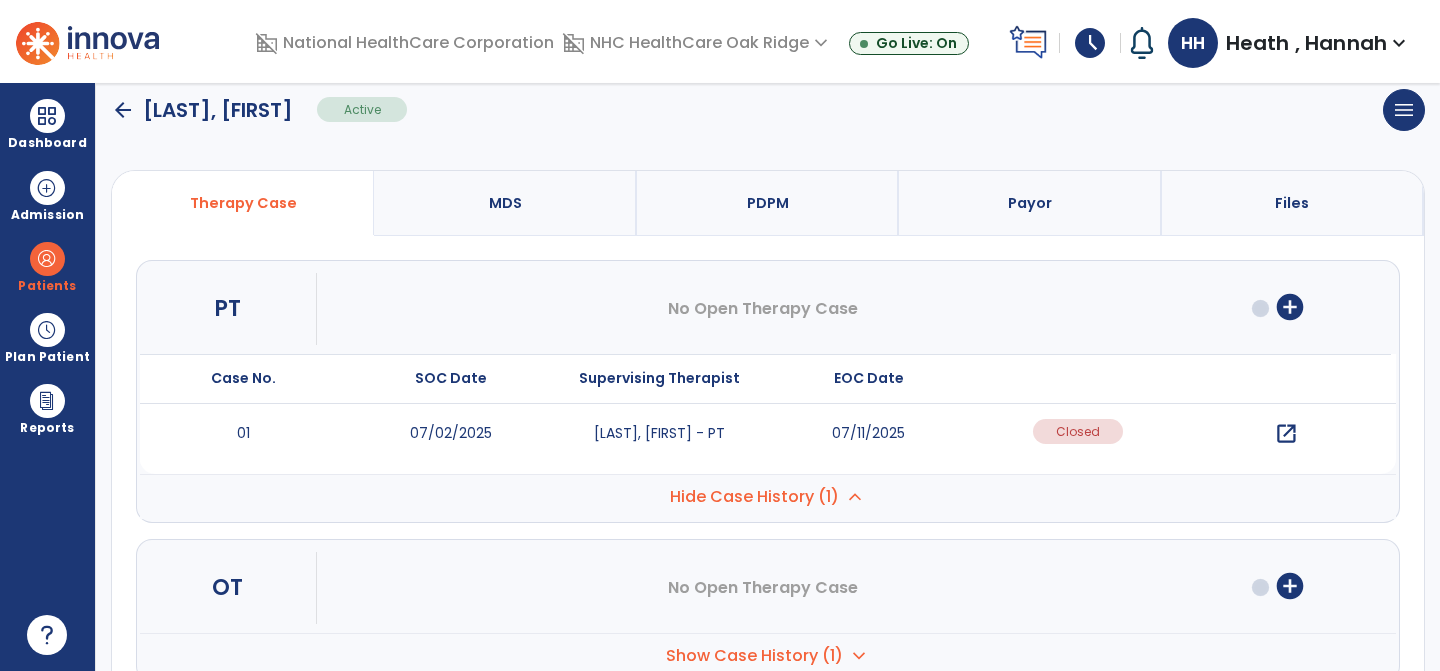 click on "open_in_new" at bounding box center (1286, 434) 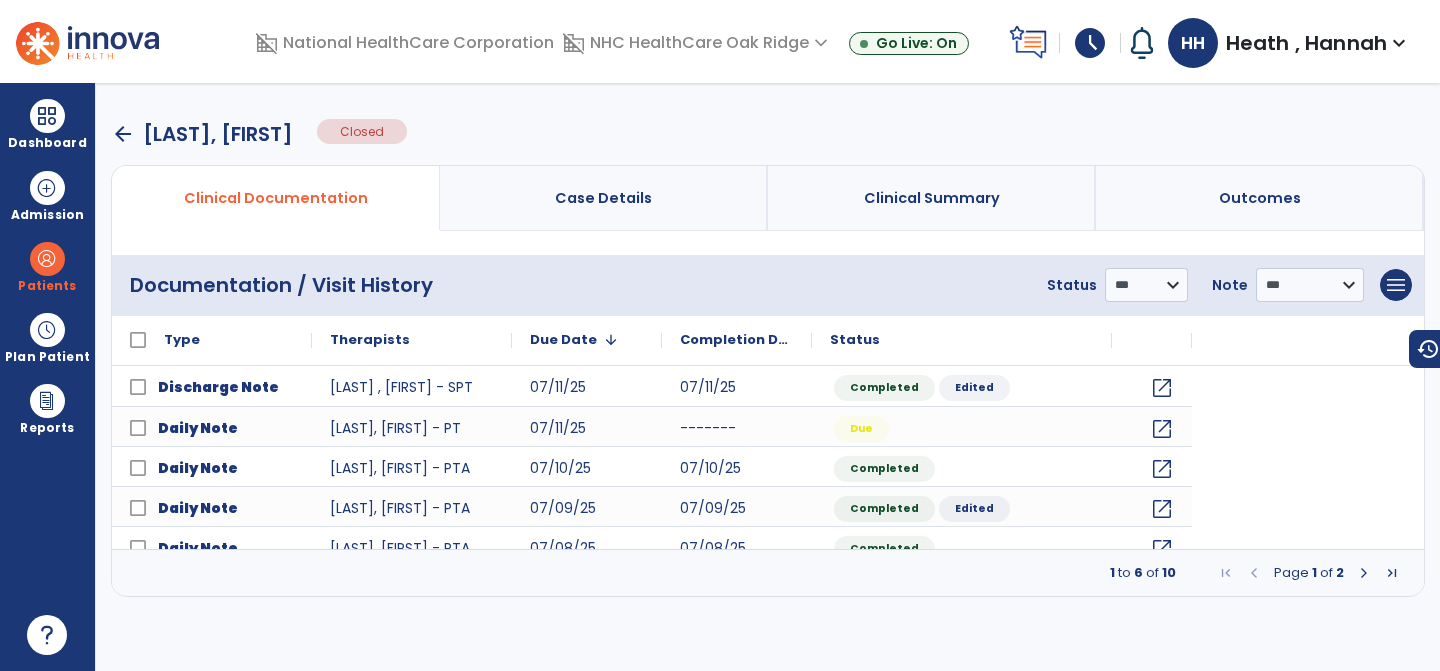 scroll, scrollTop: 0, scrollLeft: 0, axis: both 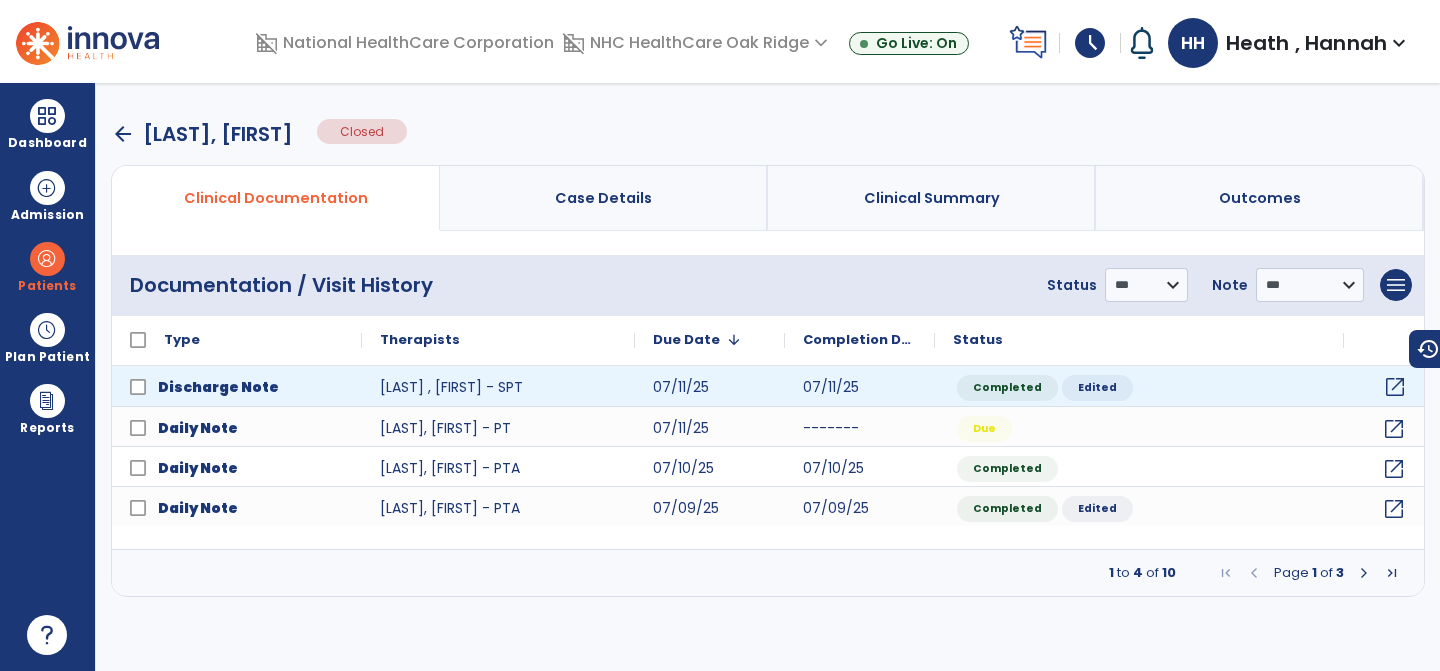 click on "open_in_new" 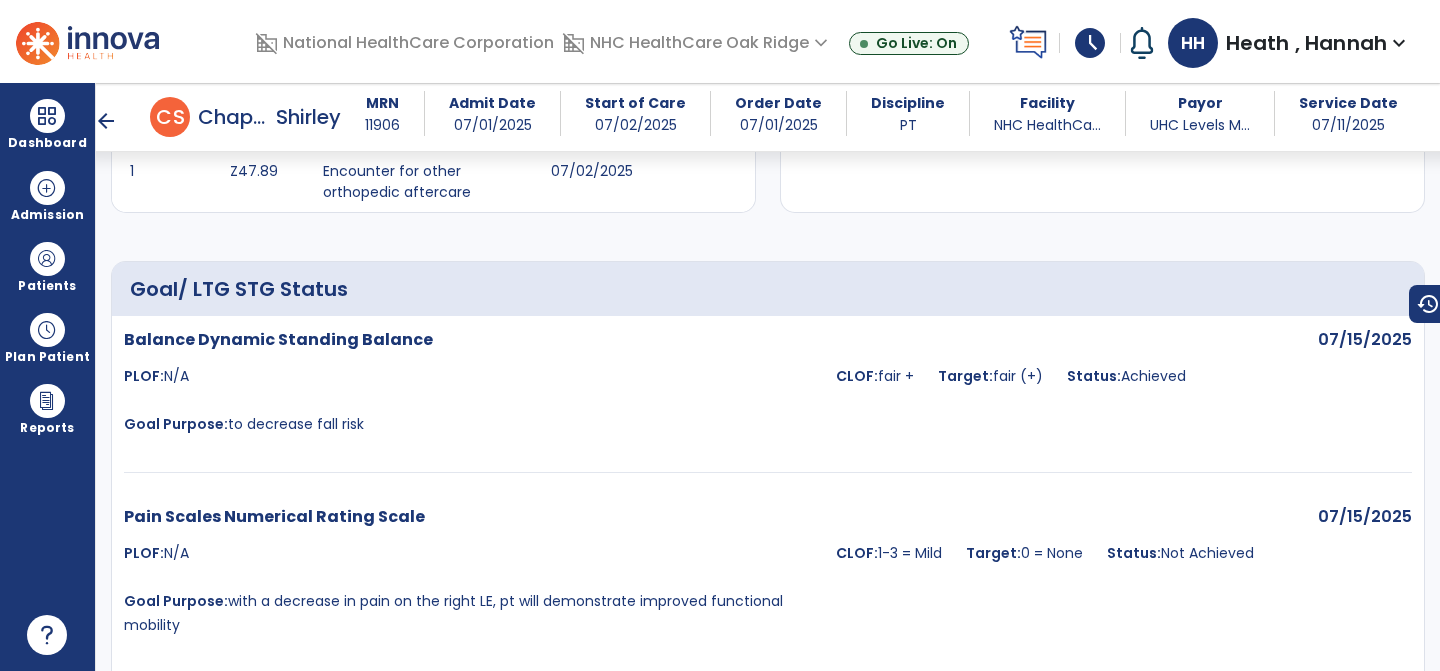 scroll, scrollTop: 300, scrollLeft: 0, axis: vertical 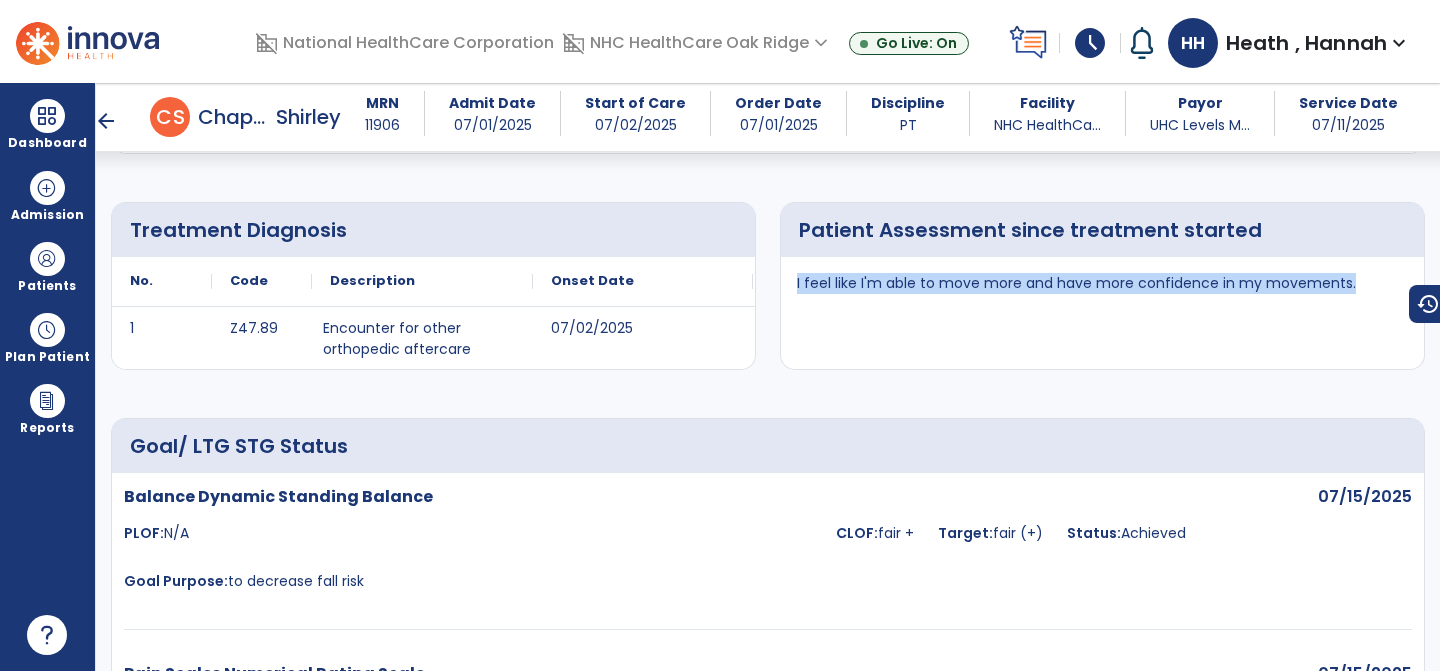 drag, startPoint x: 794, startPoint y: 279, endPoint x: 1355, endPoint y: 283, distance: 561.0143 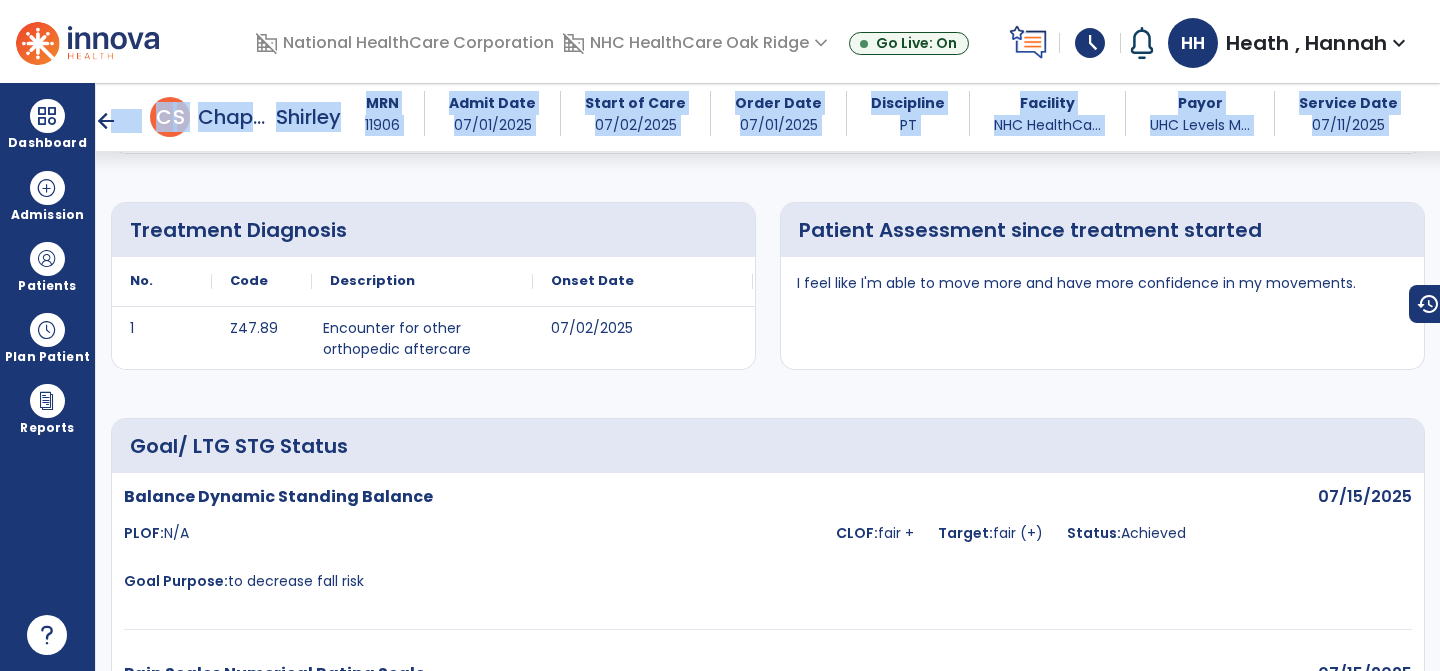 drag, startPoint x: 109, startPoint y: 122, endPoint x: 263, endPoint y: 211, distance: 177.86794 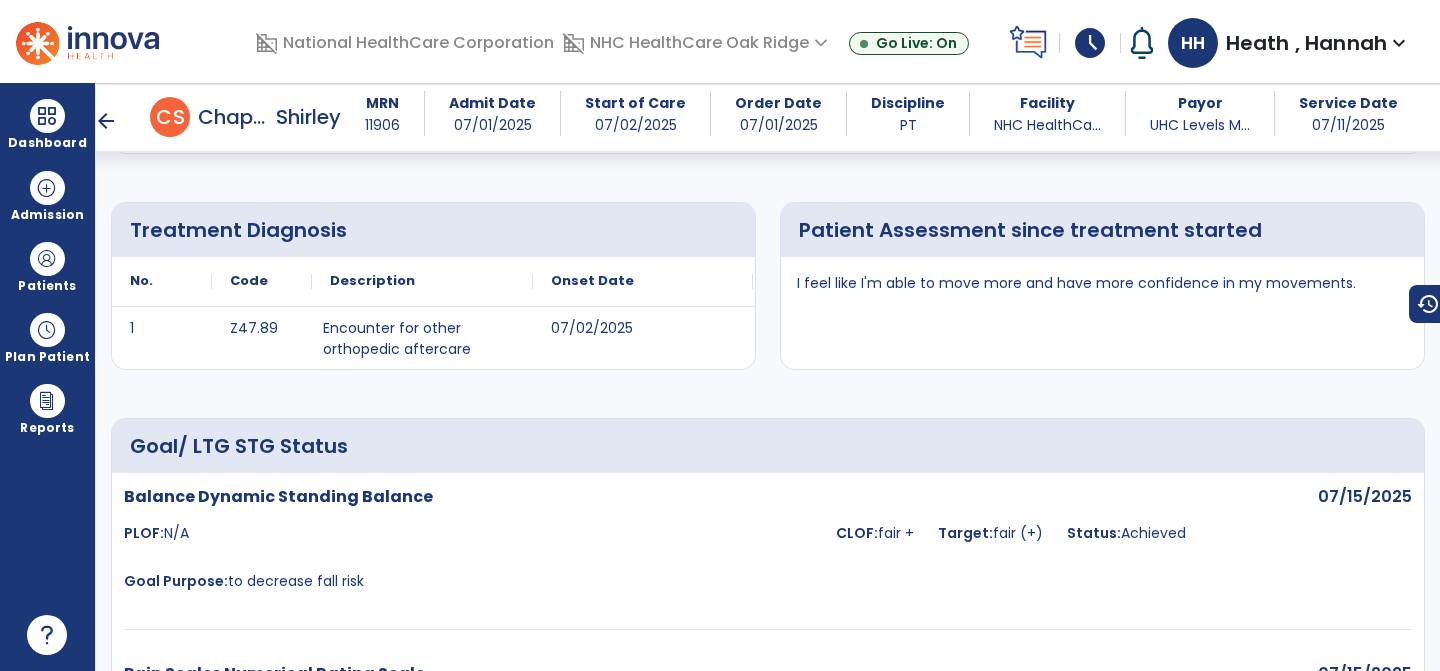 click on "Treatment Diagnosis
No.
Code
Description
1 Z47.89" 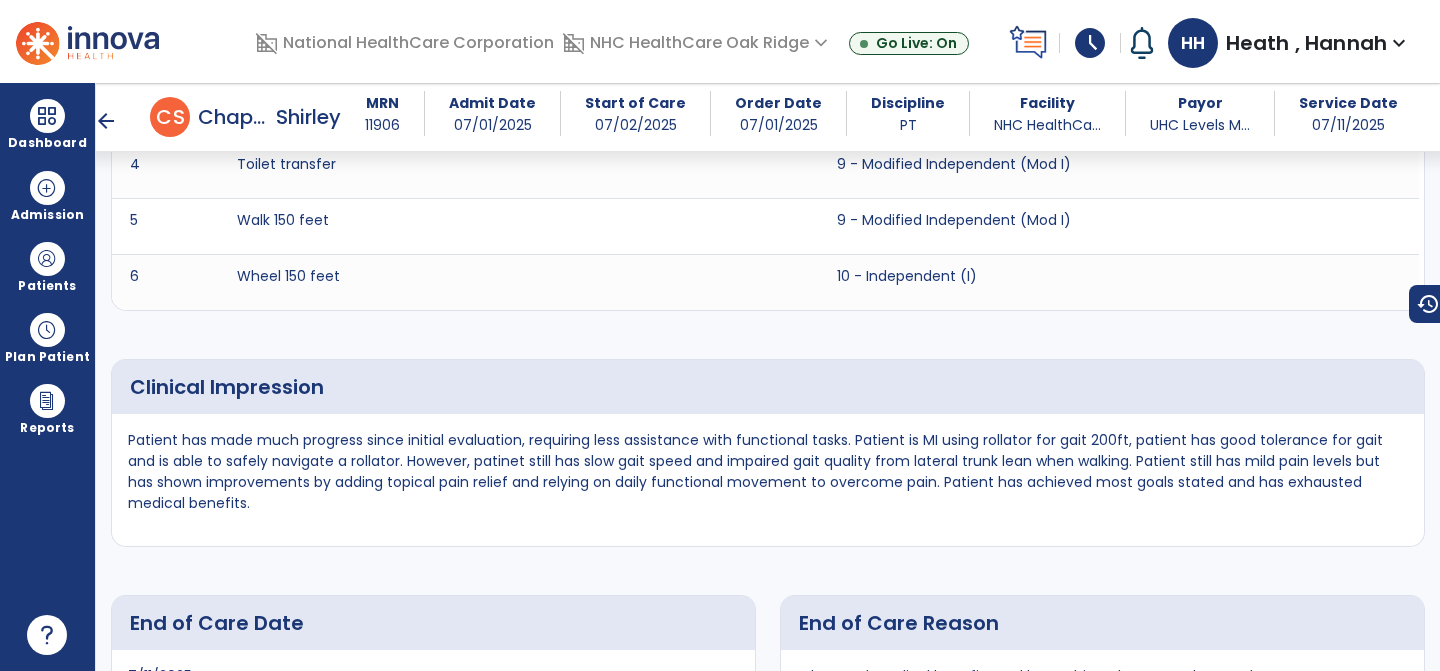 scroll, scrollTop: 3075, scrollLeft: 0, axis: vertical 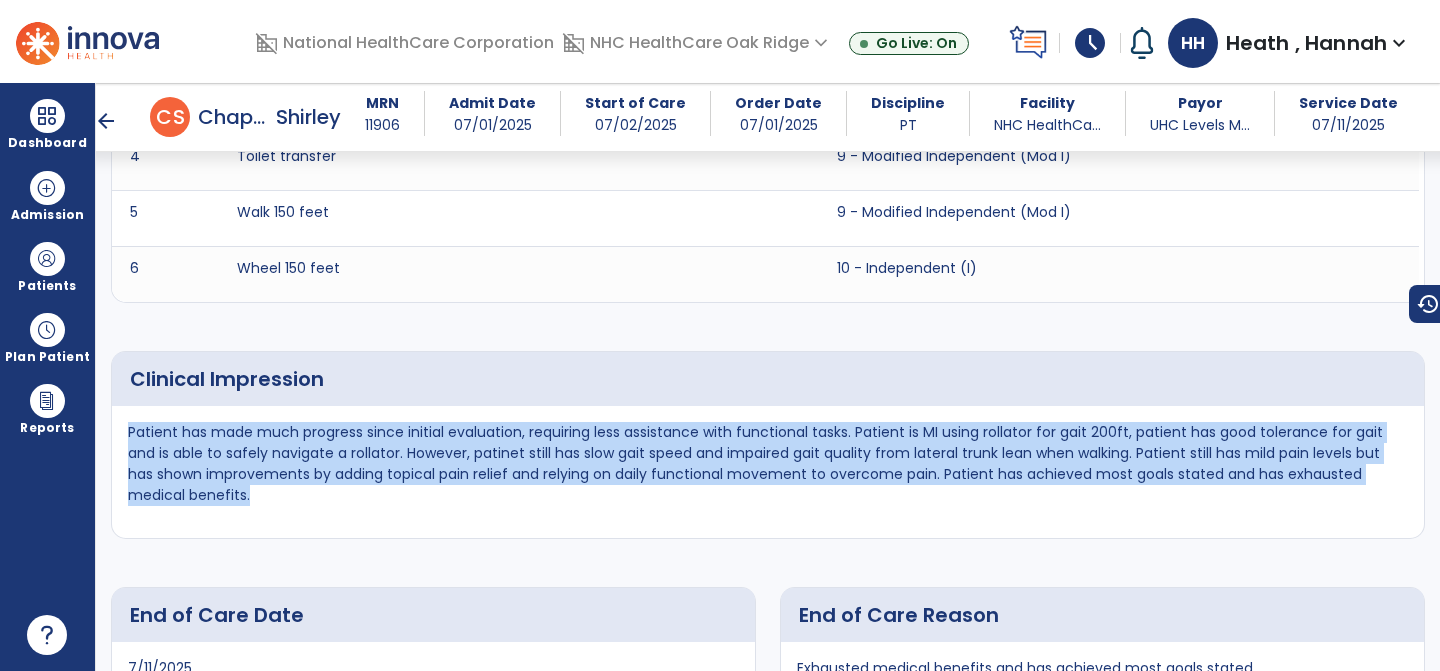 drag, startPoint x: 128, startPoint y: 437, endPoint x: 280, endPoint y: 517, distance: 171.76729 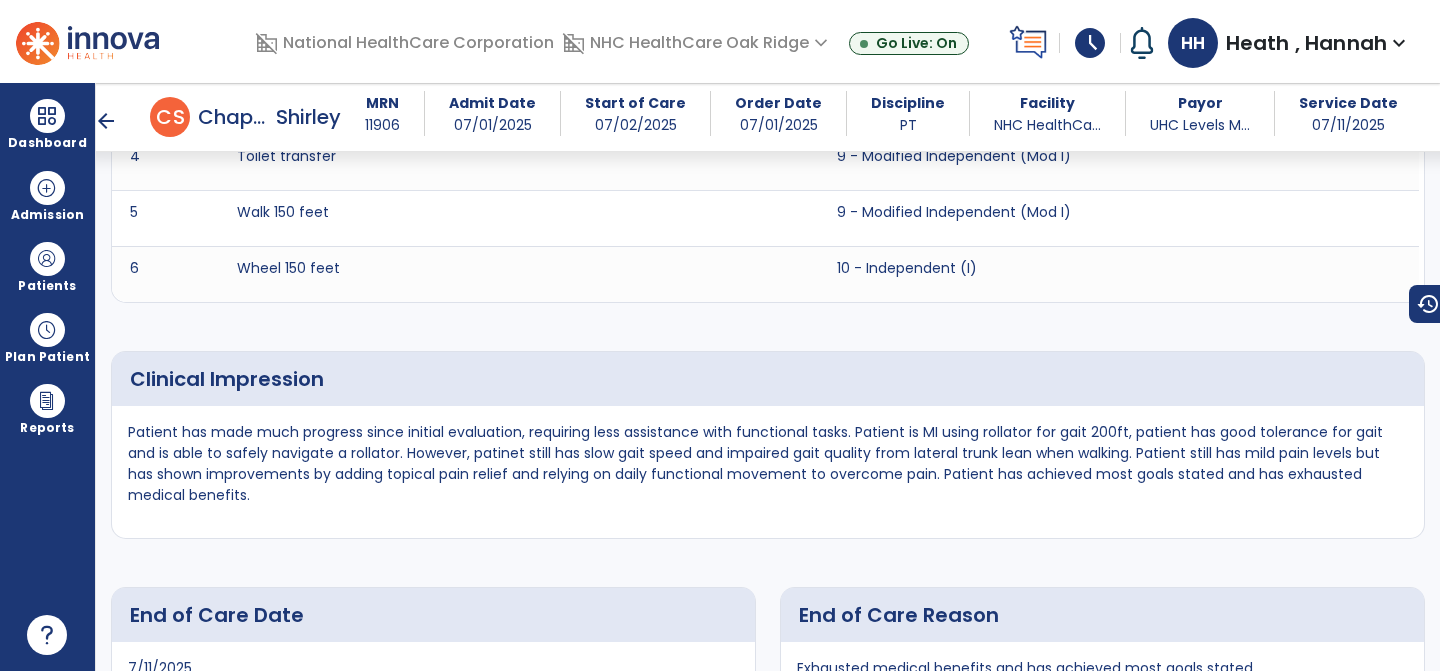 click on "Patient has made much progress since initial evaluation, requiring less assistance with functional tasks. Patient is MI using rollator for gait 200ft, patient has good tolerance for gait and is able to safely navigate a rollator. However, patinet still has slow gait speed and impaired gait quality from lateral trunk lean when walking. Patient still has mild pain levels but has shown improvements by adding topical pain relief and relying on daily functional movement to overcome pain. Patient has achieved most goals stated and has exhausted medical benefits." at bounding box center [768, 464] 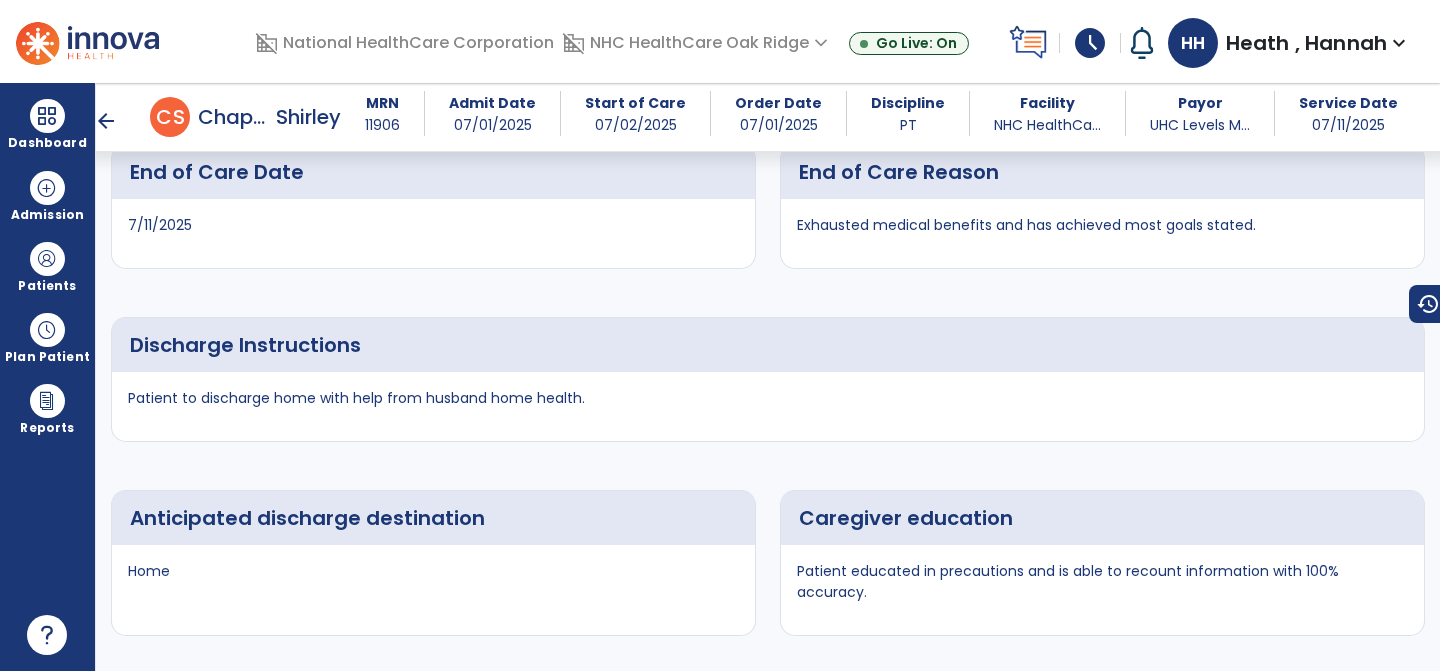 scroll, scrollTop: 3567, scrollLeft: 0, axis: vertical 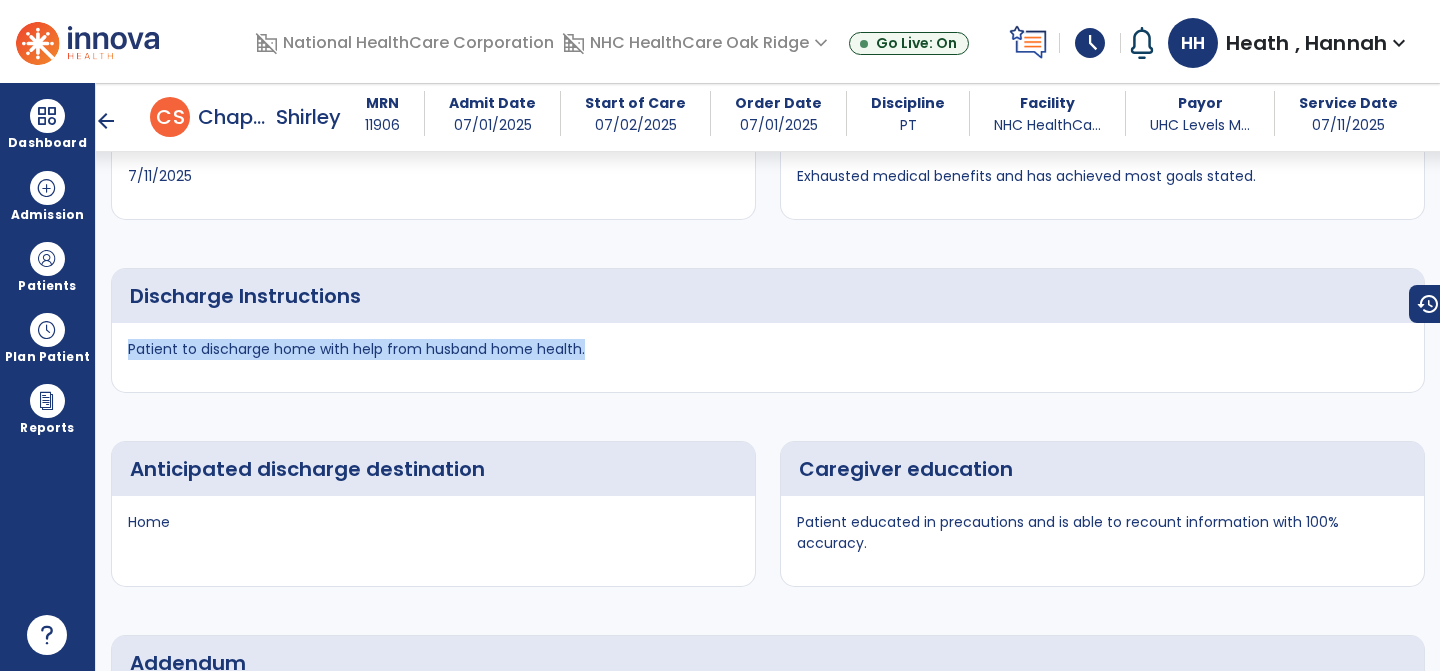 drag, startPoint x: 578, startPoint y: 353, endPoint x: 101, endPoint y: 354, distance: 477.00104 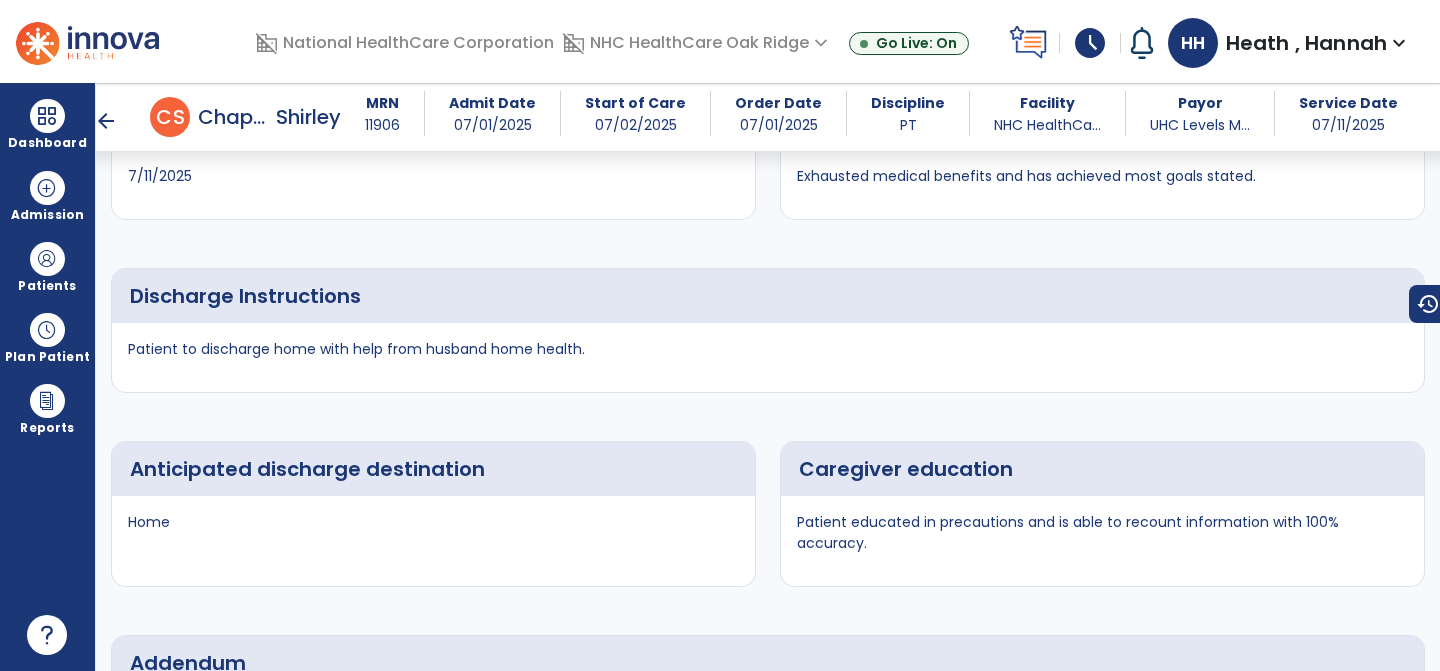 click on "Discharge Instructions Patient to discharge home with help from husband home health." 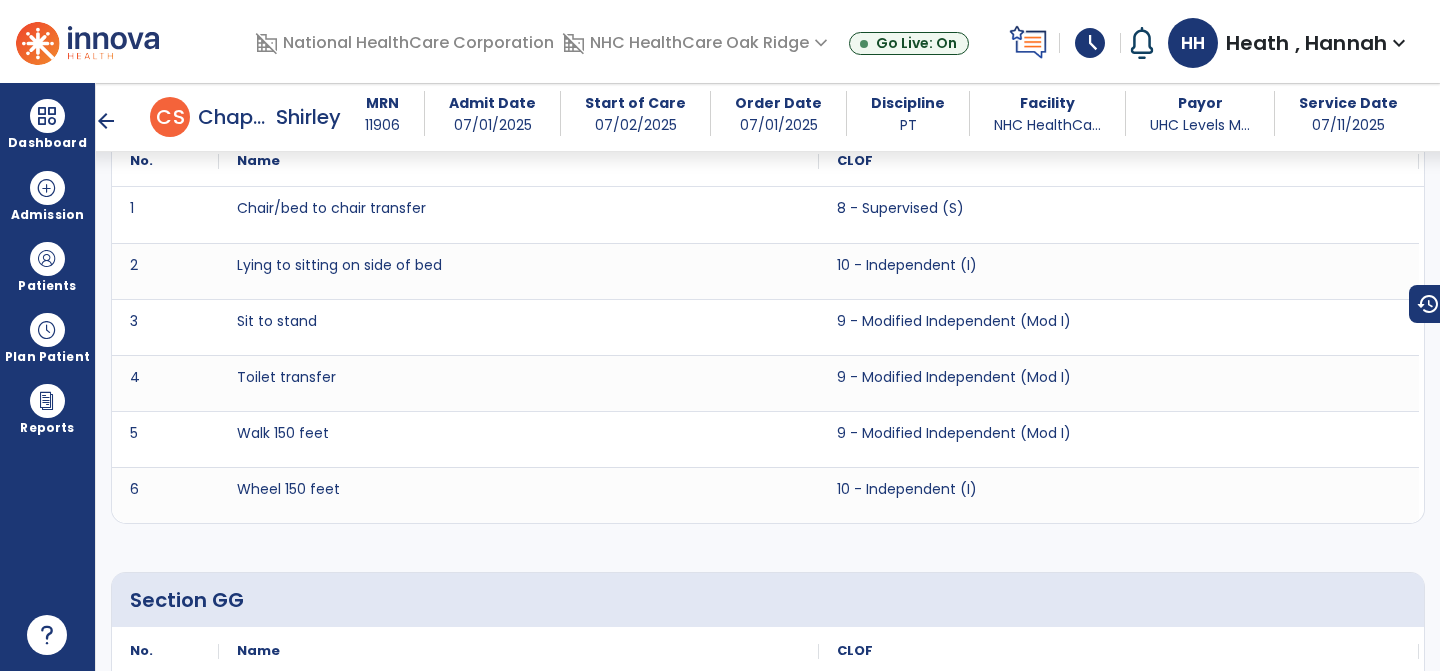 scroll, scrollTop: 2309, scrollLeft: 0, axis: vertical 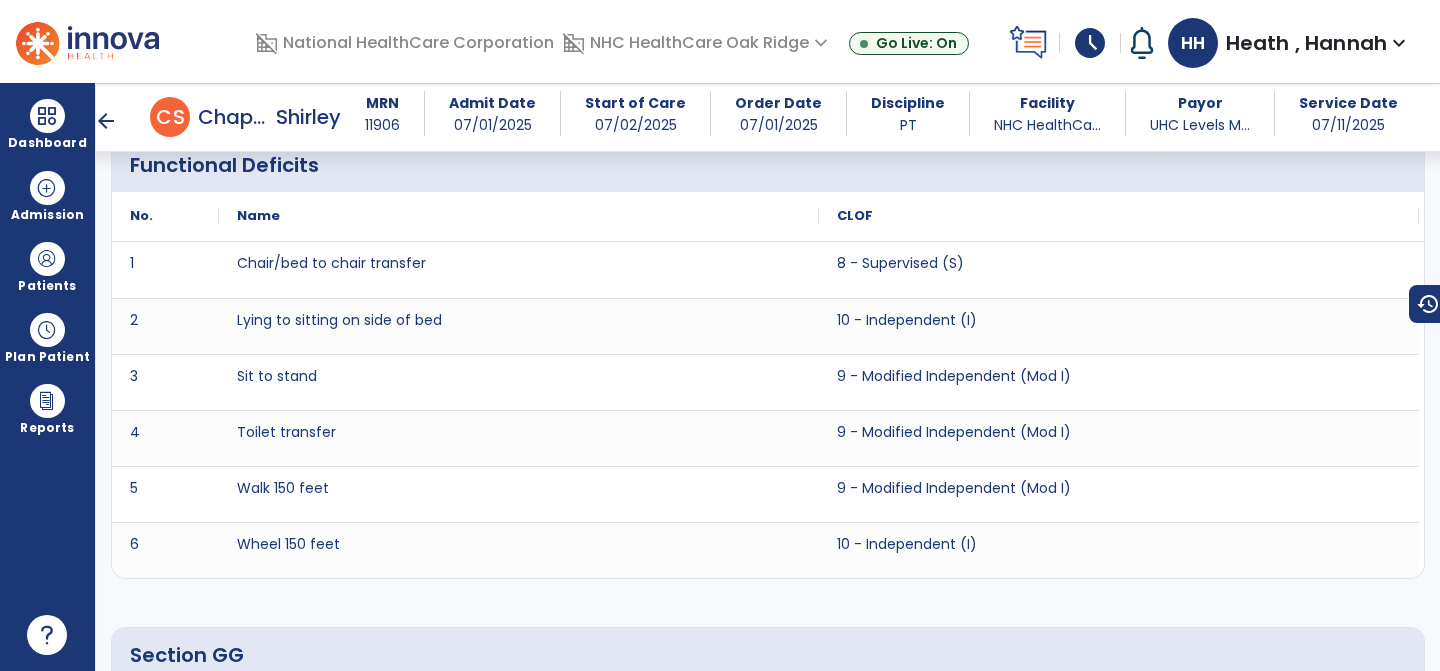 click on "arrow_back" at bounding box center (106, 121) 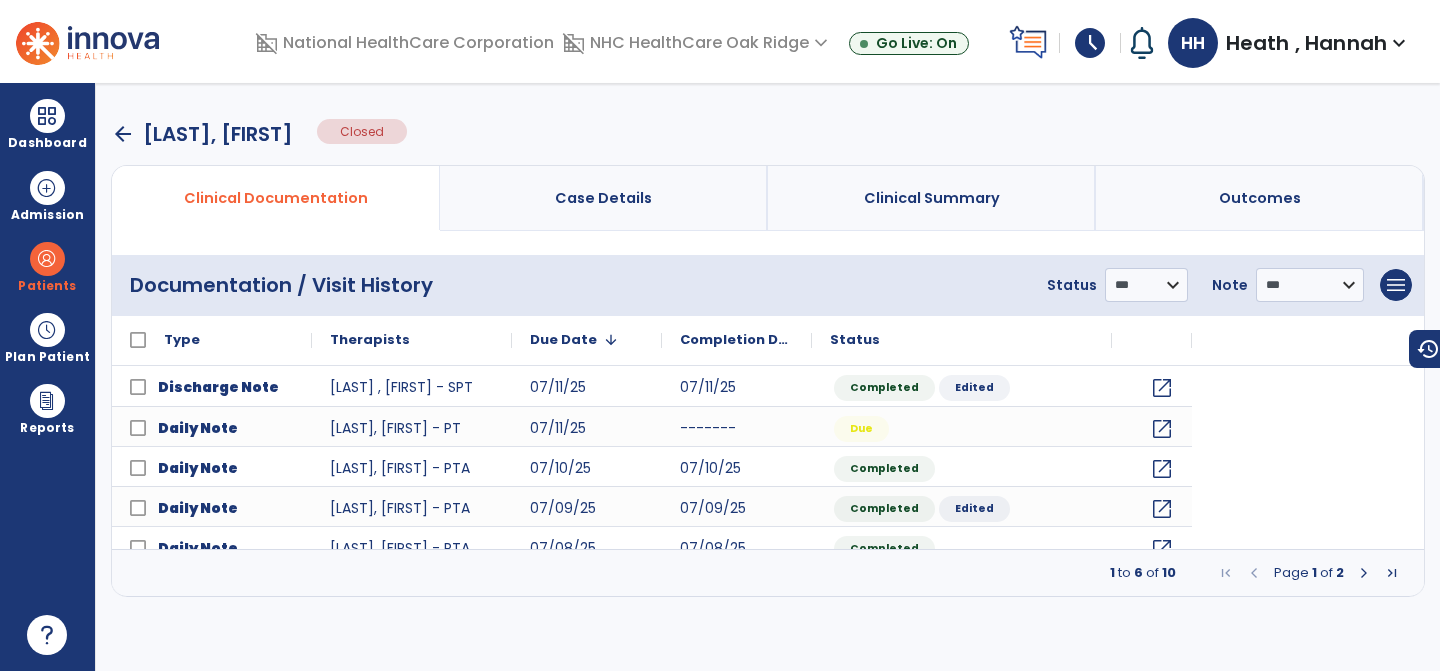scroll, scrollTop: 0, scrollLeft: 0, axis: both 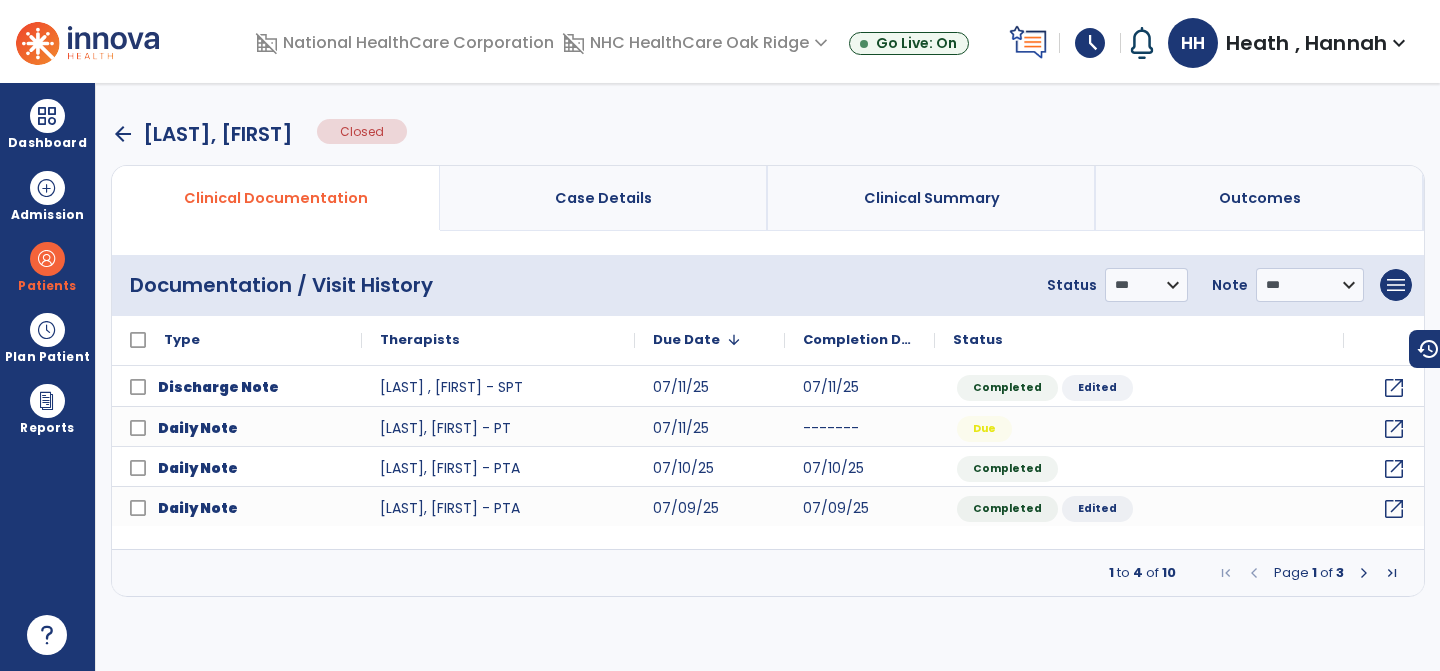 click on "arrow_back" at bounding box center (123, 134) 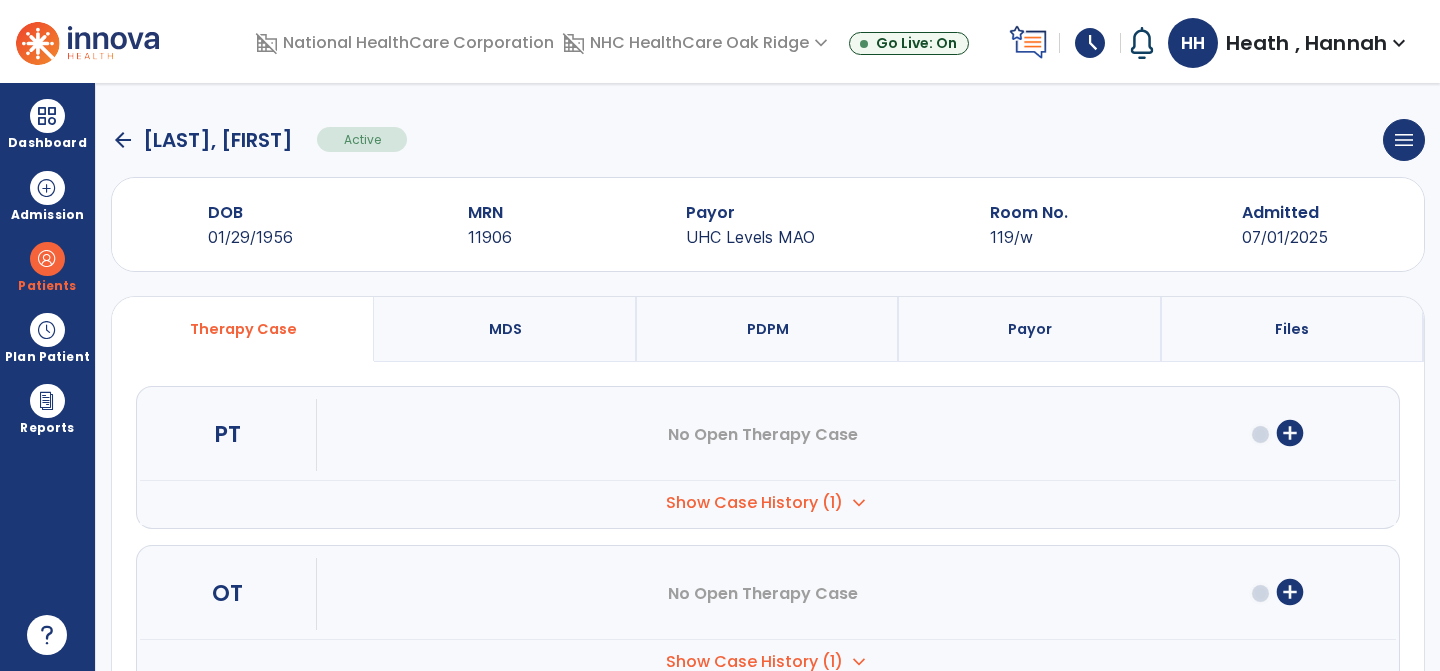 click on "arrow_back   Chapman, Shirley  Active  menu   Edit Admission   View OBRA Report   Discharge Patient  DOB 01/29/1956 MRN 11906 Payor UHC Levels MAO Room No. 119/w Admitted 07/01/2025  Therapy Case   MDS   PDPM   Payor   Files  PT No Open Therapy Case  add_circle
Case No.
SOC Date" at bounding box center (768, 377) 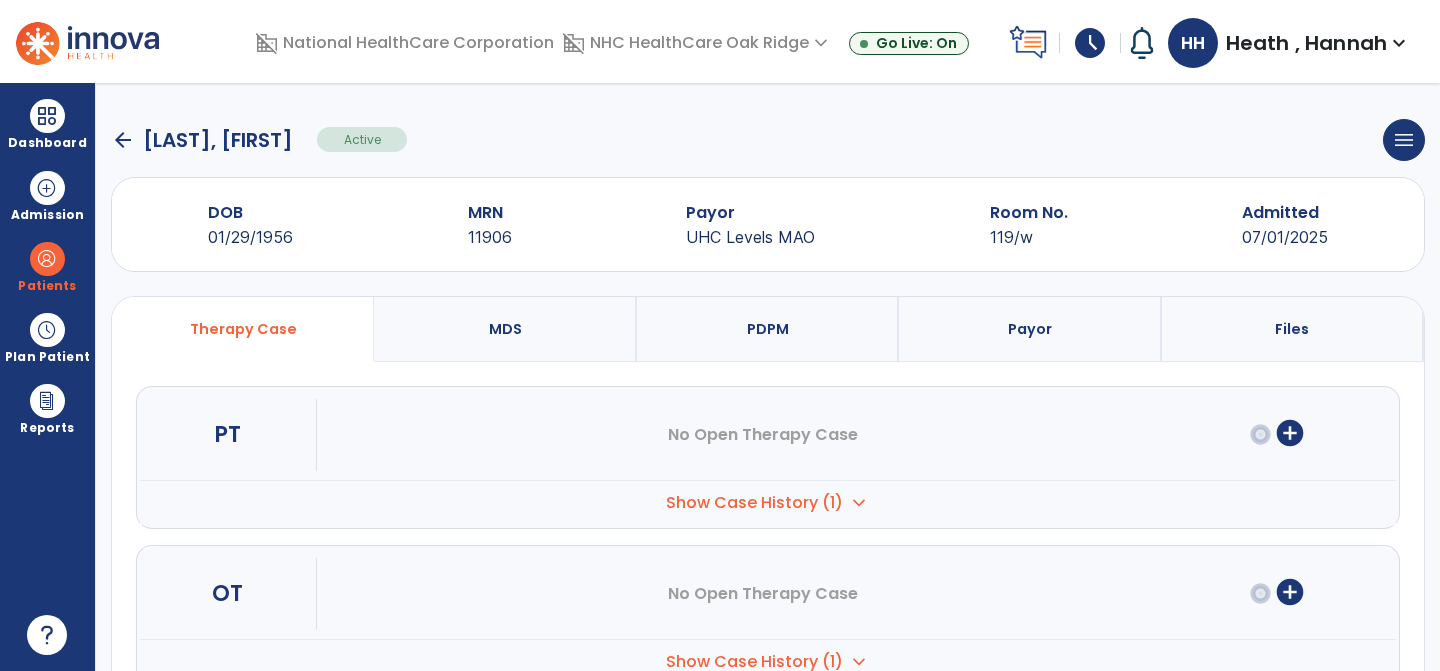 click on "arrow_back" 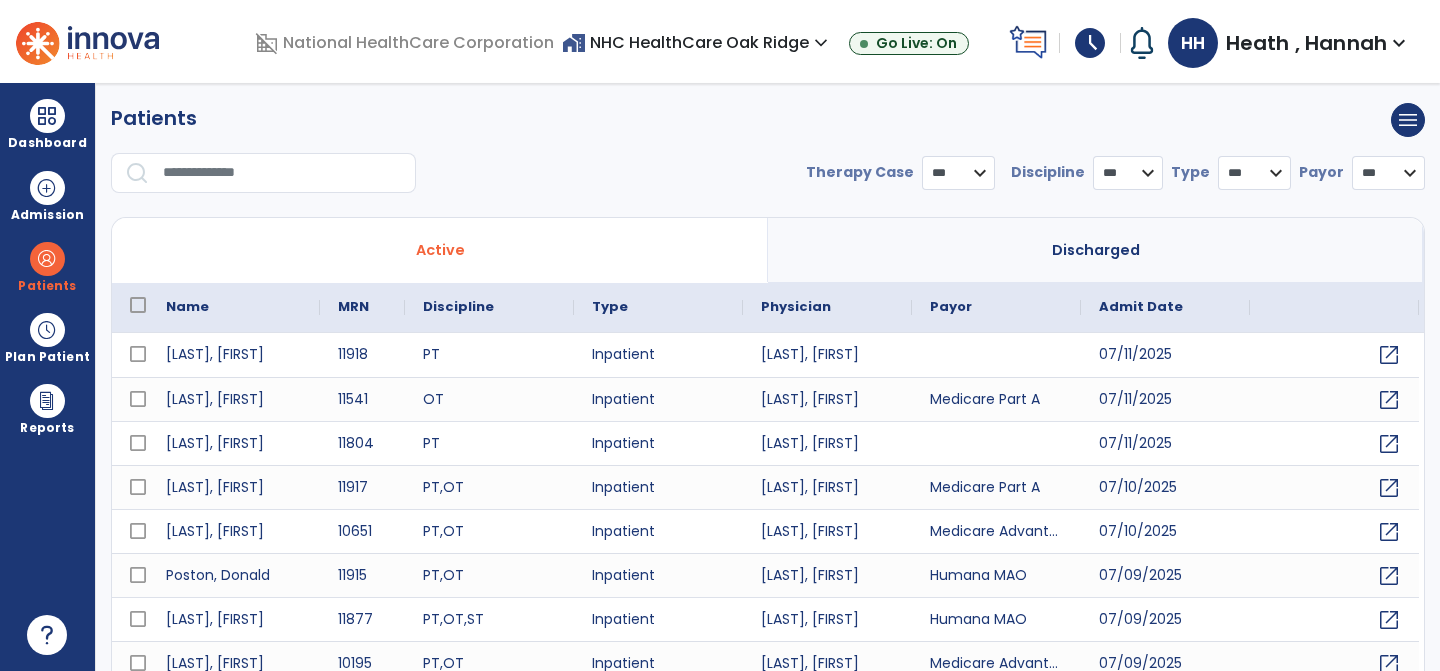 select on "***" 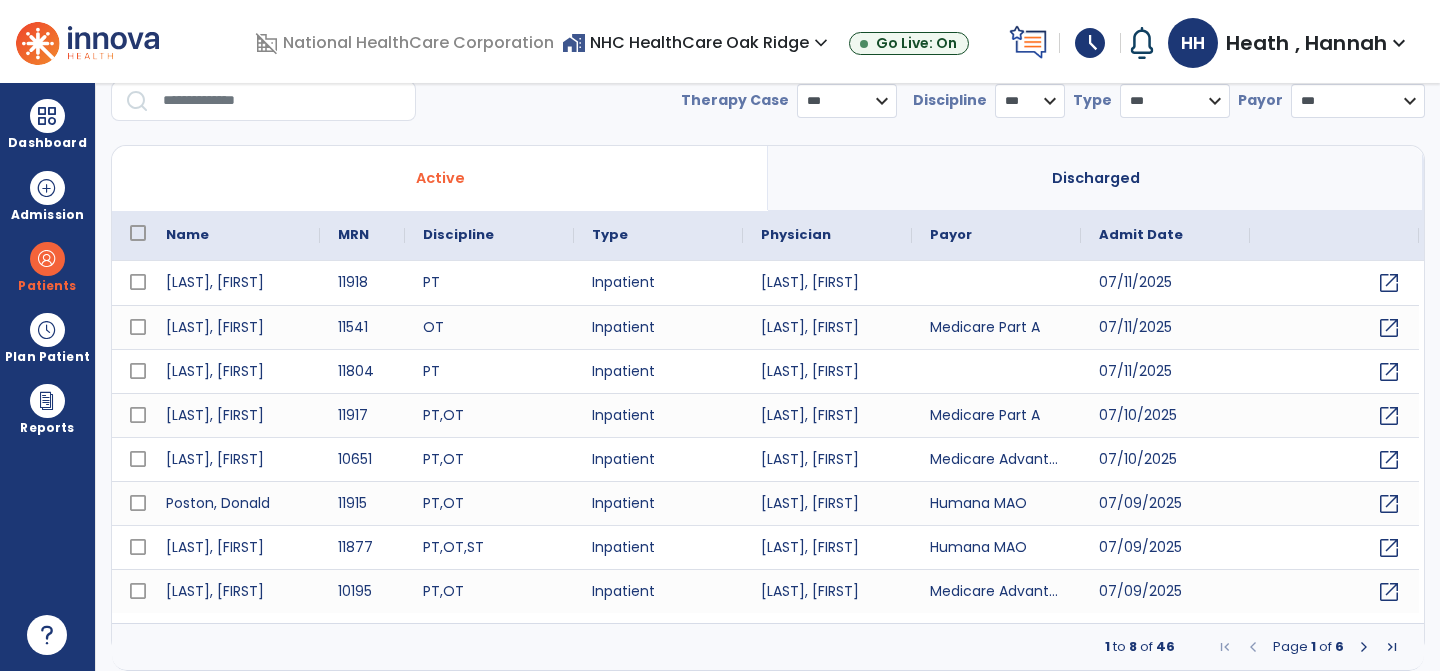 scroll, scrollTop: 0, scrollLeft: 0, axis: both 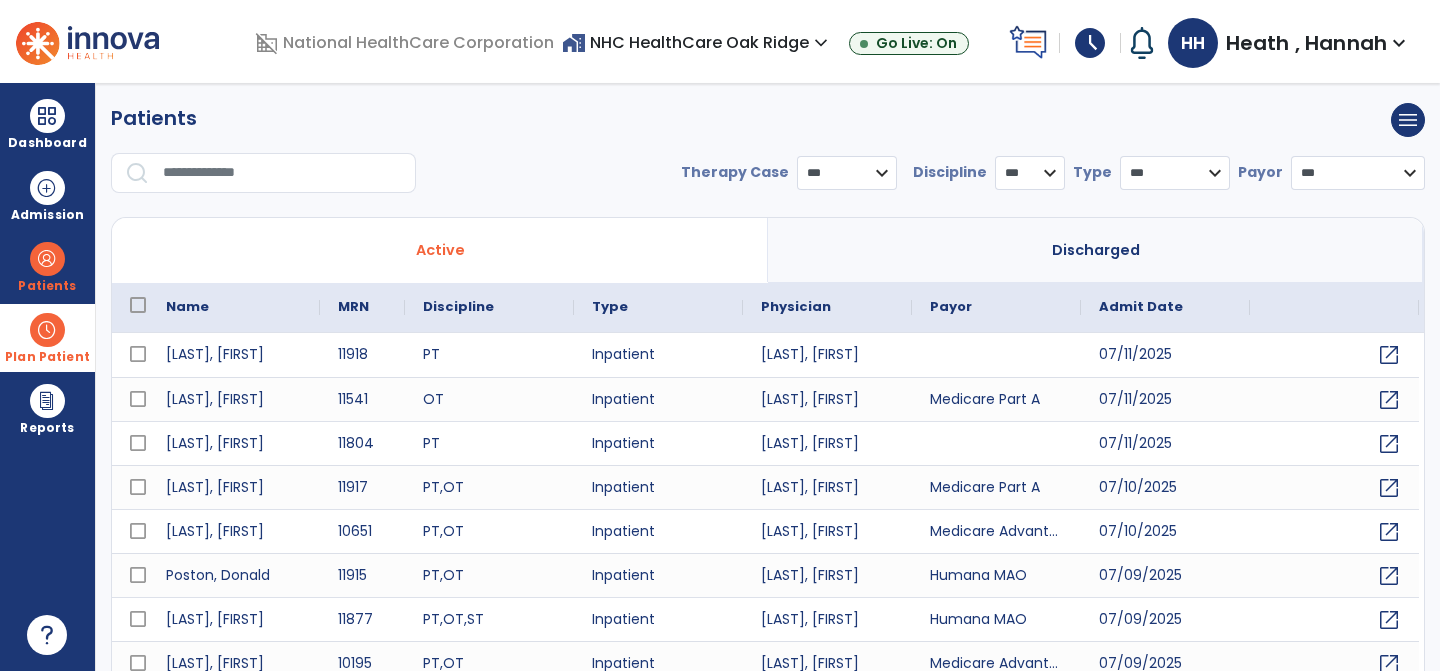 click at bounding box center [47, 330] 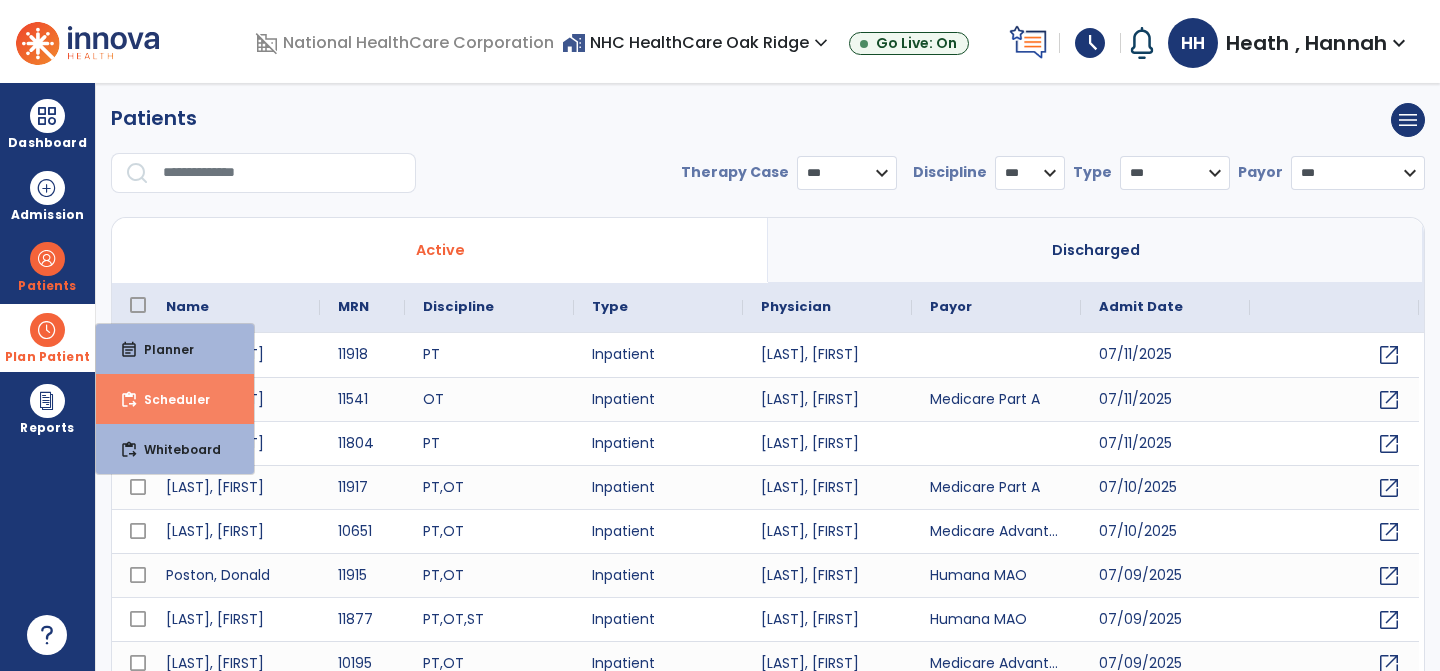 click on "content_paste_go  Scheduler" at bounding box center [175, 399] 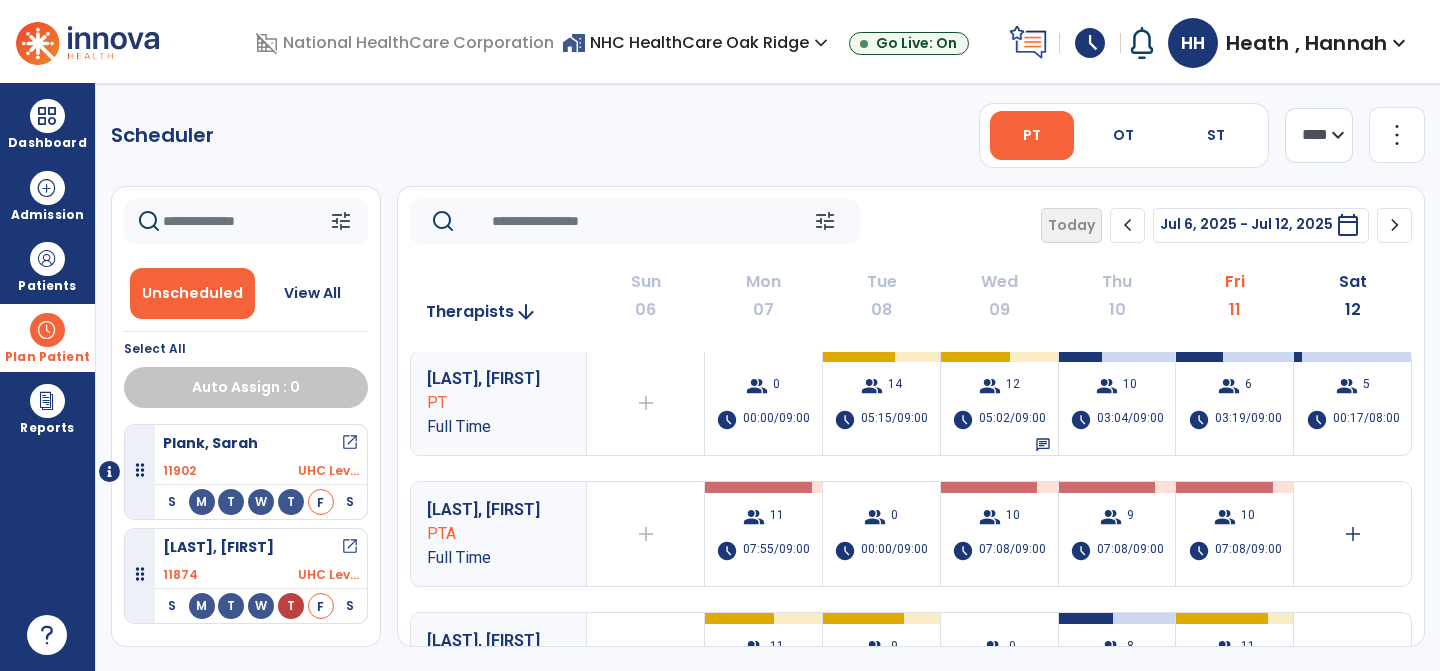 scroll, scrollTop: 0, scrollLeft: 0, axis: both 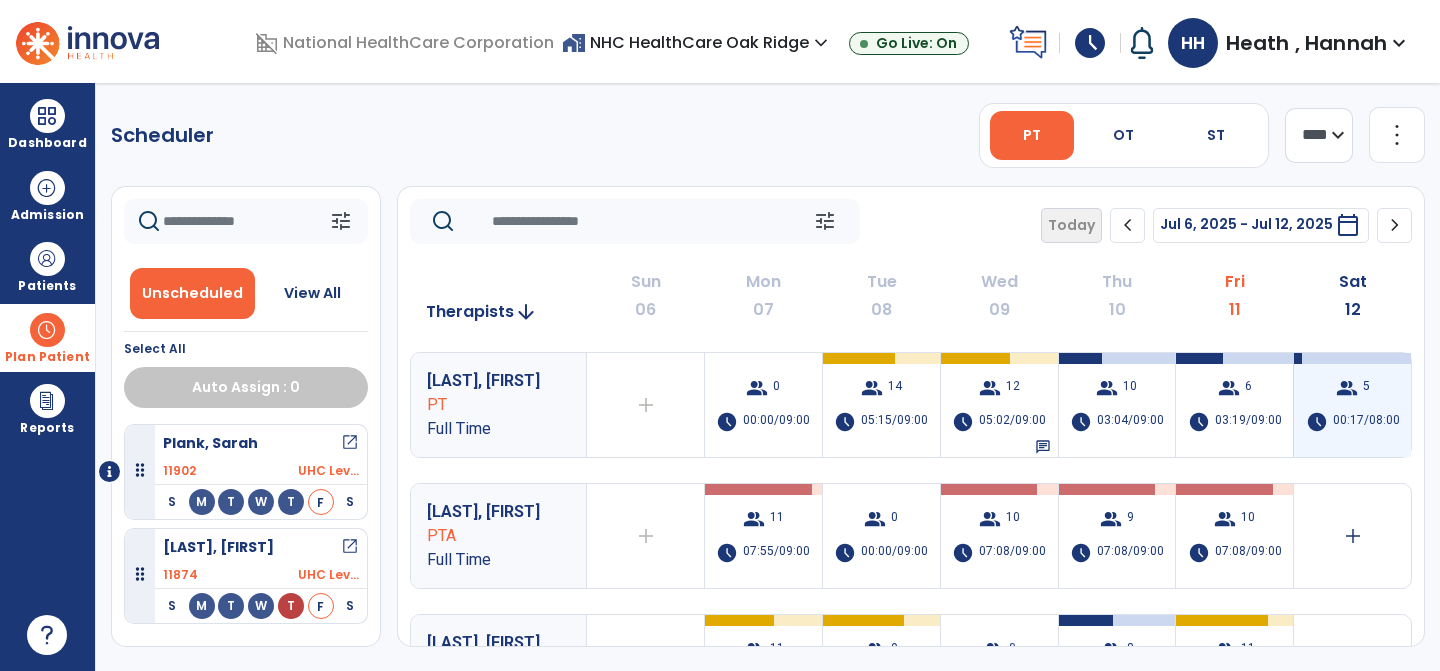 click on "group" at bounding box center [1347, 388] 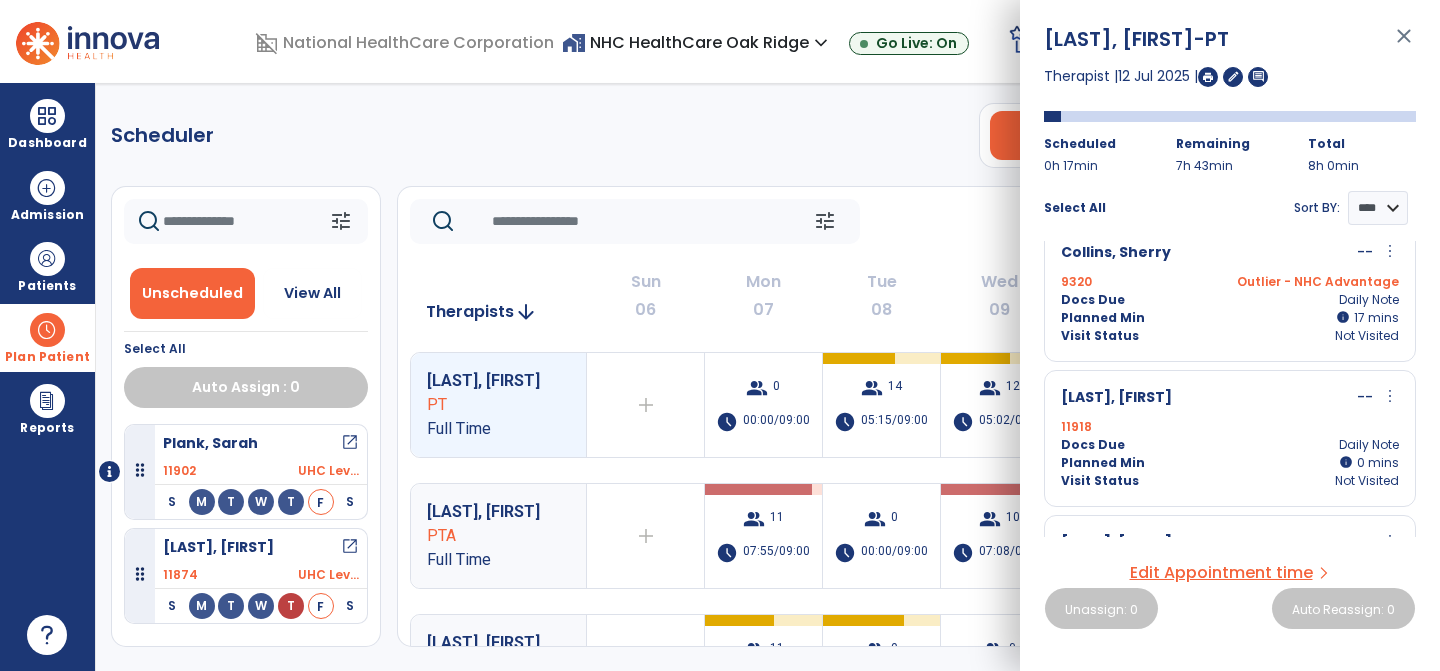 scroll, scrollTop: 0, scrollLeft: 0, axis: both 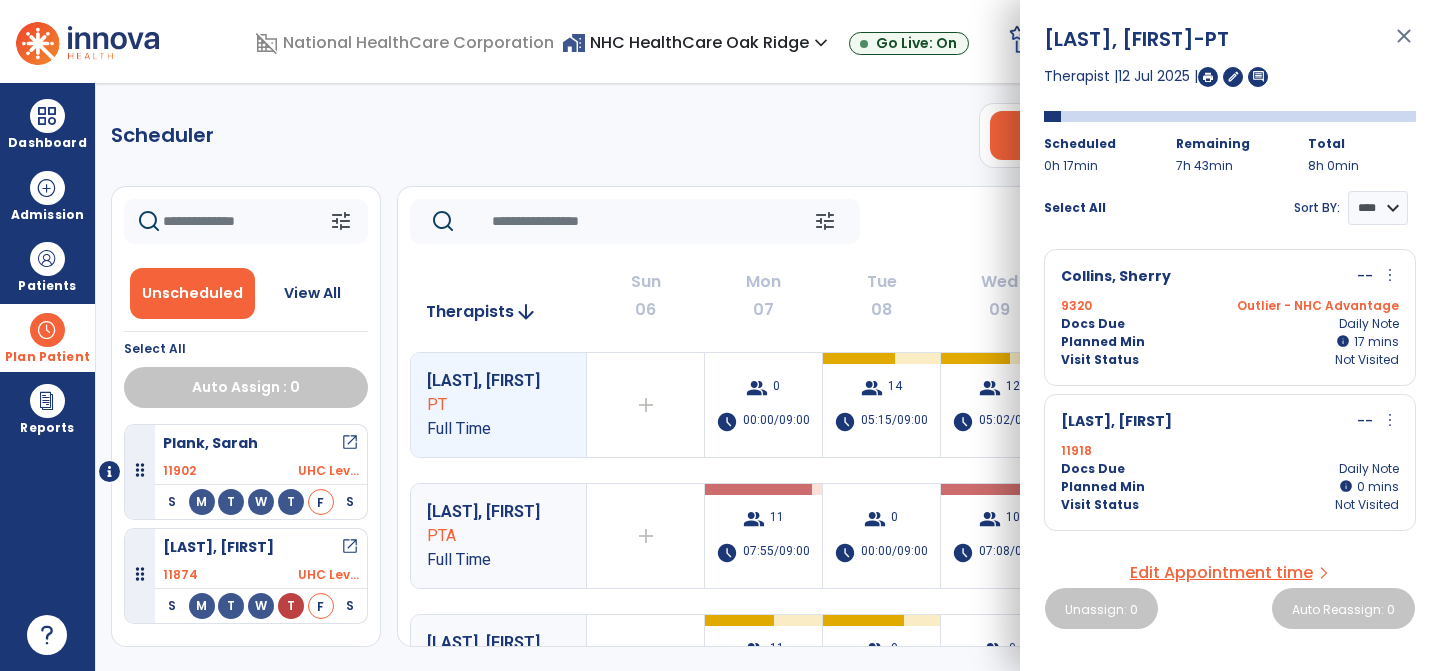 click on "Katigbak, Lorelie  -PT close  Therapist |   12 Jul 2025 |   edit   comment  Scheduled 0h 17min Remaining  7h 43min  Total 8h 0min  Select All   Sort BY:  **** ****  Collins, Sherry   --  more_vert  edit   Edit Session   alt_route   Split Minutes  9320 Outlier - NHC Advantage  Docs Due Daily Note   Planned Min  info   17 I 17 mins  Visit Status  Not Visited   Richardson, Raymond   --  more_vert  edit   Edit Session  11918  Docs Due Daily Note   Planned Min  info  0 mins  Visit Status  Not Visited   Glandon, Clara   --  more_vert  edit   Edit Session  11804  Docs Due Daily Note   Planned Min  info  0 mins  Visit Status  Not Visited   Glandon, Clara   --  11804  Docs Due Evaluation Note   Planned Min 0 mins  Visit Status  Not Visited   Richardson, Raymond   --  11918  Docs Due Evaluation Note   Planned Min 0 mins  Visit Status  Not Visited  Edit Appointment time arrow_forward_ios Unassign: 0 Auto Reassign: 0" at bounding box center [1230, 335] 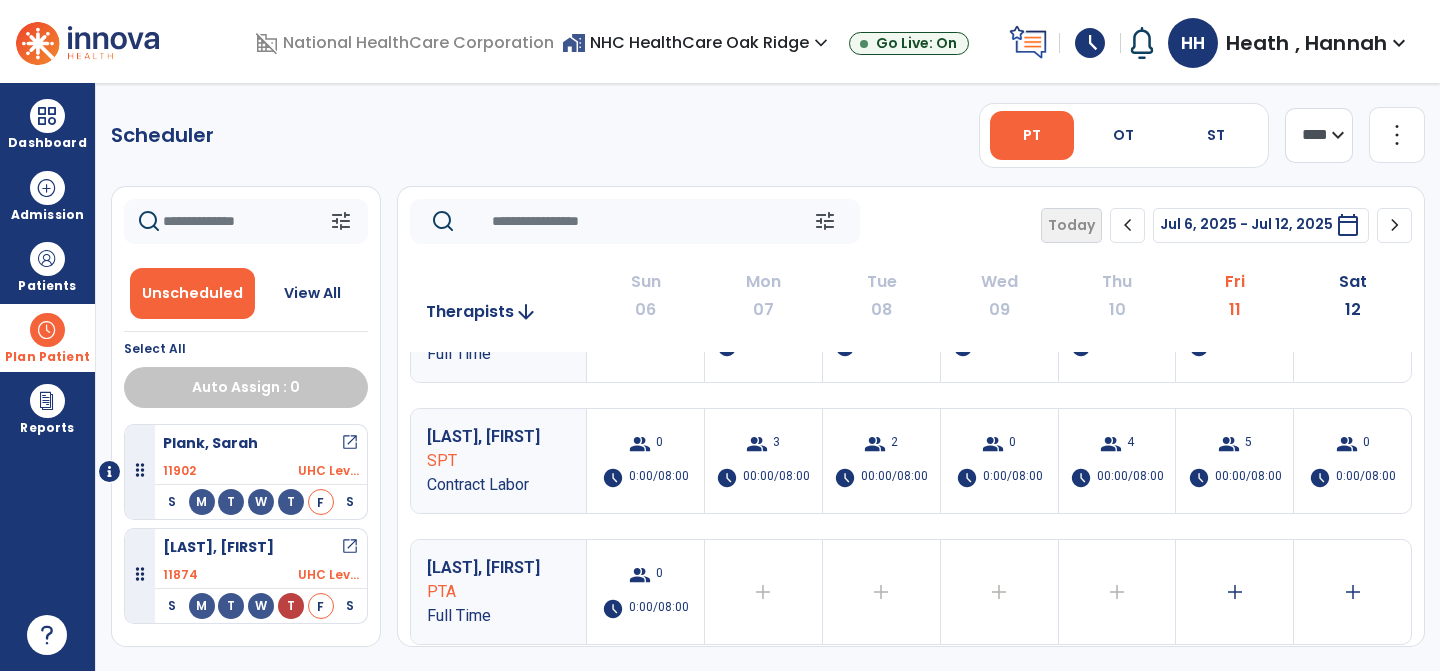 scroll, scrollTop: 607, scrollLeft: 0, axis: vertical 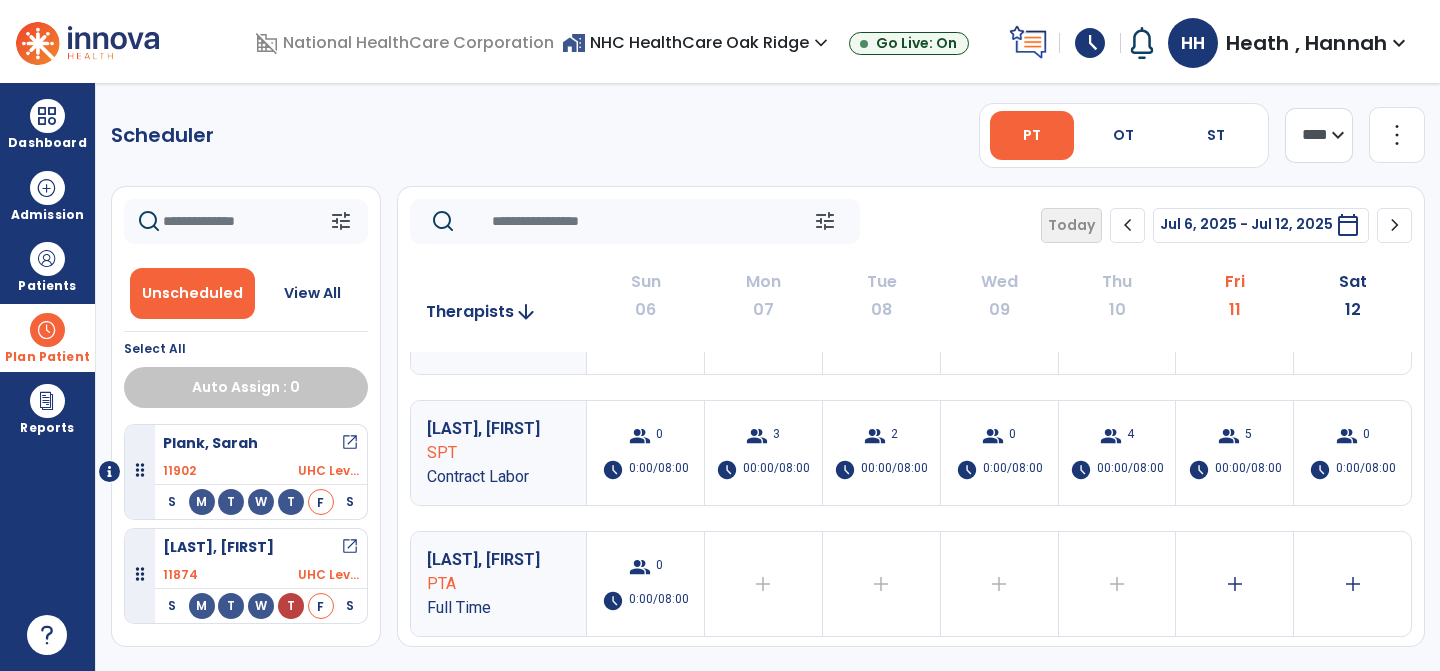 click on "chevron_right" 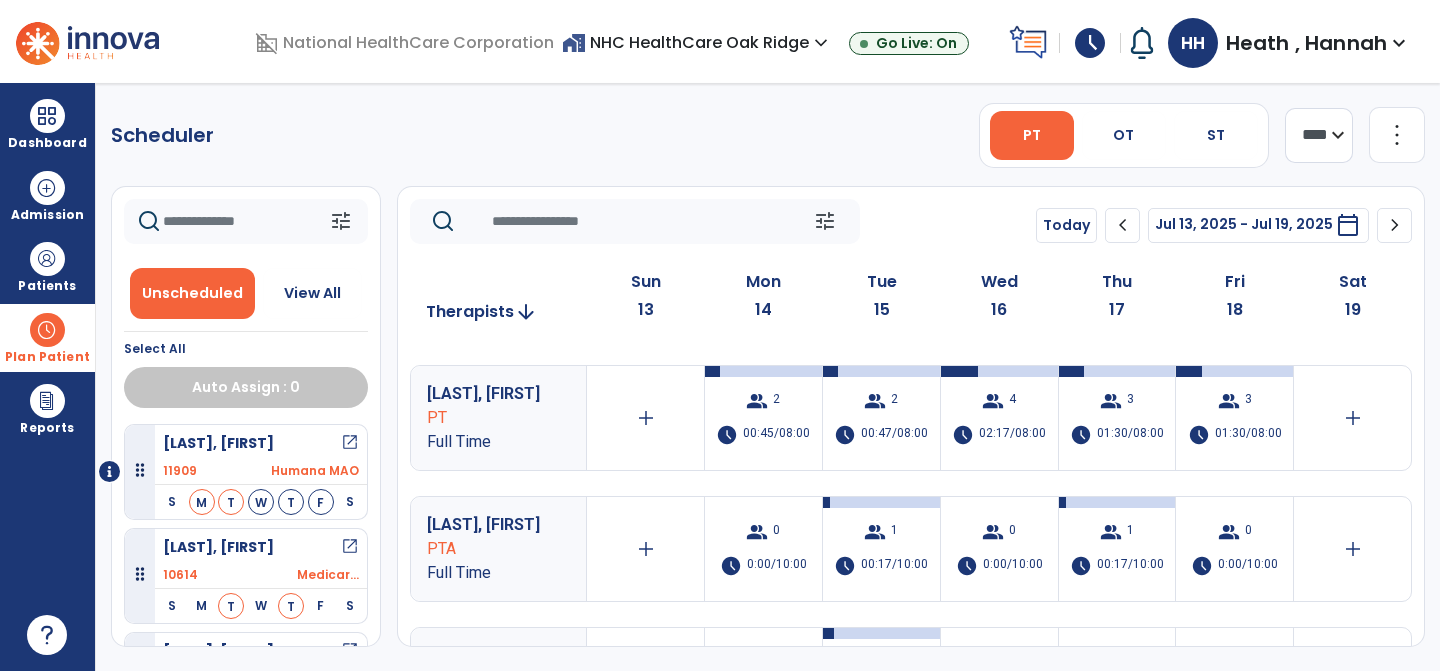 scroll, scrollTop: 93, scrollLeft: 0, axis: vertical 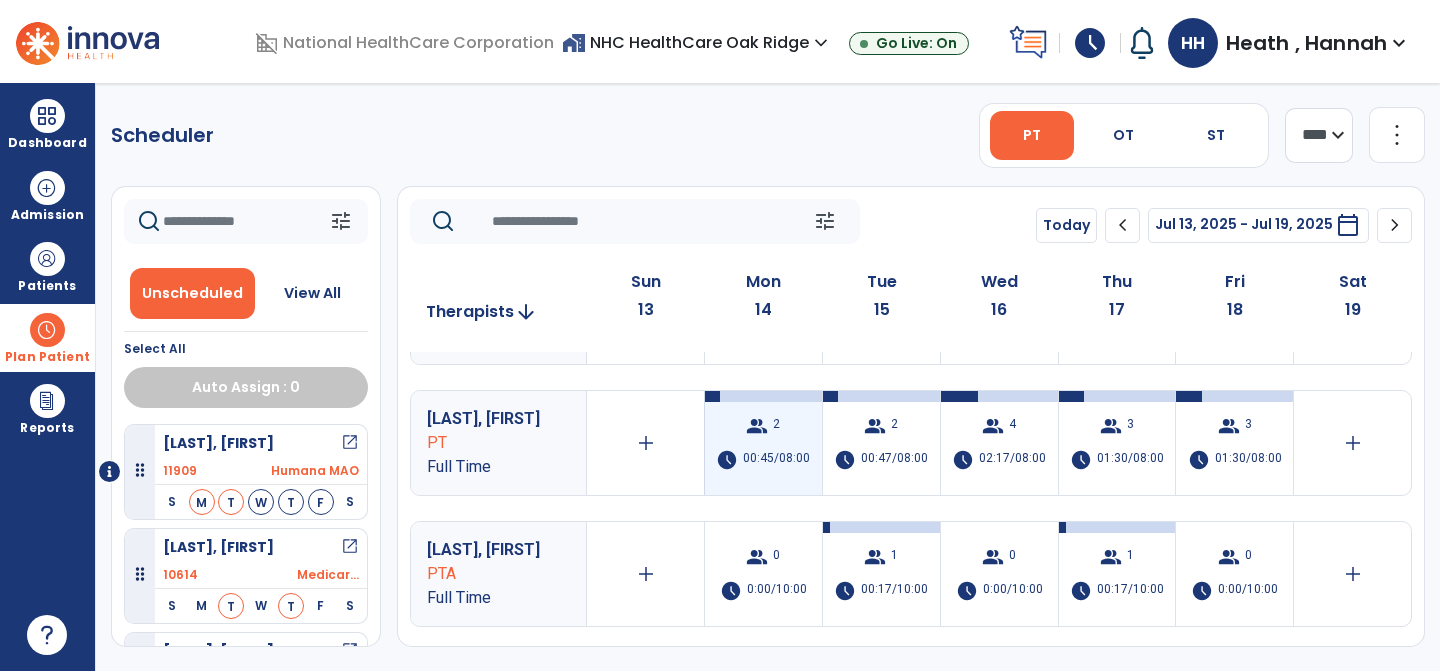 click on "group  2" at bounding box center (763, 426) 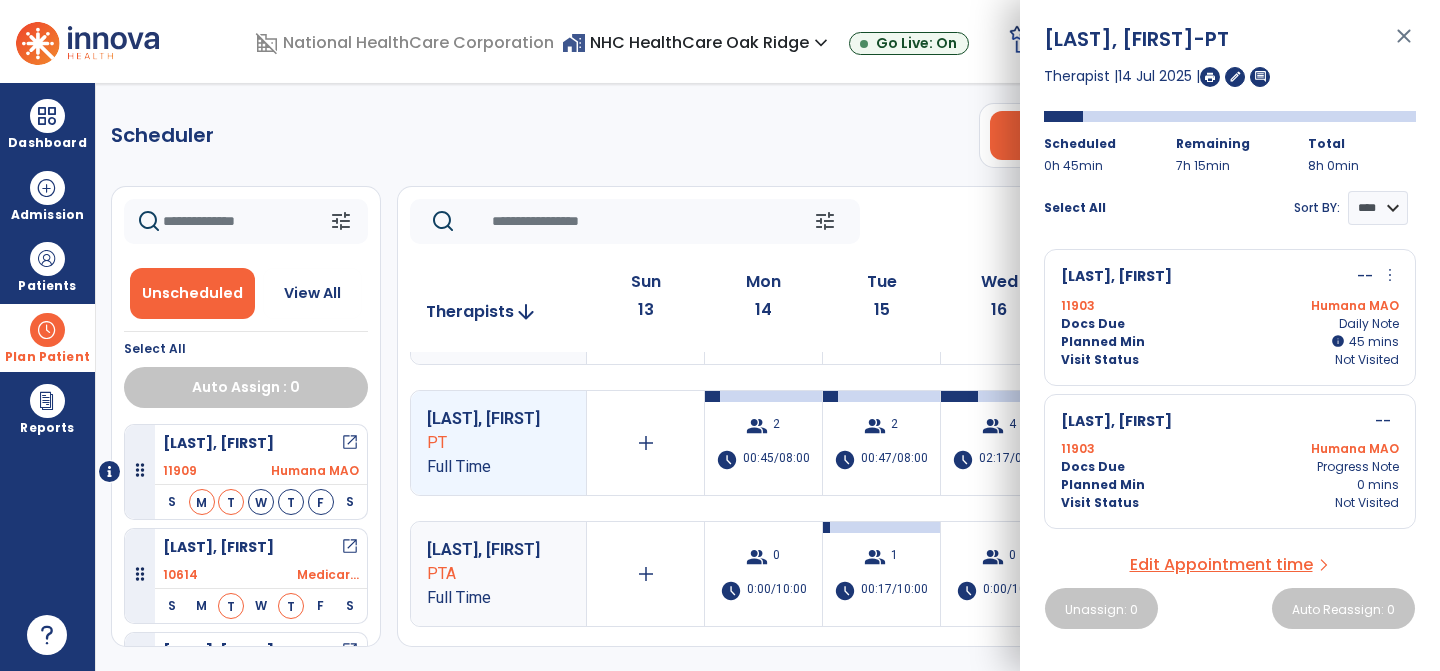 click on "close" at bounding box center (1404, 45) 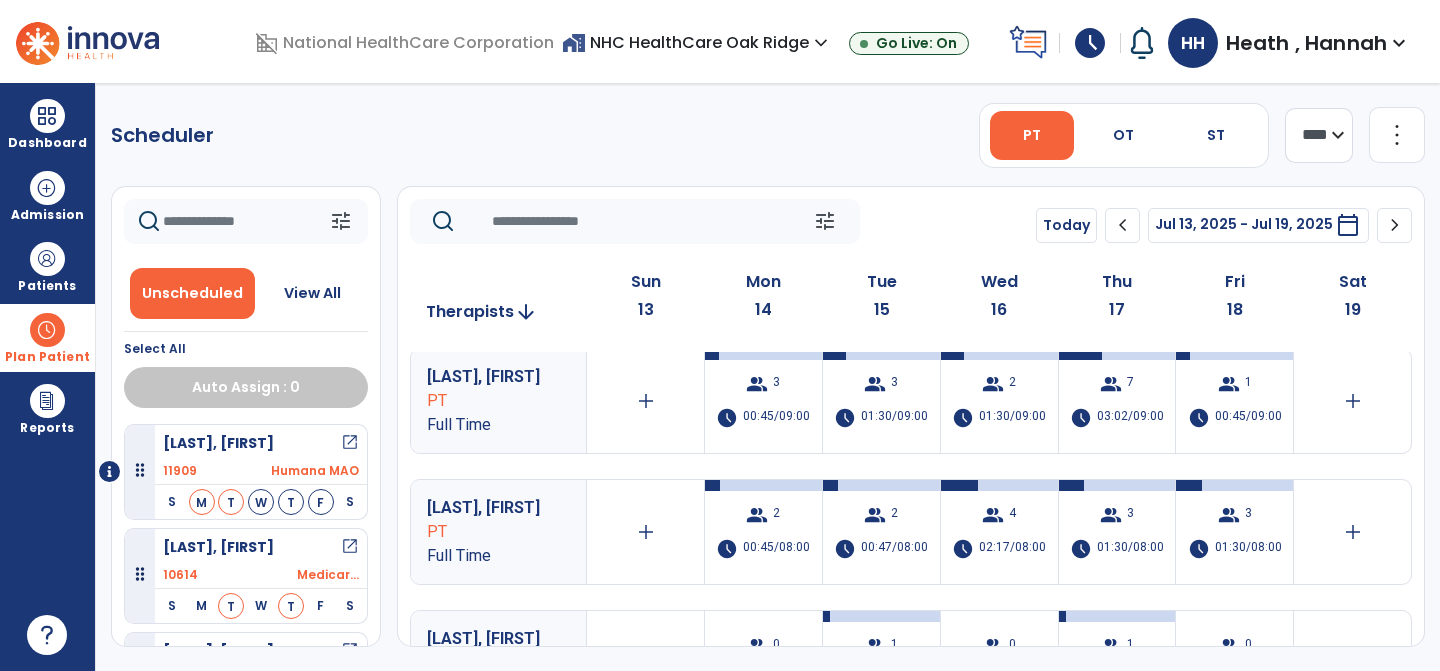 scroll, scrollTop: 0, scrollLeft: 0, axis: both 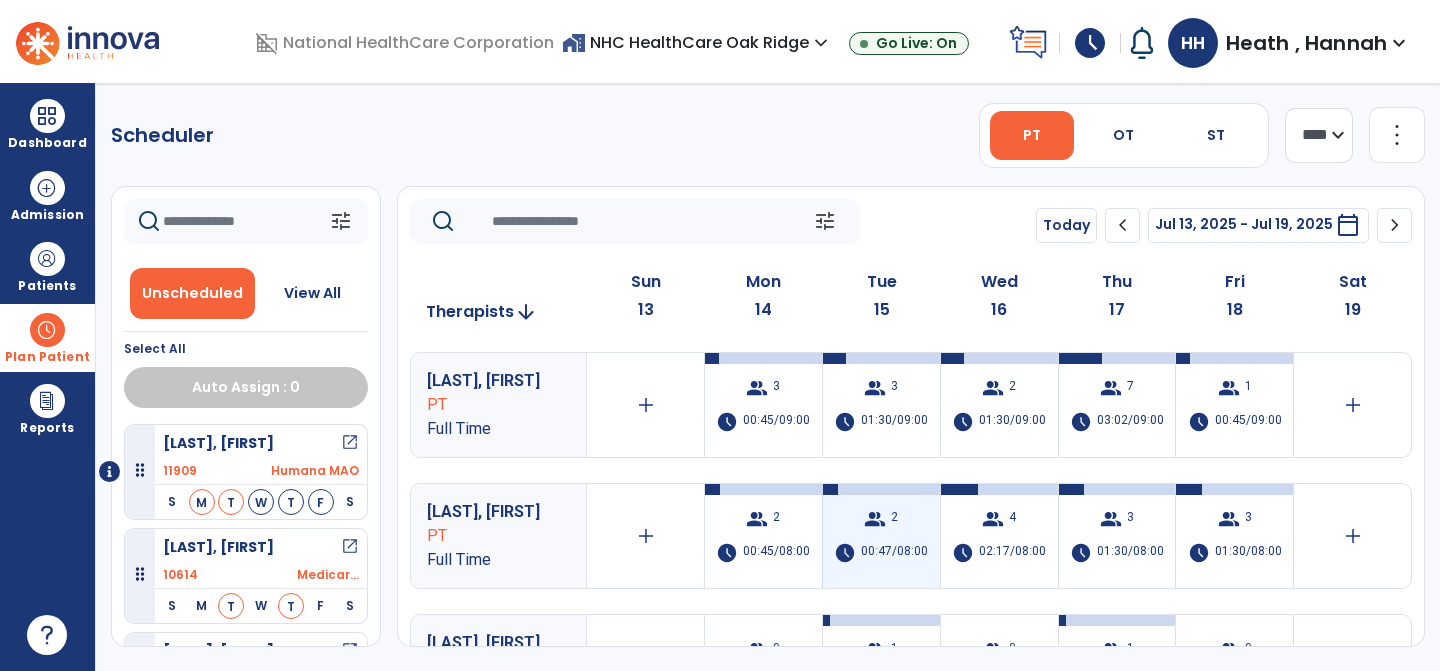 click on "group  2  schedule  00:47/08:00" at bounding box center (881, 536) 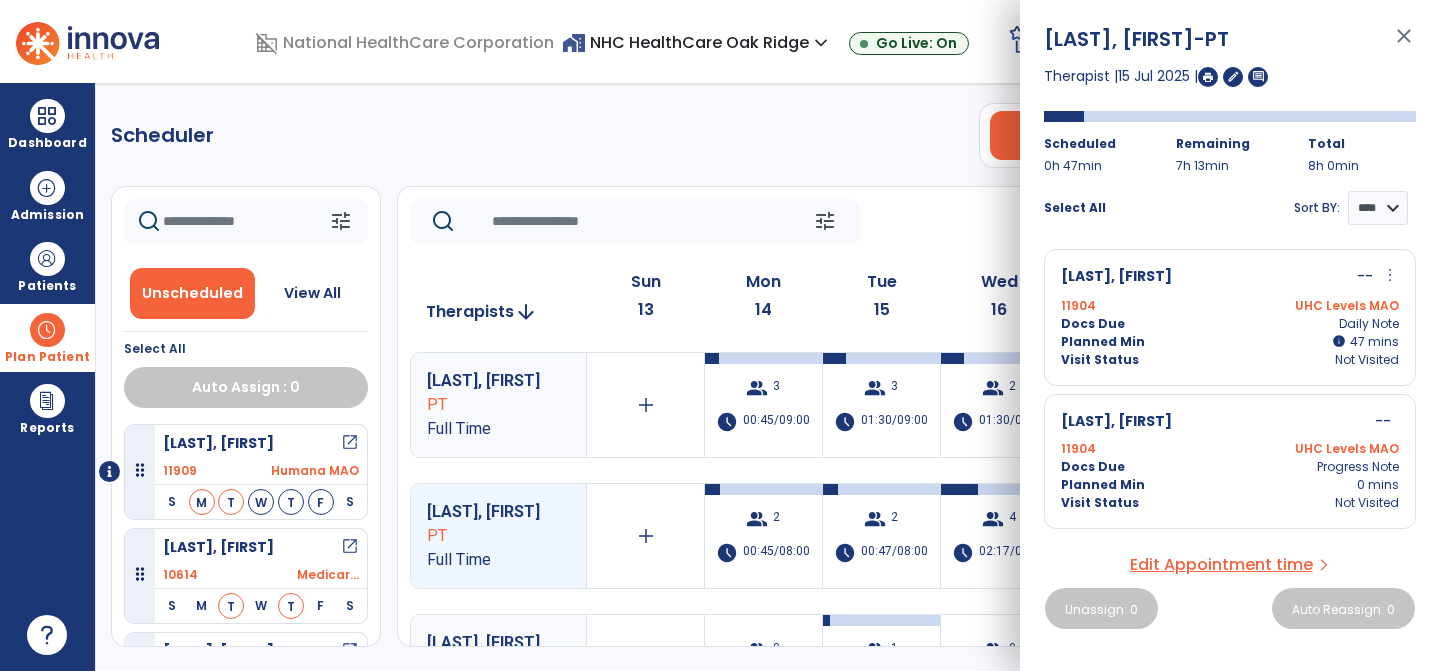 click on "close" at bounding box center (1404, 45) 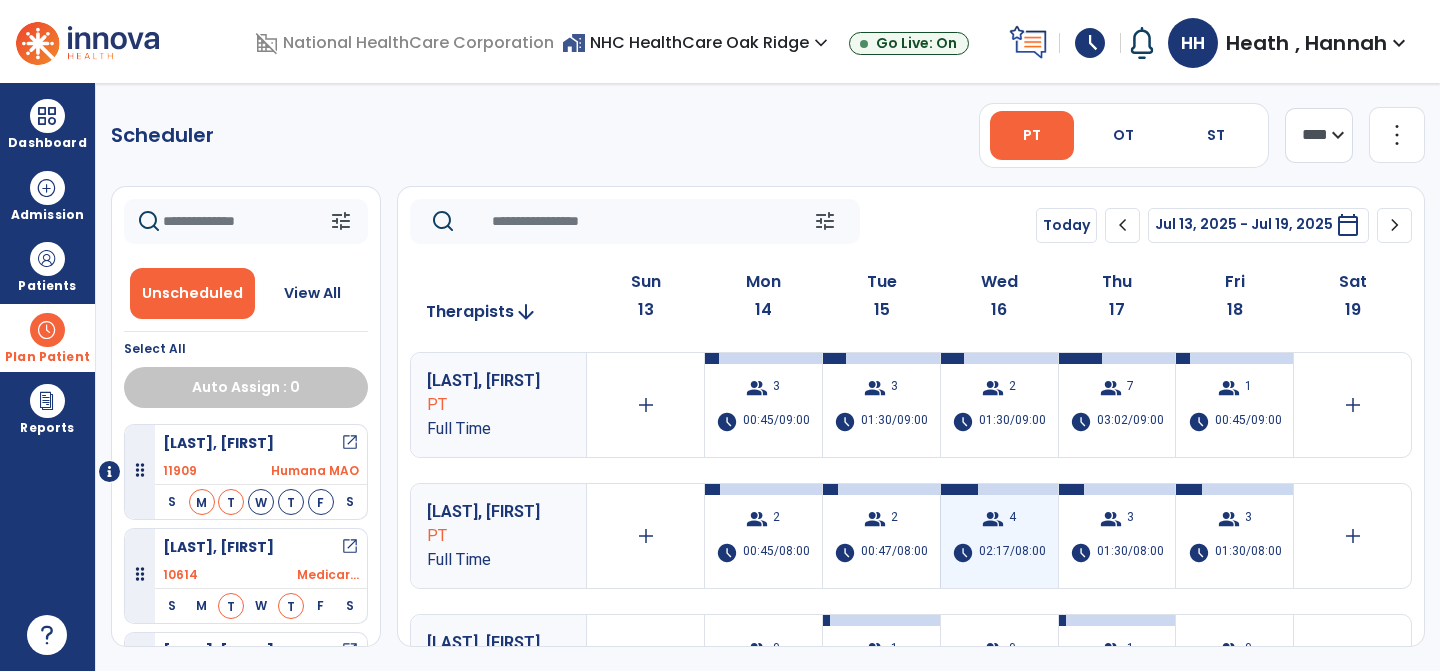 click on "4" at bounding box center (1012, 519) 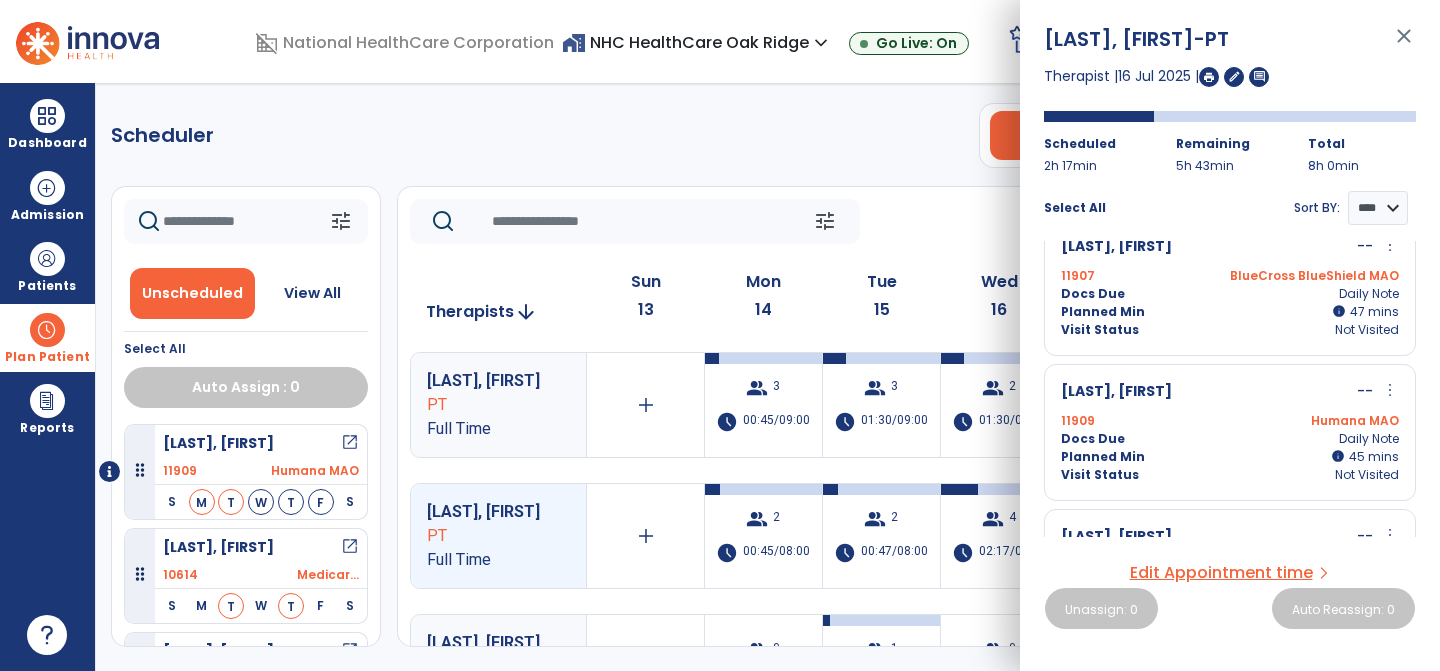 scroll, scrollTop: 0, scrollLeft: 0, axis: both 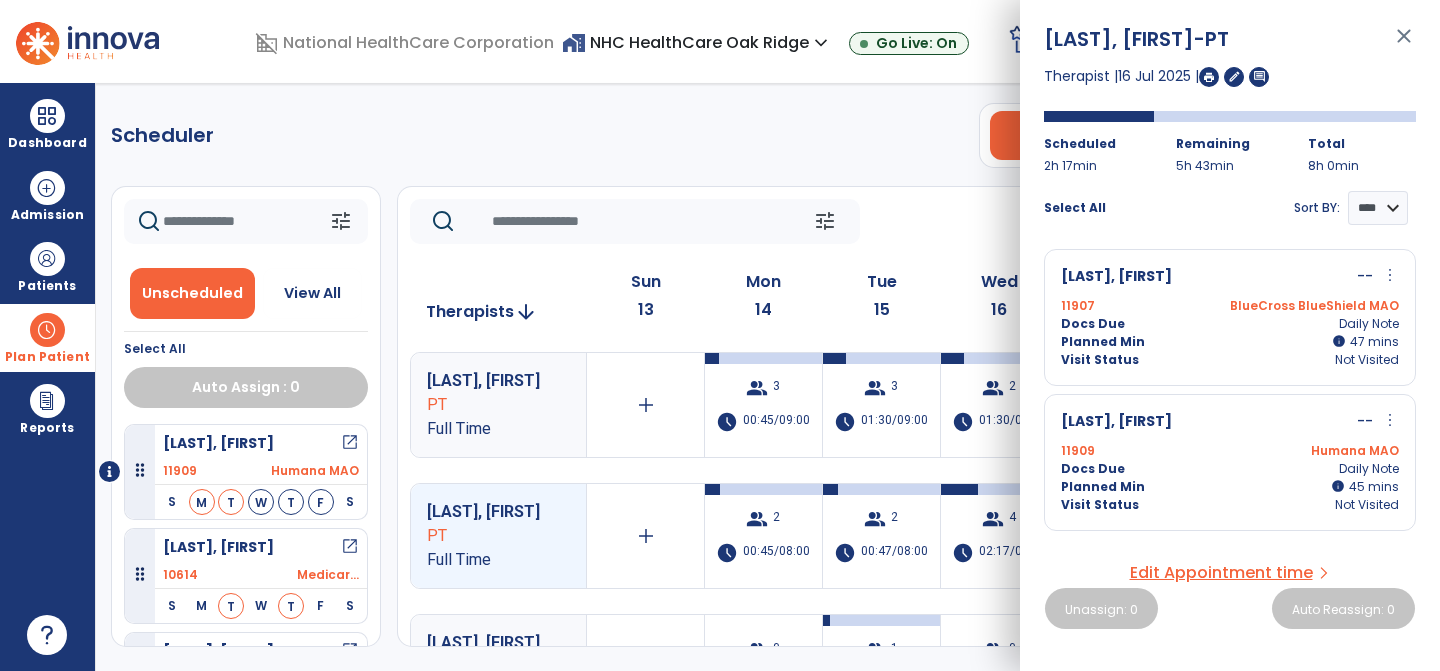 click on "close" at bounding box center (1404, 45) 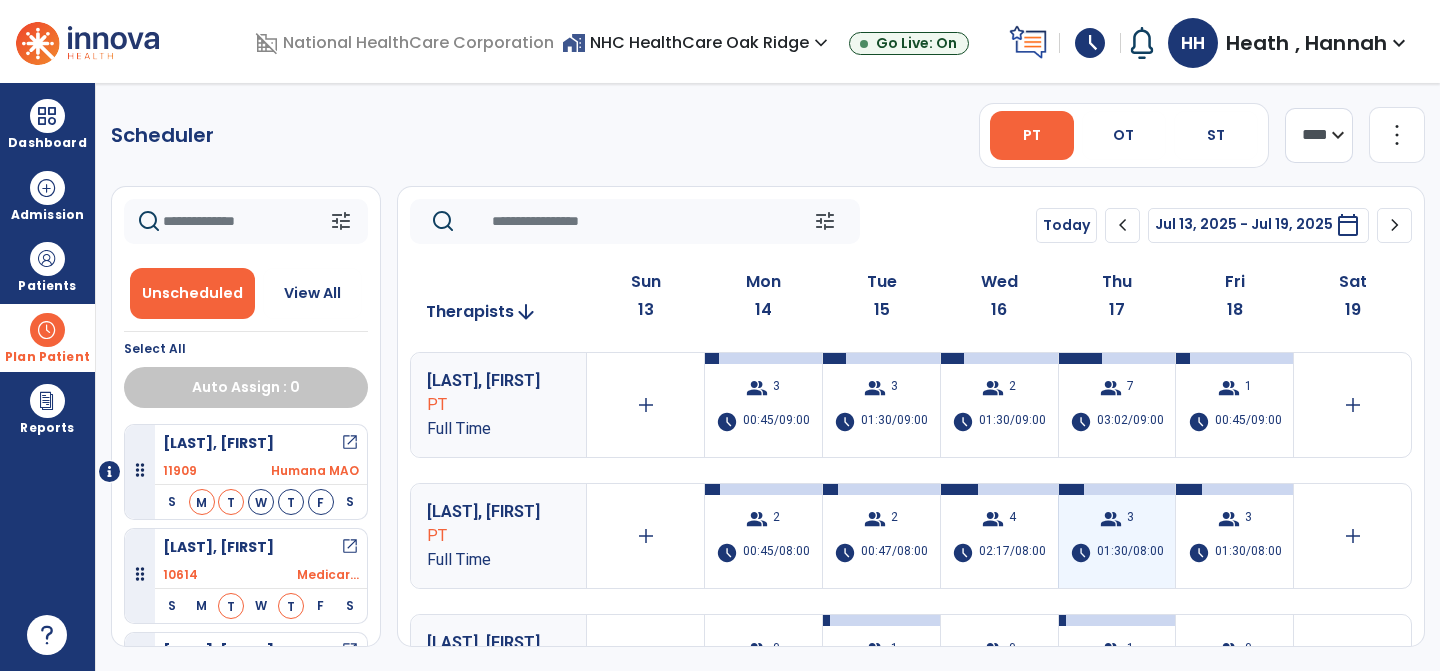 click on "group" at bounding box center (1111, 519) 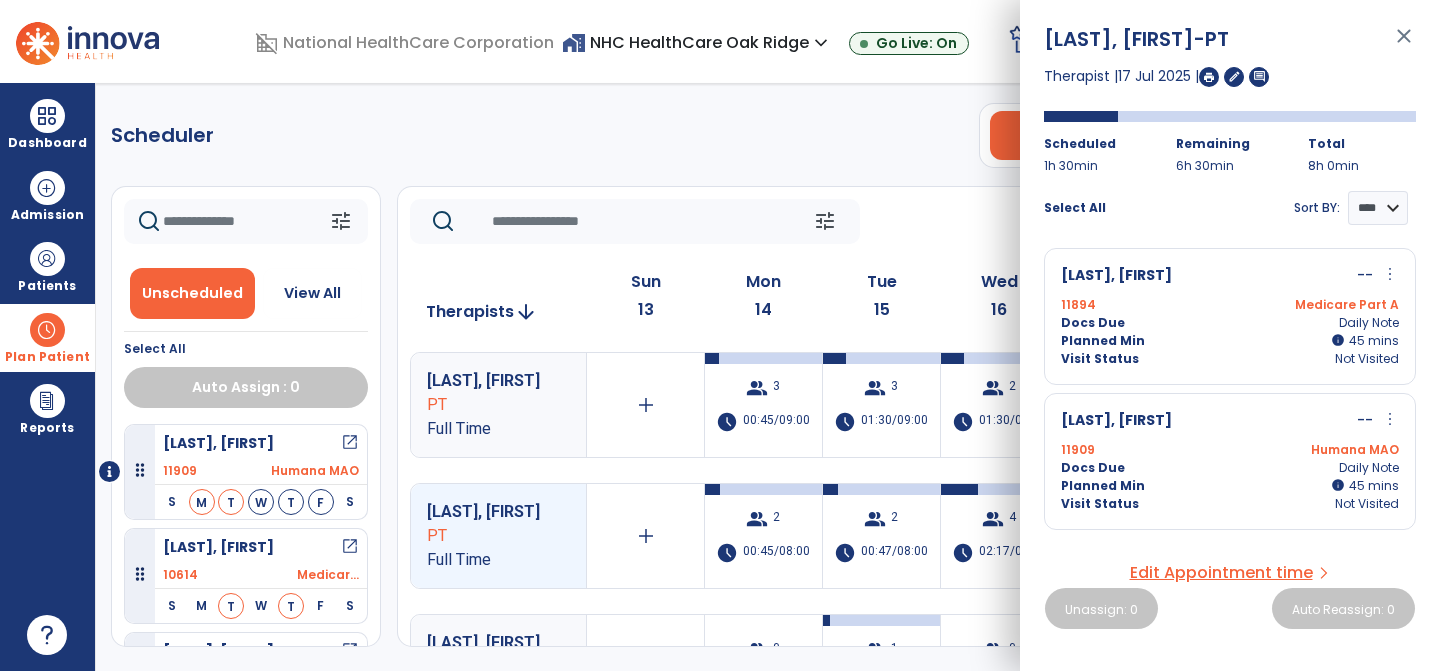 scroll, scrollTop: 137, scrollLeft: 0, axis: vertical 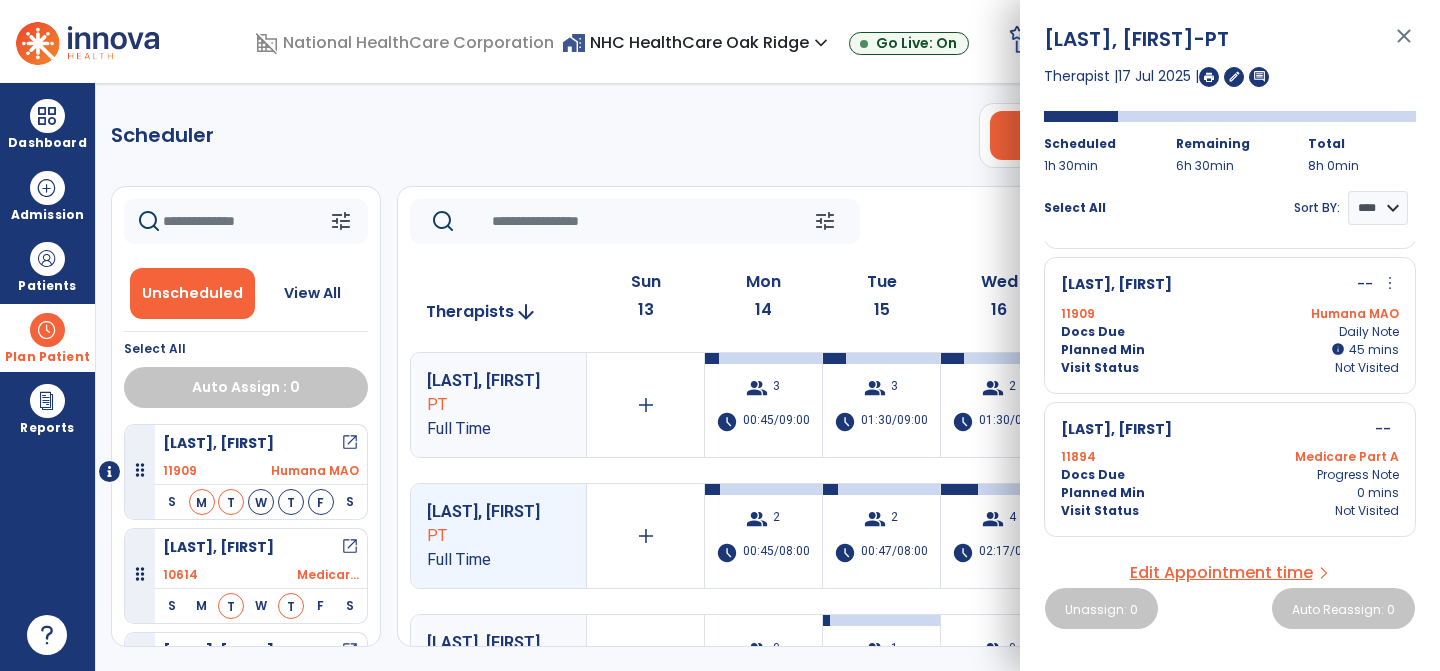 click on "close" at bounding box center (1404, 45) 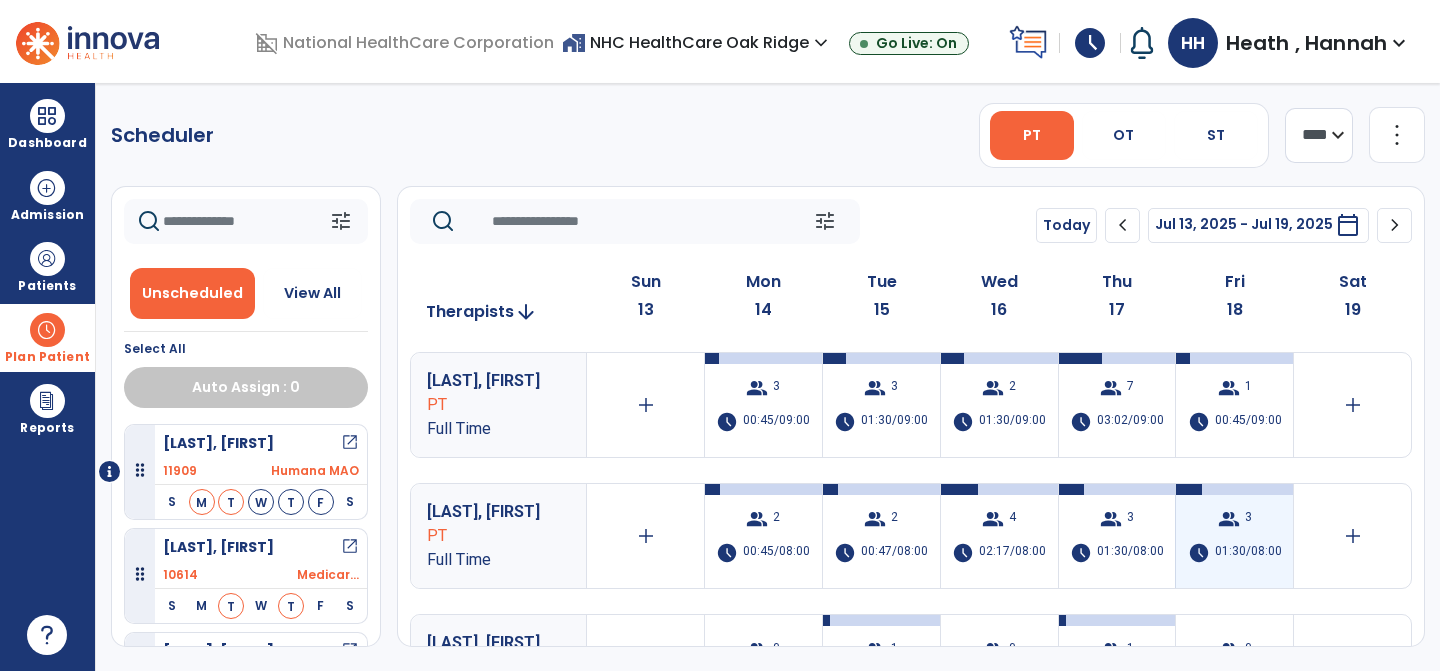 click on "group  3  schedule  01:30/08:00" at bounding box center [1234, 536] 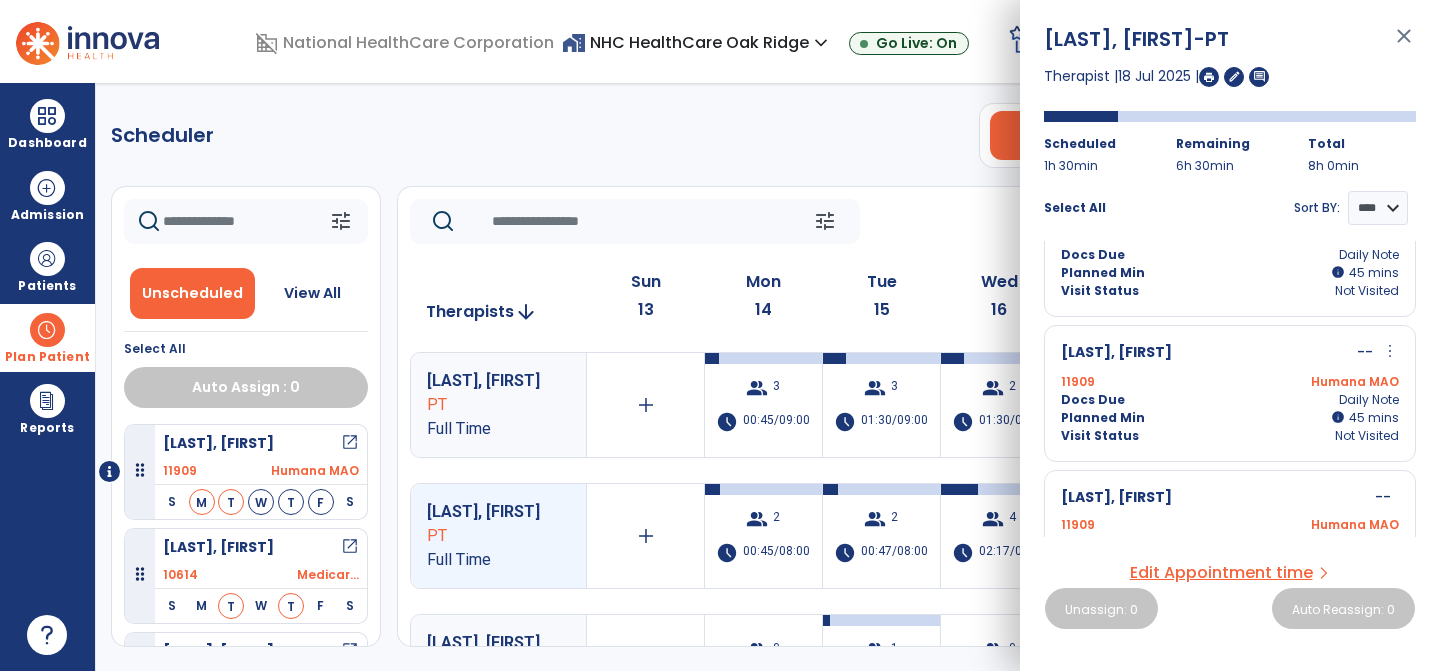 scroll, scrollTop: 0, scrollLeft: 0, axis: both 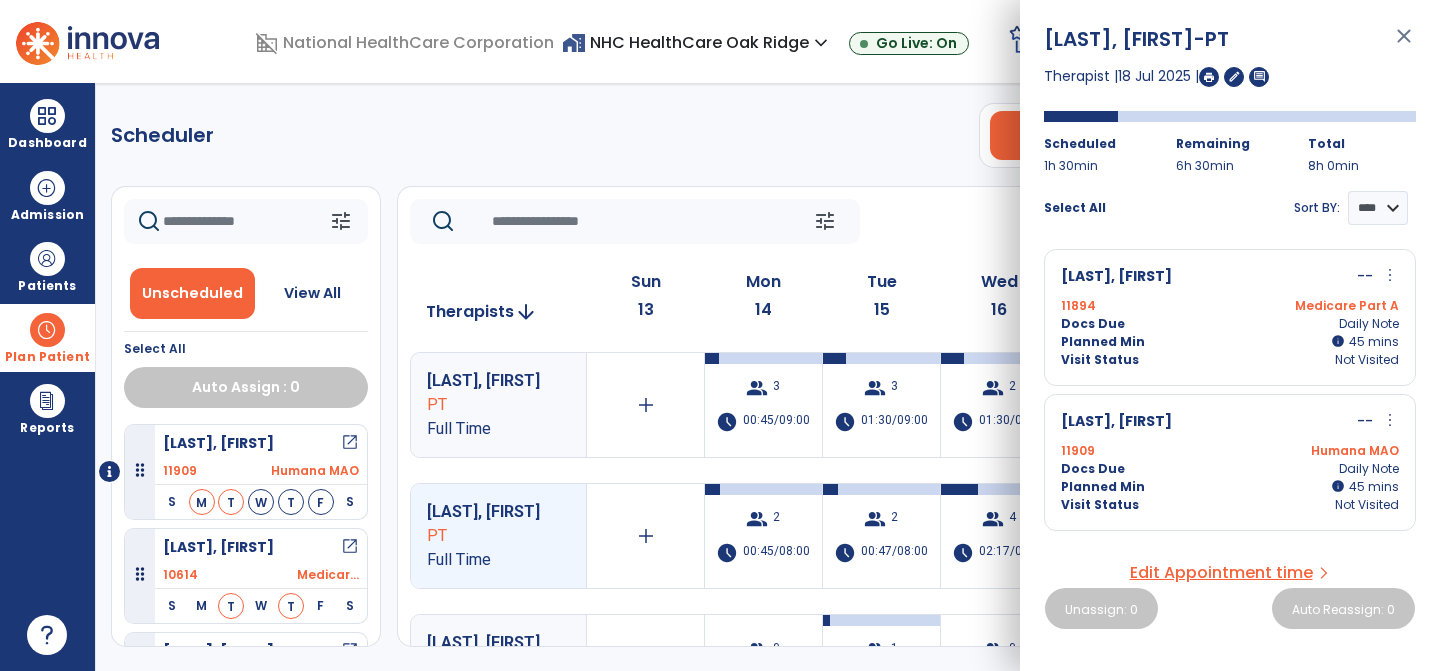 click on "close" at bounding box center [1404, 45] 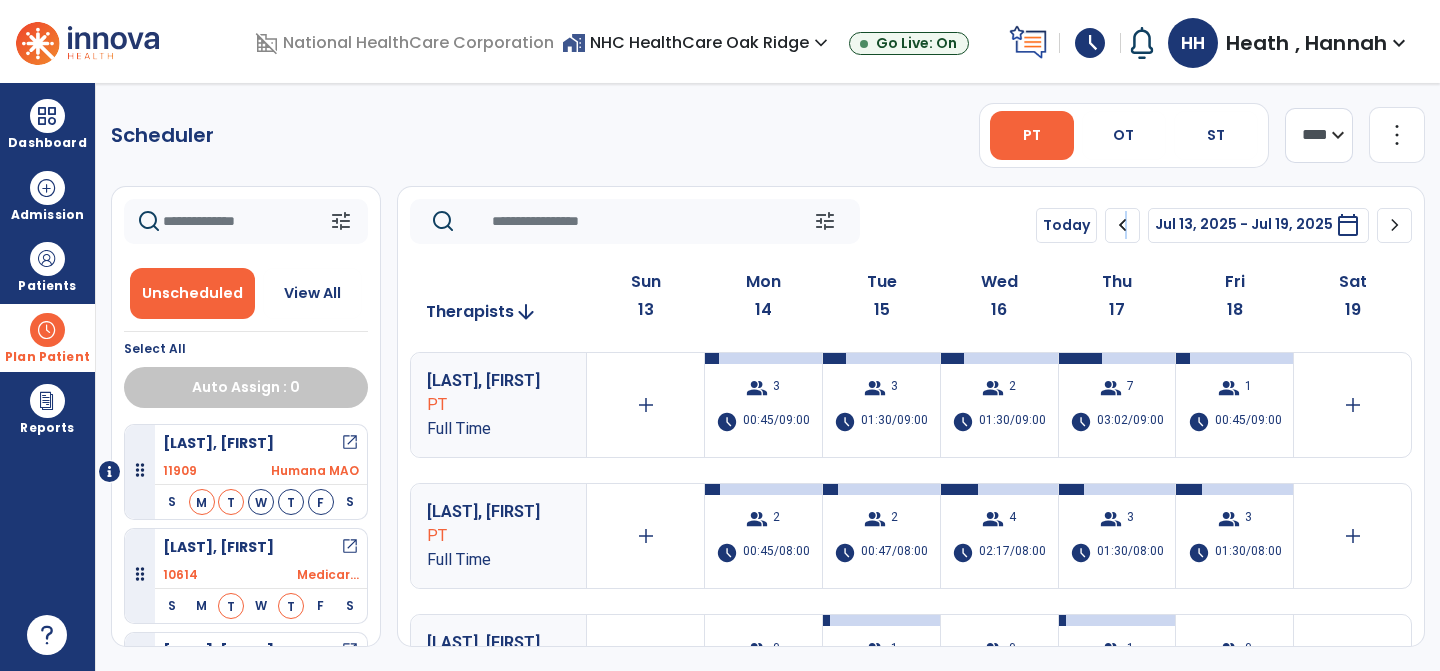 click on "chevron_left" 